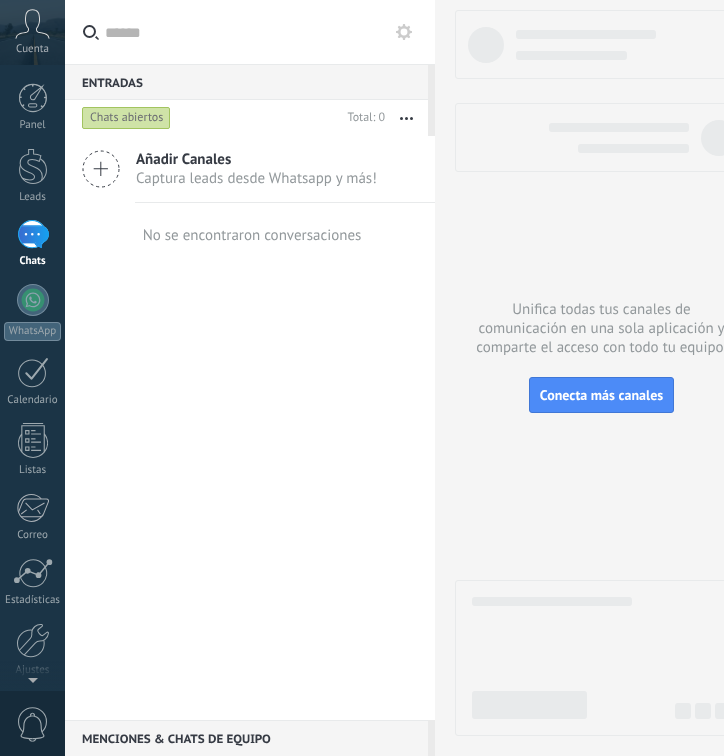 scroll, scrollTop: 0, scrollLeft: 0, axis: both 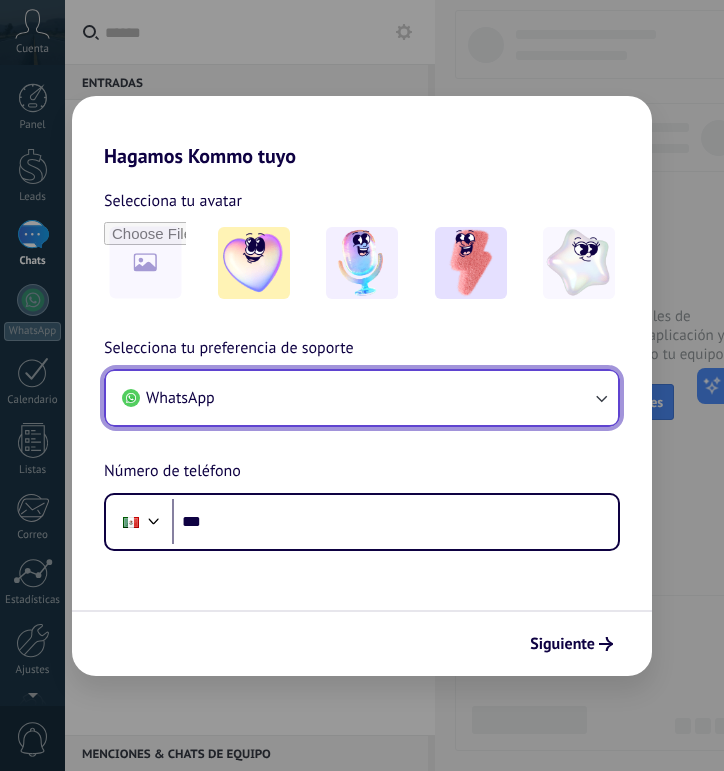 click on "WhatsApp" at bounding box center (362, 398) 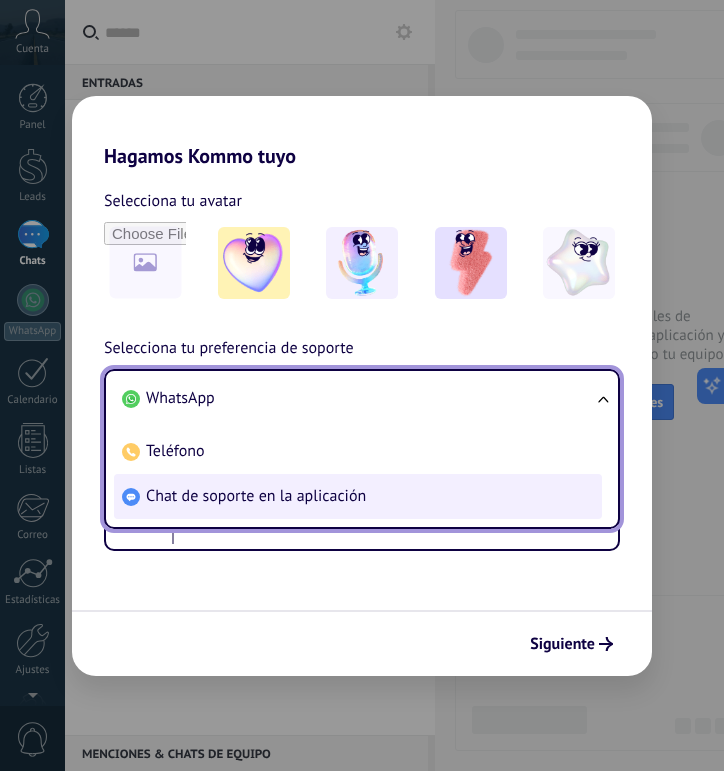click on "Chat de soporte en la aplicación" at bounding box center (256, 496) 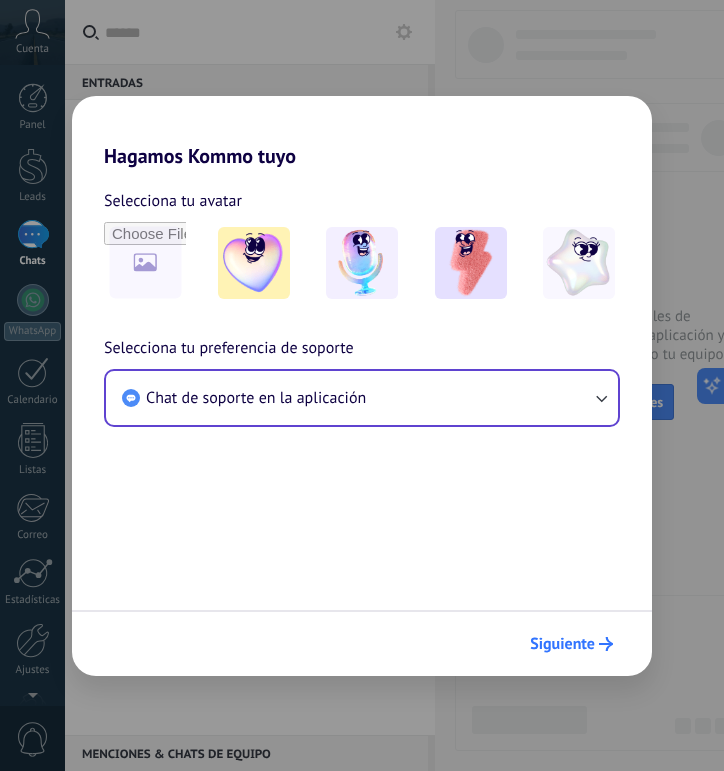 click on "Siguiente" at bounding box center [571, 644] 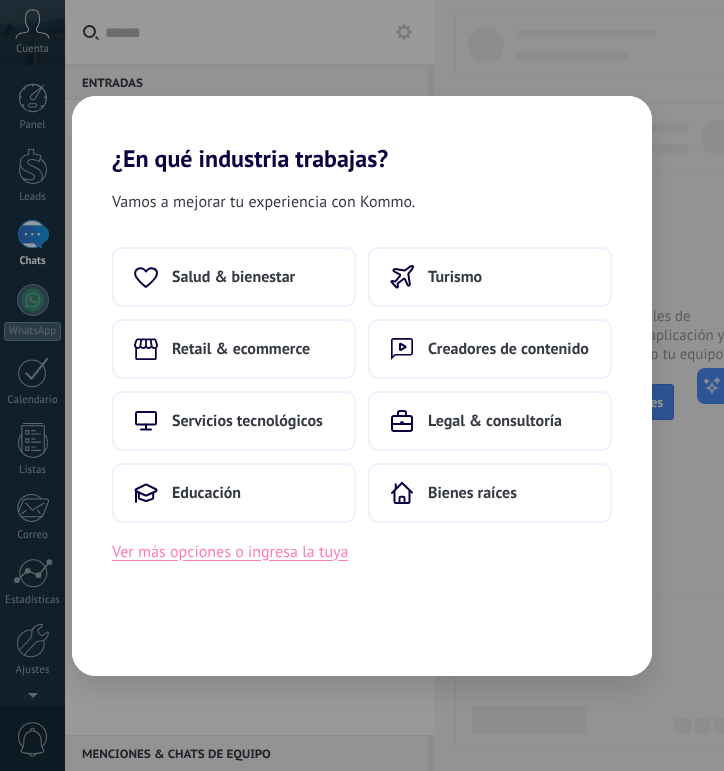click on "Ver más opciones o ingresa la tuya" at bounding box center (230, 552) 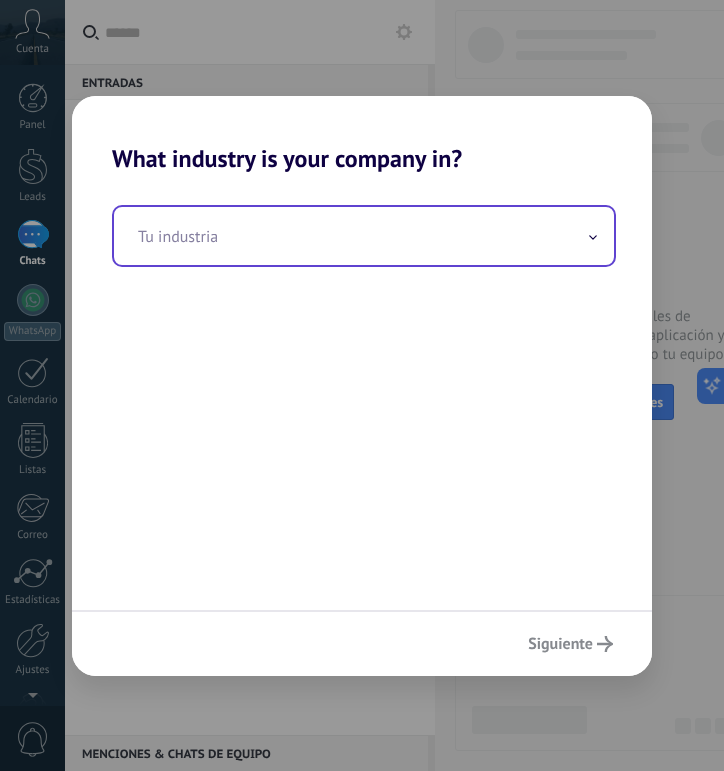 click at bounding box center [364, 236] 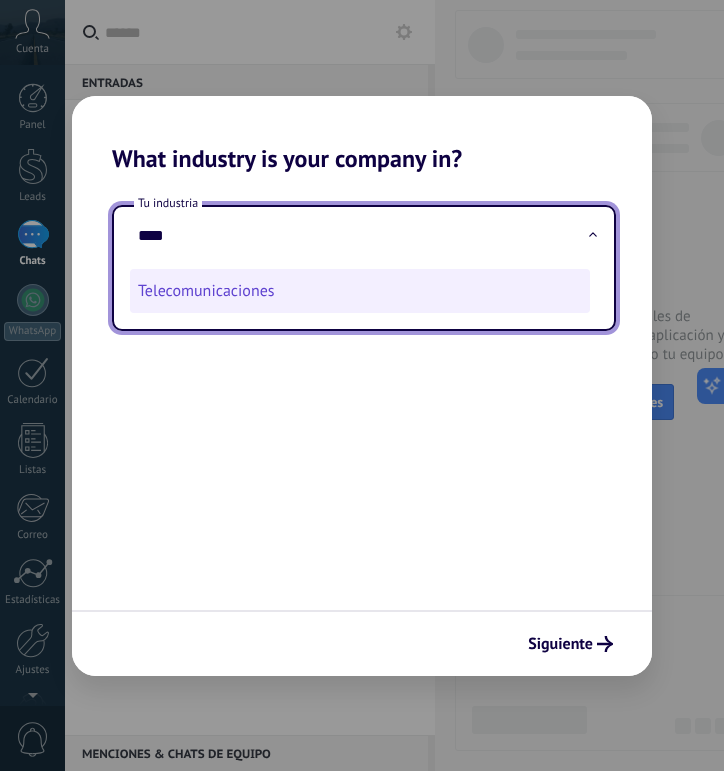 click on "Telecomunicaciones" at bounding box center (360, 291) 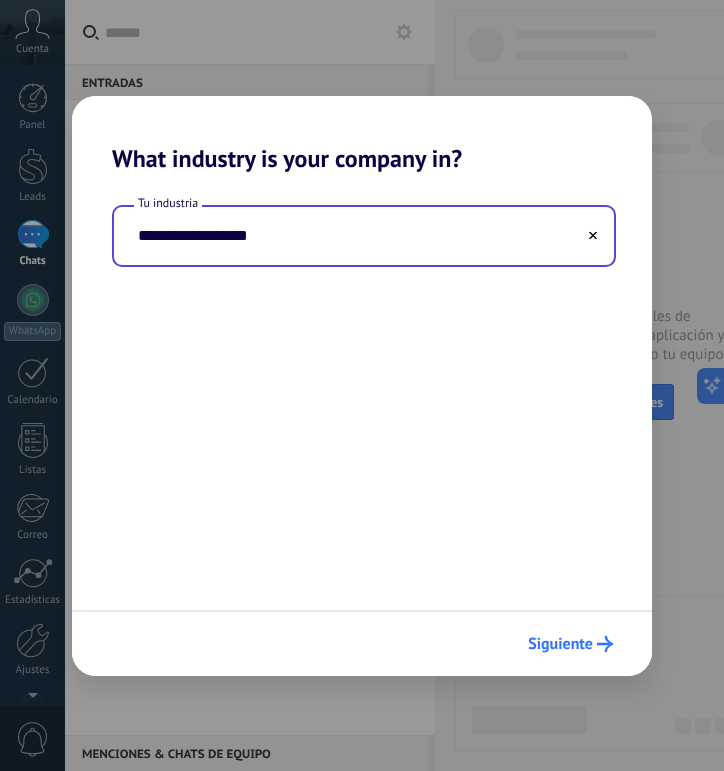click on "Siguiente" at bounding box center [560, 644] 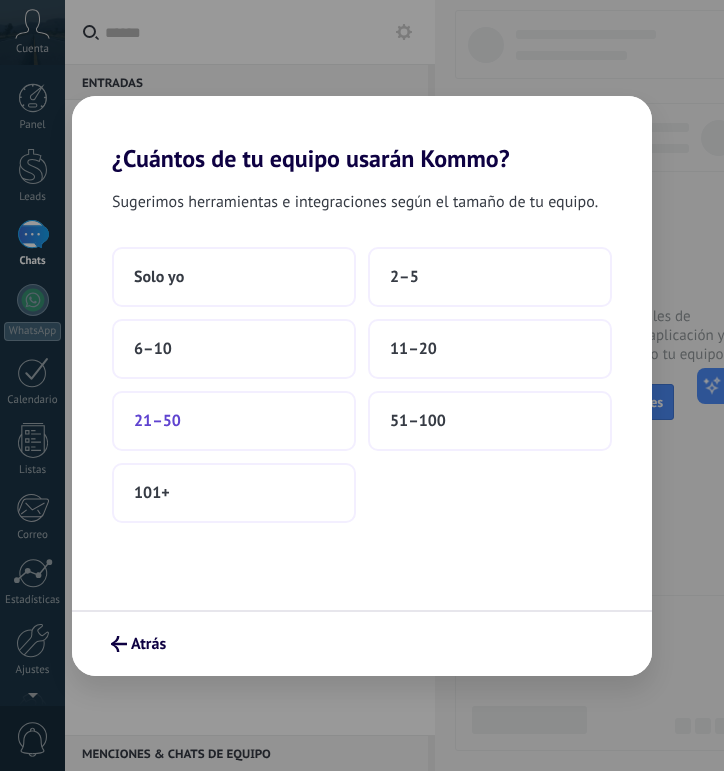 click on "21–50" at bounding box center (234, 421) 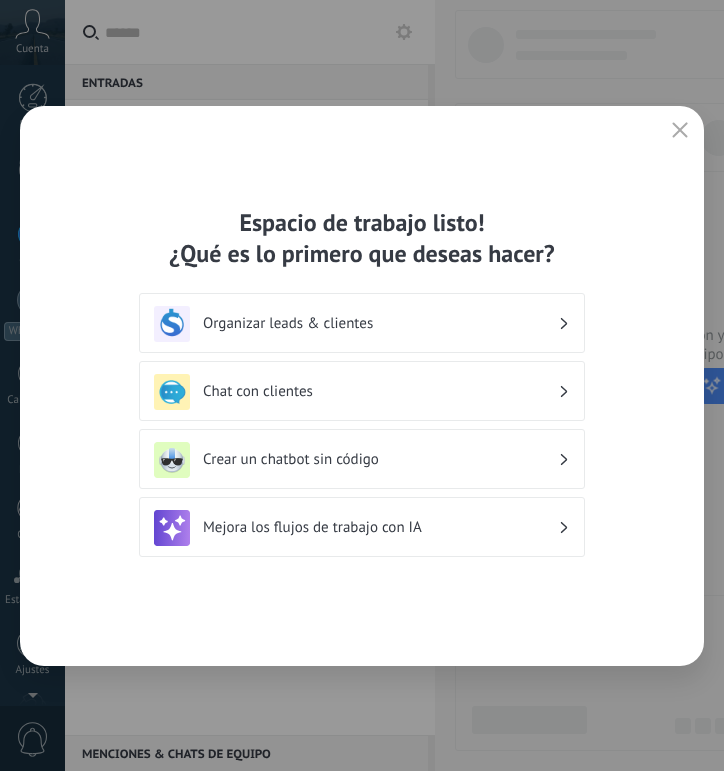 click on "Organizar leads & clientes" at bounding box center [362, 324] 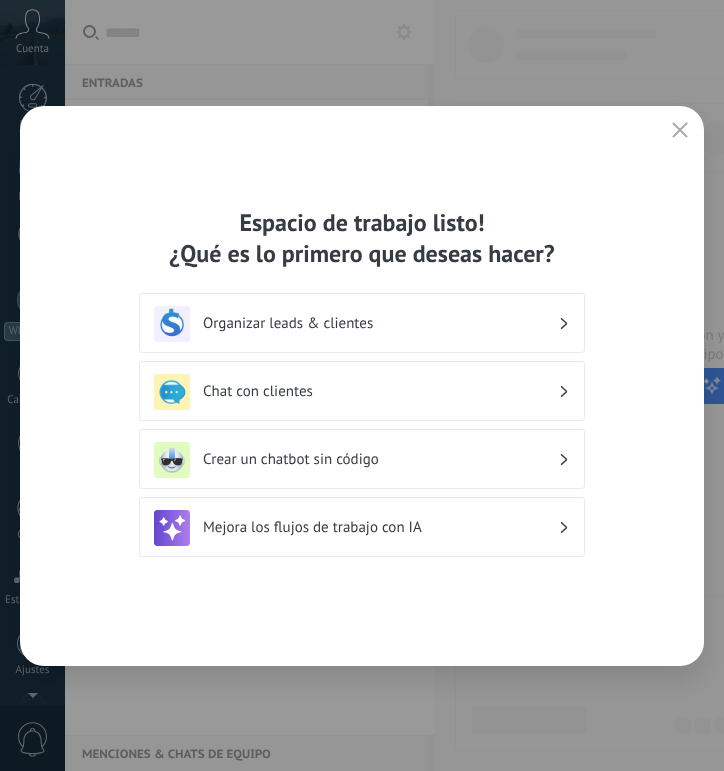 click on "Organizar leads & clientes" at bounding box center (362, 324) 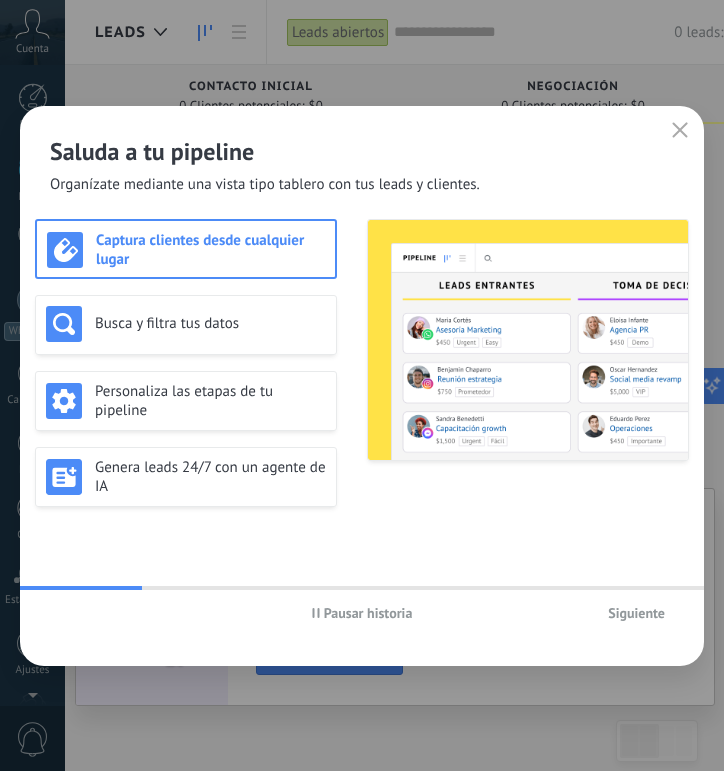 click on "Siguiente" at bounding box center (636, 613) 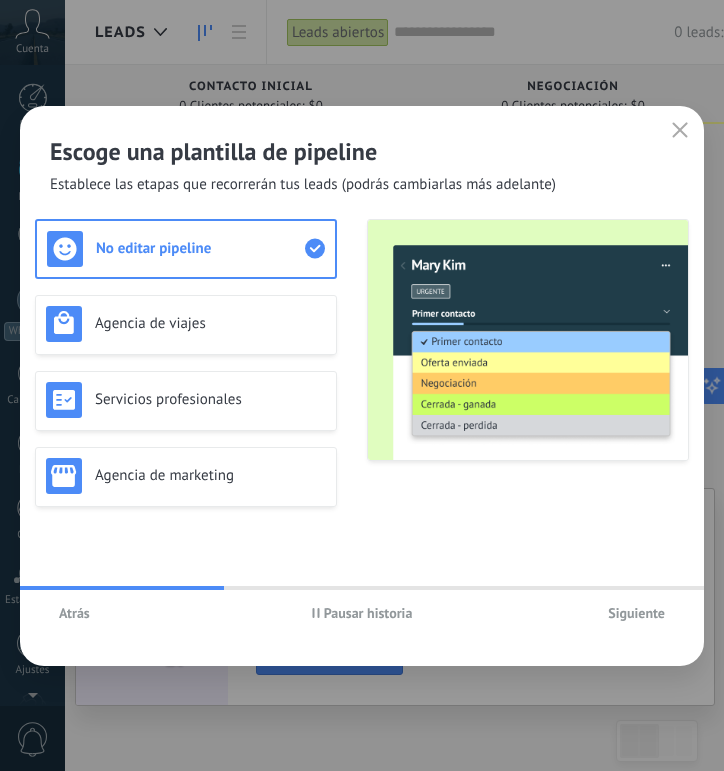 click at bounding box center [528, 340] 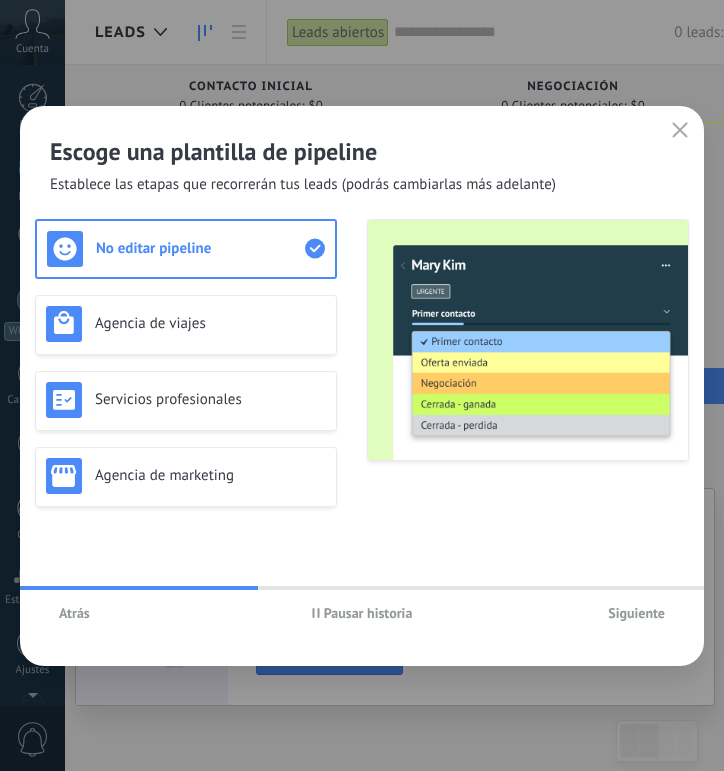 click 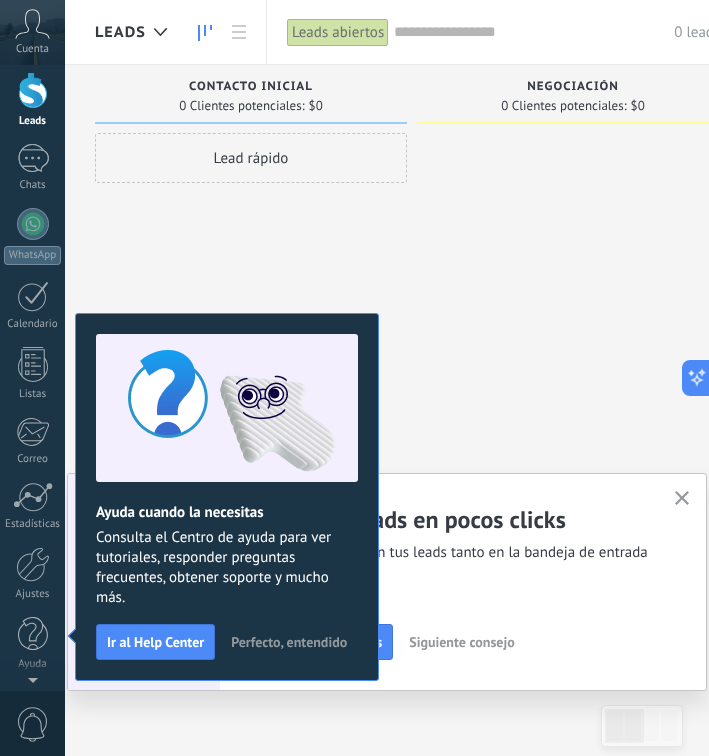 scroll, scrollTop: 0, scrollLeft: 0, axis: both 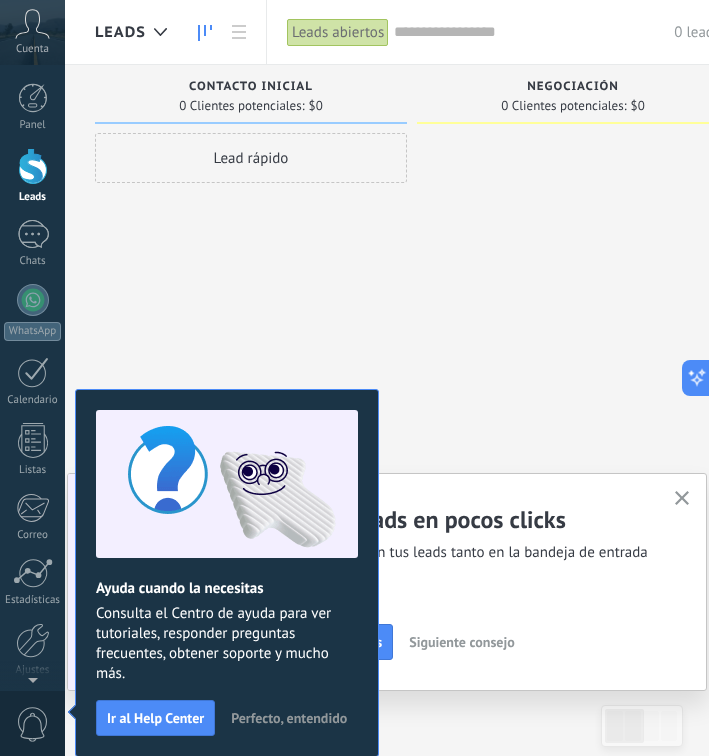 click at bounding box center [682, 499] 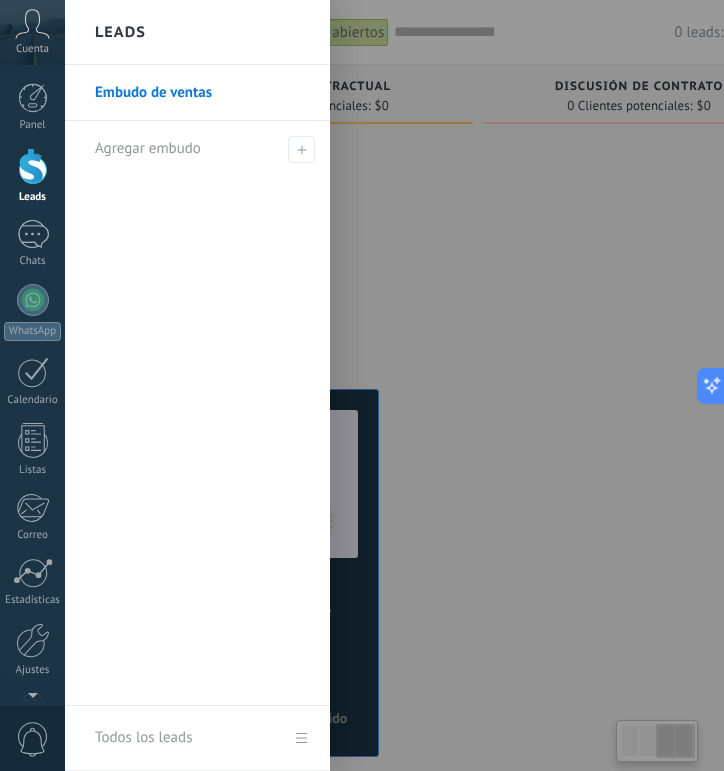 scroll, scrollTop: 0, scrollLeft: 650, axis: horizontal 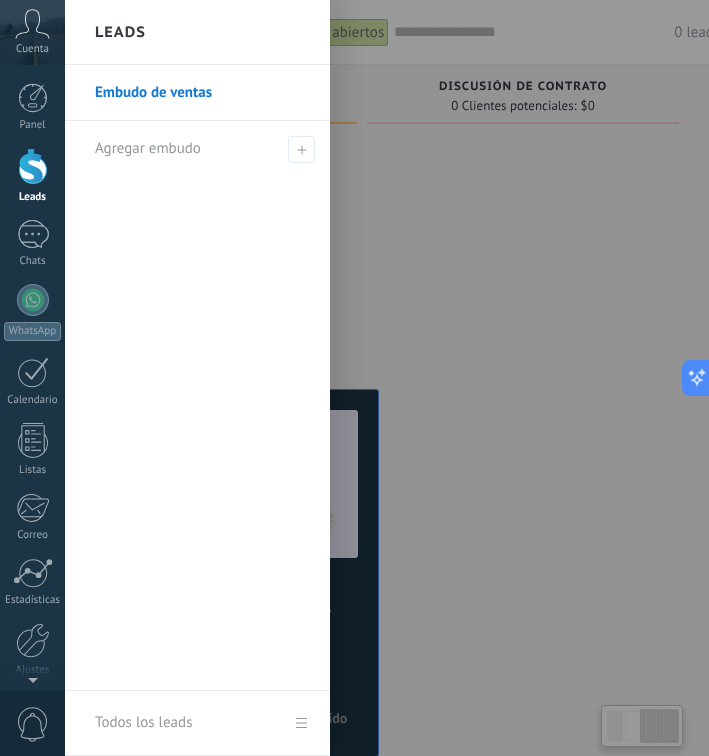 click at bounding box center [419, 378] 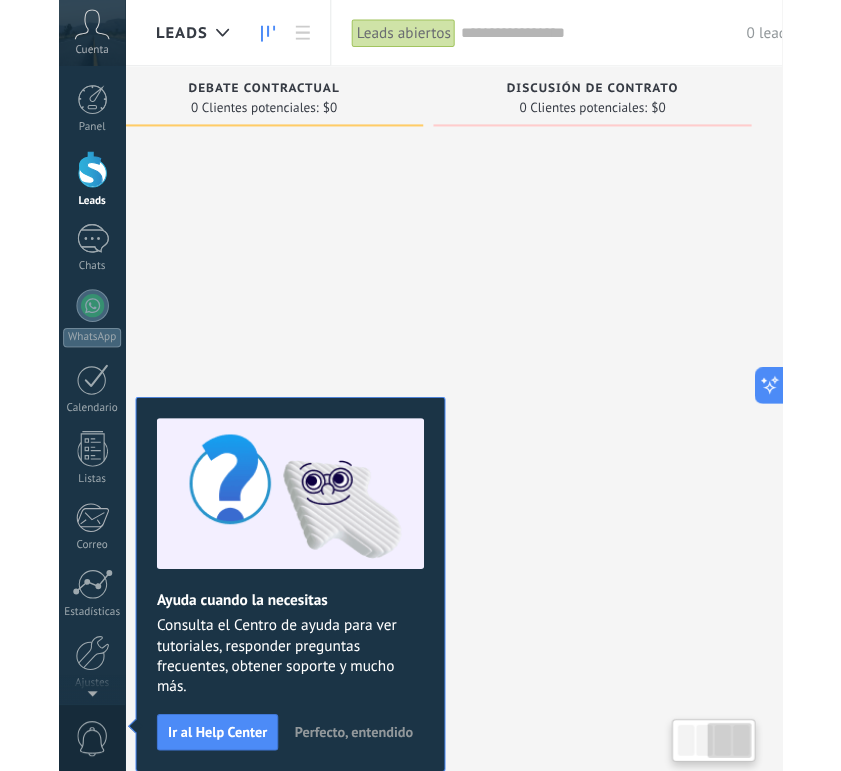 scroll, scrollTop: 0, scrollLeft: 0, axis: both 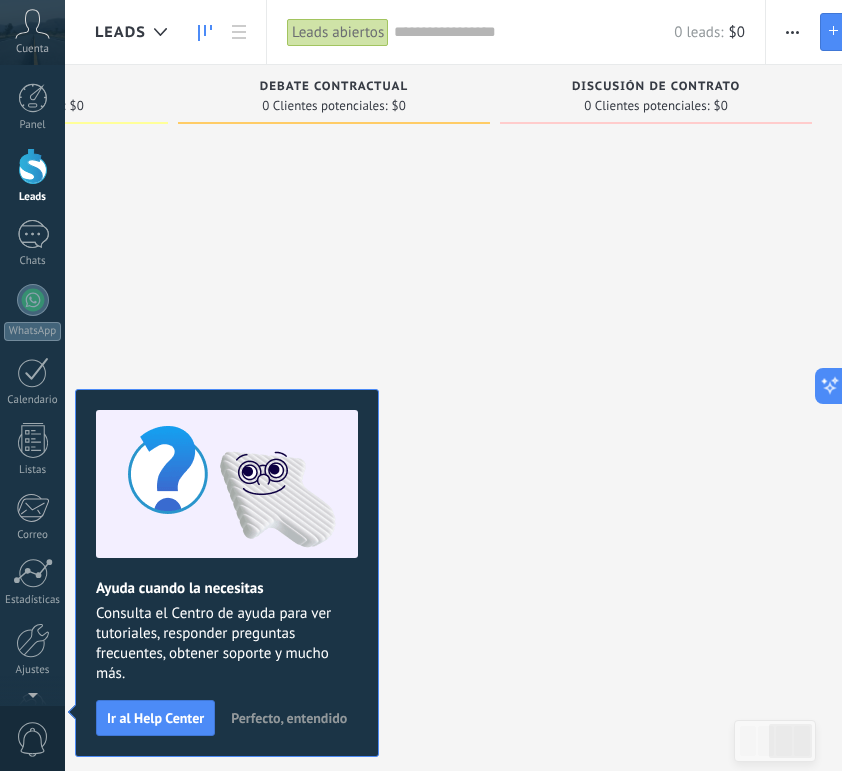 click at bounding box center (792, 32) 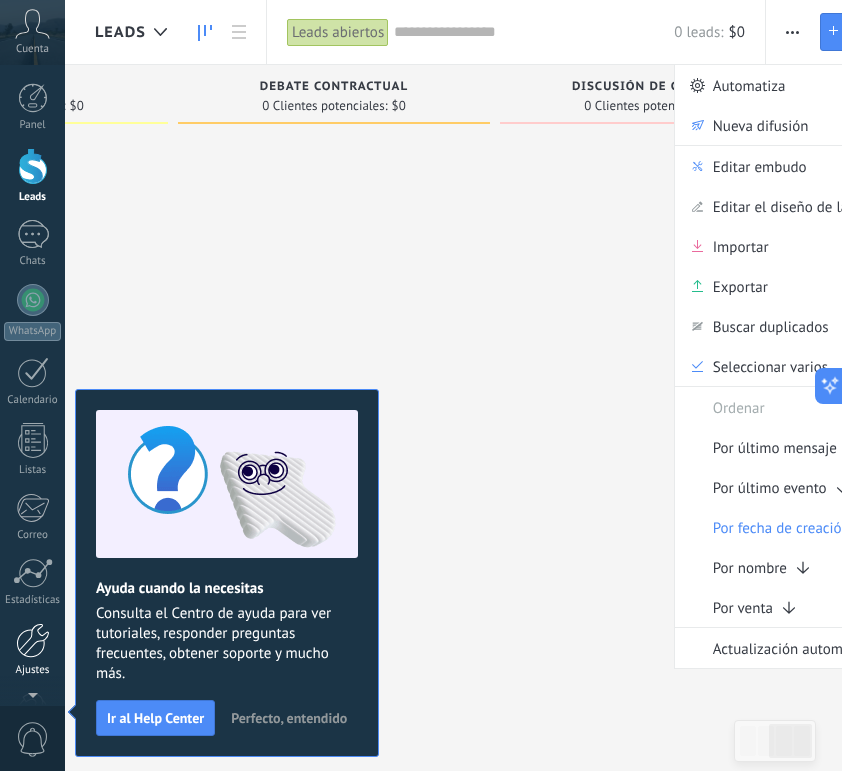click on "Ajustes" at bounding box center (32, 650) 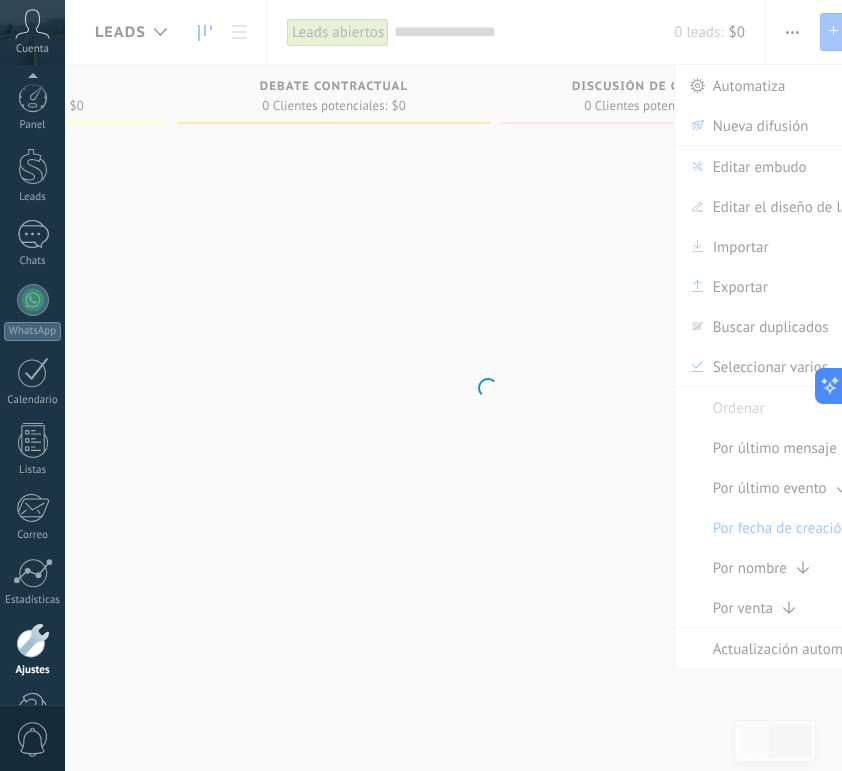 scroll, scrollTop: 61, scrollLeft: 0, axis: vertical 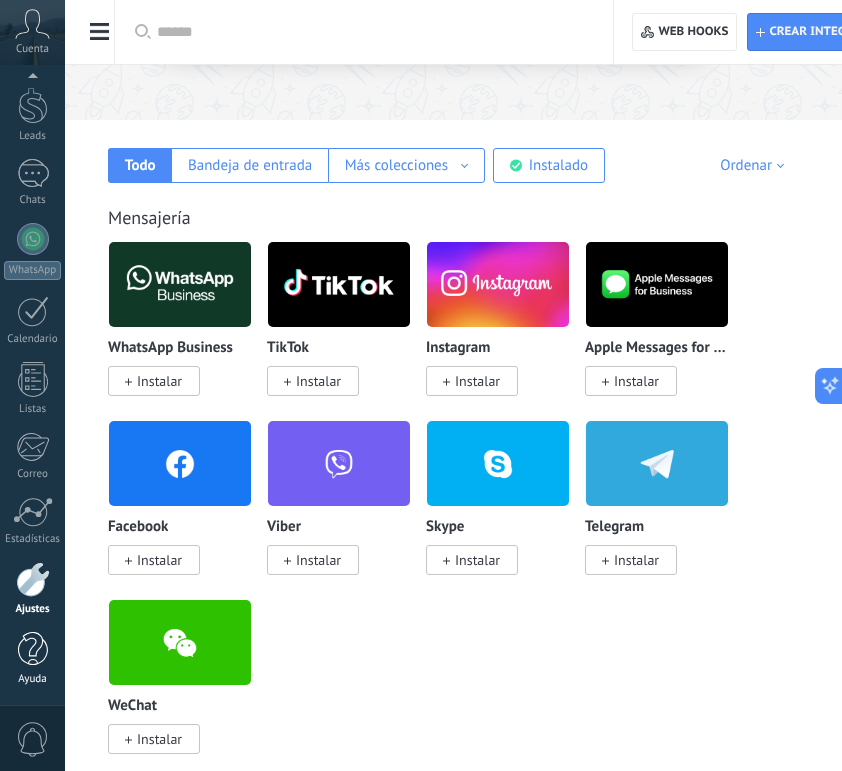 click at bounding box center (33, 649) 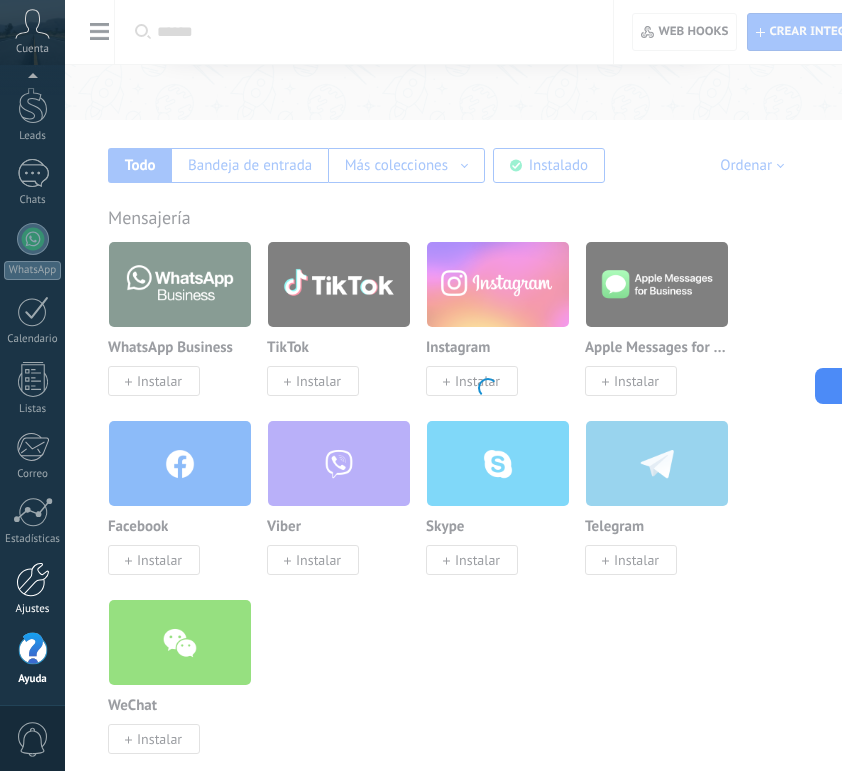 click at bounding box center [33, 579] 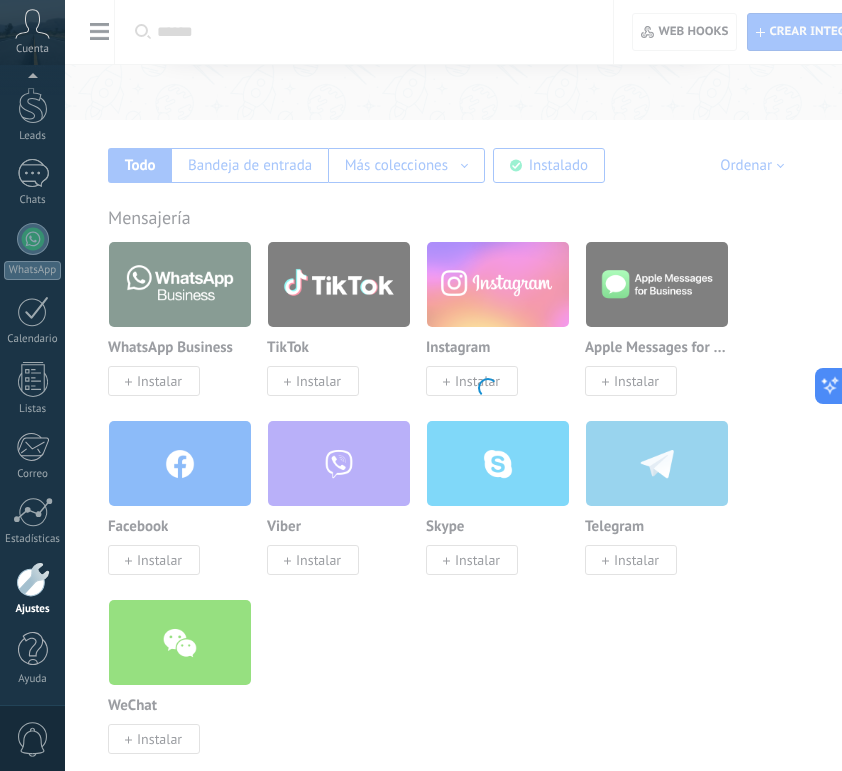 click on ".abccls-1,.abccls-2{fill-rule:evenodd}.abccls-2{fill:#fff} .abfcls-1{fill:none}.abfcls-2{fill:#fff} .abncls-1{isolation:isolate}.abncls-2{opacity:.06}.abncls-2,.abncls-3,.abncls-6{mix-blend-mode:multiply}.abncls-3{opacity:.15}.abncls-4,.abncls-8{fill:#fff}.abncls-5{fill:url(#abnlinear-gradient)}.abncls-6{opacity:.04}.abncls-7{fill:url(#abnlinear-gradient-2)}.abncls-8{fill-rule:evenodd} .abqst0{fill:#ffa200} .abwcls-1{fill:#252525} .cls-1{isolation:isolate} .acicls-1{fill:none} .aclcls-1{fill:#232323} .acnst0{display:none} .addcls-1,.addcls-2{fill:none;stroke-miterlimit:10}.addcls-1{stroke:#dfe0e5}.addcls-2{stroke:#a1a7ab} .adecls-1,.adecls-2{fill:none;stroke-miterlimit:10}.adecls-1{stroke:#dfe0e5}.adecls-2{stroke:#a1a7ab} .adqcls-1{fill:#8591a5;fill-rule:evenodd} .aeccls-1{fill:#5c9f37} .aeecls-1{fill:#f86161} .aejcls-1{fill:#8591a5;fill-rule:evenodd} .aekcls-1{fill-rule:evenodd} .aelcls-1{fill-rule:evenodd;fill:currentColor} .aemcls-1{fill-rule:evenodd;fill:currentColor} .aencls-2{fill:#f86161;opacity:.3}" at bounding box center (421, 114) 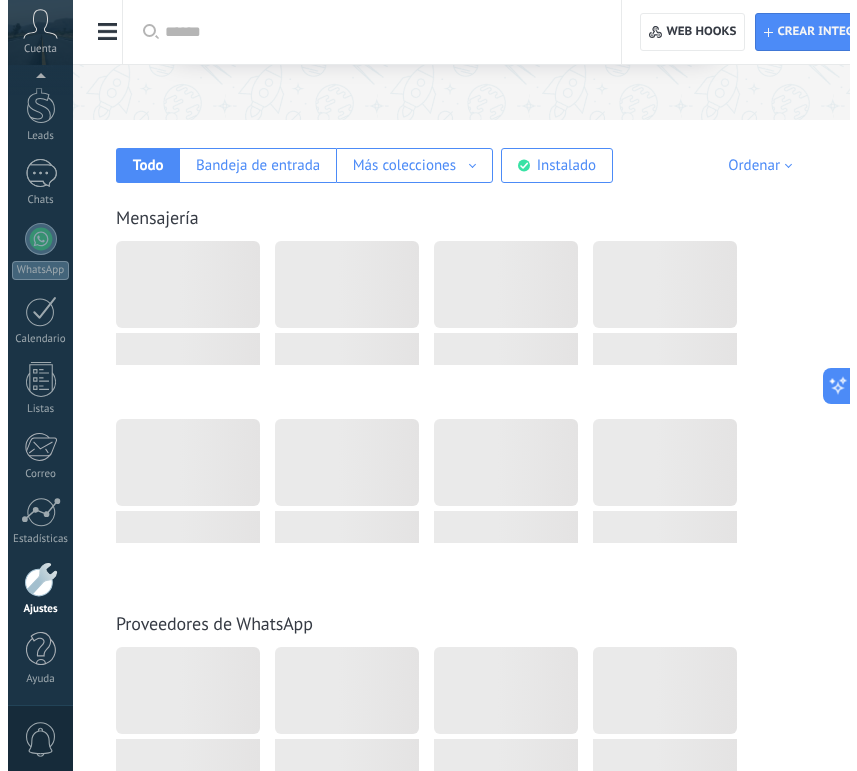 scroll, scrollTop: 0, scrollLeft: 0, axis: both 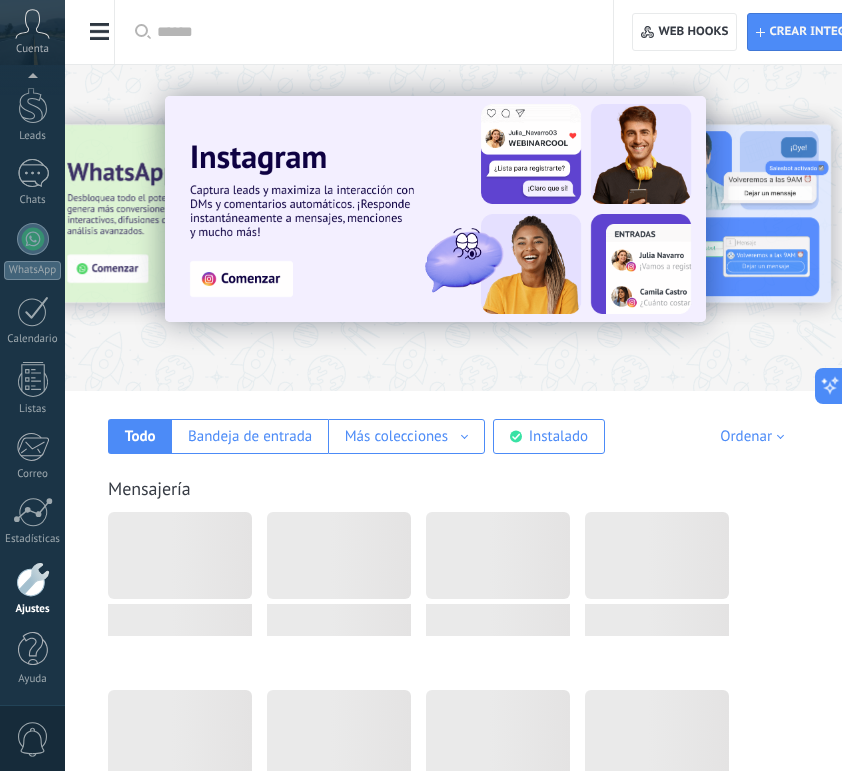 click at bounding box center (100, 32) 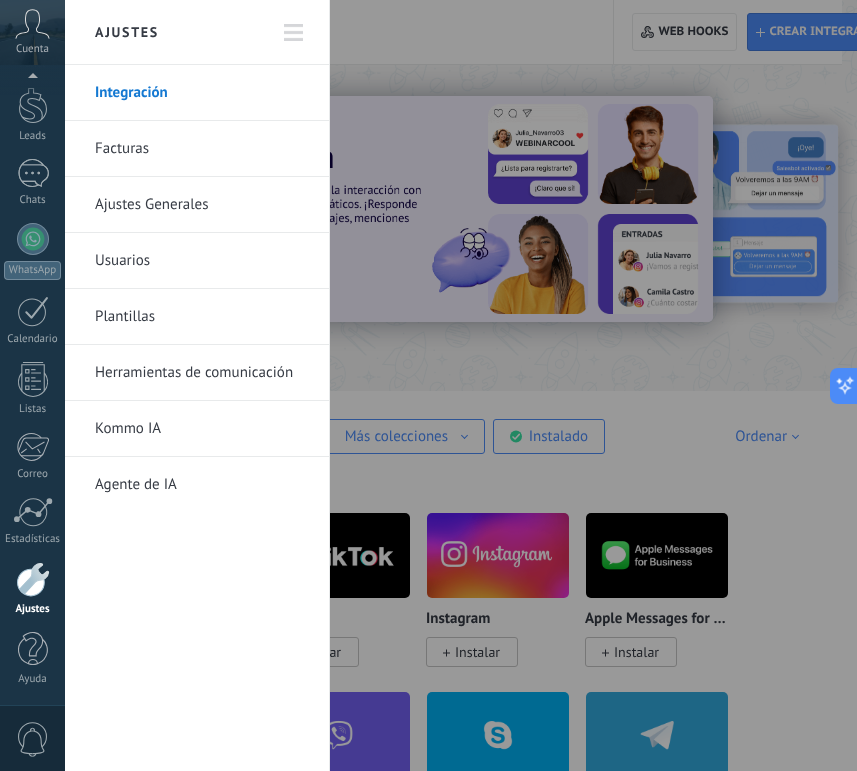 click on "Usuarios" at bounding box center (202, 261) 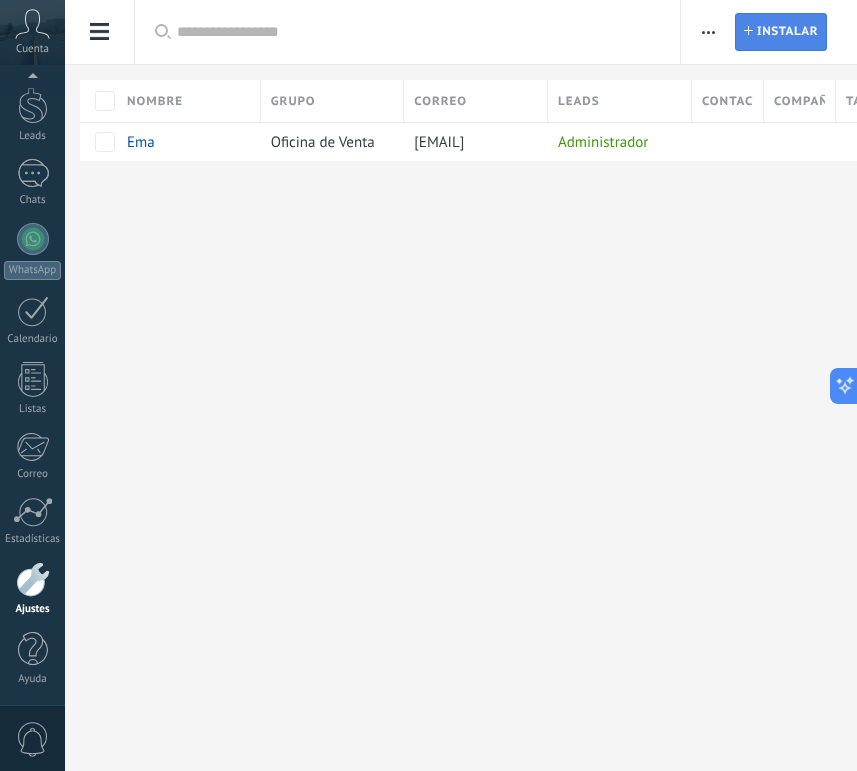 click on "Instalar" at bounding box center [787, 32] 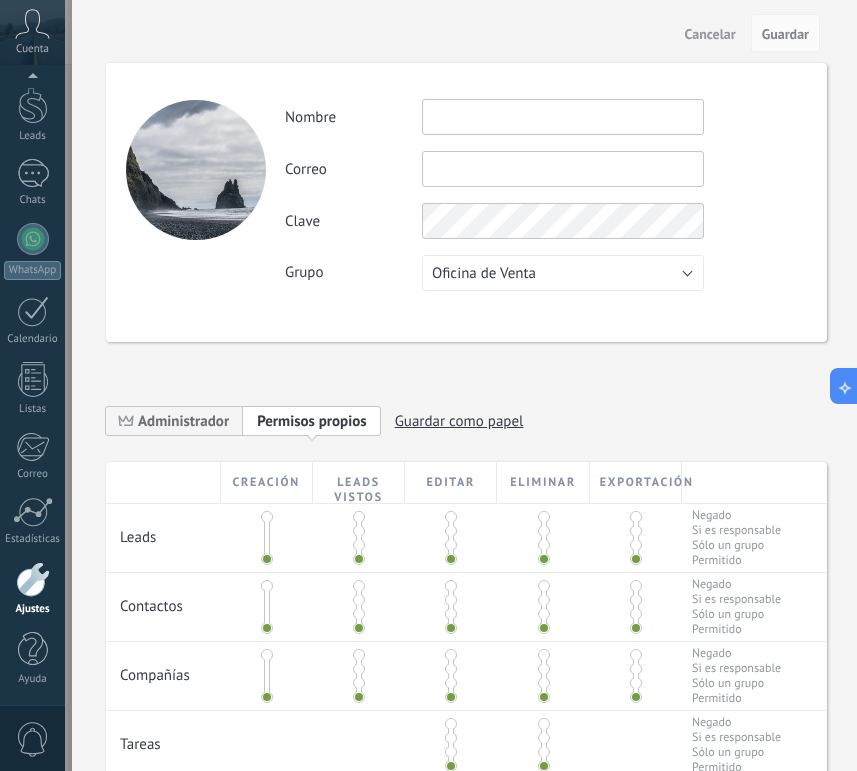 click on "Actividad Nombre Correo No puedes editar este correo porque el usuario tiene la verificación en 2 pasos activada. Clave Grupo Oficina de Venta Usuarios libres Oficina de Venta" at bounding box center [545, 195] 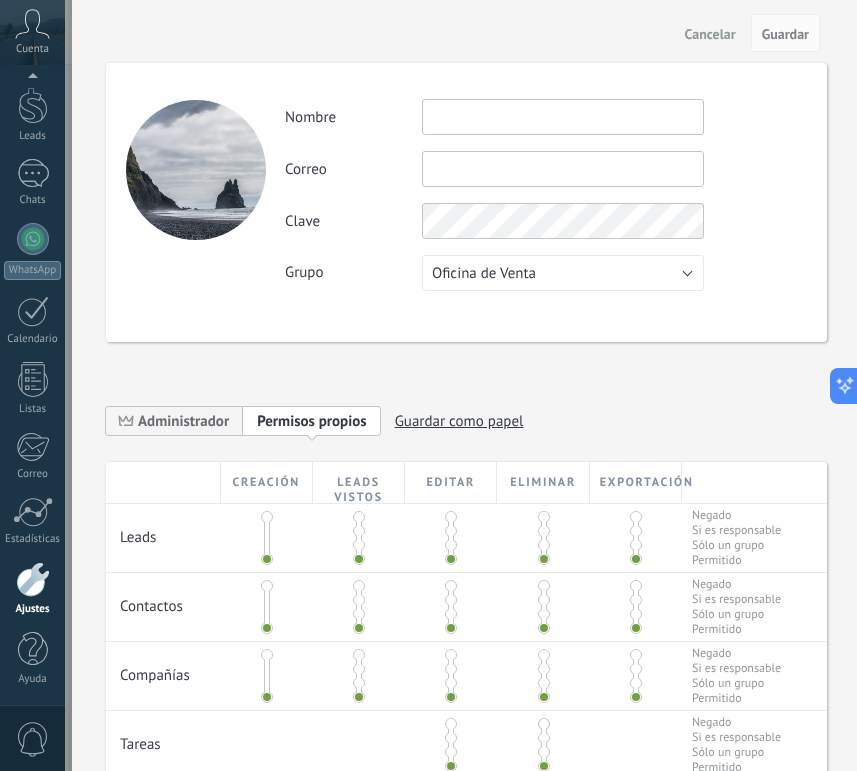 click at bounding box center [563, 117] 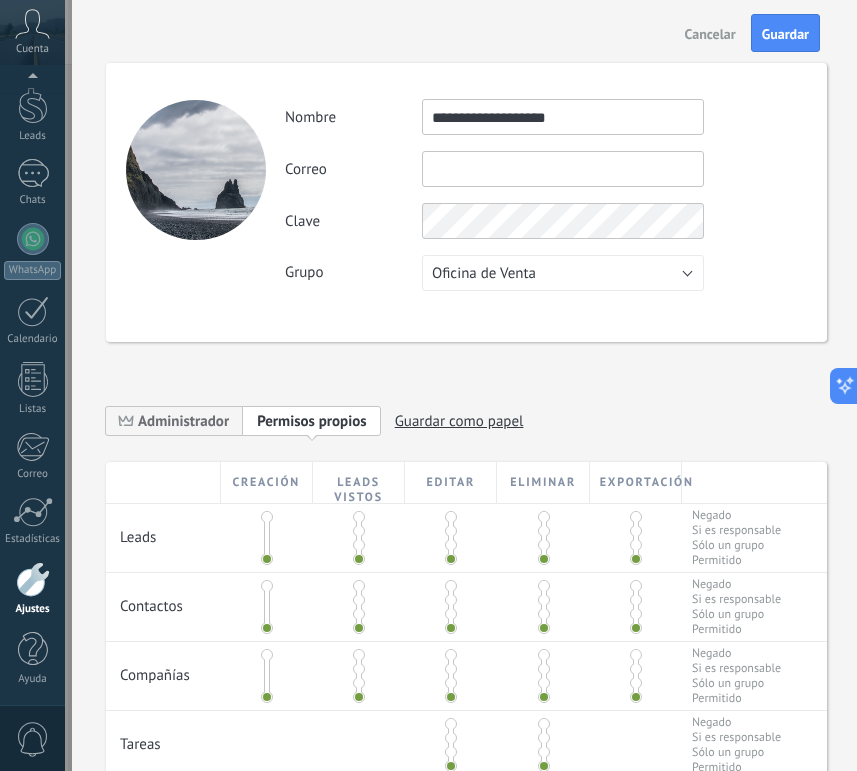 type on "**********" 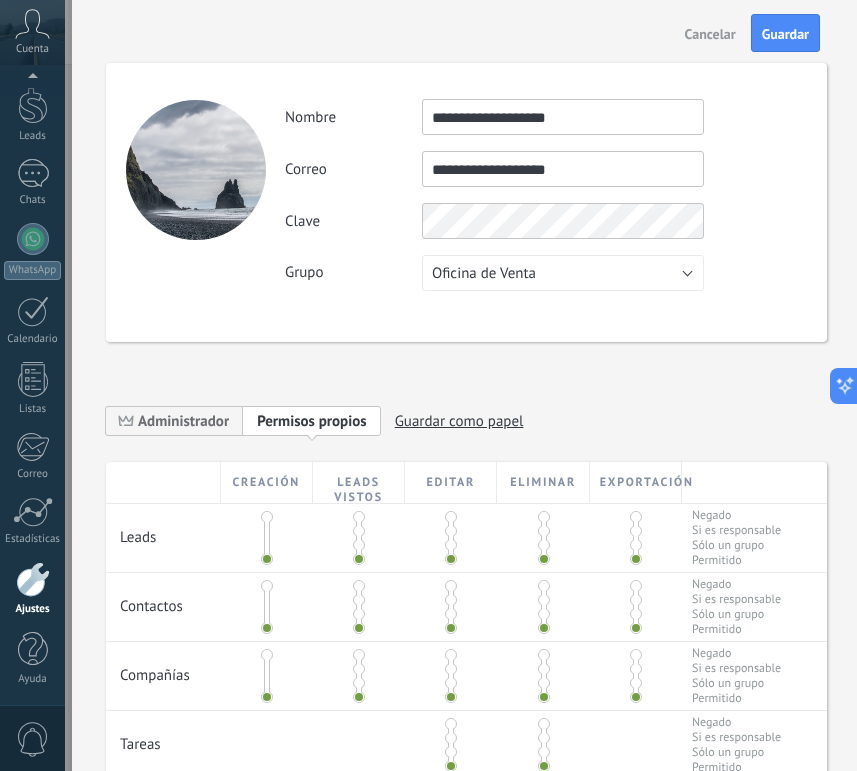 type on "**********" 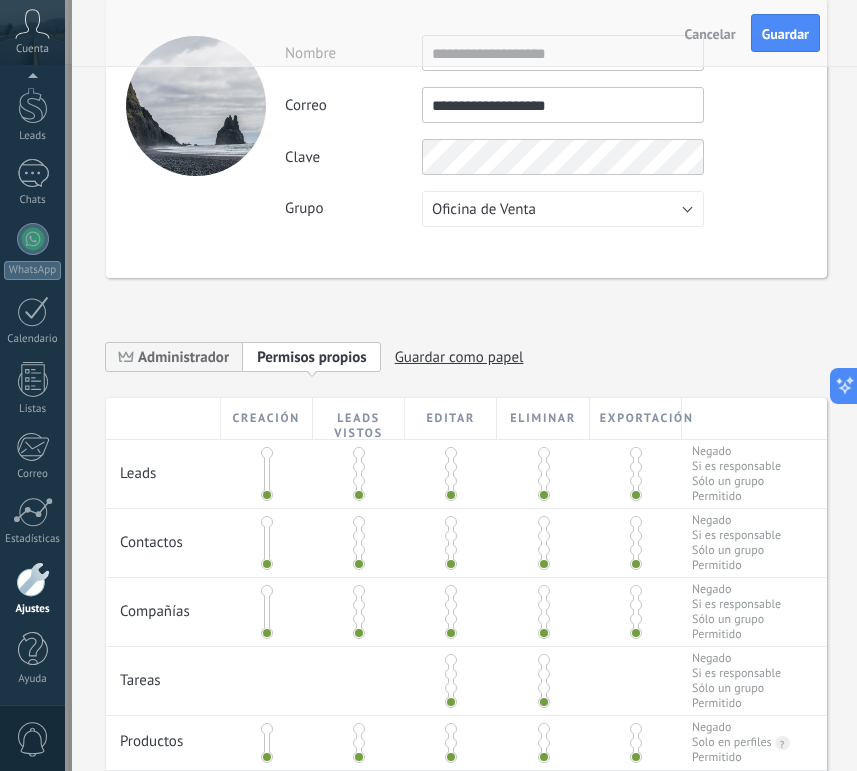 scroll, scrollTop: 123, scrollLeft: 0, axis: vertical 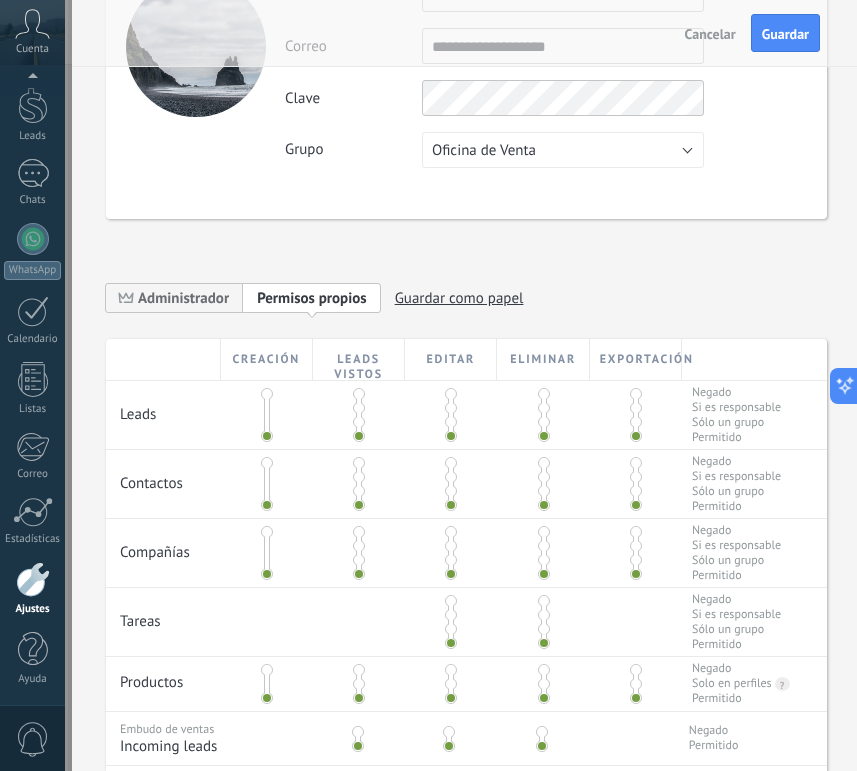 click at bounding box center [359, 408] 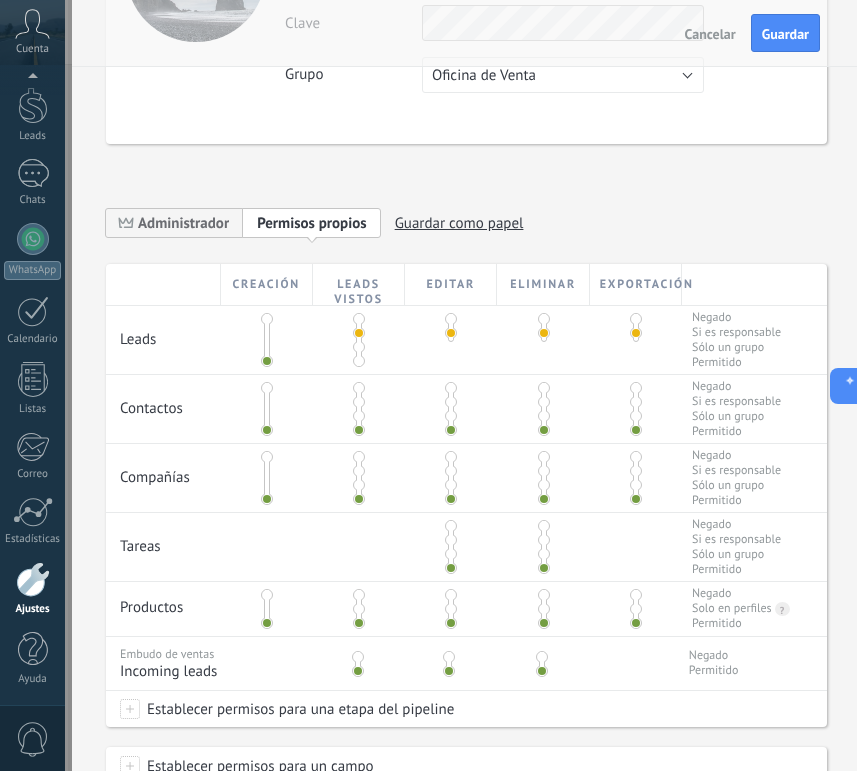 scroll, scrollTop: 208, scrollLeft: 0, axis: vertical 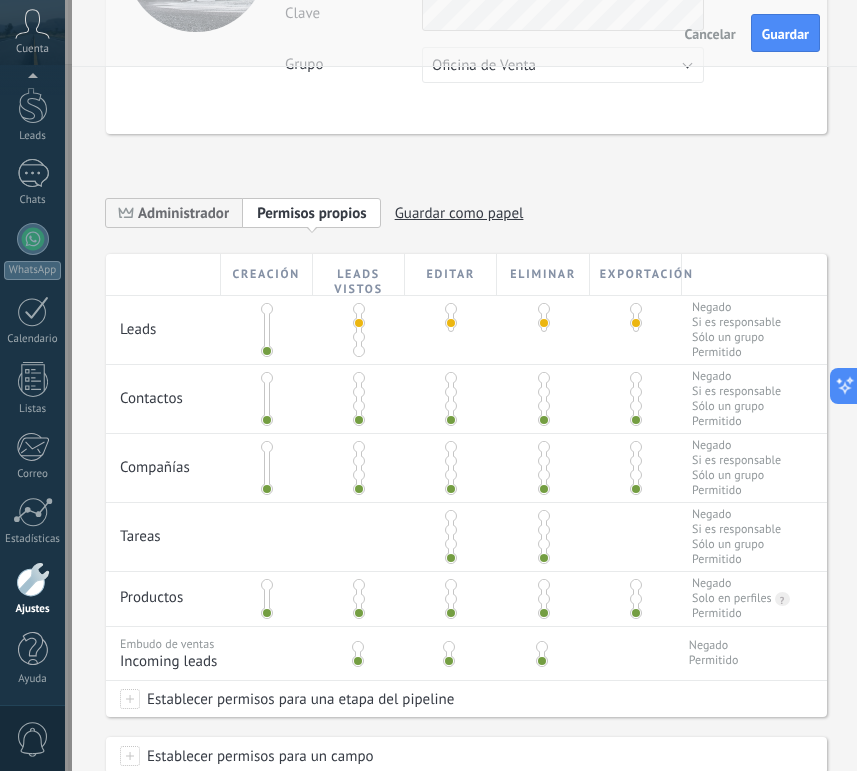 click at bounding box center (359, 392) 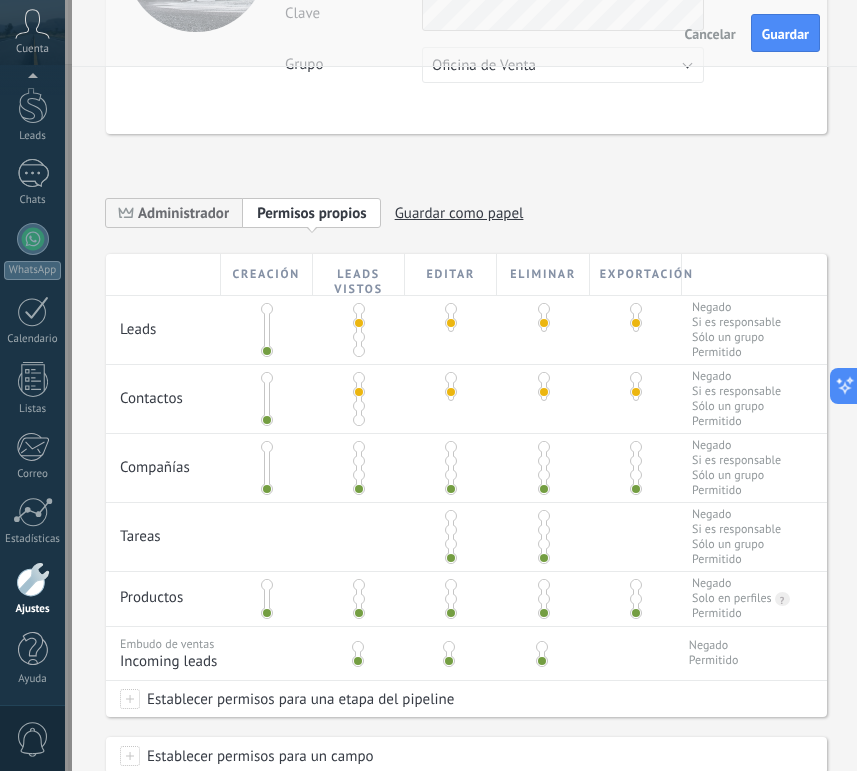click at bounding box center (359, 461) 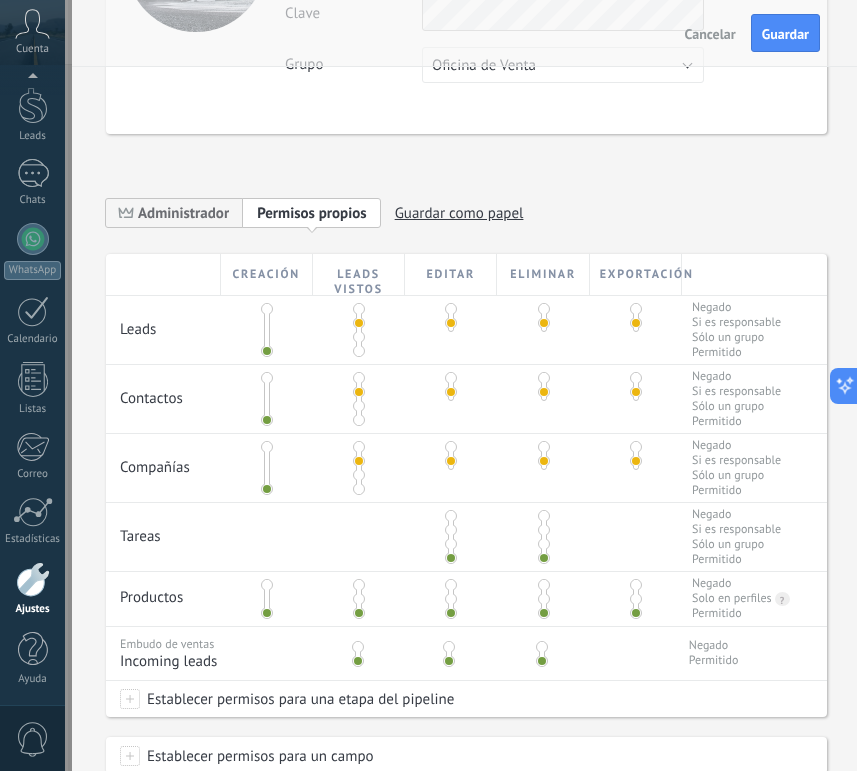 click at bounding box center (451, 530) 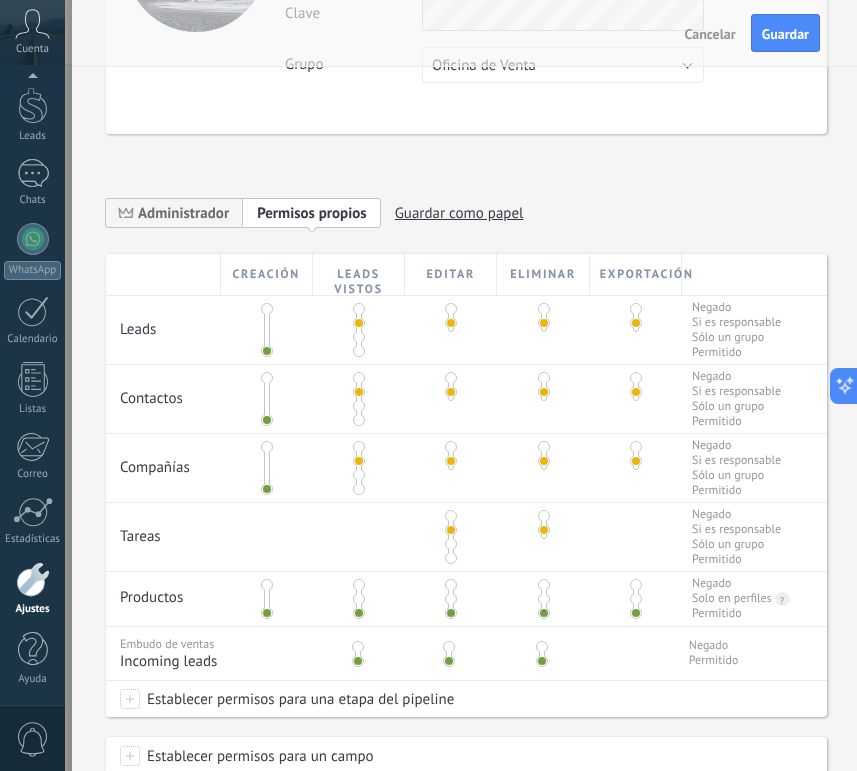 click at bounding box center (359, 599) 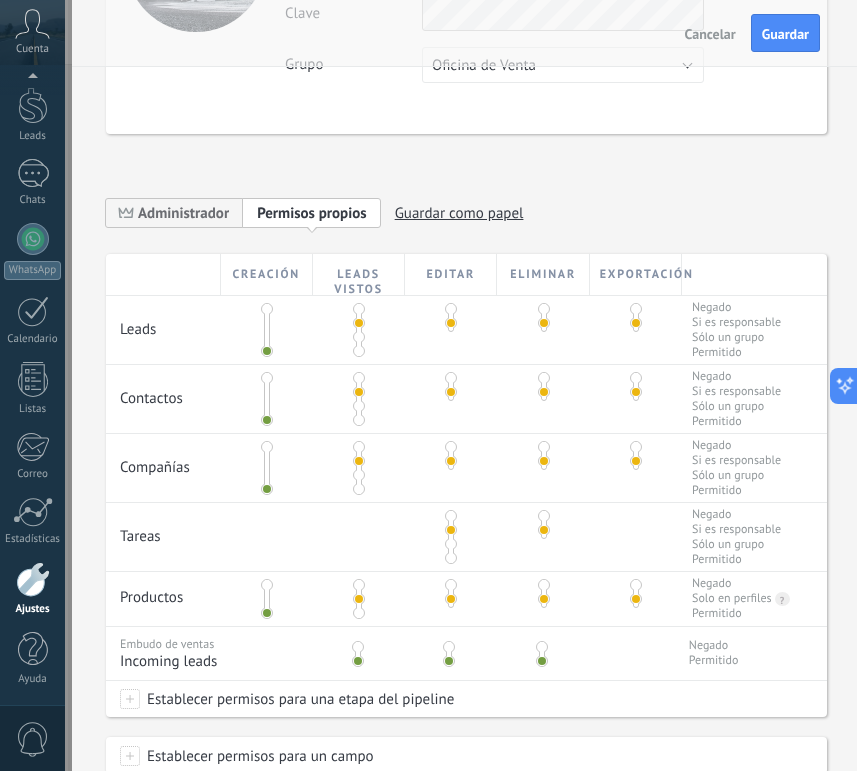 click at bounding box center [358, 647] 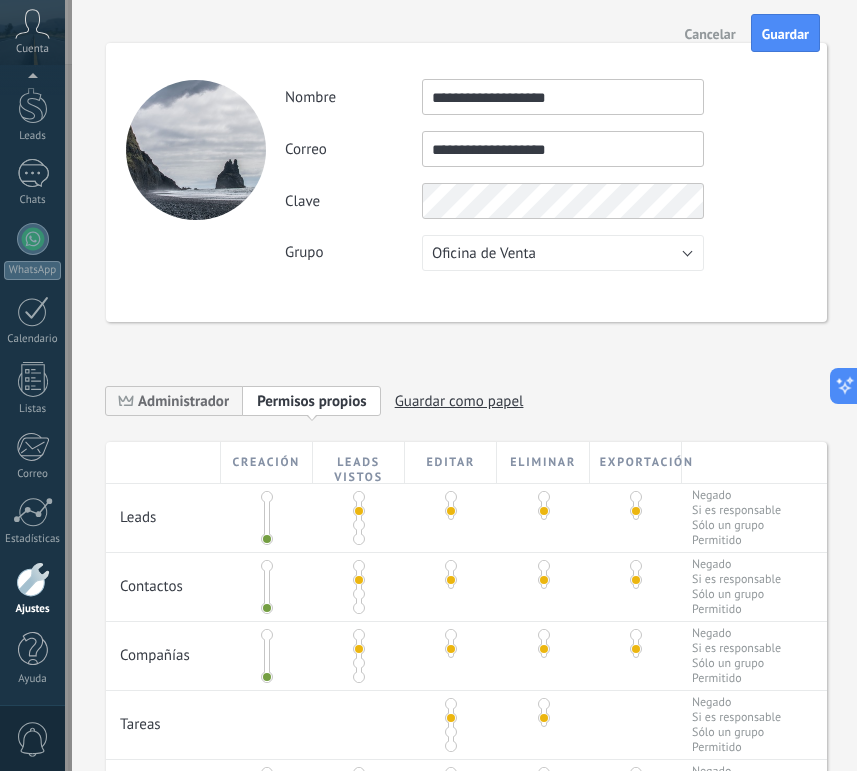 scroll, scrollTop: 0, scrollLeft: 0, axis: both 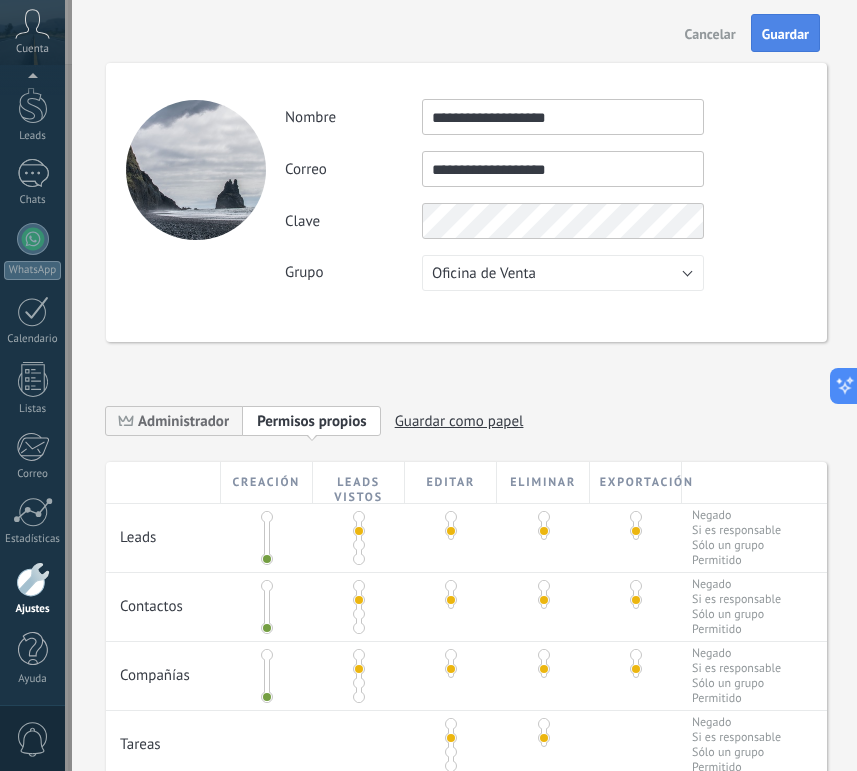 click on "Guardar" at bounding box center (785, 34) 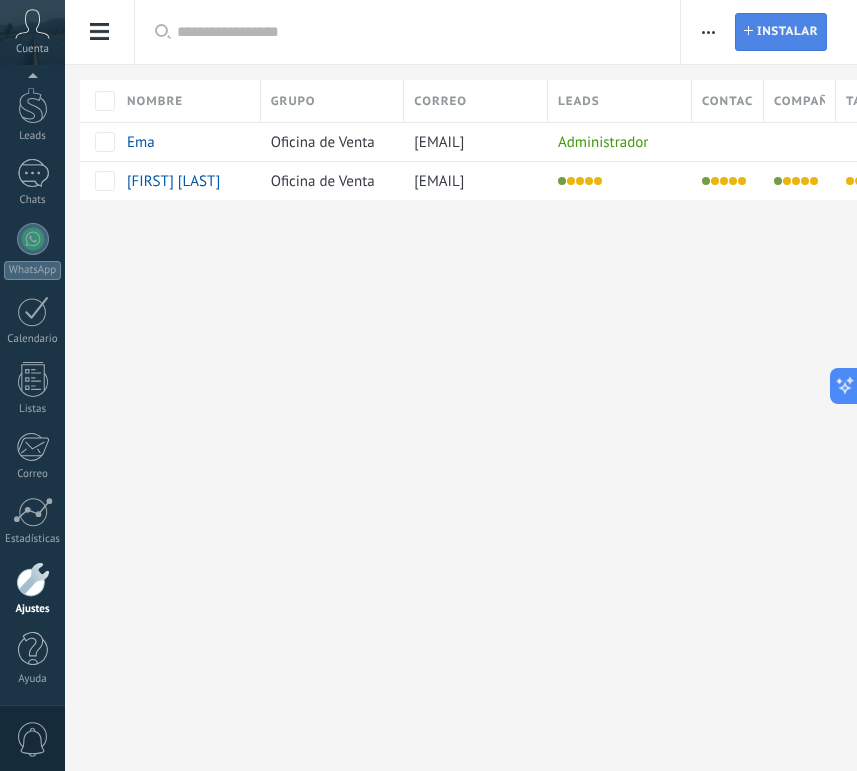 click on "Instalar" at bounding box center (787, 32) 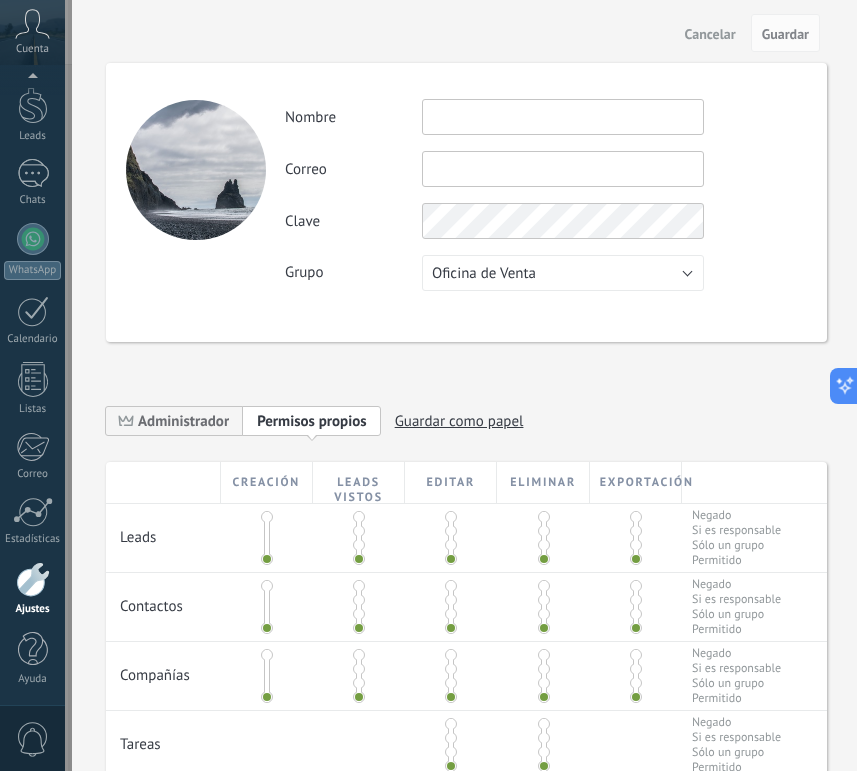 click at bounding box center [563, 117] 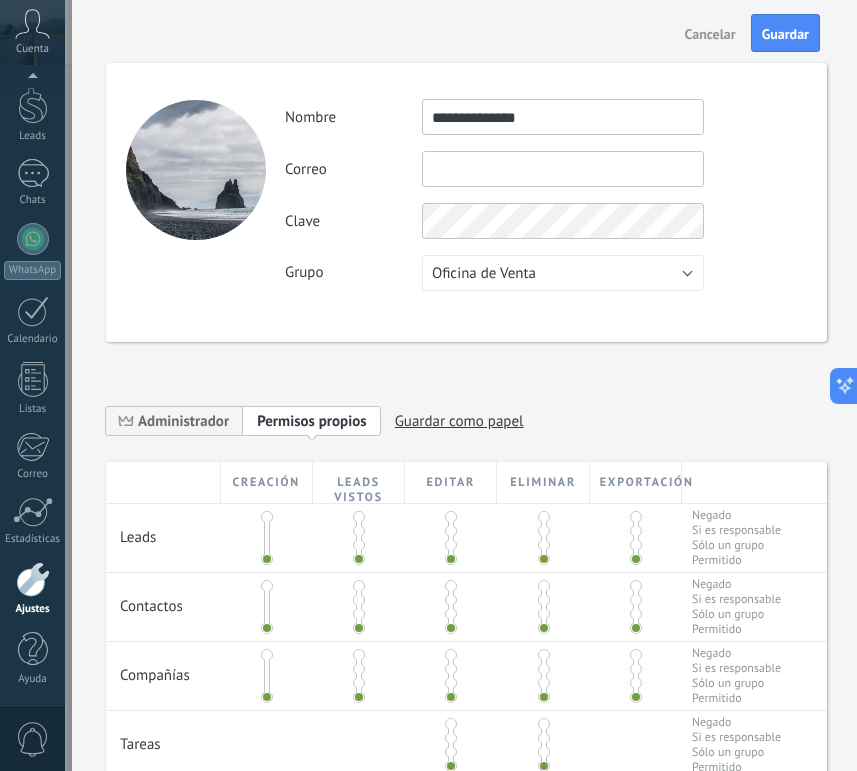 type on "**********" 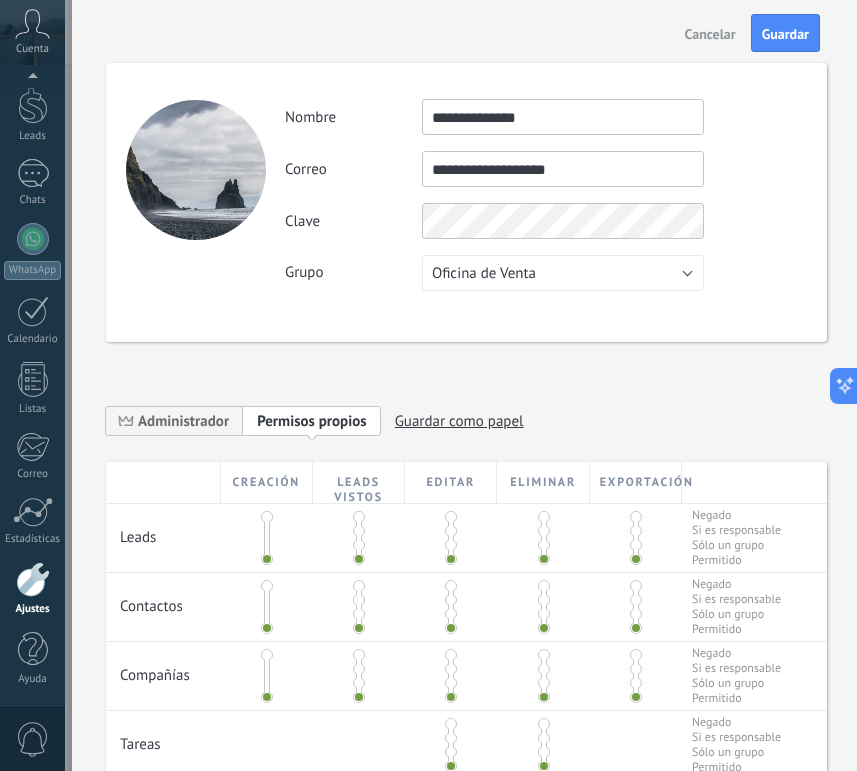 type on "**********" 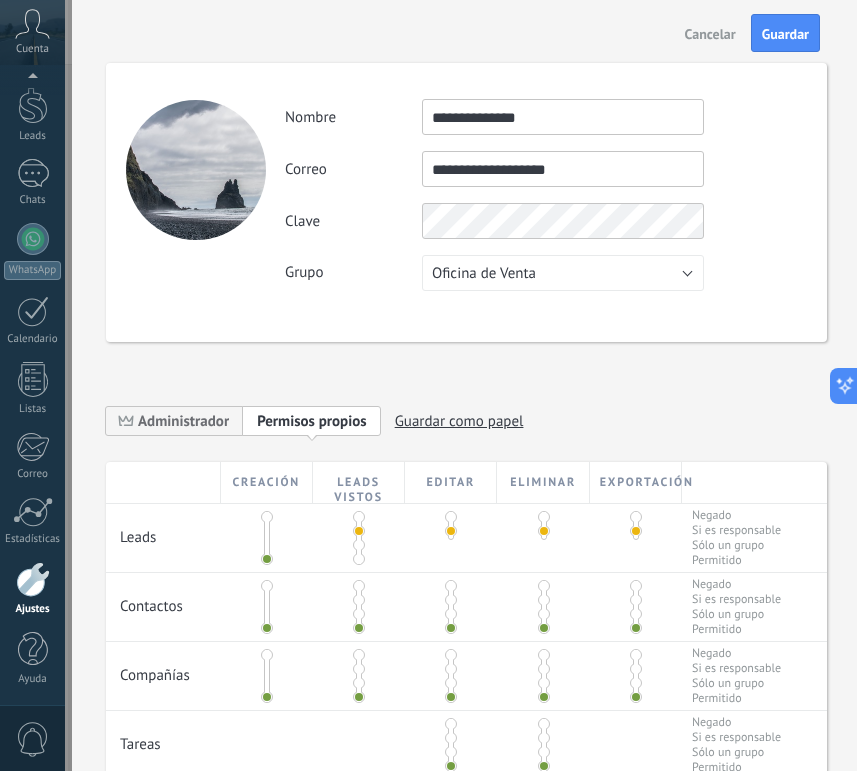 click at bounding box center (359, 600) 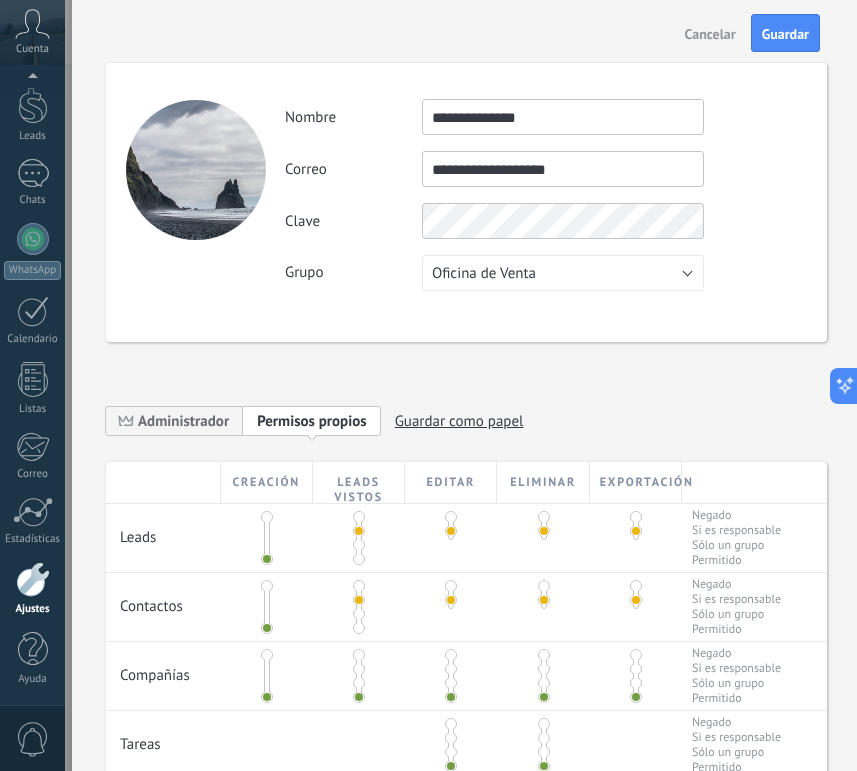 scroll, scrollTop: 143, scrollLeft: 0, axis: vertical 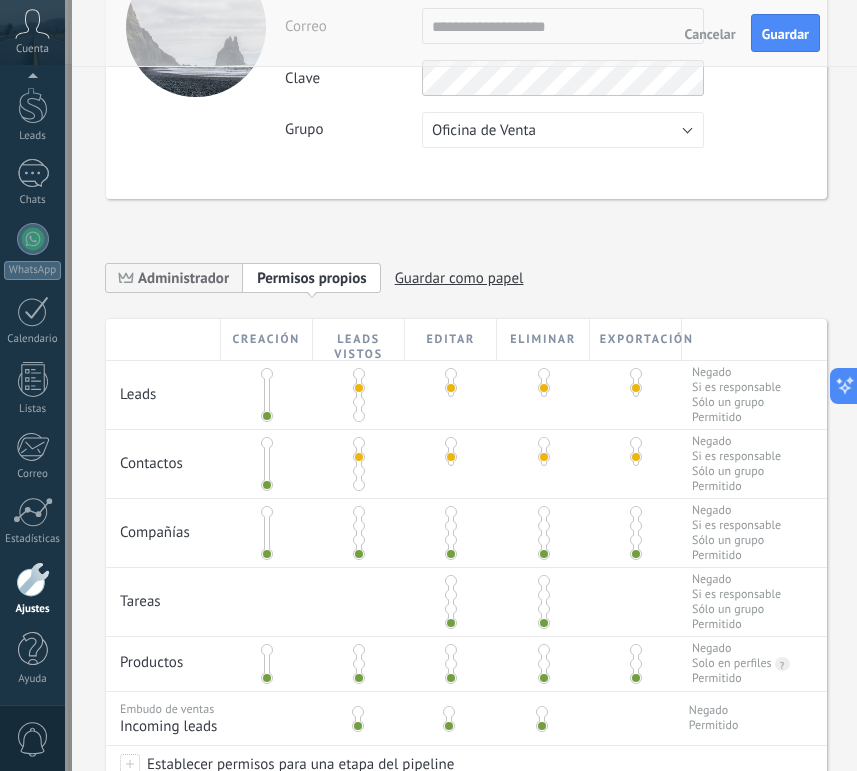 click at bounding box center (359, 526) 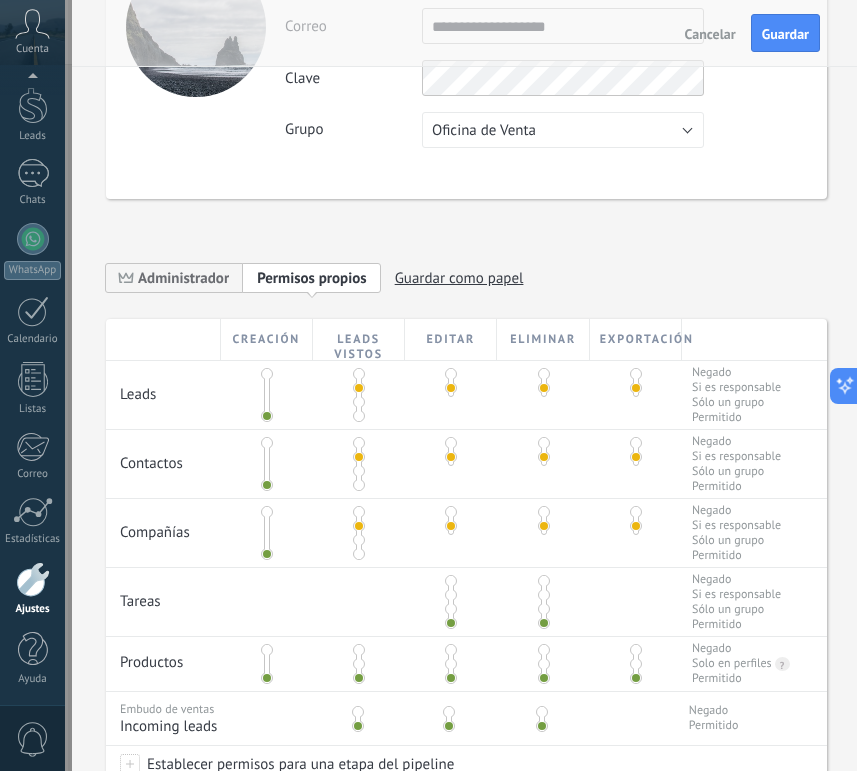 click at bounding box center (451, 595) 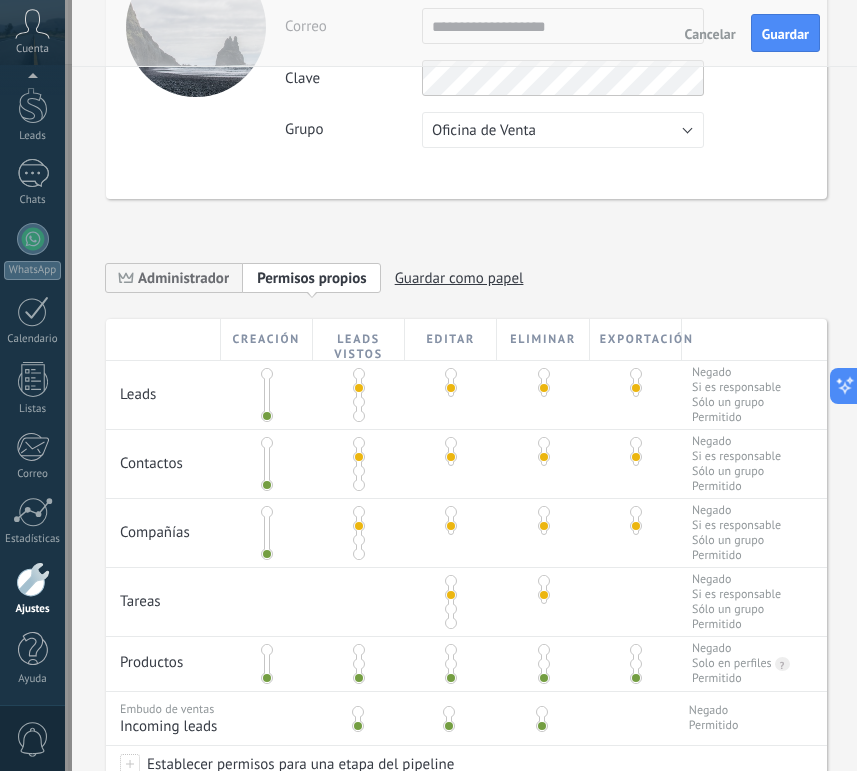 scroll, scrollTop: 224, scrollLeft: 0, axis: vertical 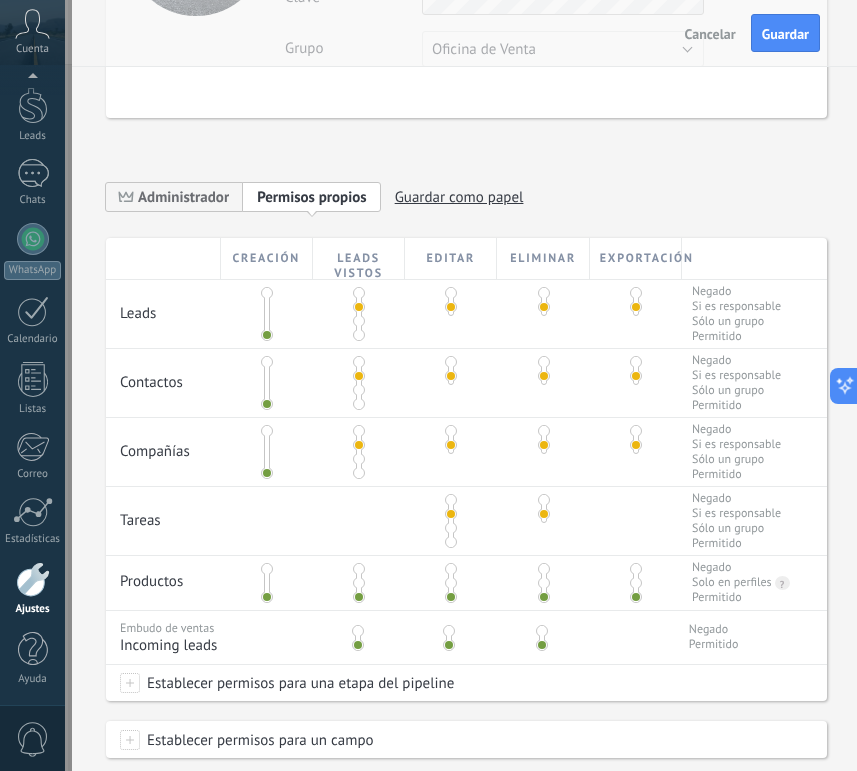 click at bounding box center [359, 583] 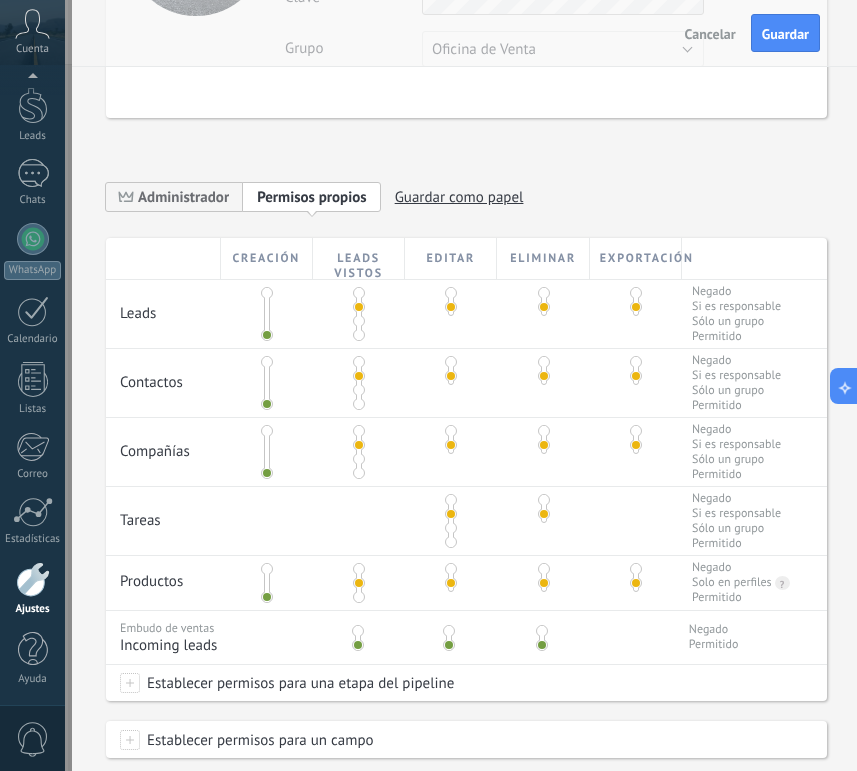 click at bounding box center [358, 631] 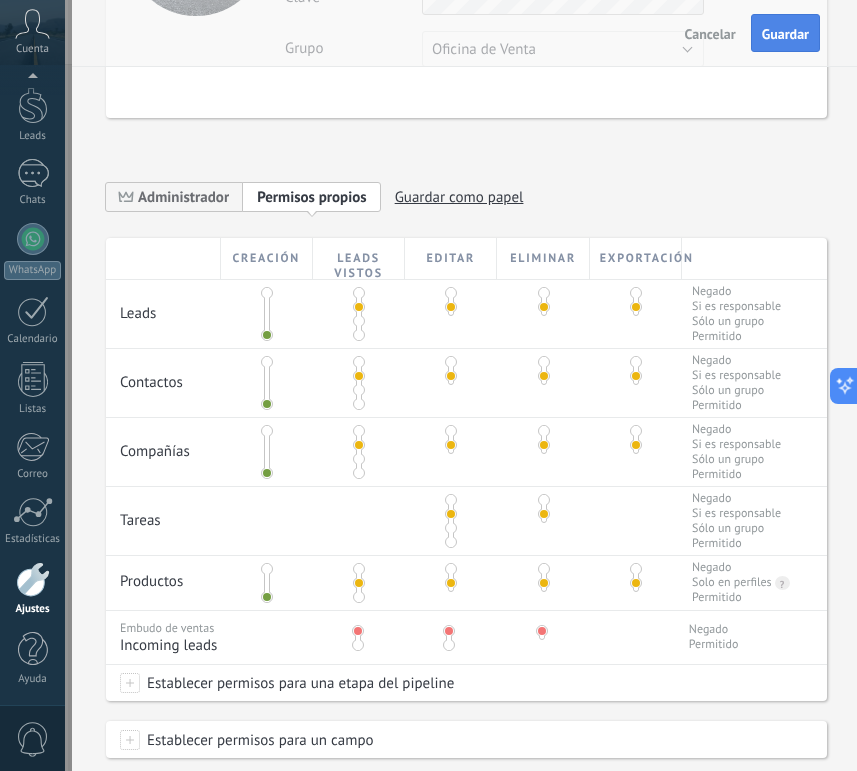 click on "Guardar" at bounding box center [785, 34] 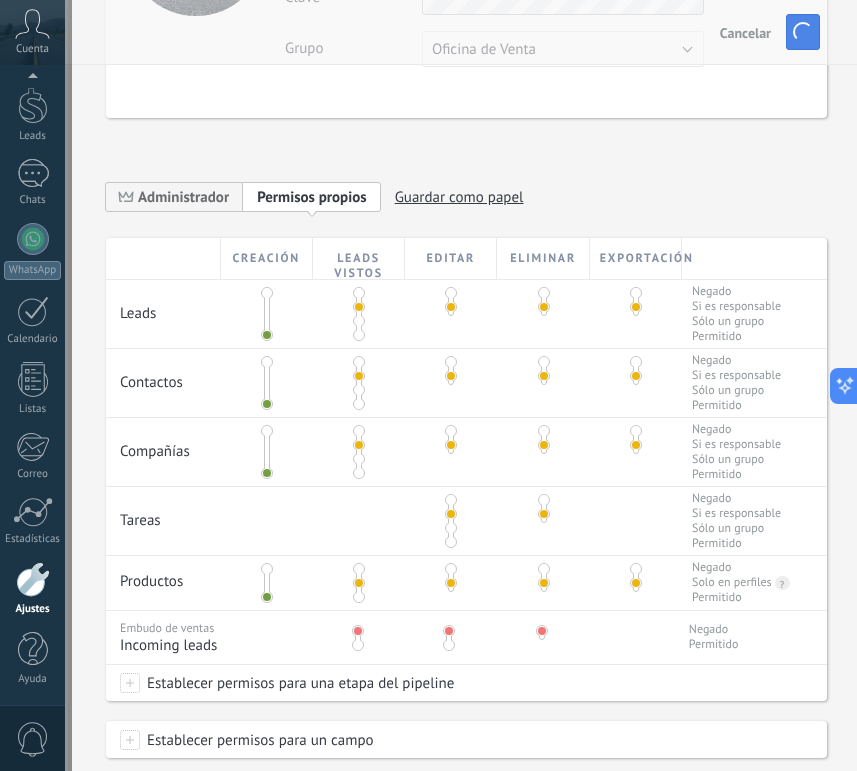 scroll, scrollTop: 0, scrollLeft: 0, axis: both 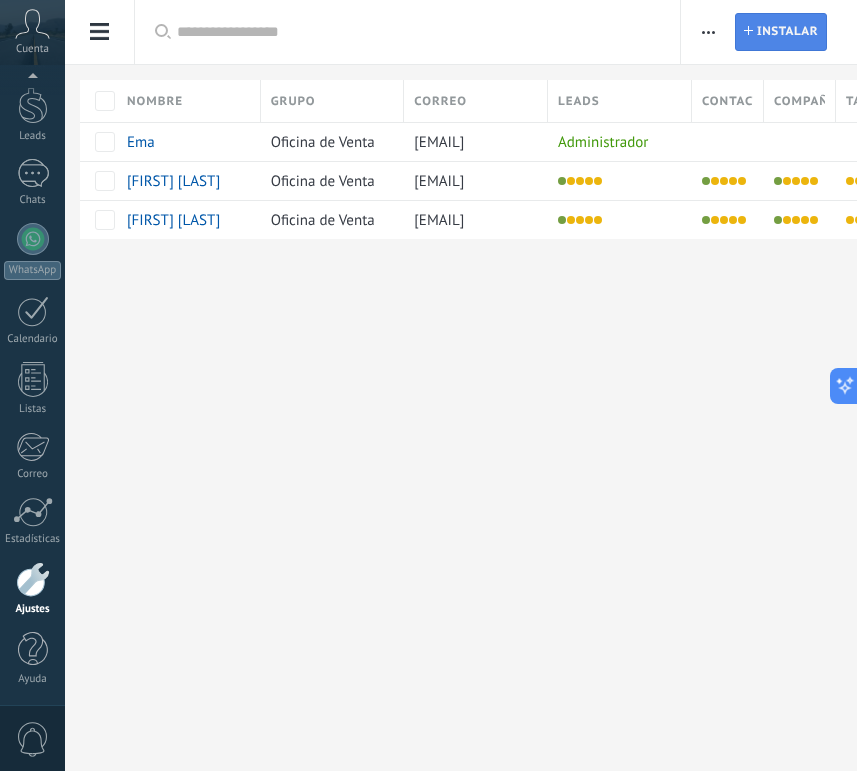 click on "Instalar" at bounding box center [787, 32] 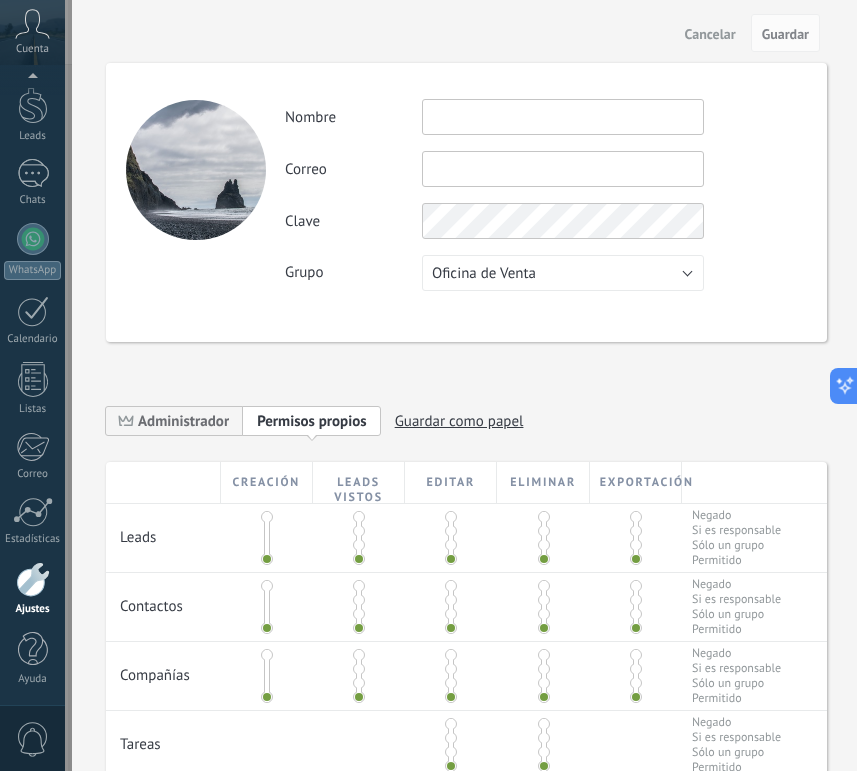 click at bounding box center (563, 117) 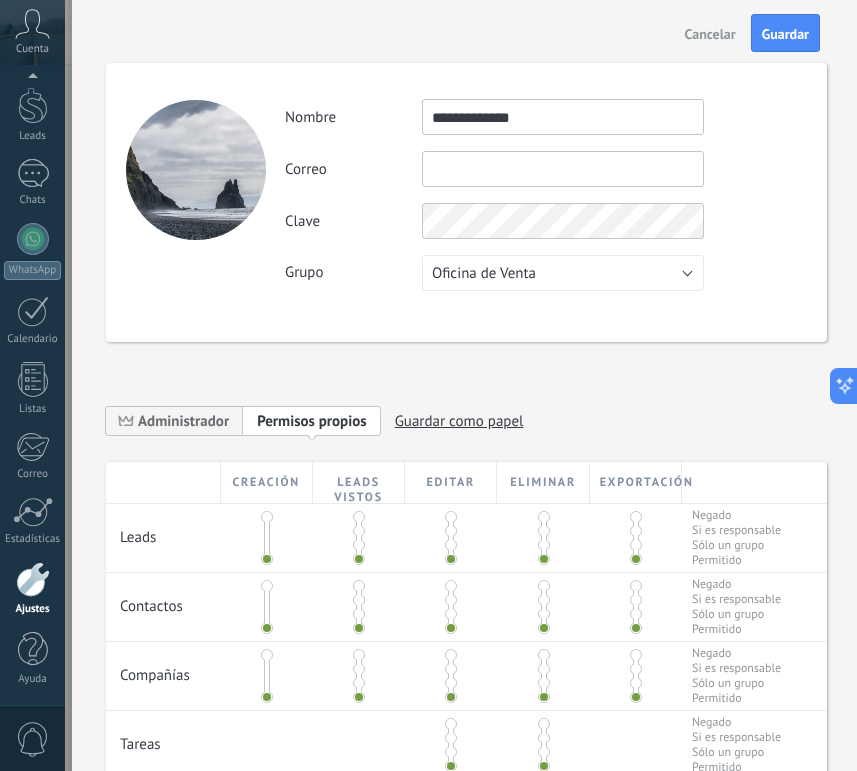 type on "**********" 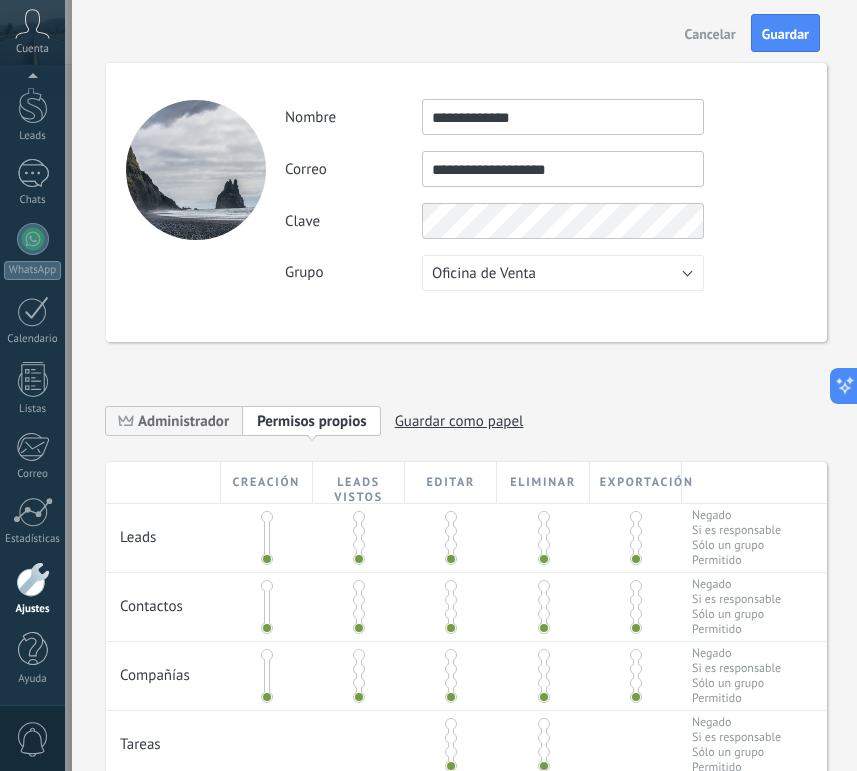 type on "**********" 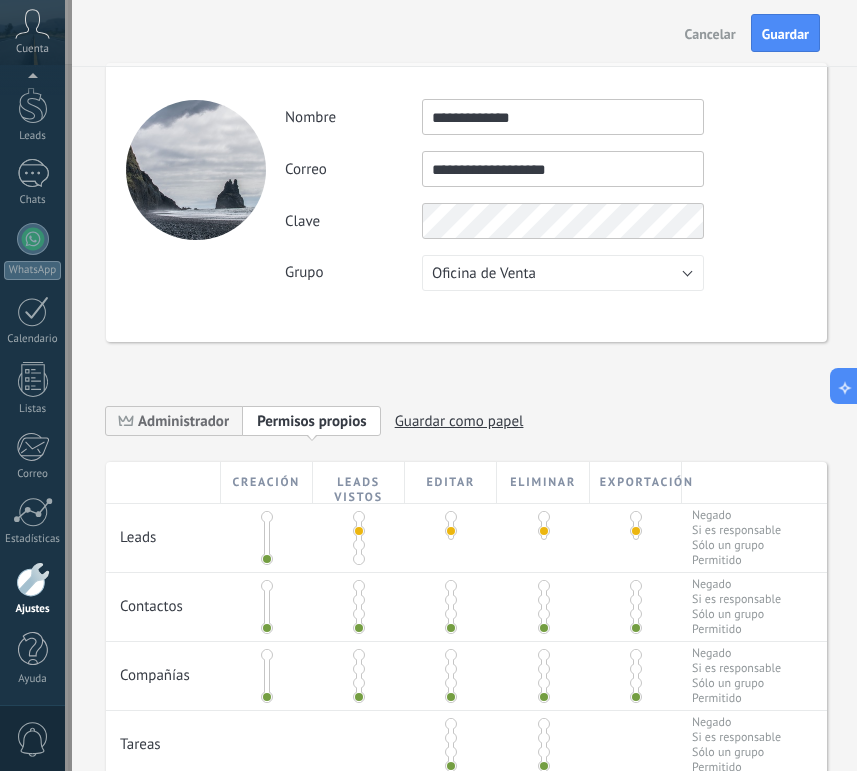 scroll, scrollTop: 424, scrollLeft: 0, axis: vertical 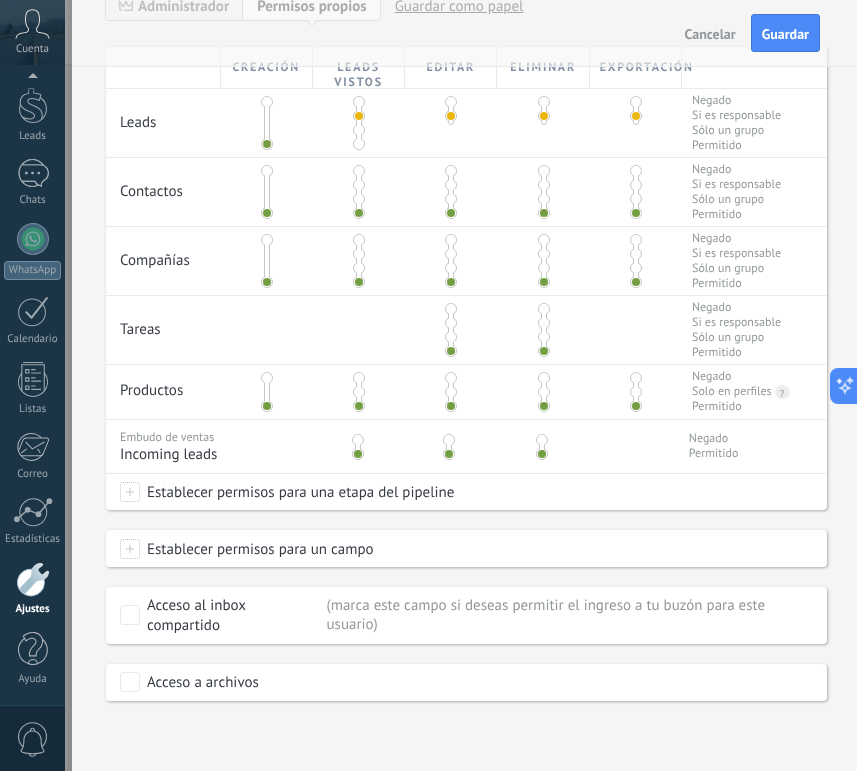 click at bounding box center [359, 185] 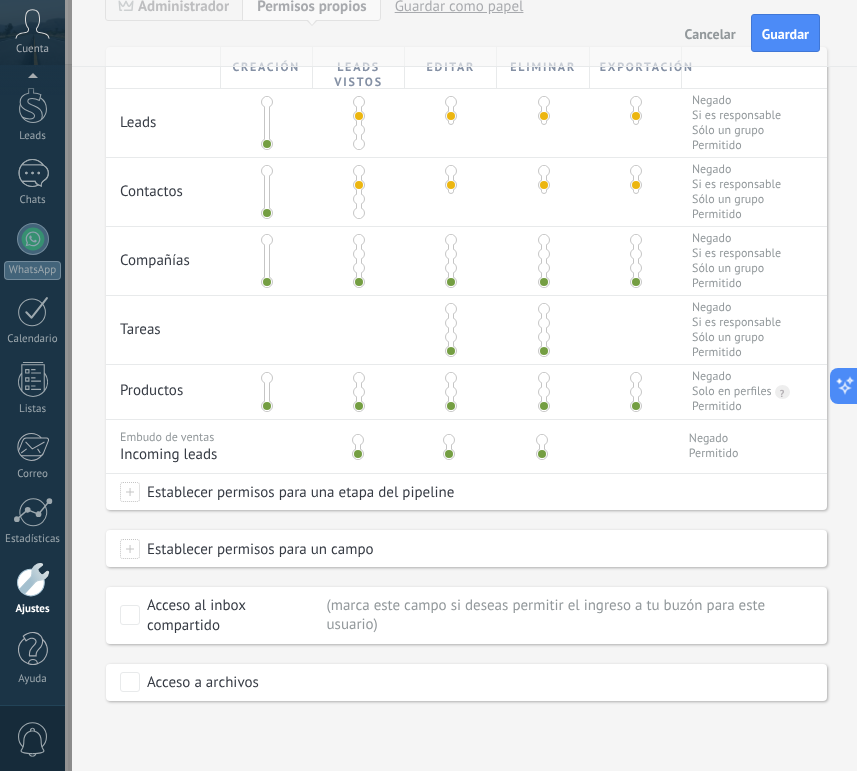 click at bounding box center (359, 254) 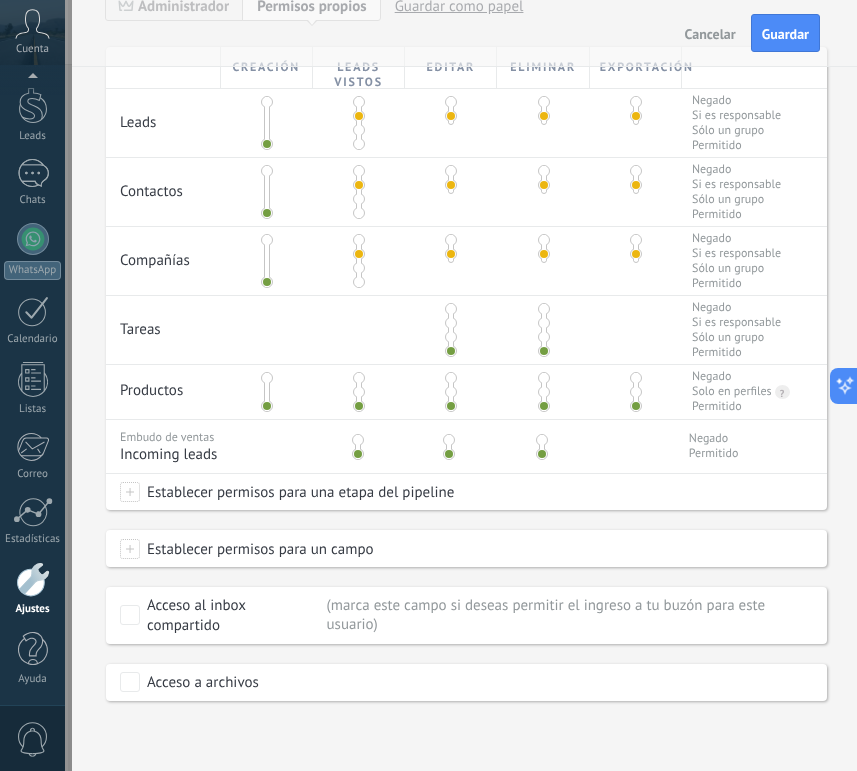 click at bounding box center [451, 323] 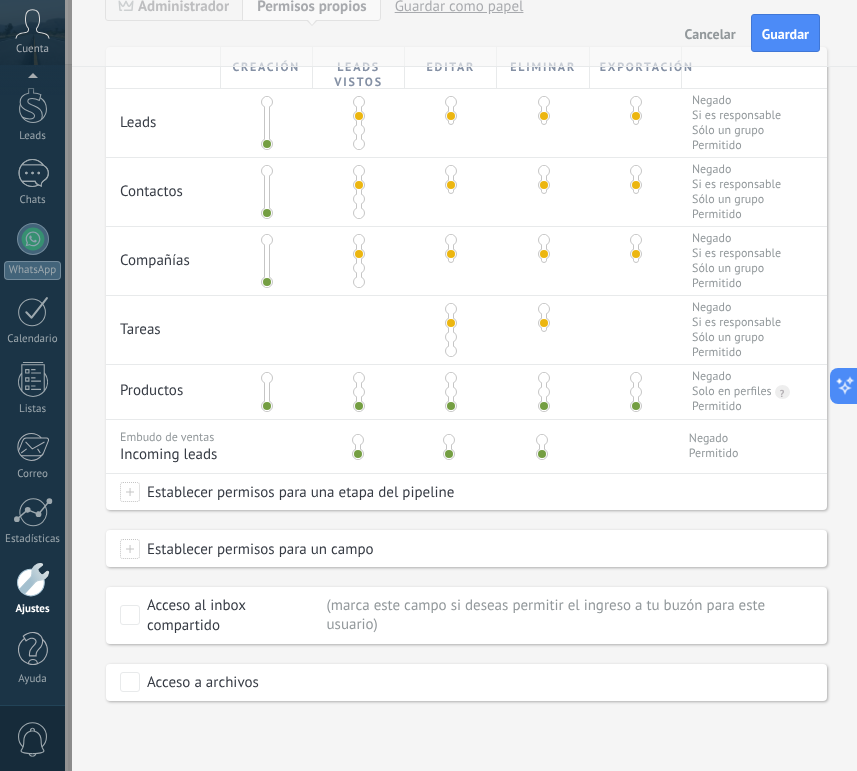 click at bounding box center [359, 392] 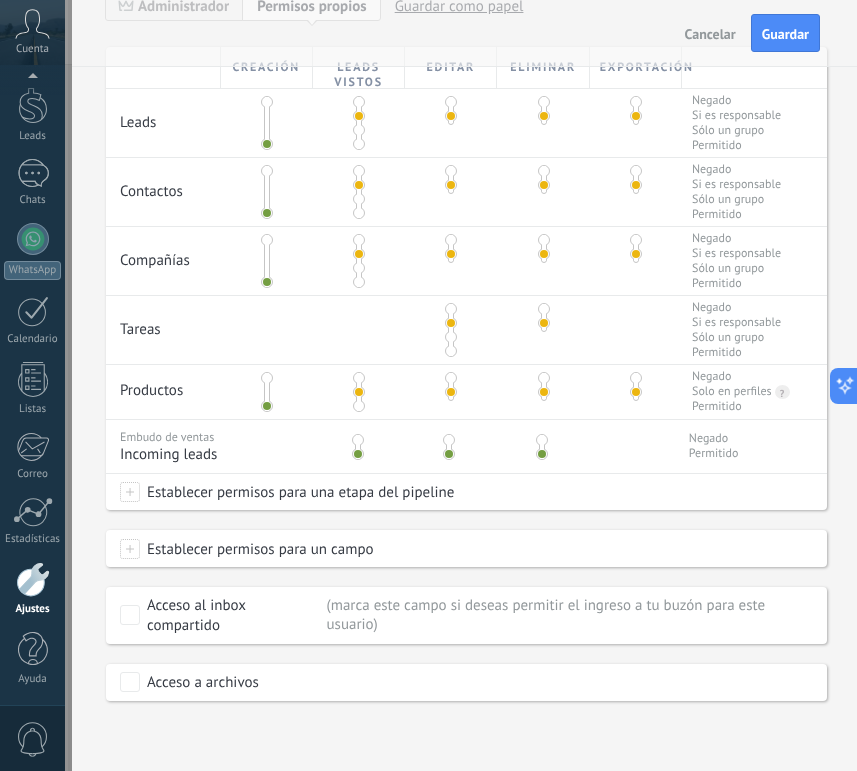 click at bounding box center (358, 440) 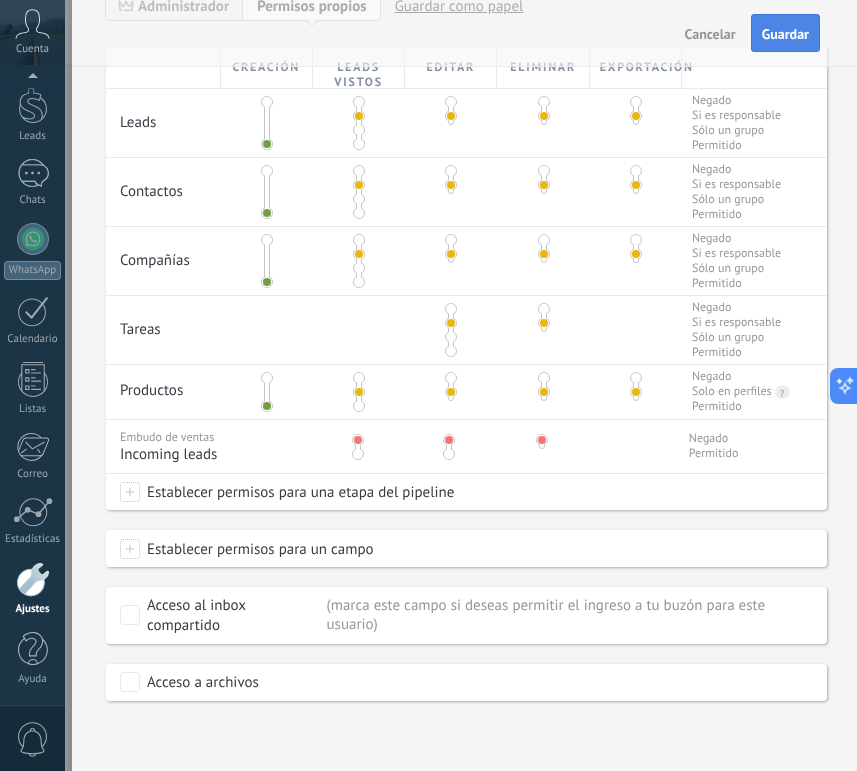 click on "Guardar" at bounding box center [785, 33] 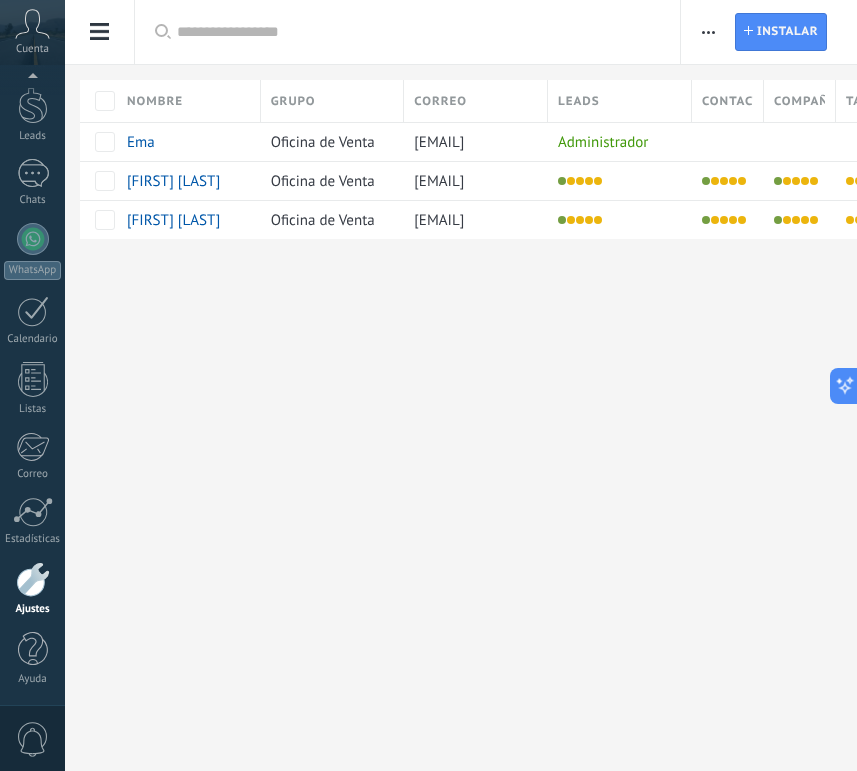 scroll, scrollTop: 0, scrollLeft: 0, axis: both 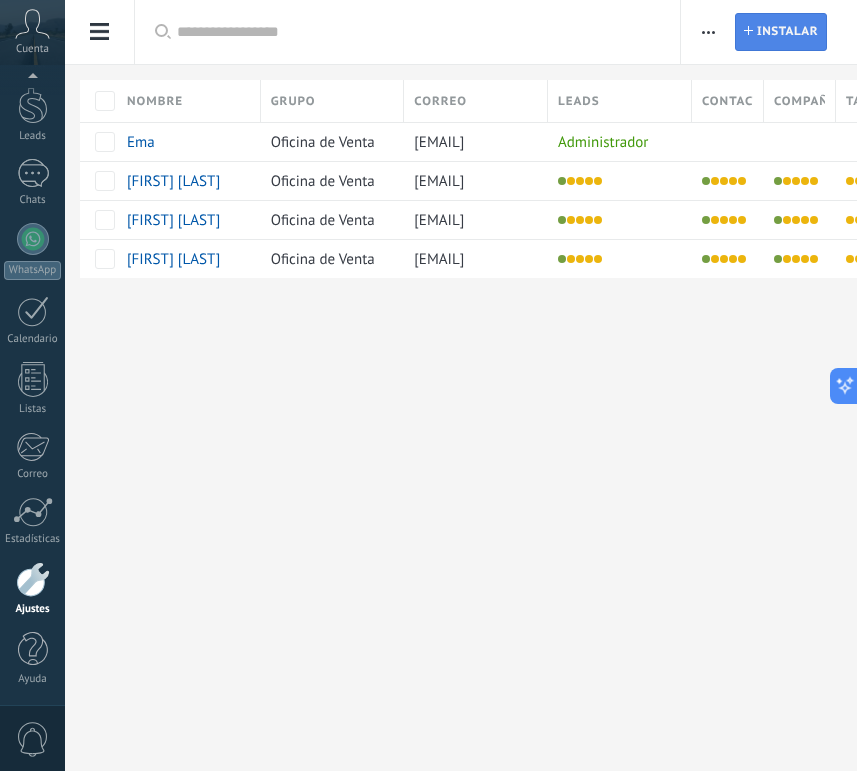 click on "Instalar" at bounding box center [787, 32] 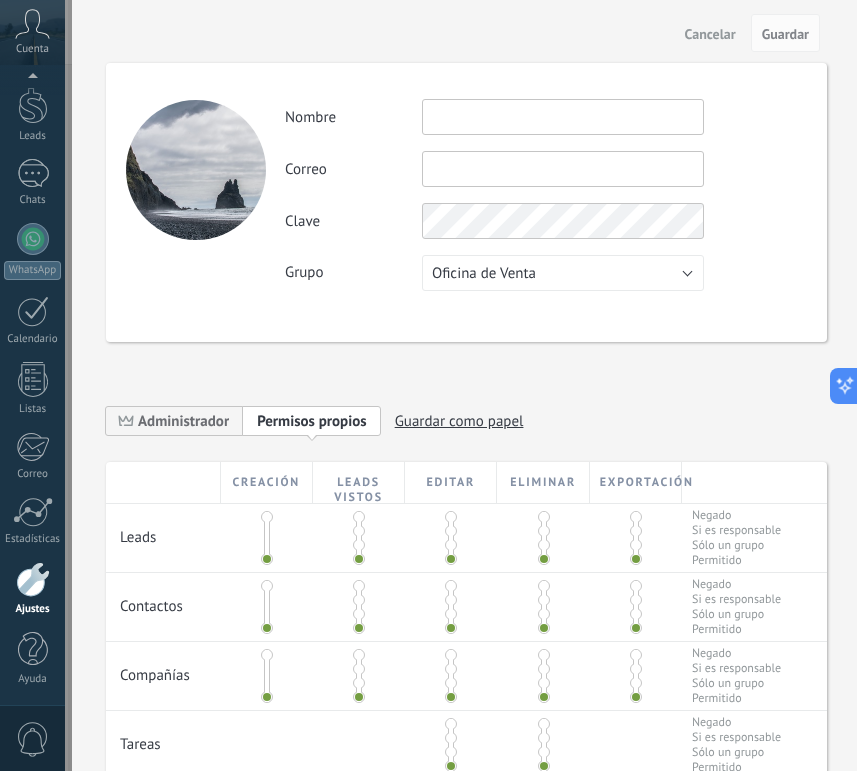 click at bounding box center [563, 117] 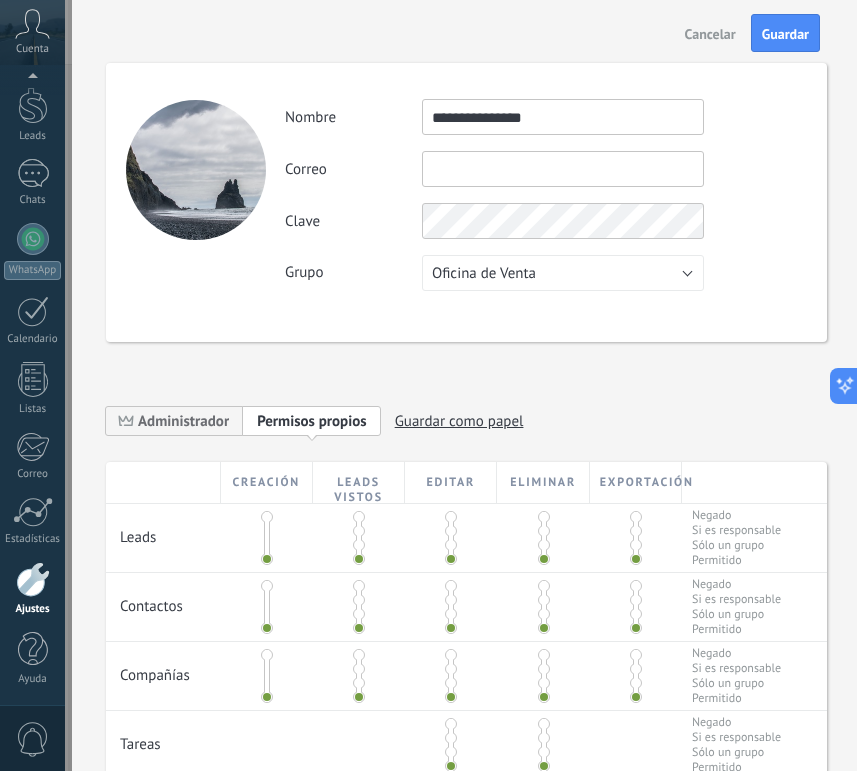 type on "**********" 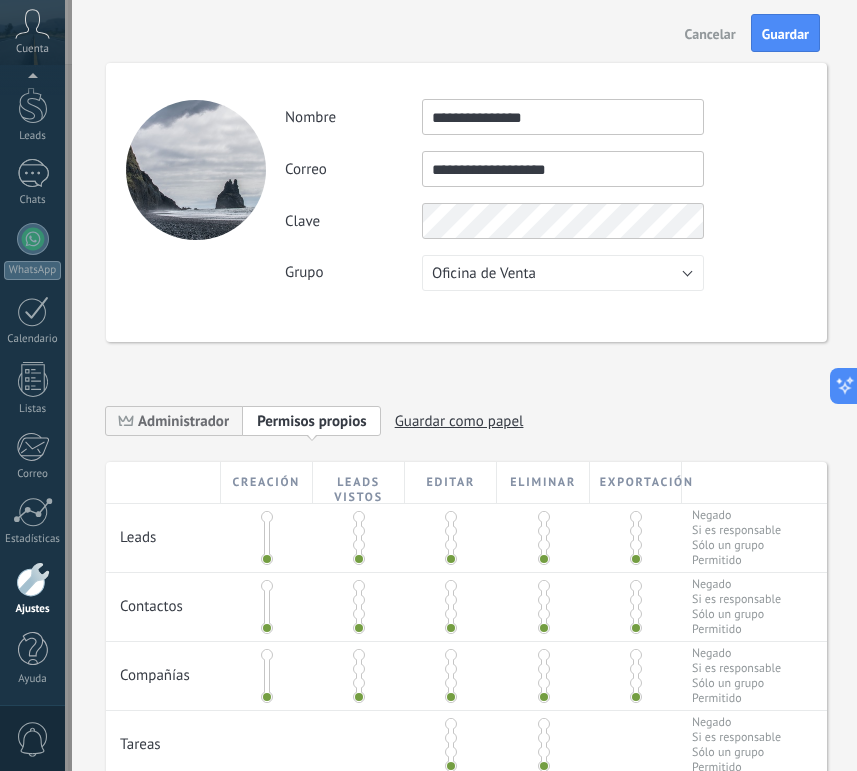 type on "**********" 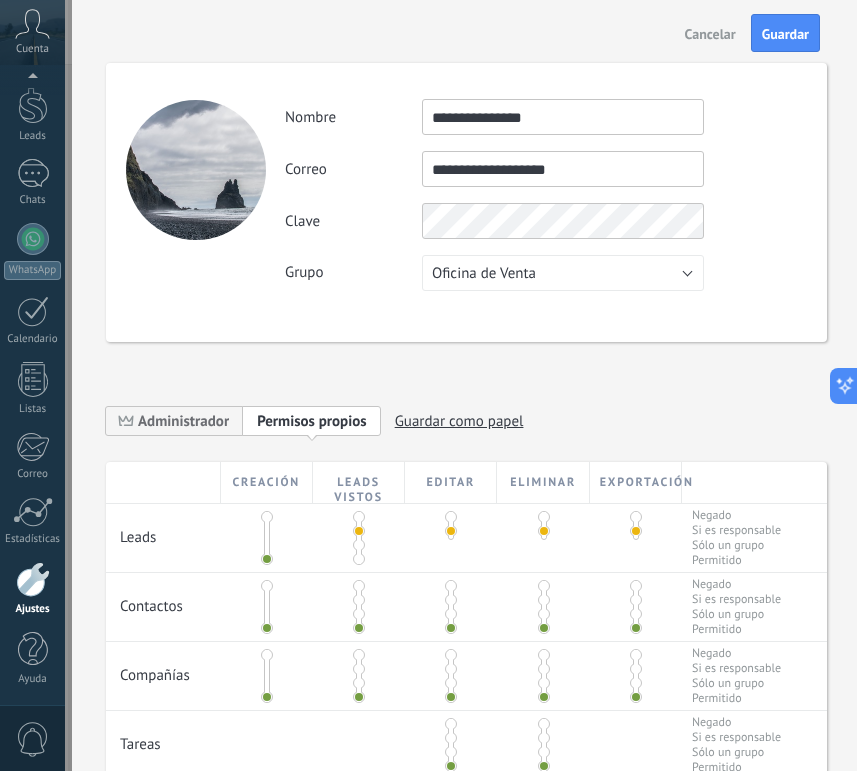 click at bounding box center [359, 600] 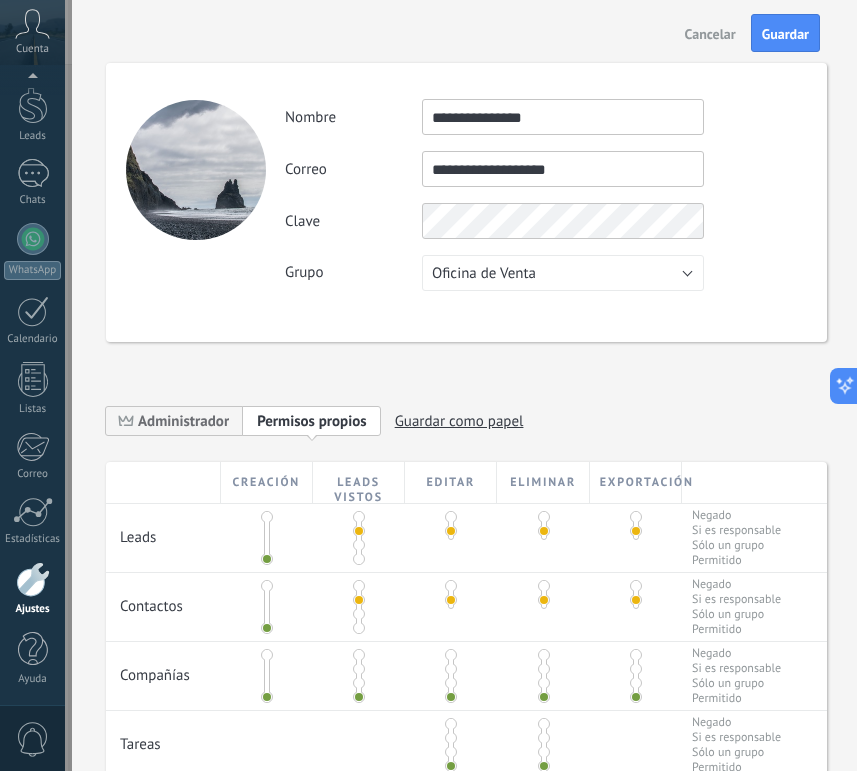 scroll, scrollTop: 92, scrollLeft: 0, axis: vertical 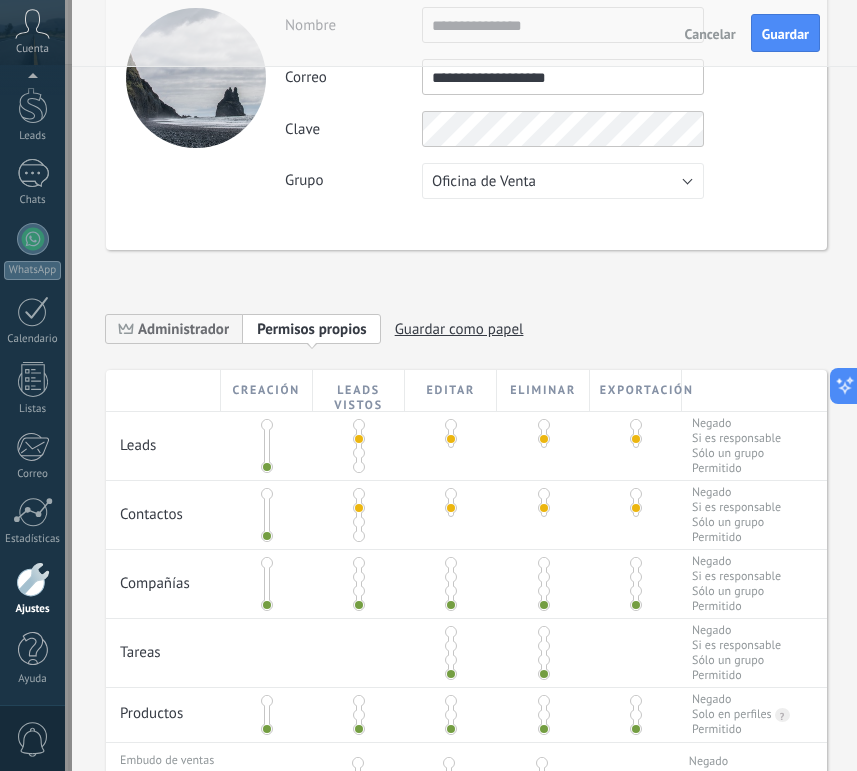 click at bounding box center (359, 563) 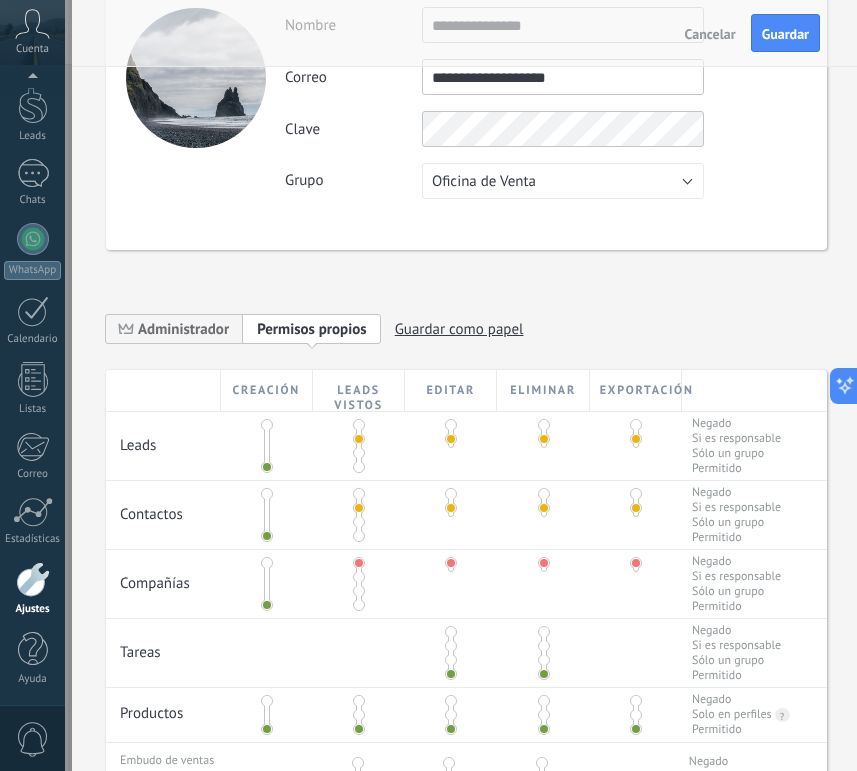 click at bounding box center (359, 577) 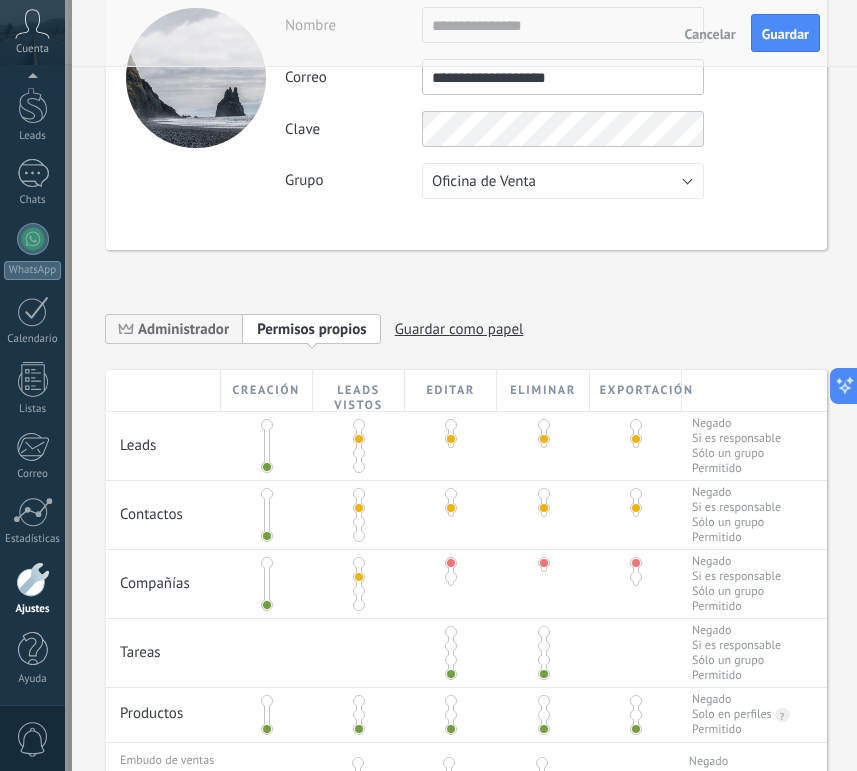 click at bounding box center [451, 577] 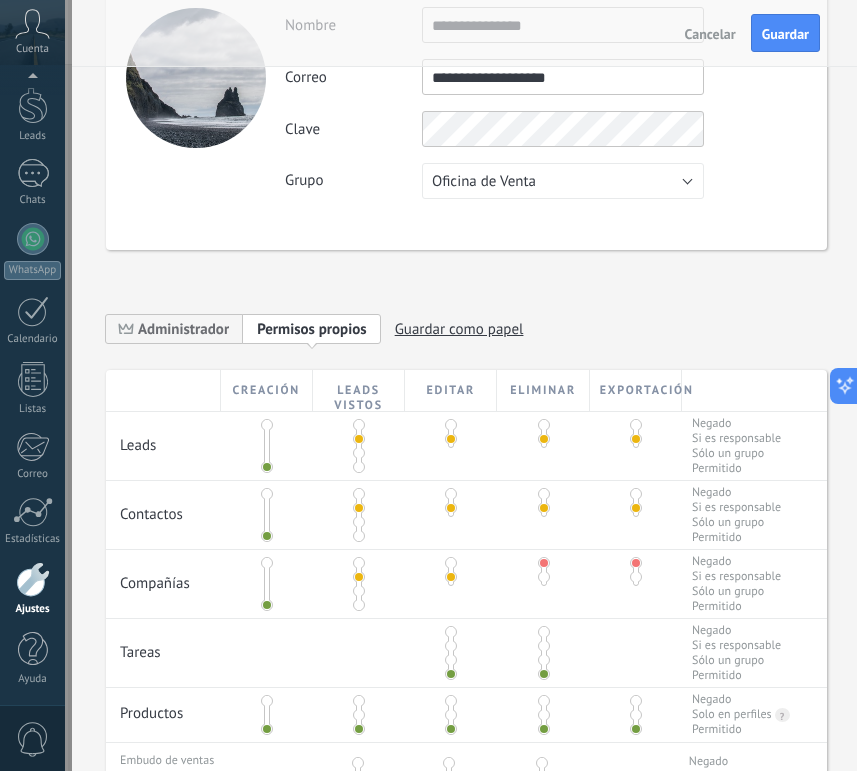 click at bounding box center (543, 572) 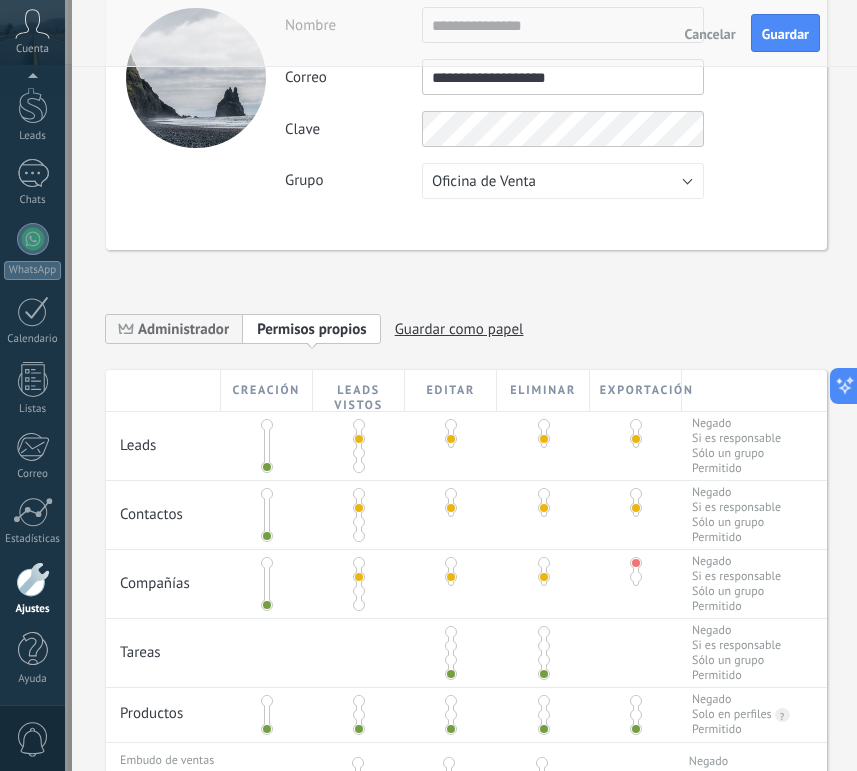 click at bounding box center (636, 577) 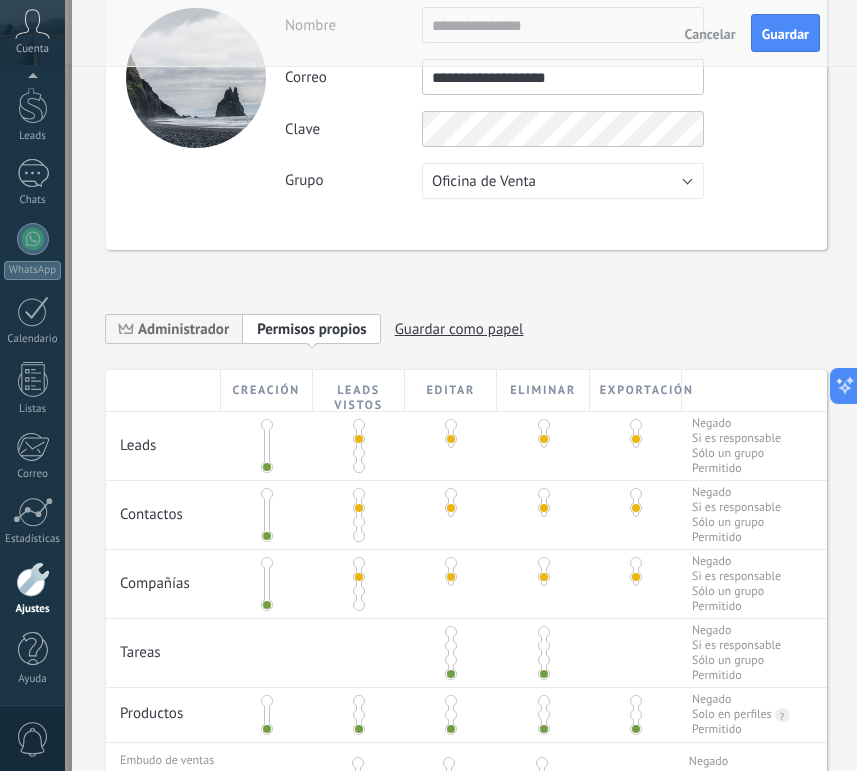 click at bounding box center [451, 646] 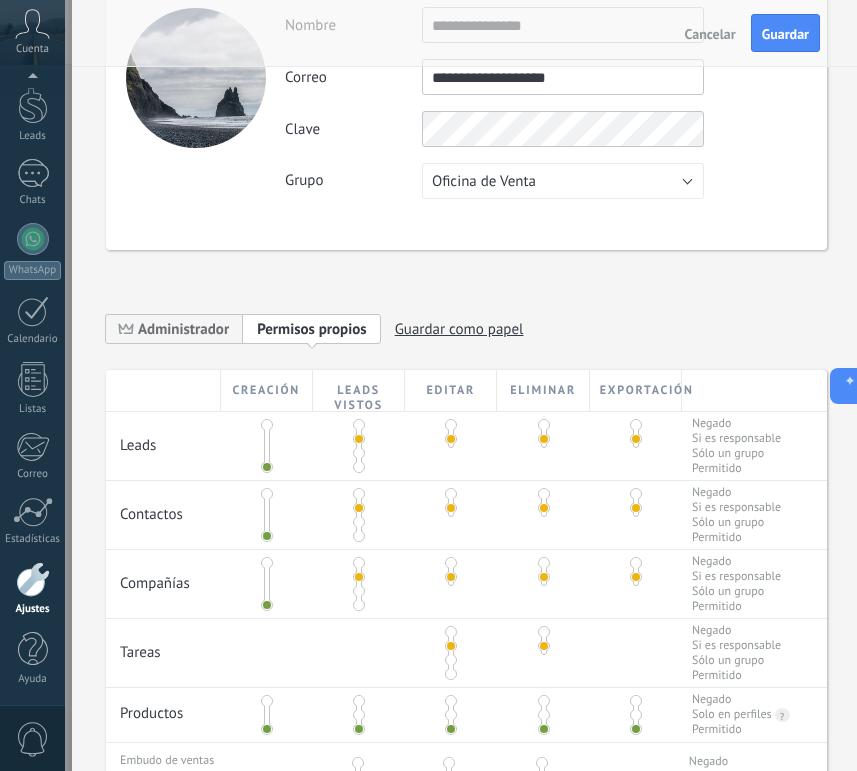 scroll, scrollTop: 187, scrollLeft: 0, axis: vertical 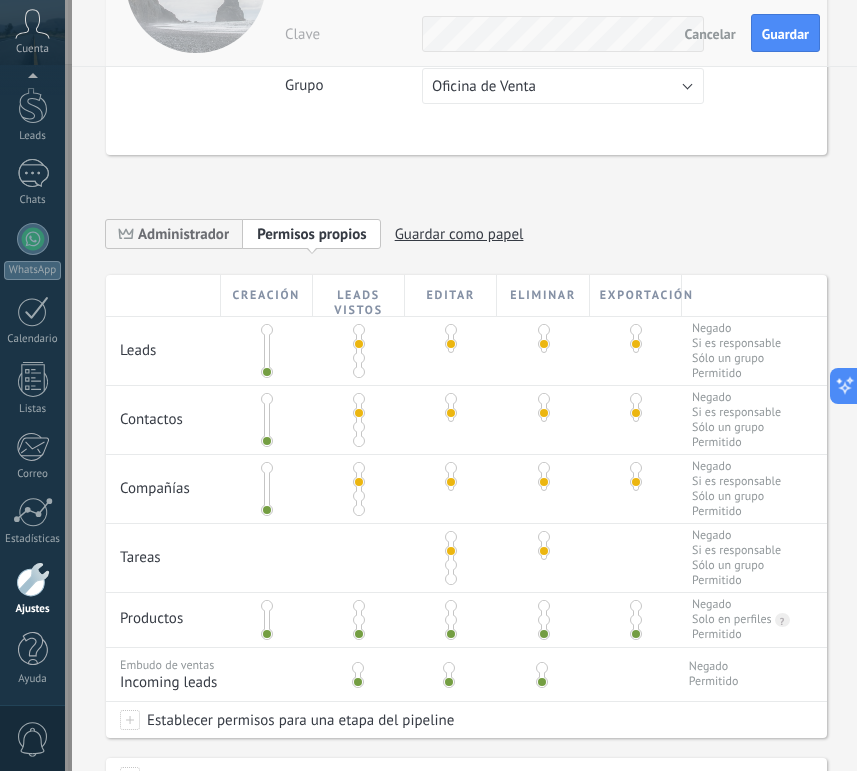 click at bounding box center [359, 620] 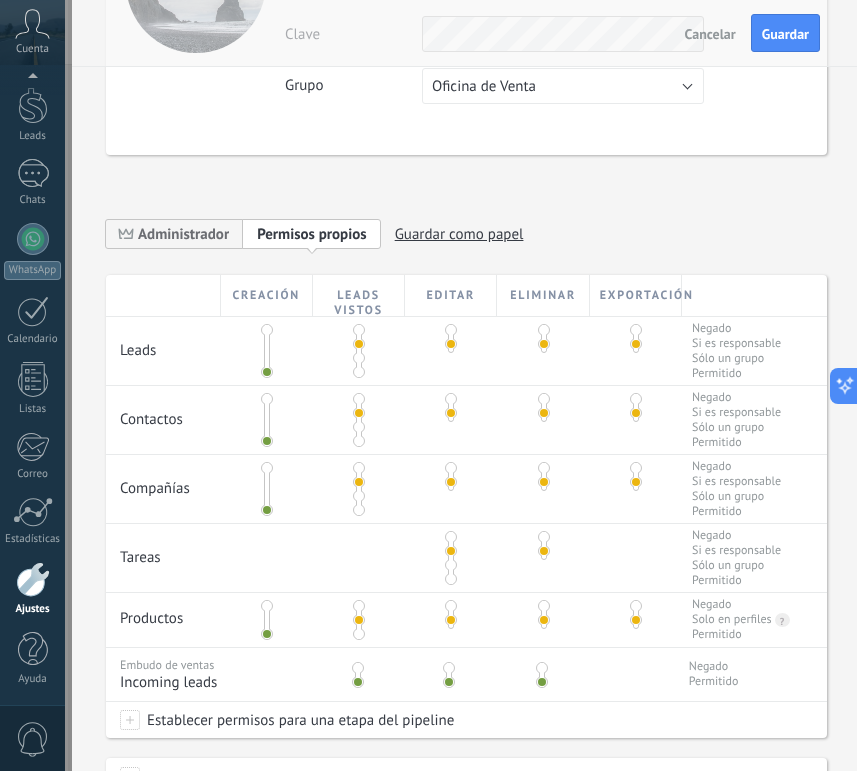 click at bounding box center (358, 668) 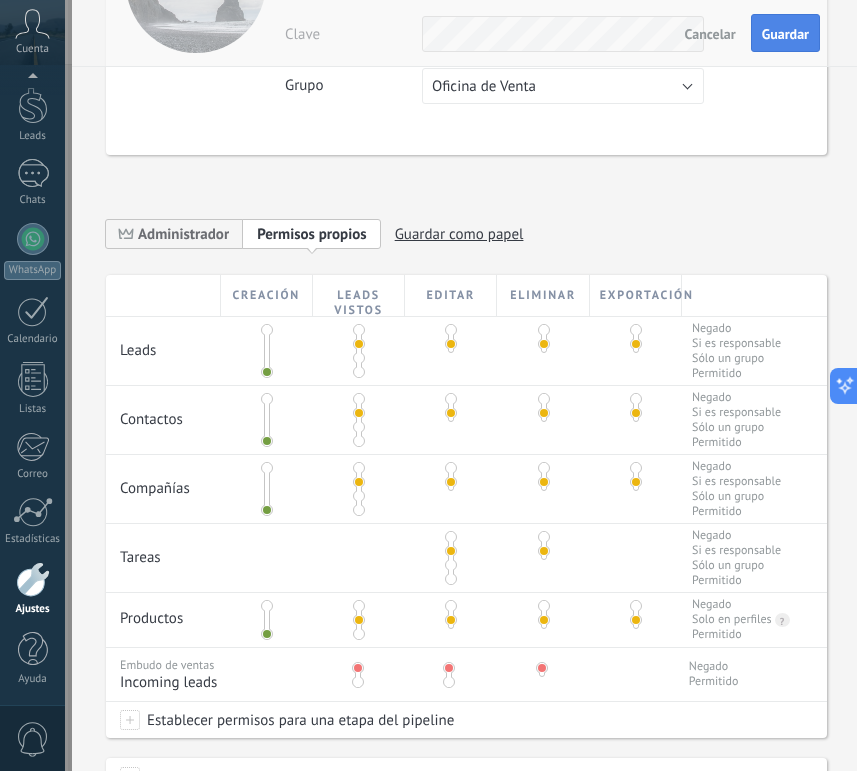 click on "Guardar" at bounding box center (785, 33) 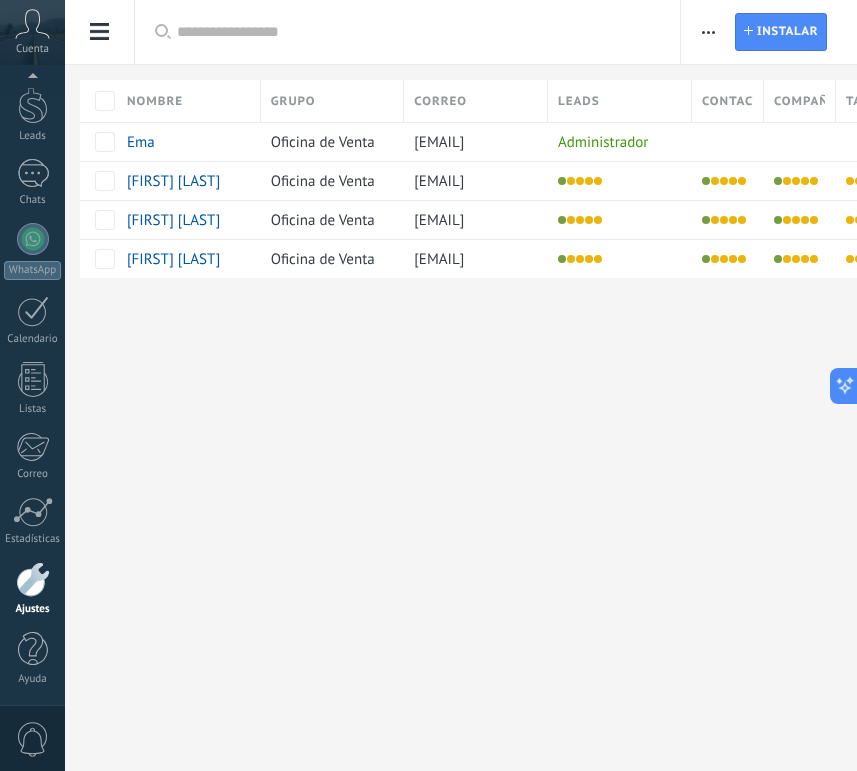 scroll, scrollTop: 0, scrollLeft: 0, axis: both 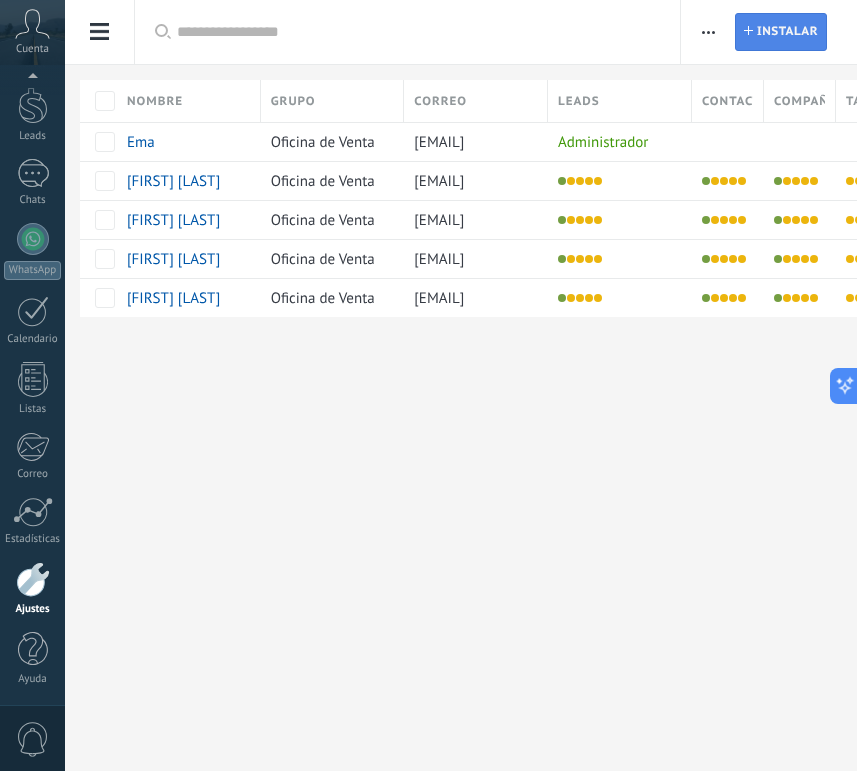 click on "Instalar" at bounding box center [787, 32] 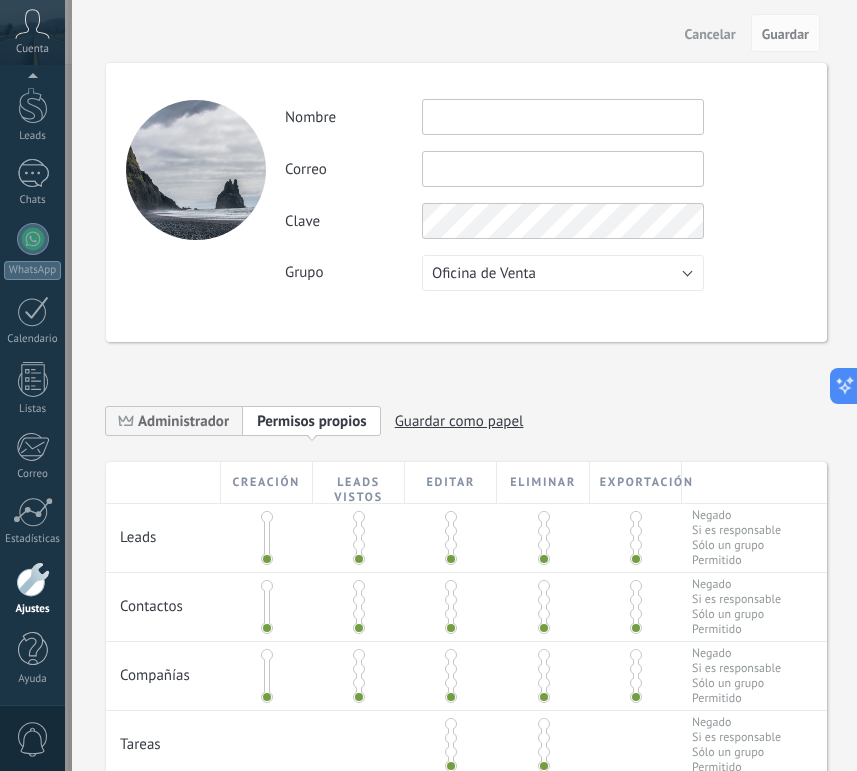 click at bounding box center [563, 117] 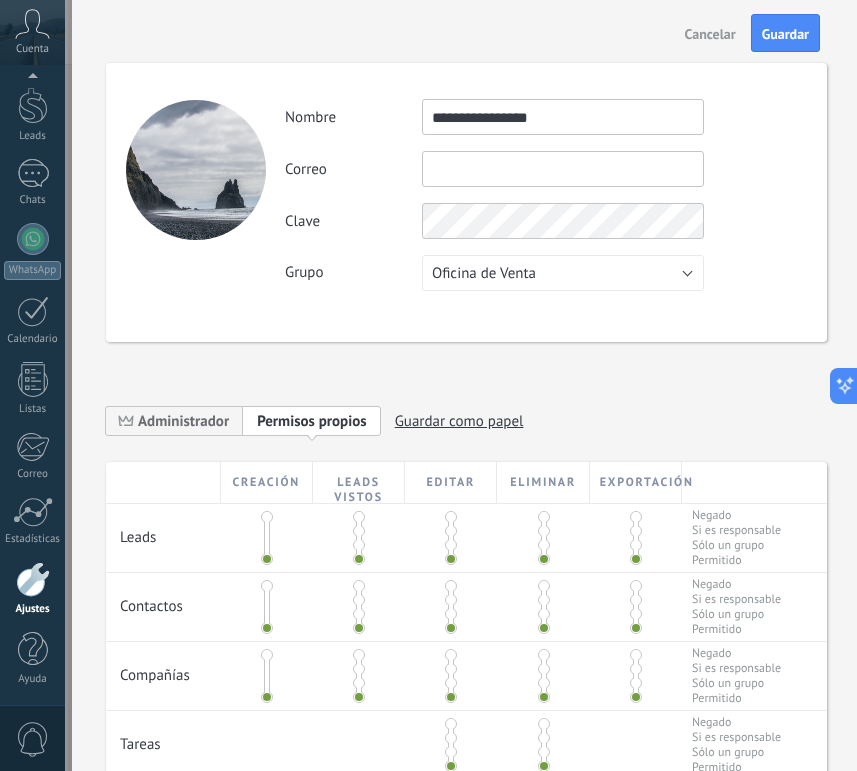 type on "**********" 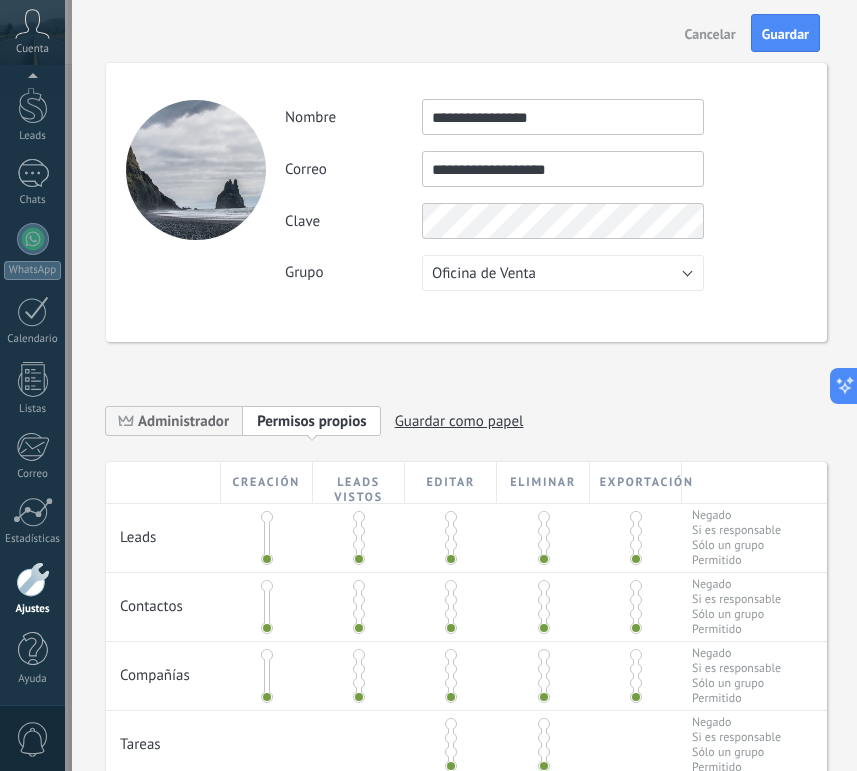 type on "**********" 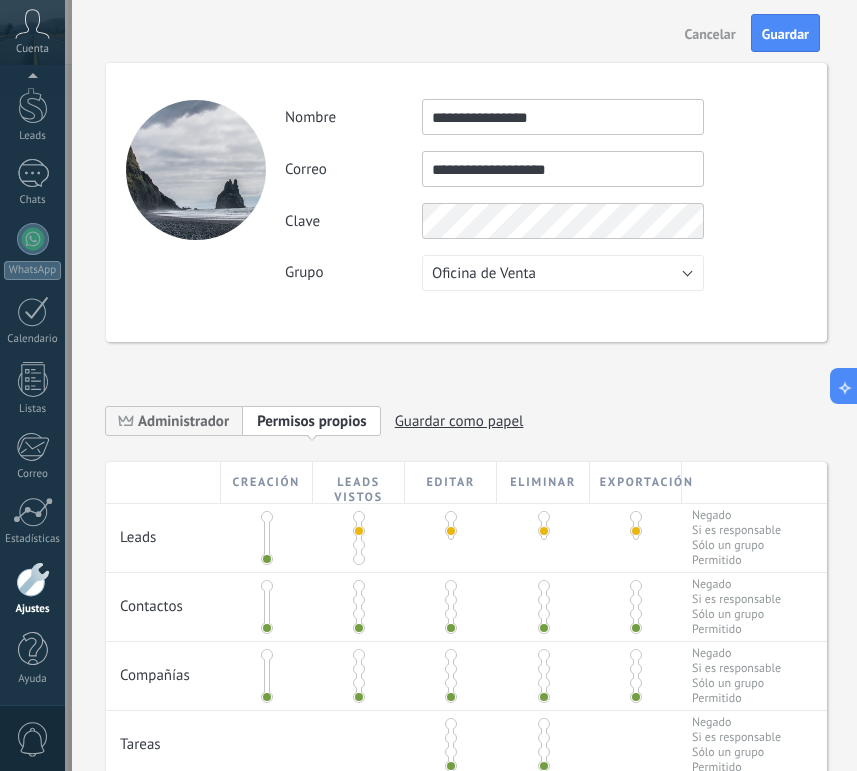 click at bounding box center [359, 600] 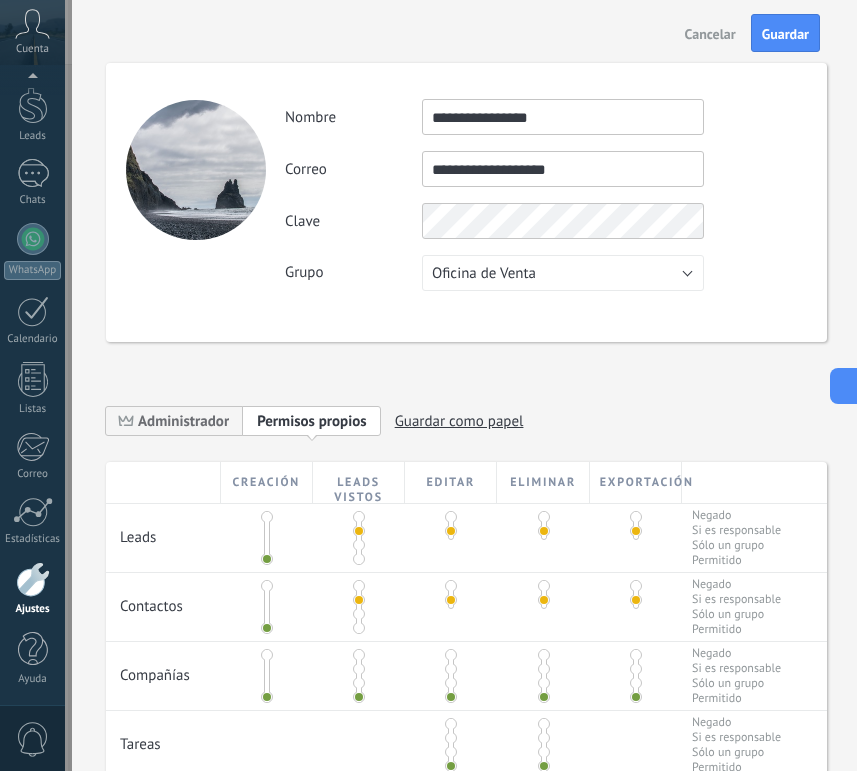 scroll, scrollTop: 178, scrollLeft: 0, axis: vertical 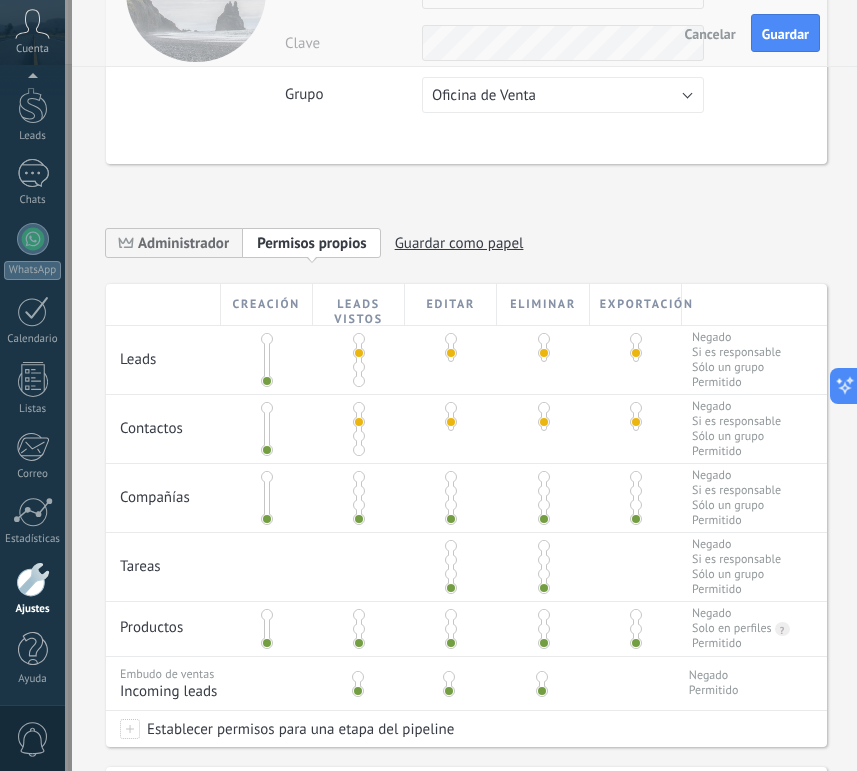 click at bounding box center (359, 491) 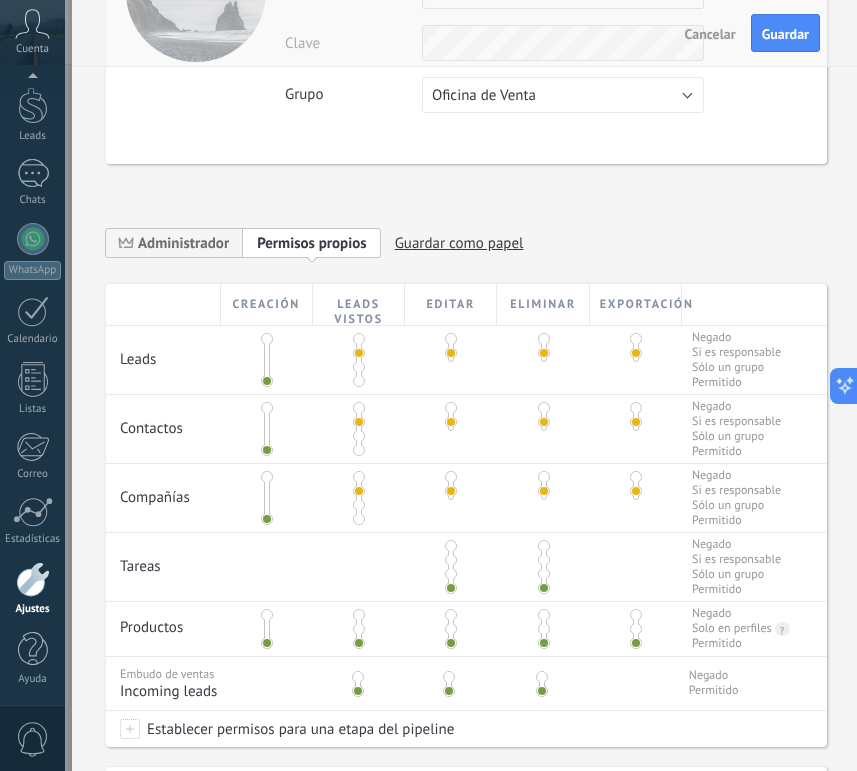 click at bounding box center (451, 560) 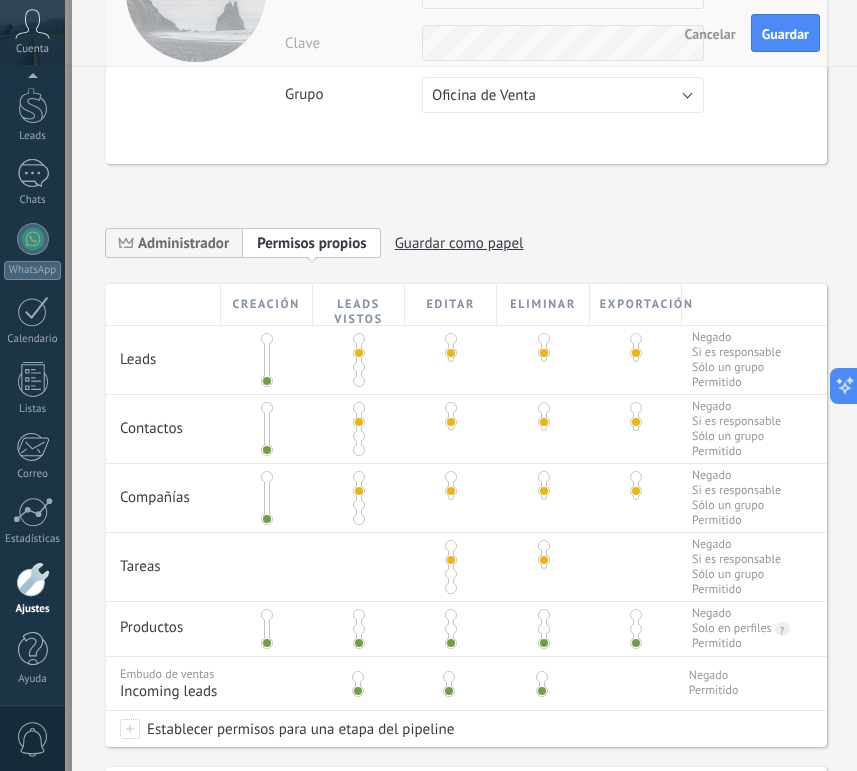 click at bounding box center [359, 629] 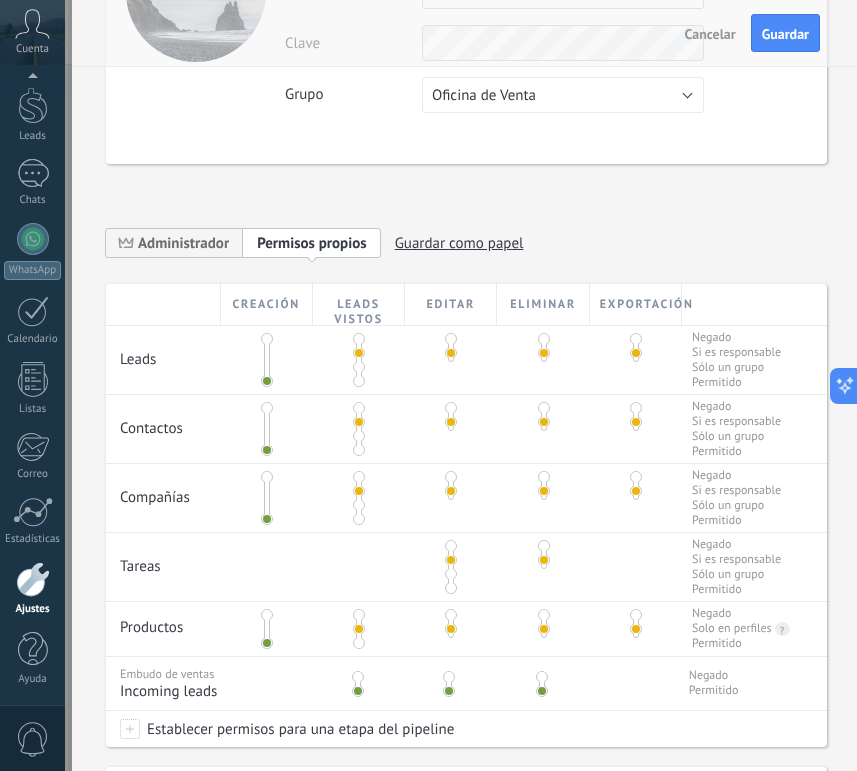 click at bounding box center (356, 680) 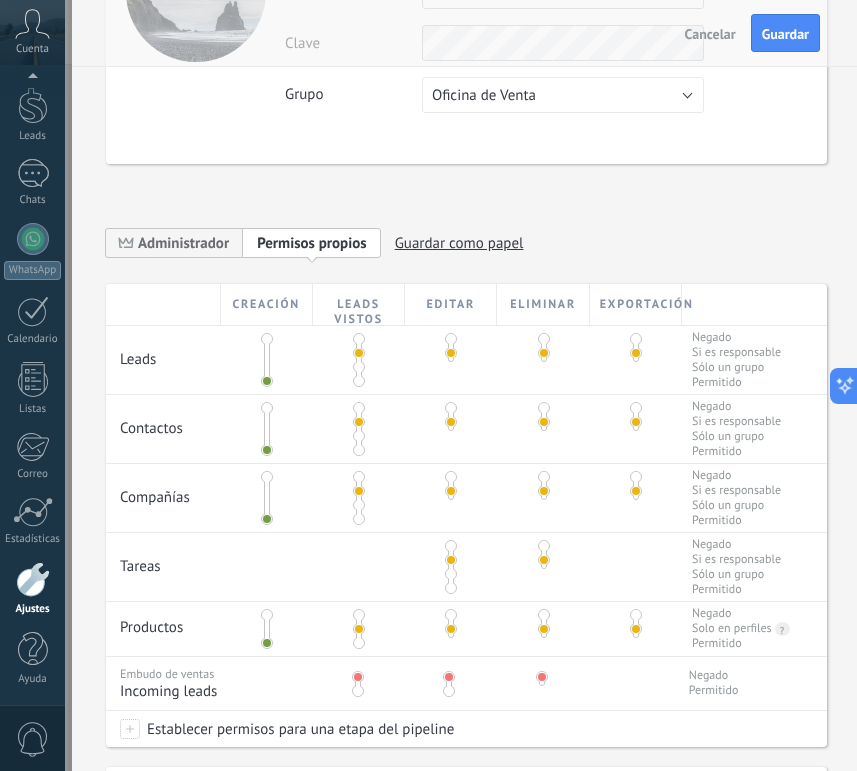 click on "Cancelar Guardar" at bounding box center [464, 33] 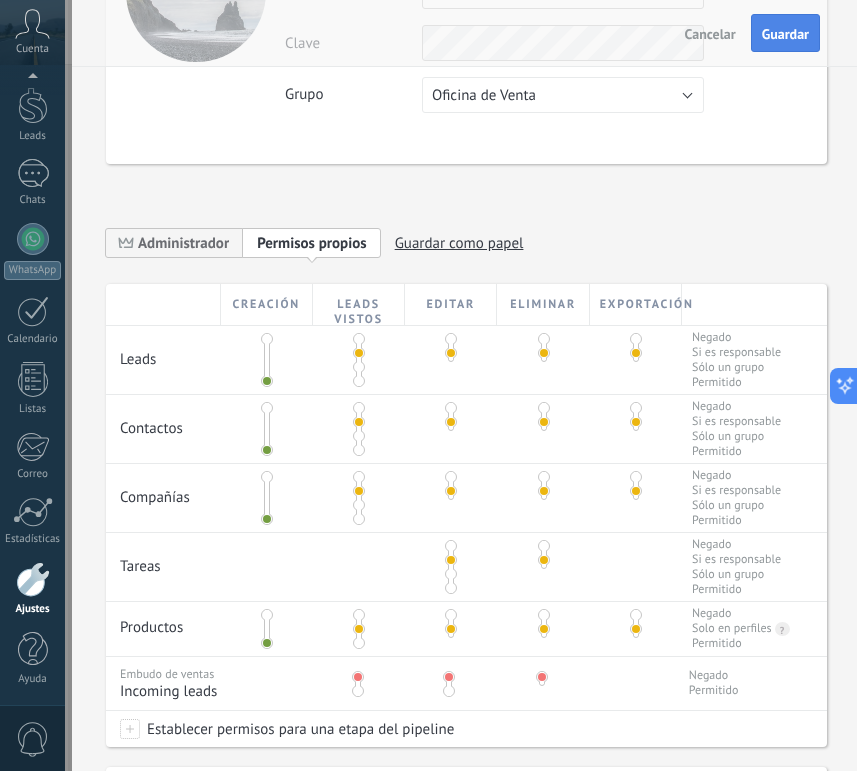 click on "Guardar" at bounding box center (785, 34) 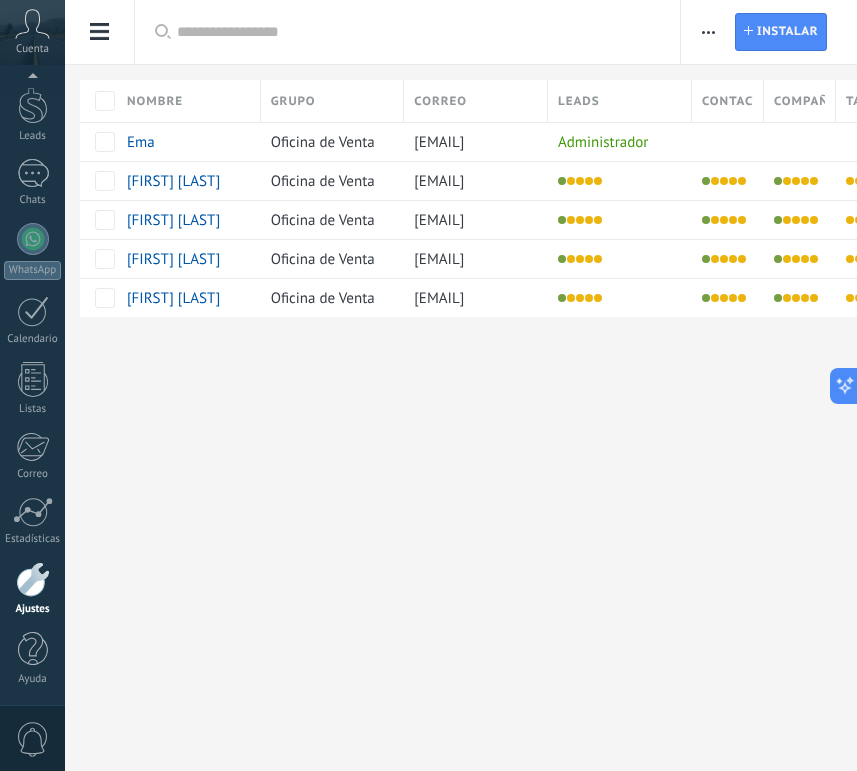 scroll, scrollTop: 0, scrollLeft: 0, axis: both 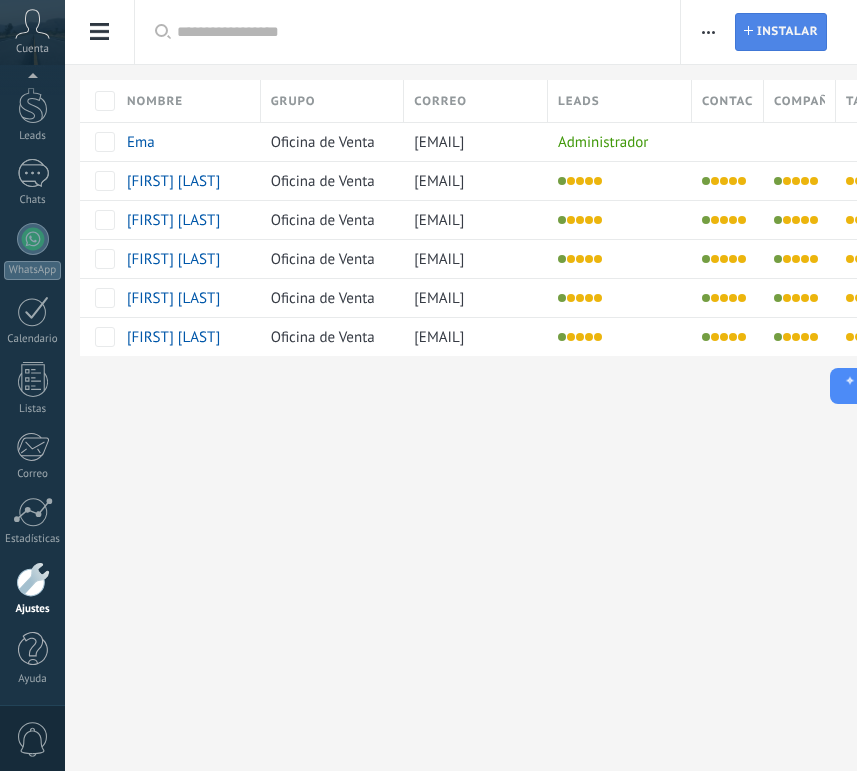 click on "Instalar" at bounding box center (787, 32) 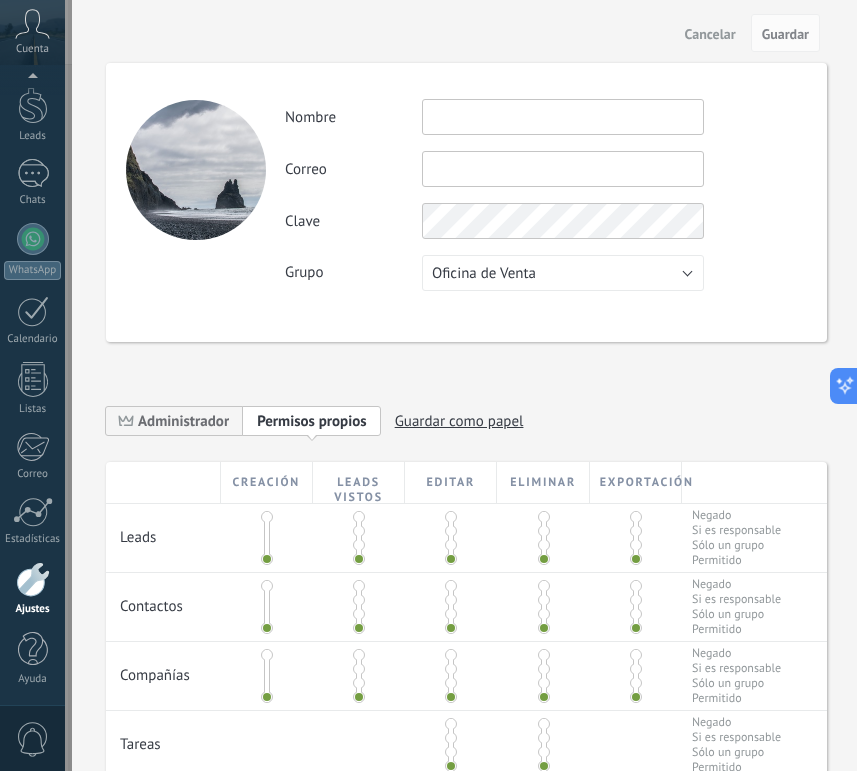 click on "Actividad Nombre Correo No puedes editar este correo porque el usuario tiene la verificación en 2 pasos activada. Clave Grupo Oficina de Venta Usuarios libres Oficina de Venta" at bounding box center [545, 195] 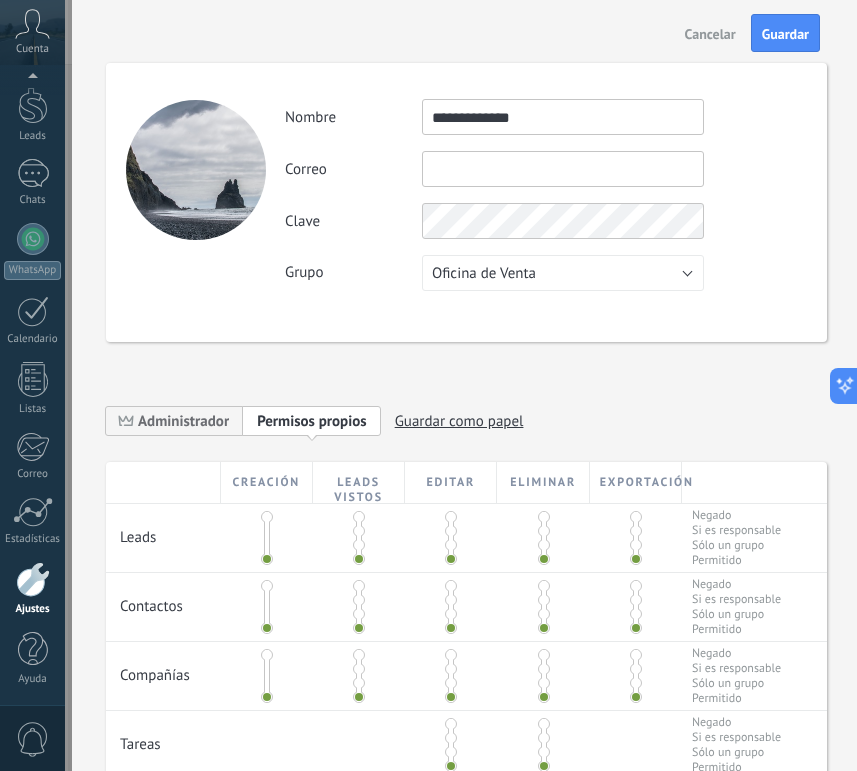 type on "**********" 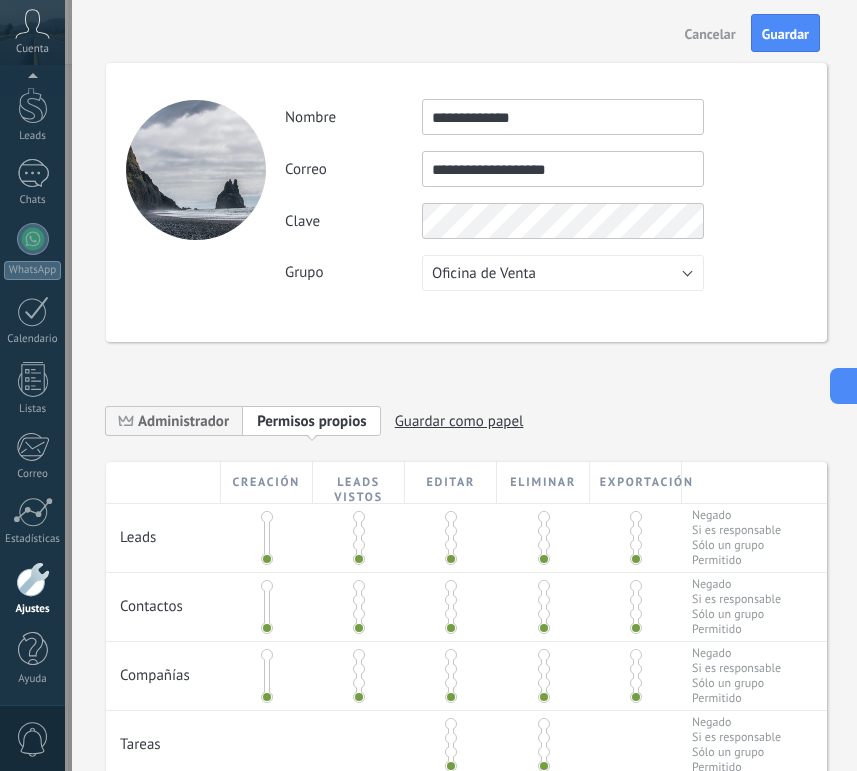 type on "**********" 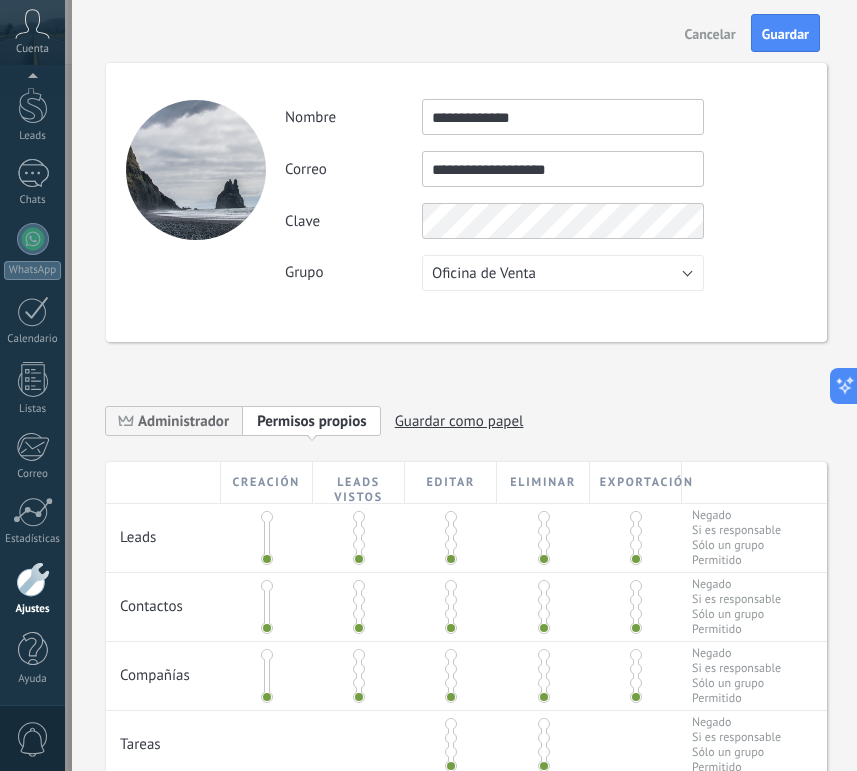click at bounding box center [359, 531] 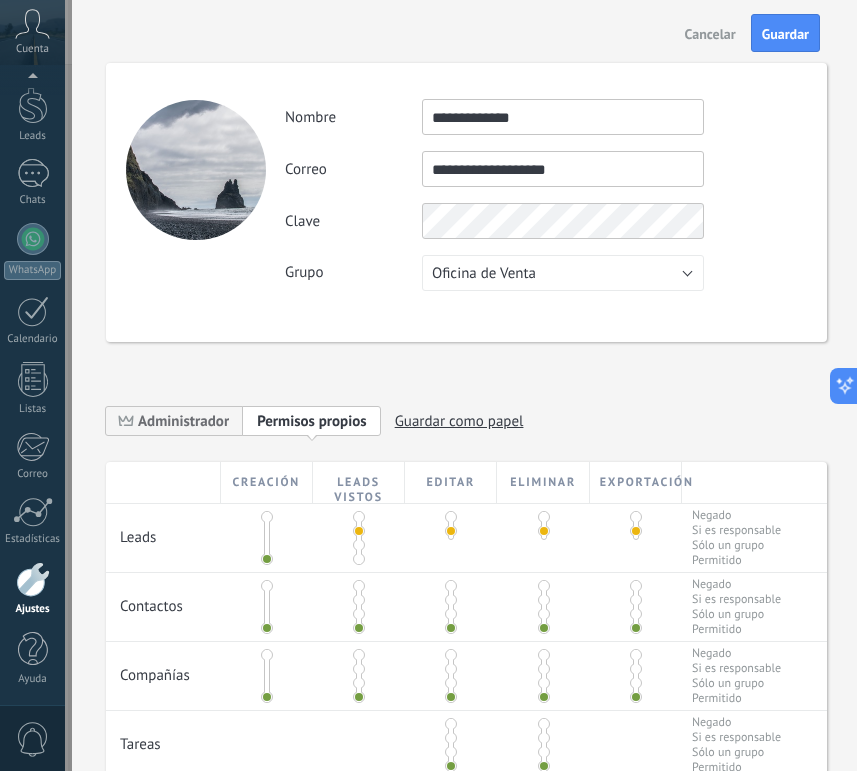 click at bounding box center (359, 600) 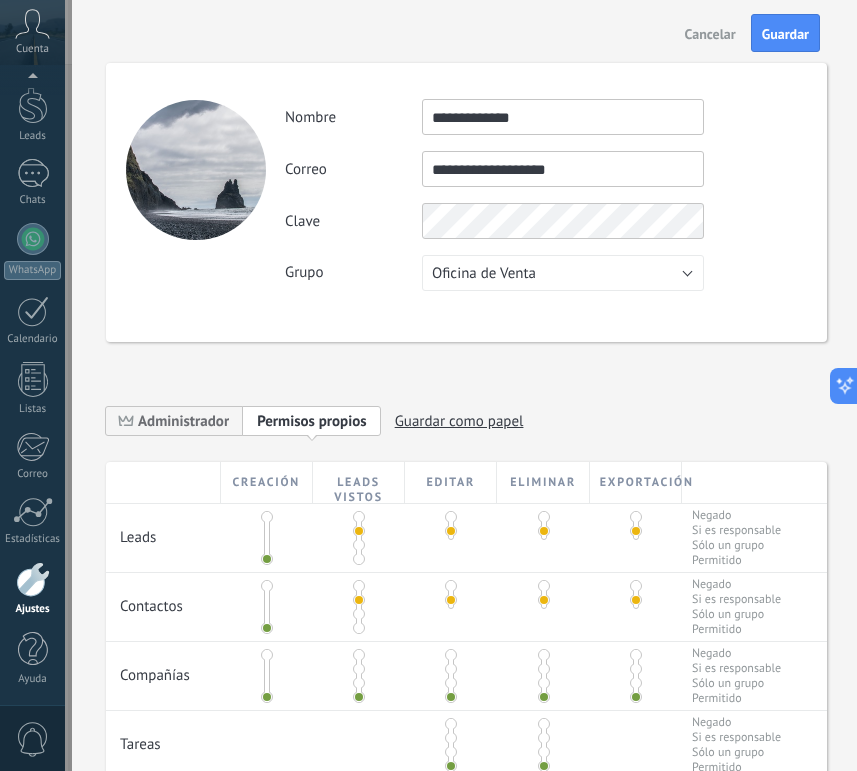 scroll, scrollTop: 239, scrollLeft: 0, axis: vertical 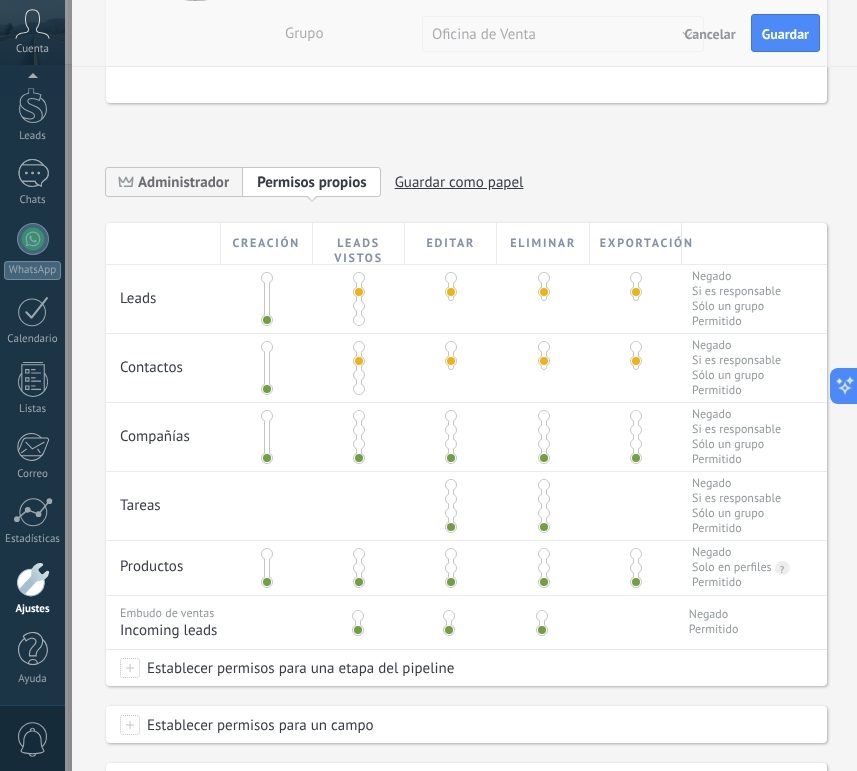 click at bounding box center (359, 430) 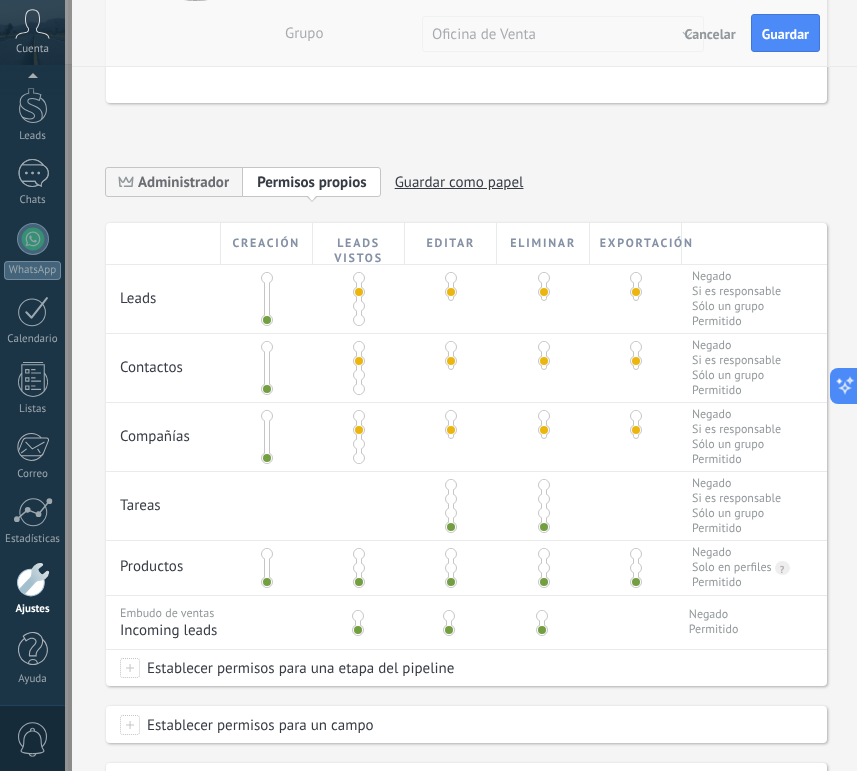 click at bounding box center [451, 499] 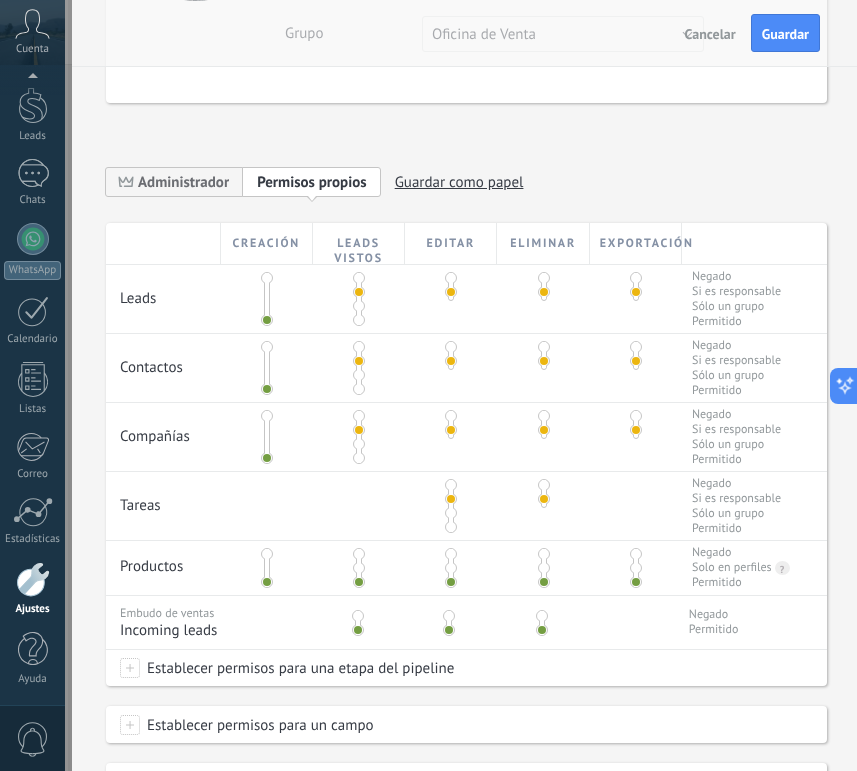 click at bounding box center (359, 568) 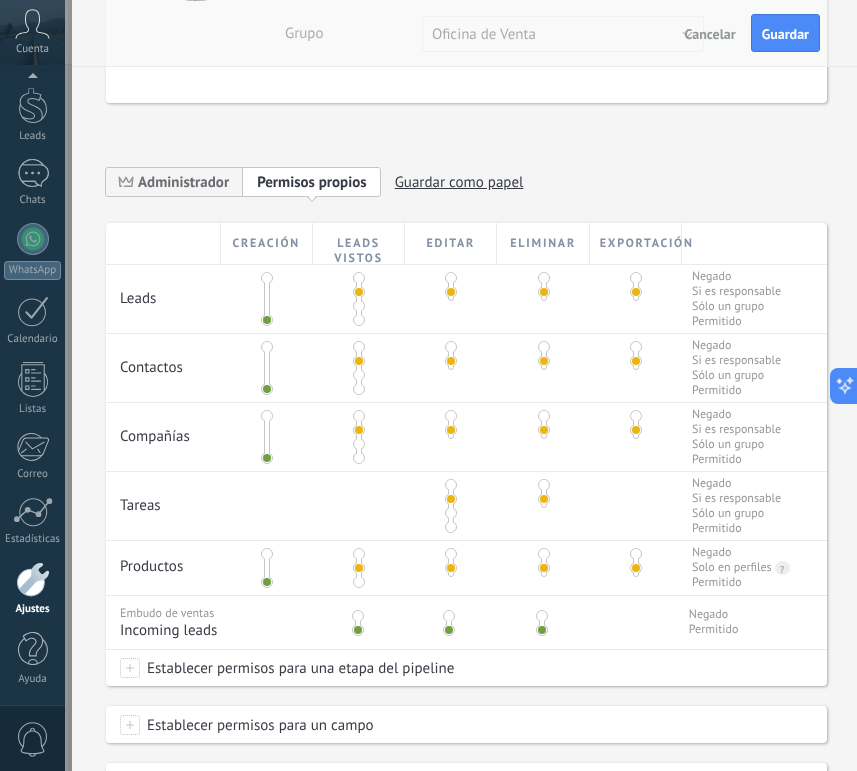 click at bounding box center (358, 616) 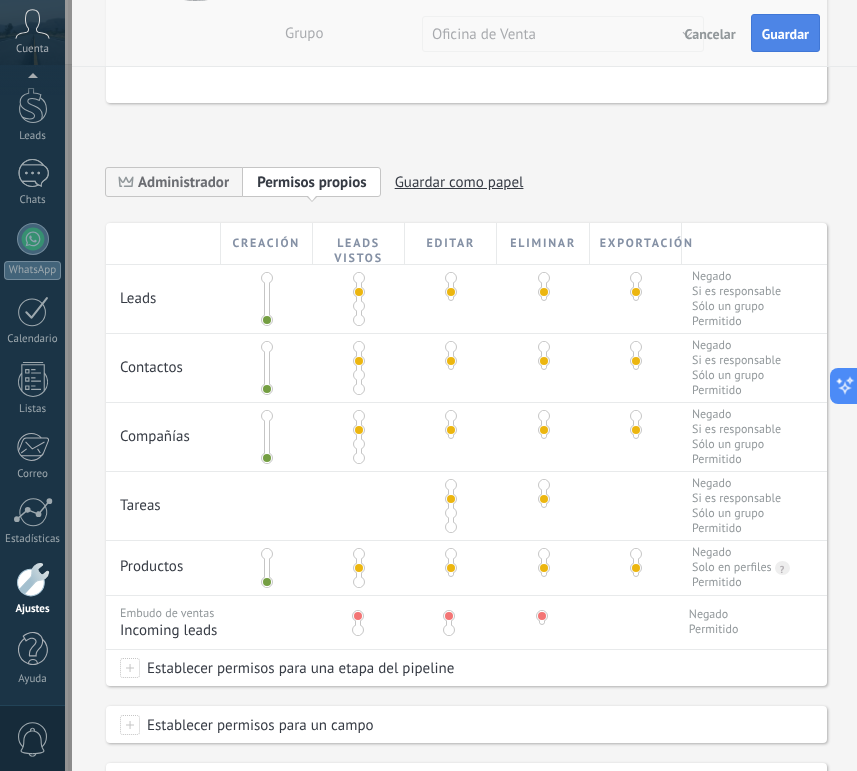 click on "Guardar" at bounding box center (785, 34) 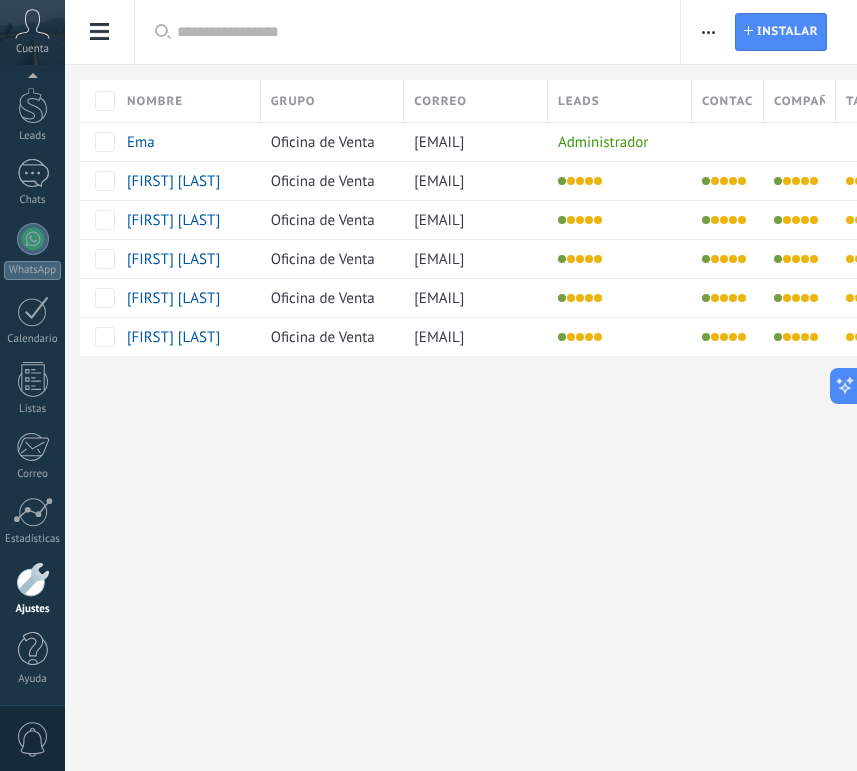scroll, scrollTop: 0, scrollLeft: 0, axis: both 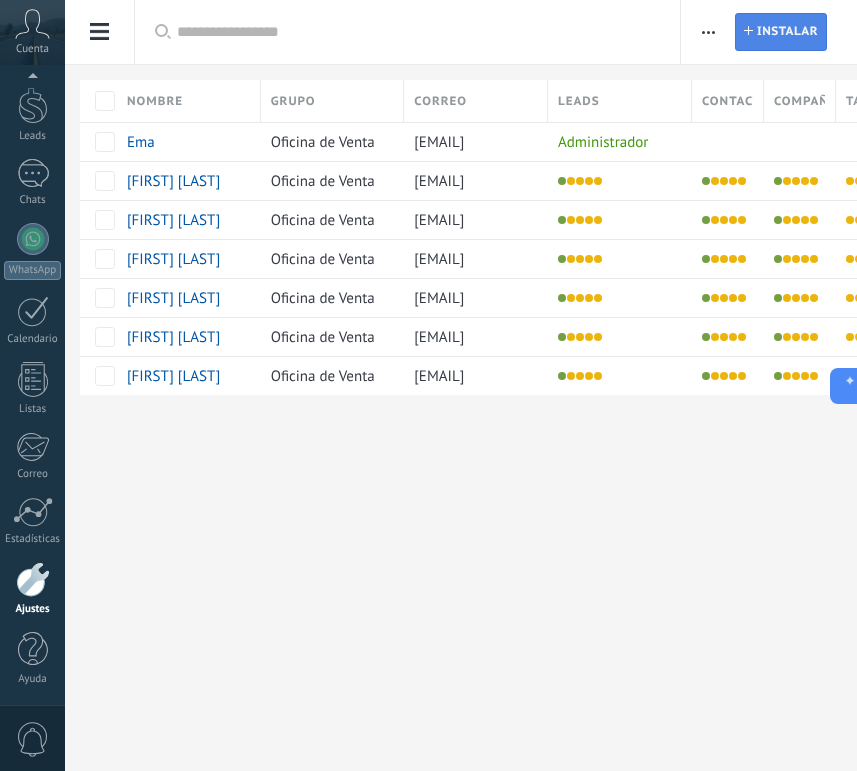 click on "Instalar Agregar usuario" at bounding box center (781, 32) 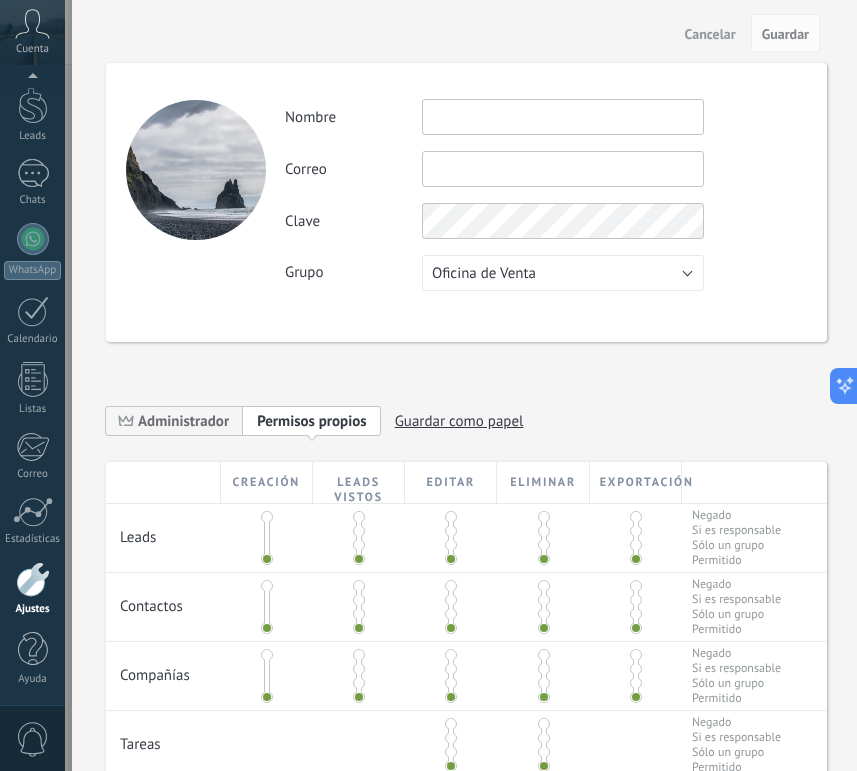 click at bounding box center (563, 117) 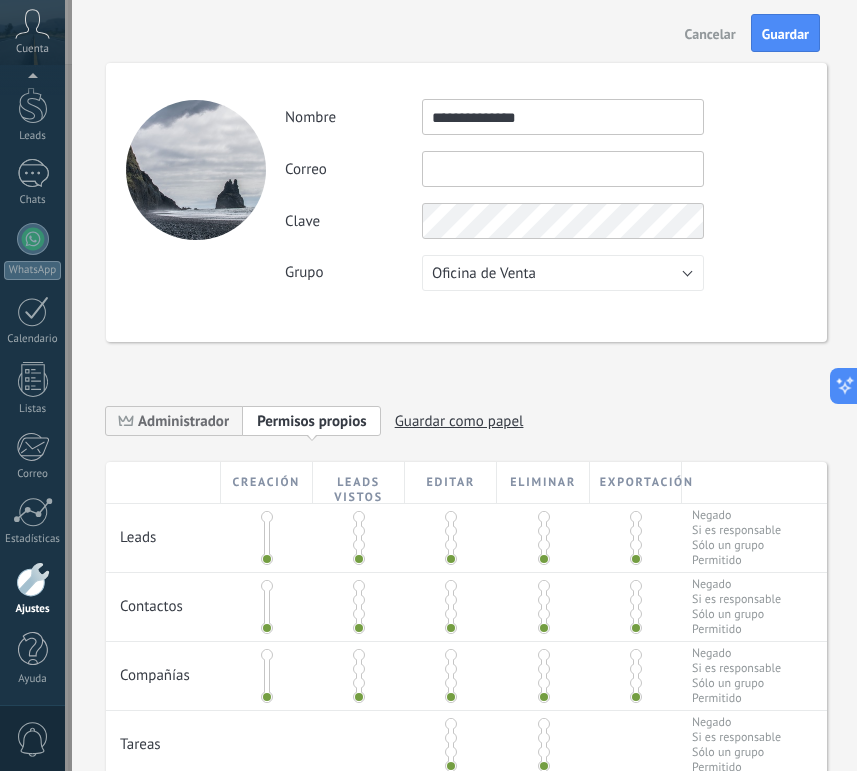 type on "**********" 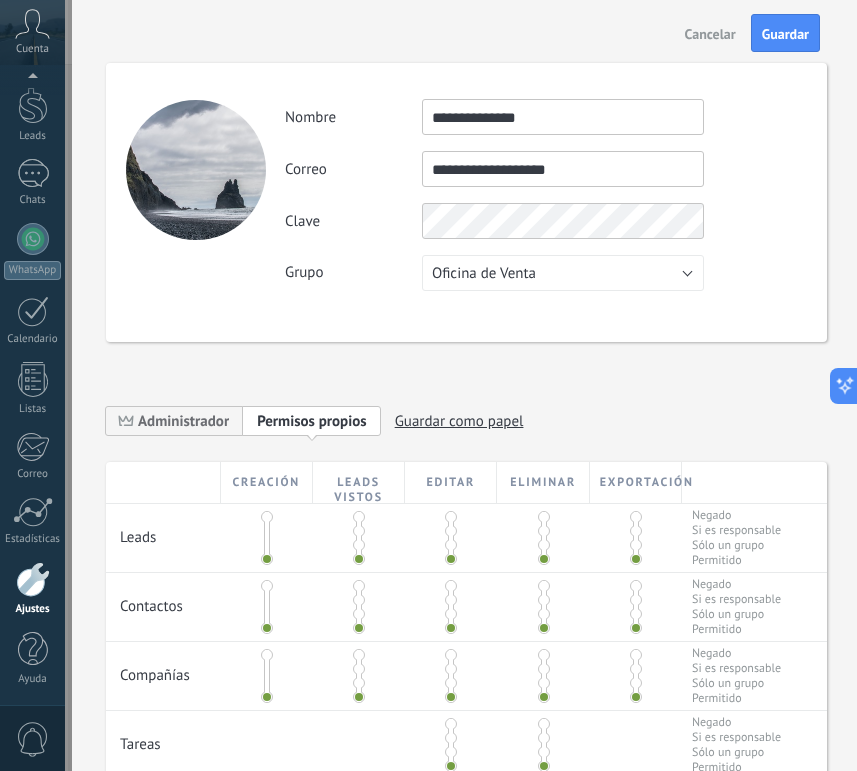 type on "**********" 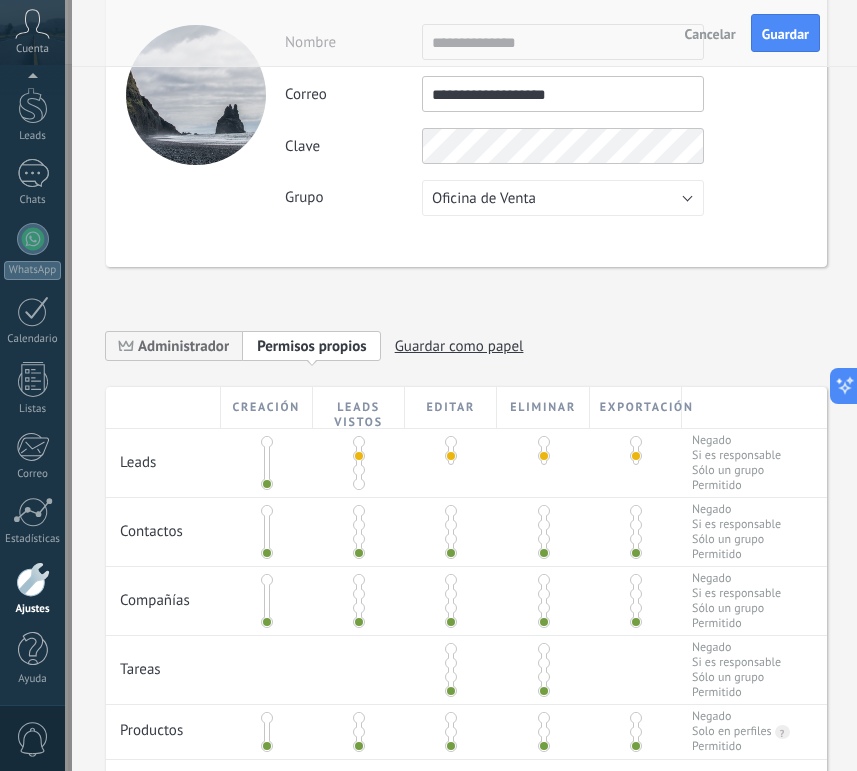 scroll, scrollTop: 140, scrollLeft: 0, axis: vertical 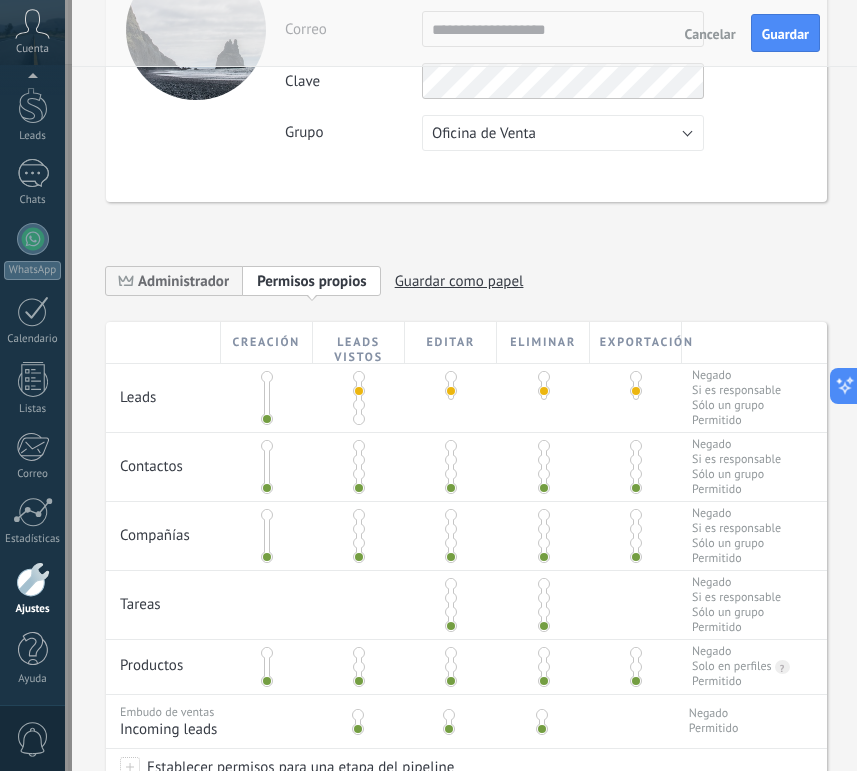 click at bounding box center (359, 460) 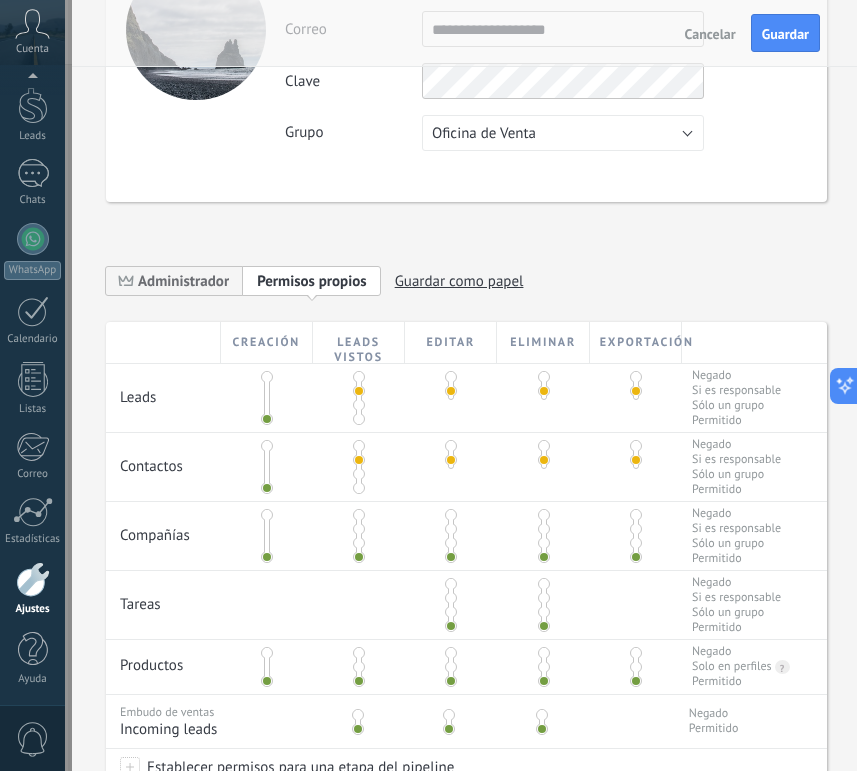 scroll, scrollTop: 247, scrollLeft: 0, axis: vertical 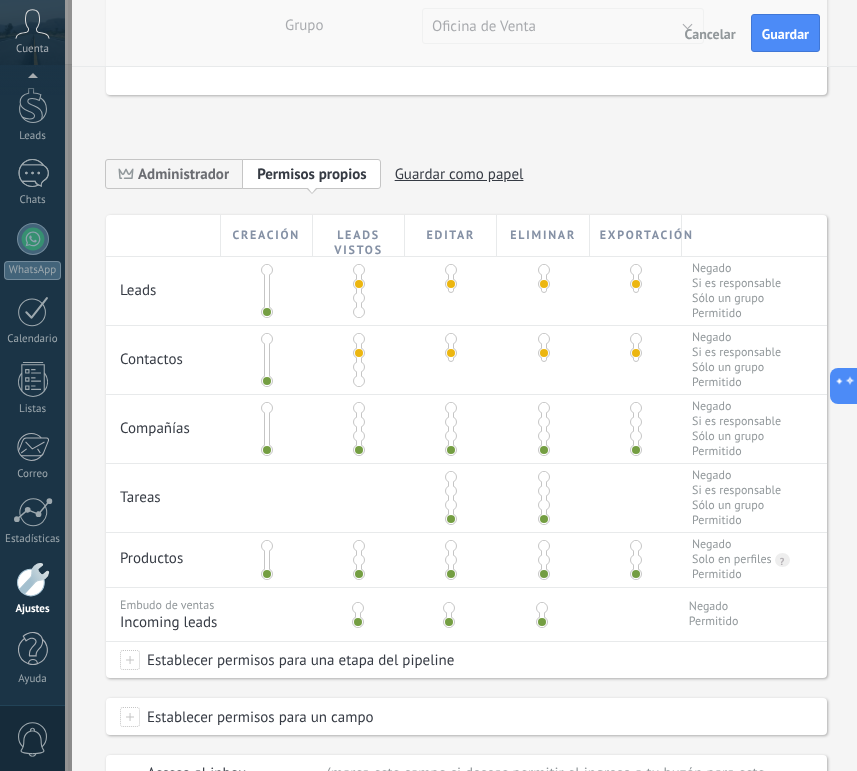 click at bounding box center (359, 422) 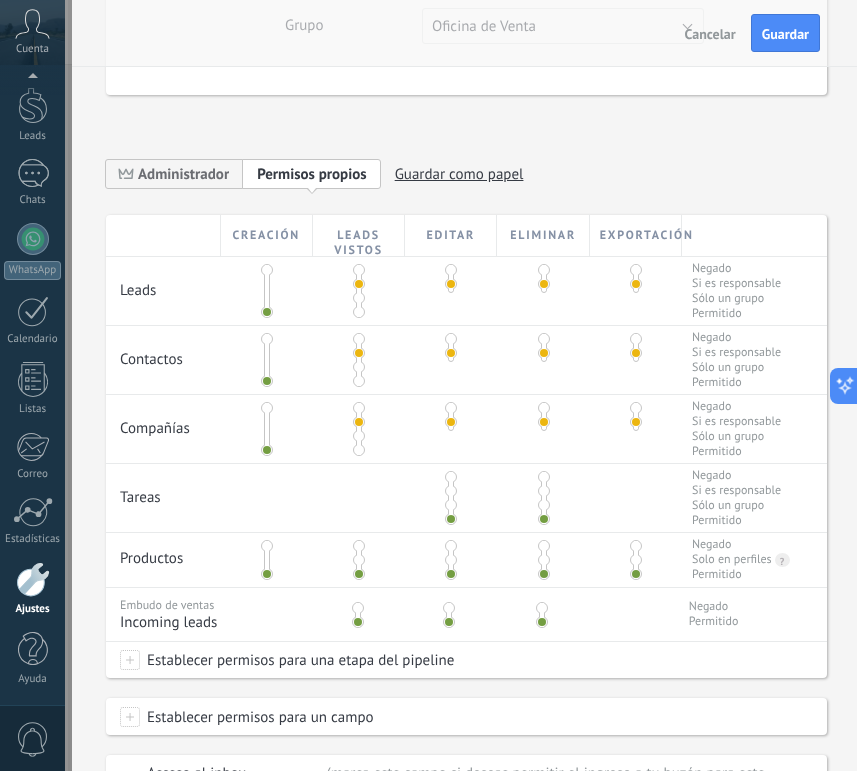 click at bounding box center (451, 491) 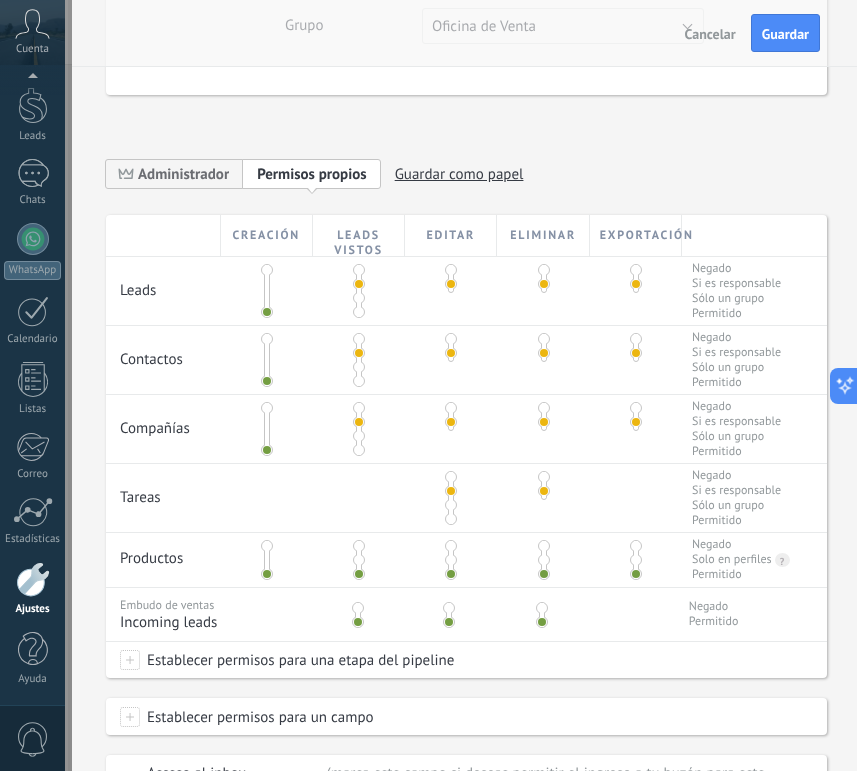 click at bounding box center [359, 560] 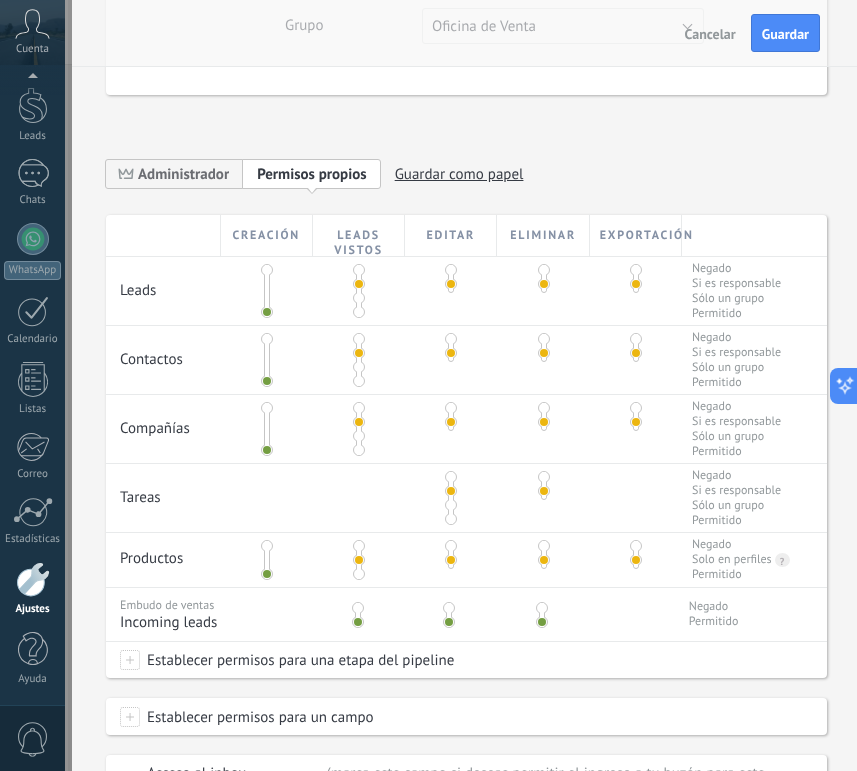 click at bounding box center [356, 611] 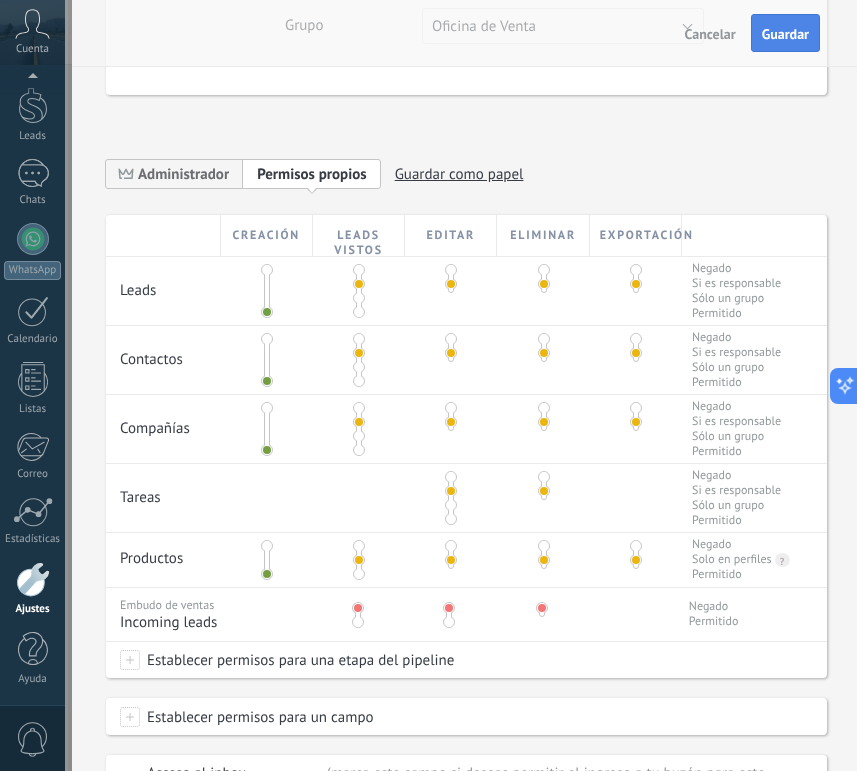 click on "Guardar" at bounding box center [785, 34] 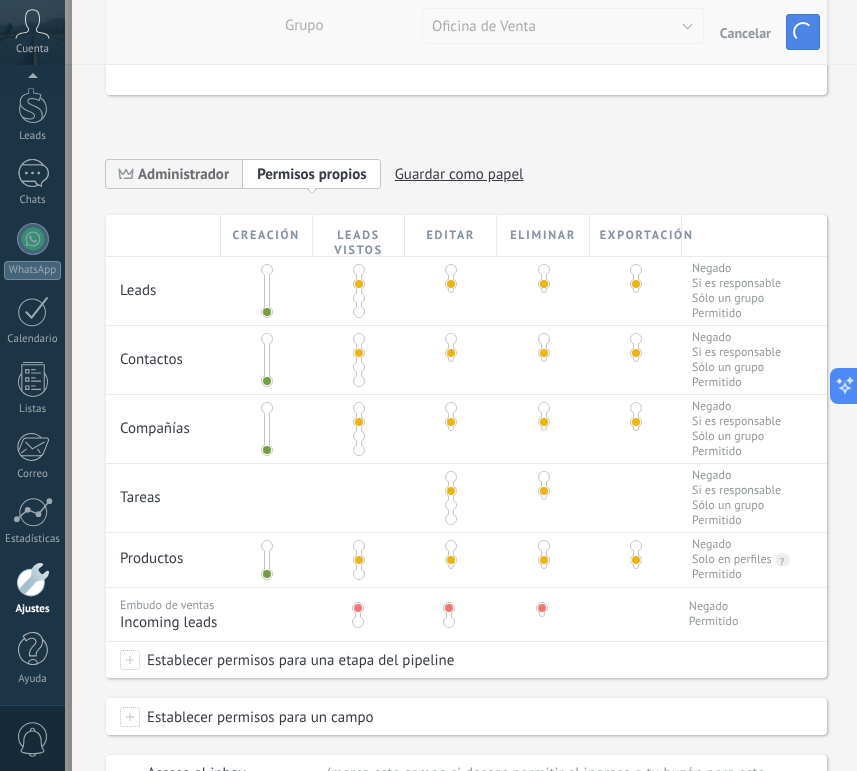 scroll, scrollTop: 0, scrollLeft: 0, axis: both 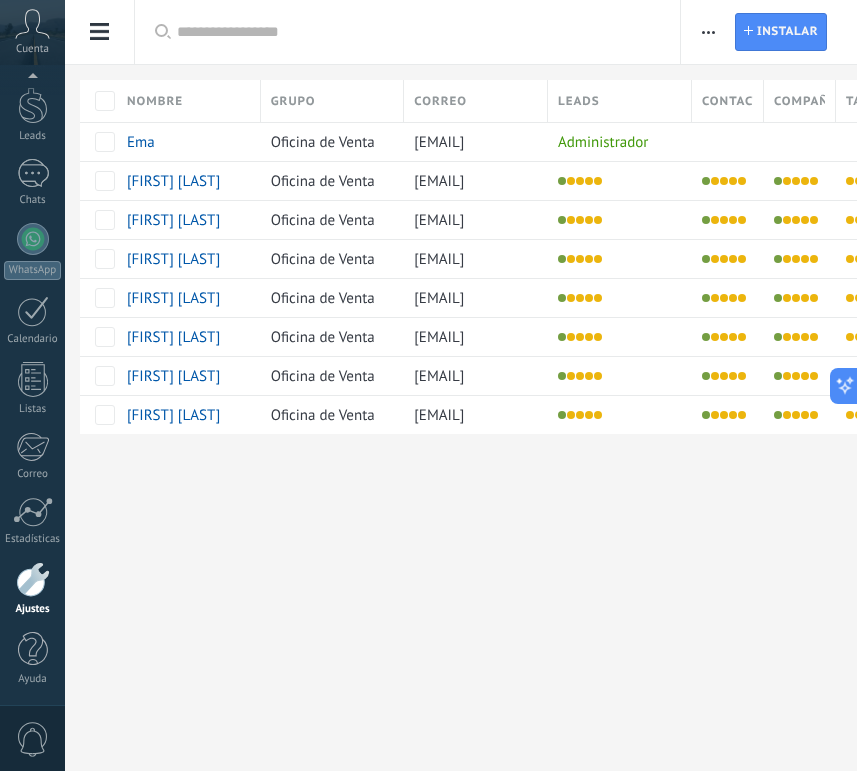 click on "Instalar" at bounding box center (787, 32) 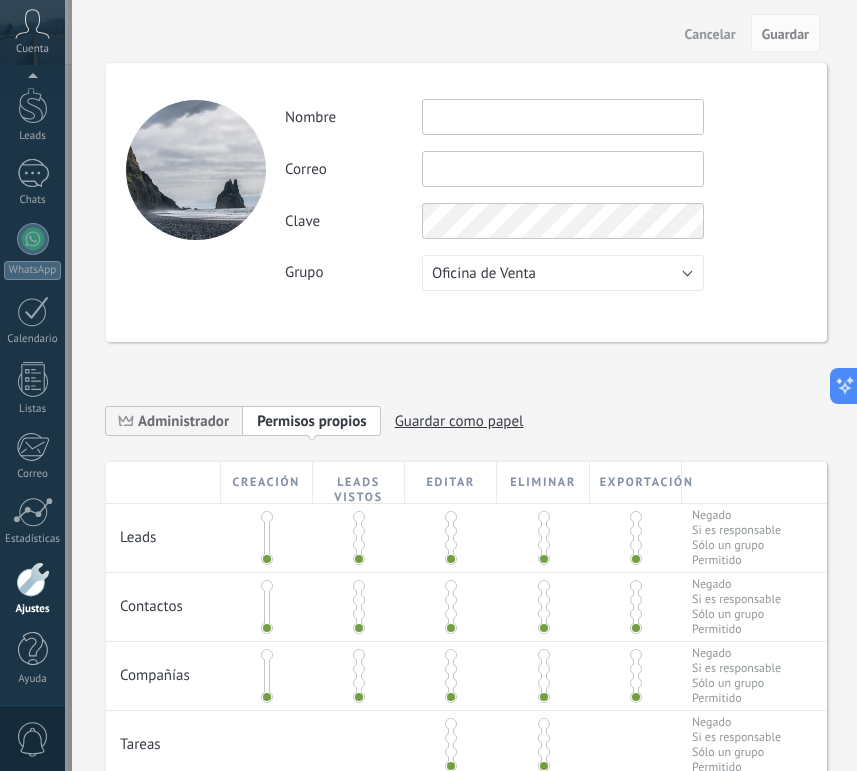 click at bounding box center (563, 117) 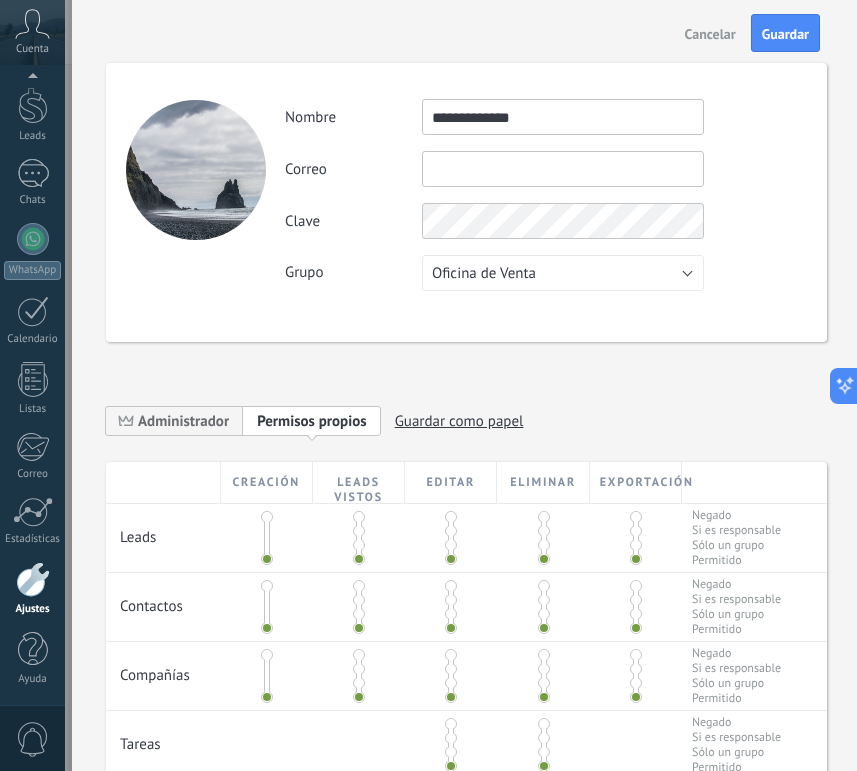 type on "**********" 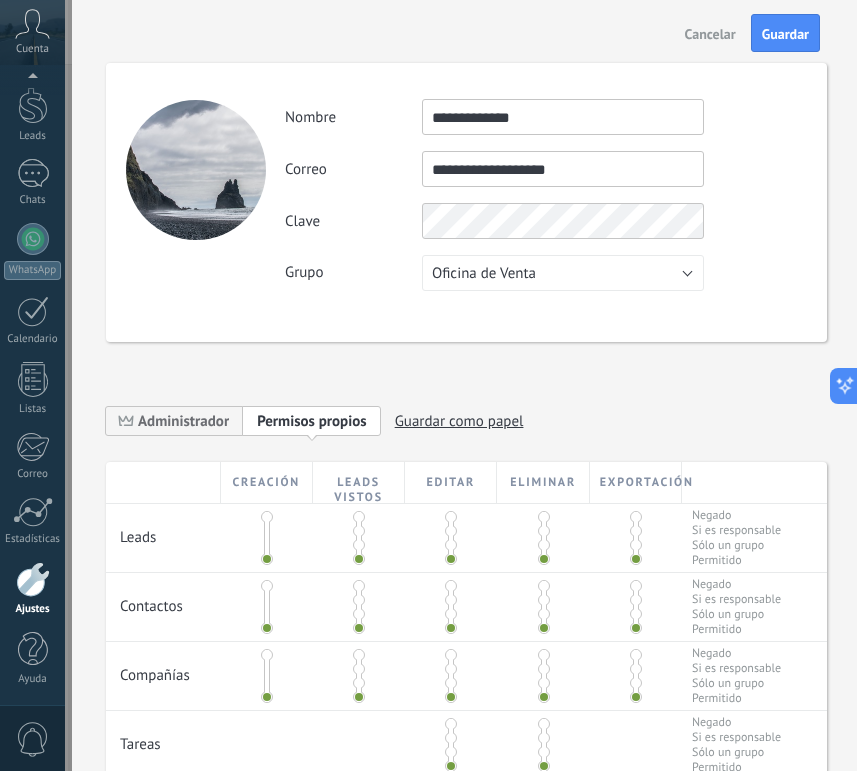 type on "**********" 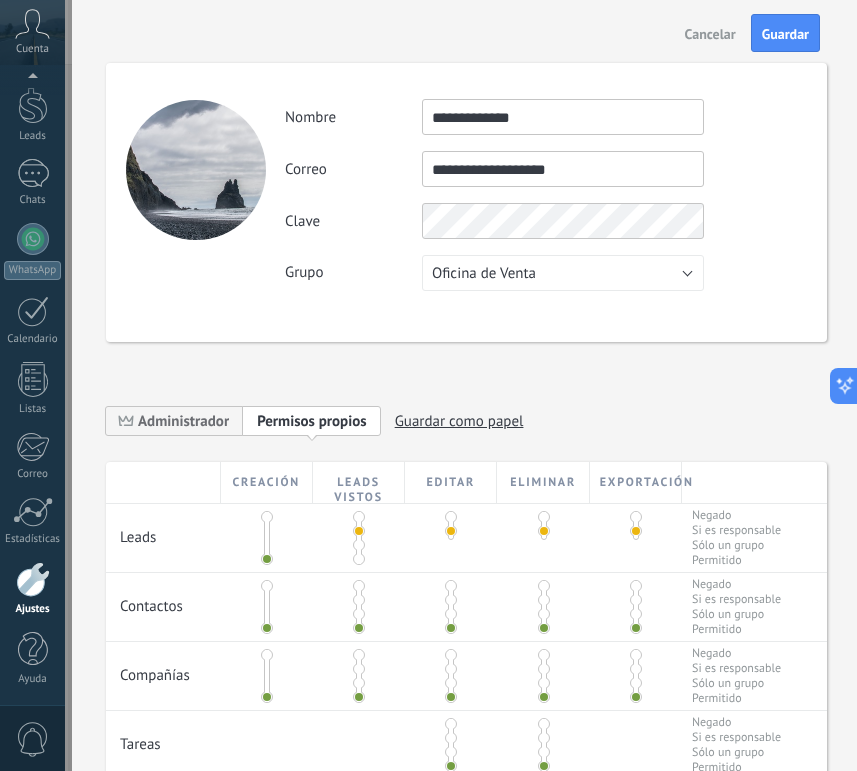 click at bounding box center (359, 600) 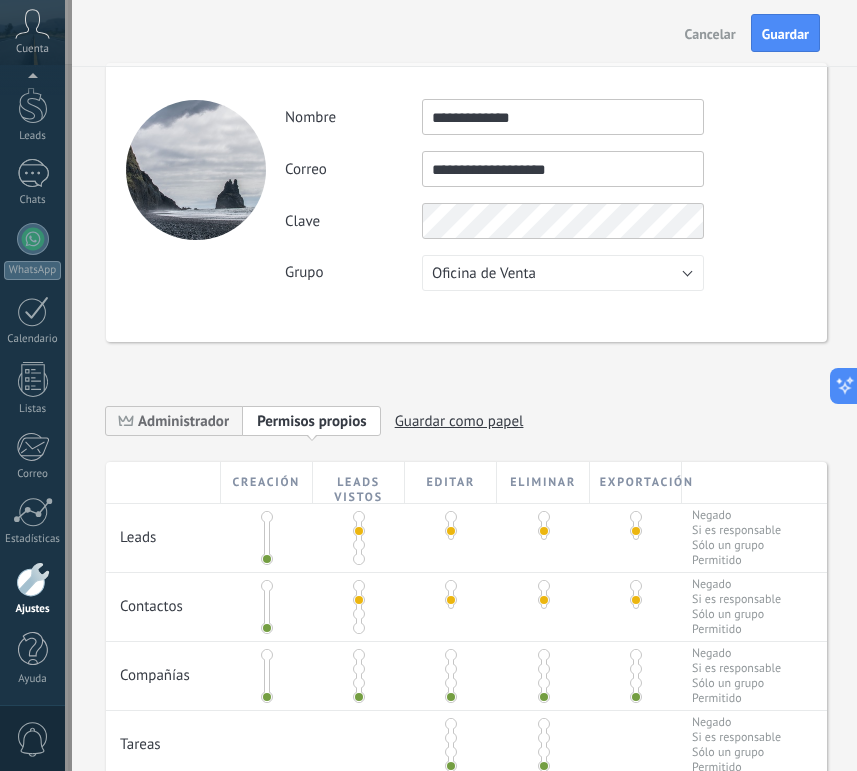scroll, scrollTop: 196, scrollLeft: 0, axis: vertical 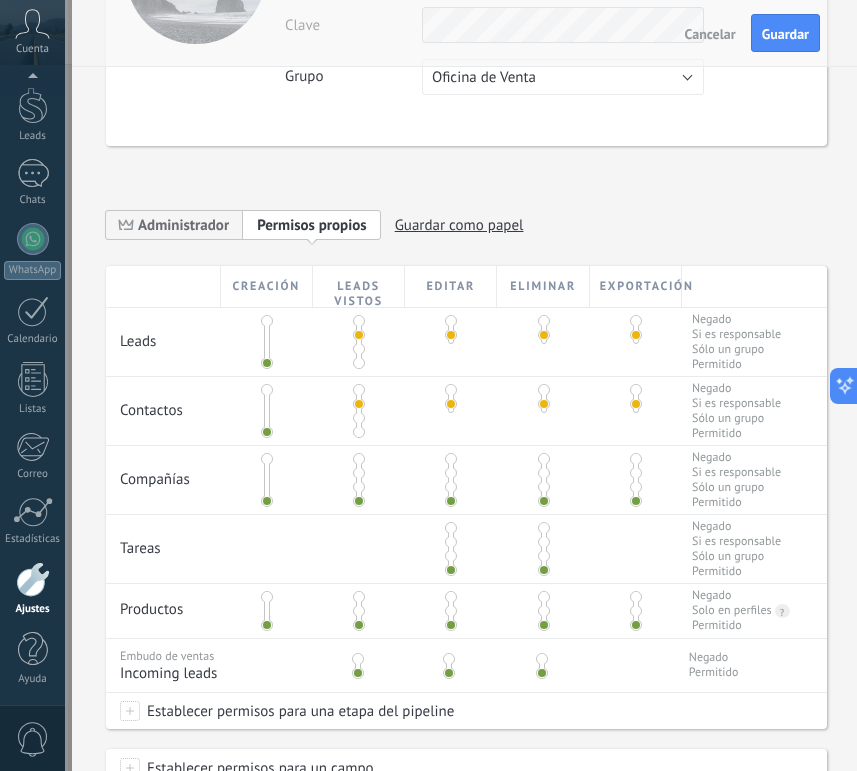 click at bounding box center [359, 473] 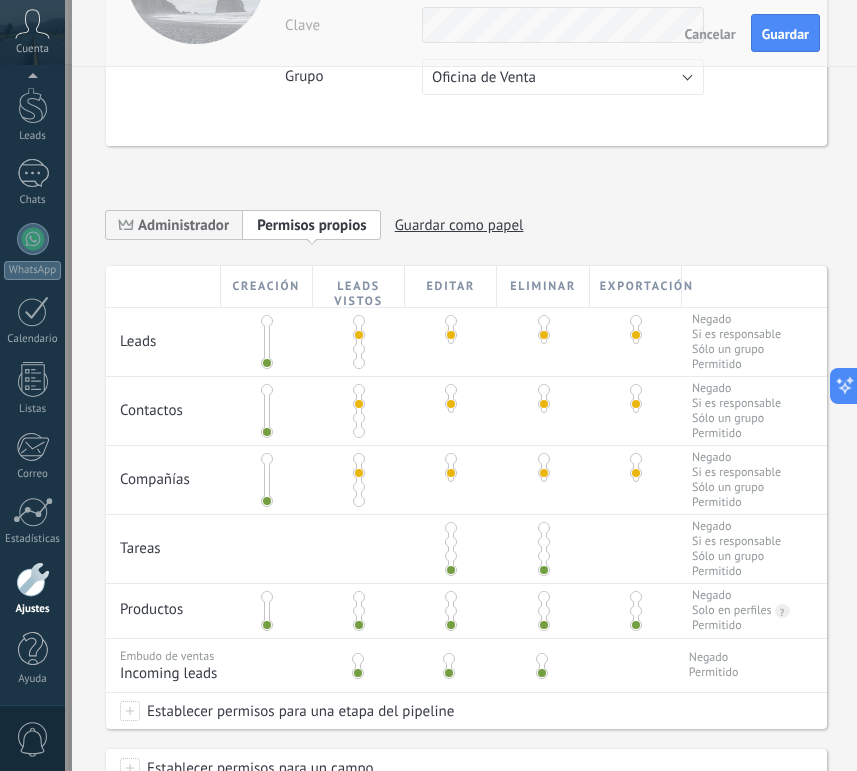 click at bounding box center [451, 549] 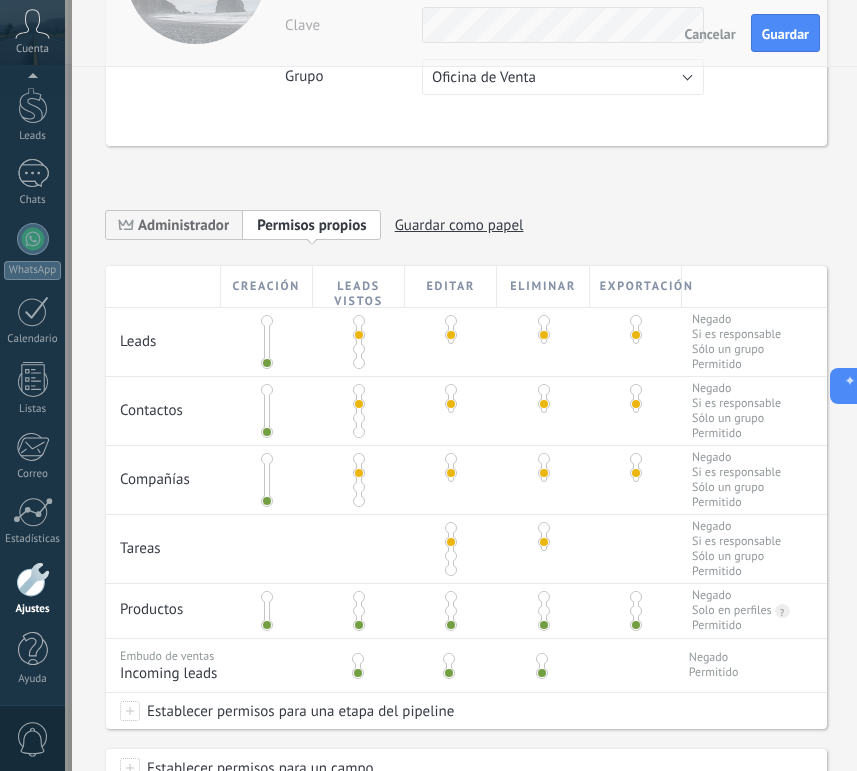 click at bounding box center [359, 611] 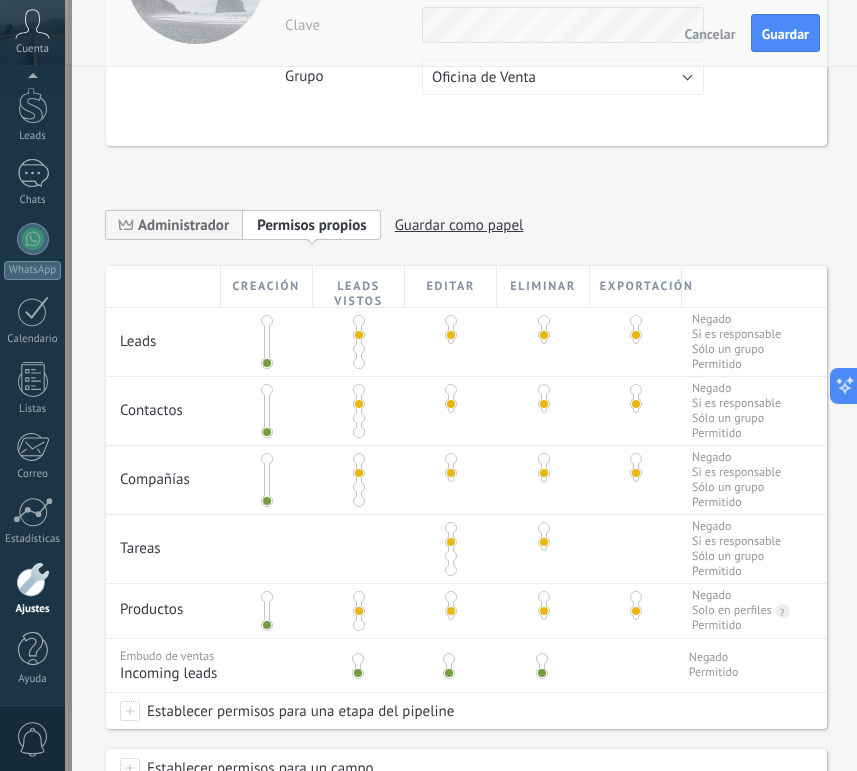 click at bounding box center (358, 659) 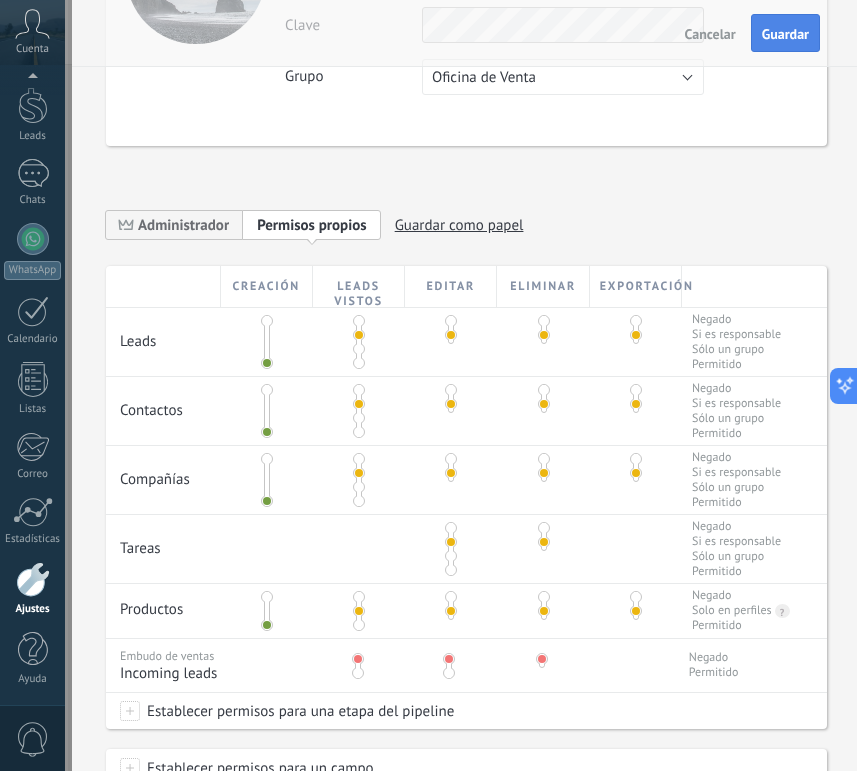 click on "Guardar" at bounding box center (785, 34) 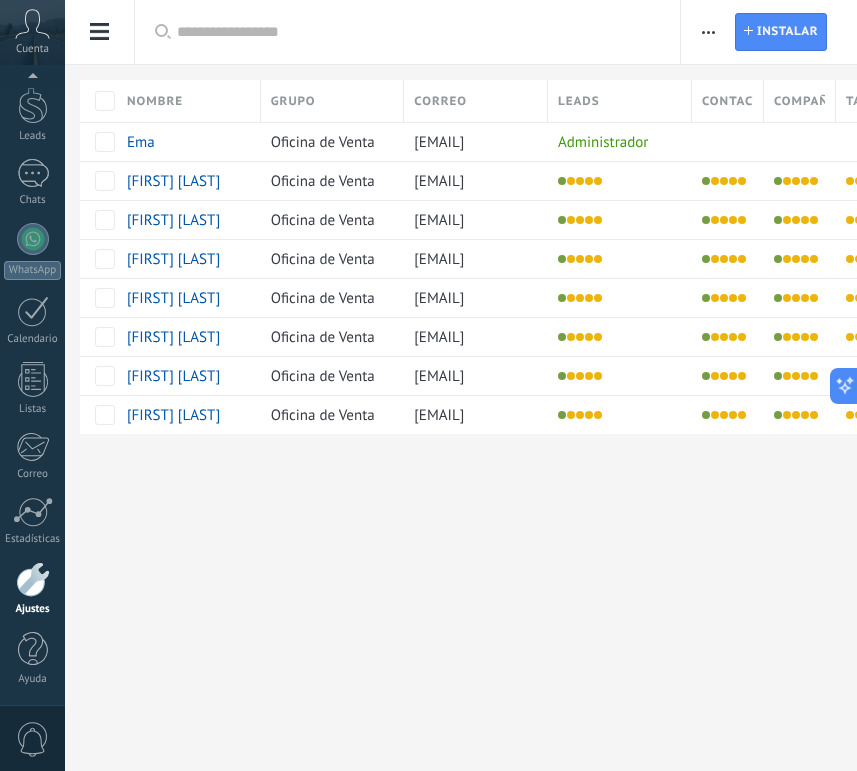 scroll, scrollTop: 0, scrollLeft: 0, axis: both 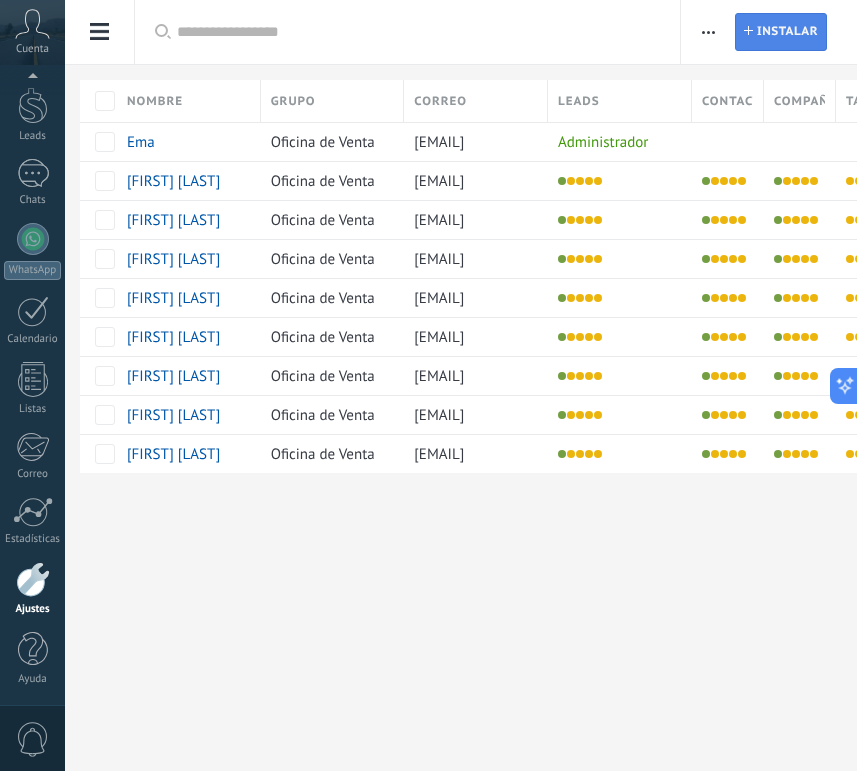 click on "Instalar" at bounding box center [787, 32] 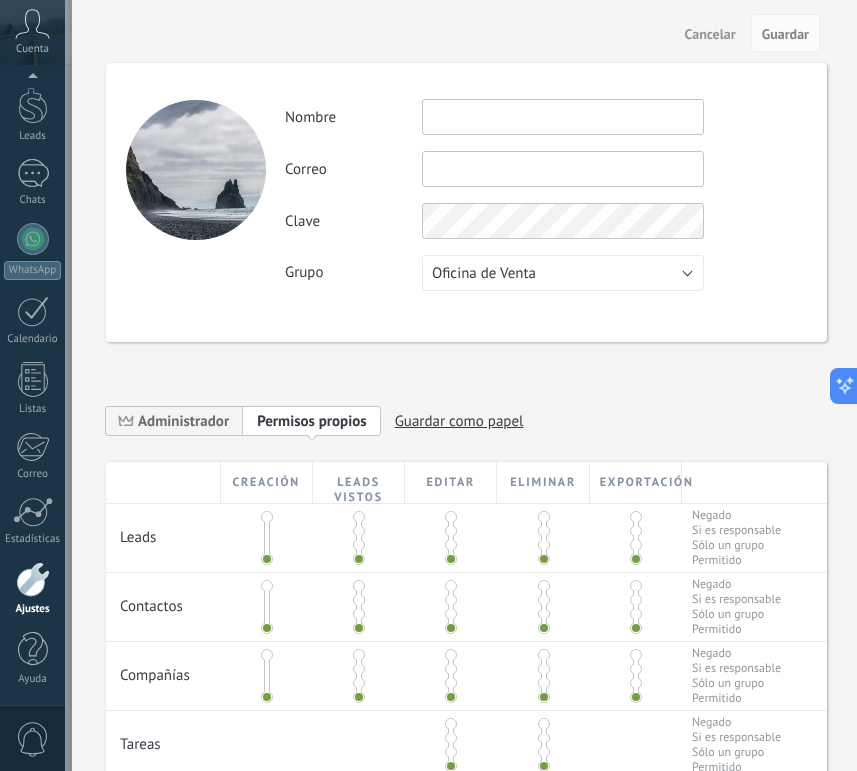 click at bounding box center [563, 117] 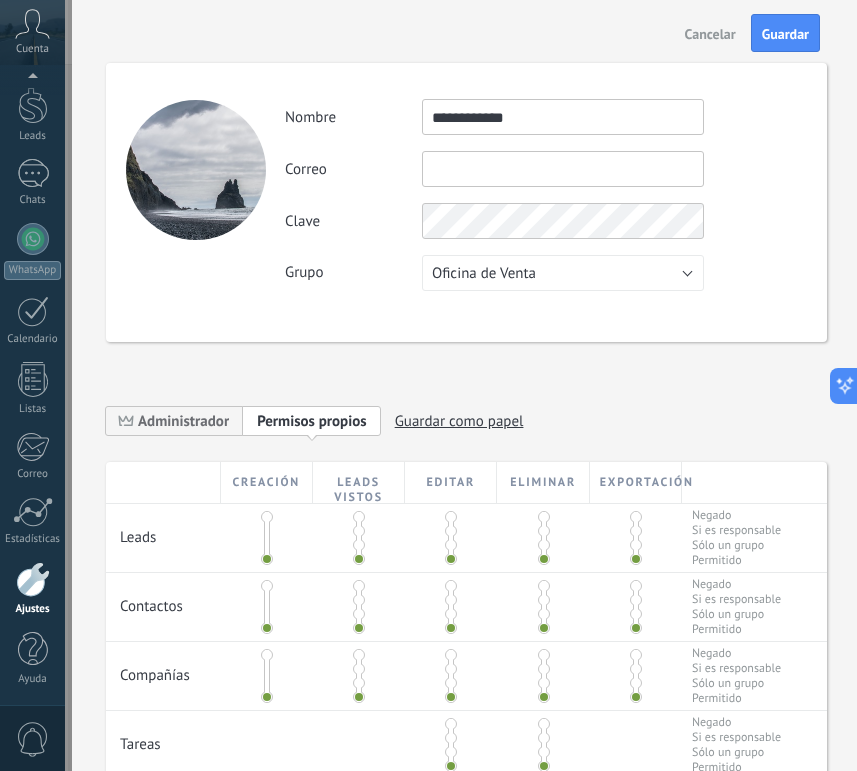 type on "**********" 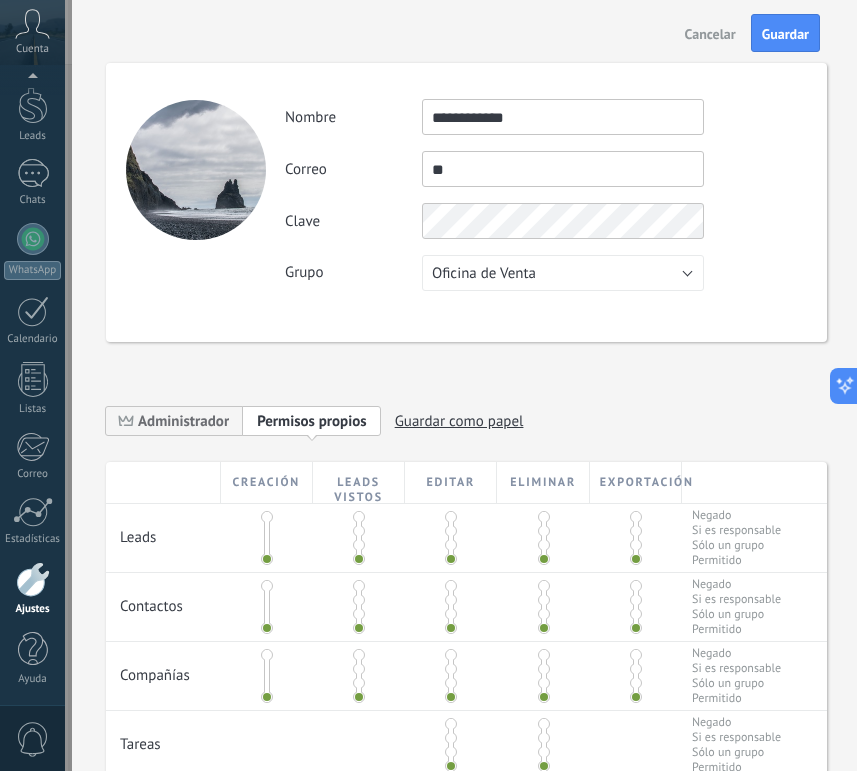 type on "*" 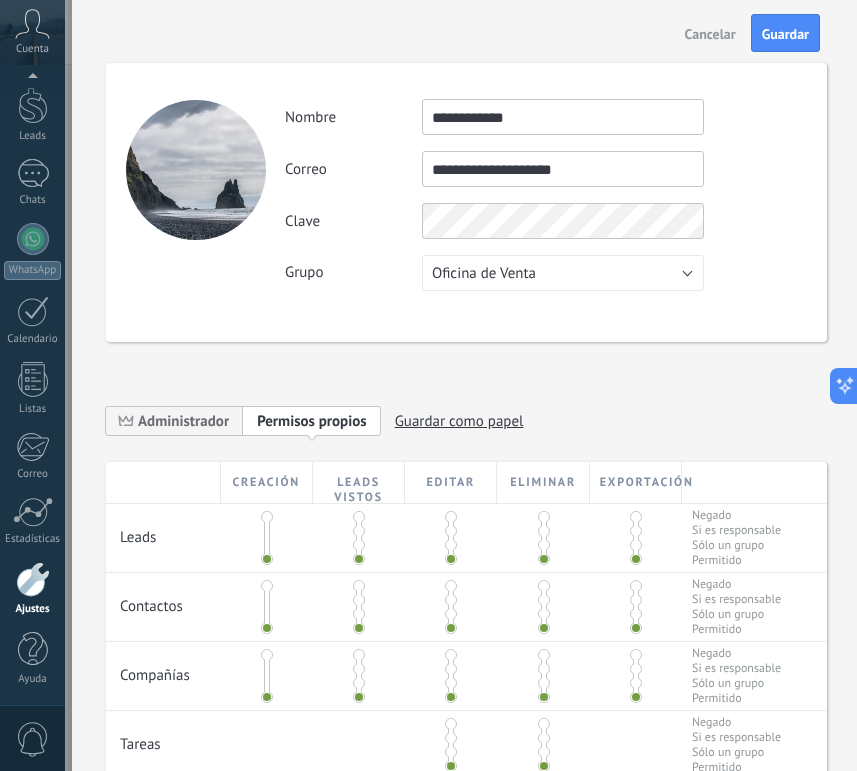 type on "**********" 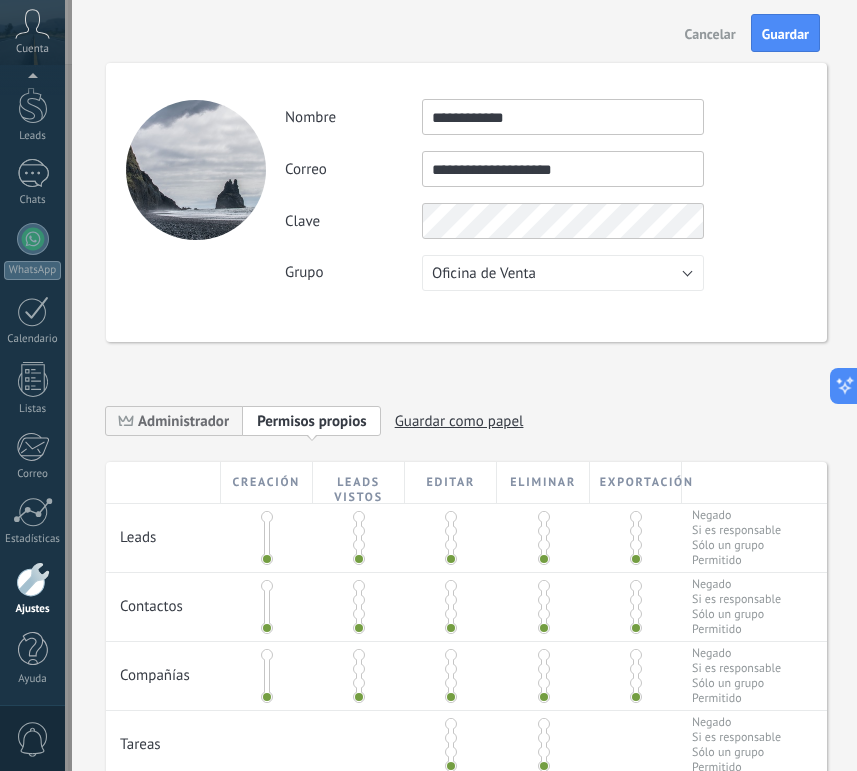 click at bounding box center [359, 531] 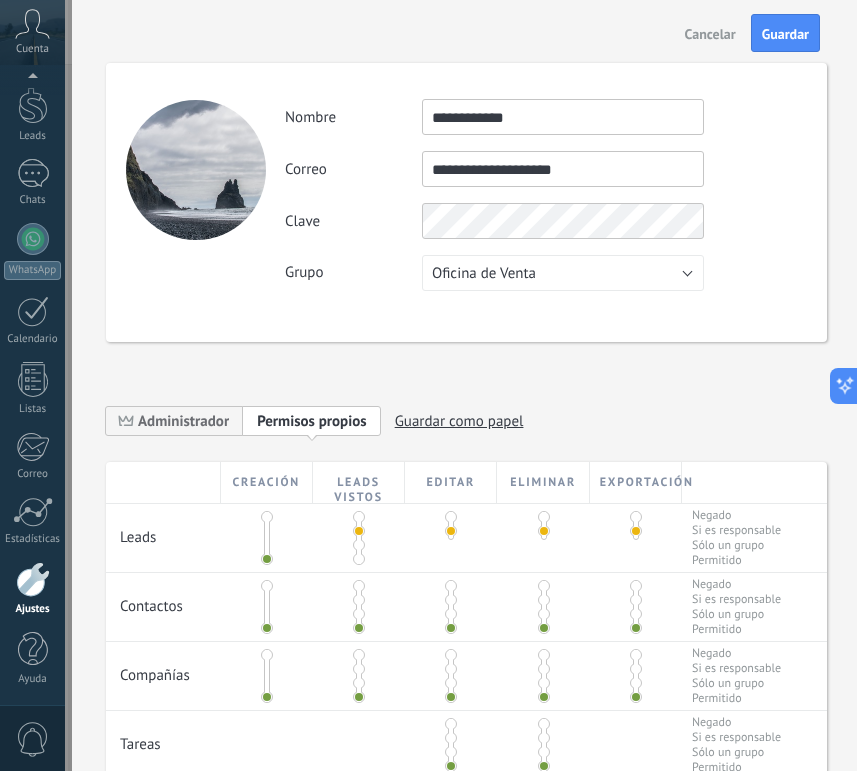 click at bounding box center [359, 600] 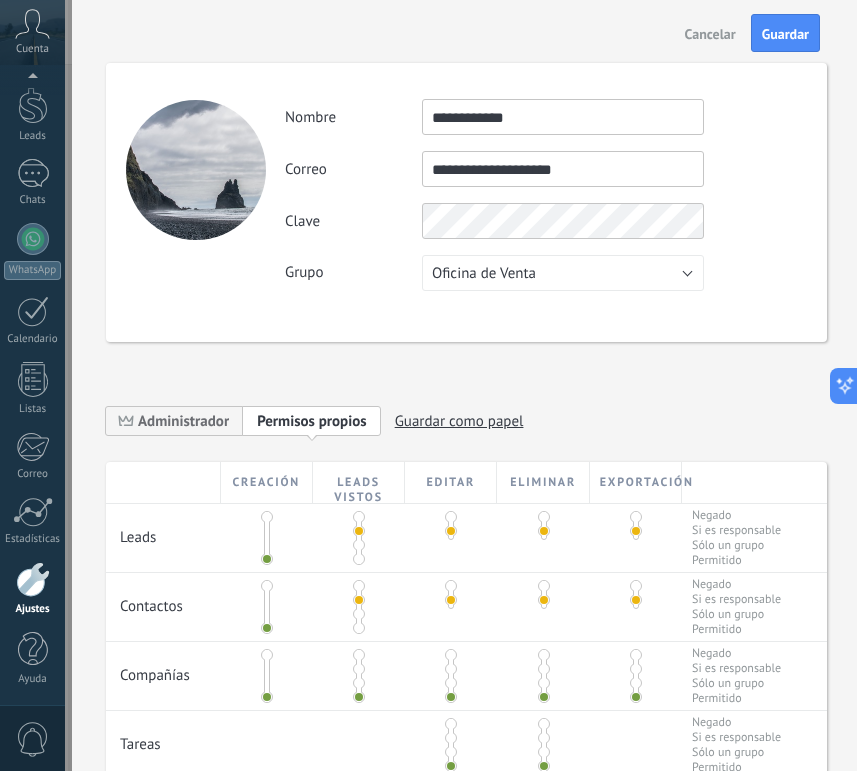 scroll, scrollTop: 133, scrollLeft: 0, axis: vertical 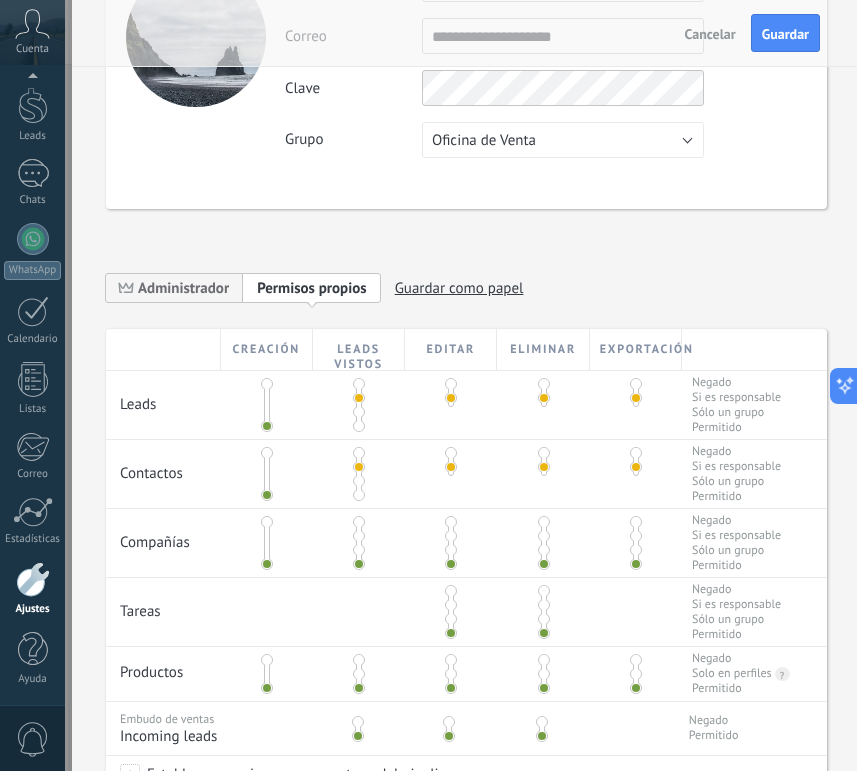 click at bounding box center (359, 536) 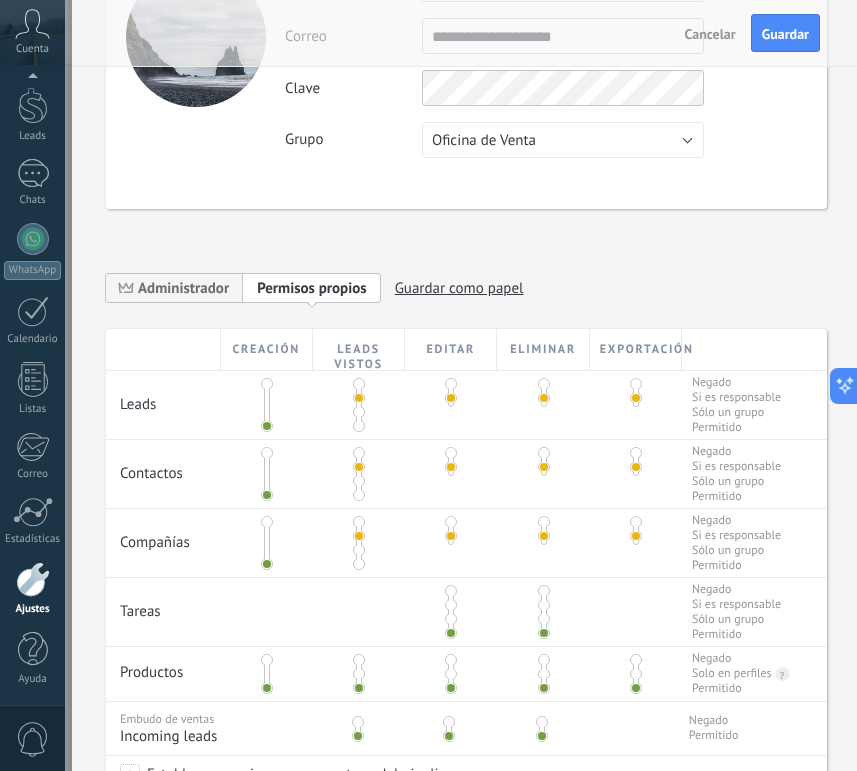 scroll, scrollTop: 343, scrollLeft: 0, axis: vertical 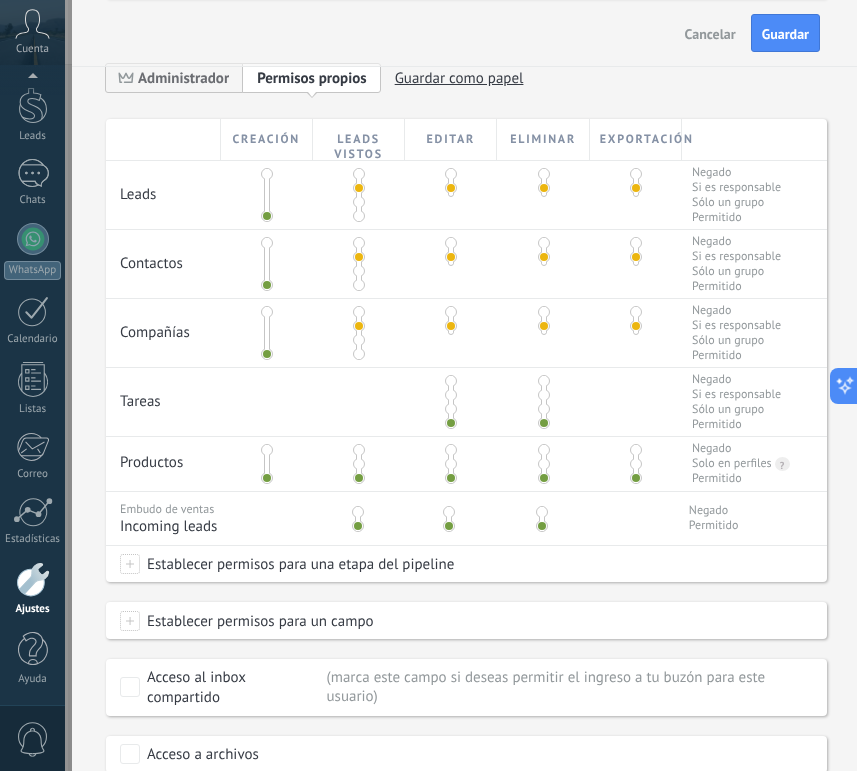 click at bounding box center (451, 395) 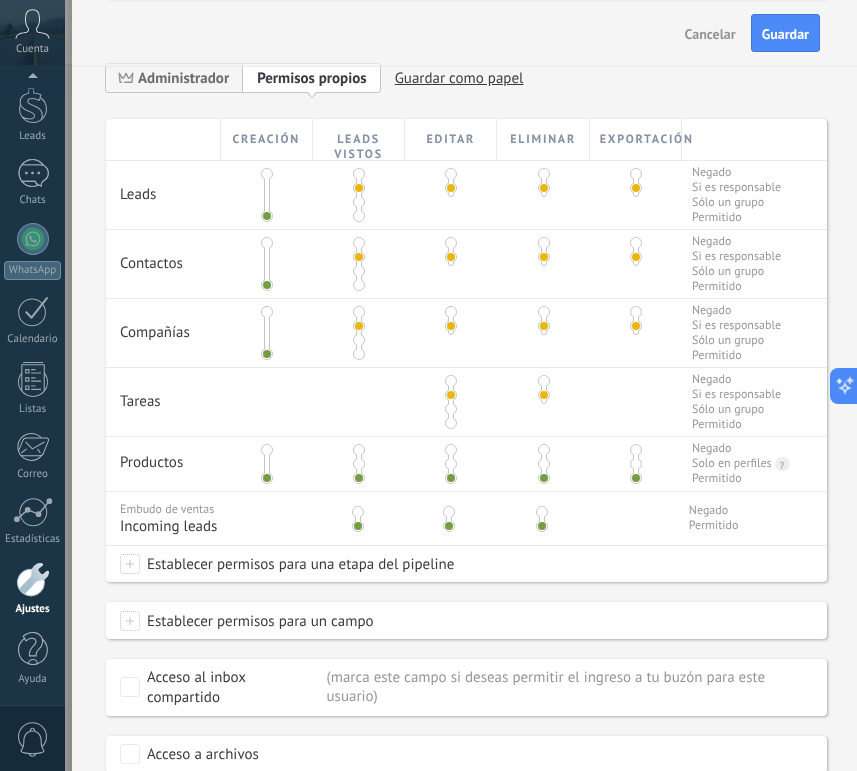 click at bounding box center [359, 464] 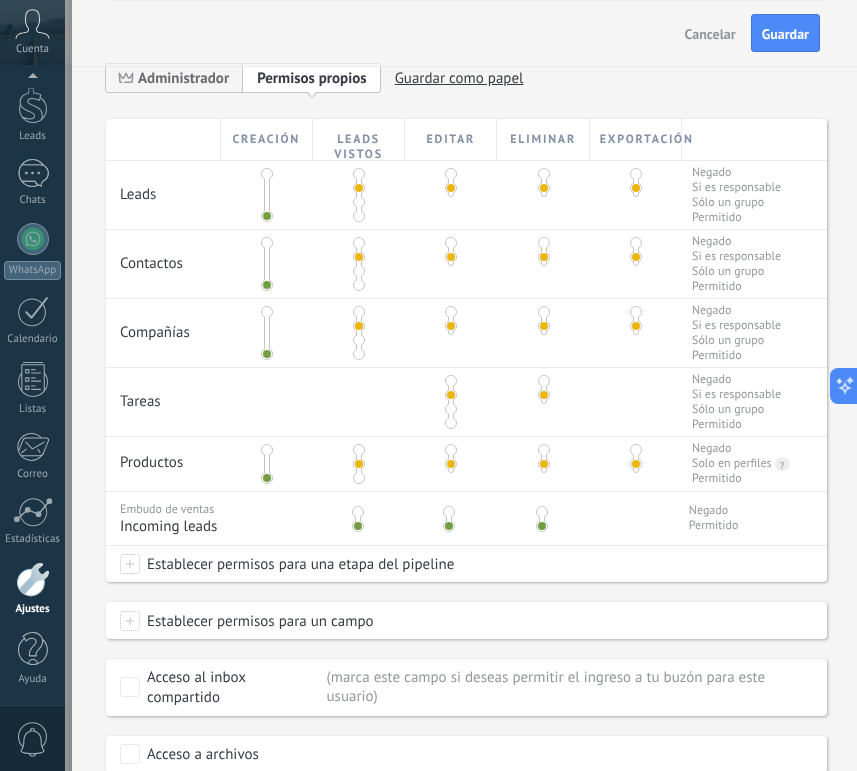 click at bounding box center (358, 512) 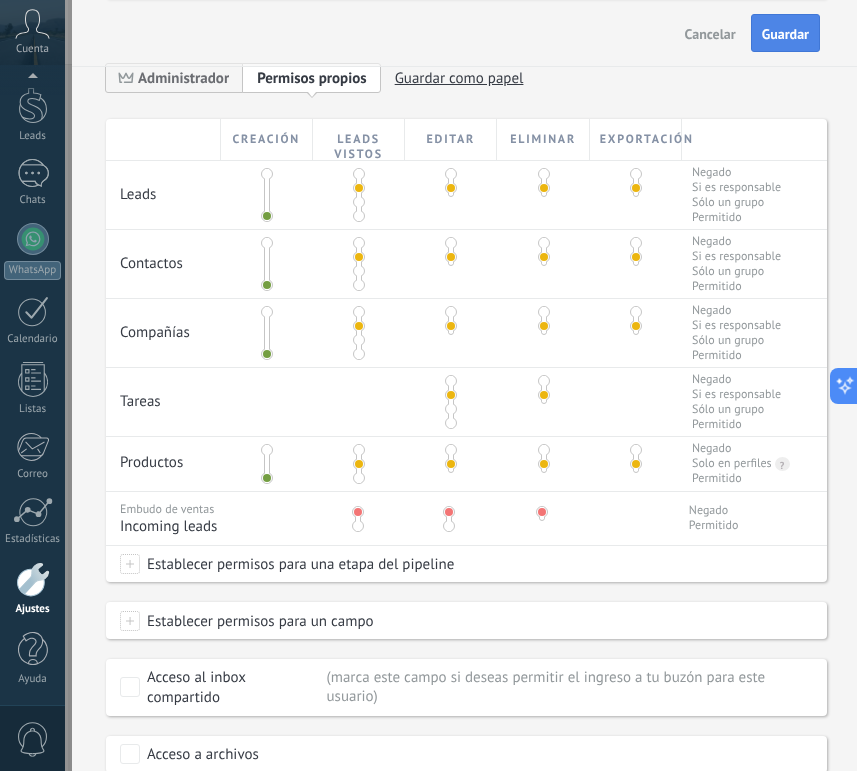 click on "Guardar" at bounding box center (785, 34) 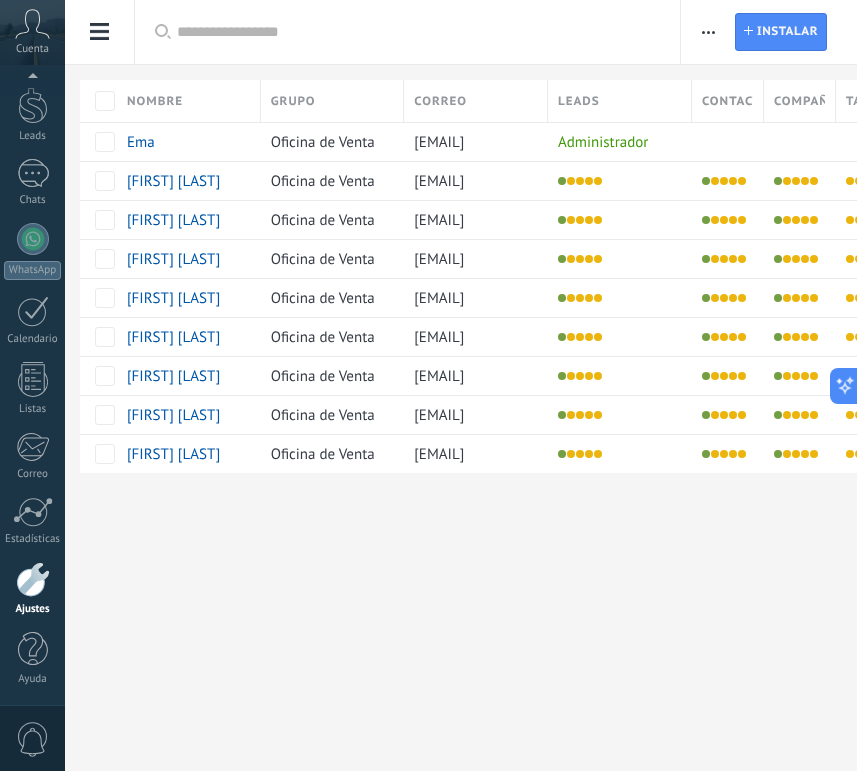 scroll, scrollTop: 0, scrollLeft: 0, axis: both 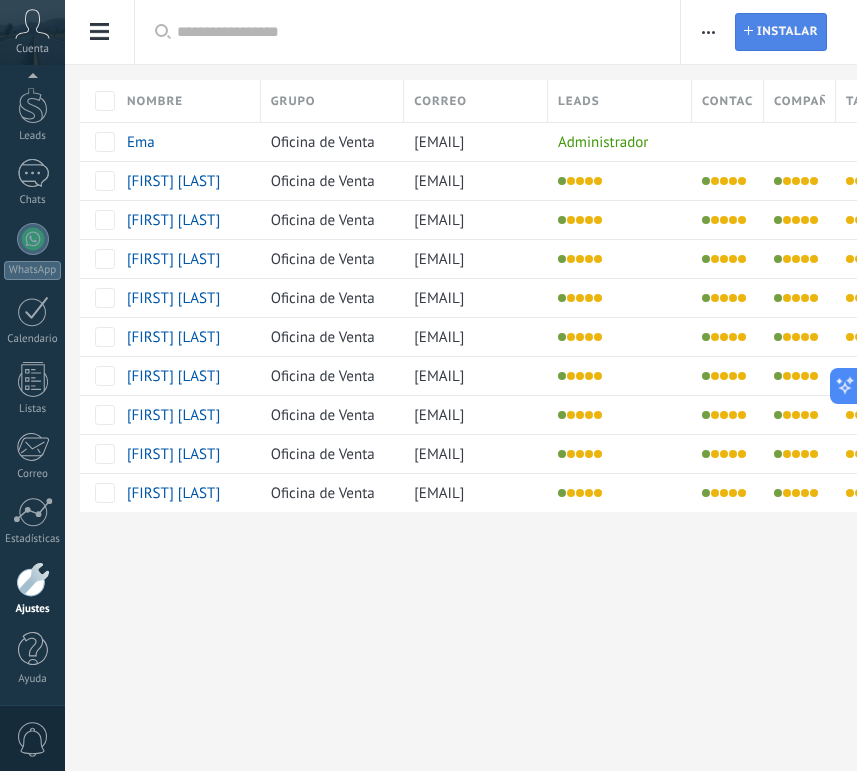 click on "Instalar" at bounding box center [787, 32] 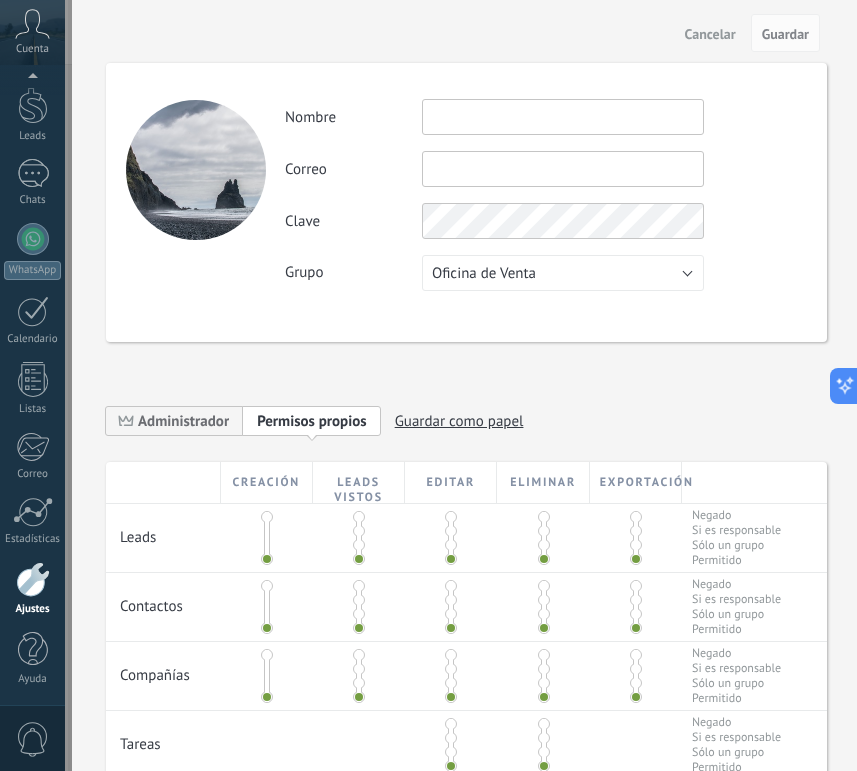 click at bounding box center [563, 117] 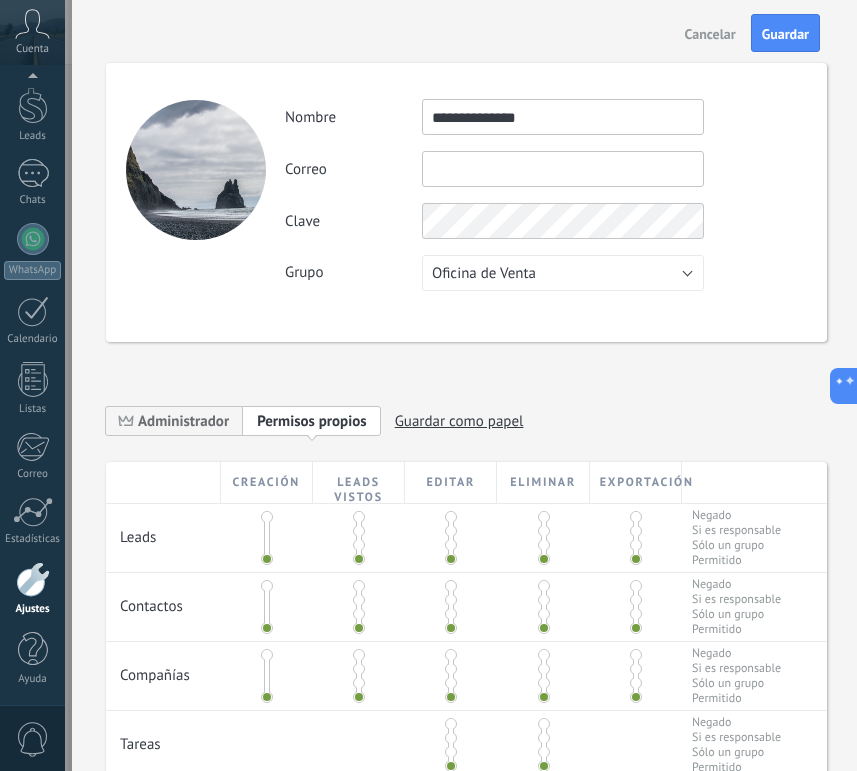 type on "**********" 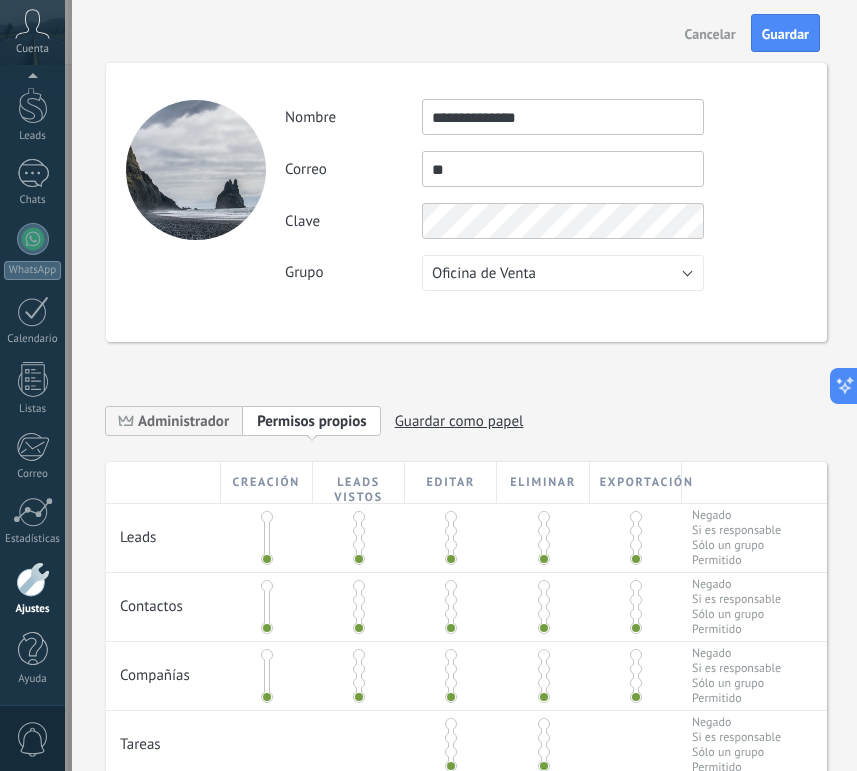 type on "*" 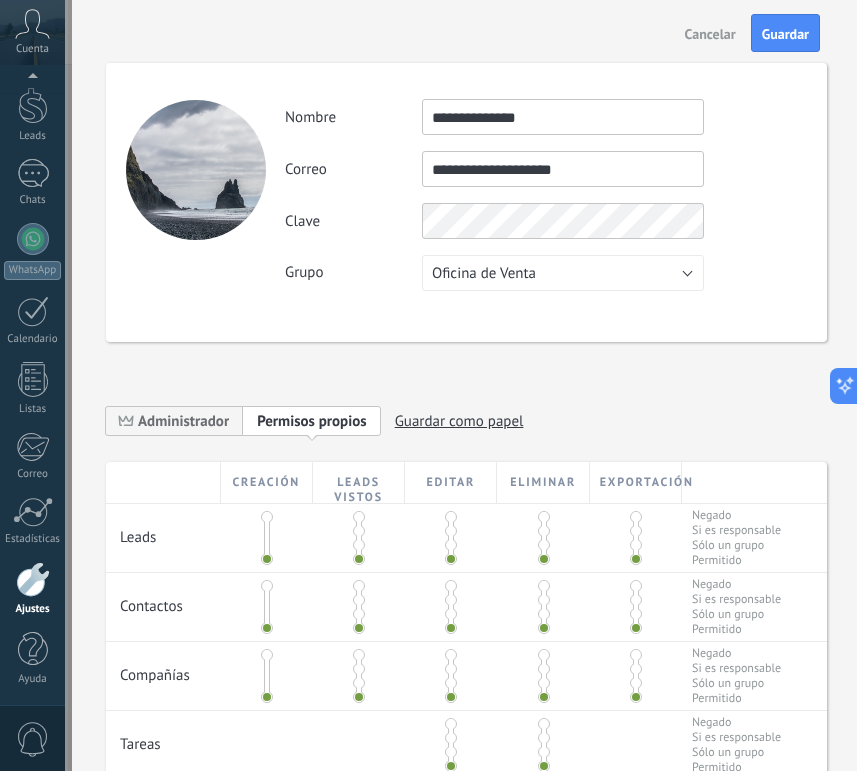 type on "**********" 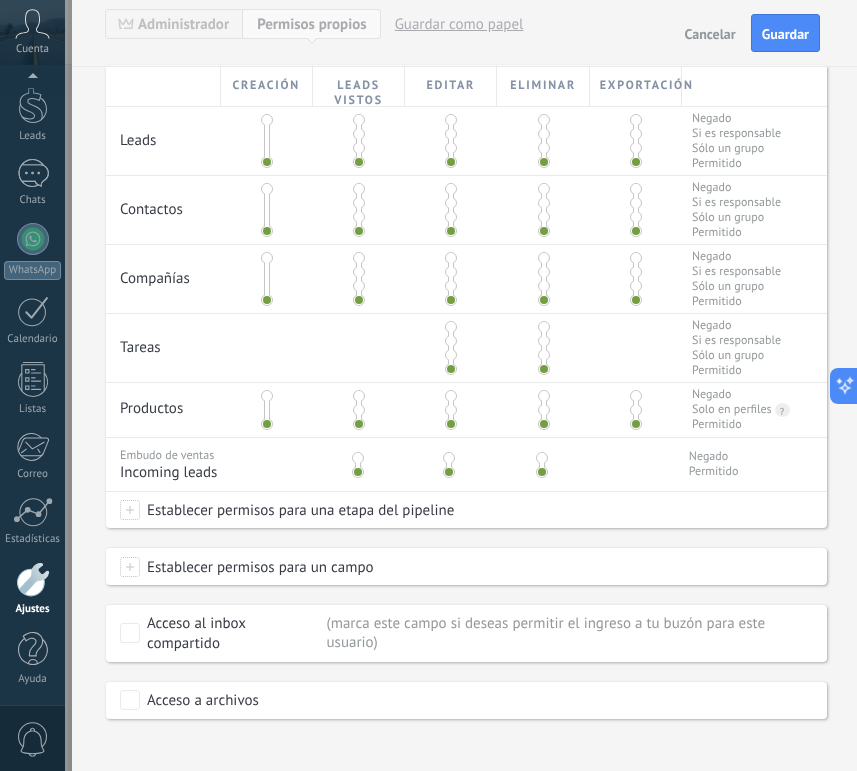 click at bounding box center [359, 134] 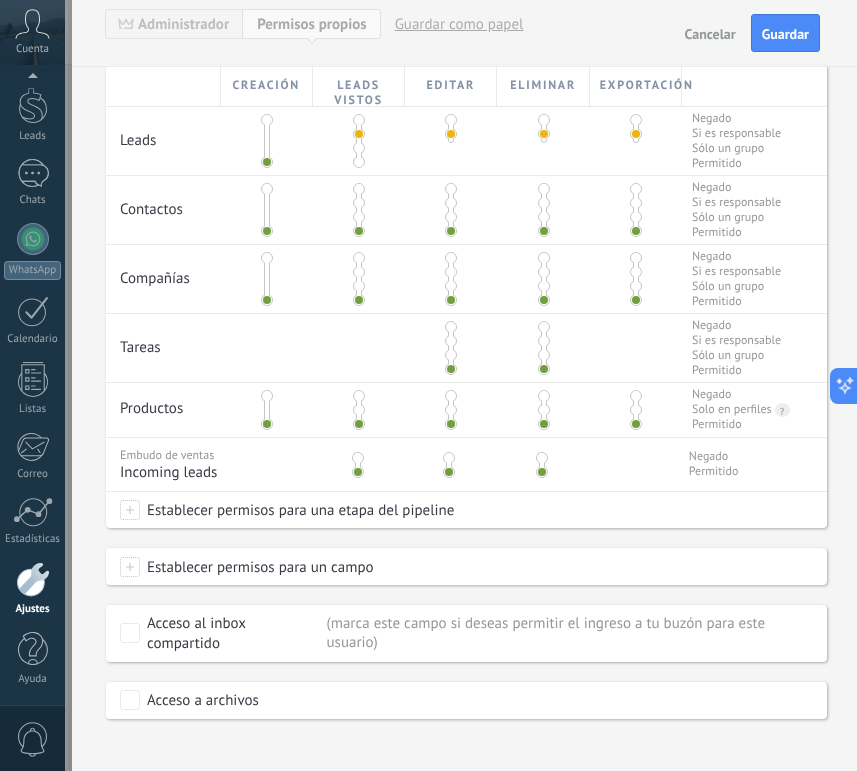 click at bounding box center [359, 203] 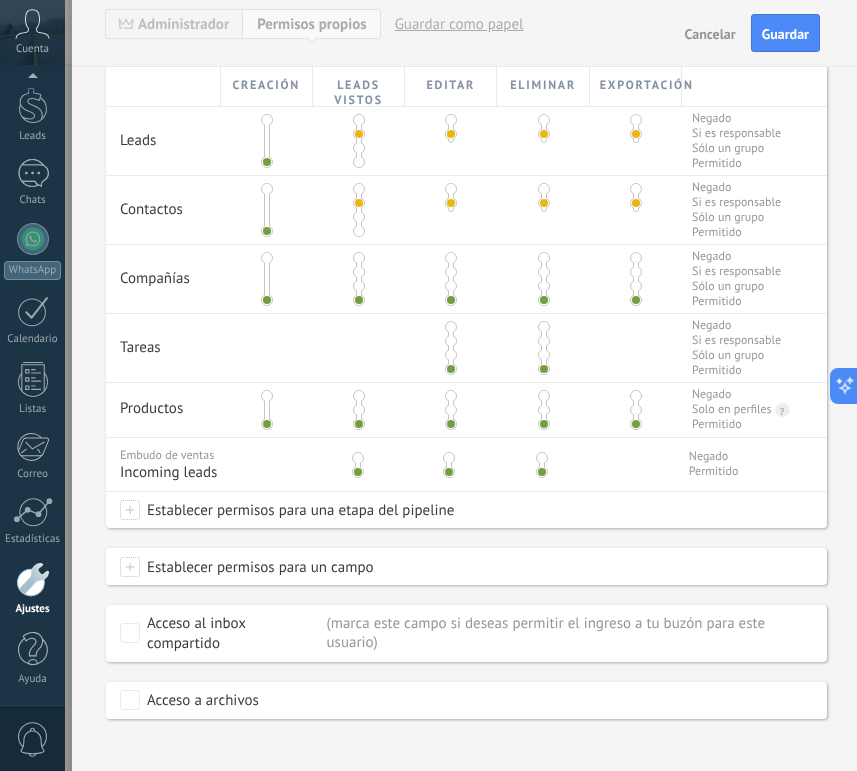 click at bounding box center (359, 272) 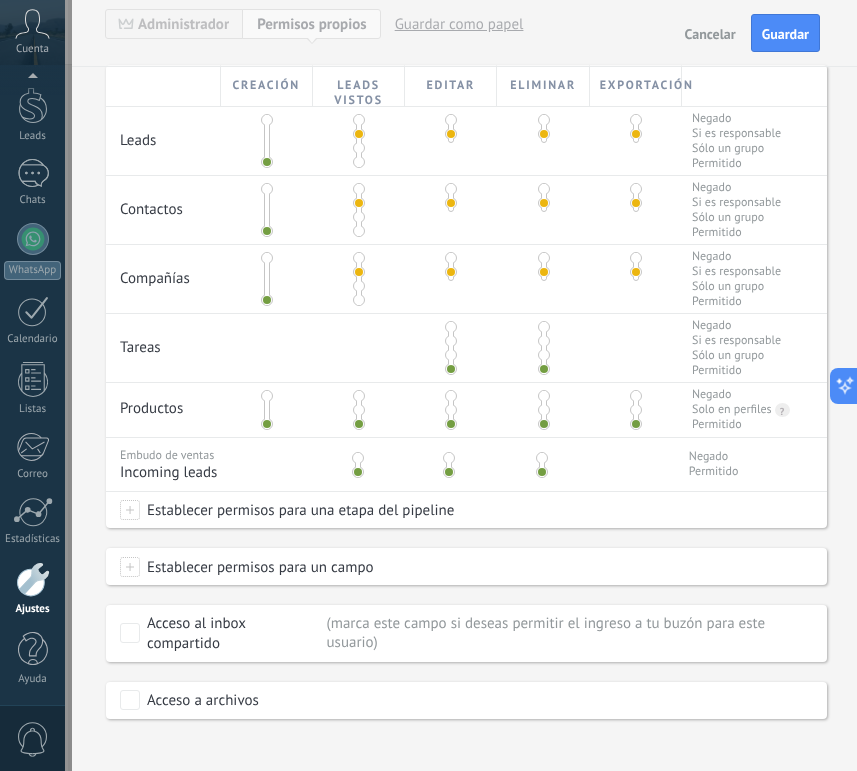click at bounding box center (451, 341) 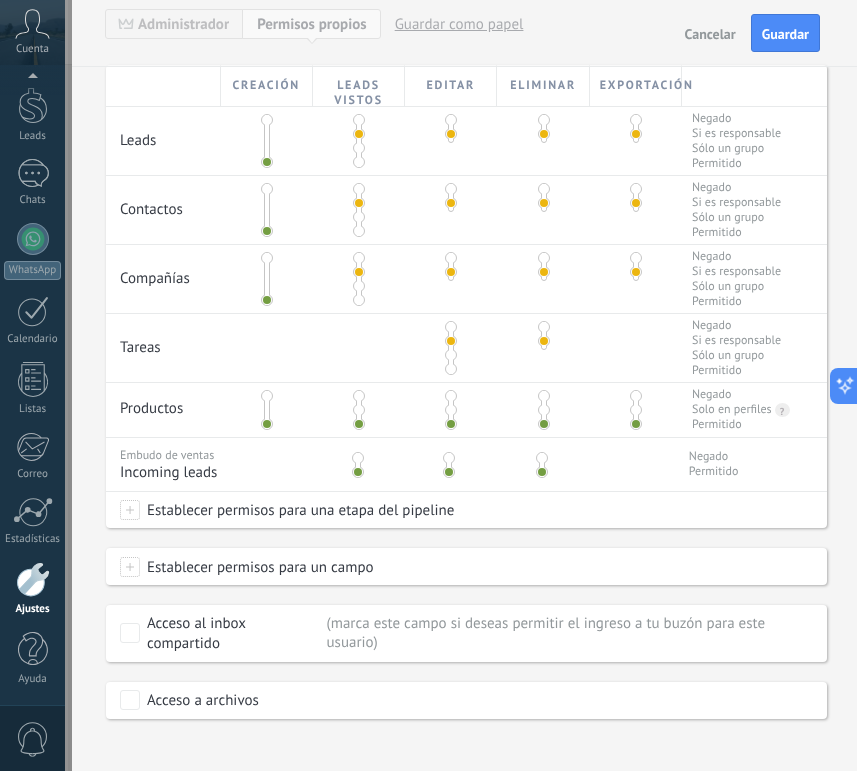 click at bounding box center [359, 410] 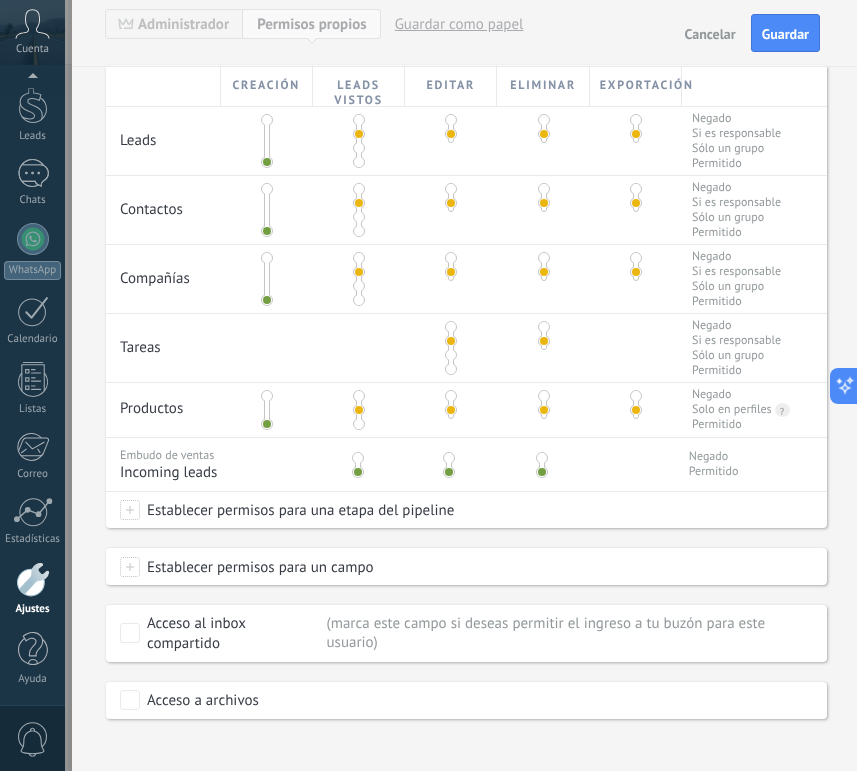 click at bounding box center [356, 461] 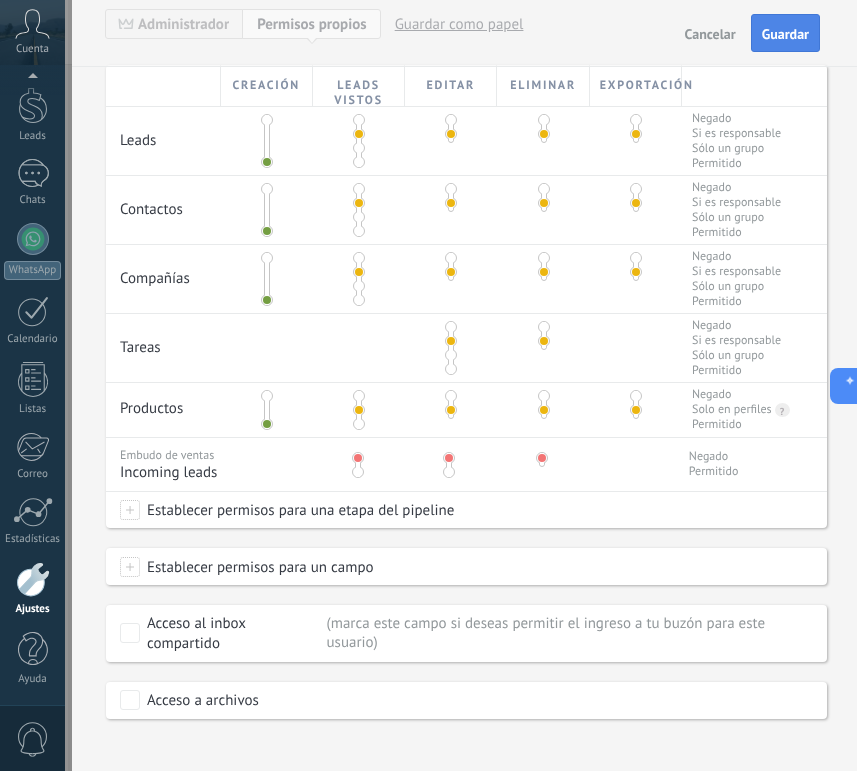 click on "Guardar" at bounding box center (785, 34) 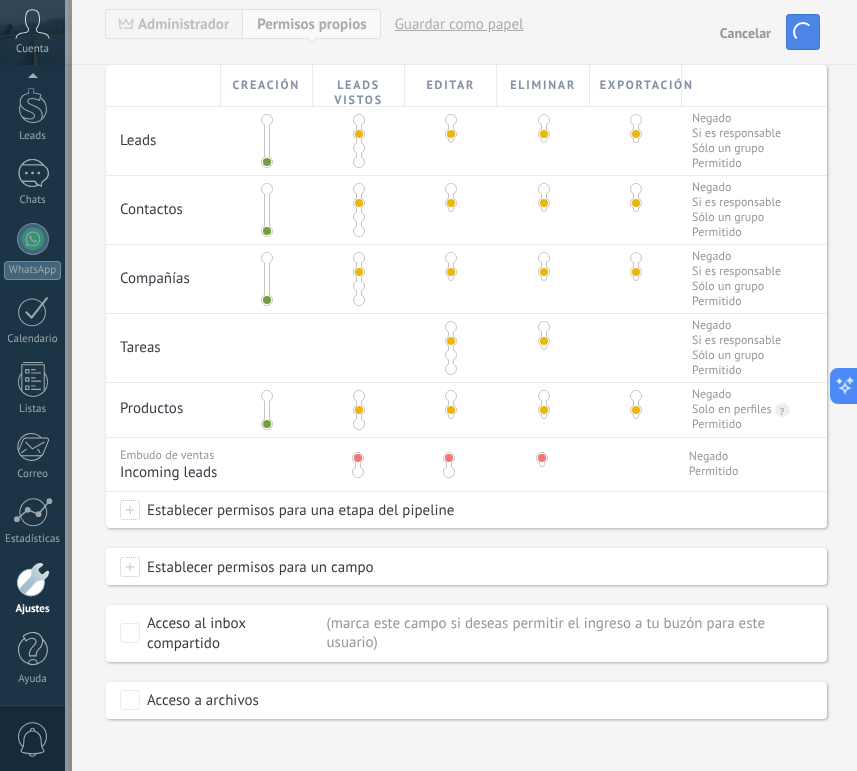 scroll, scrollTop: 0, scrollLeft: 0, axis: both 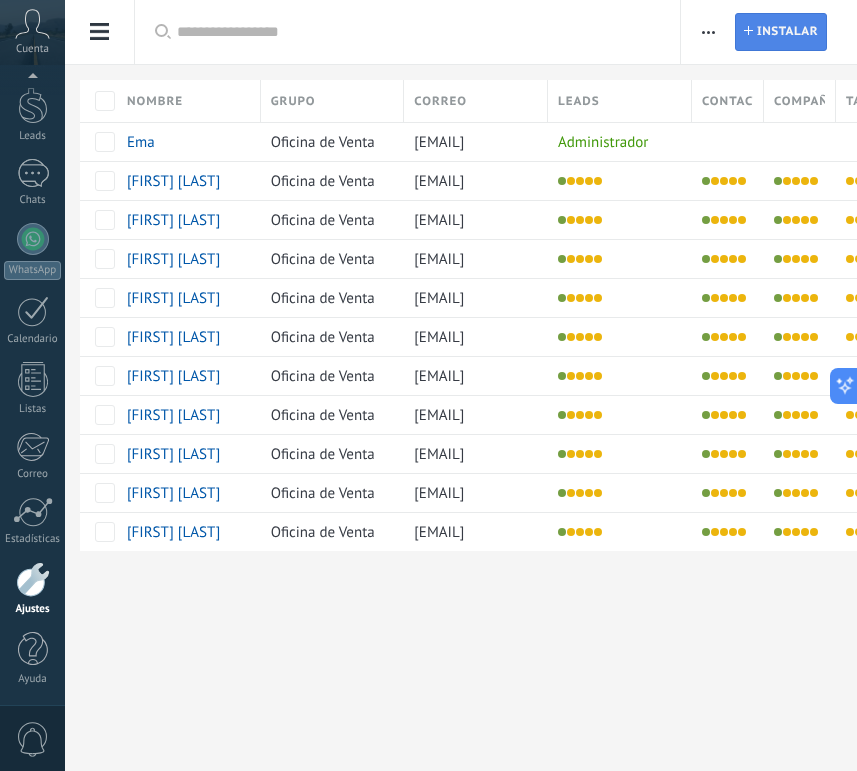 click on "Instalar" at bounding box center (787, 32) 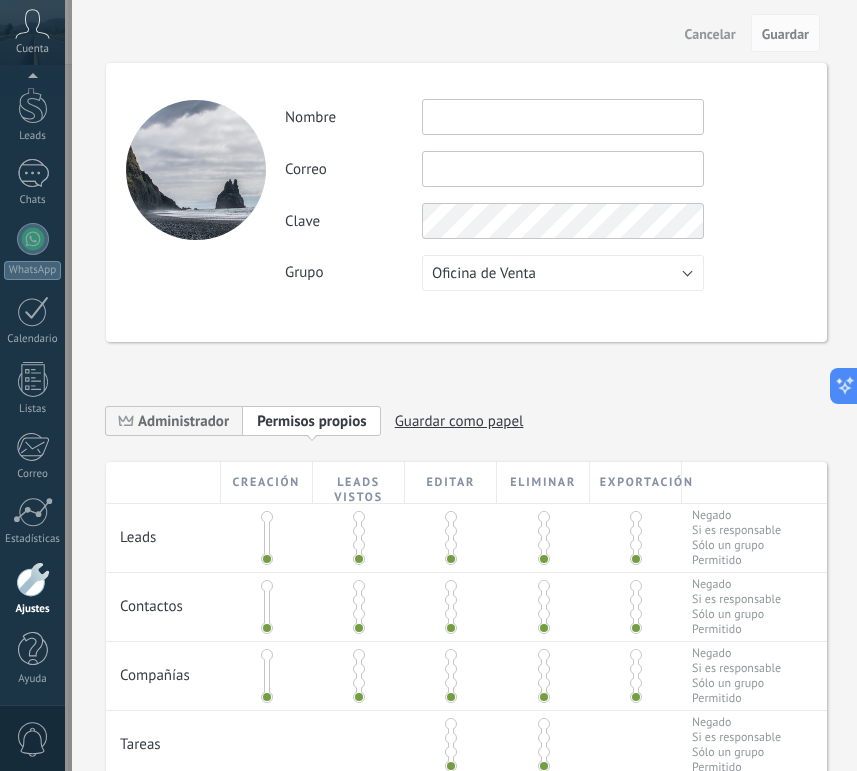 click at bounding box center (563, 117) 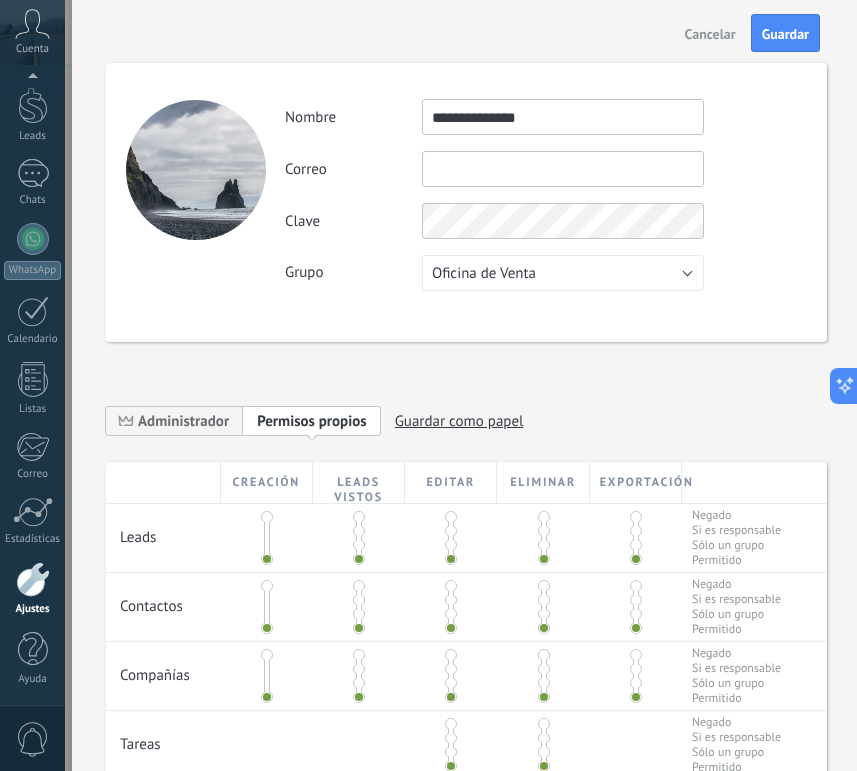 type on "**********" 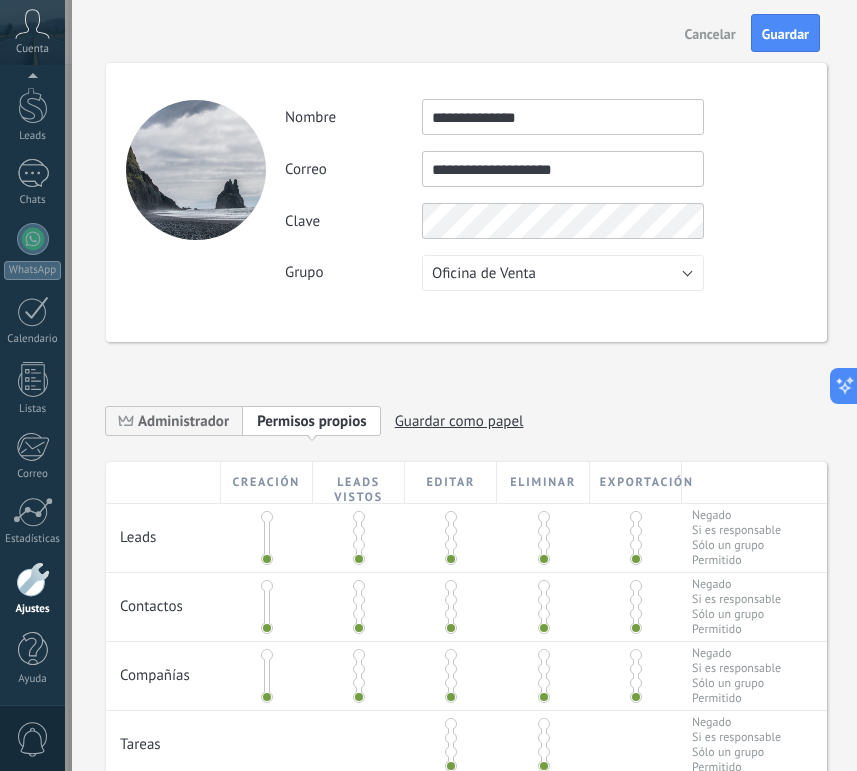 type on "**********" 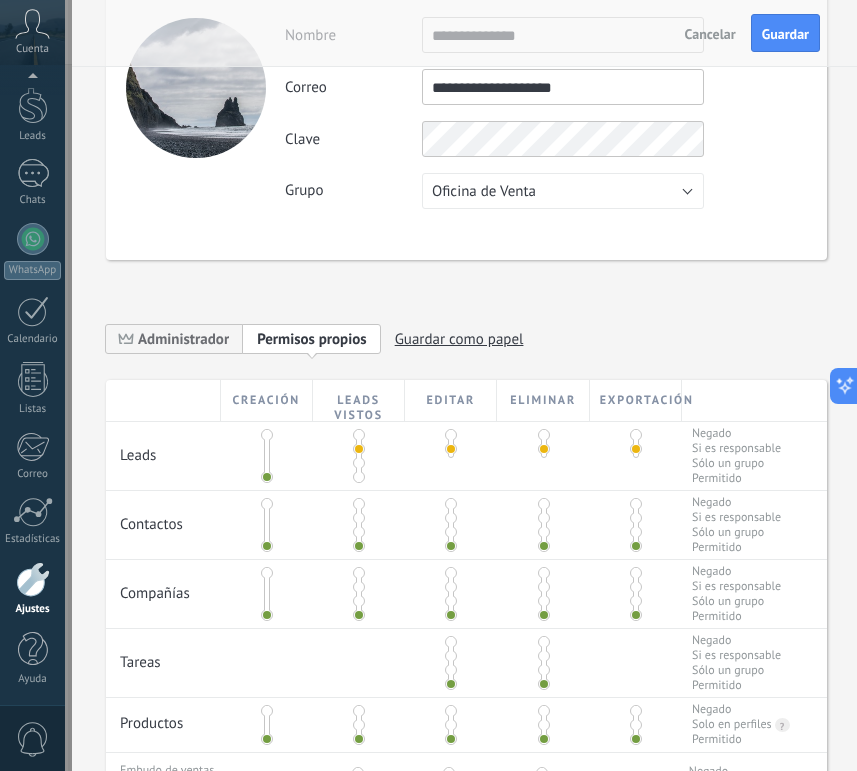 scroll, scrollTop: 145, scrollLeft: 0, axis: vertical 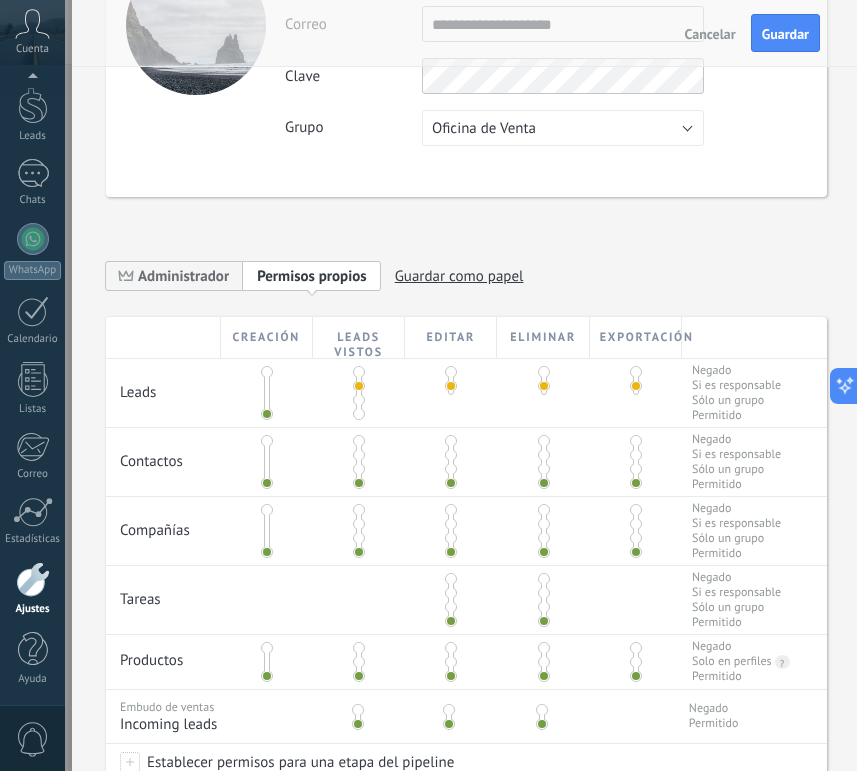 click at bounding box center (359, 455) 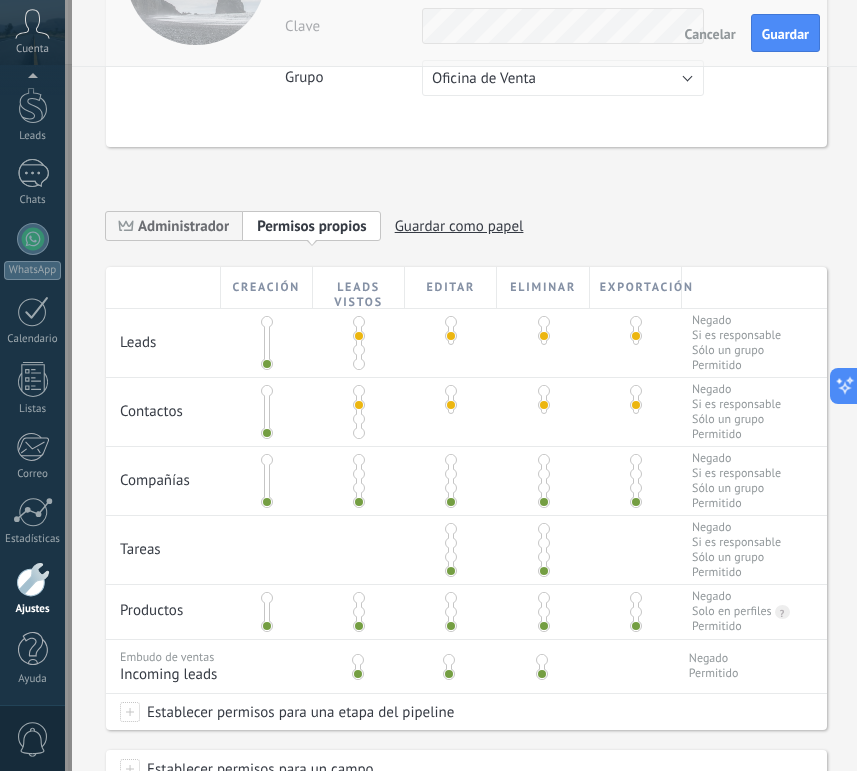 scroll, scrollTop: 234, scrollLeft: 0, axis: vertical 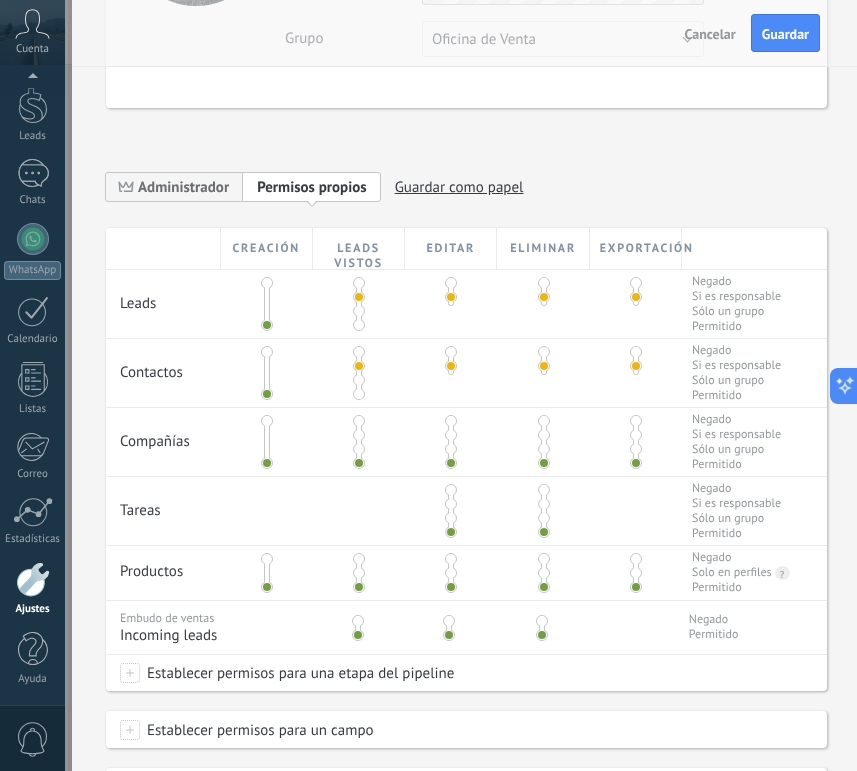 click at bounding box center (359, 435) 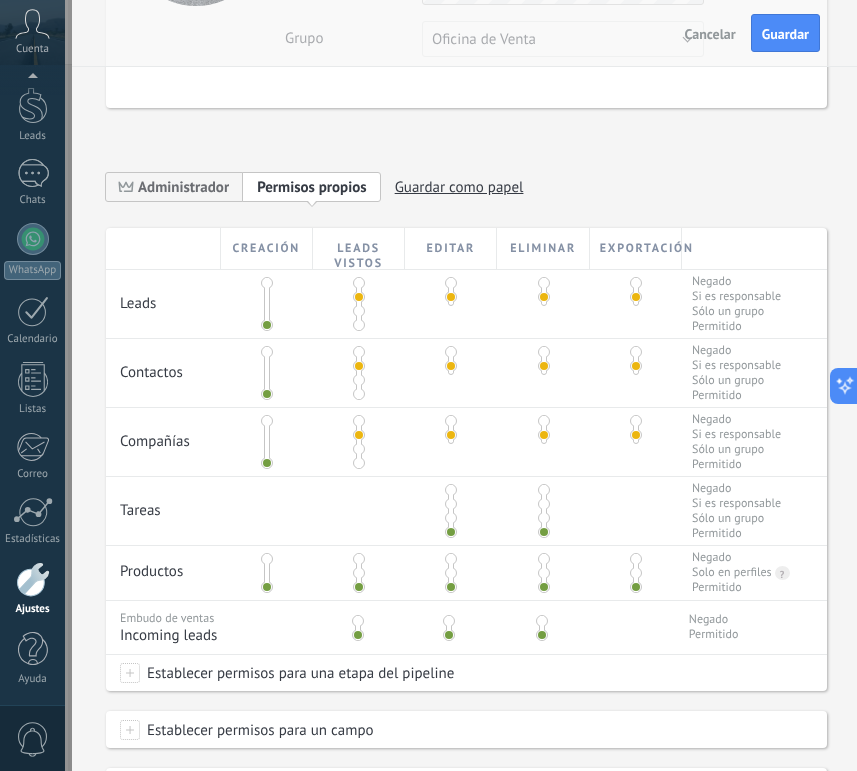 click at bounding box center (451, 504) 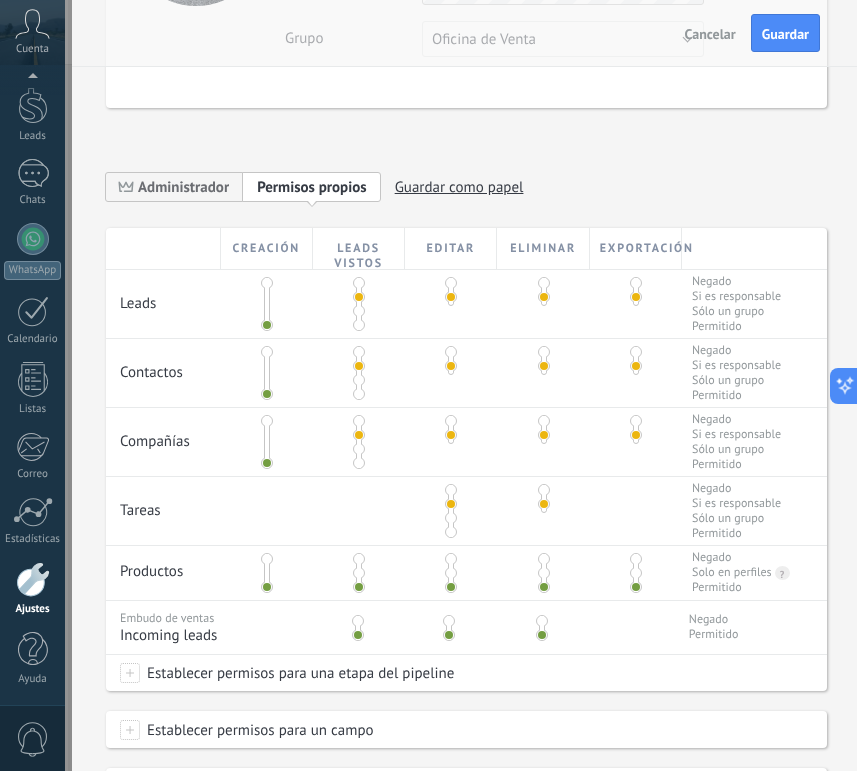 click at bounding box center [359, 573] 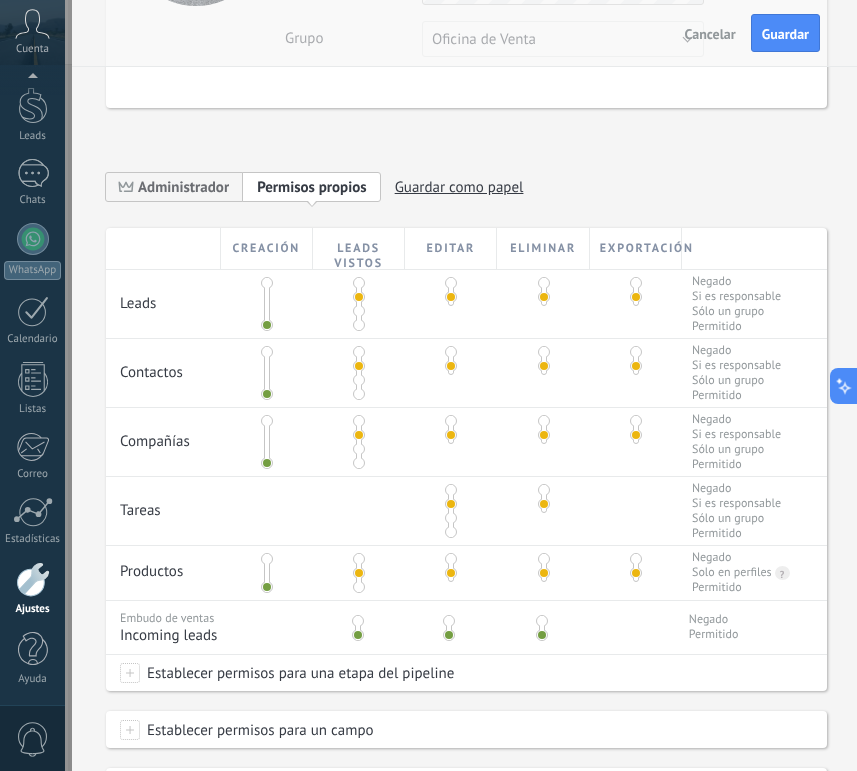 click at bounding box center [358, 621] 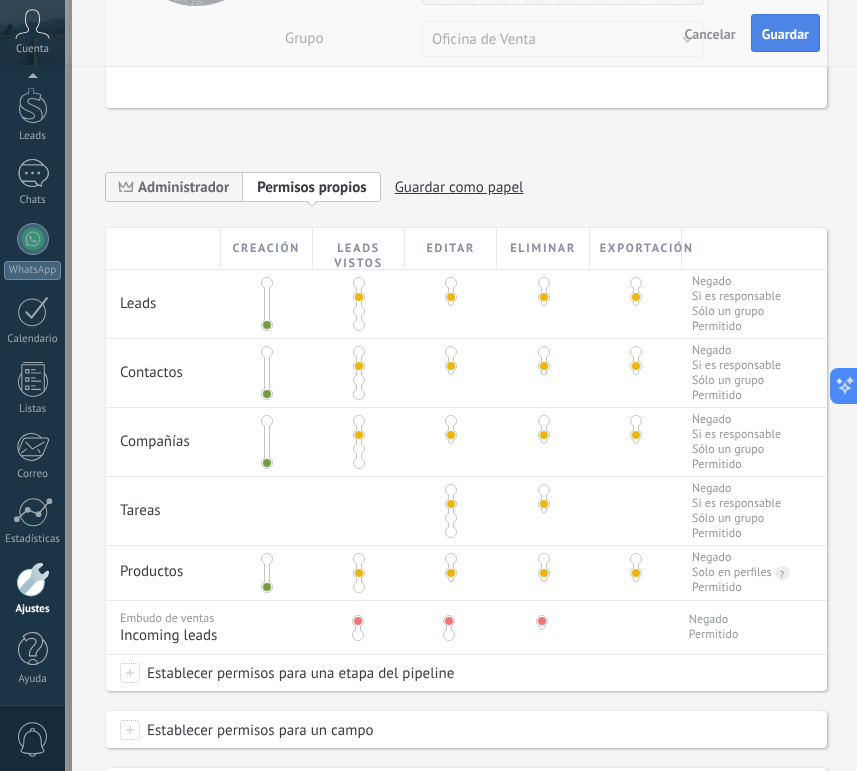 click on "Guardar" at bounding box center (785, 33) 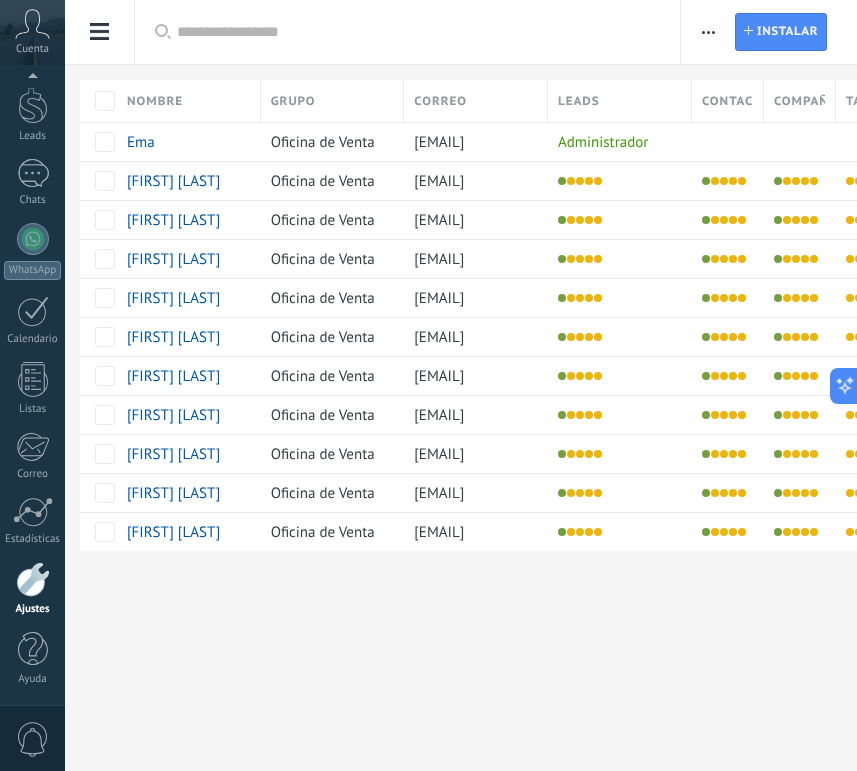 scroll, scrollTop: 0, scrollLeft: 0, axis: both 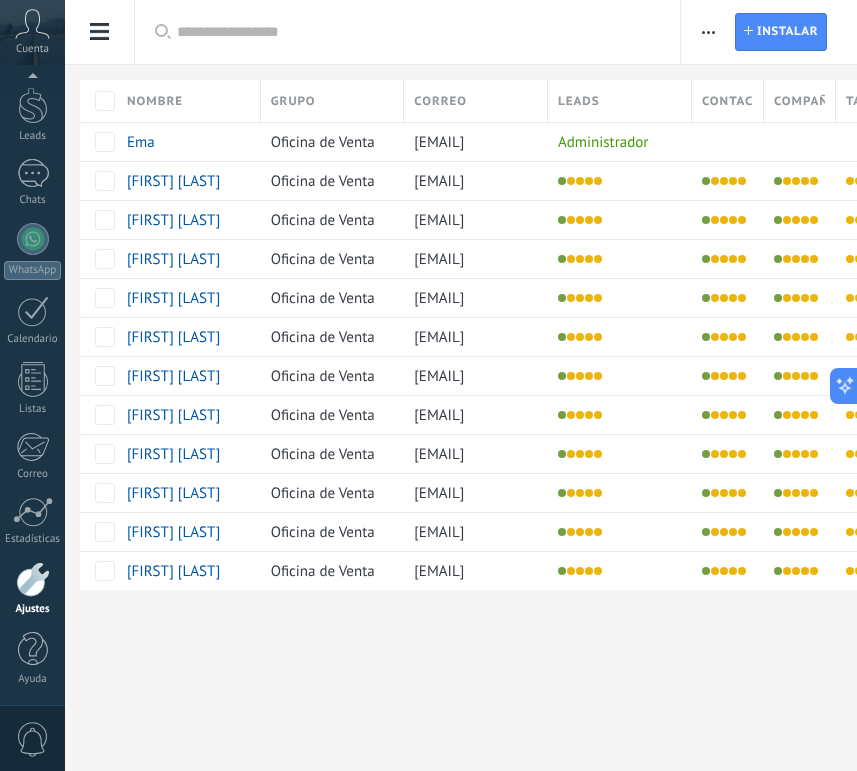 click on "Instalar Agregar usuario" at bounding box center (781, 32) 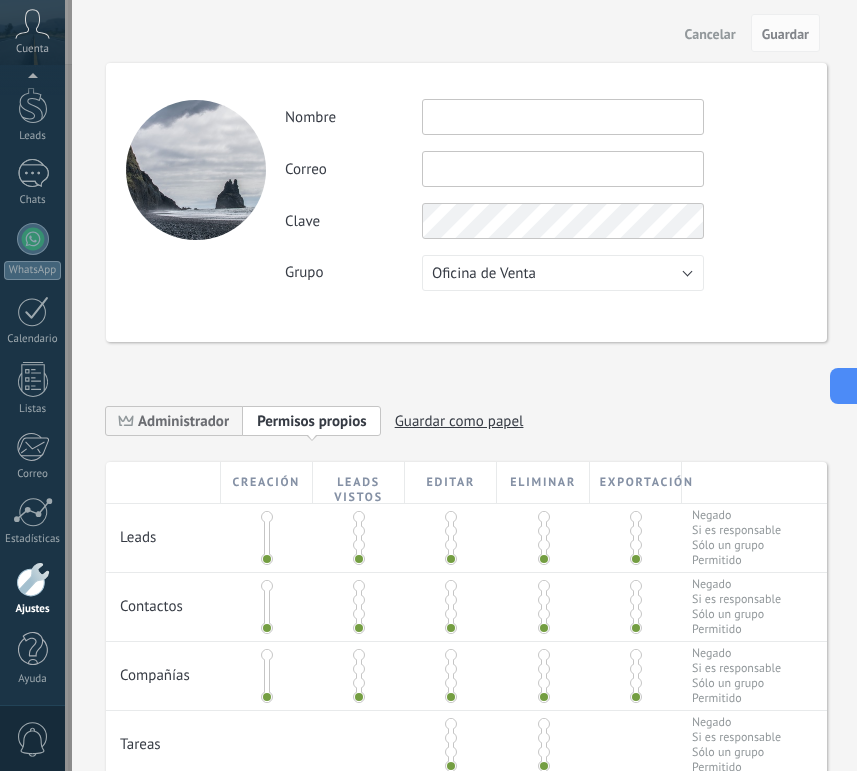 drag, startPoint x: 542, startPoint y: 118, endPoint x: 551, endPoint y: 109, distance: 12.727922 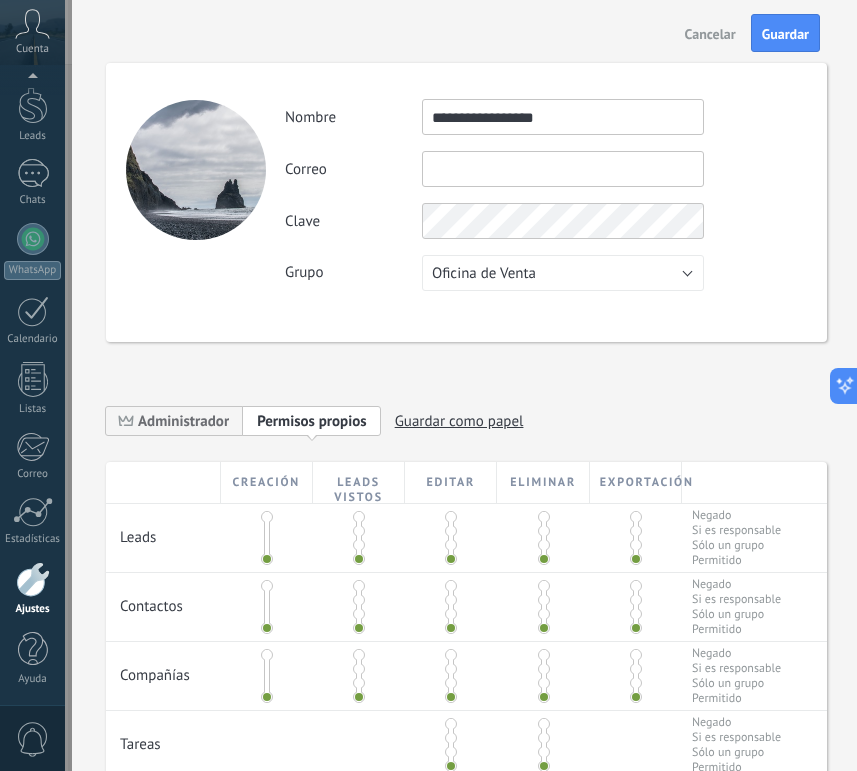 type on "**********" 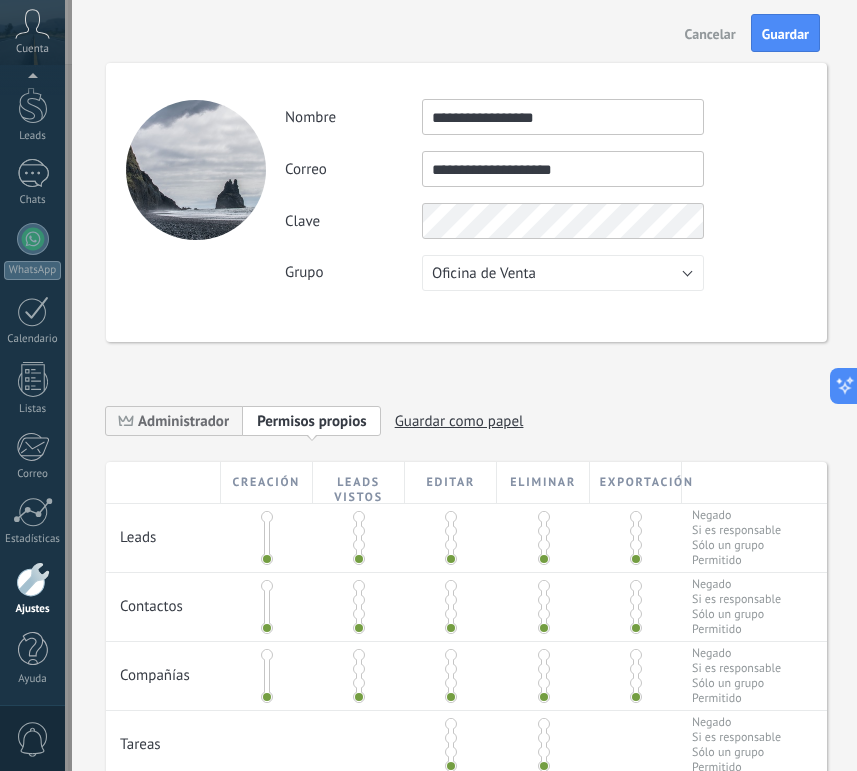 type on "**********" 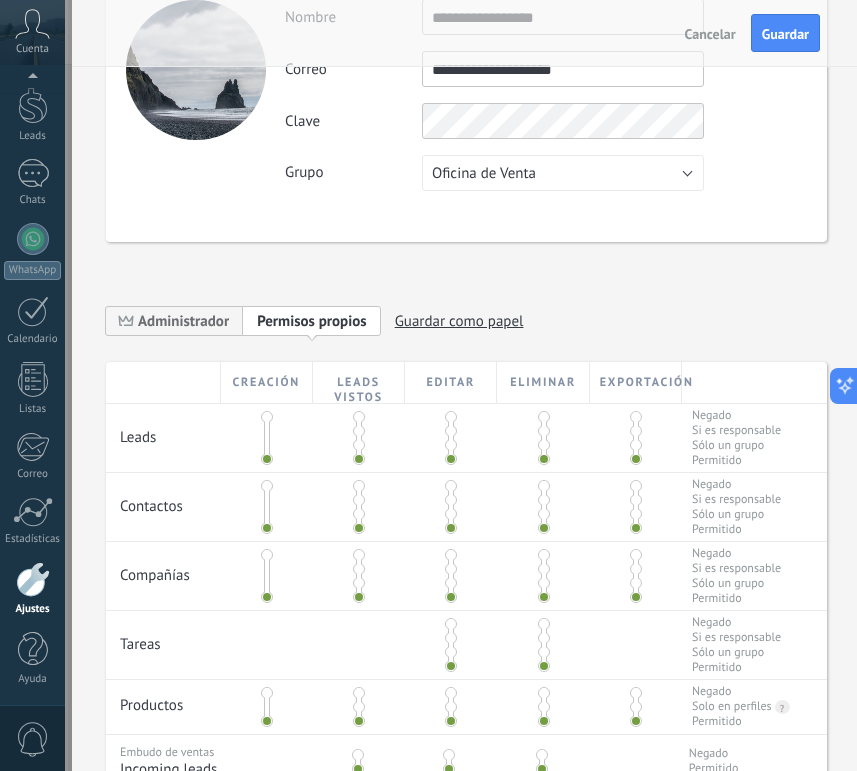 scroll, scrollTop: 145, scrollLeft: 0, axis: vertical 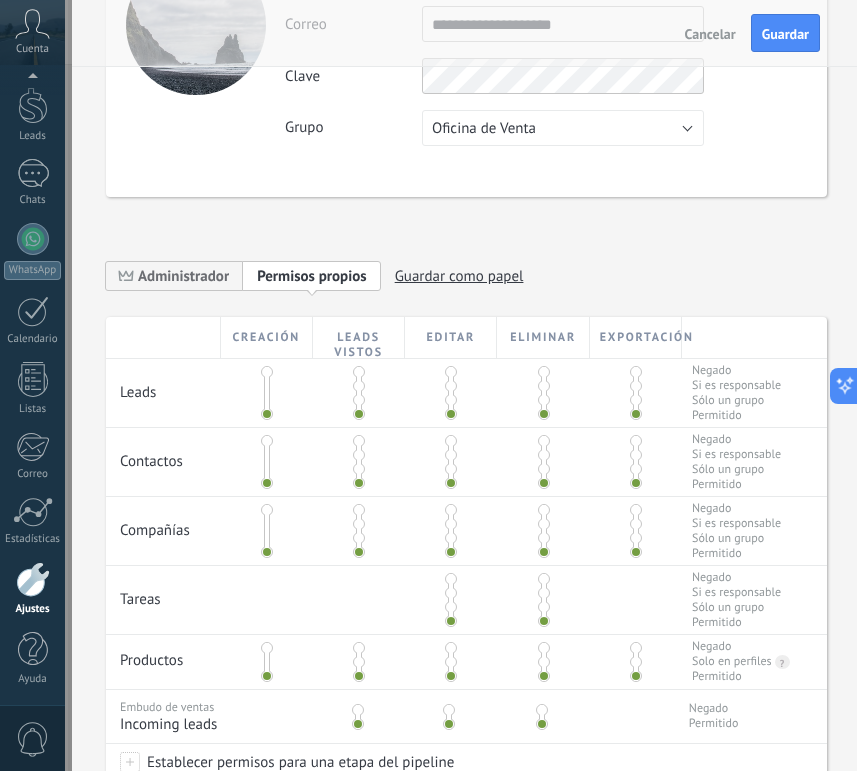 click at bounding box center [359, 393] 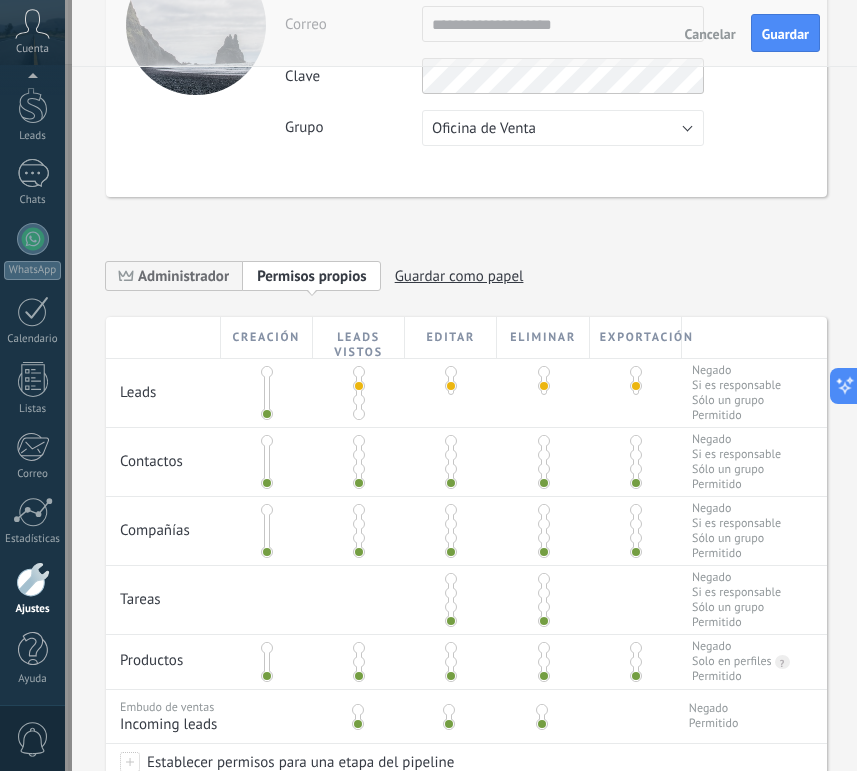 click at bounding box center (359, 455) 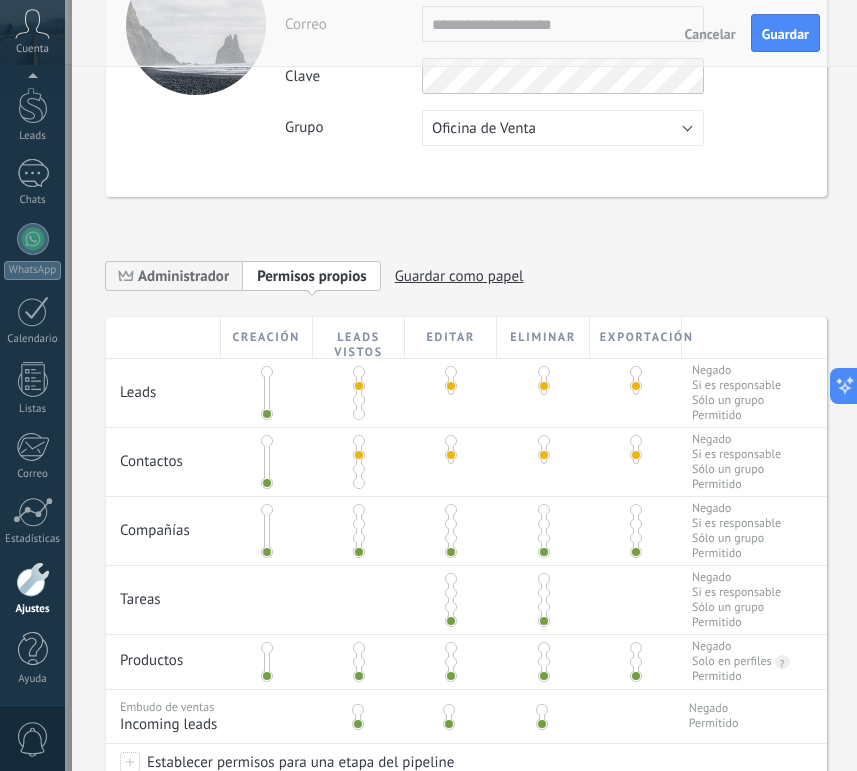 click at bounding box center [359, 524] 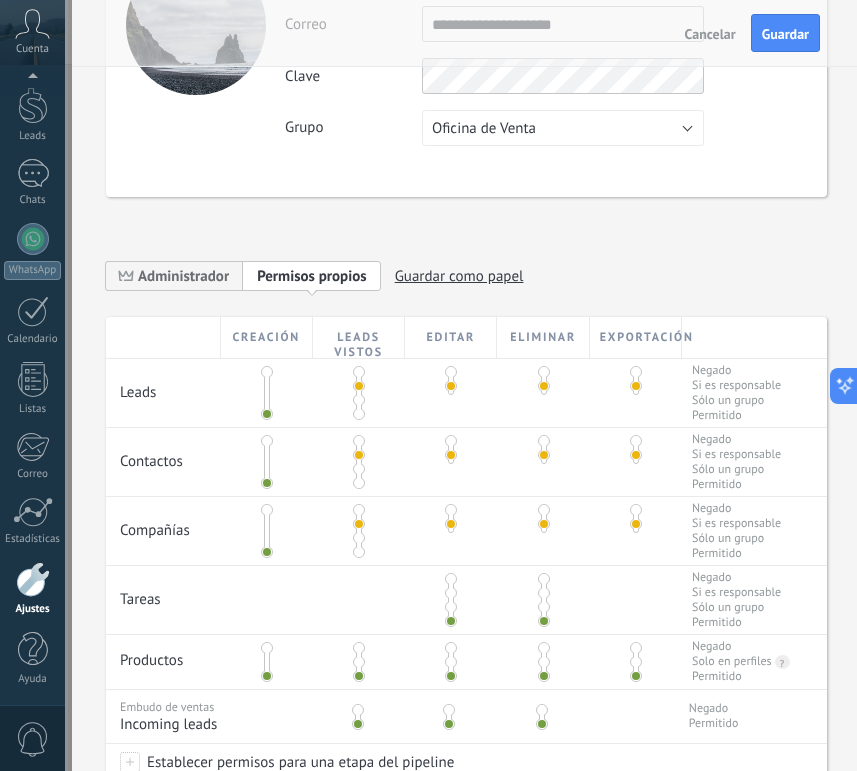 click at bounding box center (451, 593) 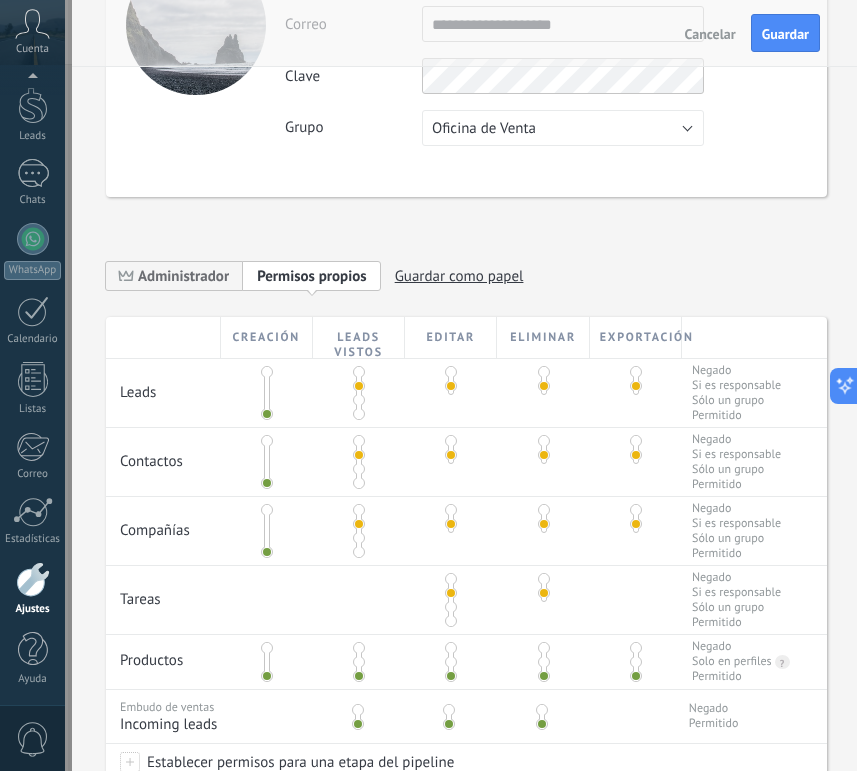 click at bounding box center (359, 662) 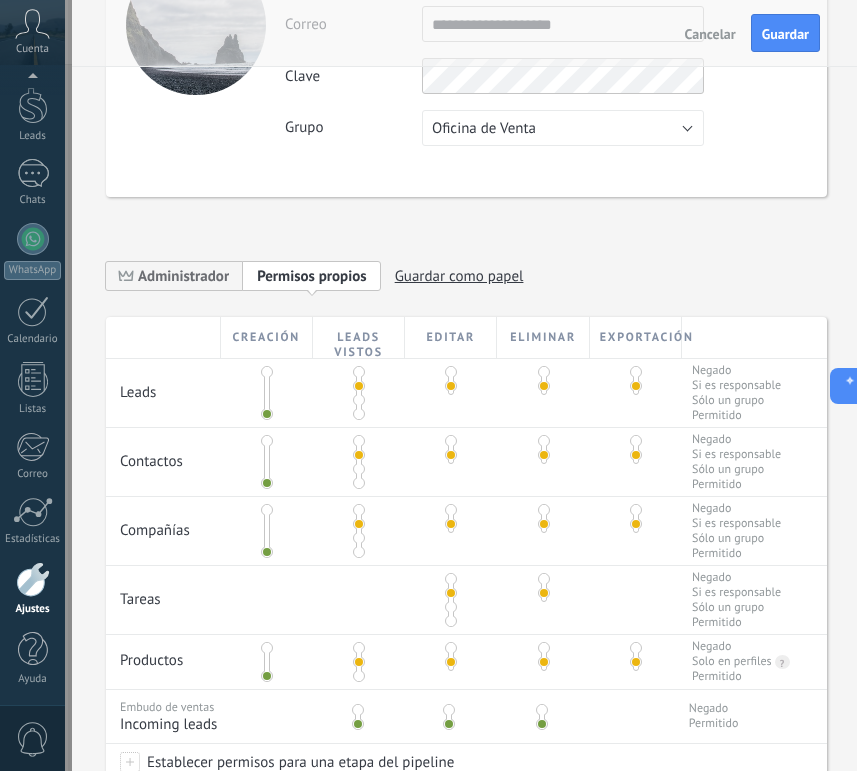 click at bounding box center (358, 710) 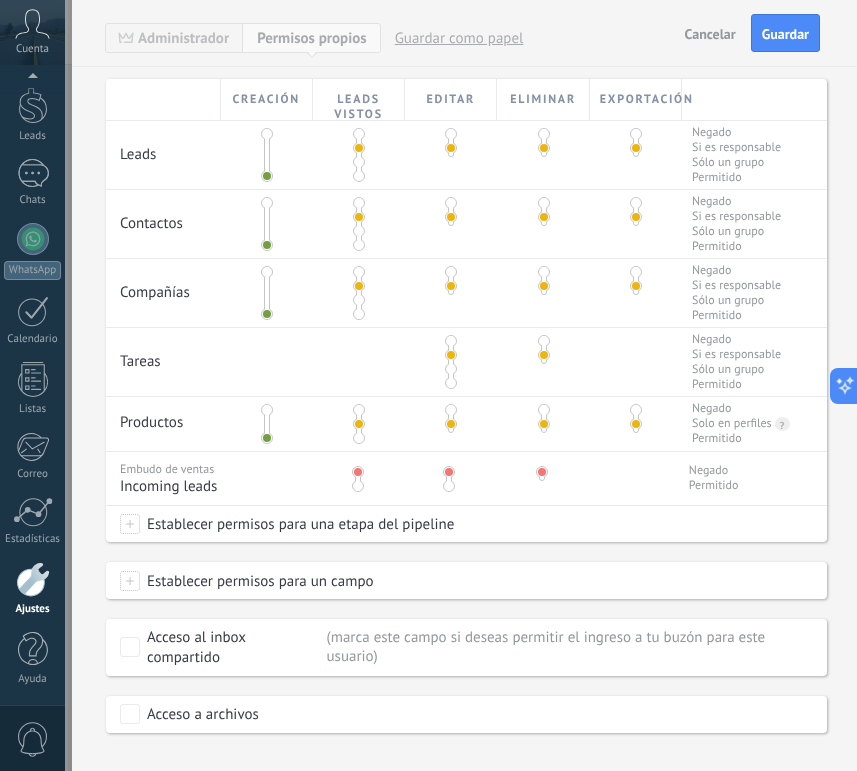 scroll, scrollTop: 424, scrollLeft: 0, axis: vertical 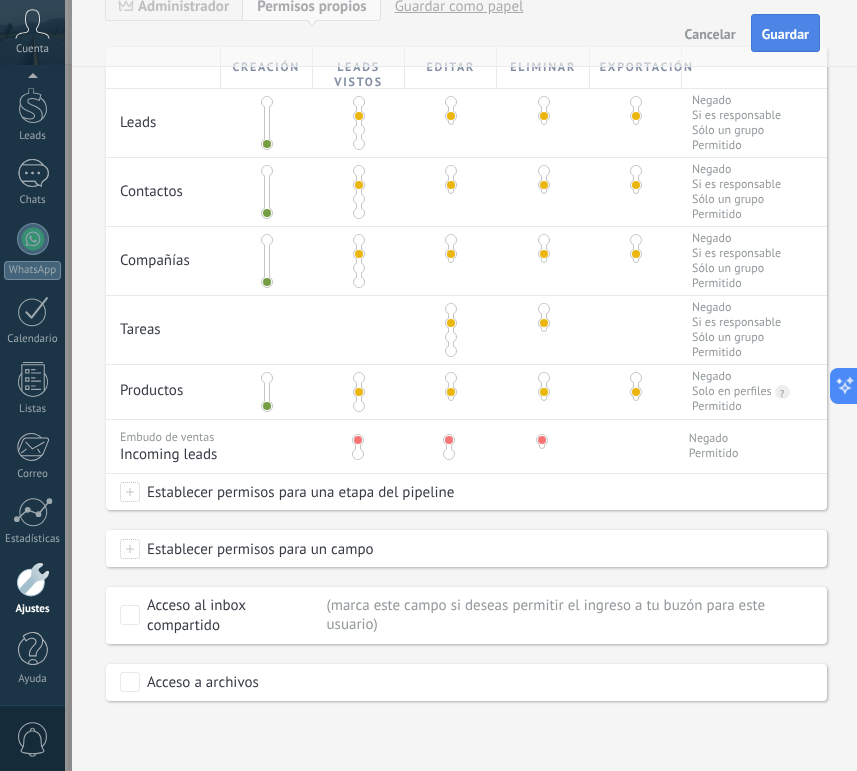 click on "Guardar" at bounding box center (785, 34) 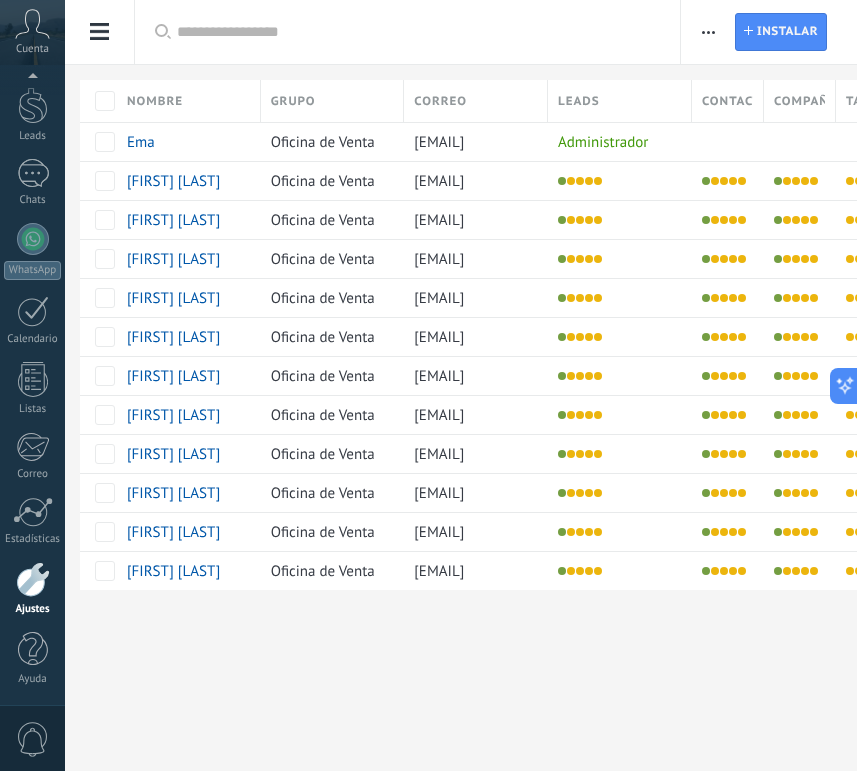 scroll, scrollTop: 0, scrollLeft: 0, axis: both 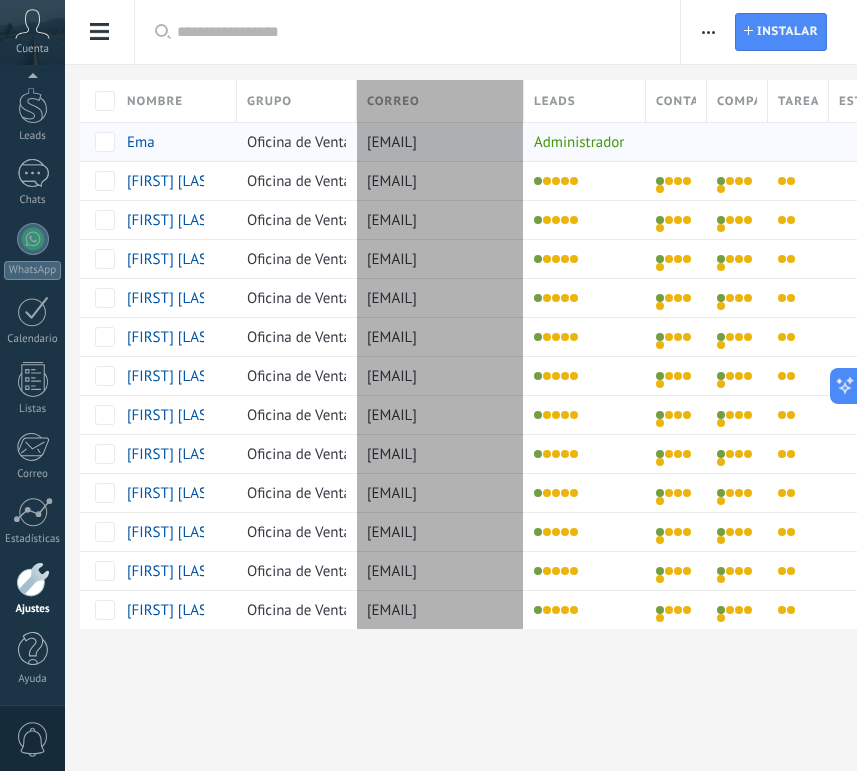 drag, startPoint x: 546, startPoint y: 99, endPoint x: 595, endPoint y: 126, distance: 55.946404 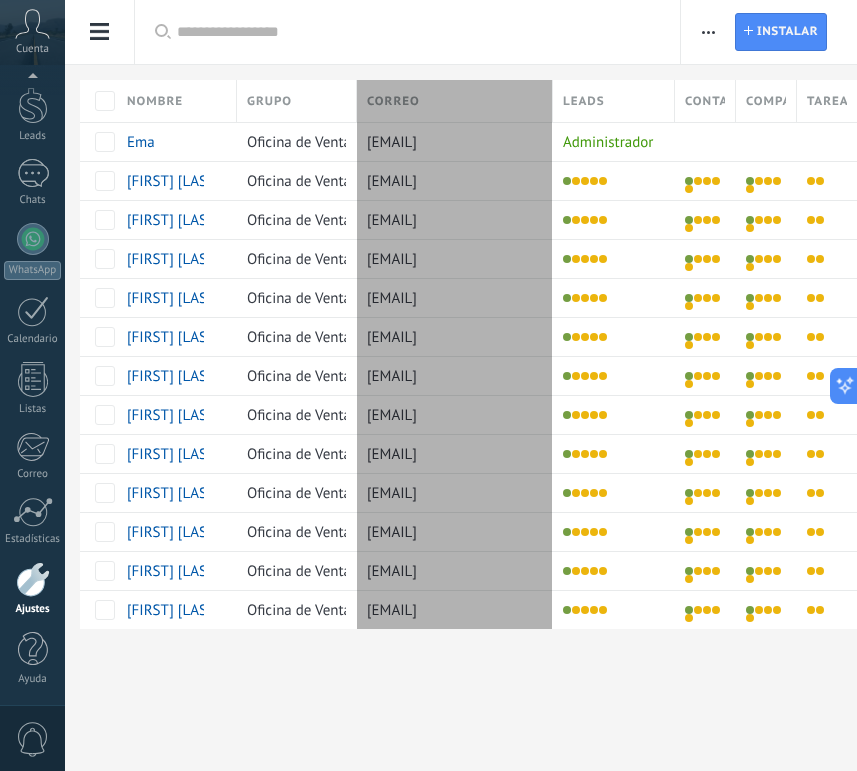 drag, startPoint x: 520, startPoint y: 108, endPoint x: 537, endPoint y: 113, distance: 17.720045 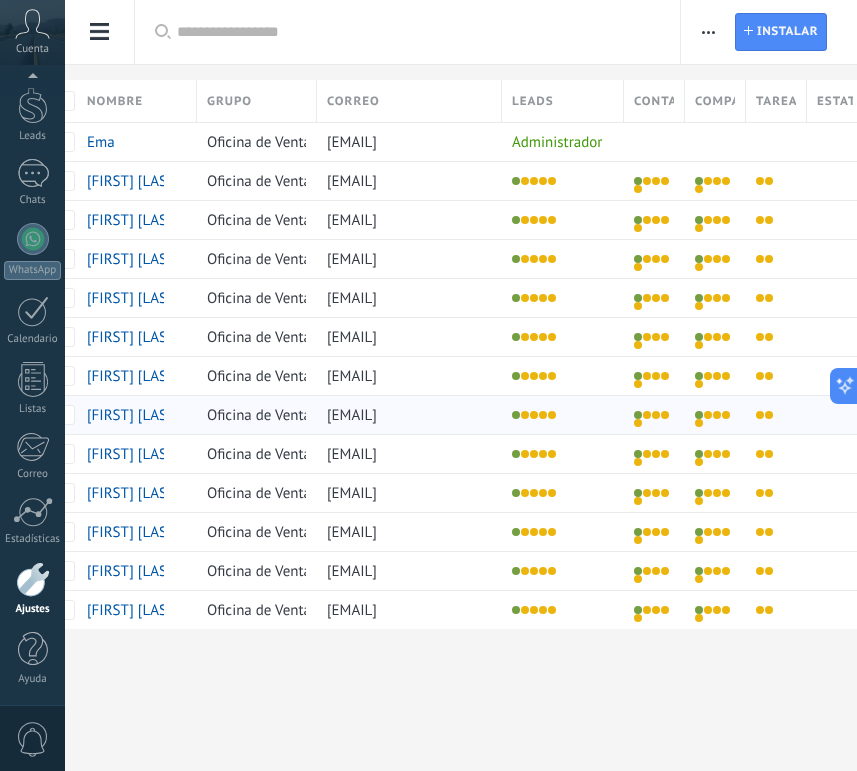 scroll, scrollTop: 0, scrollLeft: 0, axis: both 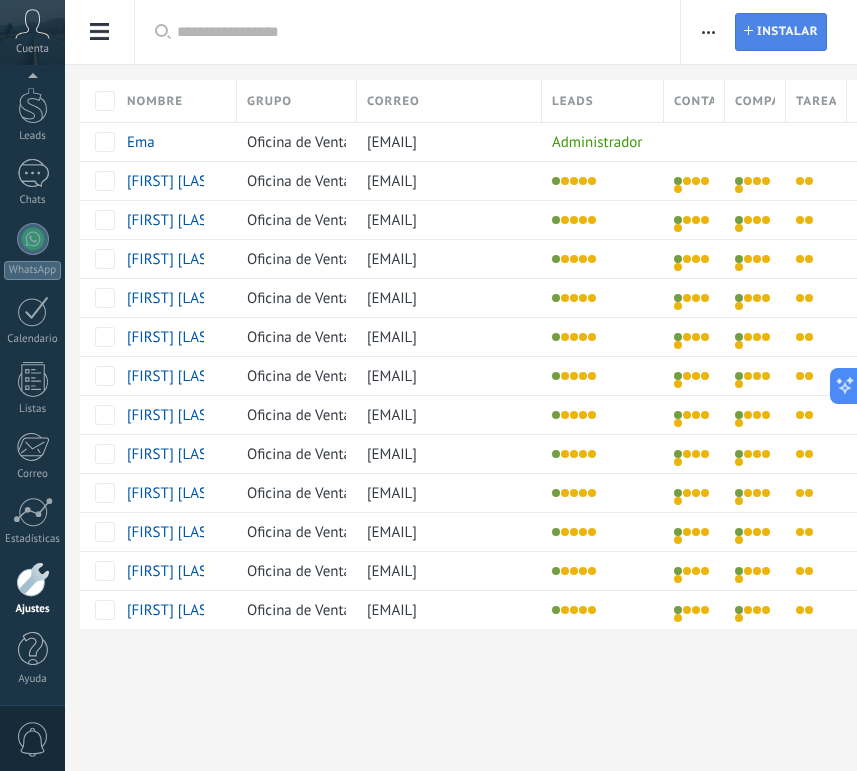 click on "Instalar" at bounding box center [787, 32] 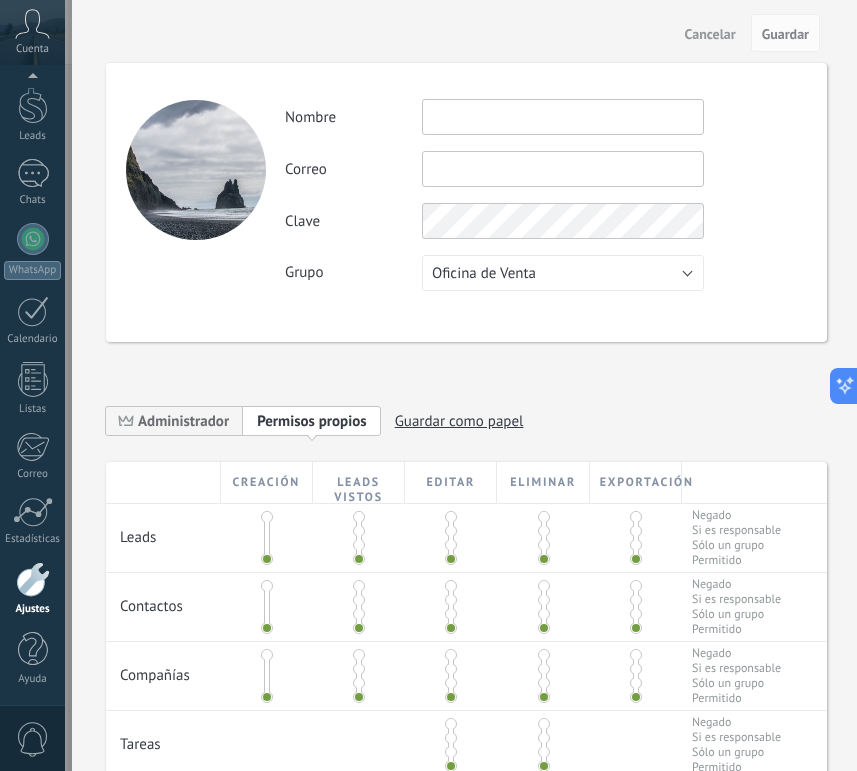 click on "Cancelar" at bounding box center [710, 34] 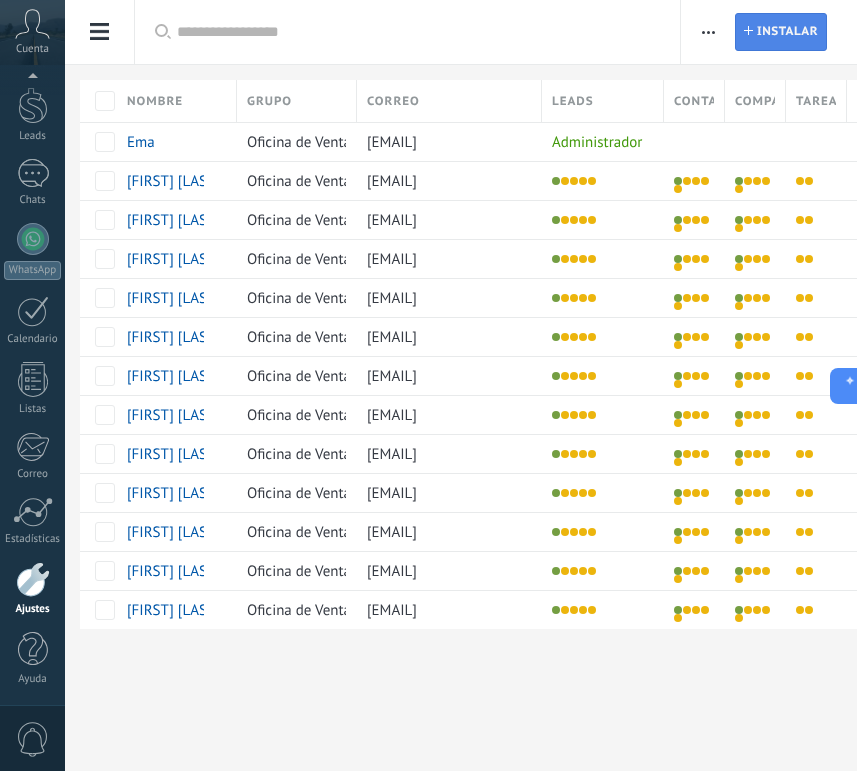 click on "Instalar" at bounding box center [787, 32] 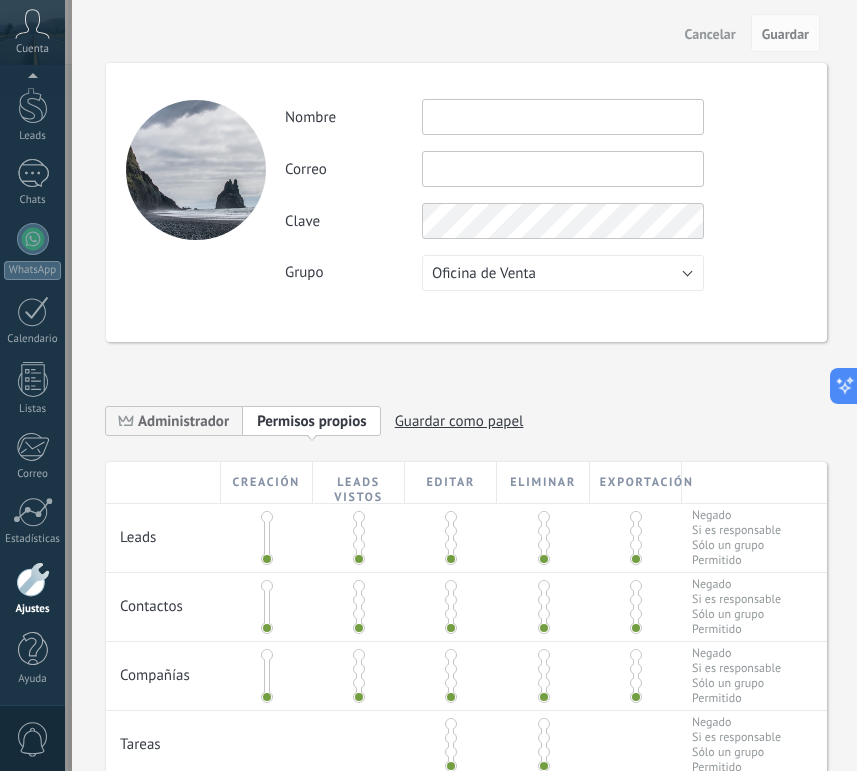 click at bounding box center (563, 117) 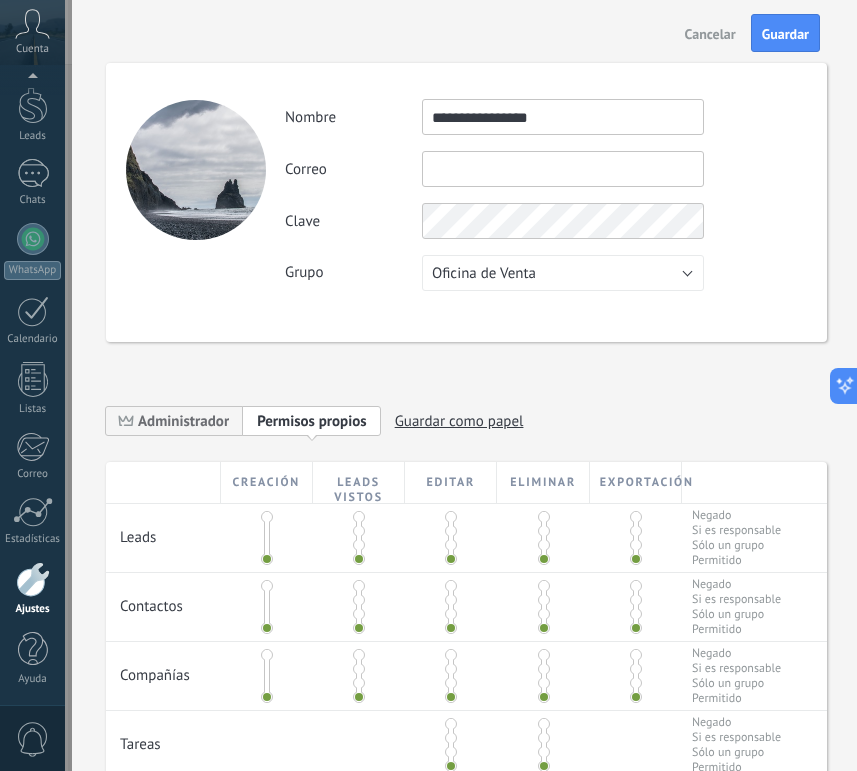 type on "**********" 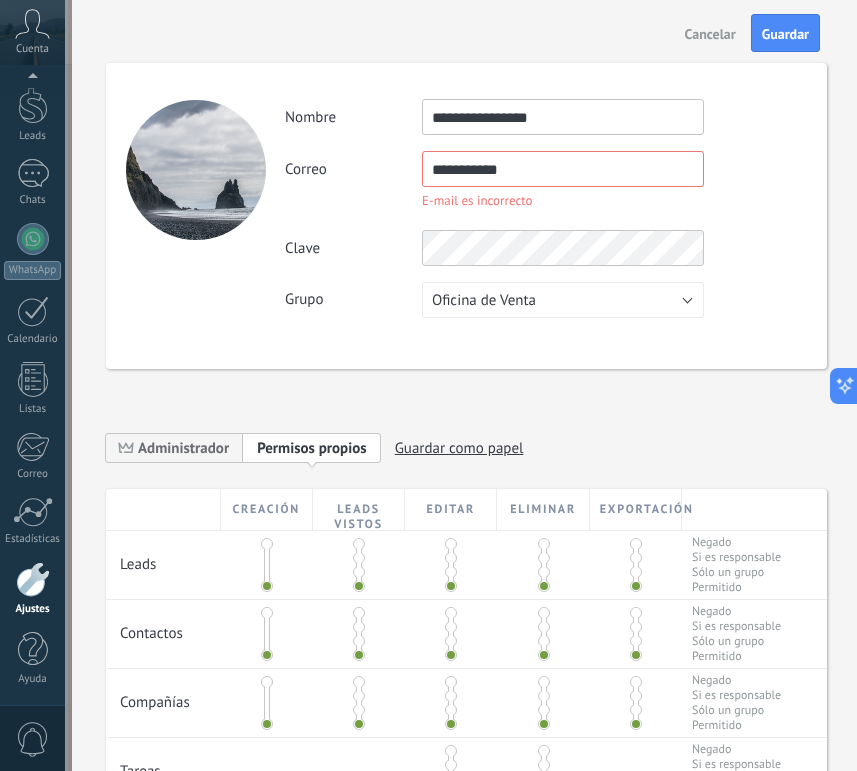 click on "**********" at bounding box center (545, 208) 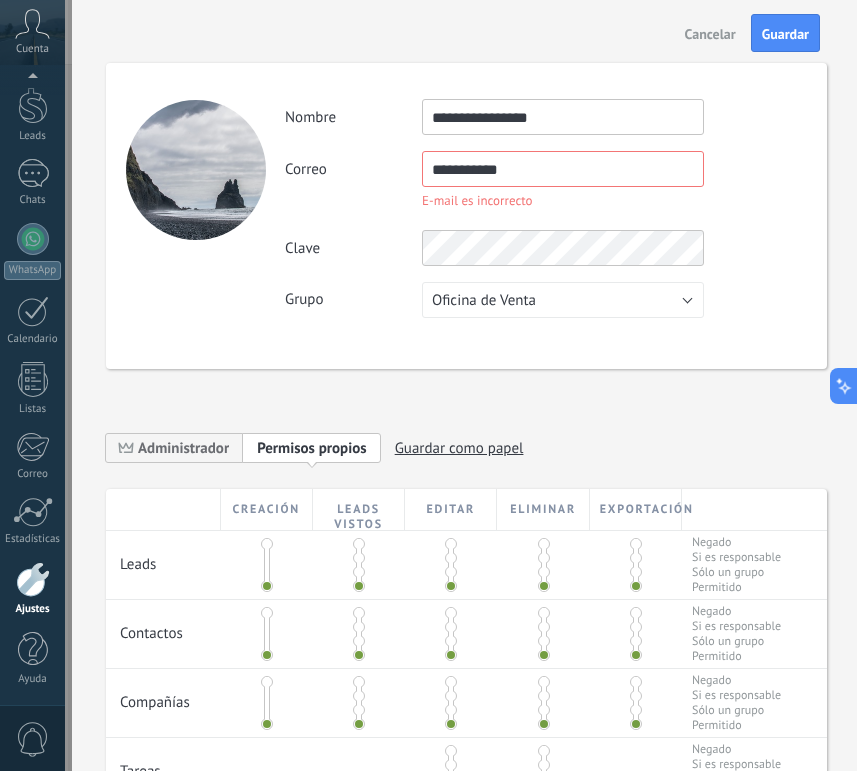 click on "**********" at bounding box center (563, 169) 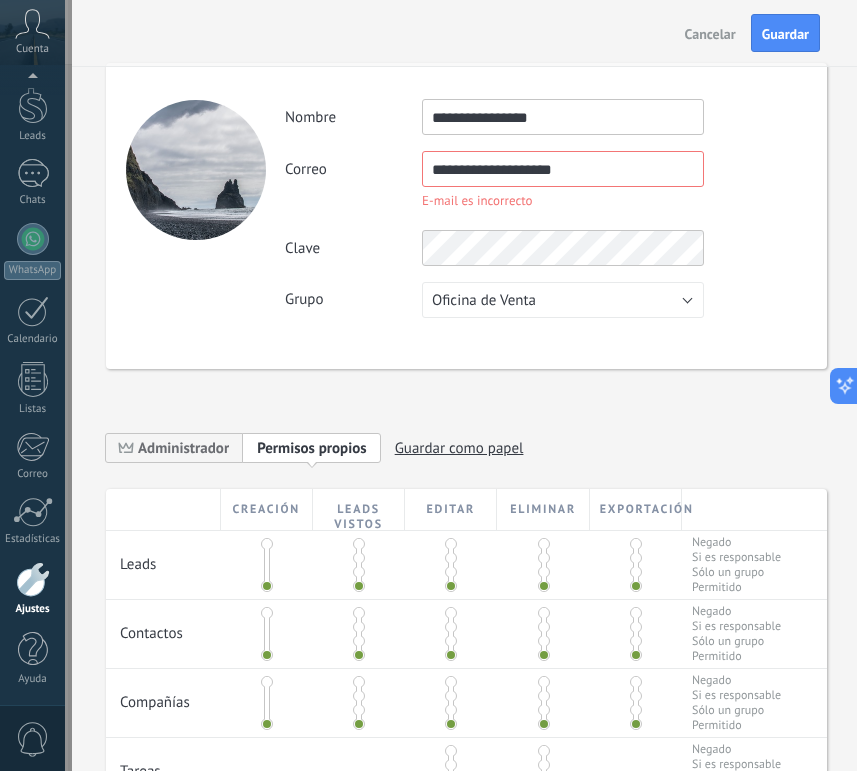 scroll, scrollTop: 113, scrollLeft: 0, axis: vertical 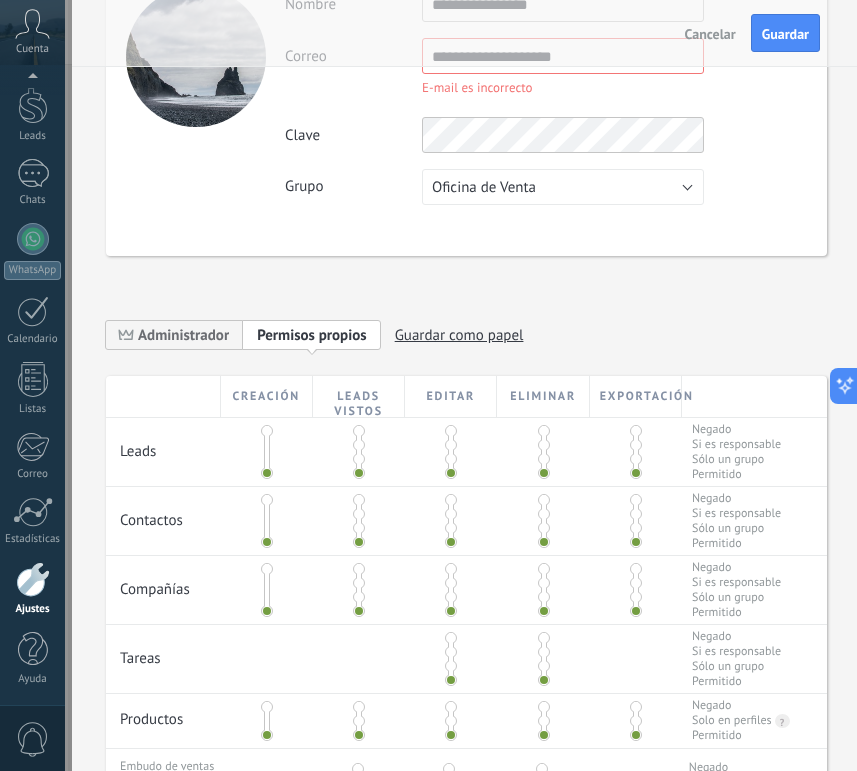 type on "**********" 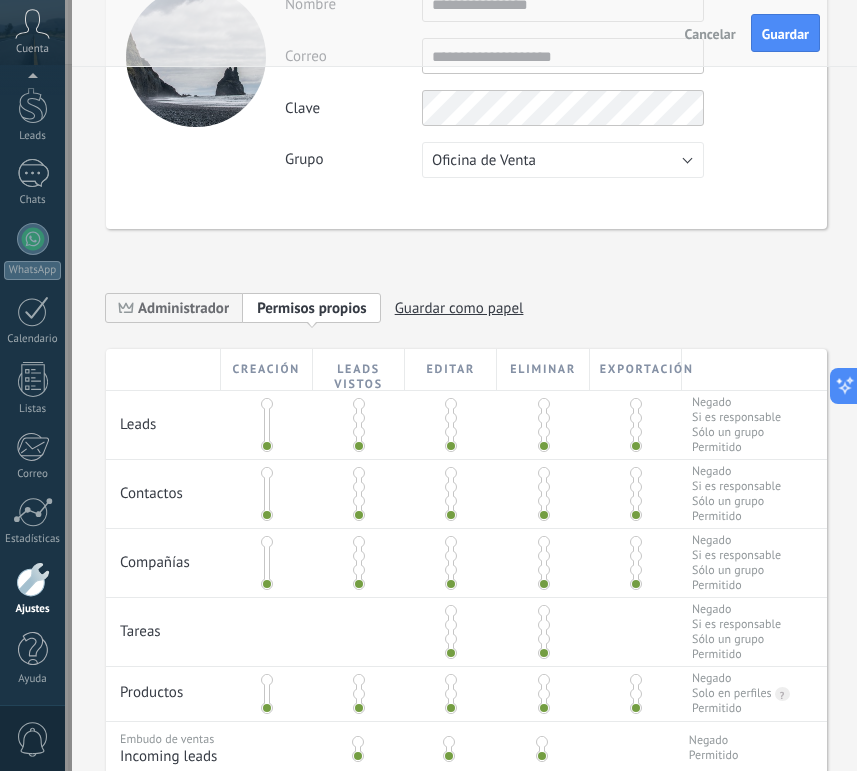 click at bounding box center [359, 425] 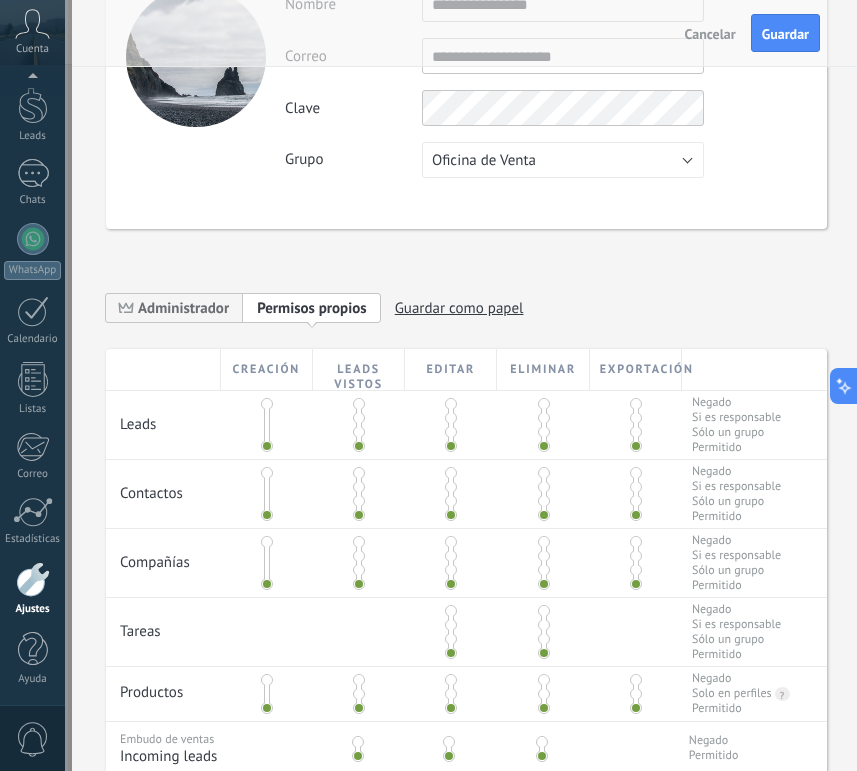click at bounding box center [359, 418] 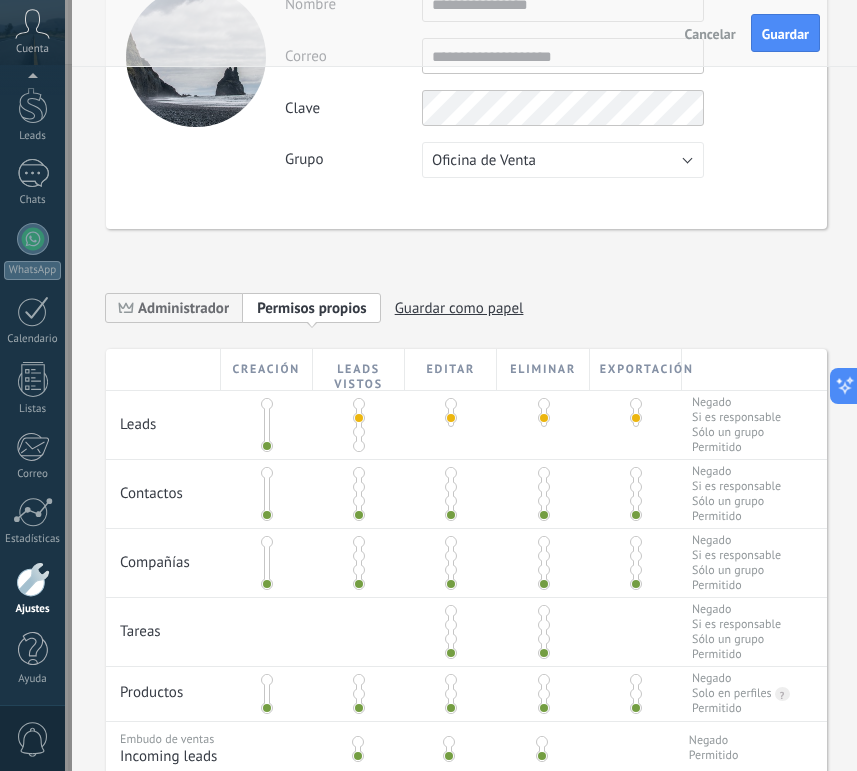 click at bounding box center (359, 487) 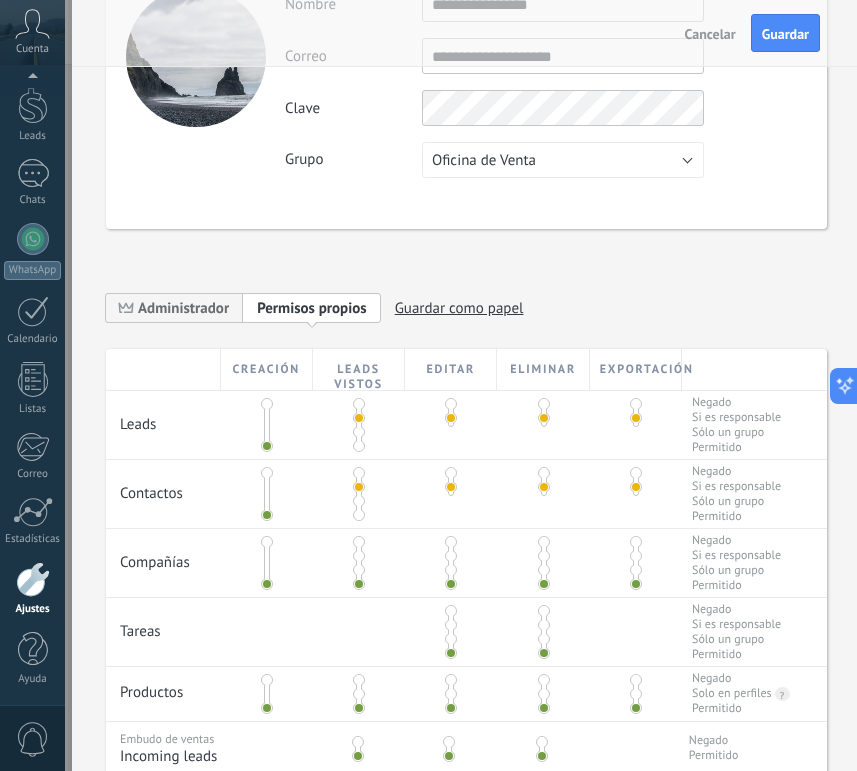 scroll, scrollTop: 188, scrollLeft: 0, axis: vertical 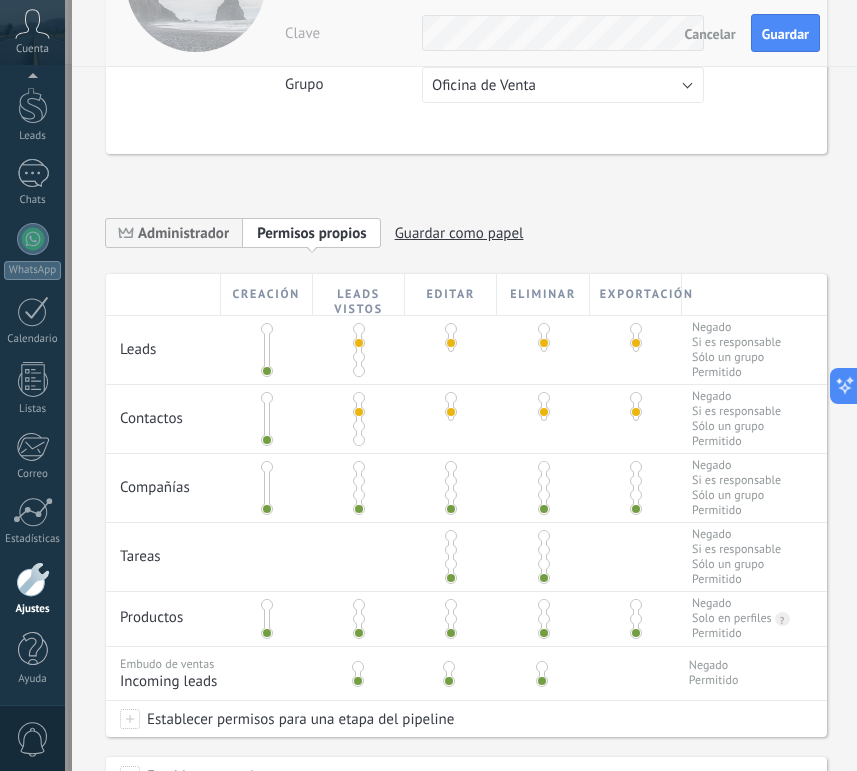 click at bounding box center (359, 481) 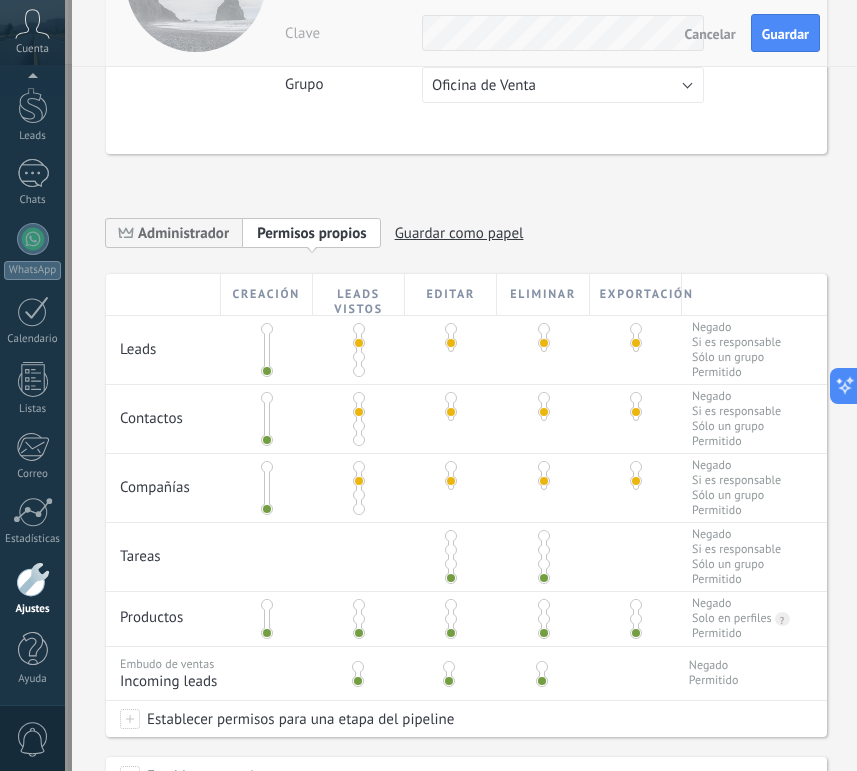 click at bounding box center [451, 550] 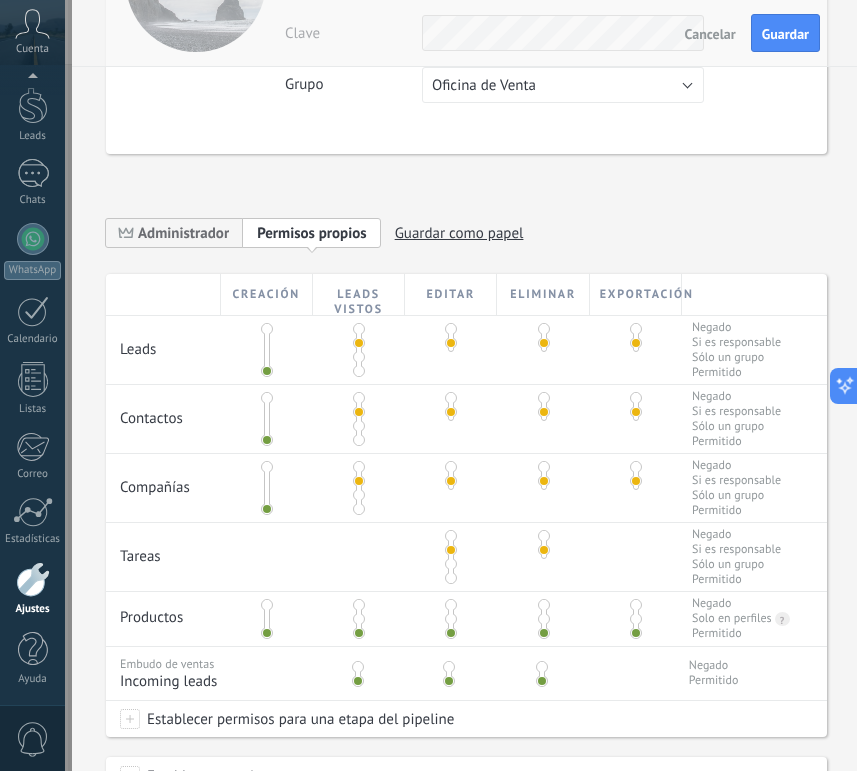 click at bounding box center [359, 619] 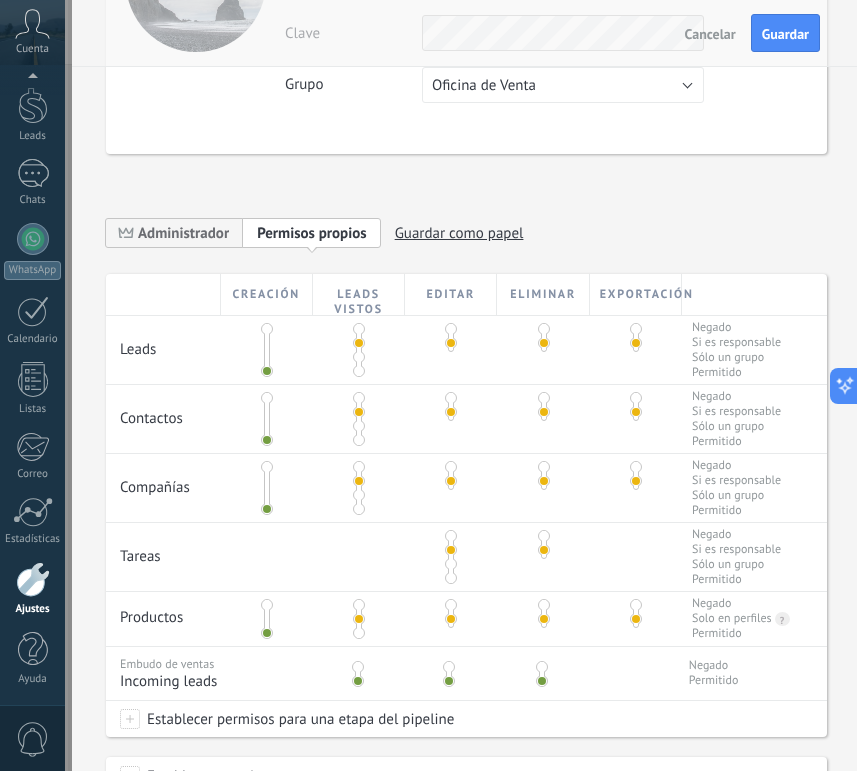 click at bounding box center (358, 667) 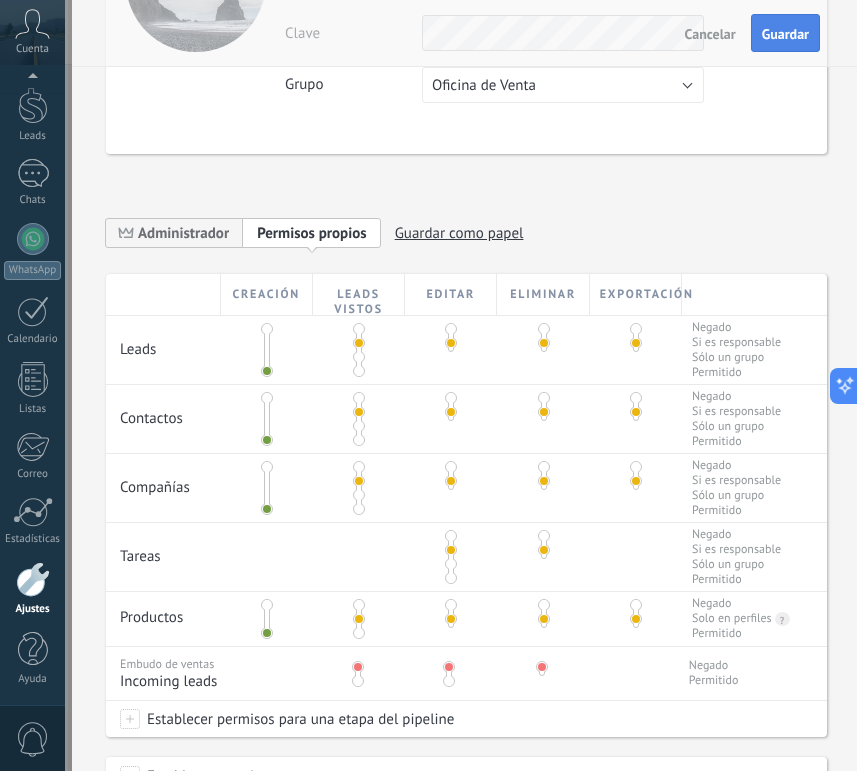 click on "Guardar" at bounding box center [785, 33] 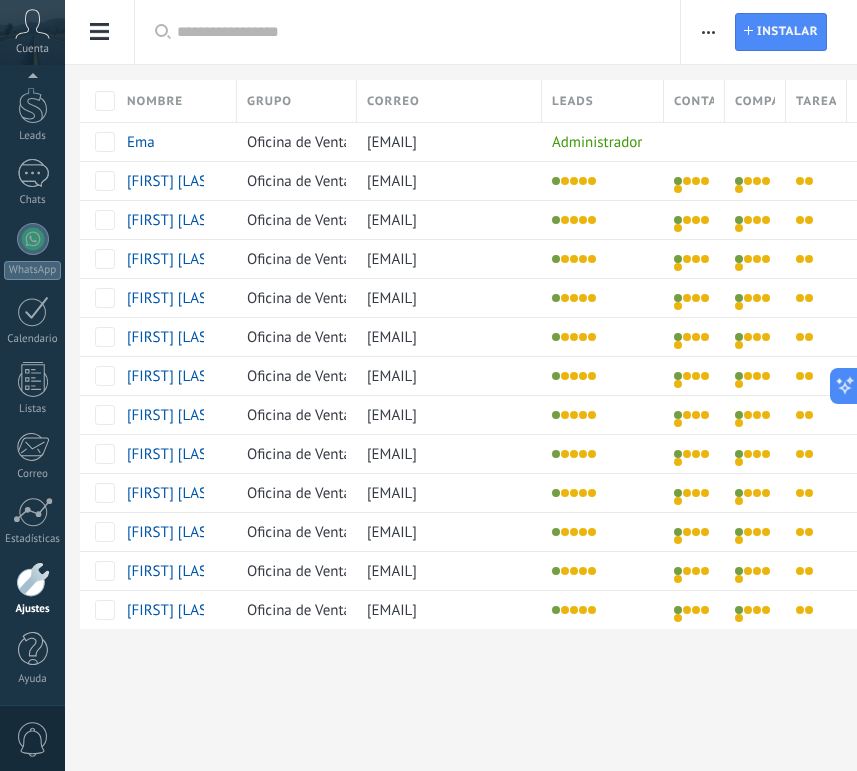 scroll, scrollTop: 0, scrollLeft: 0, axis: both 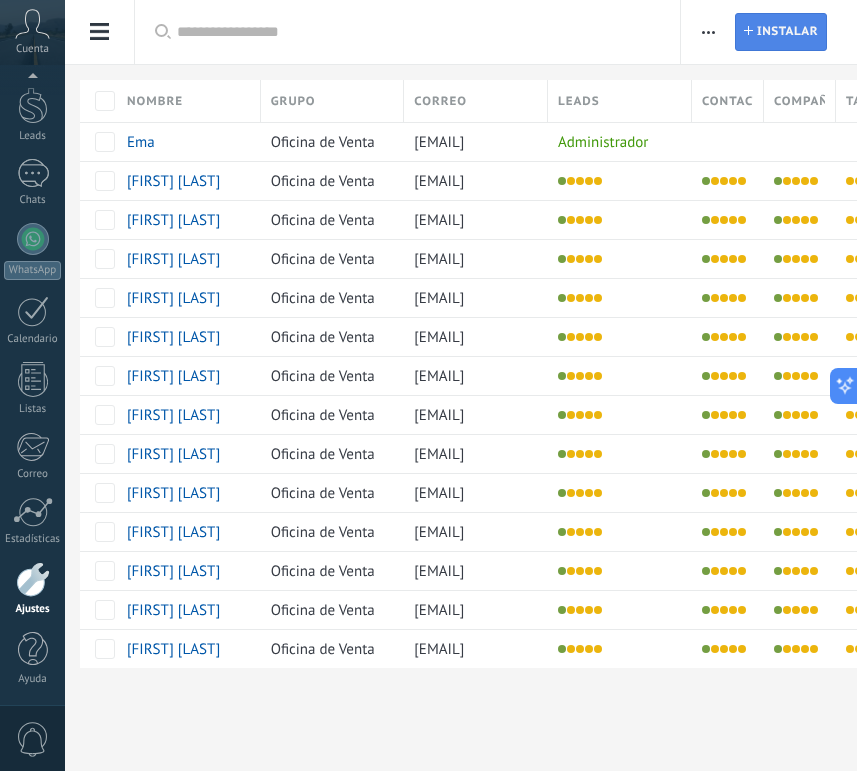 click on "Instalar Agregar usuario" at bounding box center (781, 32) 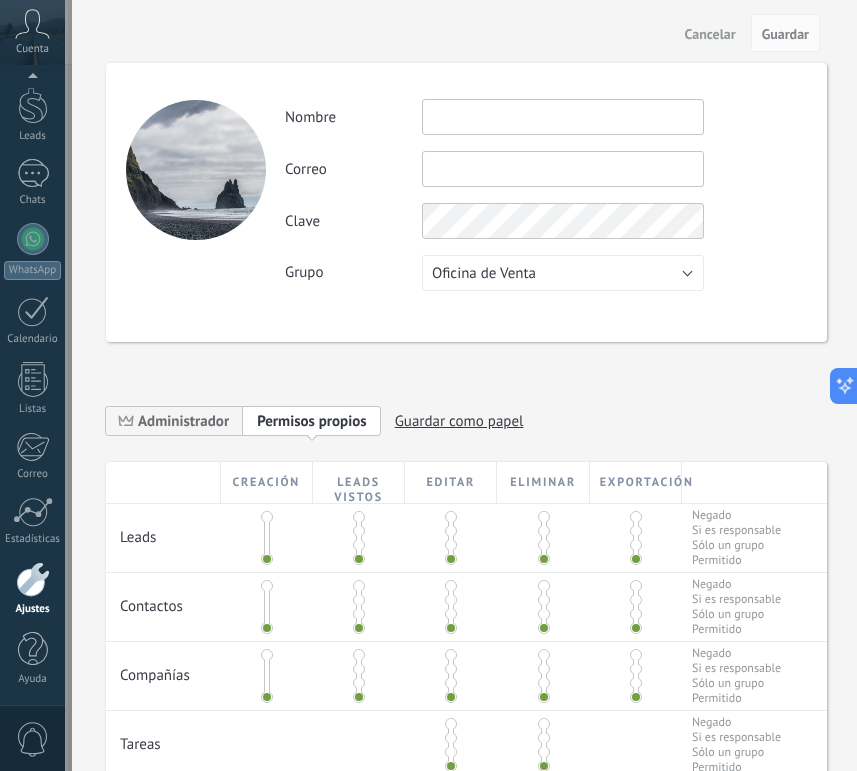 click at bounding box center (563, 117) 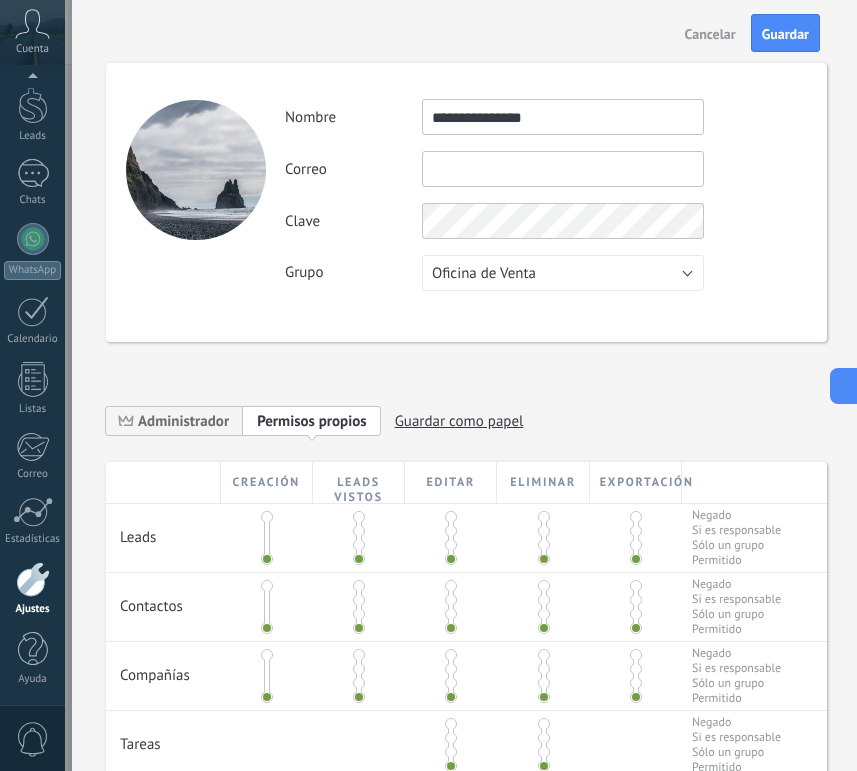 type on "**********" 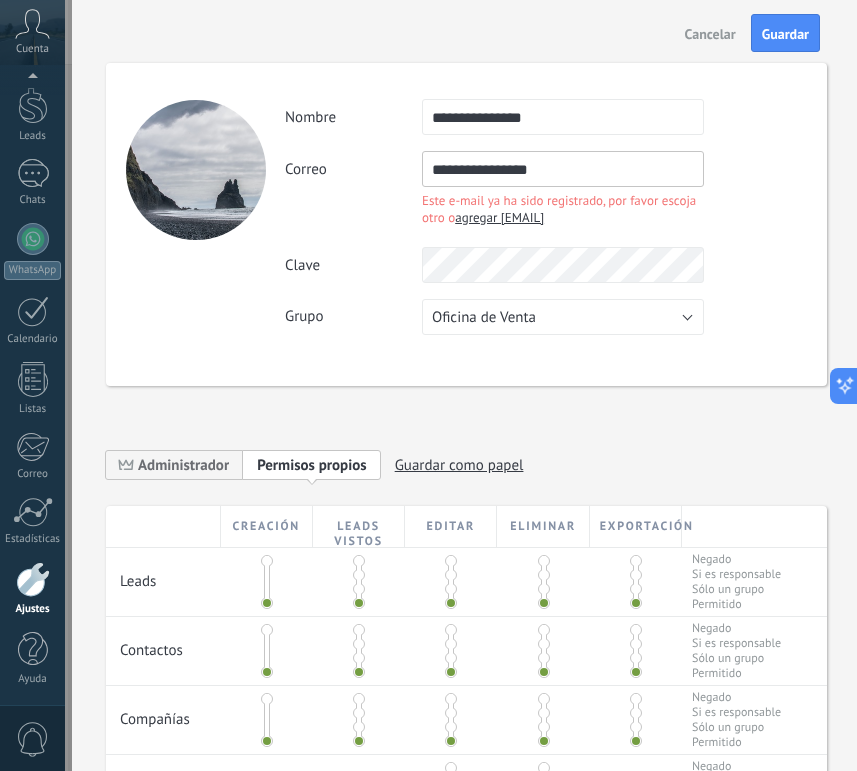 click on "**********" at bounding box center (563, 169) 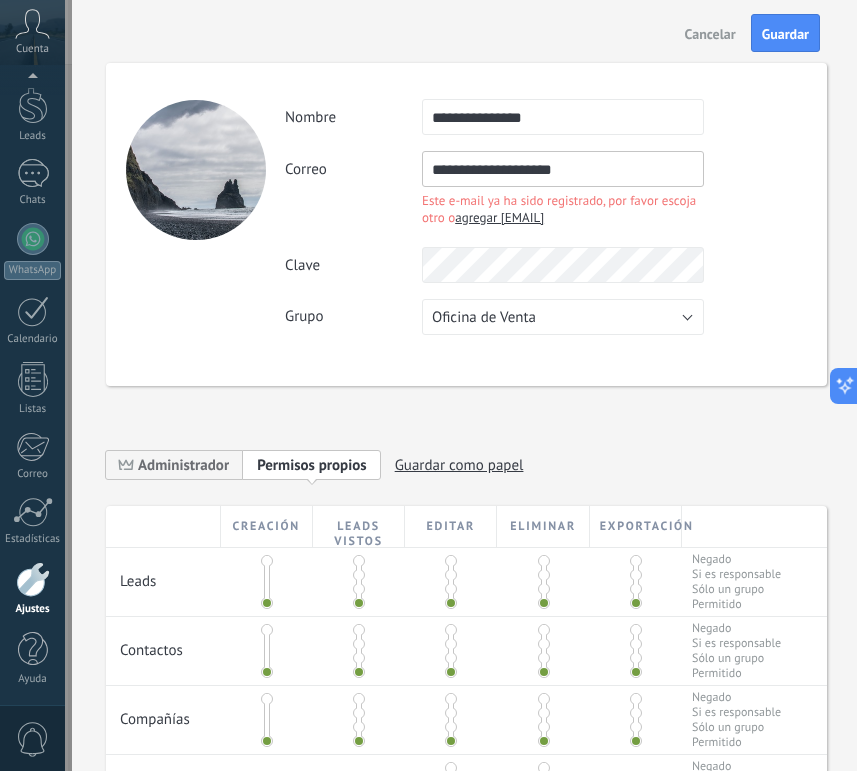 type on "**********" 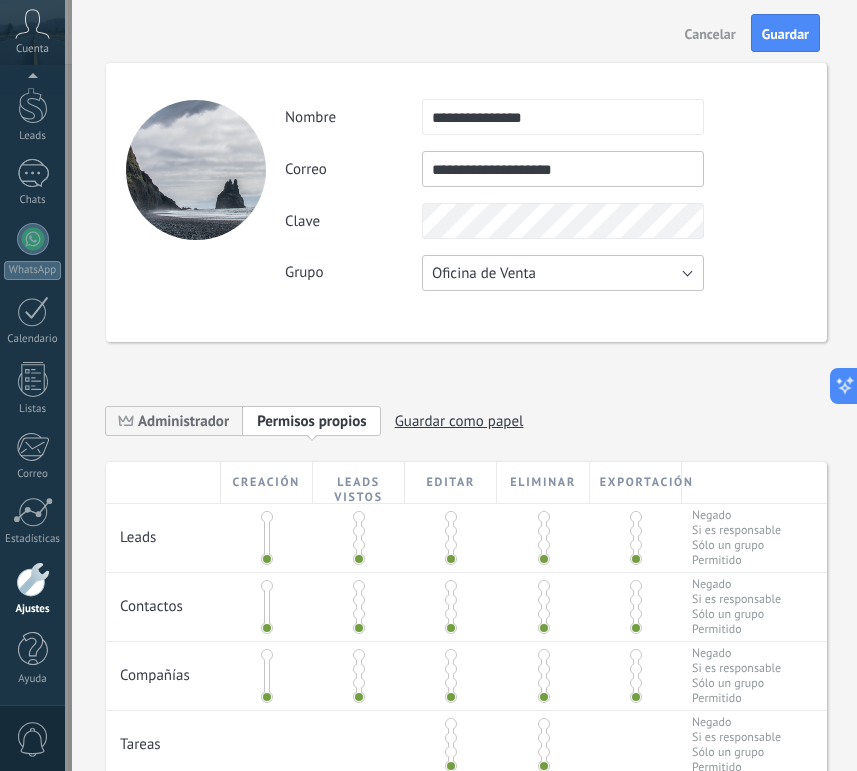 type 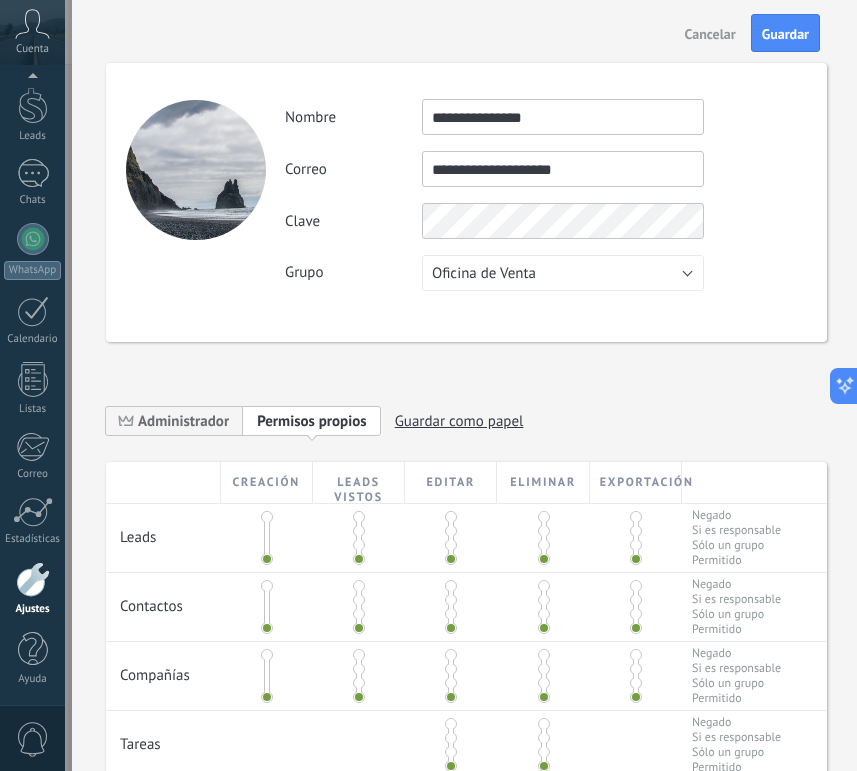 scroll, scrollTop: 424, scrollLeft: 0, axis: vertical 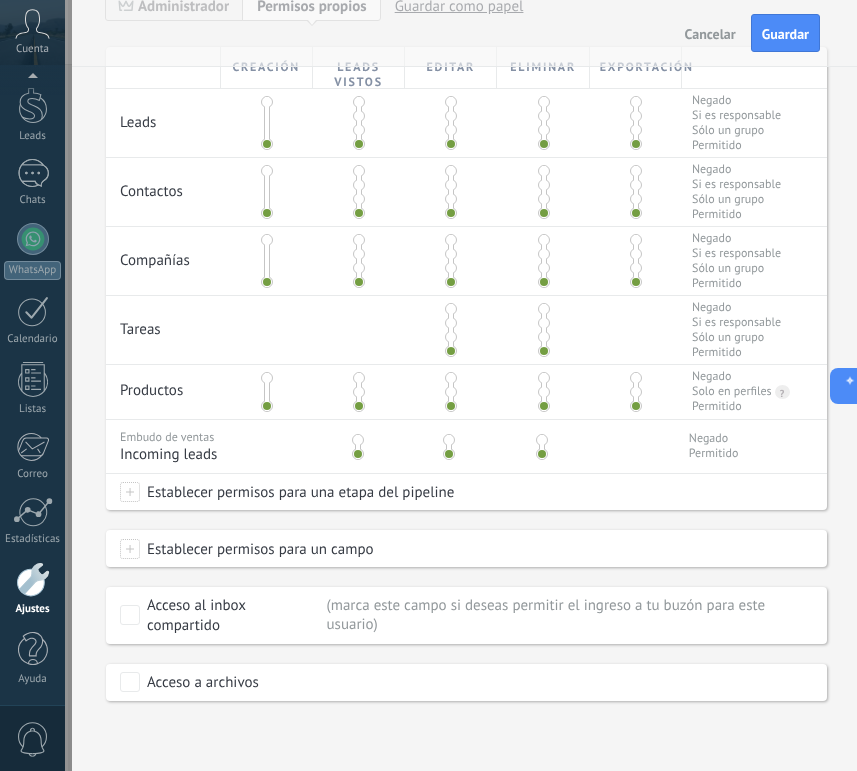 click at bounding box center [359, 116] 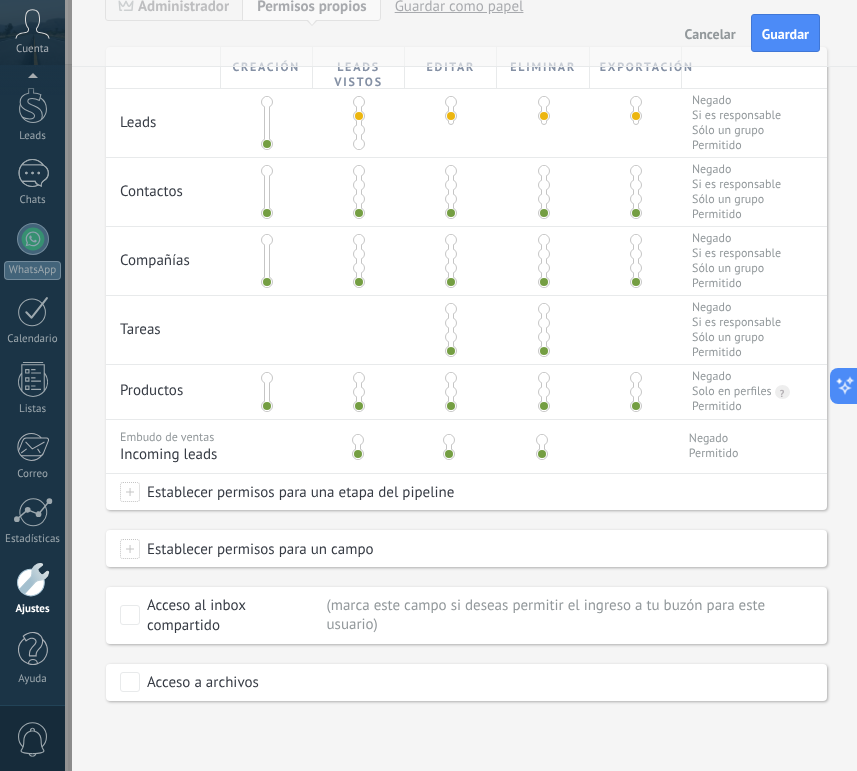 click at bounding box center (359, 185) 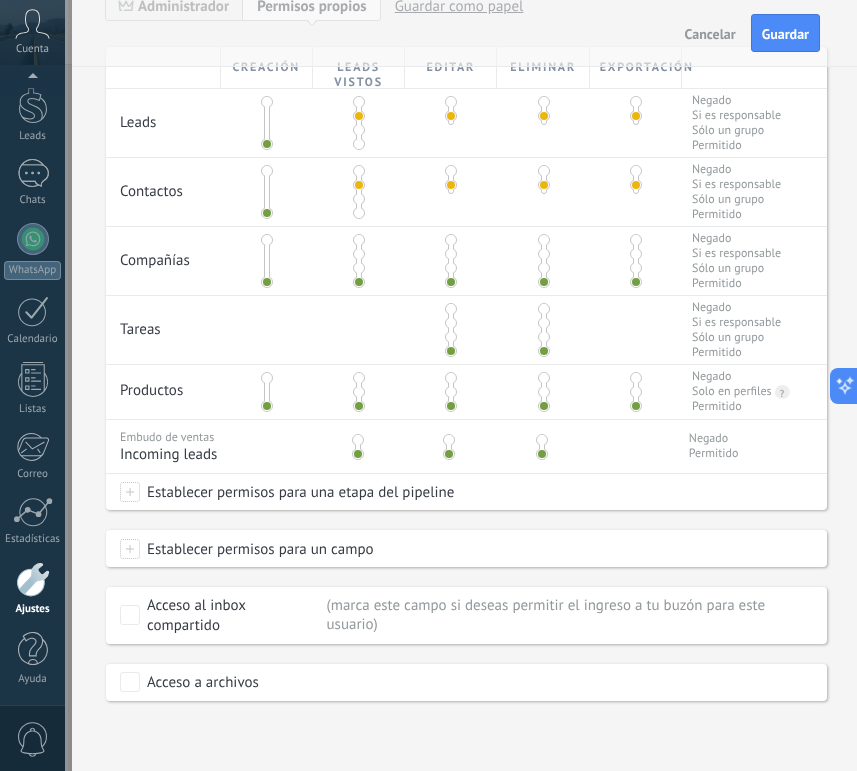 click at bounding box center (359, 254) 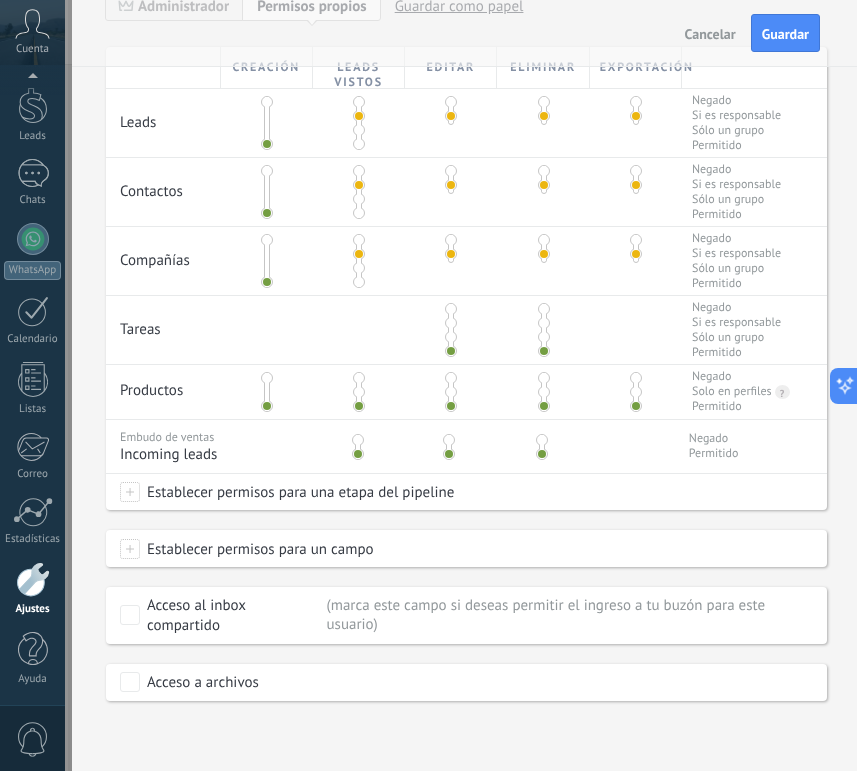 click at bounding box center (451, 323) 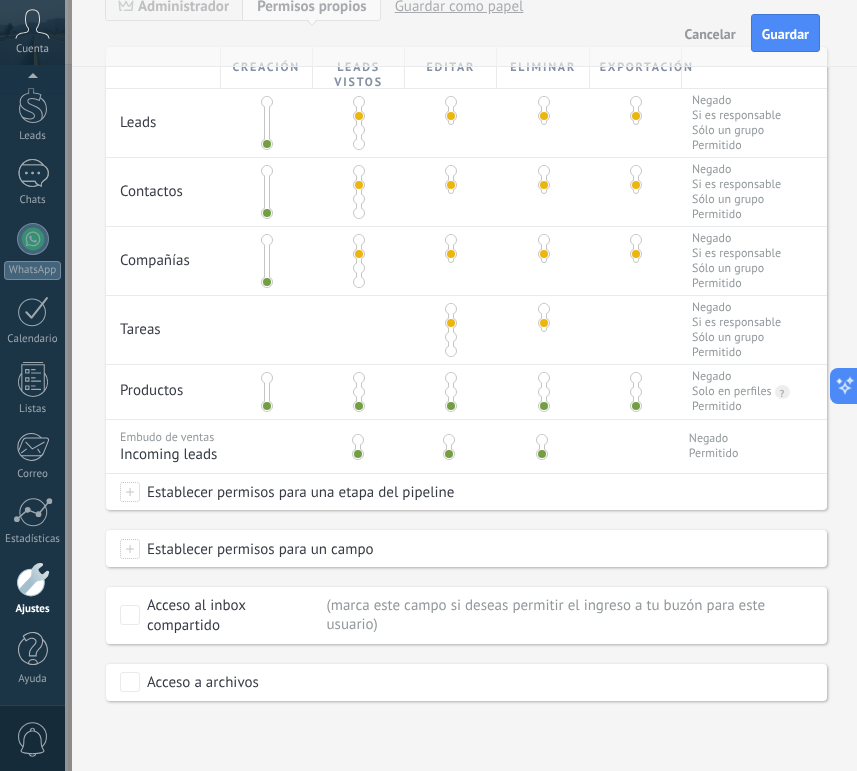 click at bounding box center [359, 392] 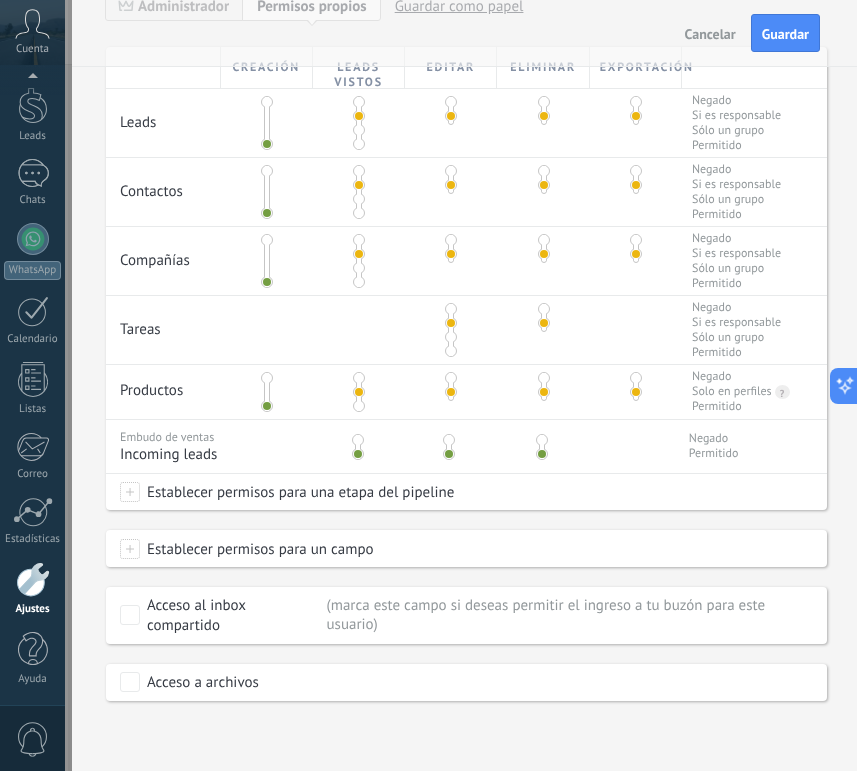 click at bounding box center (358, 440) 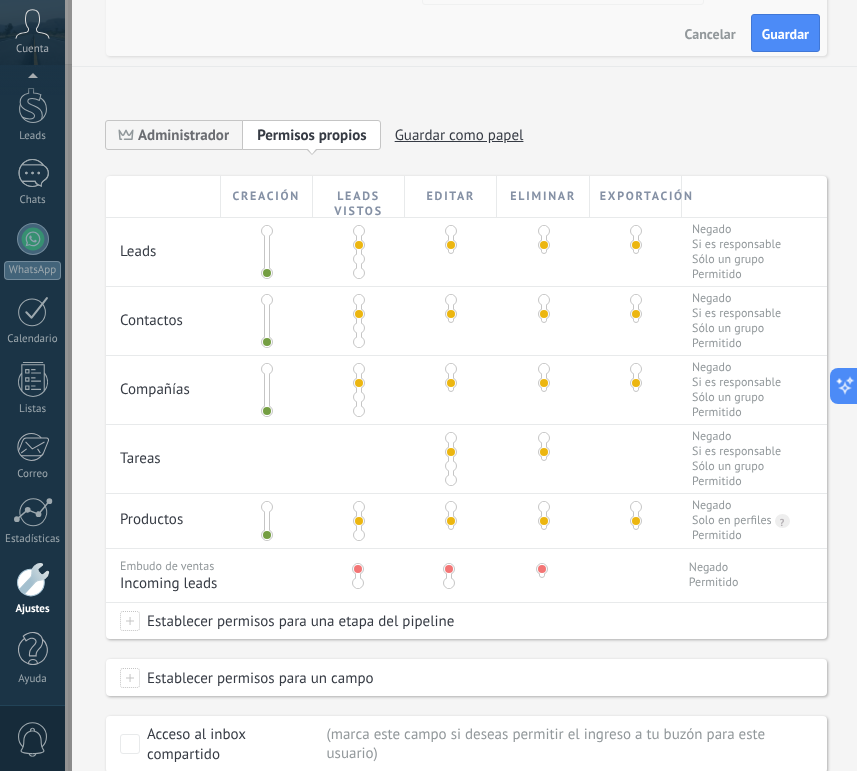 scroll, scrollTop: 0, scrollLeft: 0, axis: both 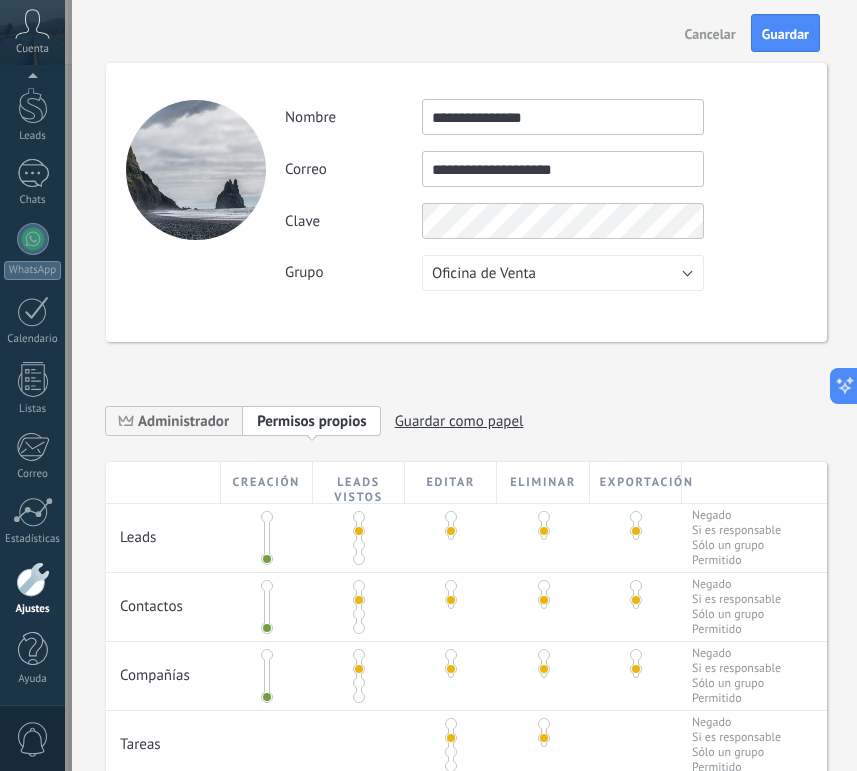 click on "Cancelar Guardar" at bounding box center [464, 33] 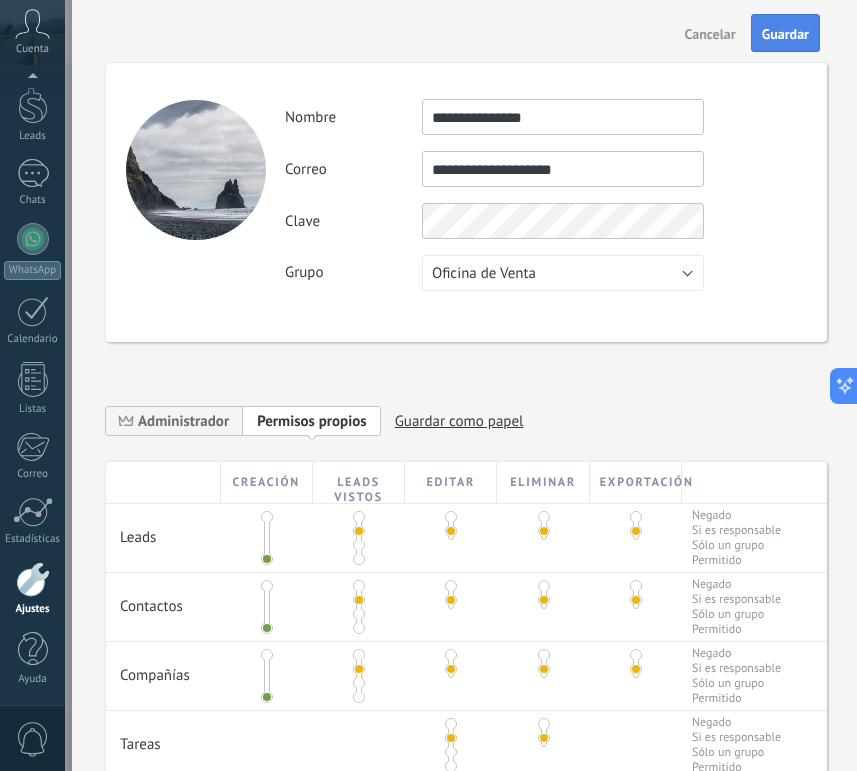 click on "Guardar" at bounding box center [785, 34] 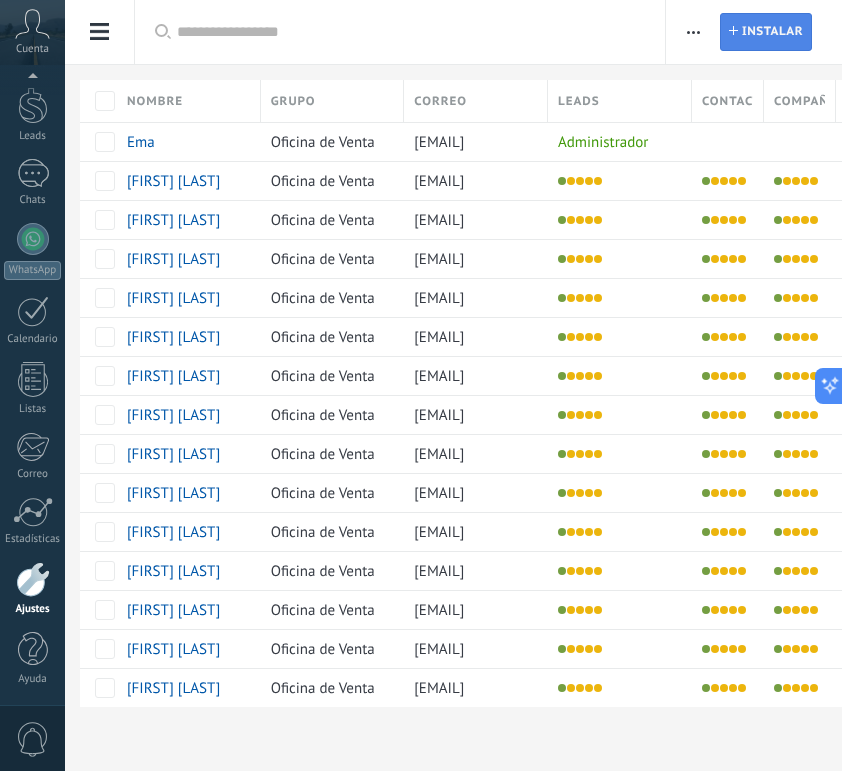 click on "Instalar" at bounding box center [772, 32] 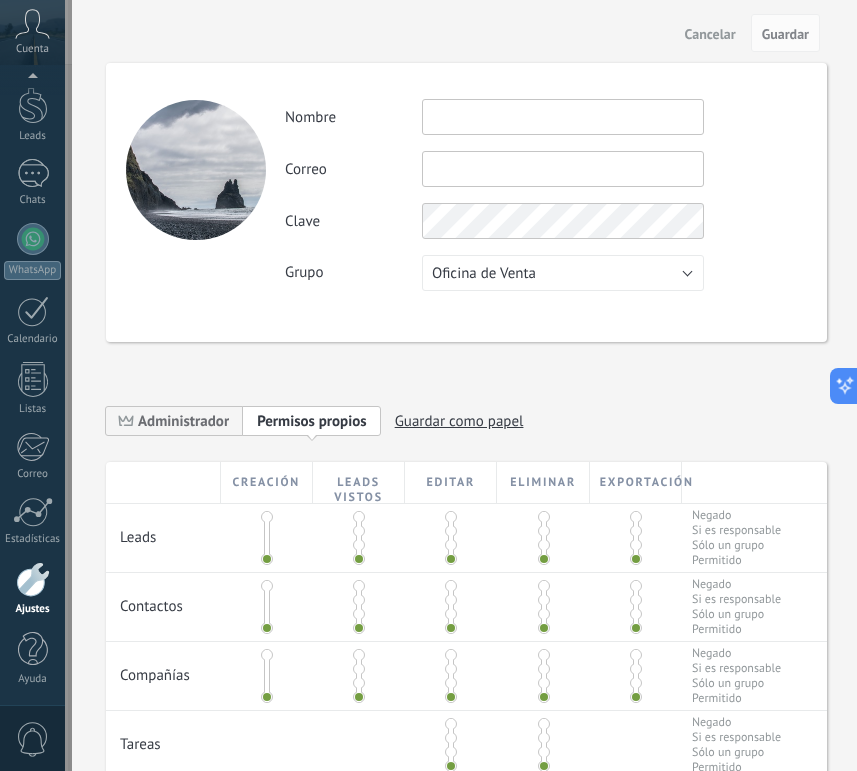 click at bounding box center [563, 117] 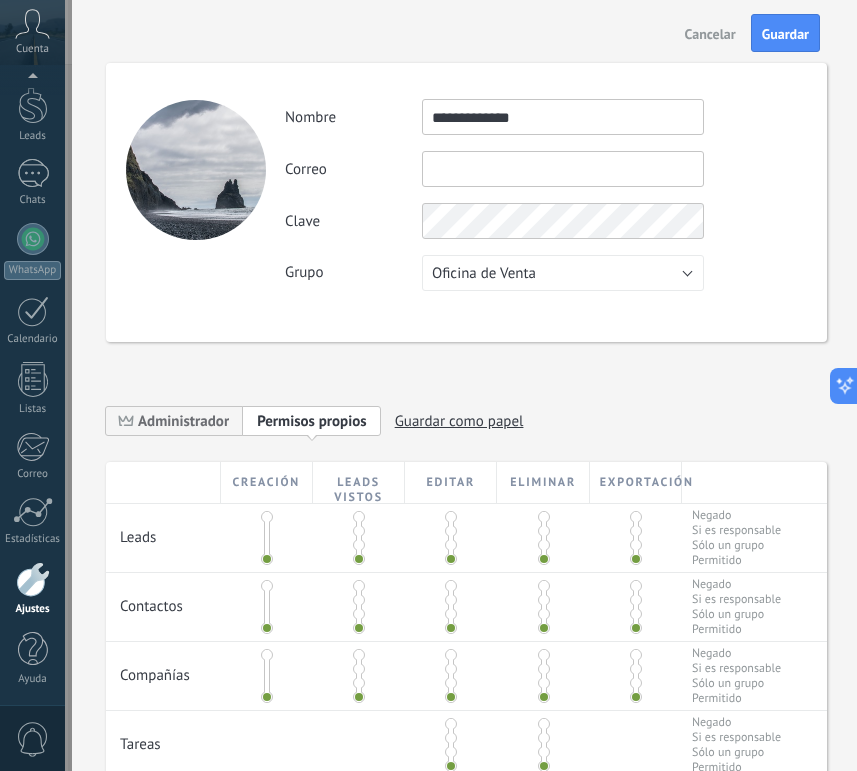 type on "**********" 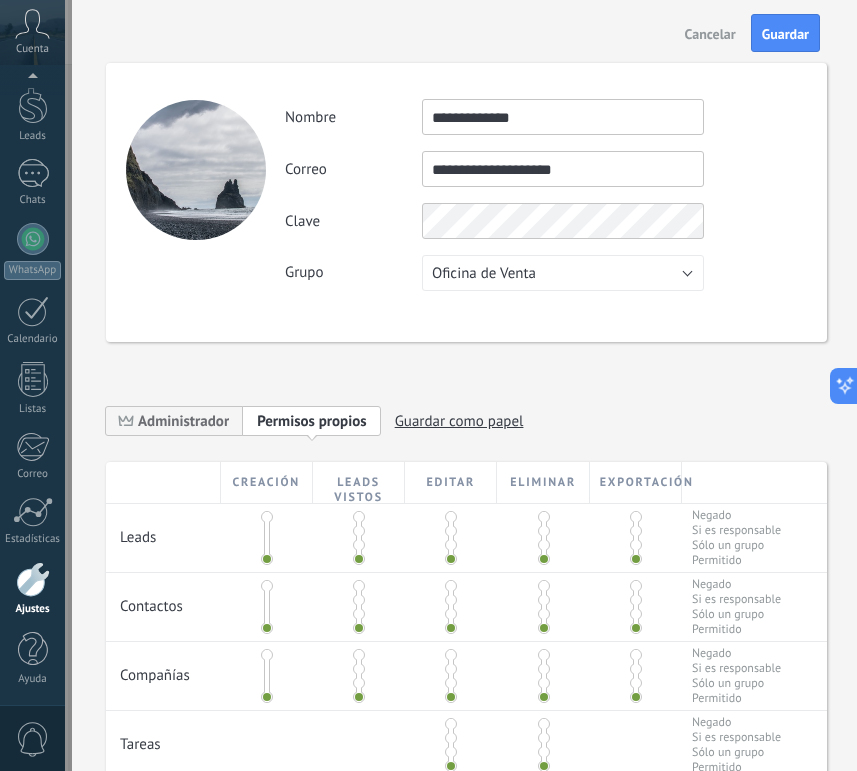 type on "**********" 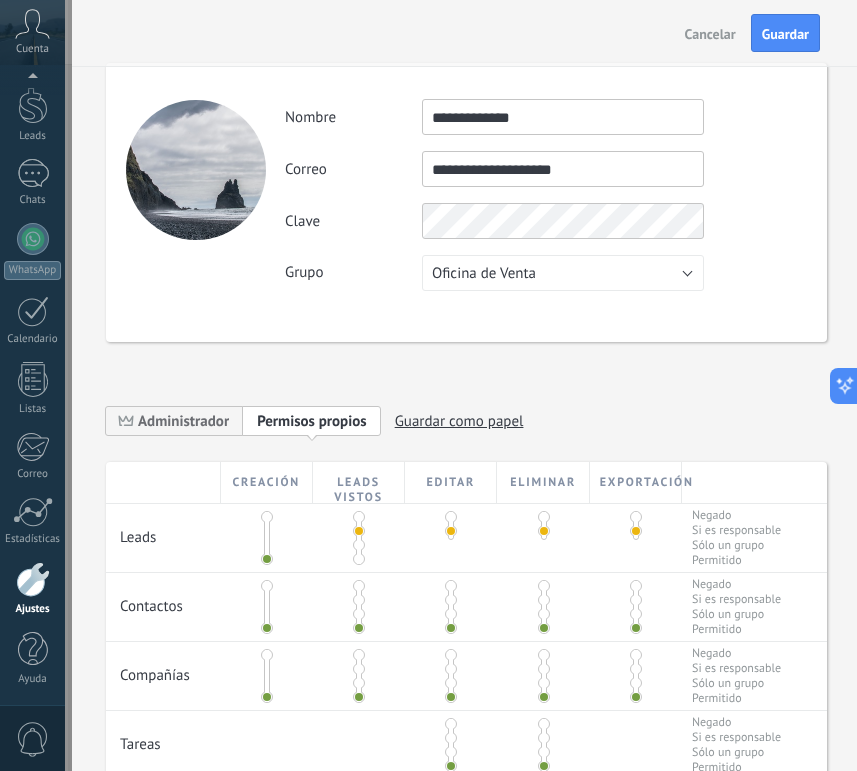 scroll, scrollTop: 88, scrollLeft: 0, axis: vertical 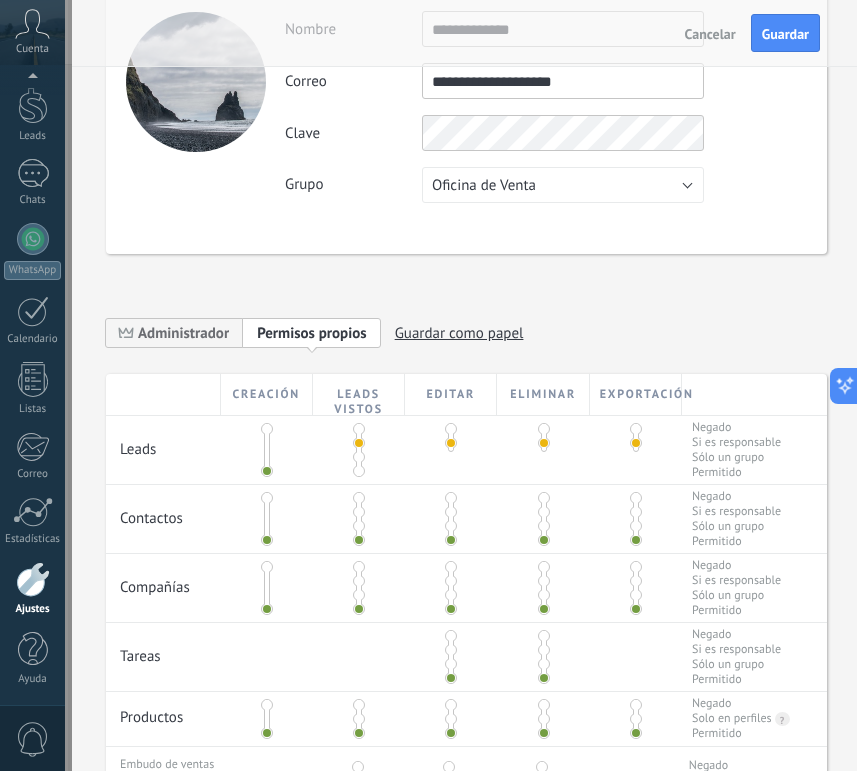 click at bounding box center (359, 512) 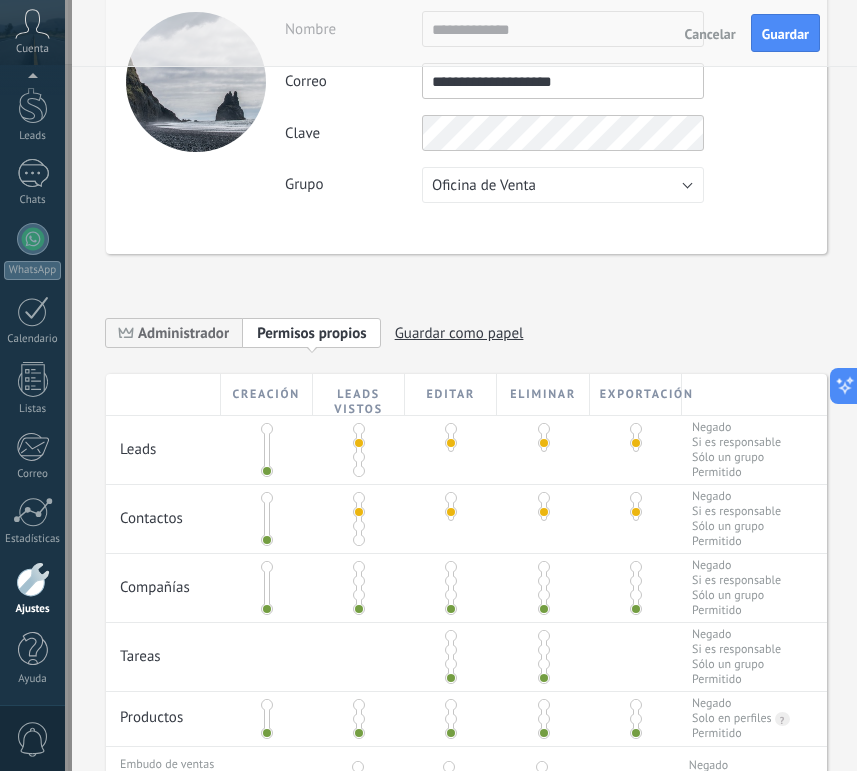 click at bounding box center (359, 581) 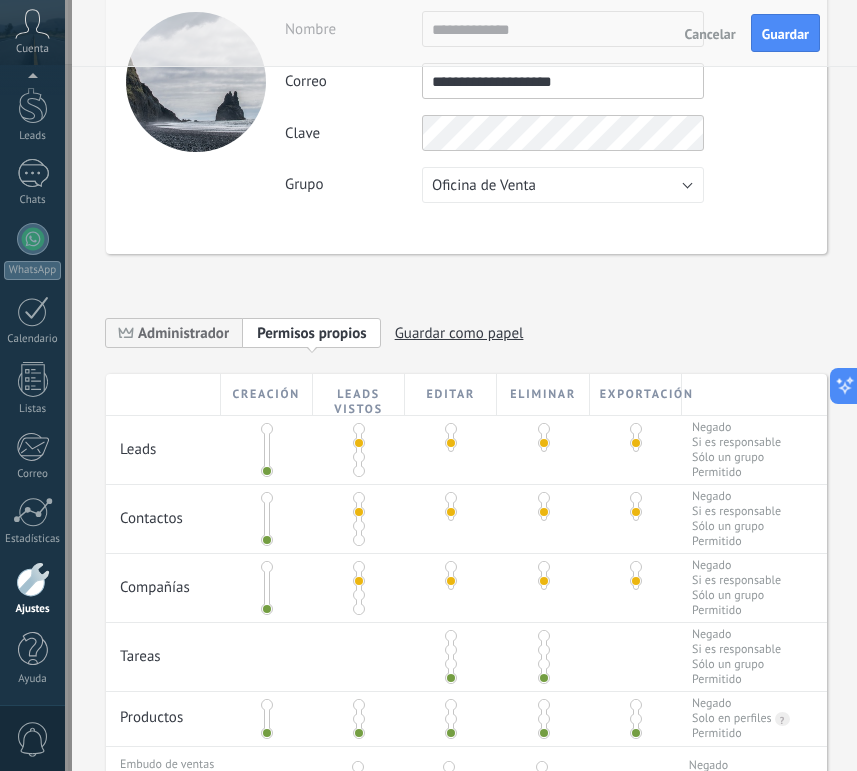 scroll, scrollTop: 210, scrollLeft: 0, axis: vertical 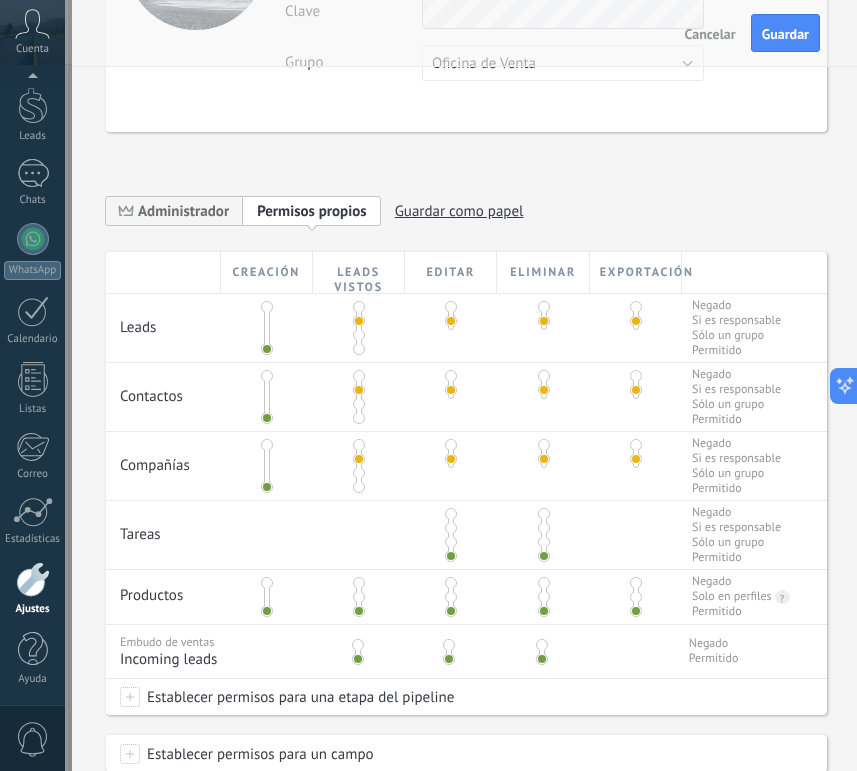 click at bounding box center [451, 528] 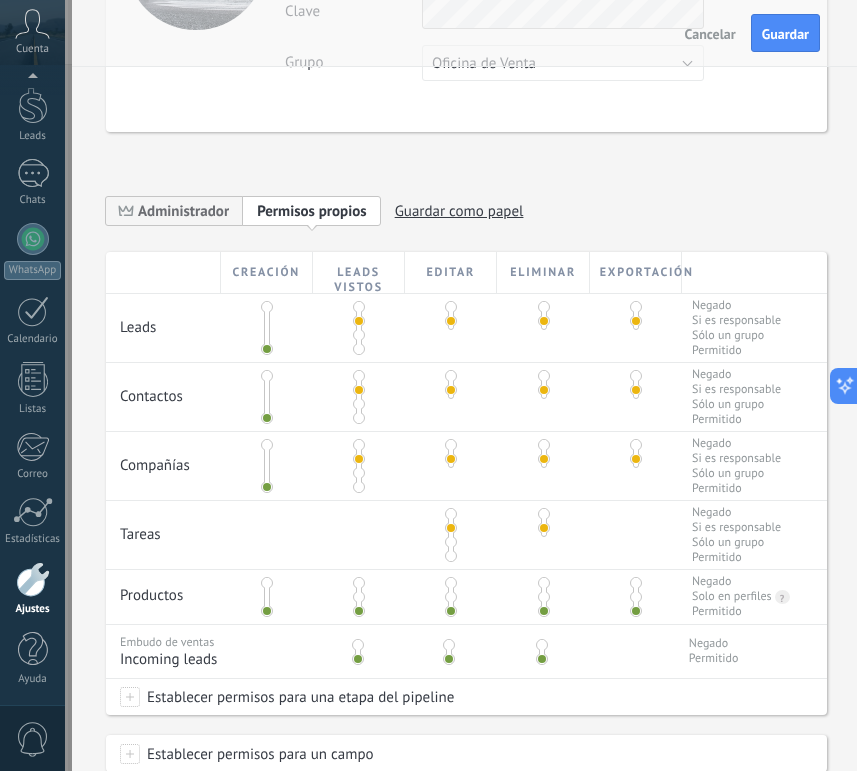 click at bounding box center [359, 597] 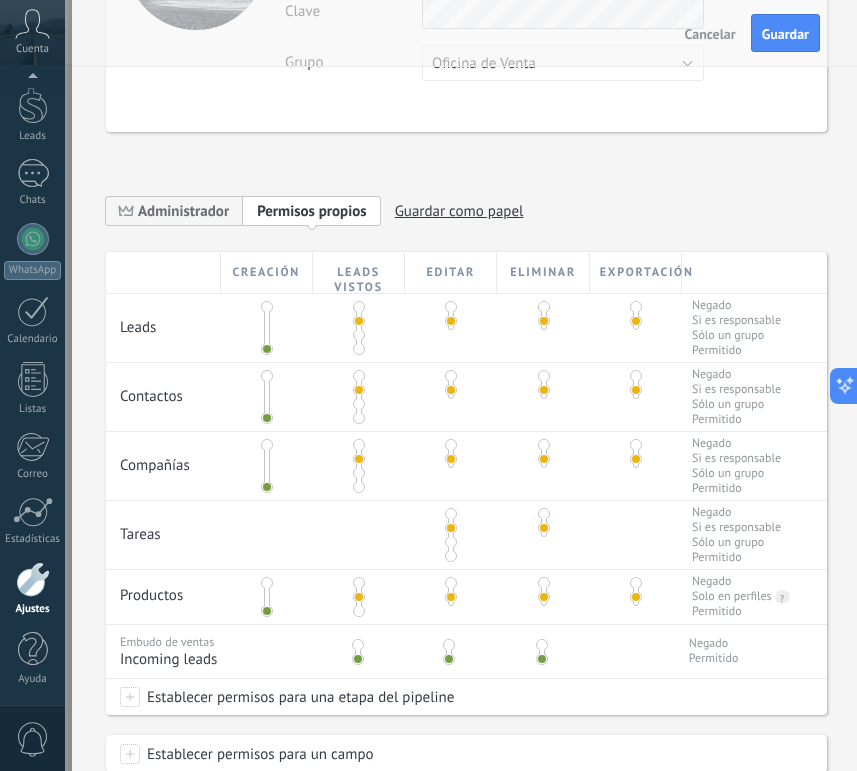 click at bounding box center [358, 645] 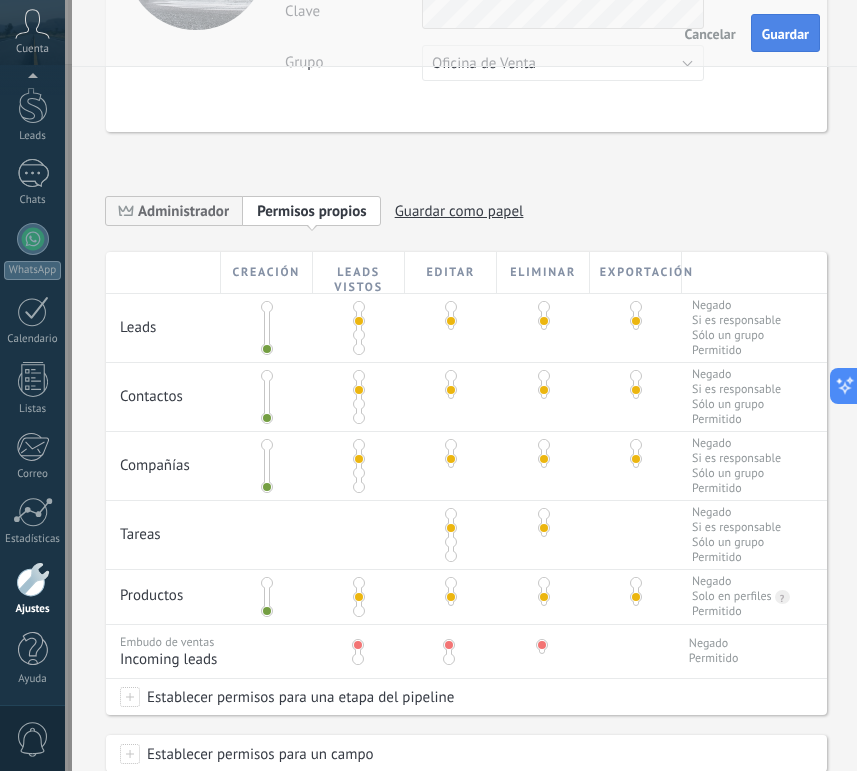 click on "Guardar" at bounding box center (785, 34) 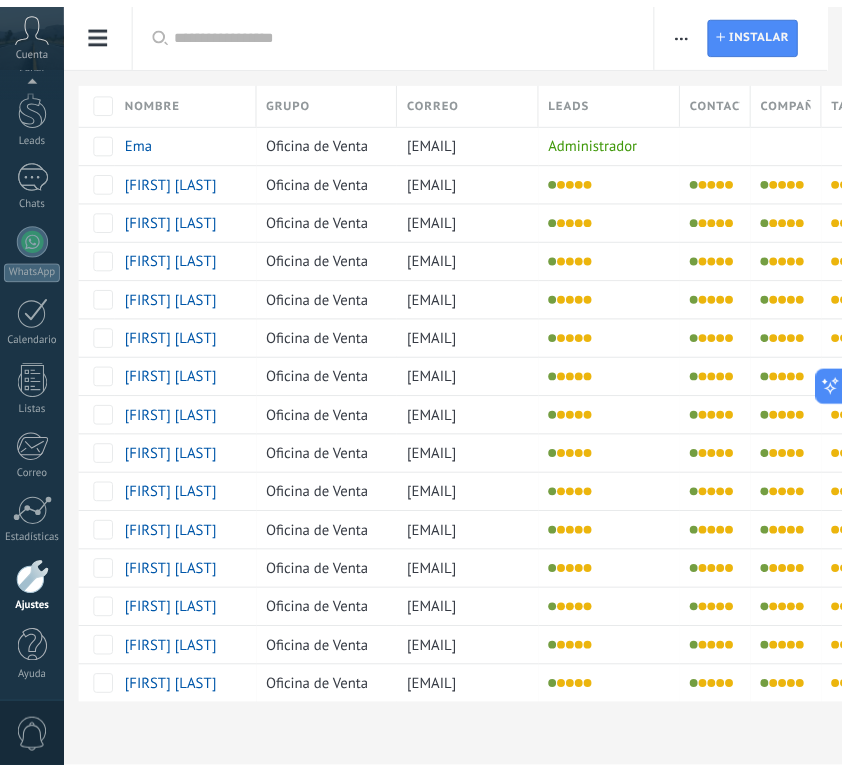scroll, scrollTop: 0, scrollLeft: 0, axis: both 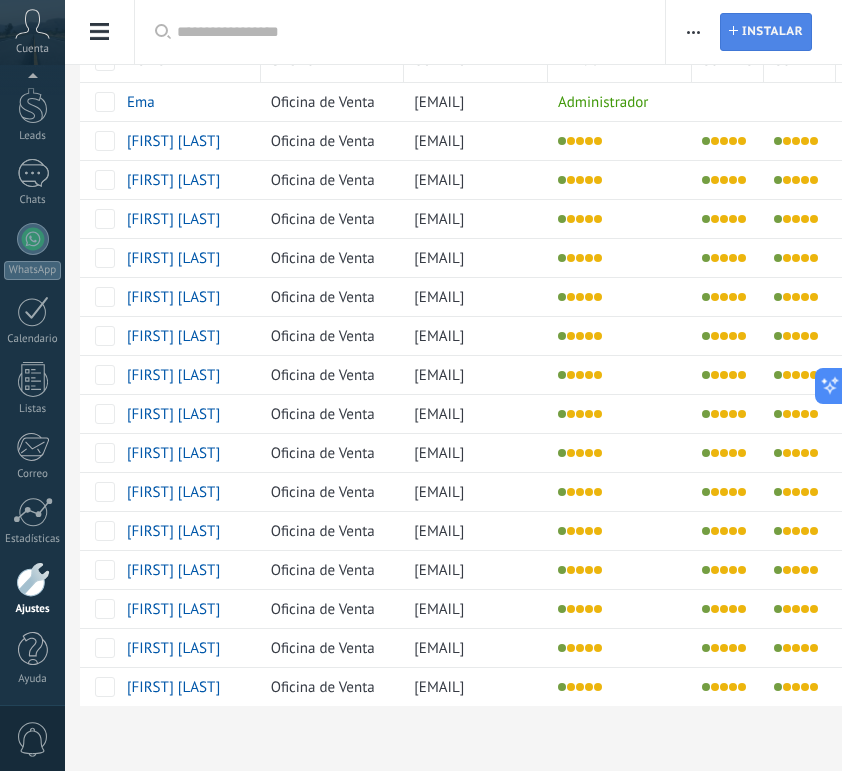 click on "Instalar" at bounding box center [772, 32] 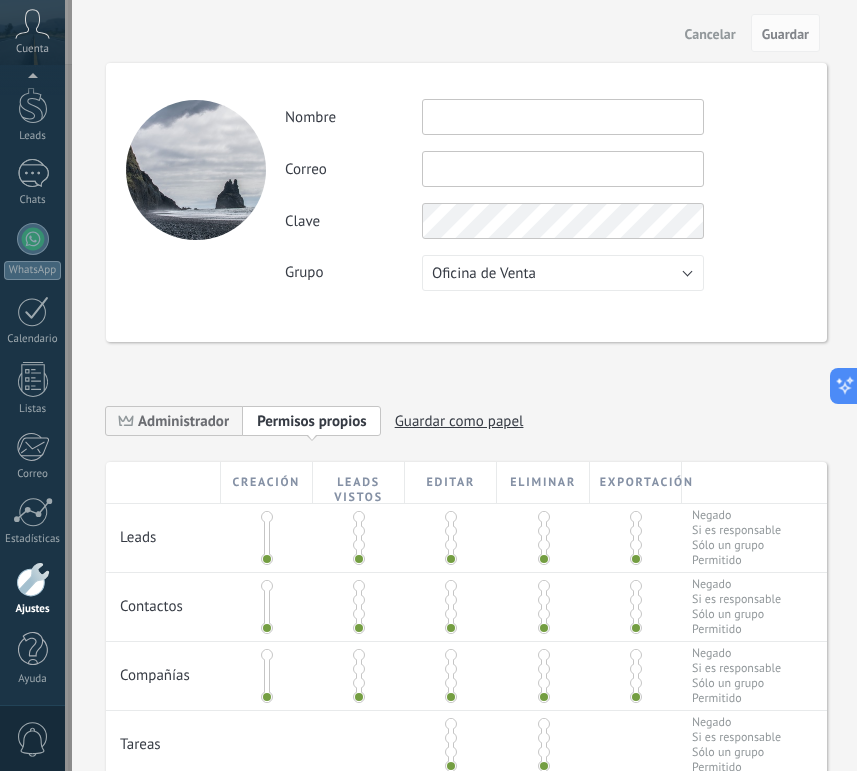 click at bounding box center (563, 117) 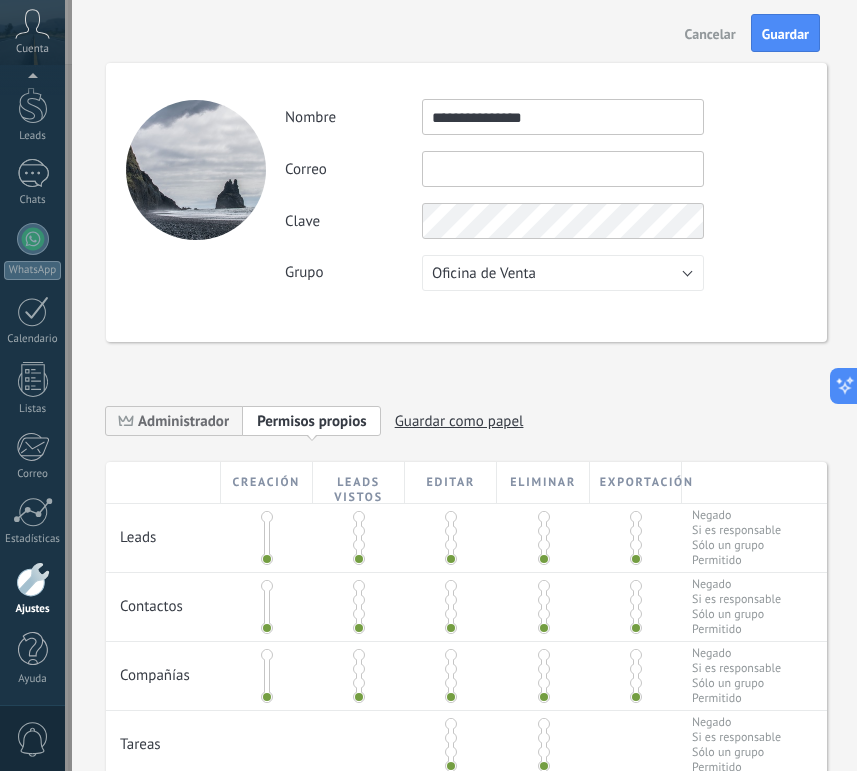 type on "**********" 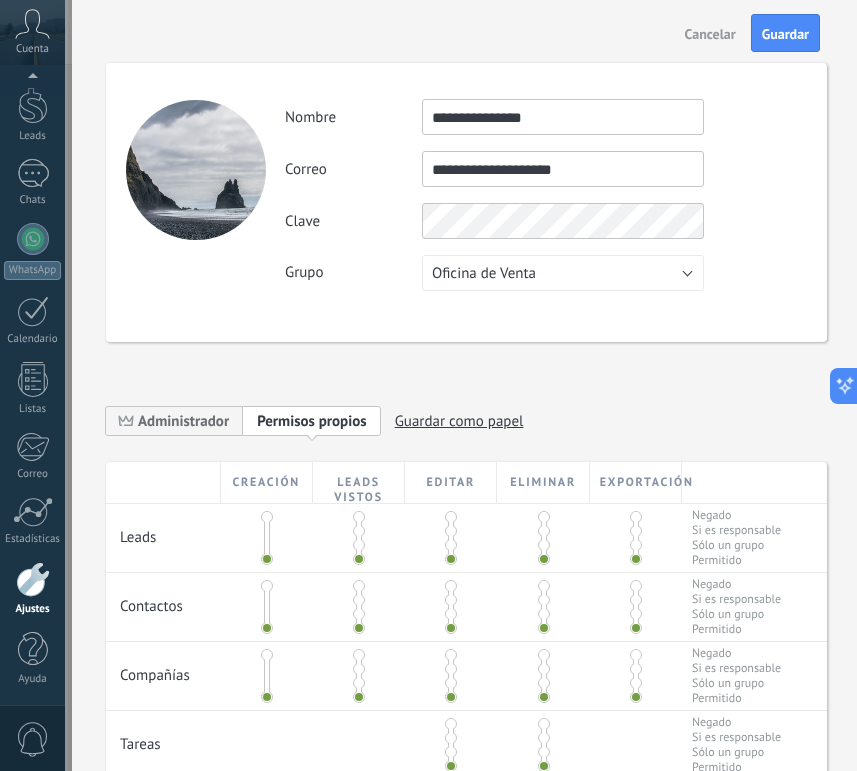 type on "**********" 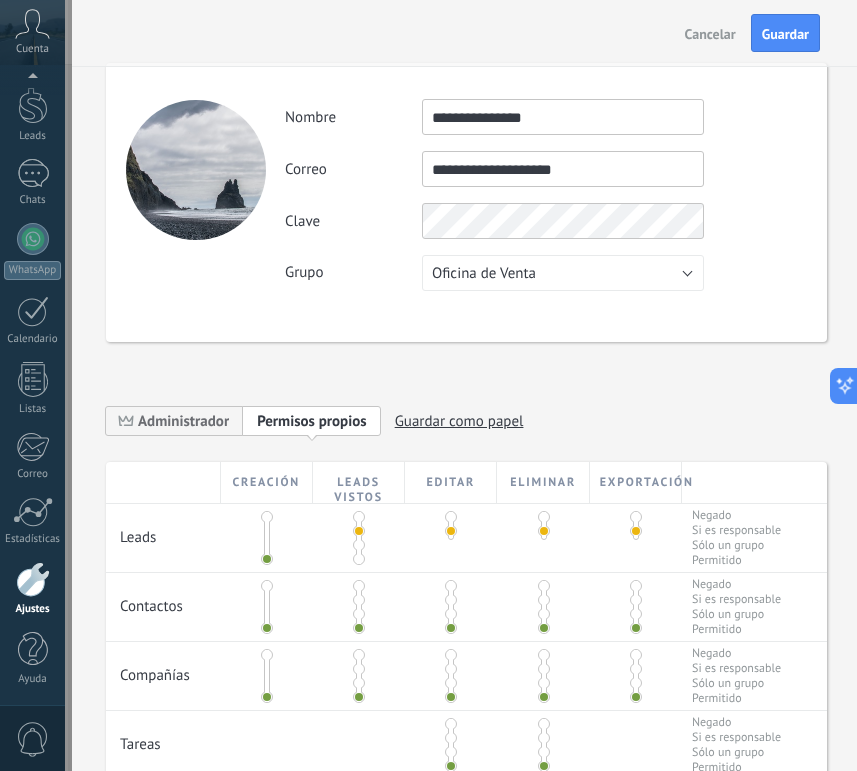 scroll, scrollTop: 154, scrollLeft: 0, axis: vertical 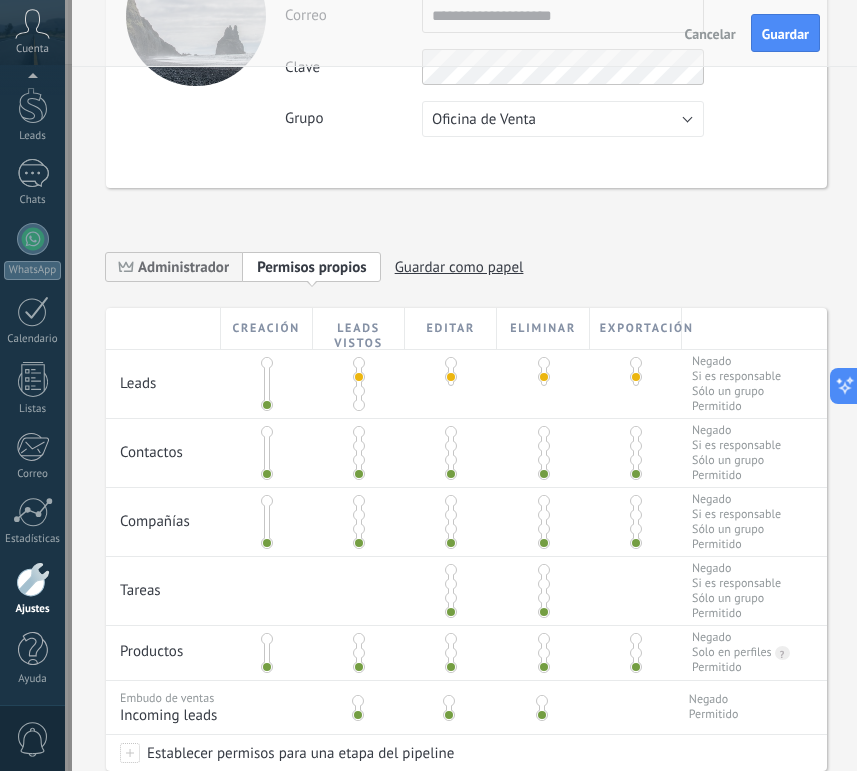 click at bounding box center (359, 446) 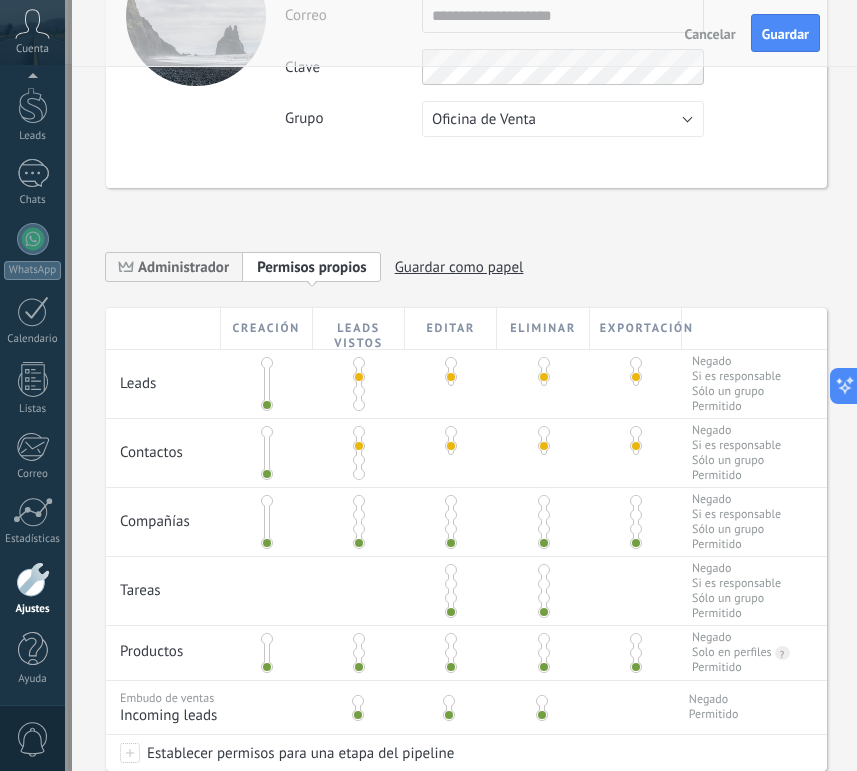 click at bounding box center (359, 515) 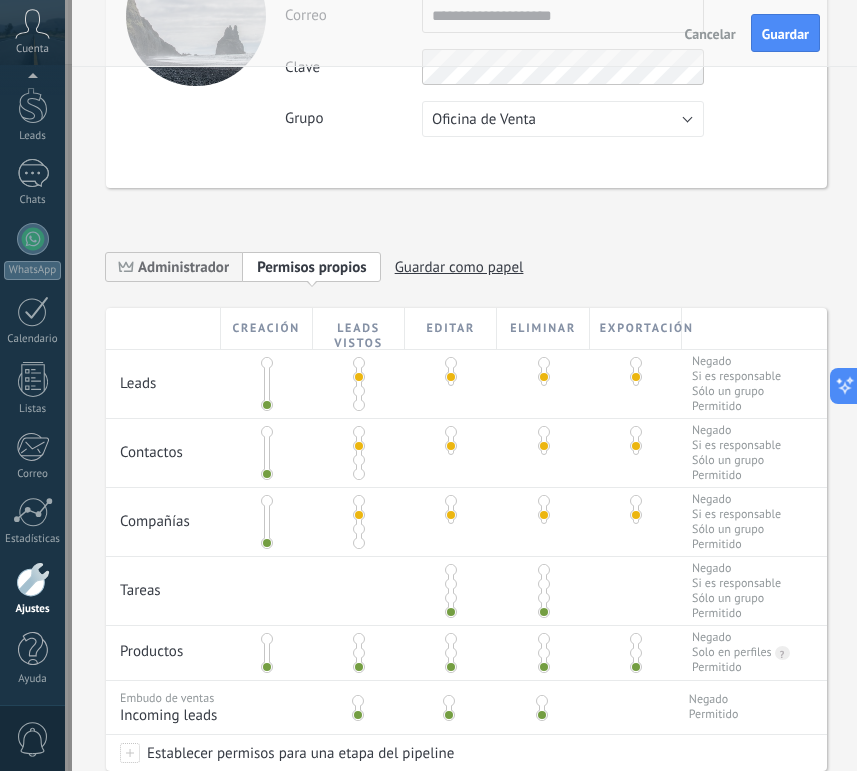 scroll, scrollTop: 398, scrollLeft: 0, axis: vertical 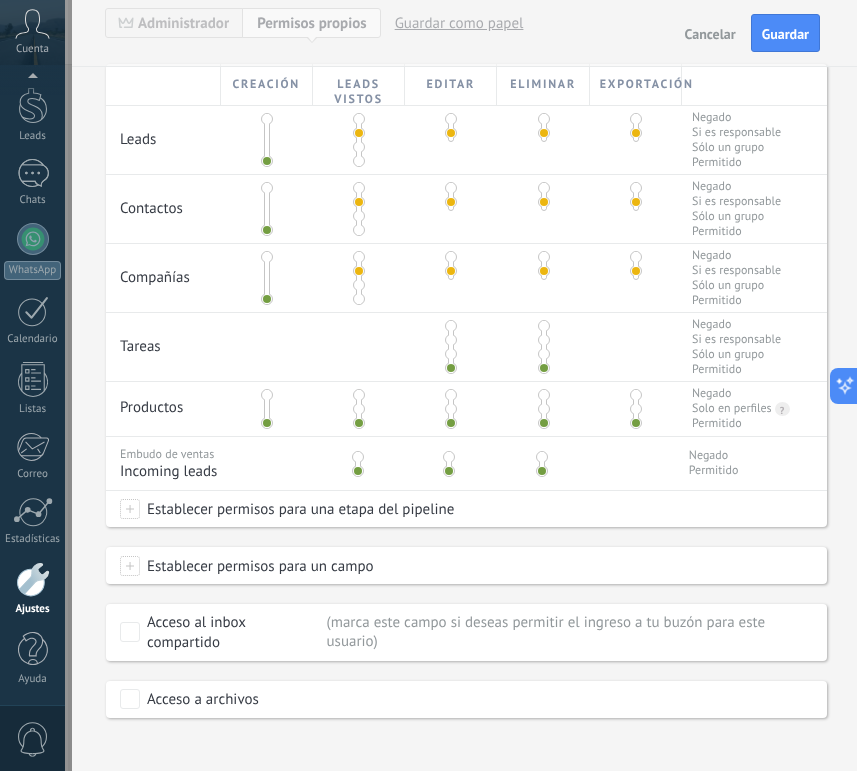 click at bounding box center (451, 340) 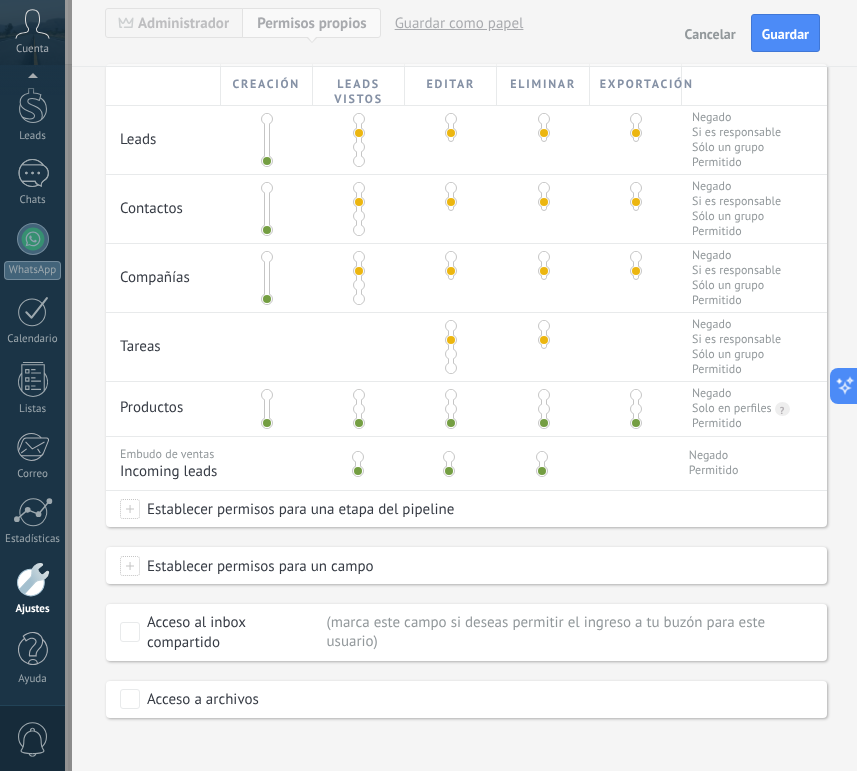 click at bounding box center (359, 409) 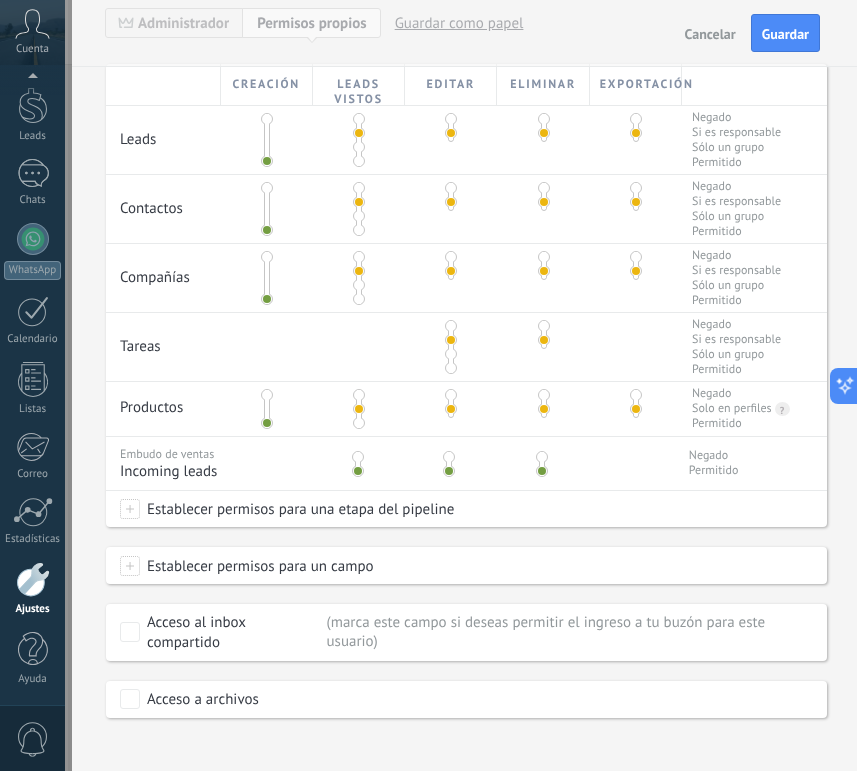 click at bounding box center [358, 457] 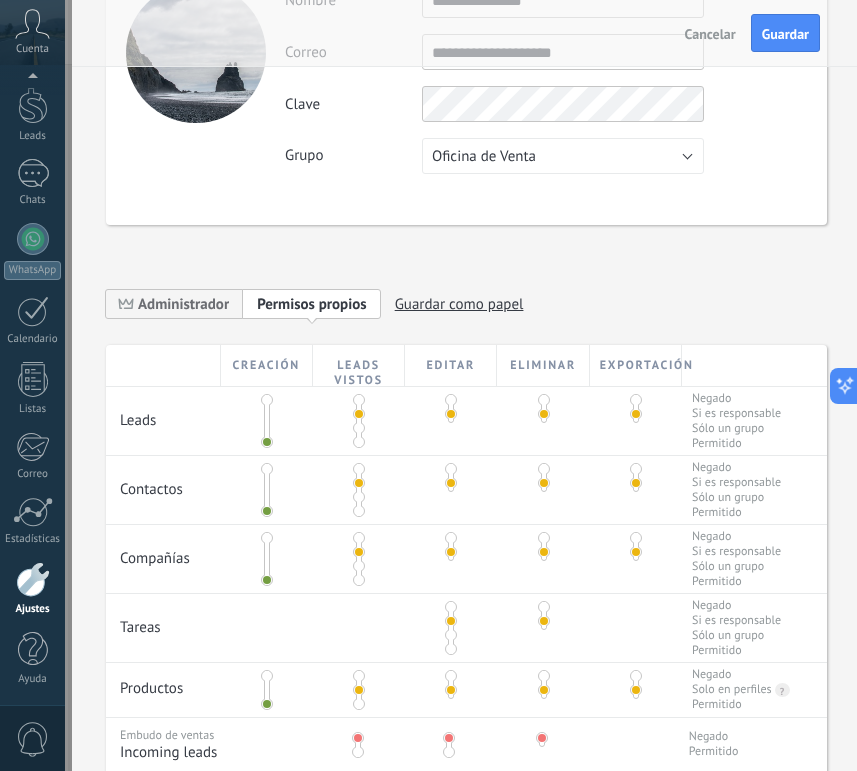 scroll, scrollTop: 113, scrollLeft: 0, axis: vertical 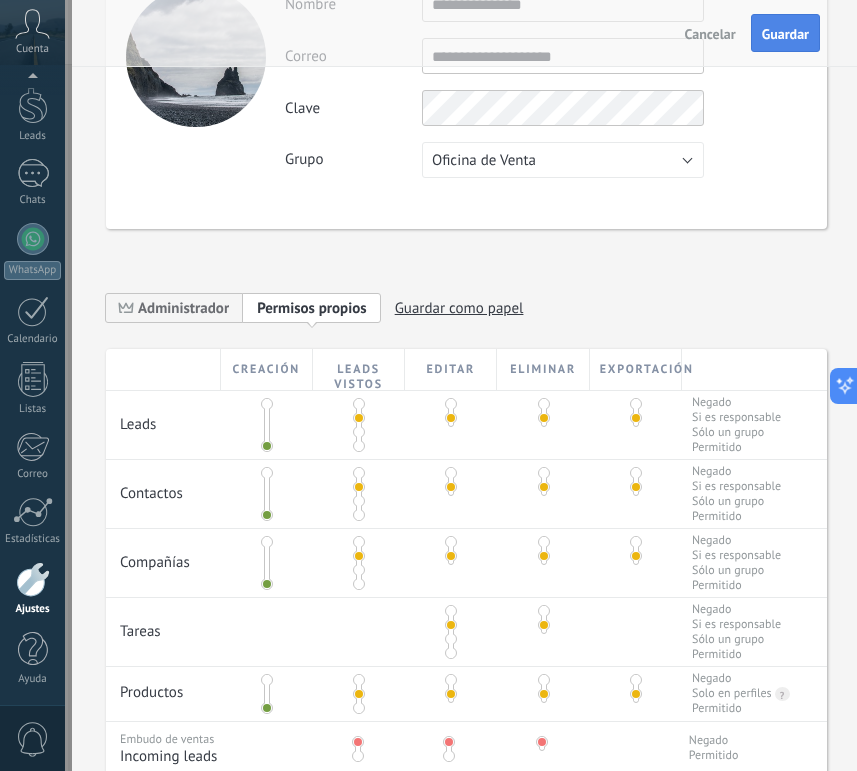 click on "Guardar" at bounding box center [785, 34] 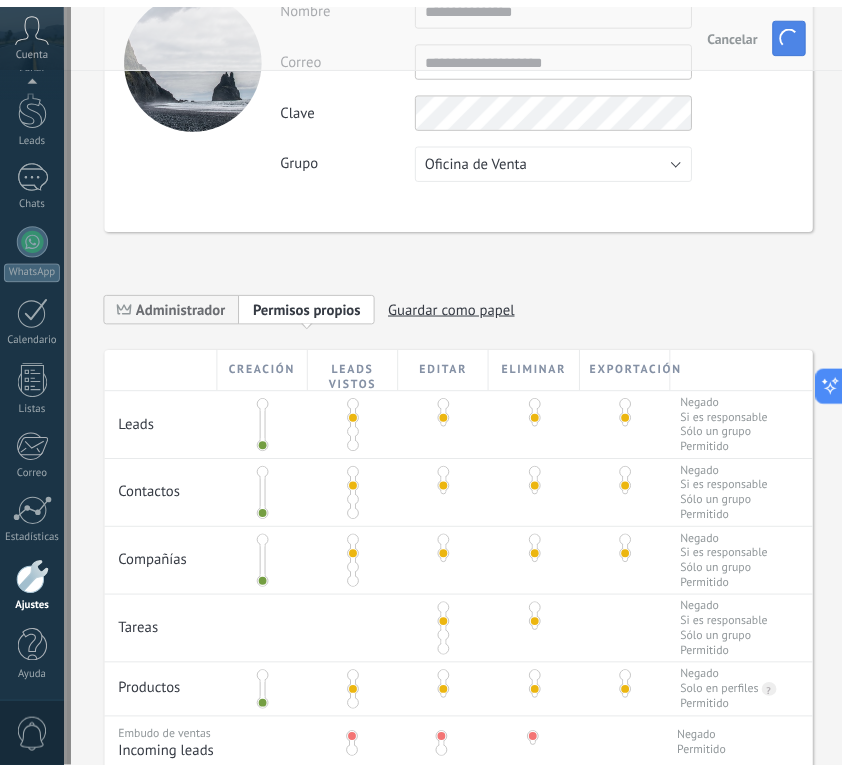 scroll, scrollTop: 0, scrollLeft: 0, axis: both 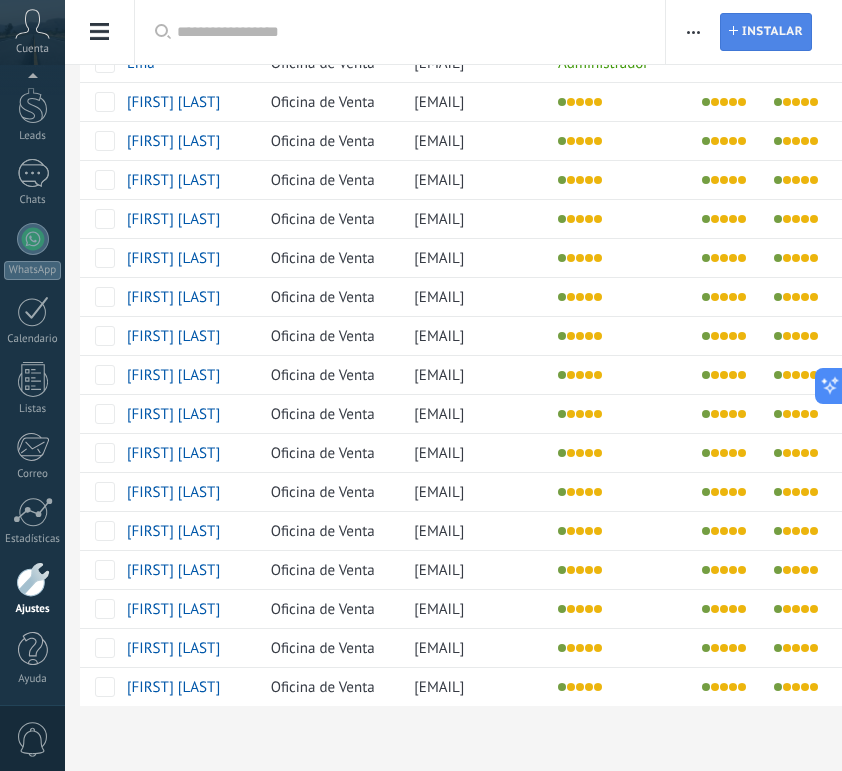 click on "Instalar" at bounding box center (772, 32) 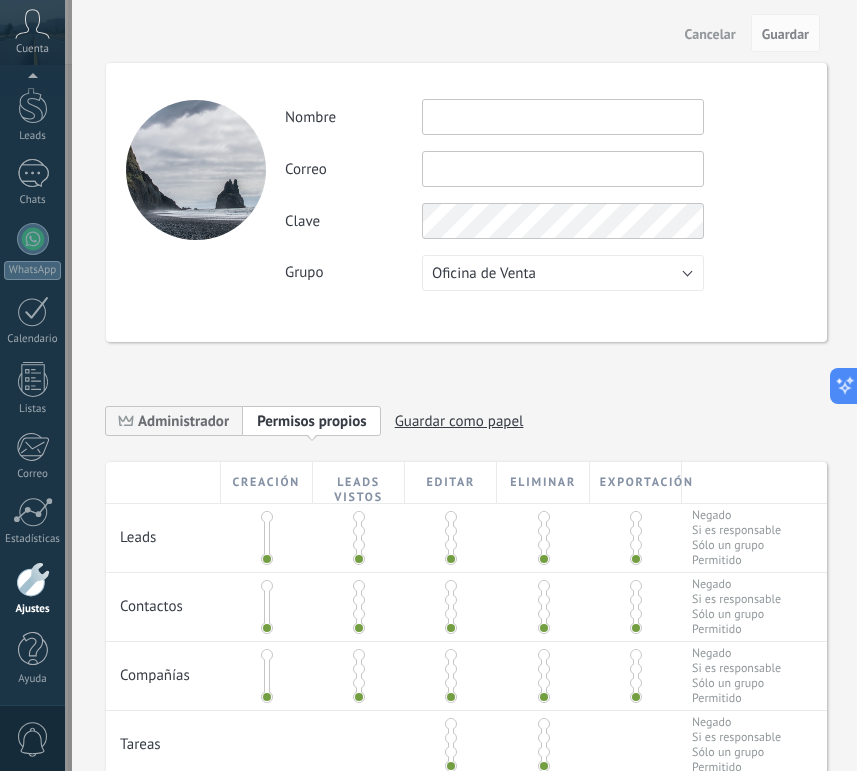 click at bounding box center (563, 117) 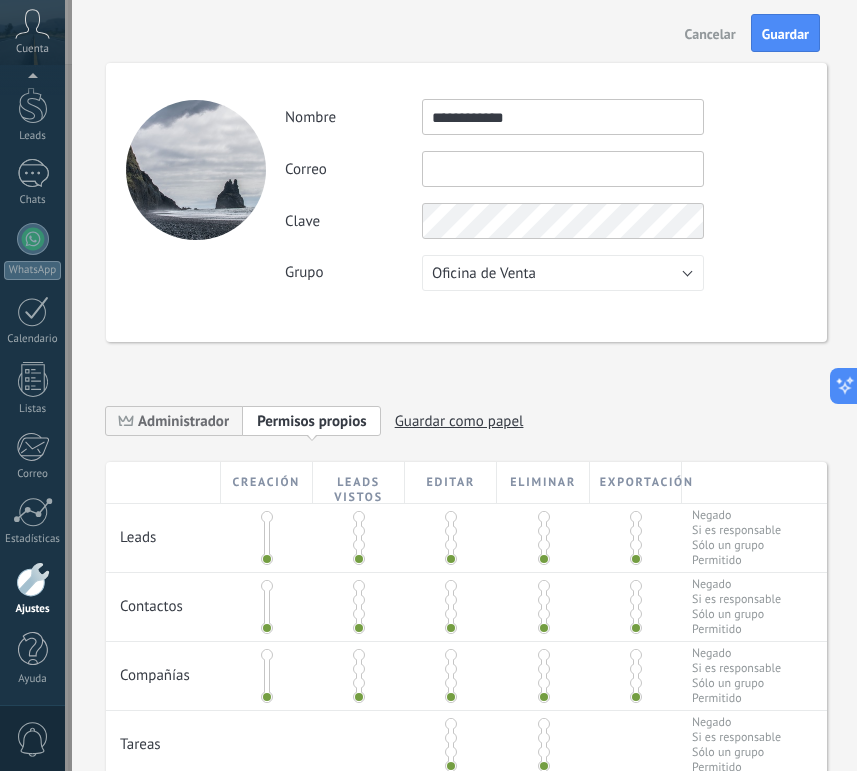 type on "**********" 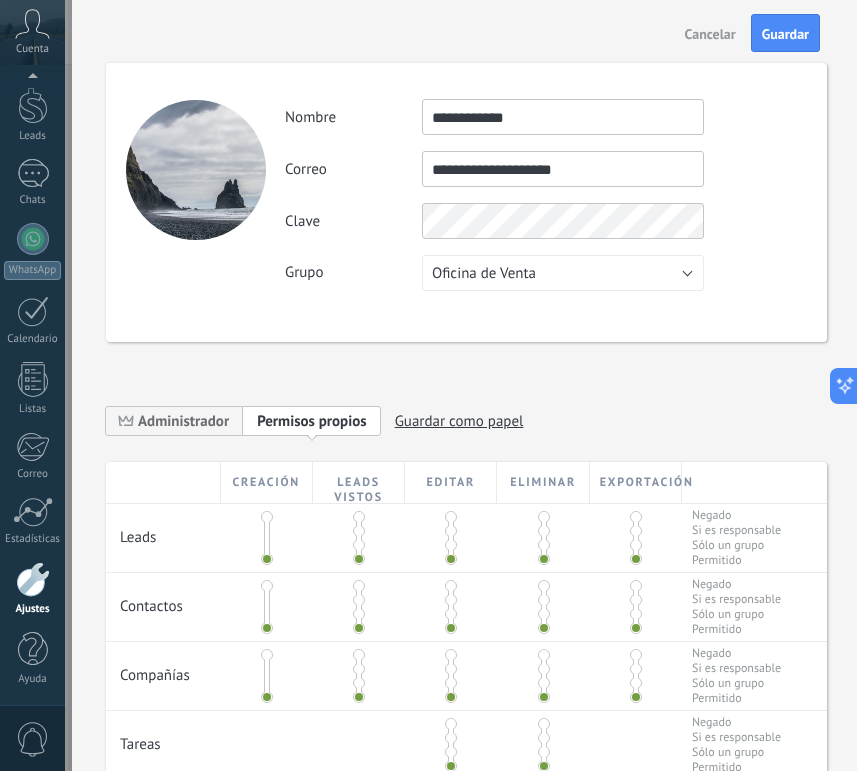 type on "**********" 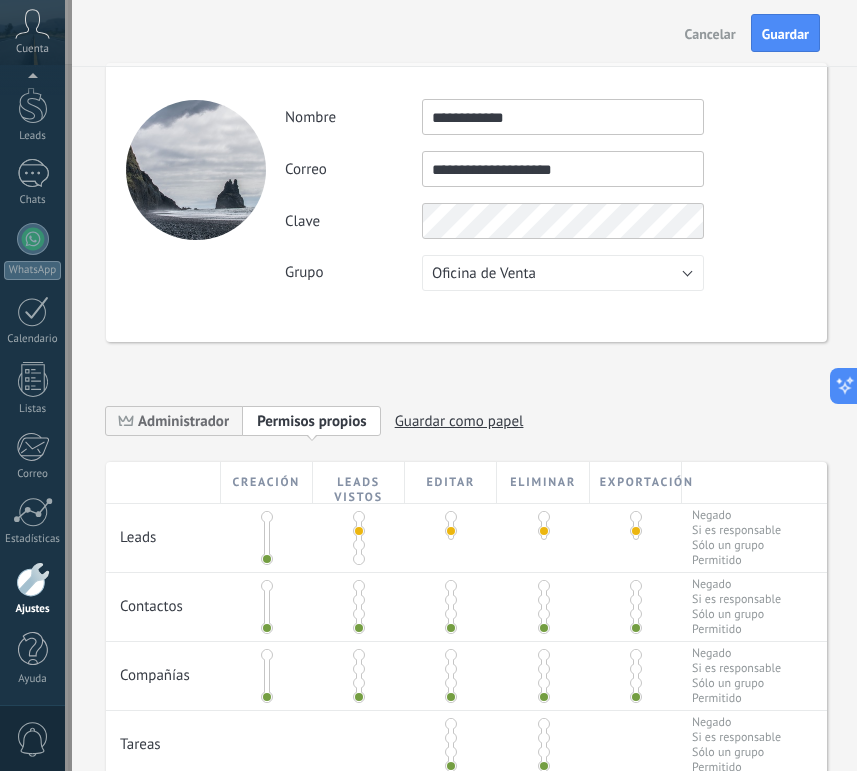 scroll, scrollTop: 104, scrollLeft: 0, axis: vertical 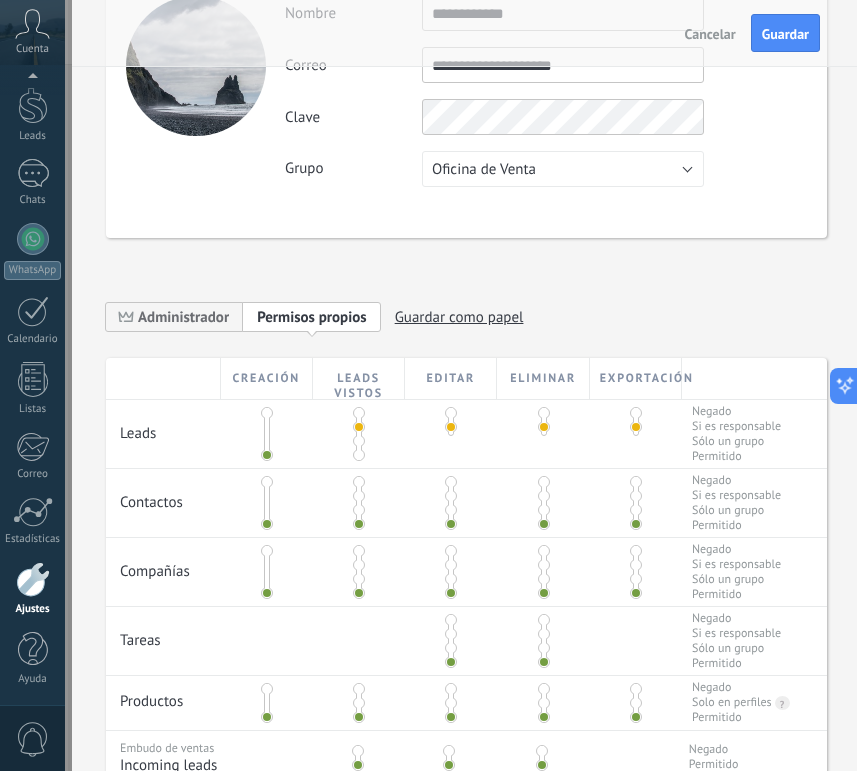 click at bounding box center [359, 496] 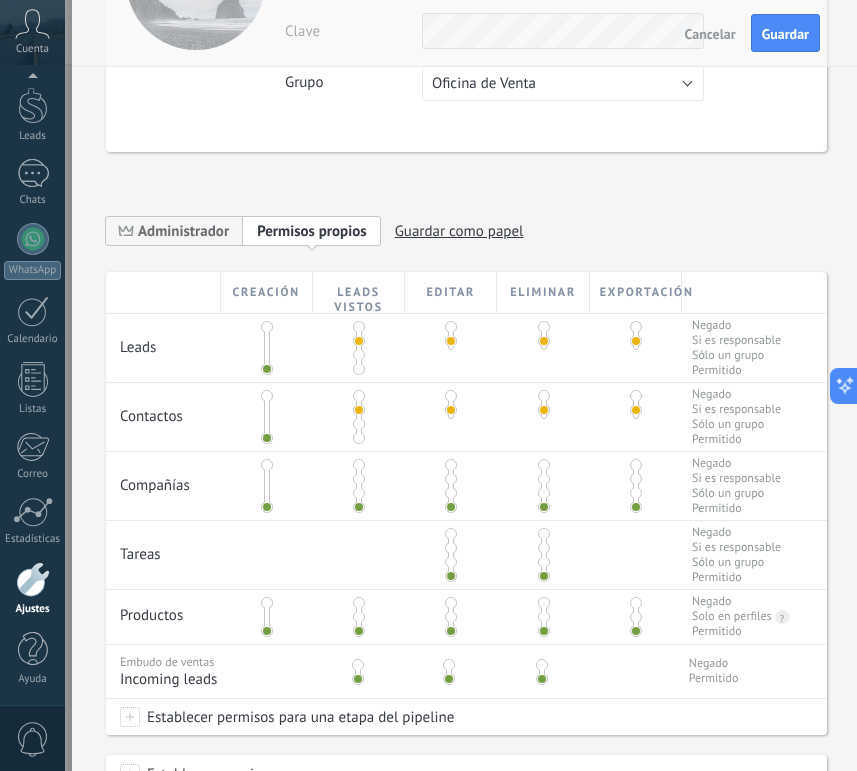 click at bounding box center [359, 479] 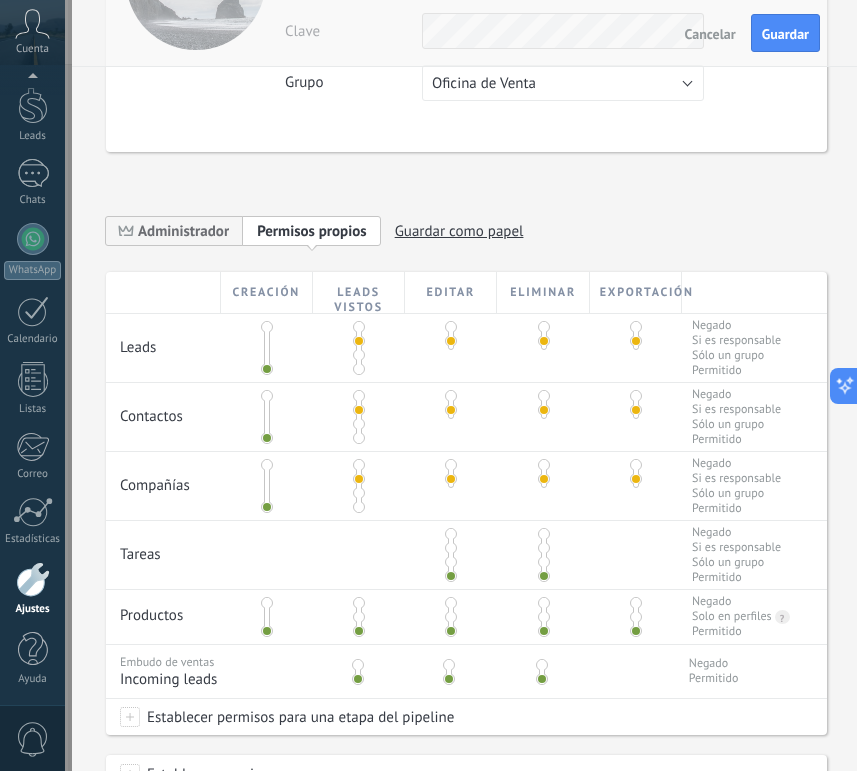 scroll, scrollTop: 279, scrollLeft: 0, axis: vertical 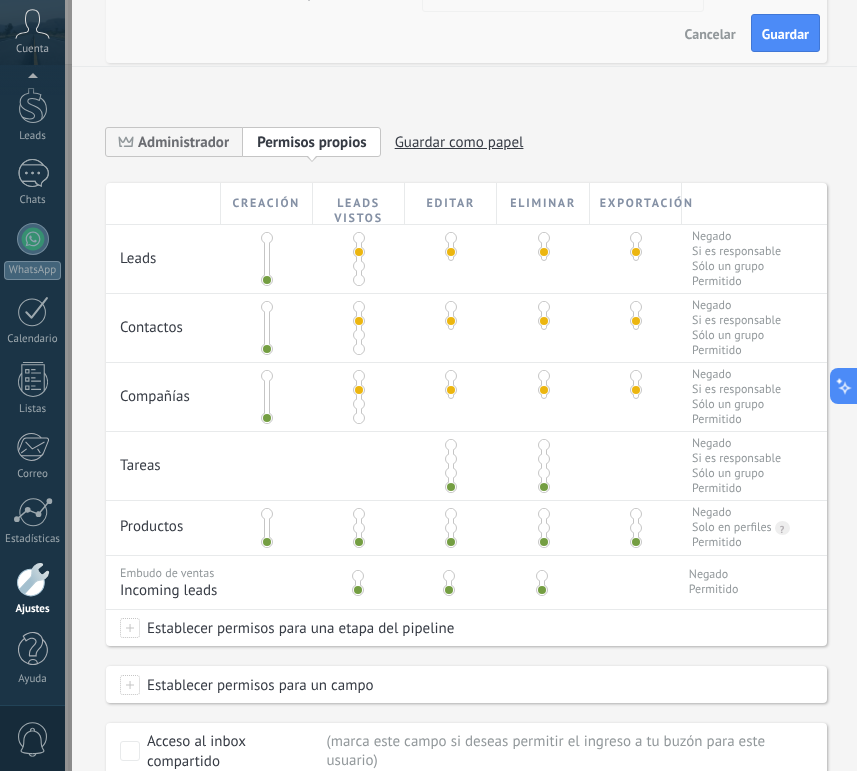 click at bounding box center (451, 459) 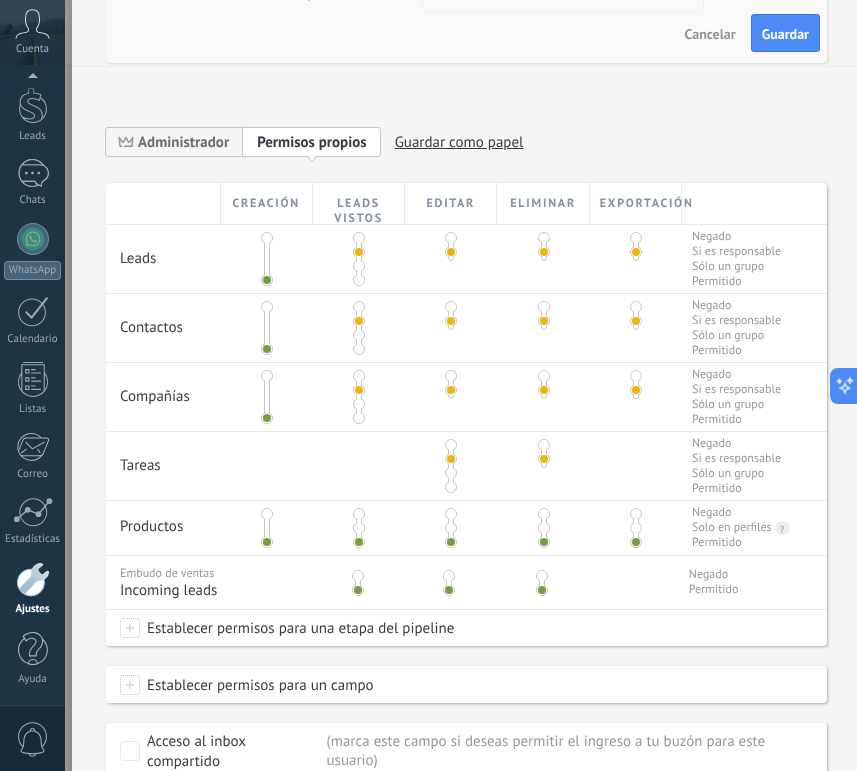click at bounding box center [359, 528] 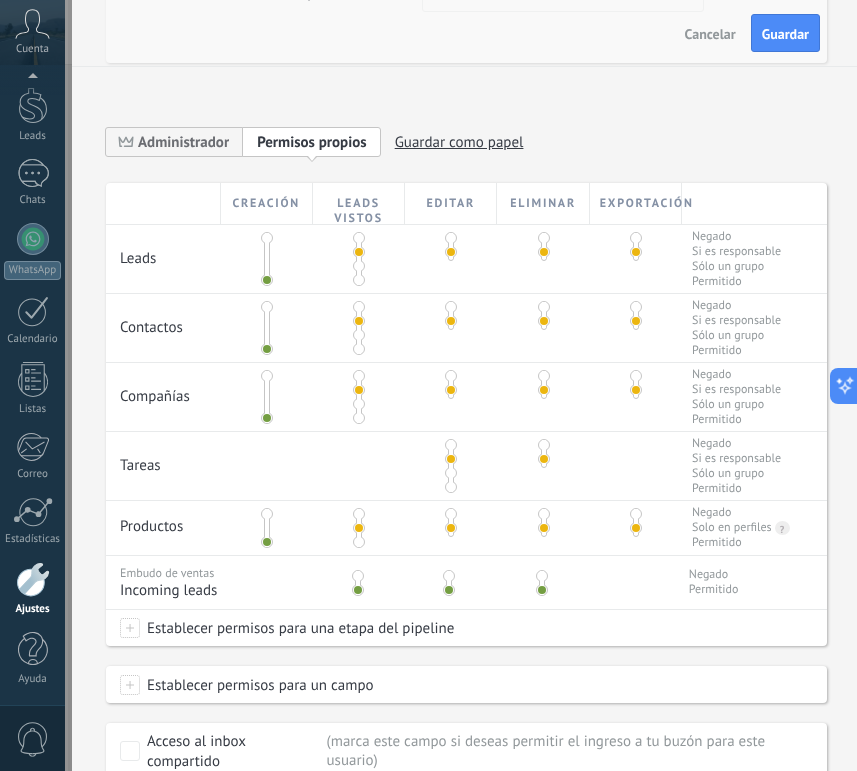 click at bounding box center (356, 579) 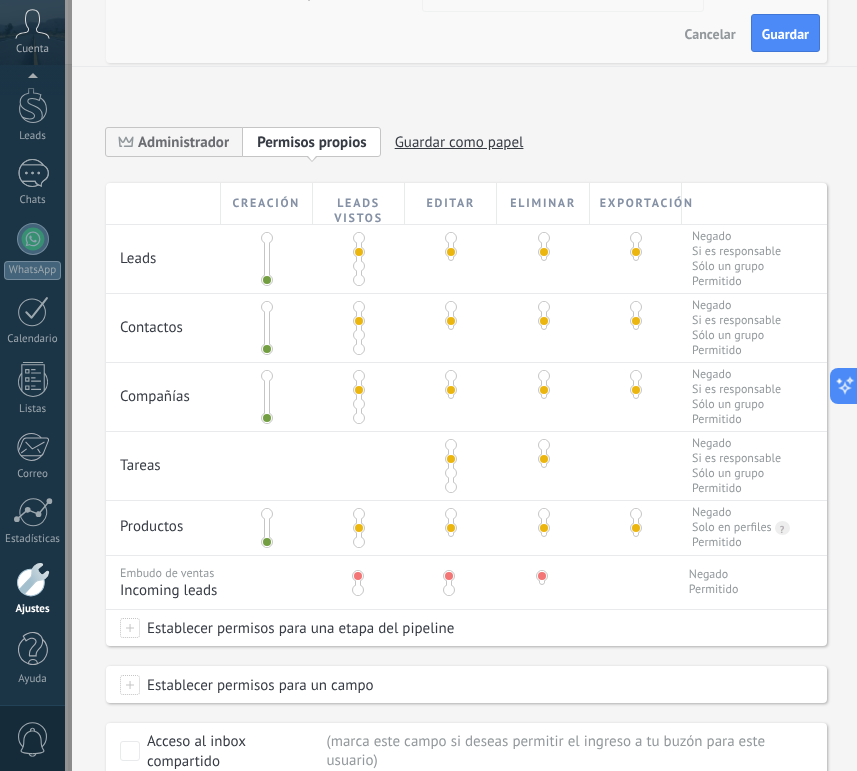 scroll, scrollTop: 0, scrollLeft: 0, axis: both 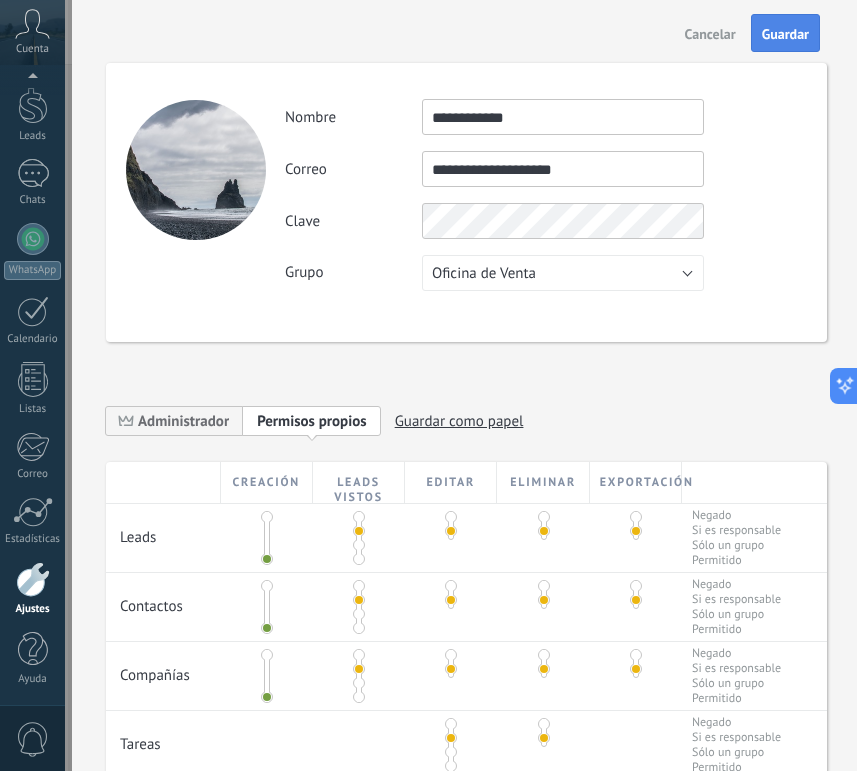 click on "Guardar" at bounding box center [785, 33] 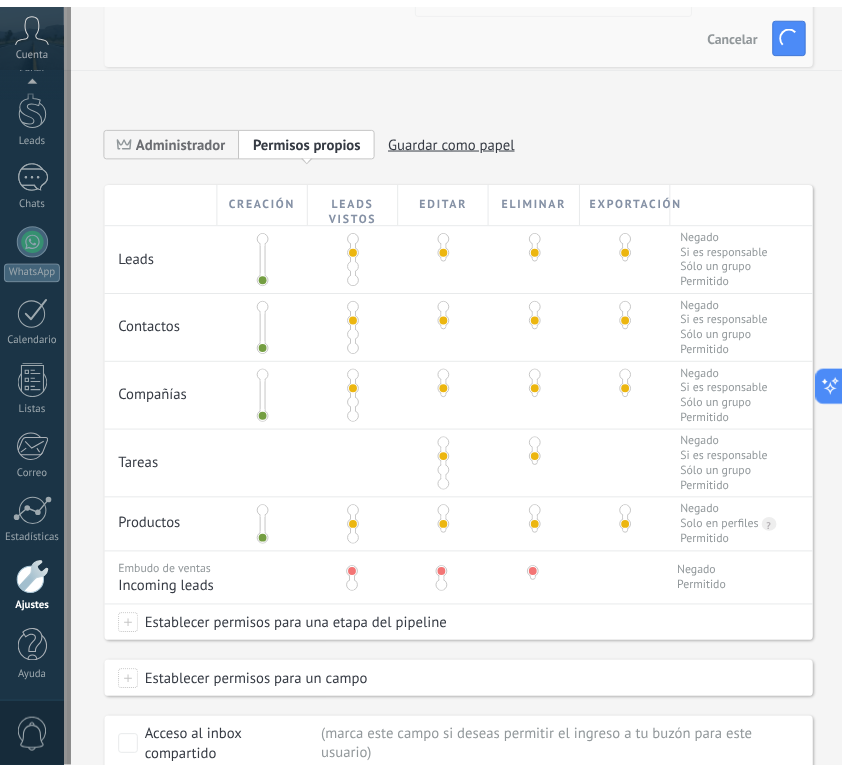 scroll, scrollTop: 0, scrollLeft: 0, axis: both 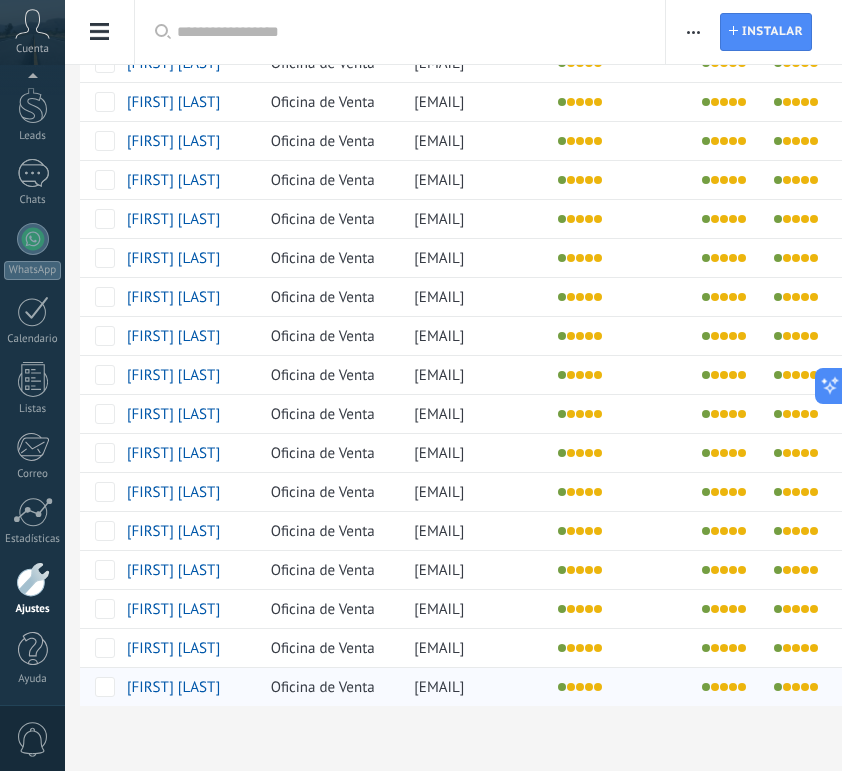 click on "[FIRST] [LAST]" at bounding box center [184, 687] 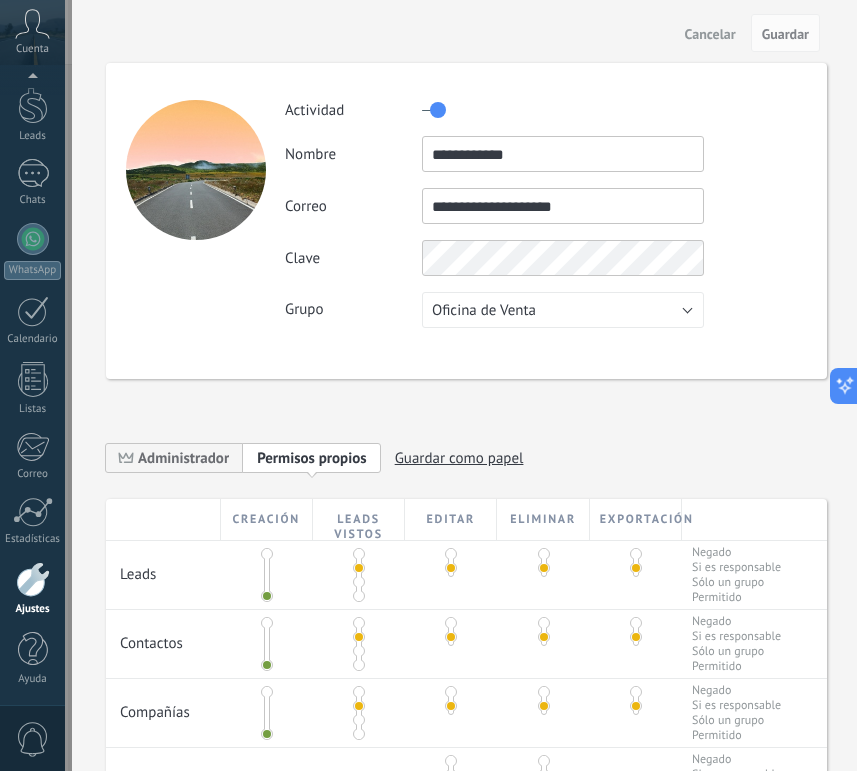 click on "**********" at bounding box center (563, 206) 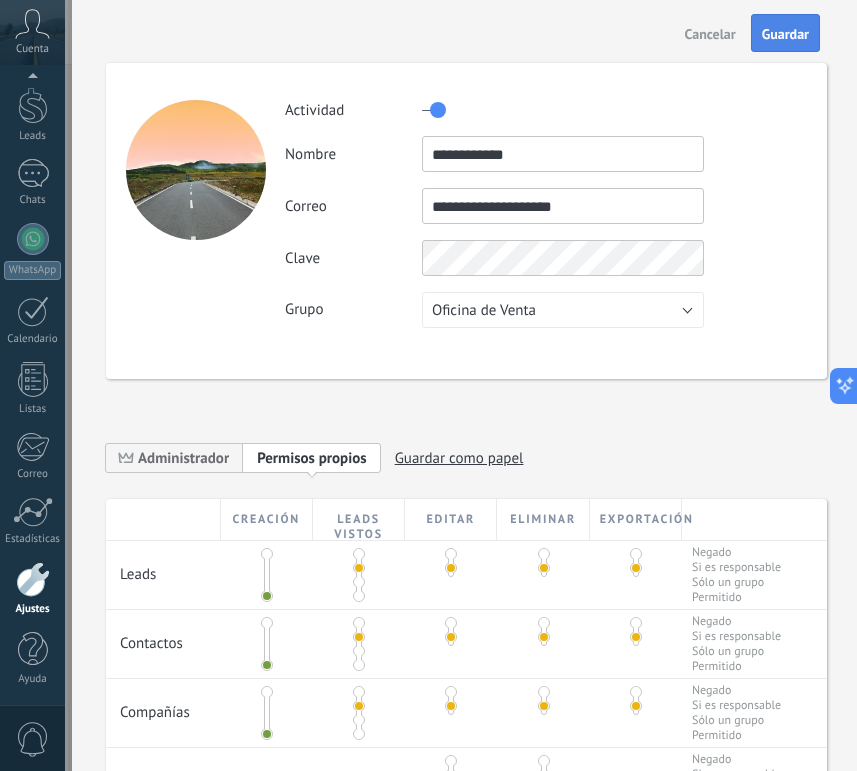 type on "**********" 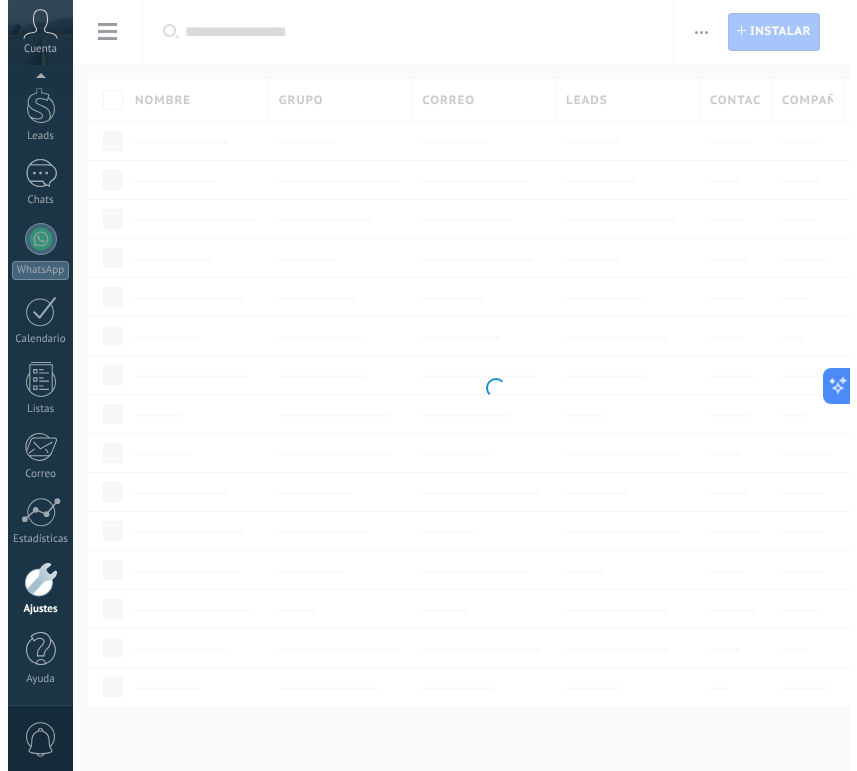 scroll, scrollTop: 118, scrollLeft: 0, axis: vertical 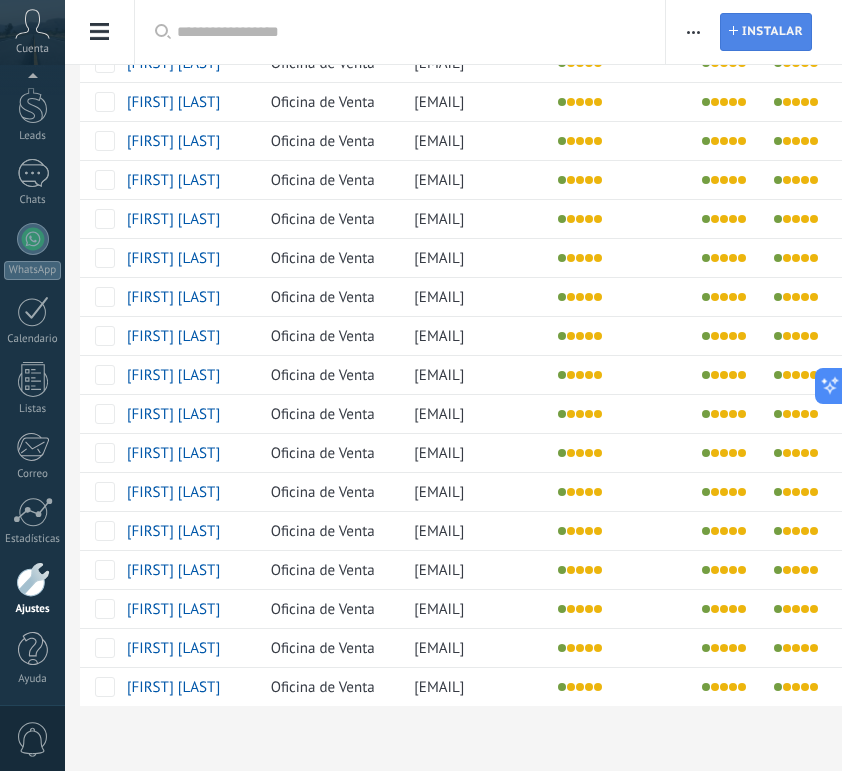 click on "Instalar" at bounding box center (772, 32) 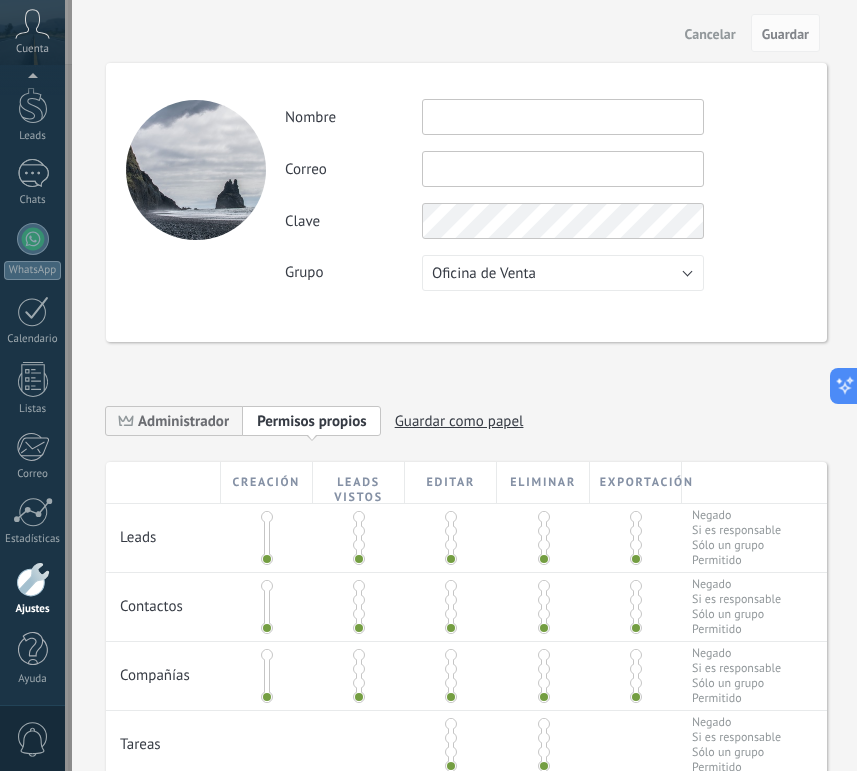 click at bounding box center [563, 117] 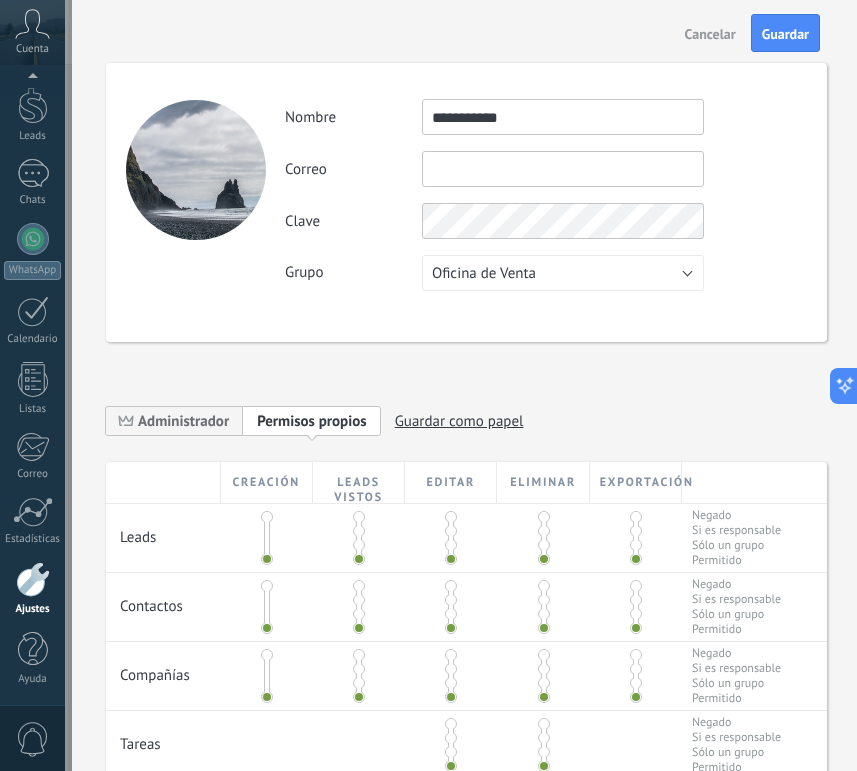 type on "**********" 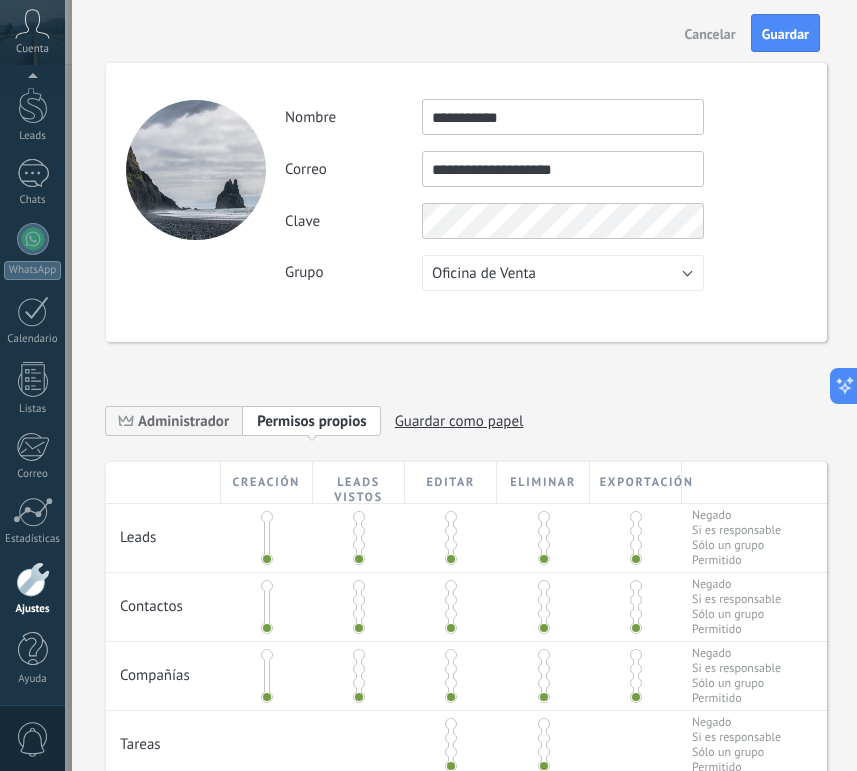 type on "**********" 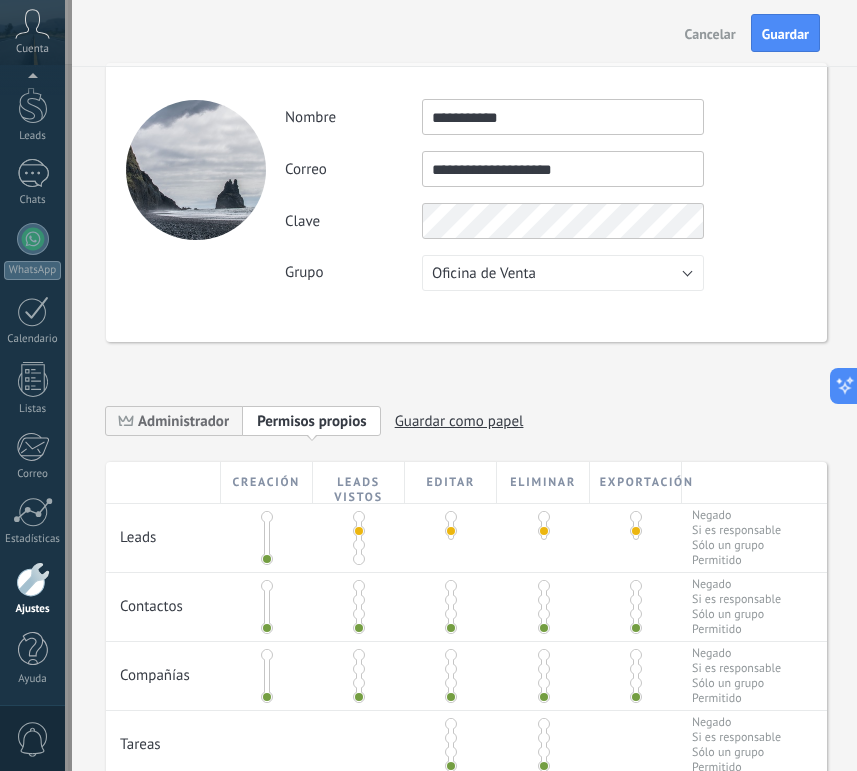 scroll, scrollTop: 93, scrollLeft: 0, axis: vertical 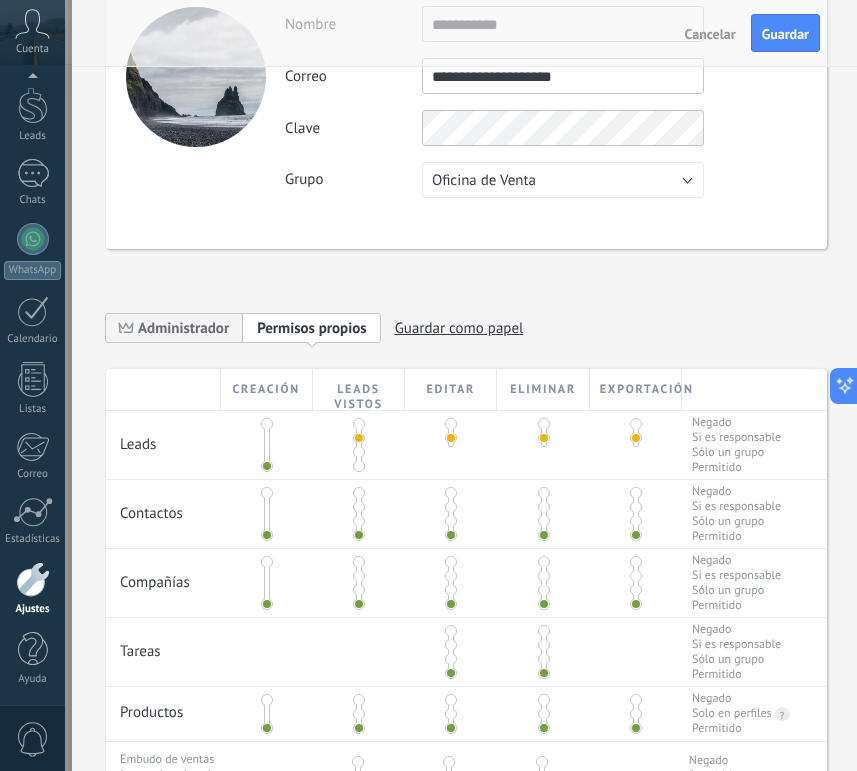 click at bounding box center (359, 507) 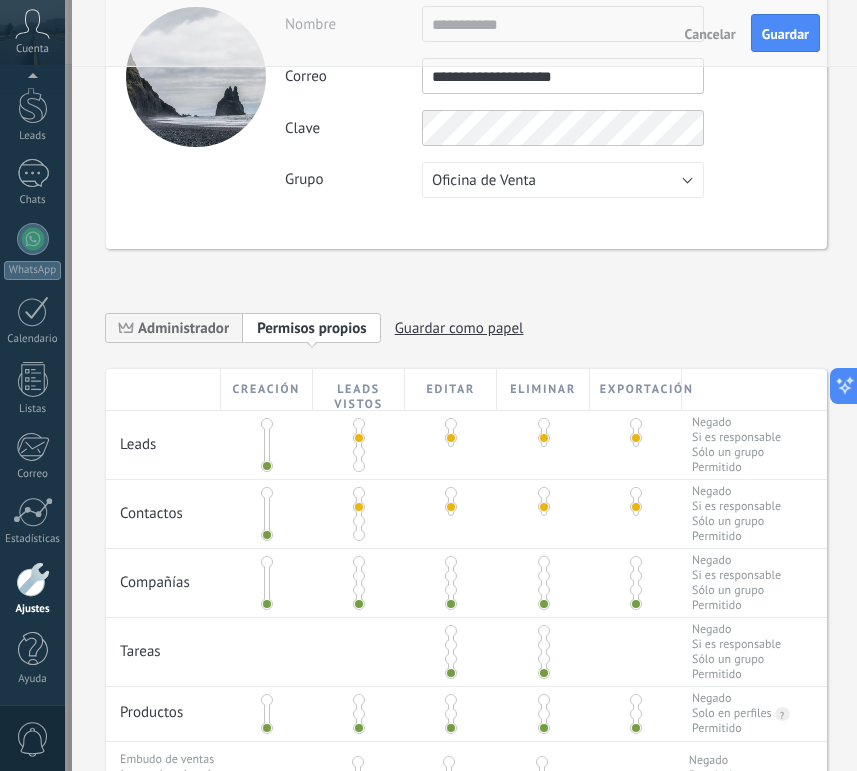 click at bounding box center [359, 576] 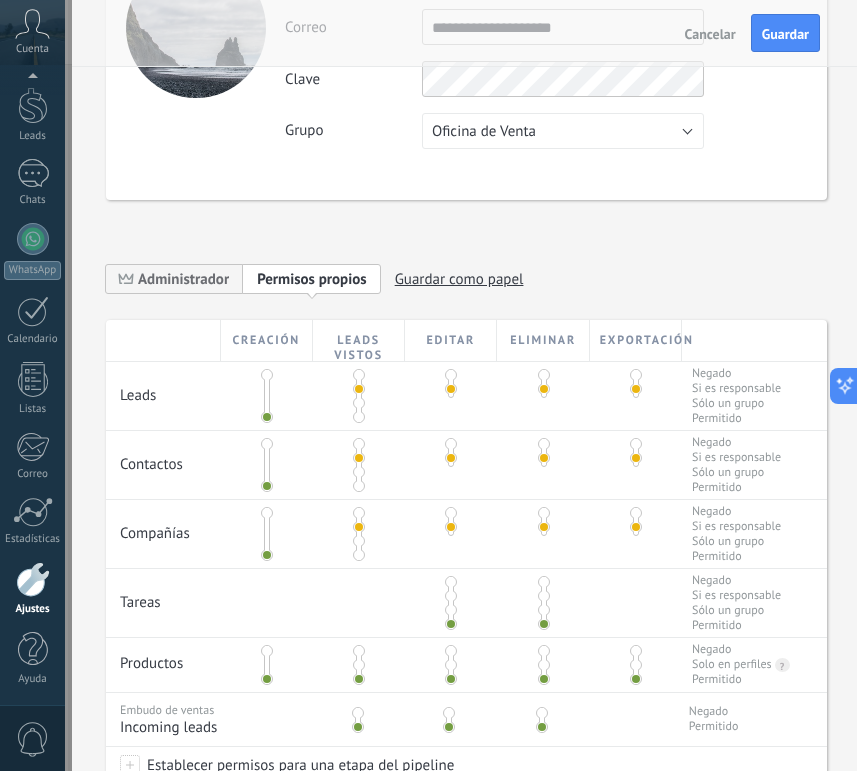 scroll, scrollTop: 171, scrollLeft: 0, axis: vertical 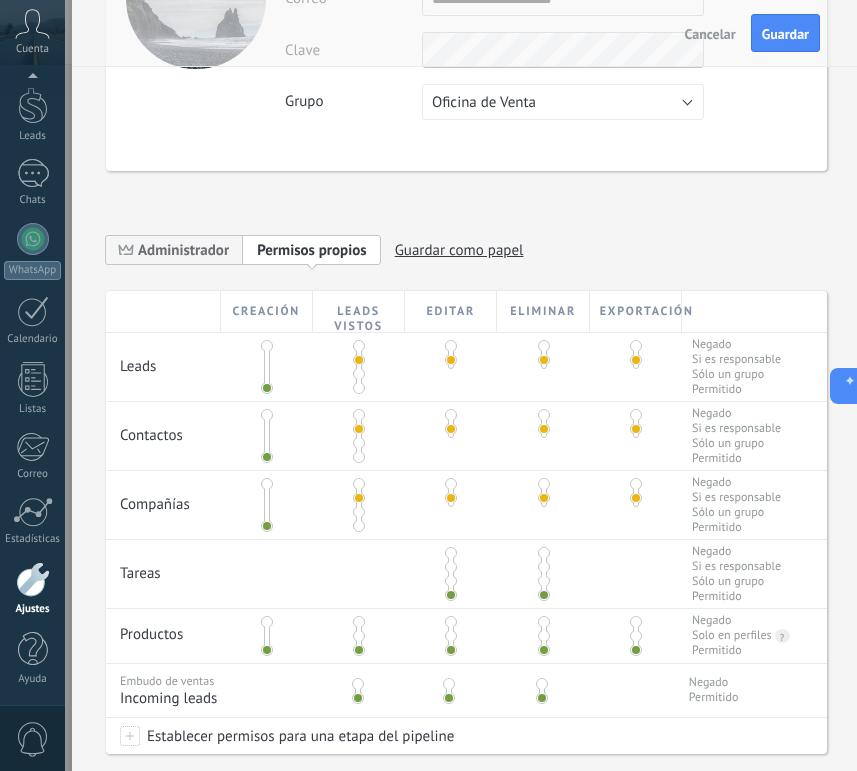 click at bounding box center (451, 567) 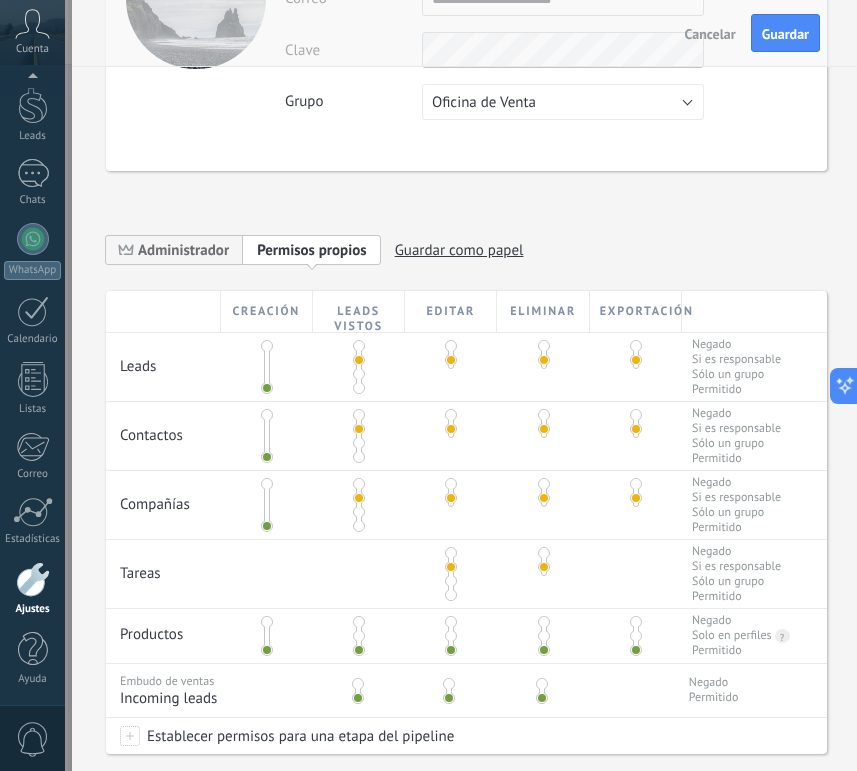 scroll, scrollTop: 232, scrollLeft: 0, axis: vertical 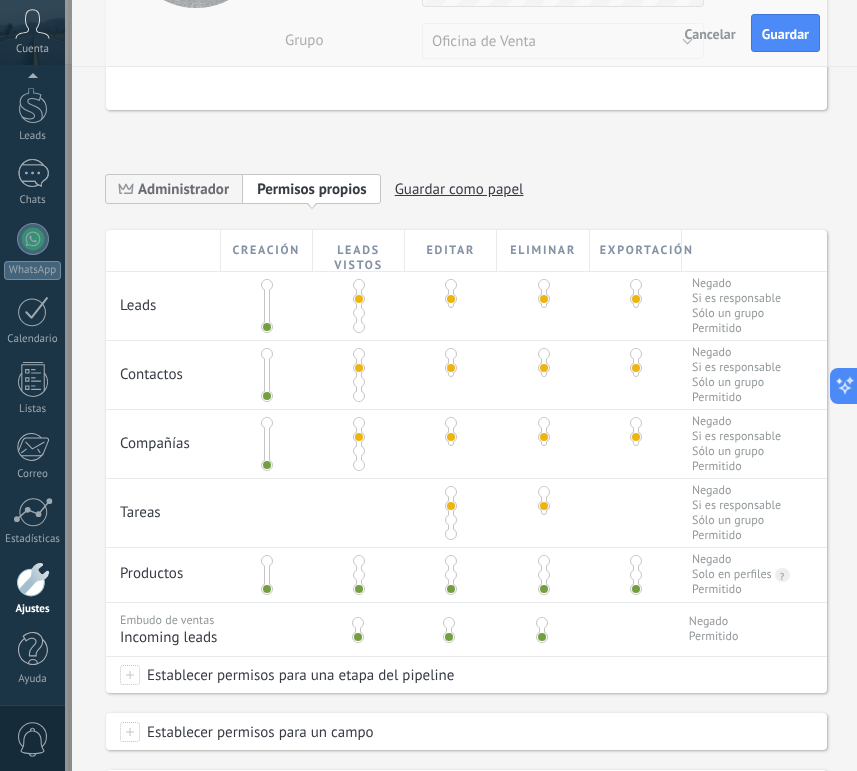 click at bounding box center (359, 575) 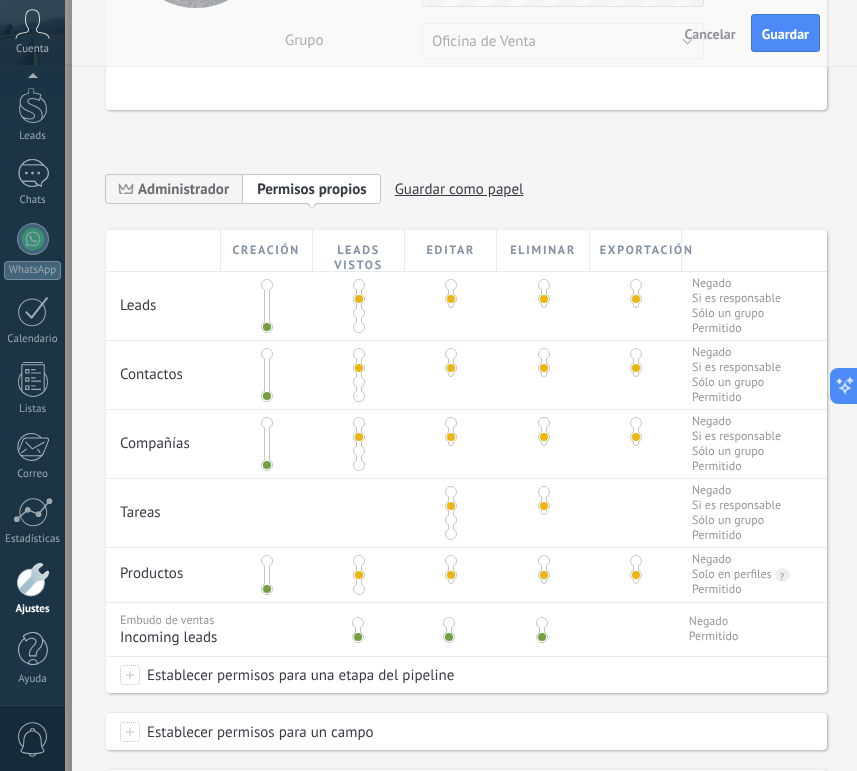 click at bounding box center [358, 623] 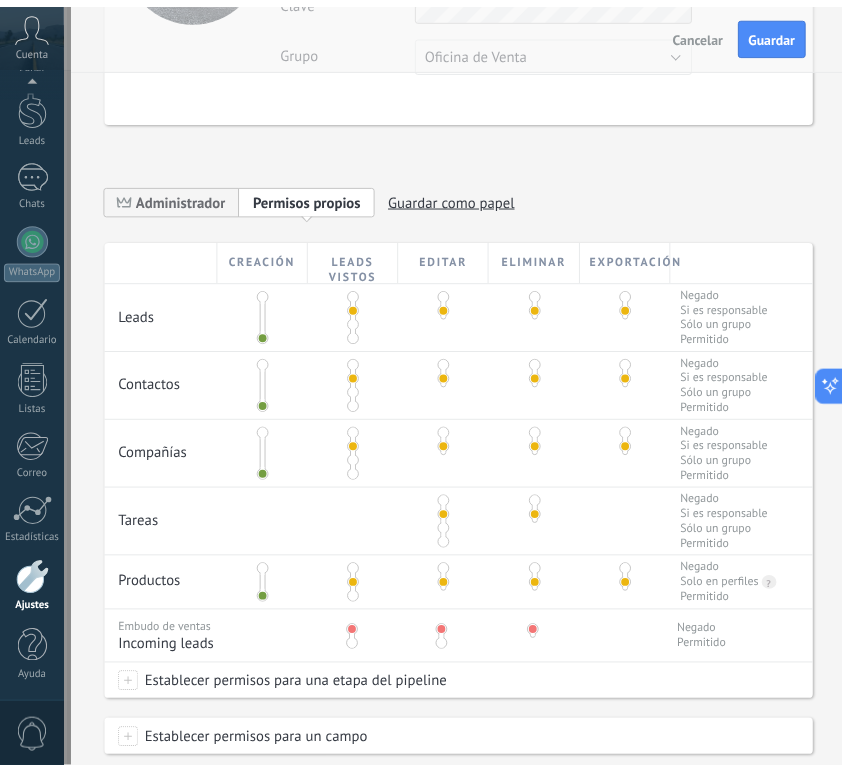 scroll, scrollTop: 0, scrollLeft: 0, axis: both 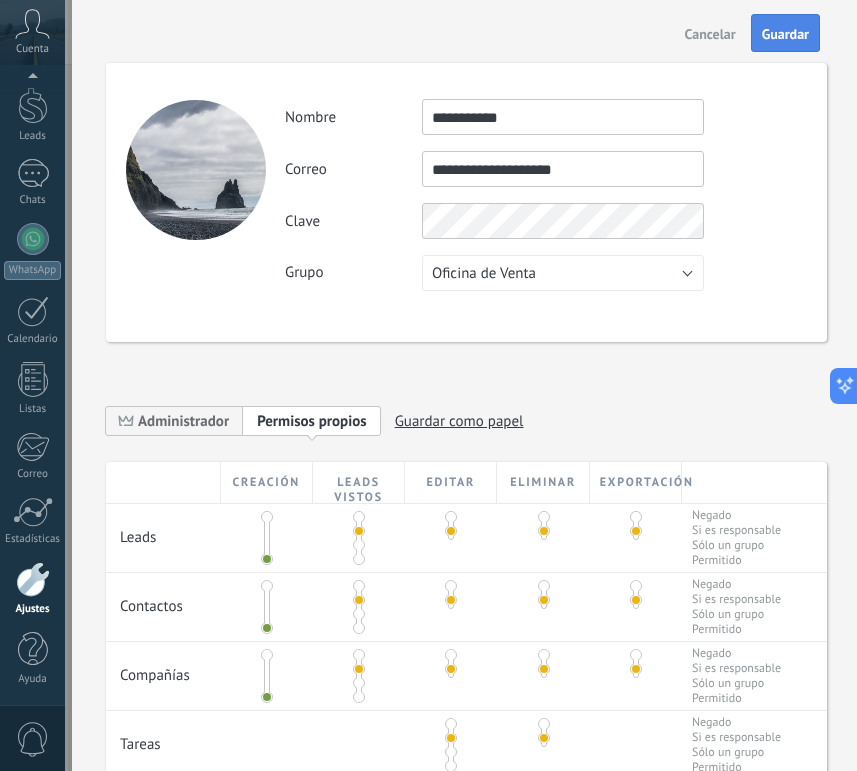 click on "Guardar" at bounding box center [785, 34] 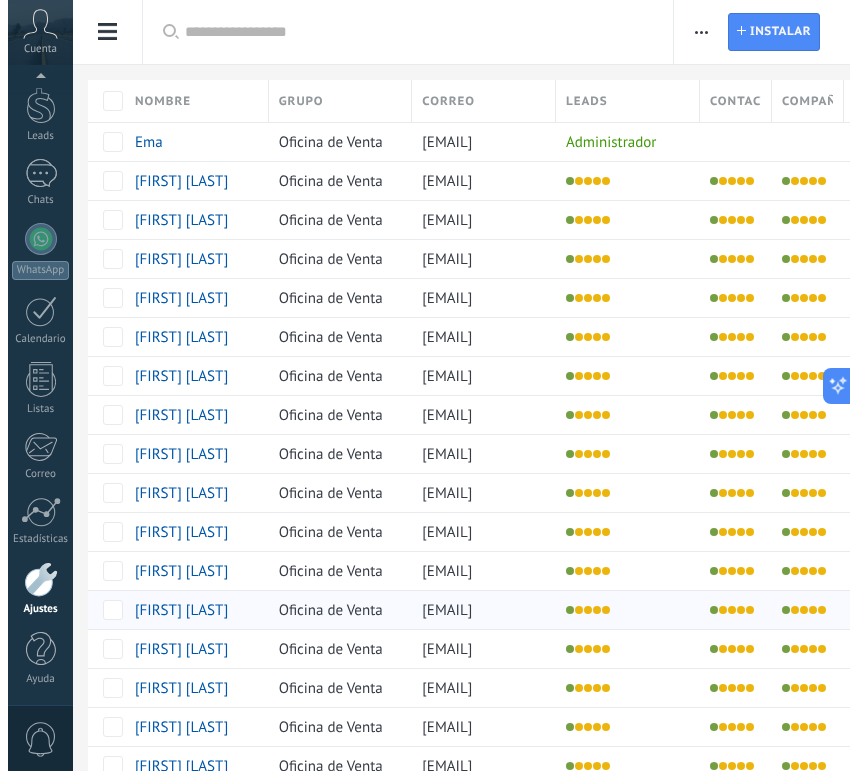 scroll, scrollTop: 157, scrollLeft: 0, axis: vertical 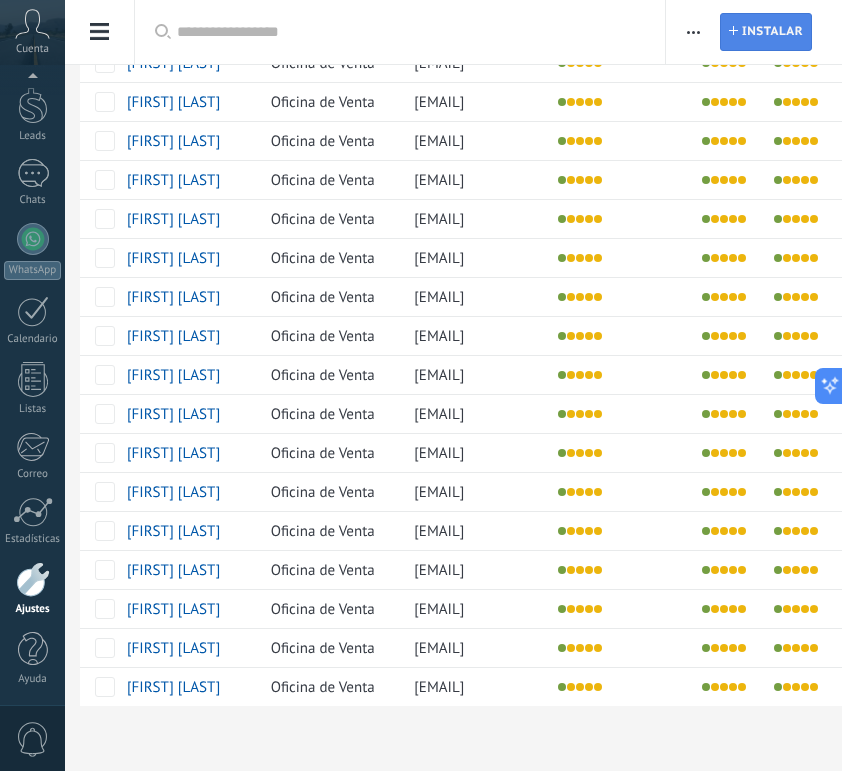 click on "Instalar" at bounding box center [772, 32] 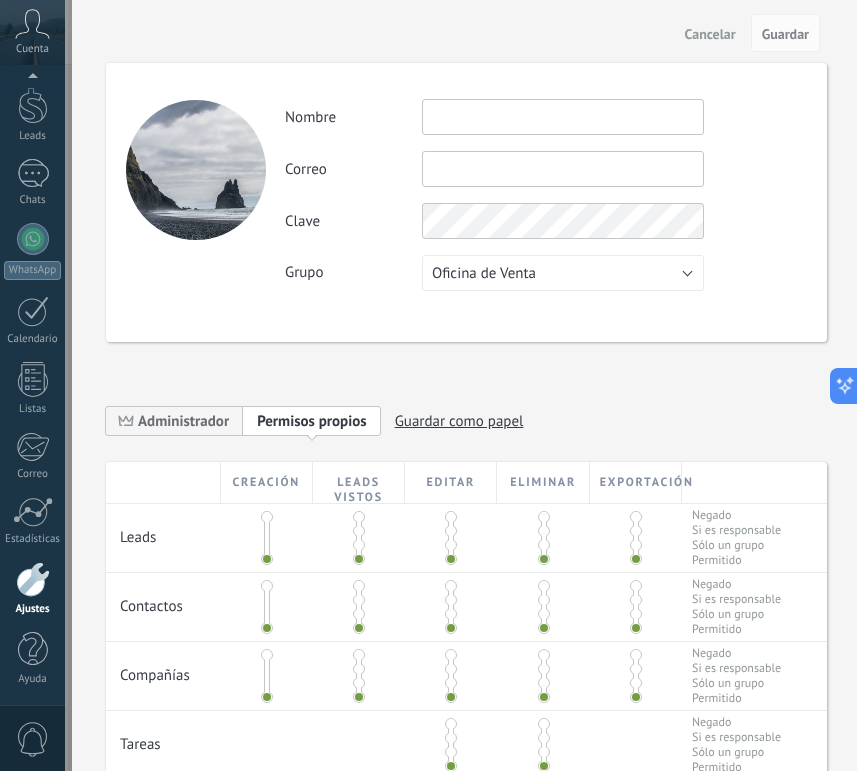 click at bounding box center (563, 117) 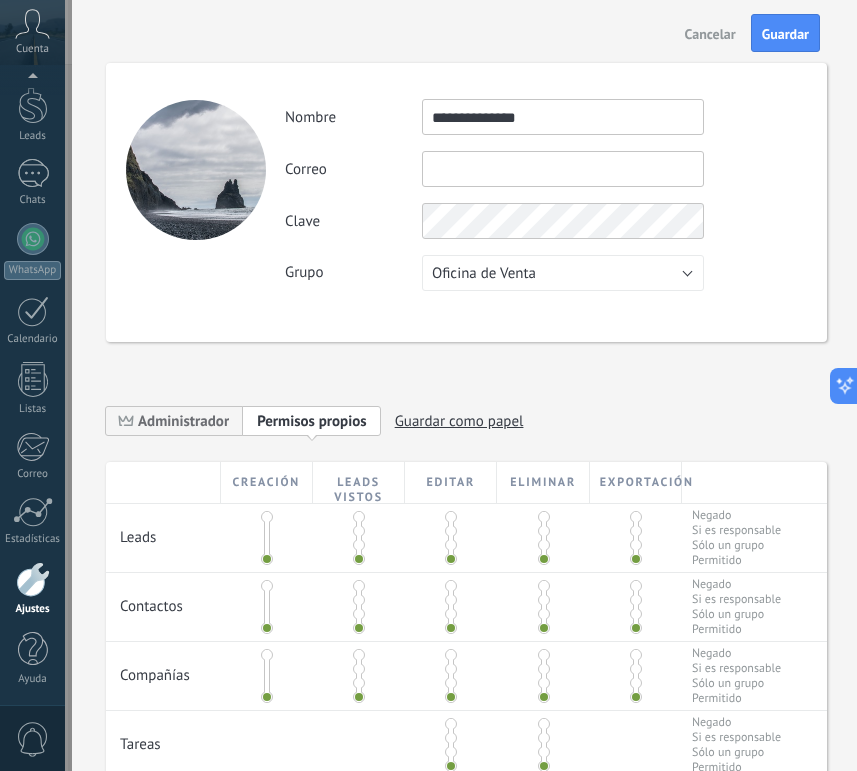 type on "**********" 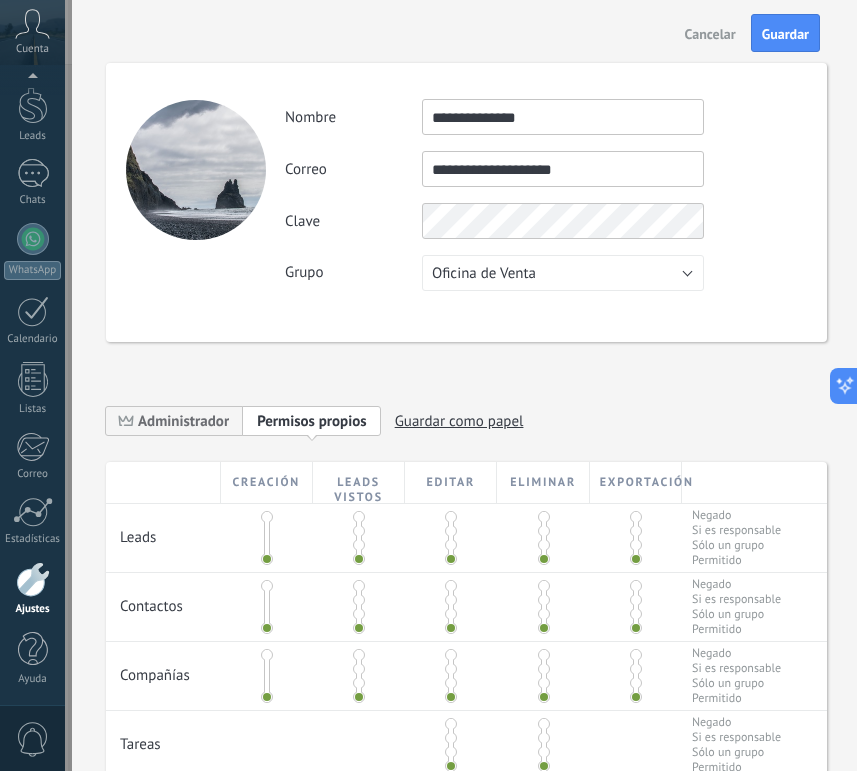 type on "**********" 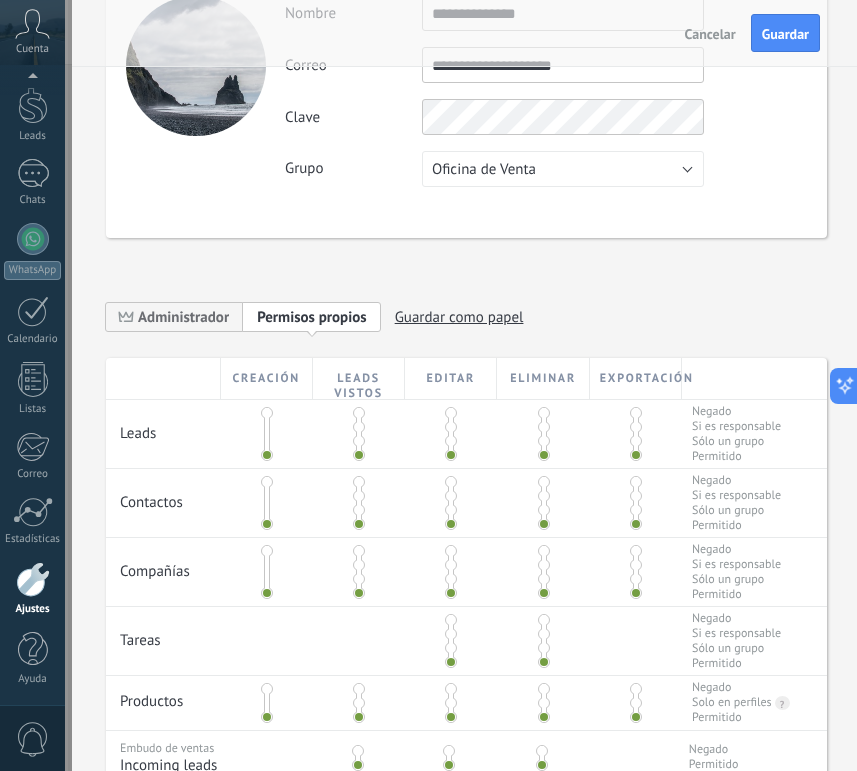 click at bounding box center (359, 434) 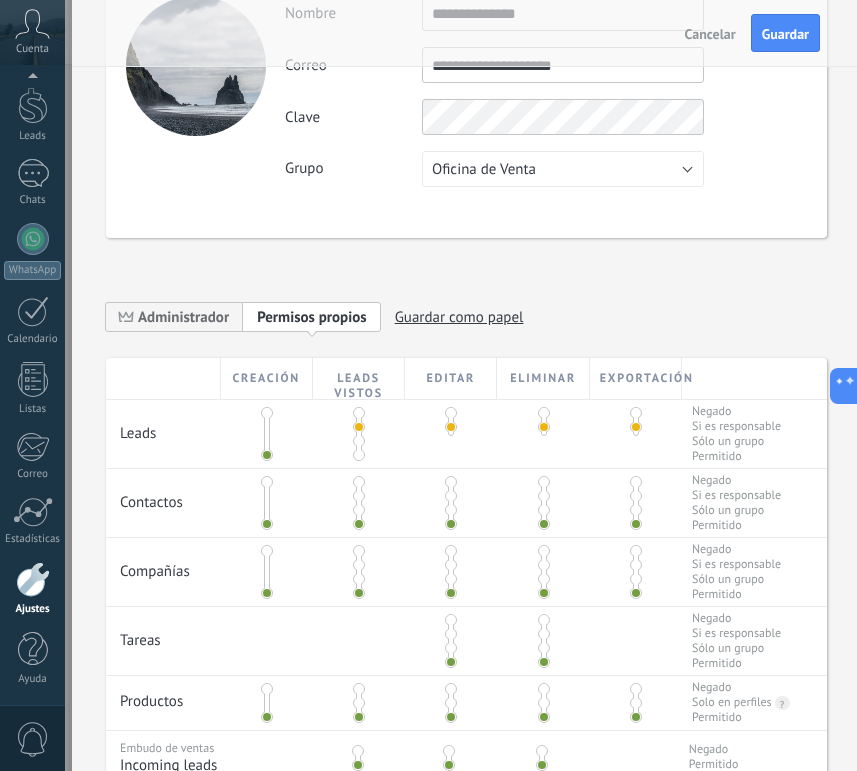 click at bounding box center [359, 482] 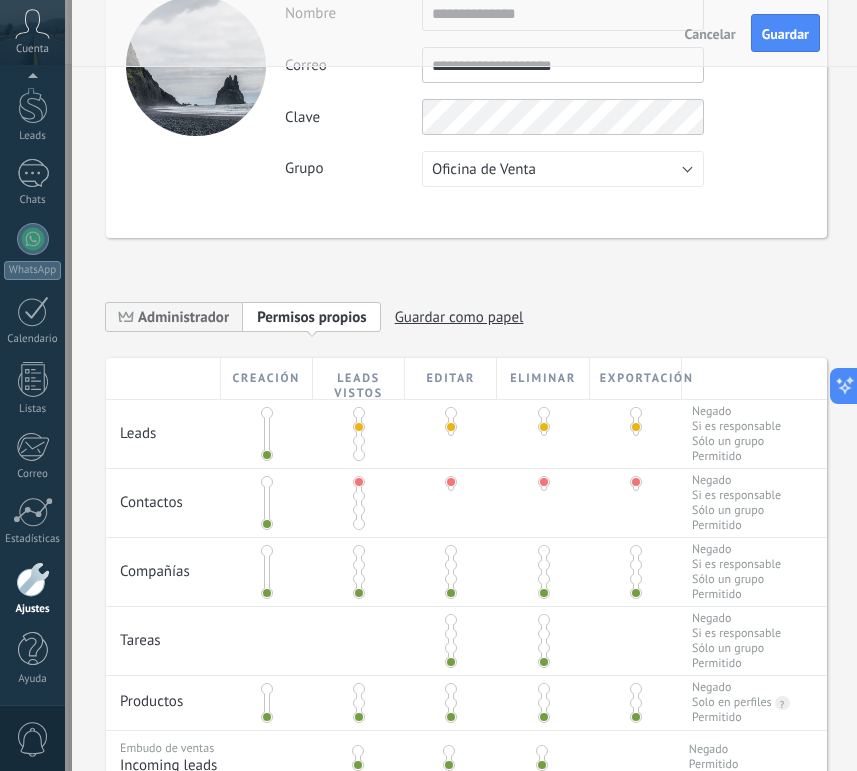 click at bounding box center [359, 496] 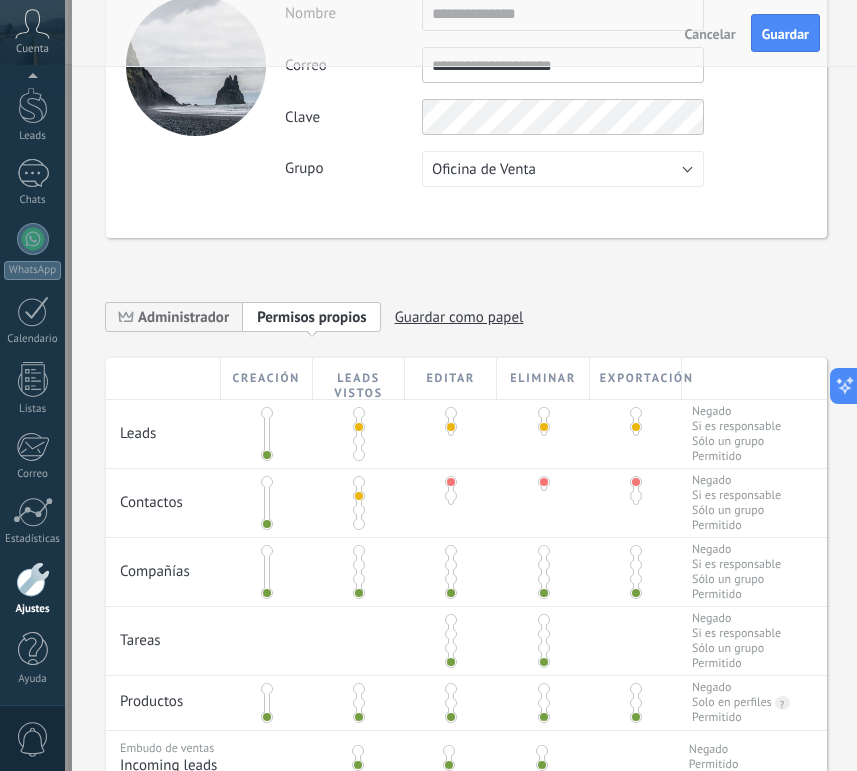 click at bounding box center (451, 496) 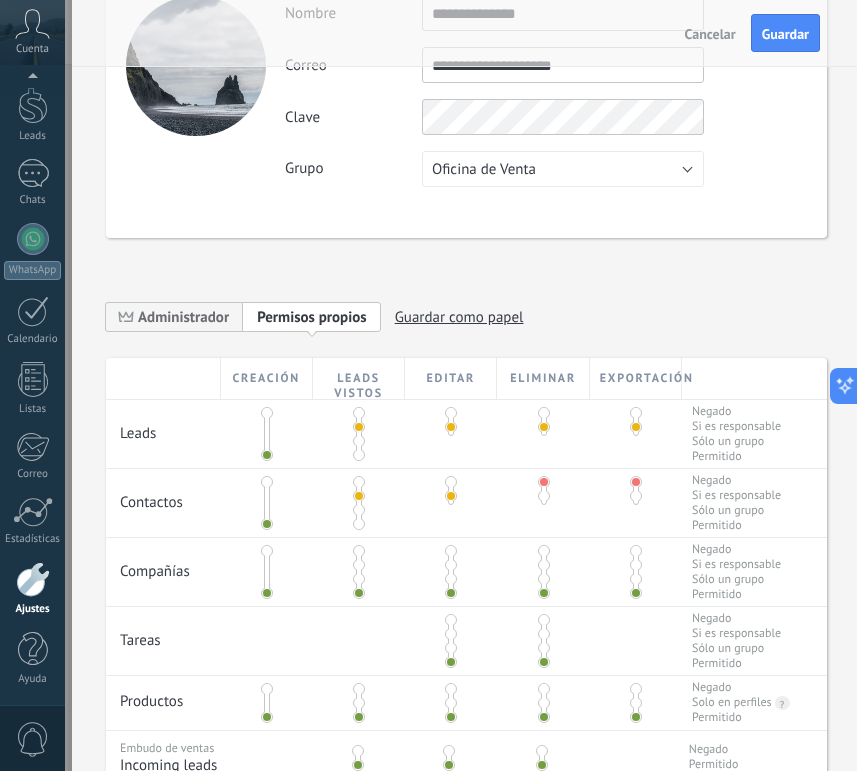 click at bounding box center (543, 491) 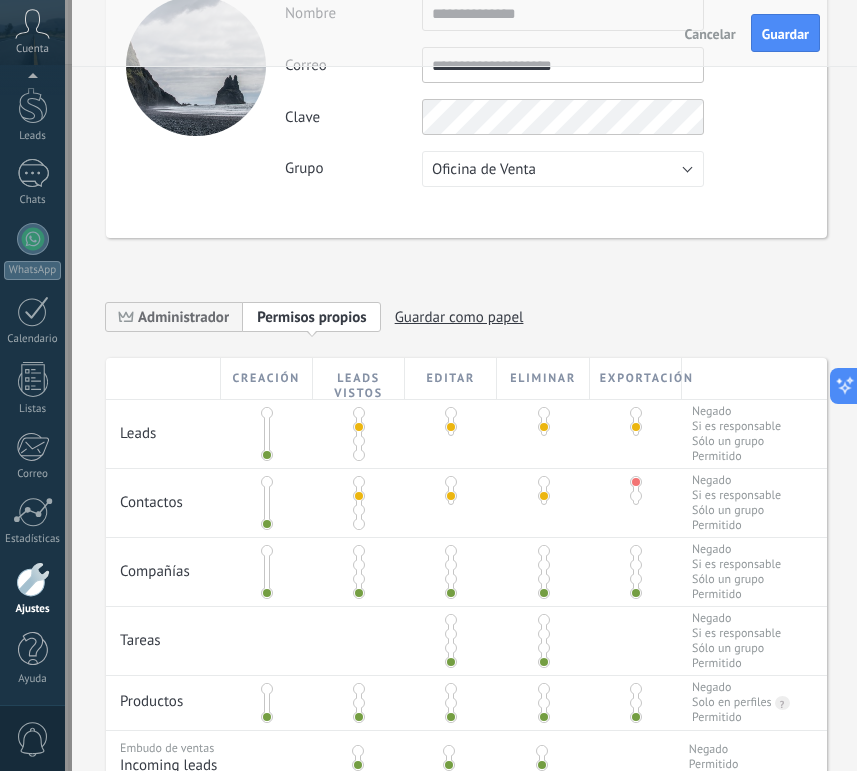 click at bounding box center (636, 496) 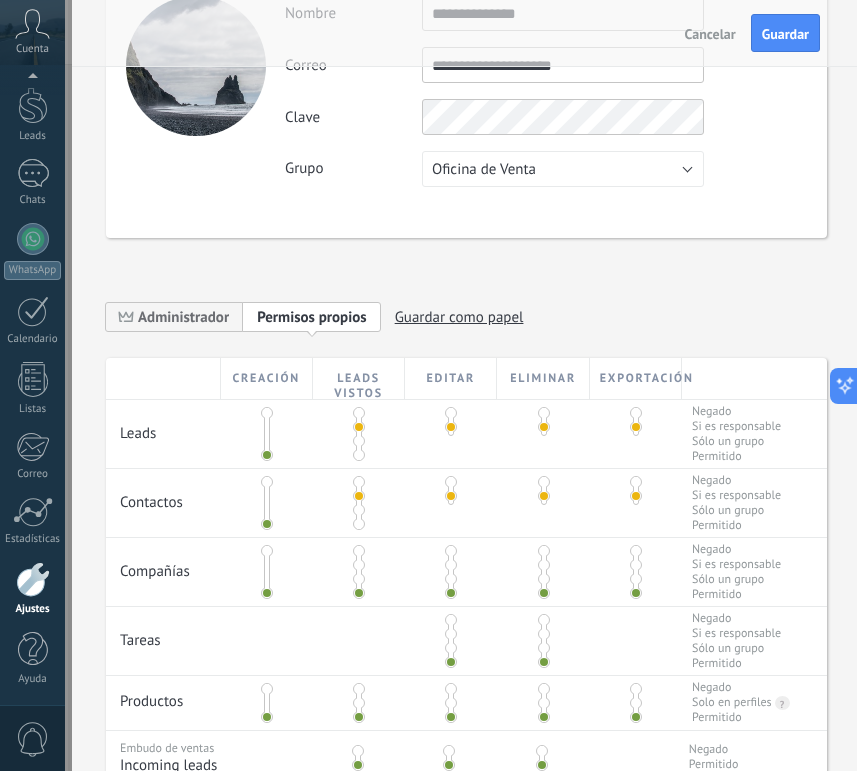 click at bounding box center [359, 565] 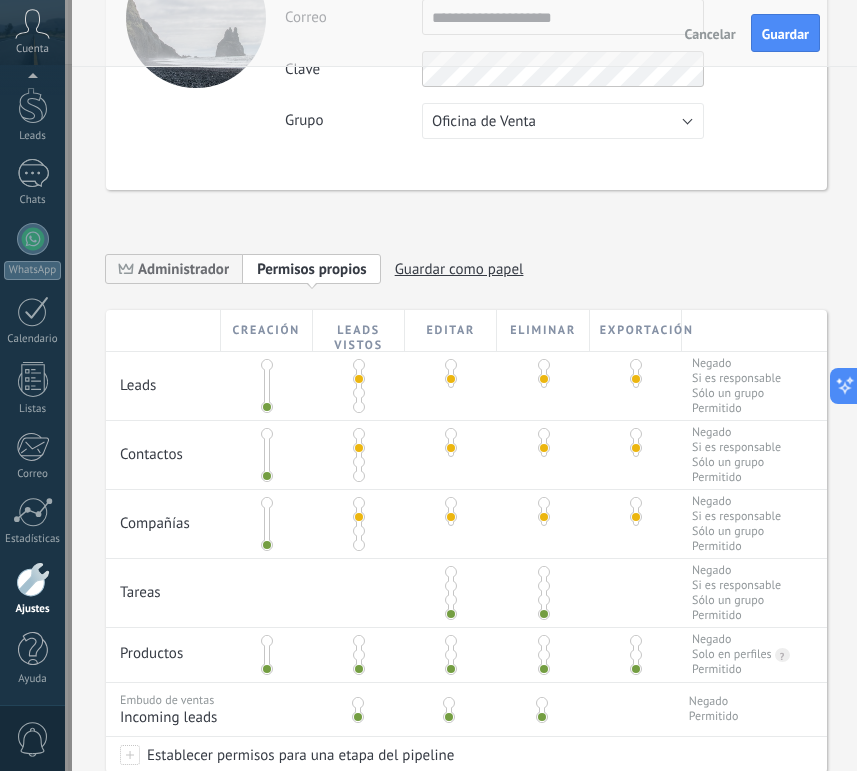 click at bounding box center (451, 586) 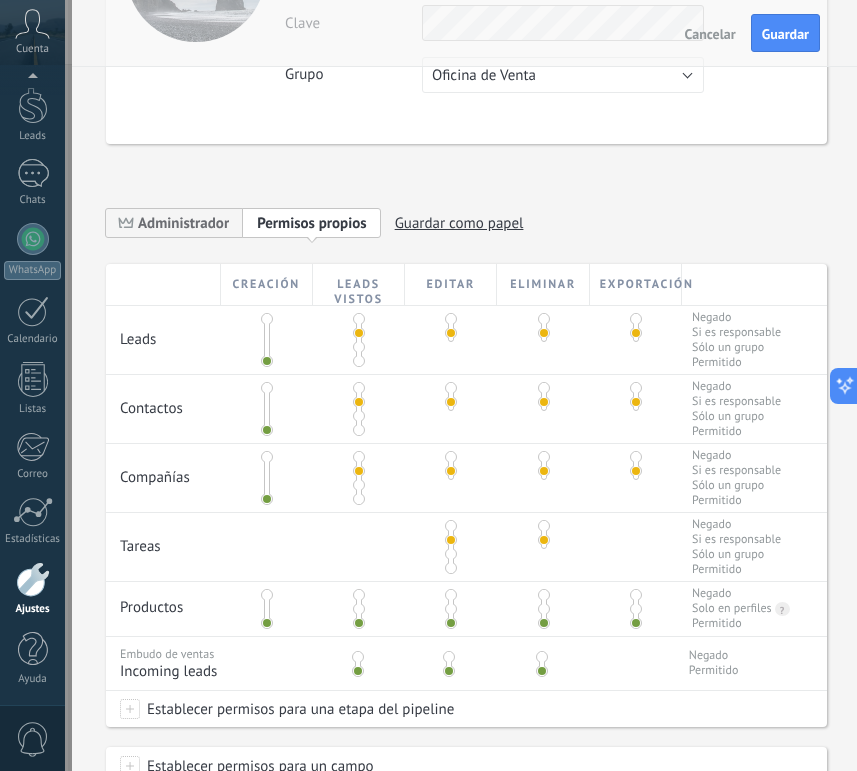 scroll, scrollTop: 208, scrollLeft: 0, axis: vertical 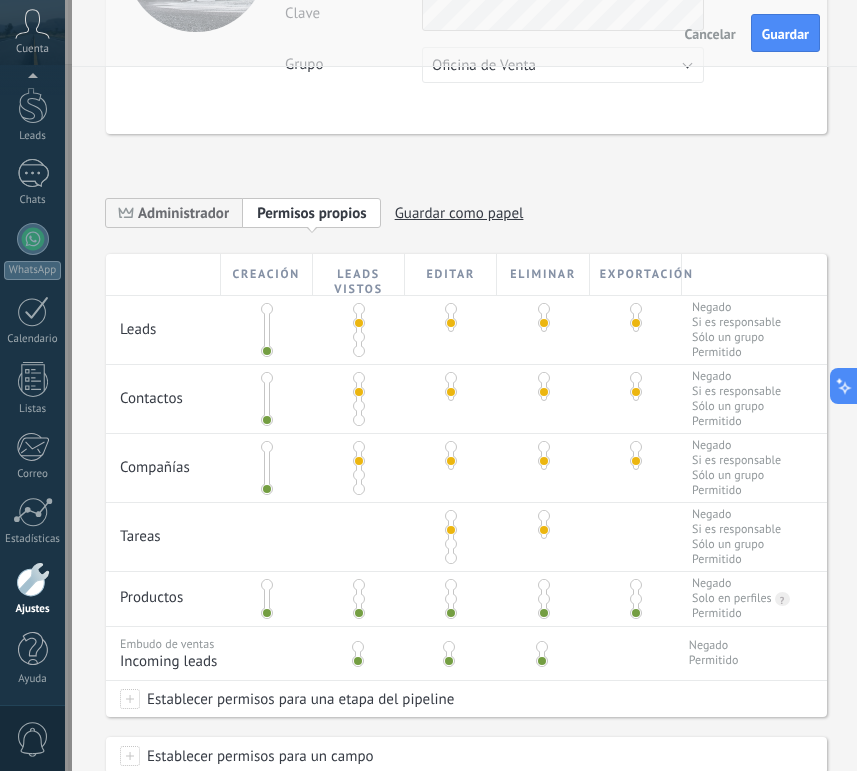 click at bounding box center (359, 599) 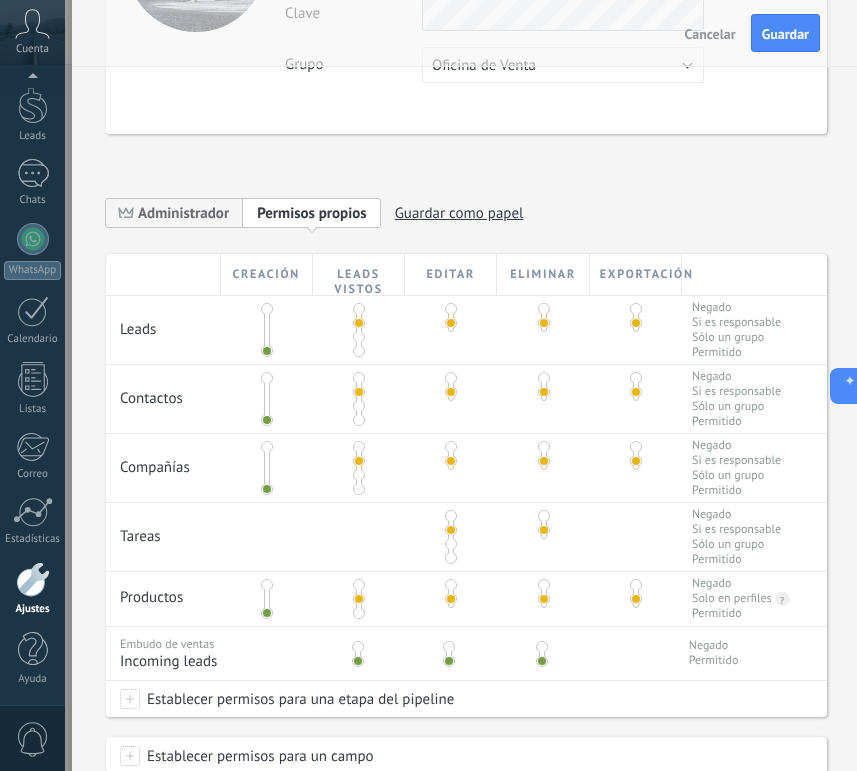 click at bounding box center (359, 599) 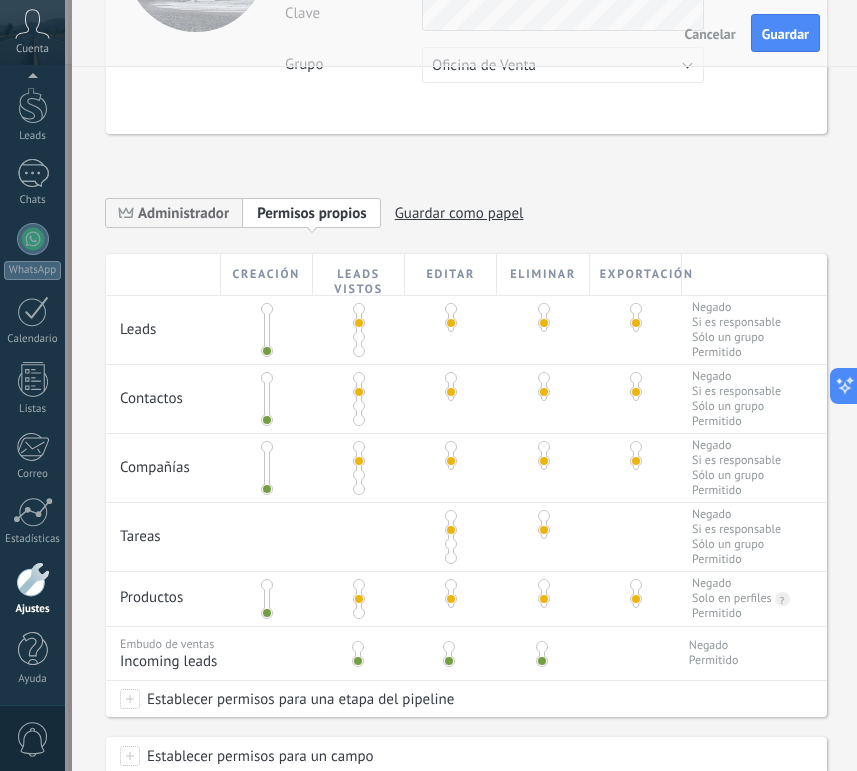 click at bounding box center [358, 647] 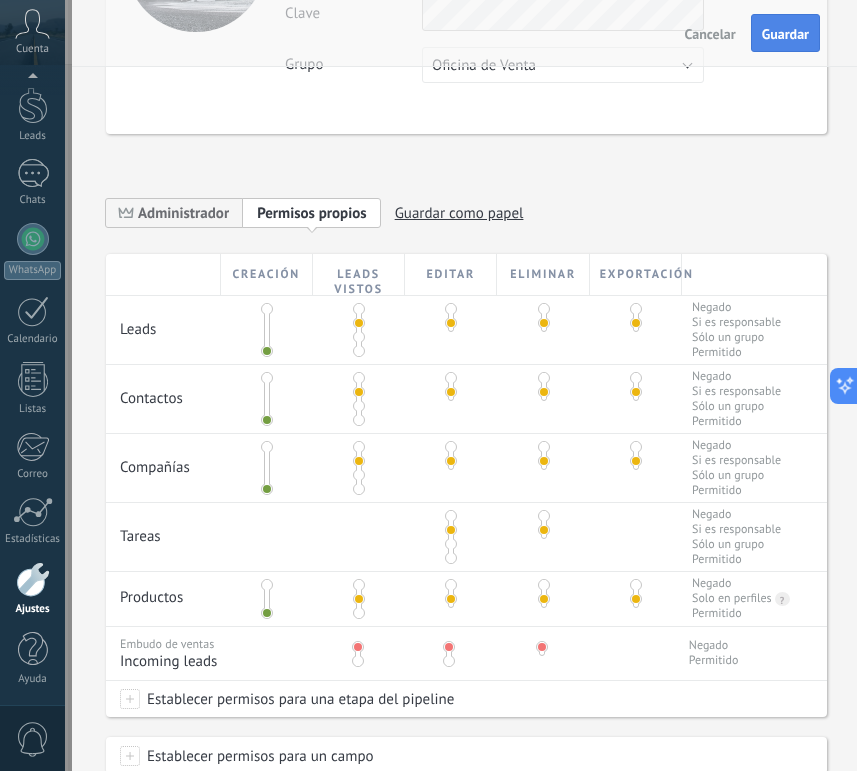 click on "Guardar" at bounding box center [785, 34] 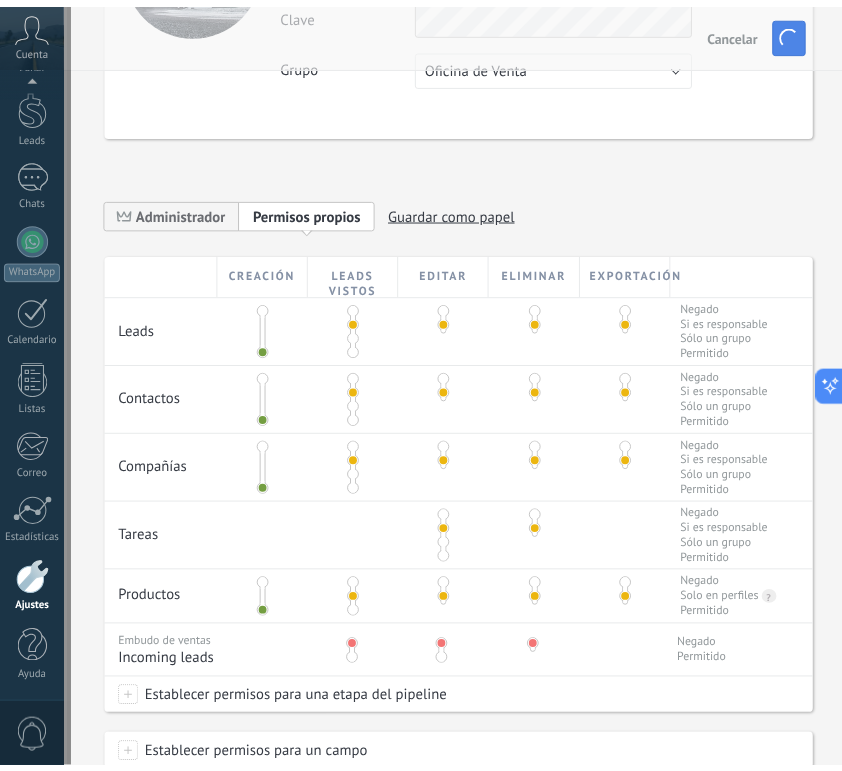 scroll, scrollTop: 0, scrollLeft: 0, axis: both 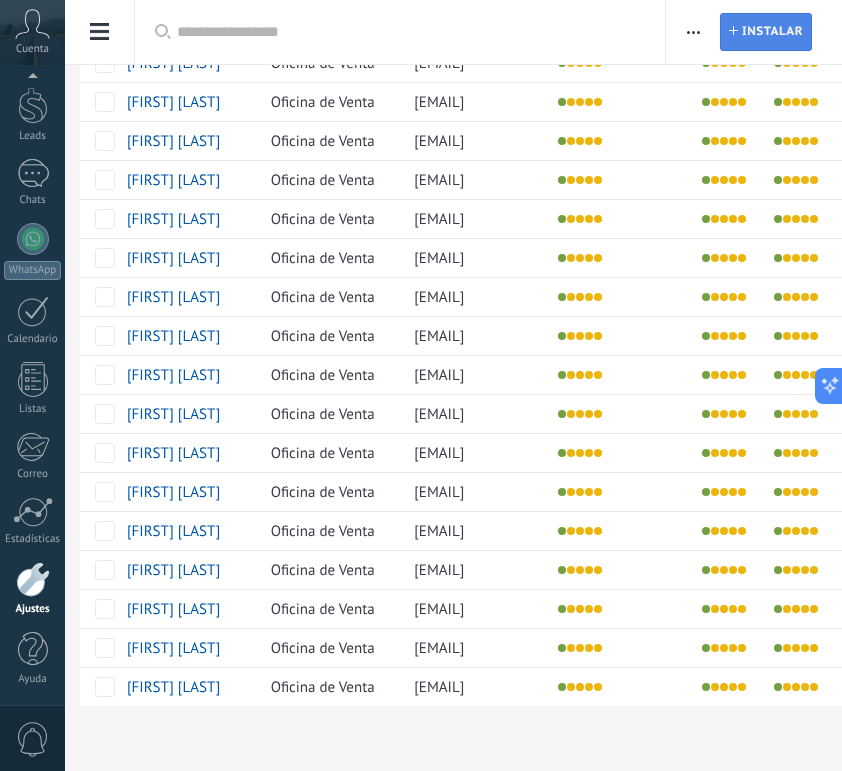 click on "Instalar" at bounding box center [772, 32] 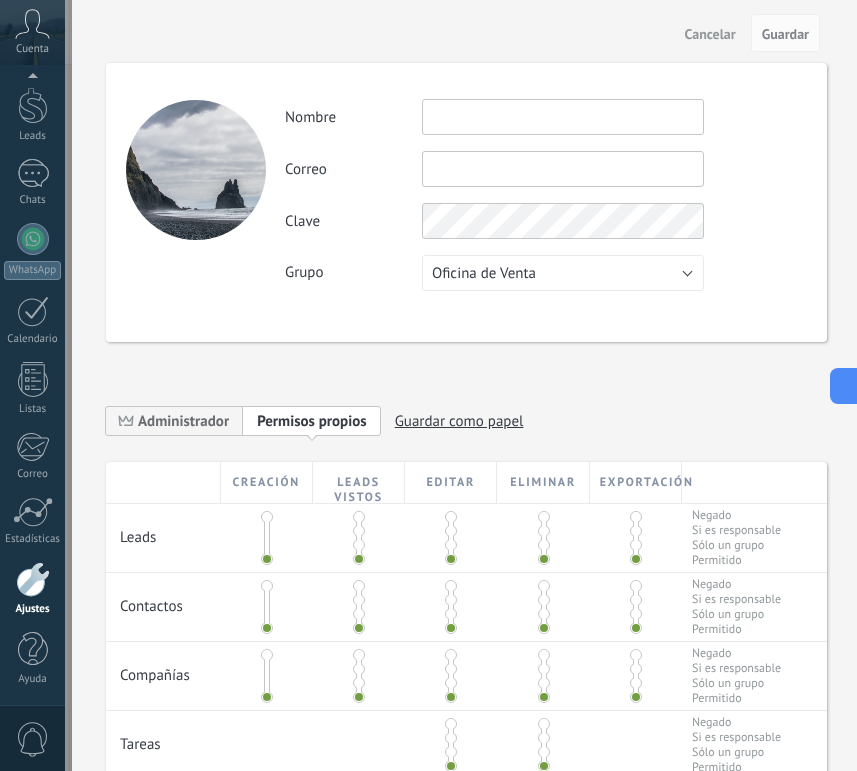 click at bounding box center [563, 169] 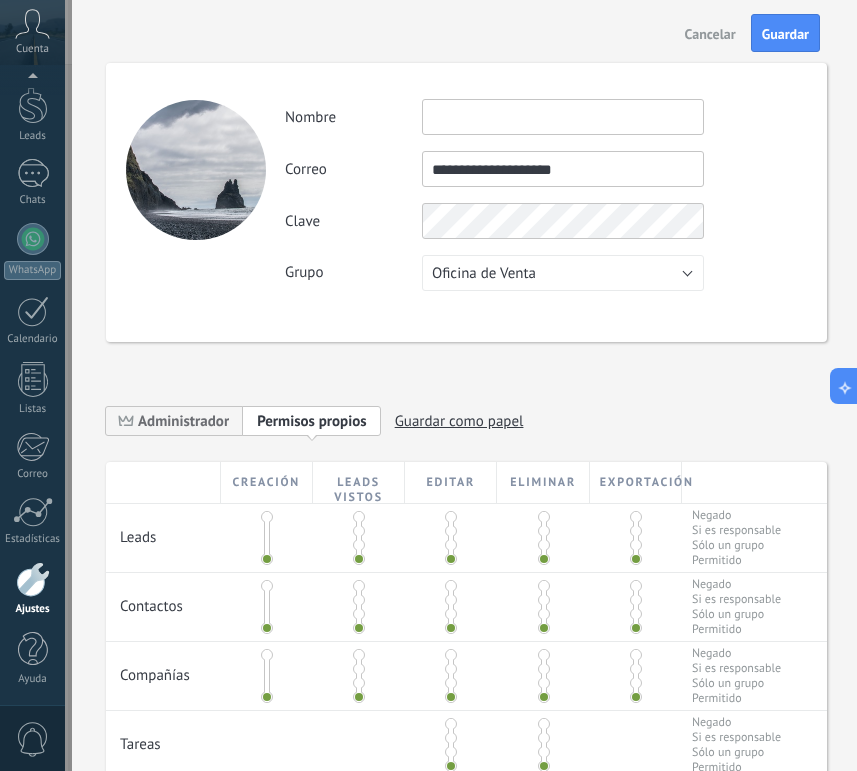 type on "**********" 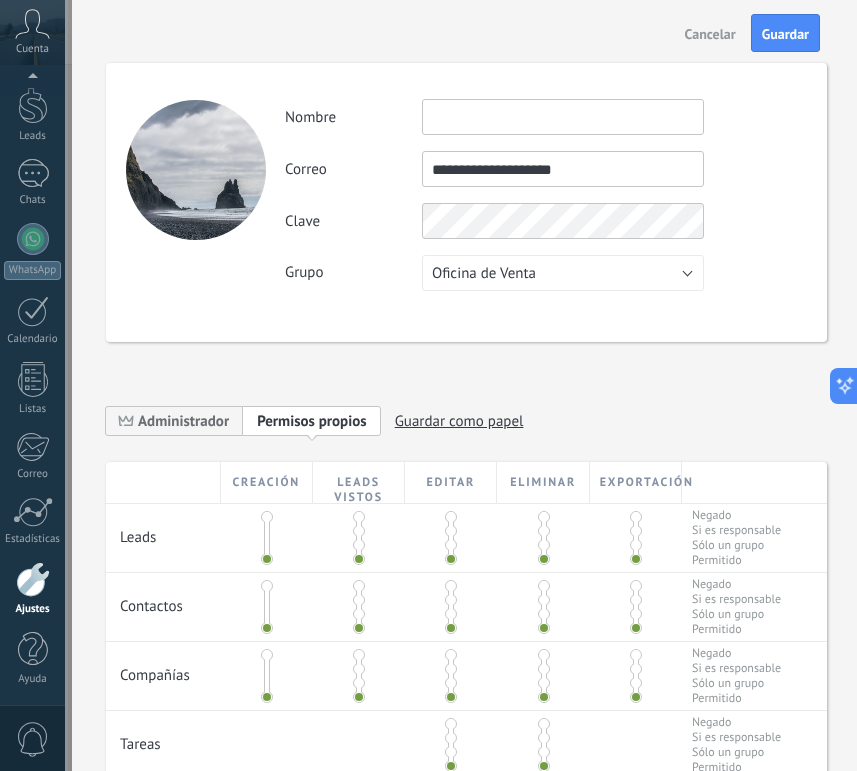 click at bounding box center [563, 117] 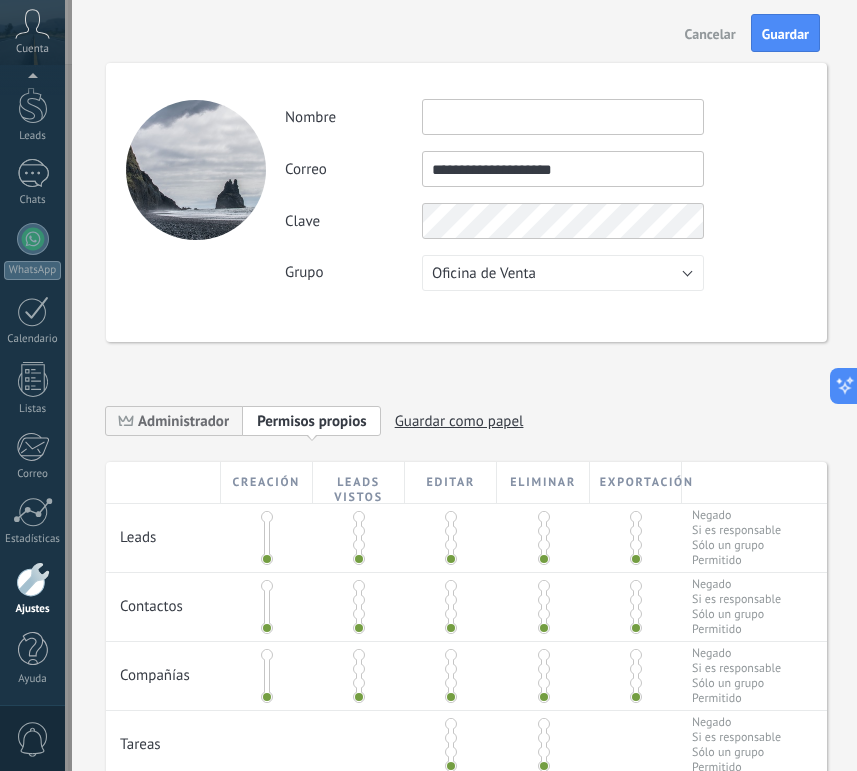 click at bounding box center (563, 117) 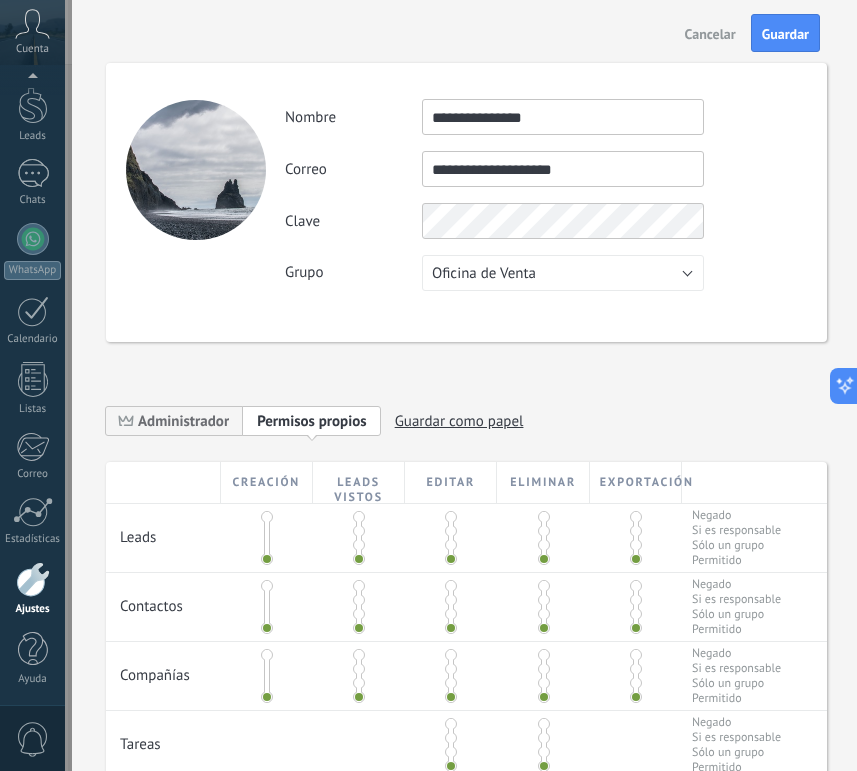 type on "**********" 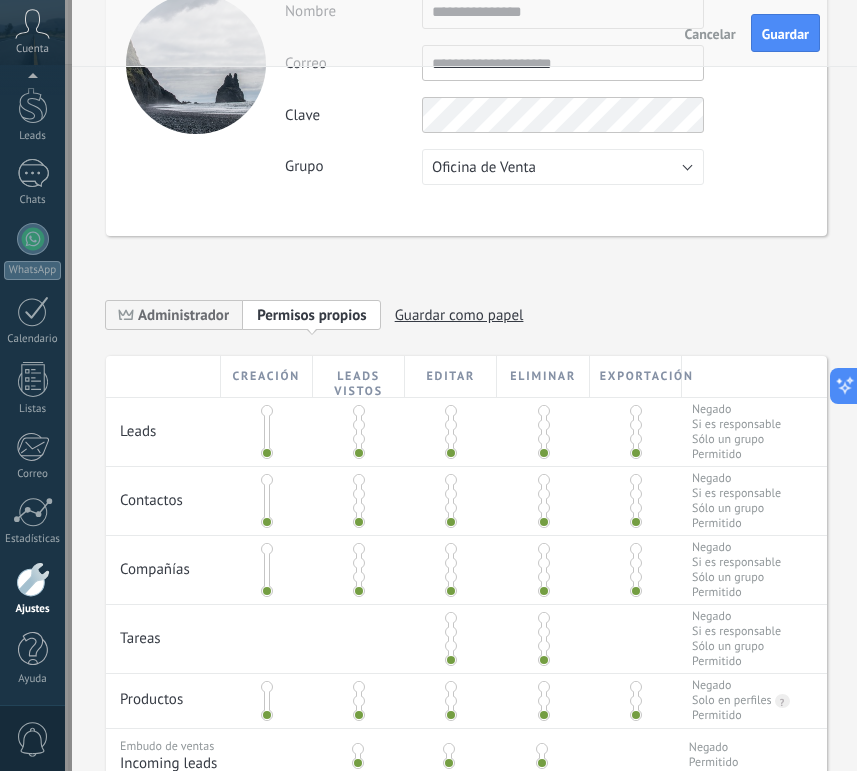 scroll, scrollTop: 168, scrollLeft: 0, axis: vertical 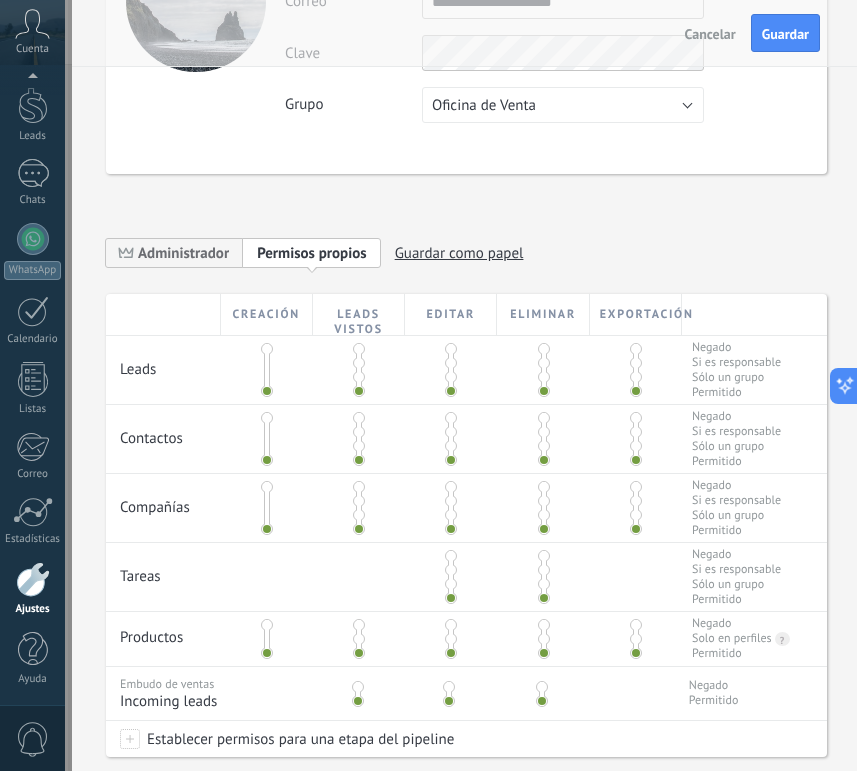 click at bounding box center (359, 363) 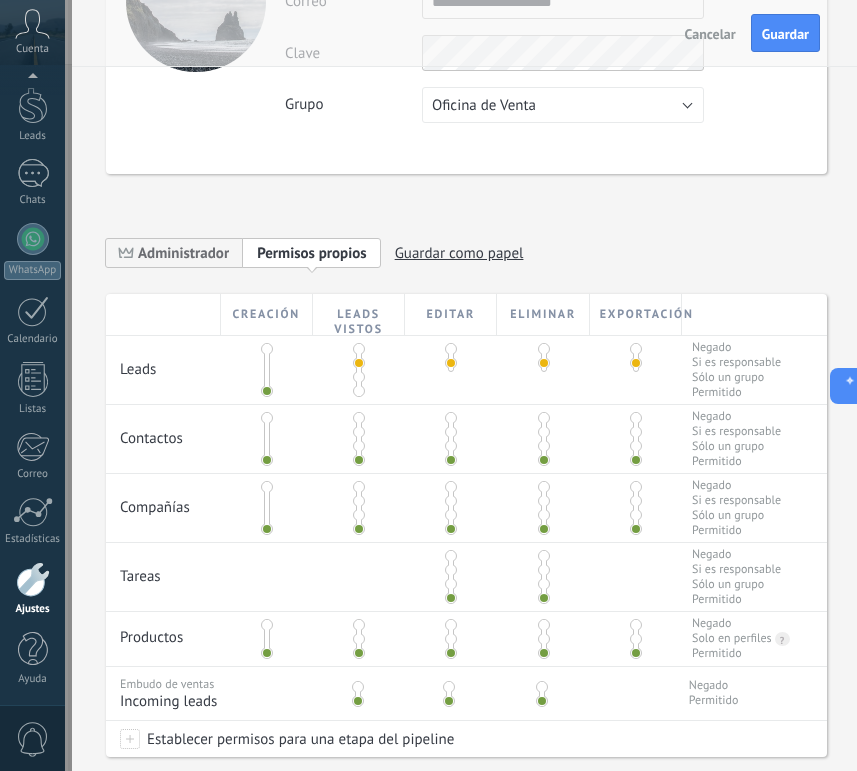 click at bounding box center (359, 432) 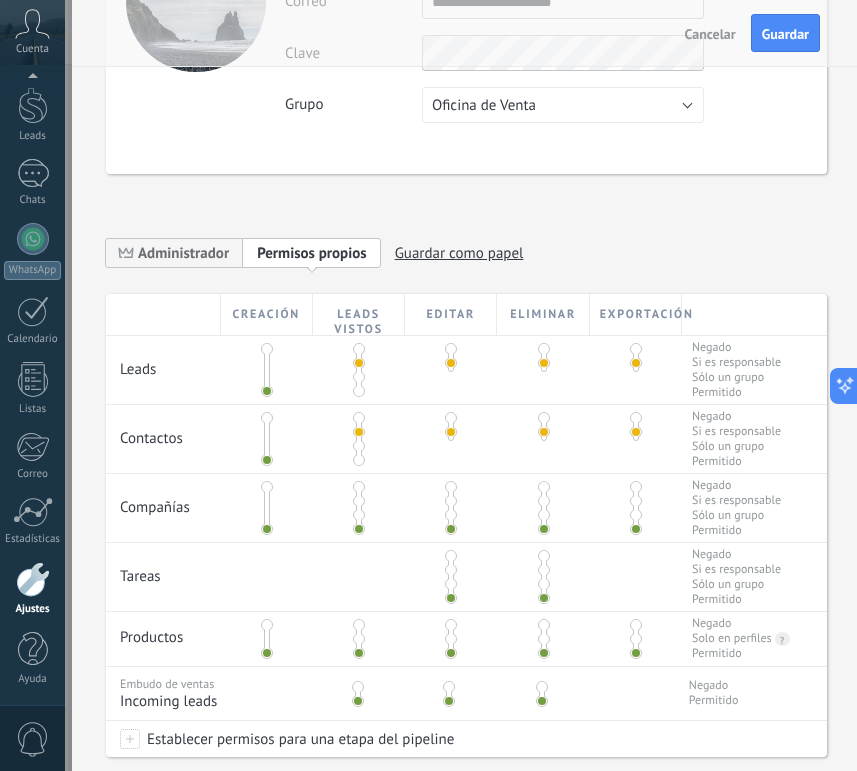 scroll, scrollTop: 236, scrollLeft: 0, axis: vertical 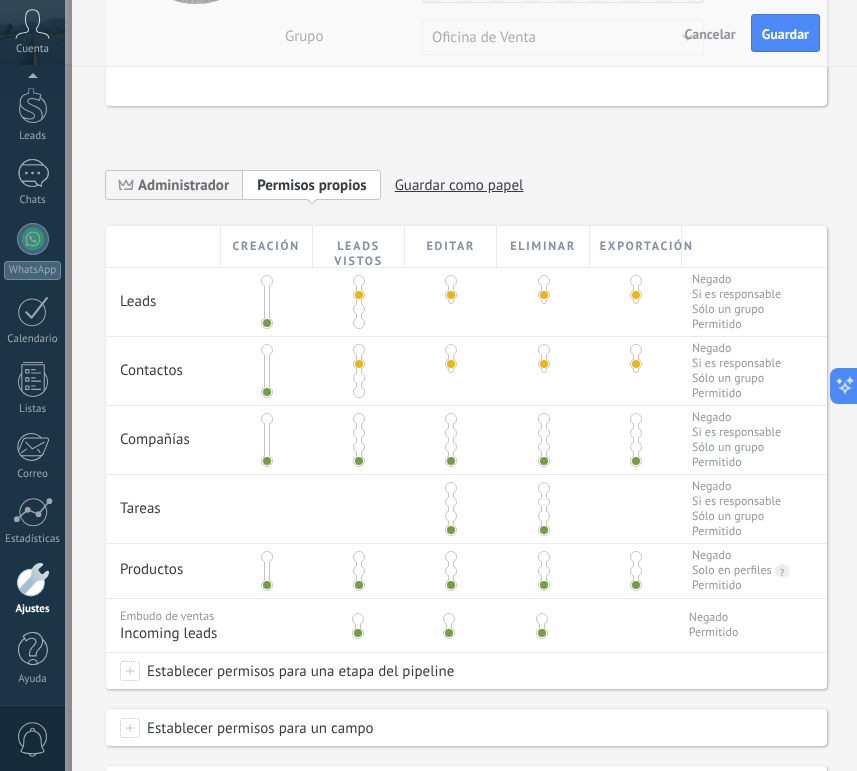 click at bounding box center [359, 433] 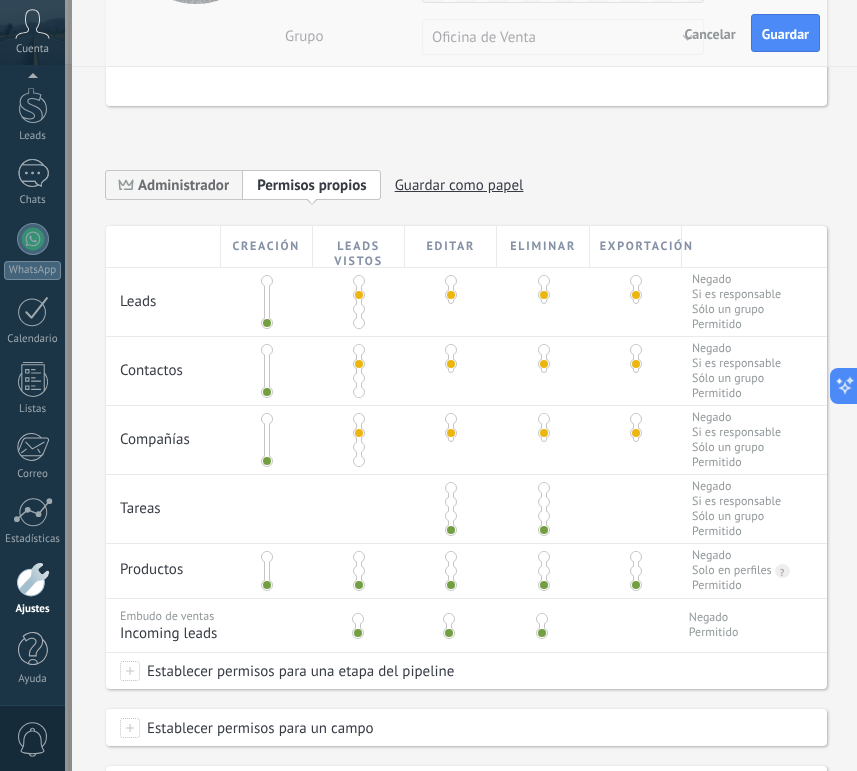 click at bounding box center (451, 502) 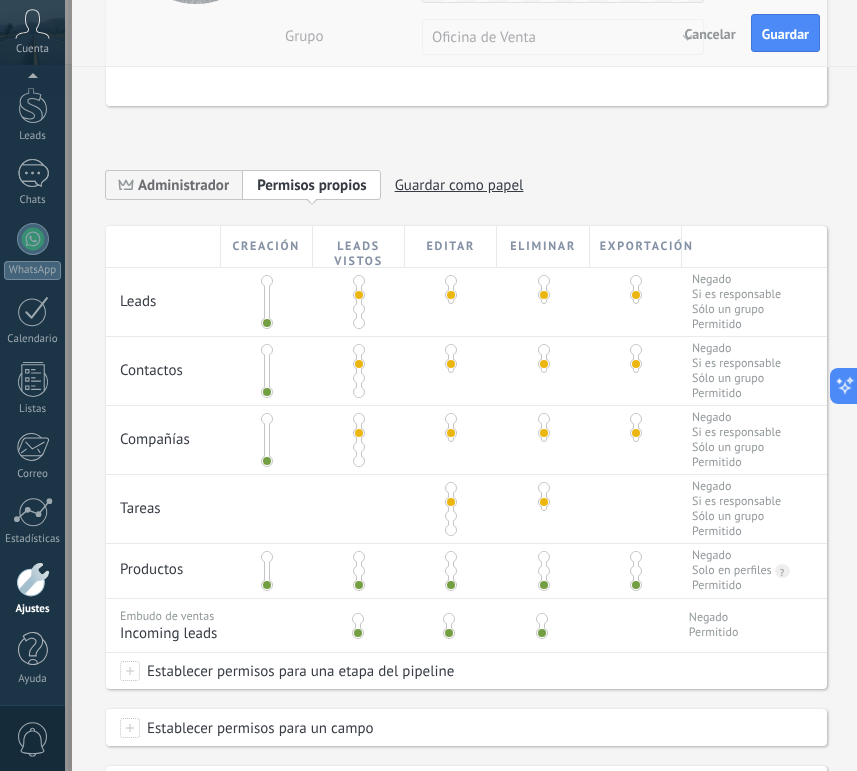 click at bounding box center [359, 571] 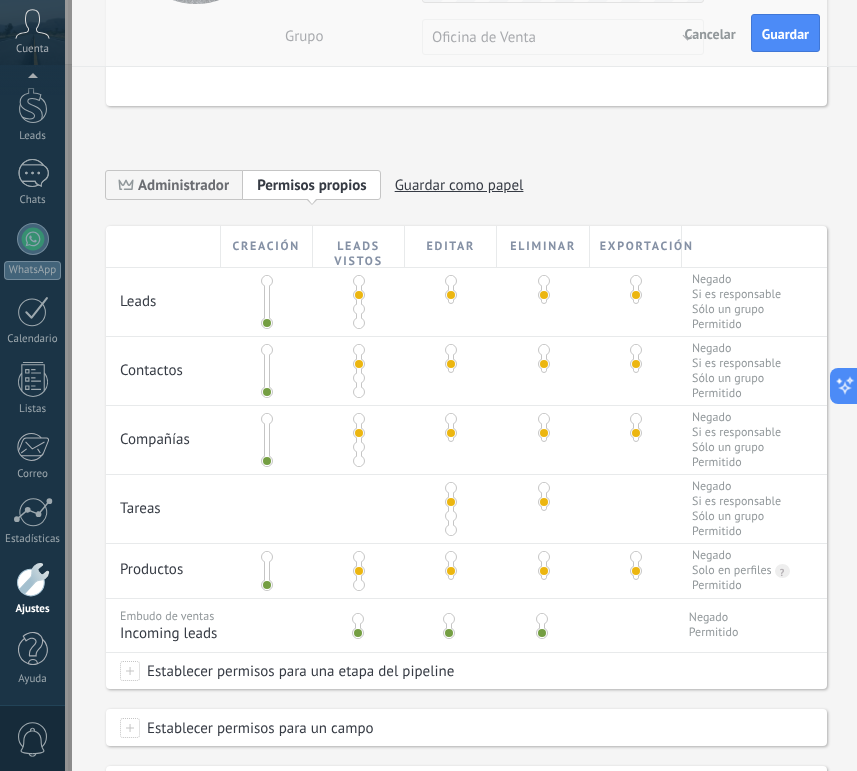click at bounding box center [358, 619] 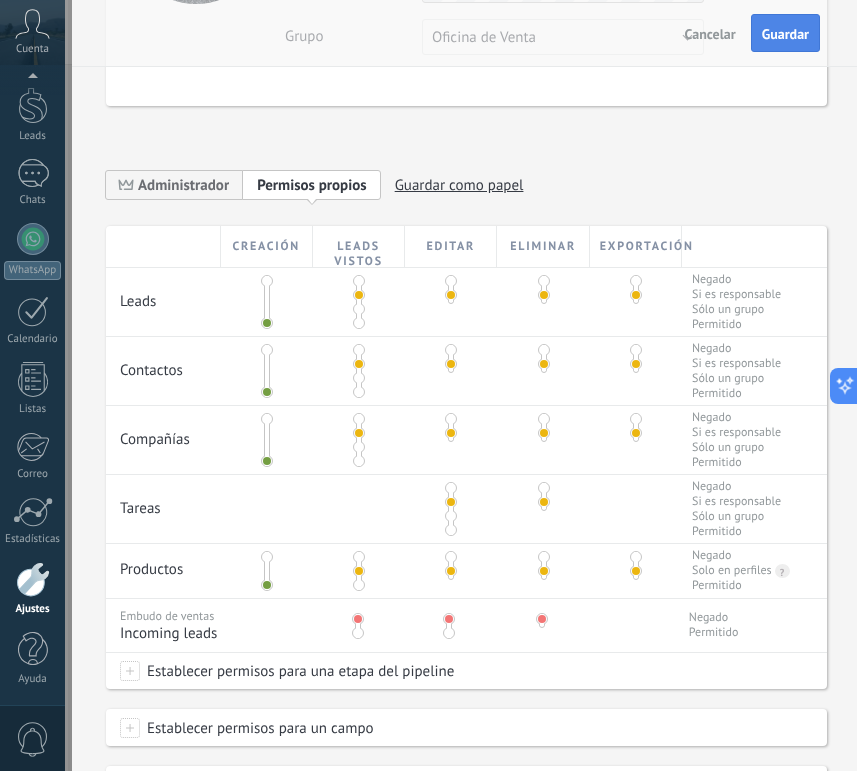 click on "Guardar" at bounding box center [785, 33] 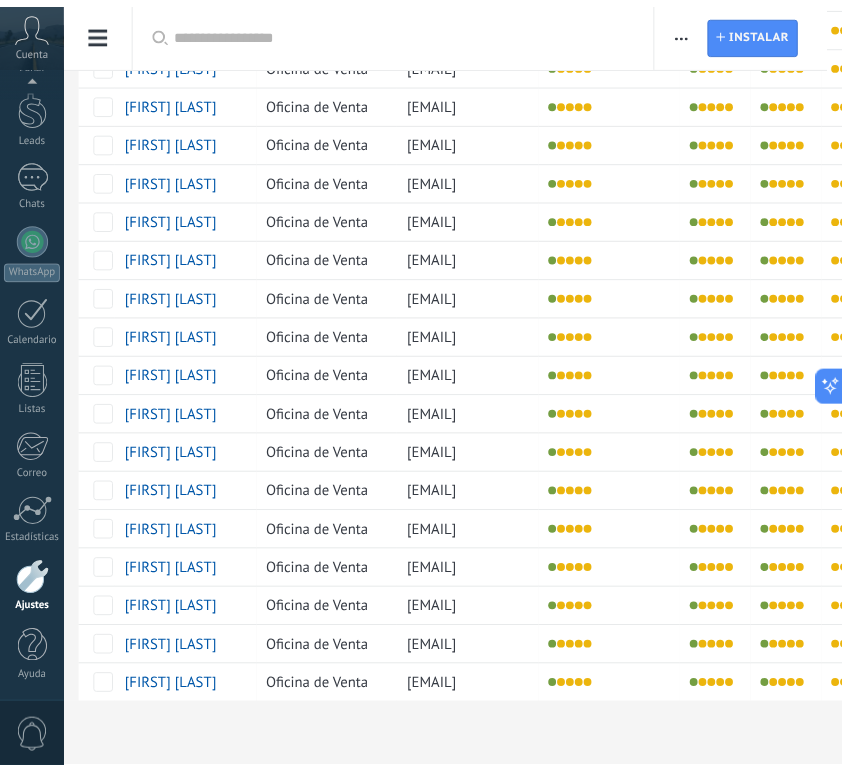 scroll, scrollTop: 0, scrollLeft: 0, axis: both 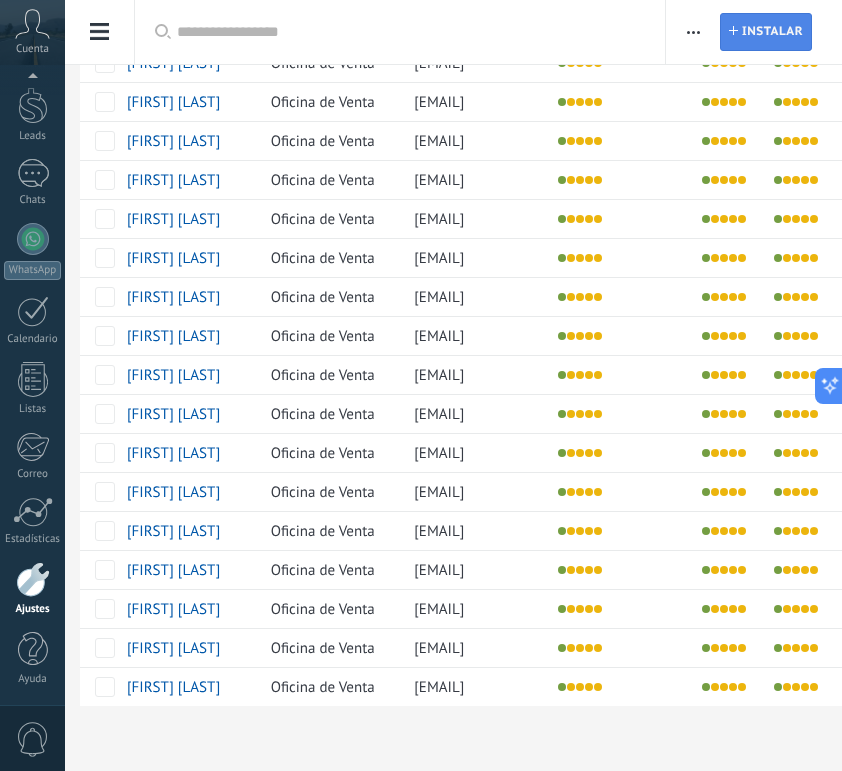 click on "Instalar" at bounding box center (772, 32) 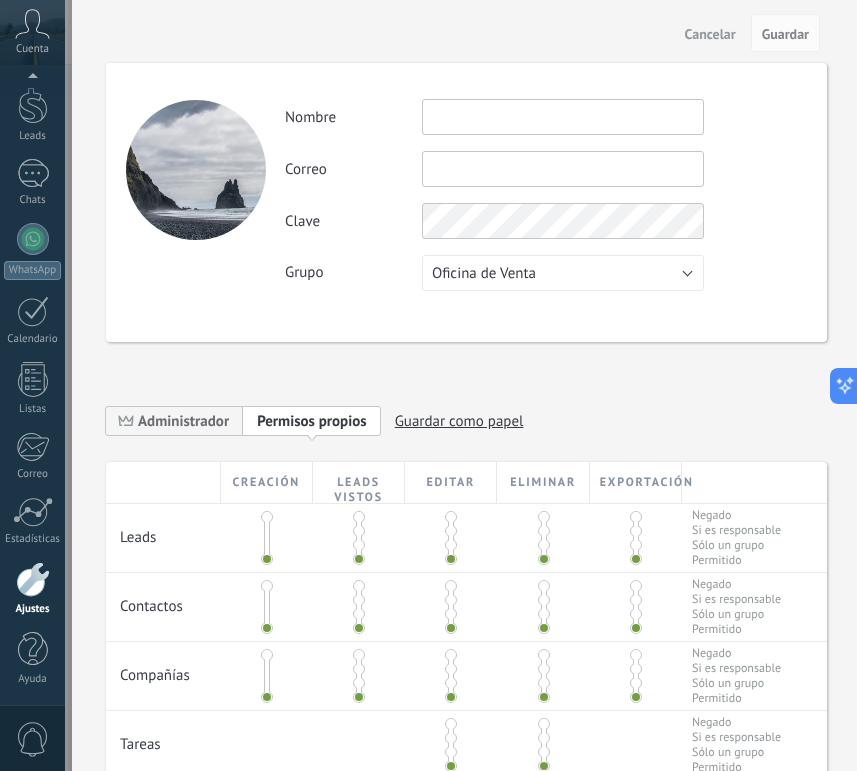 click on "Cancelar" at bounding box center (710, 34) 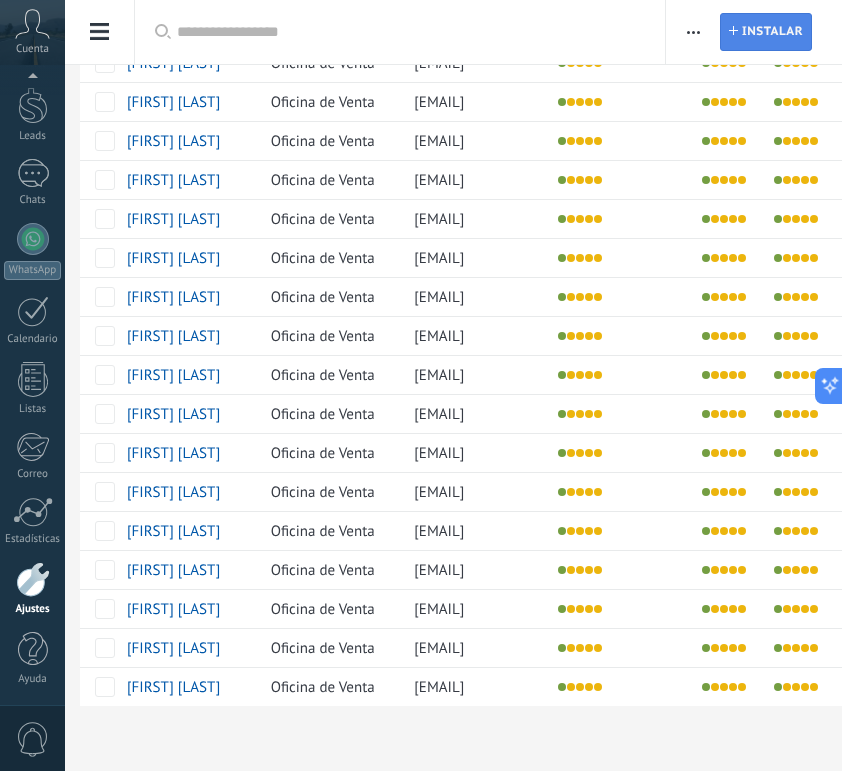 click on "Instalar" at bounding box center [772, 32] 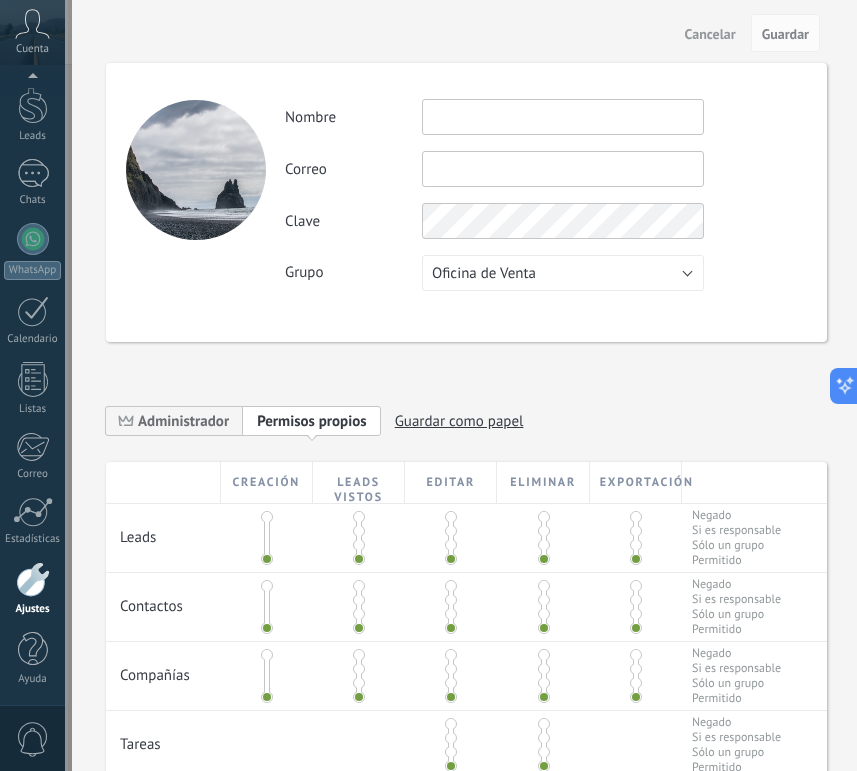 click at bounding box center [563, 169] 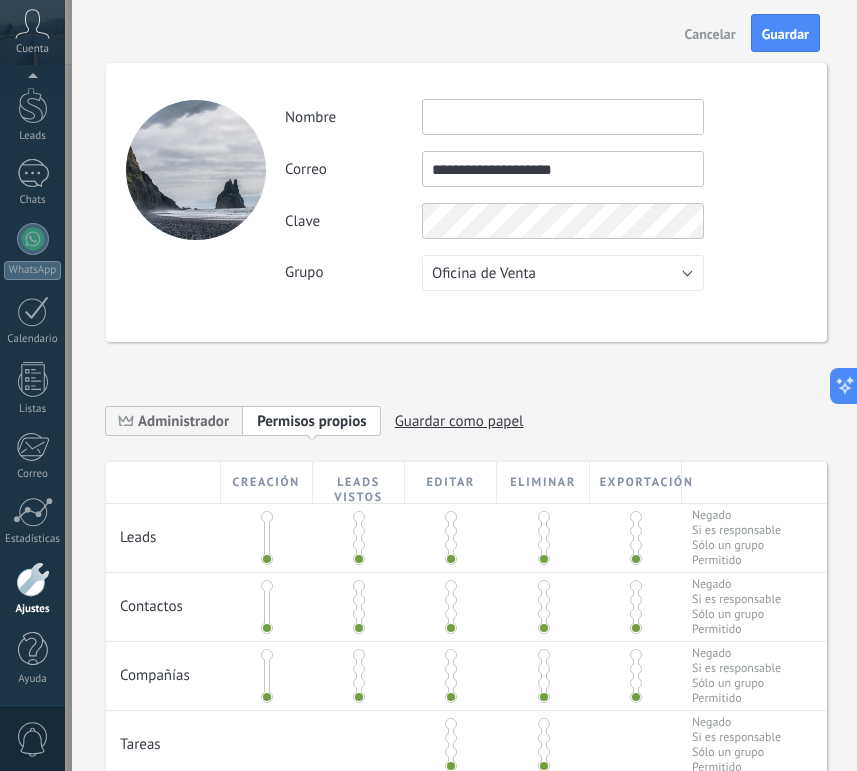type on "**********" 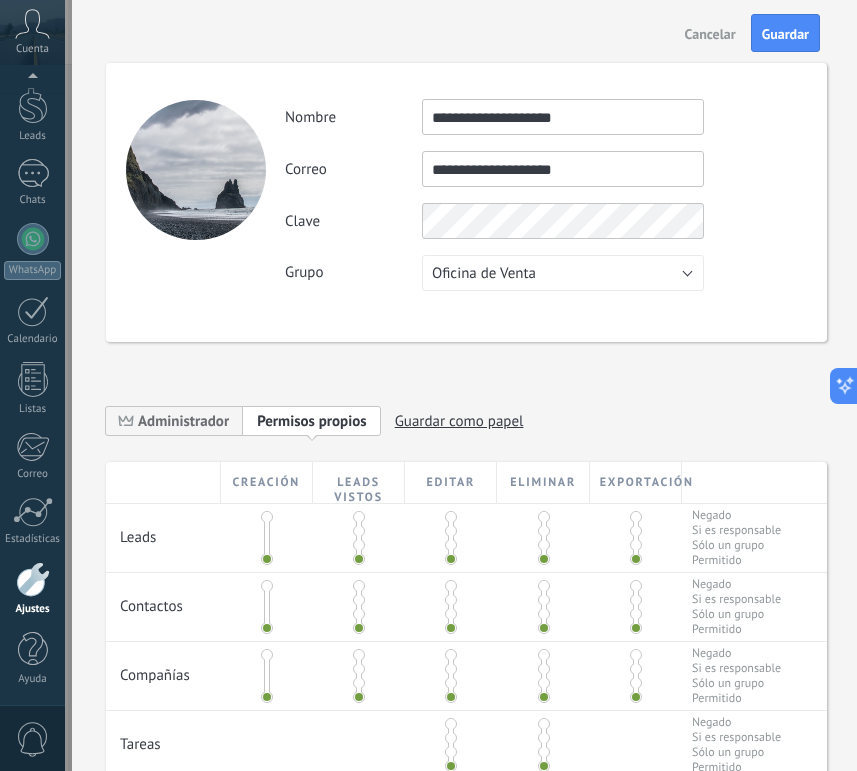 type on "**********" 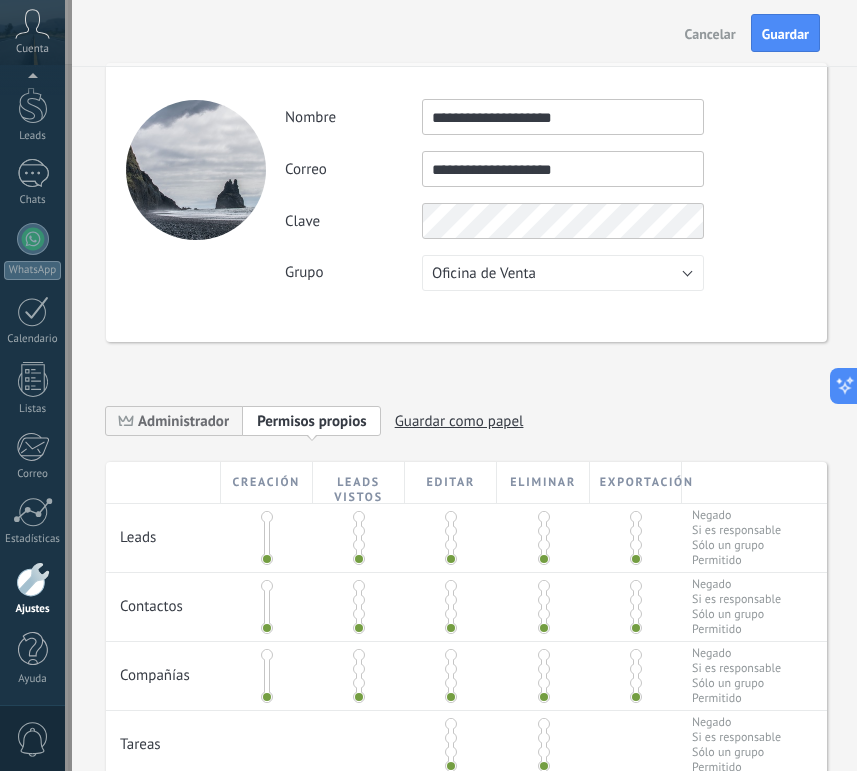 scroll, scrollTop: 134, scrollLeft: 0, axis: vertical 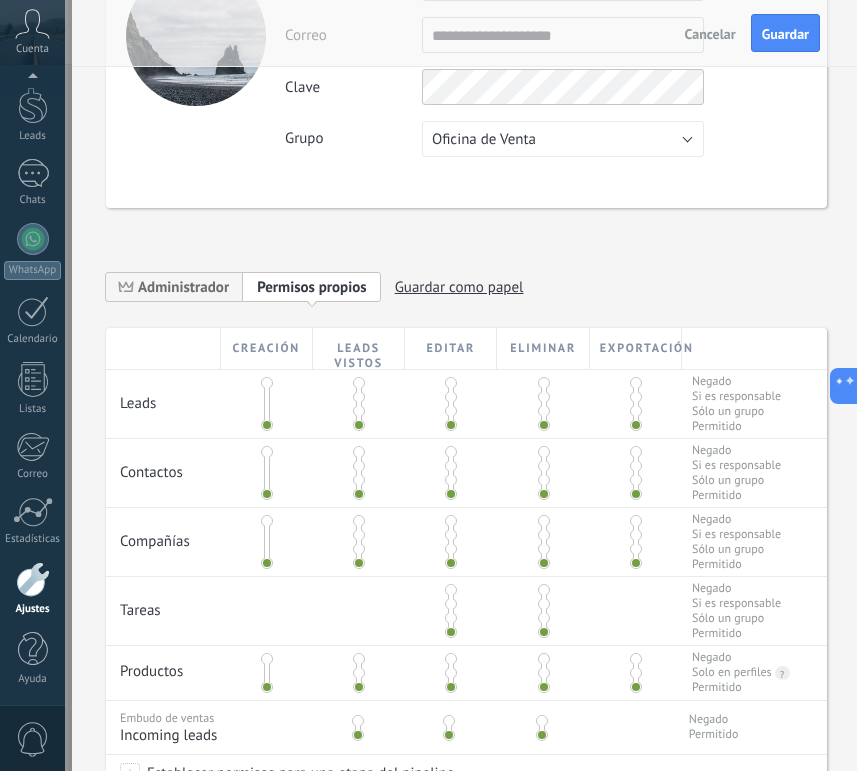 click at bounding box center [359, 397] 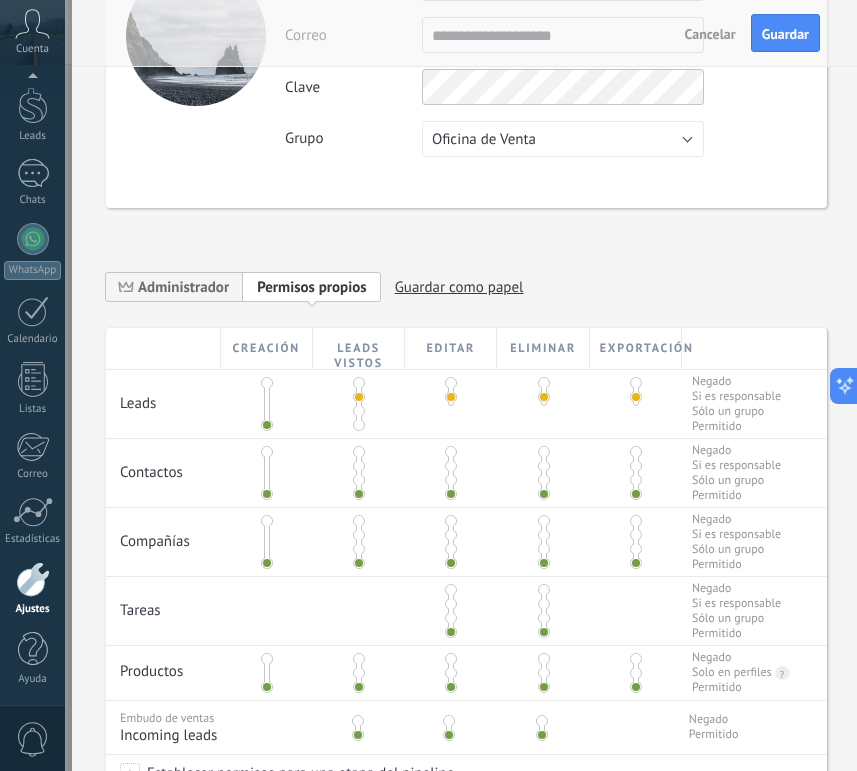 click at bounding box center [359, 466] 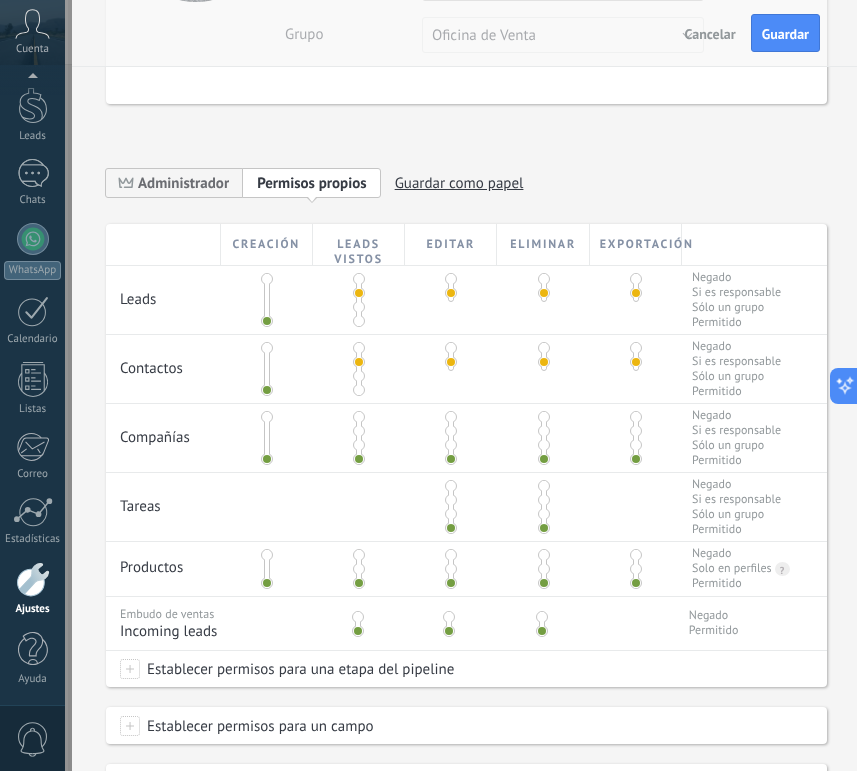 scroll, scrollTop: 333, scrollLeft: 0, axis: vertical 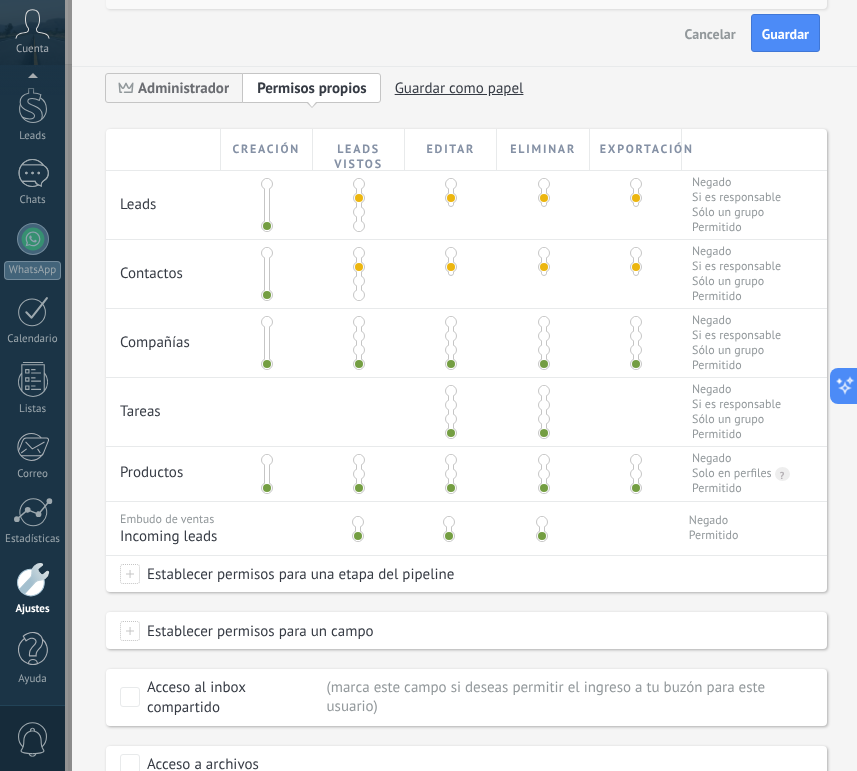 click at bounding box center [359, 336] 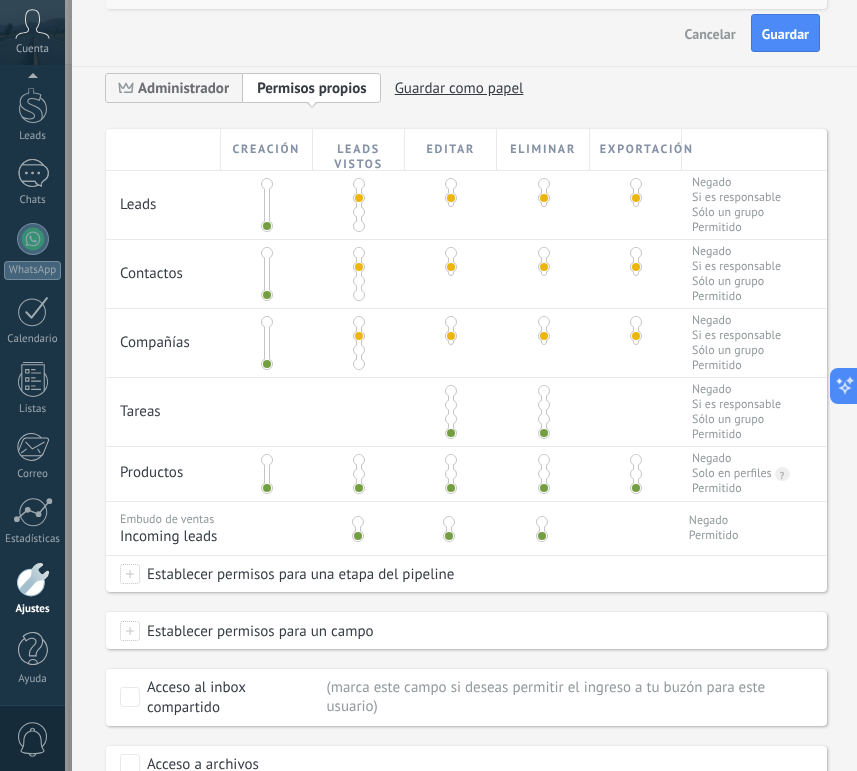 click at bounding box center (451, 405) 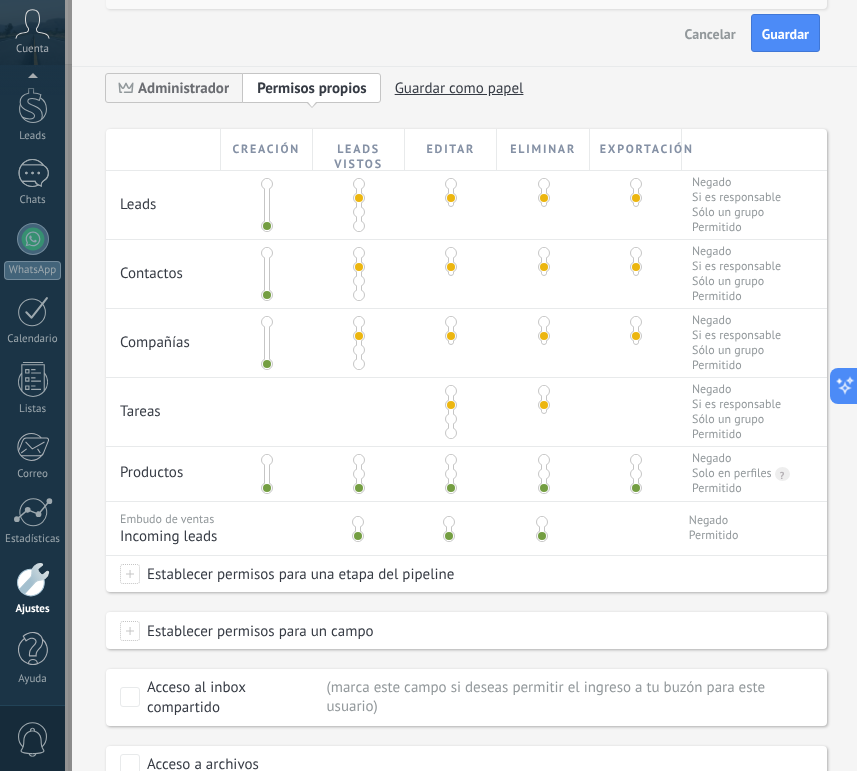 click at bounding box center (359, 474) 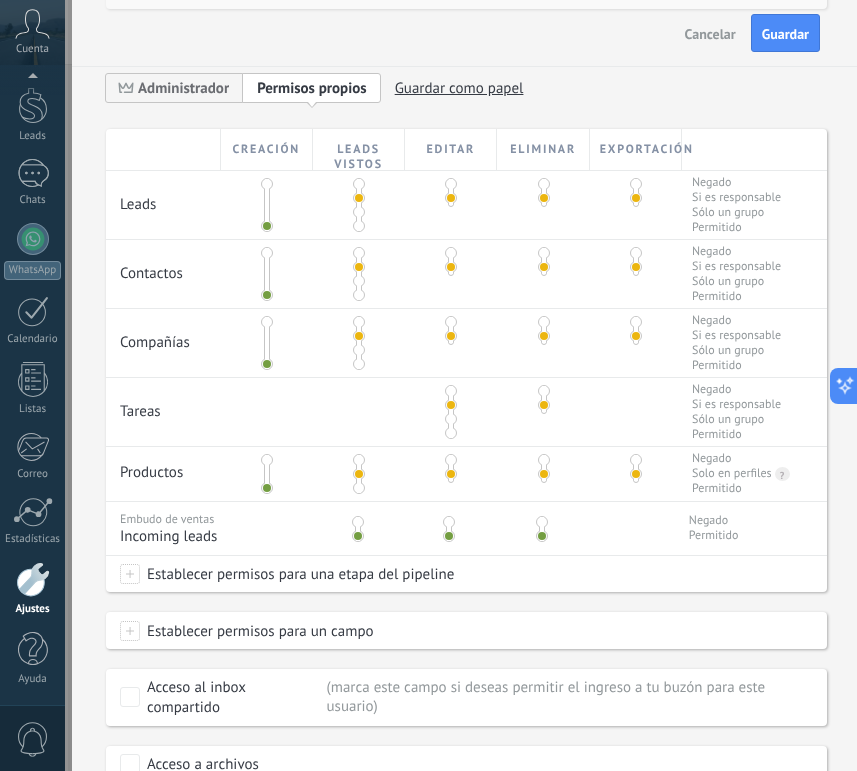 click at bounding box center [358, 522] 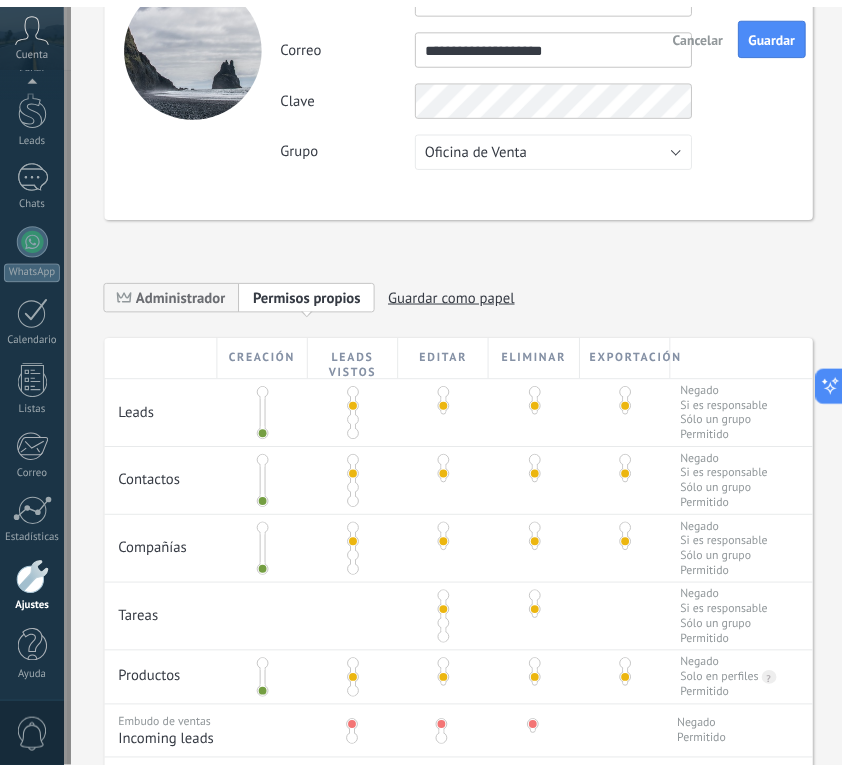 scroll, scrollTop: 0, scrollLeft: 0, axis: both 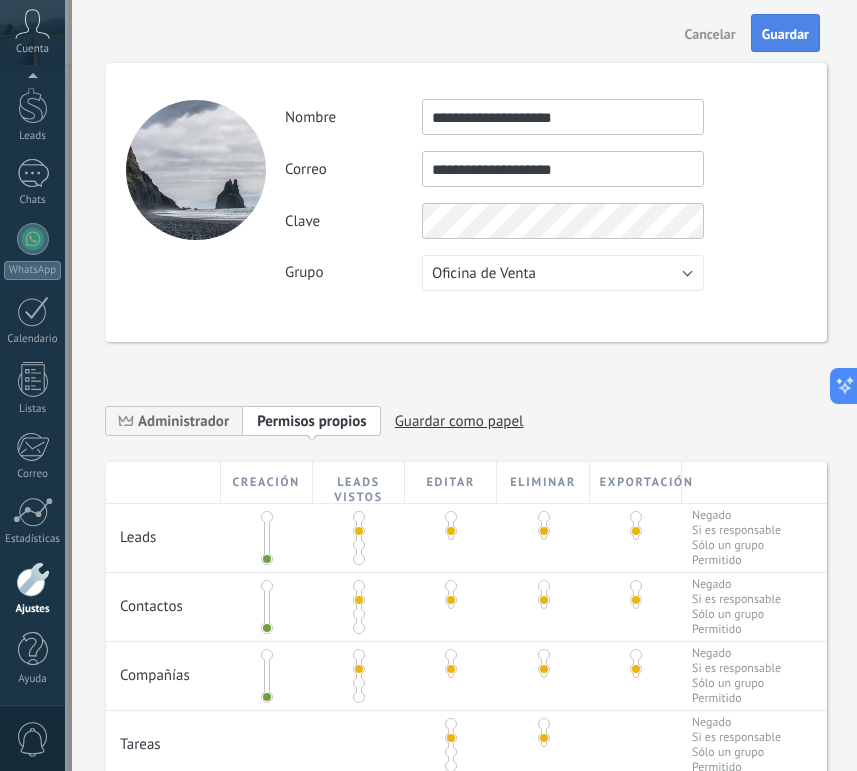 click on "Guardar" at bounding box center [785, 34] 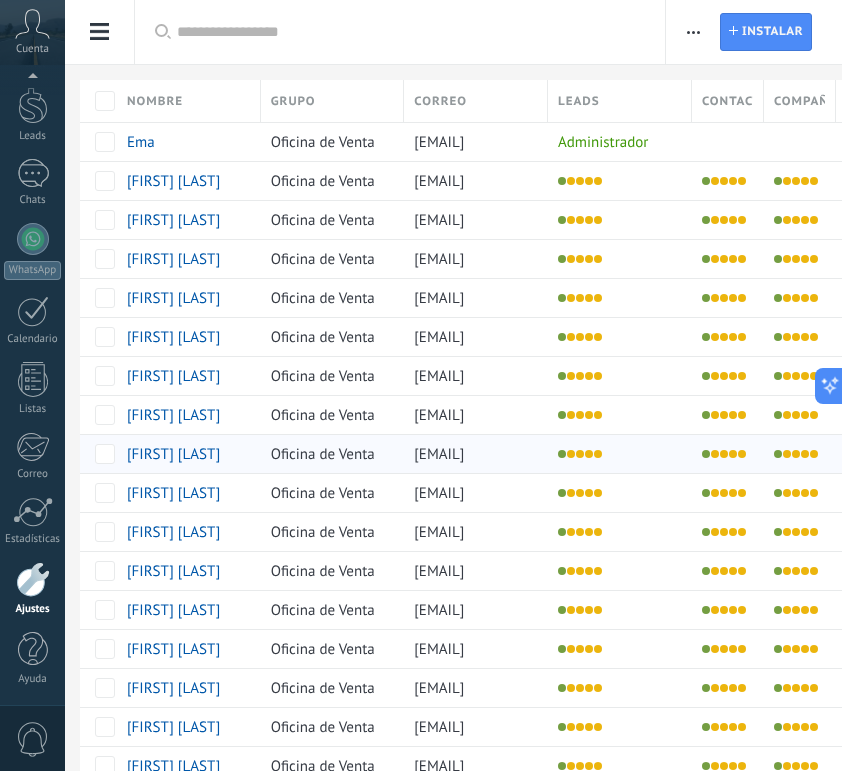 scroll, scrollTop: 274, scrollLeft: 0, axis: vertical 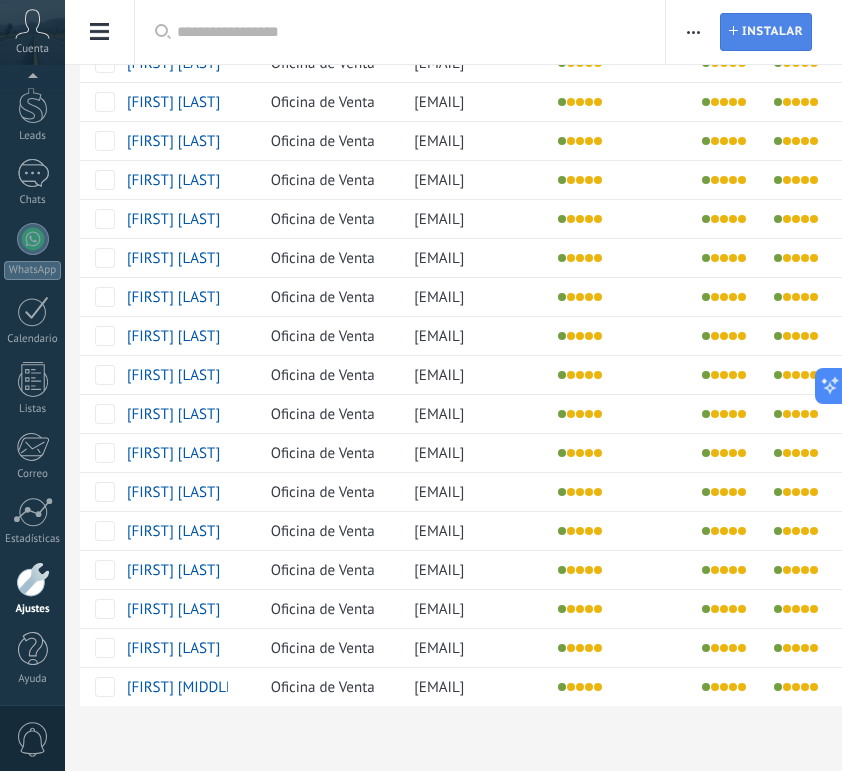 click on "Instalar" at bounding box center [772, 32] 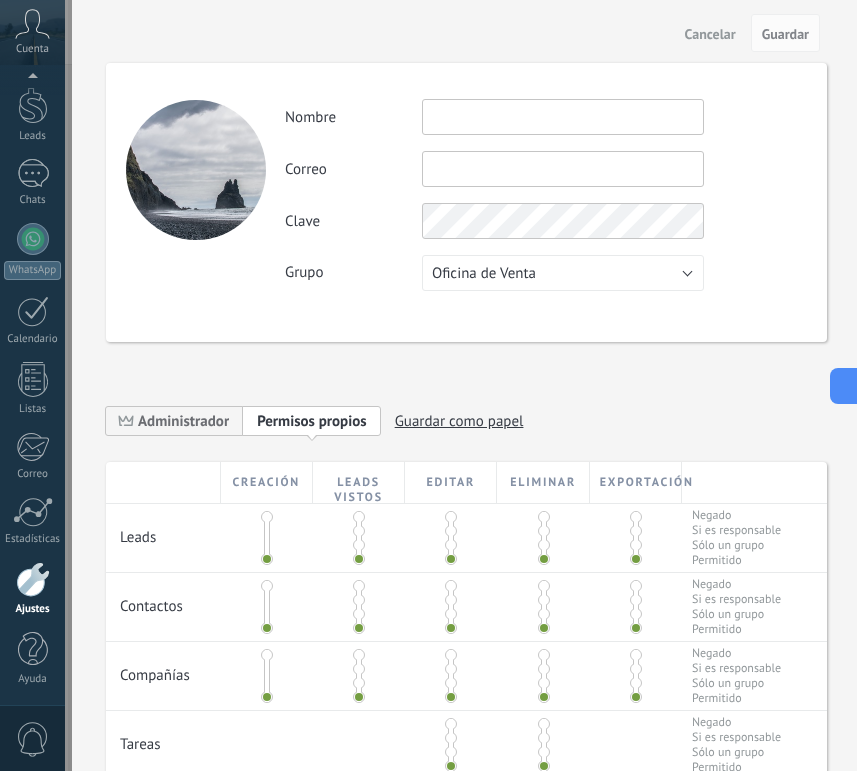 click at bounding box center (563, 117) 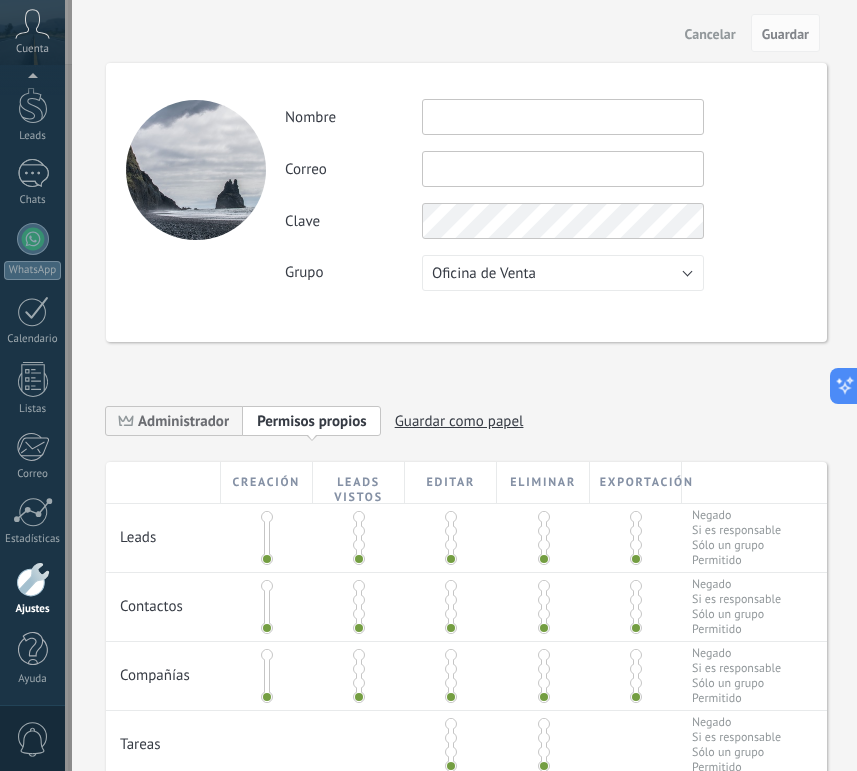 click on "Cancelar" at bounding box center (710, 34) 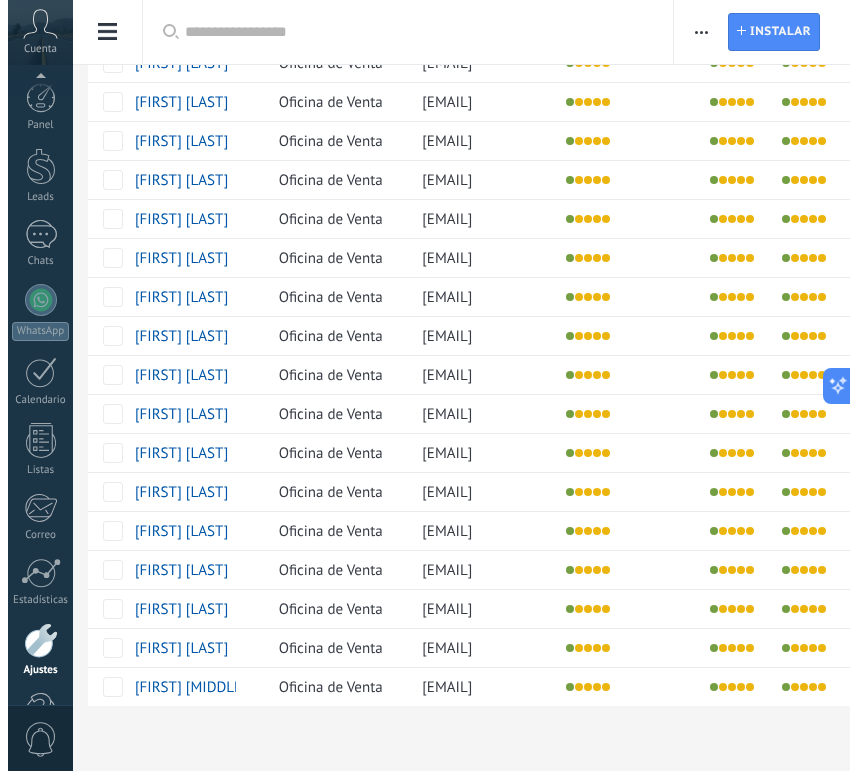 scroll, scrollTop: 61, scrollLeft: 0, axis: vertical 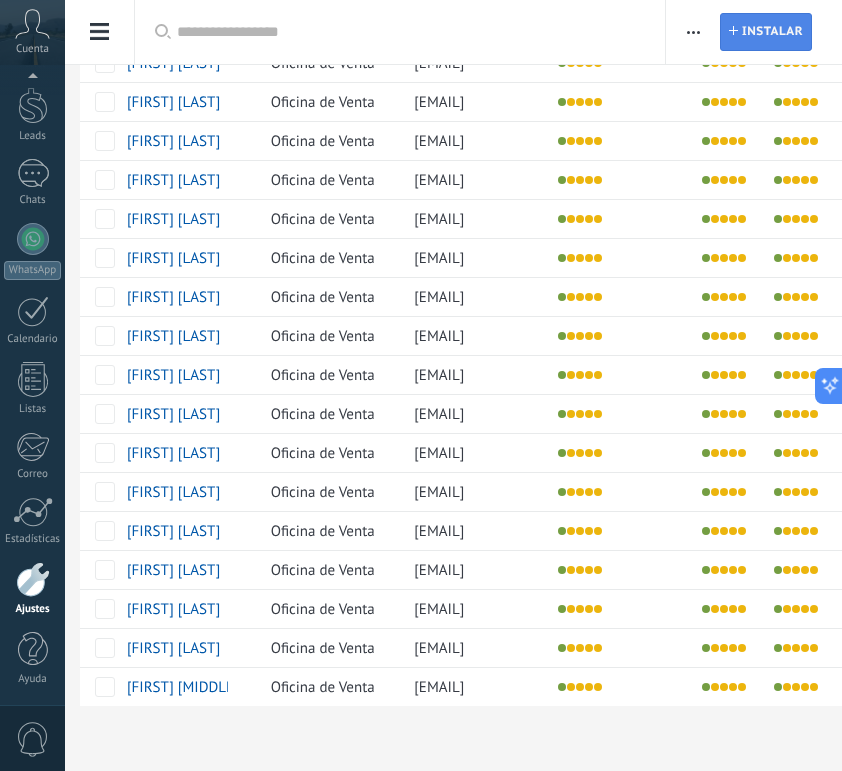 click on "Instalar" at bounding box center [772, 32] 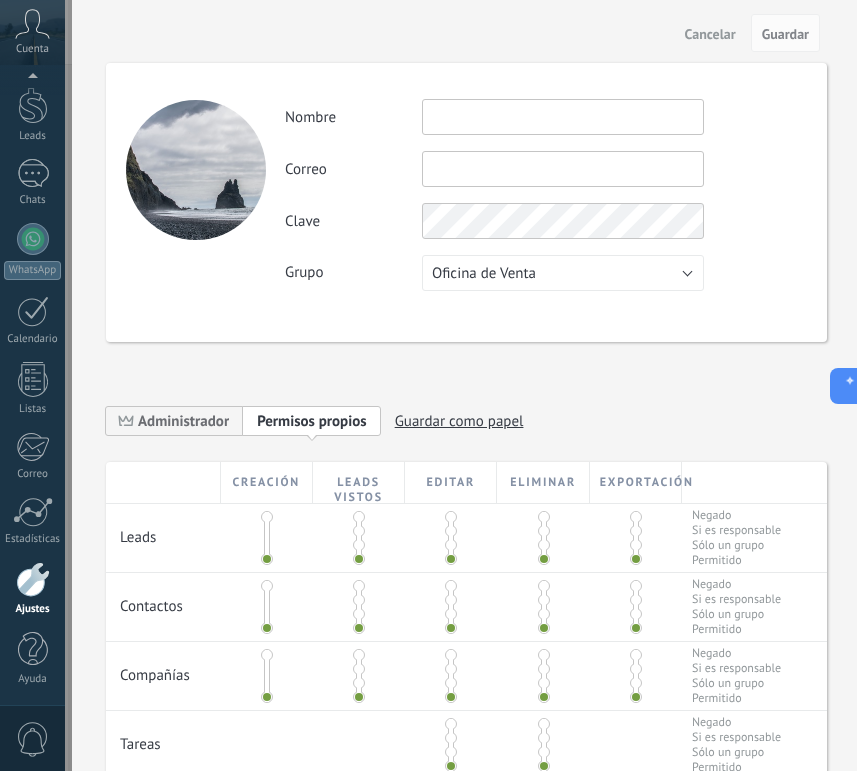 click at bounding box center (563, 169) 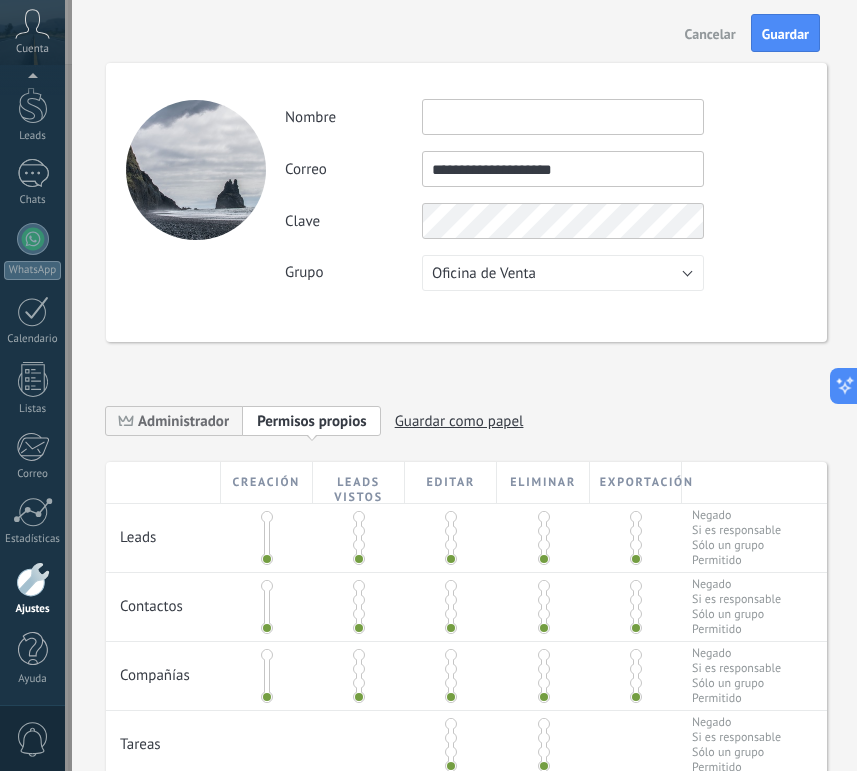 type on "**********" 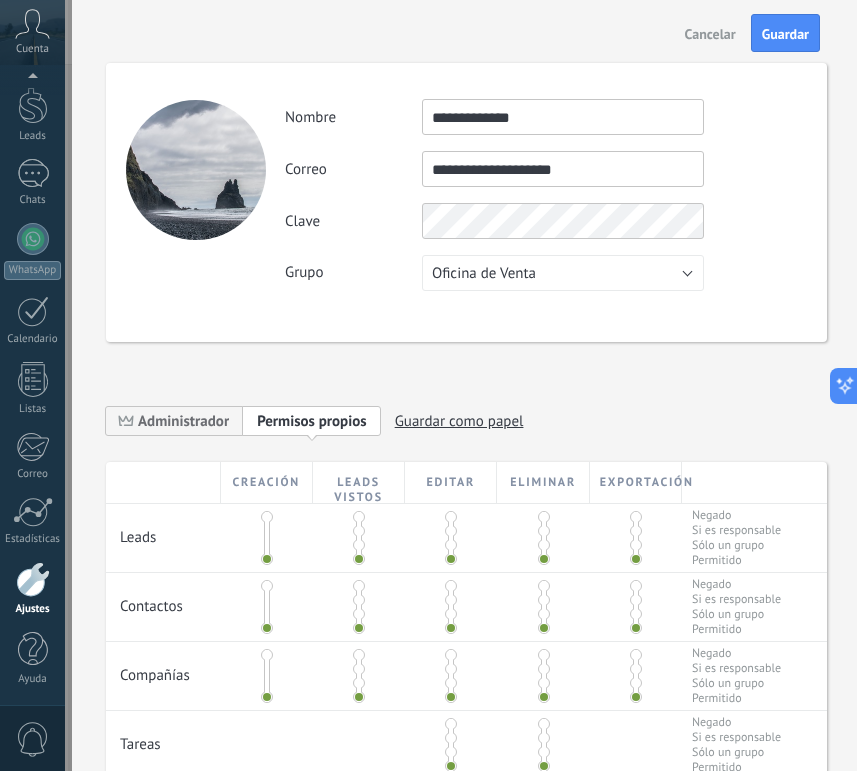 type on "**********" 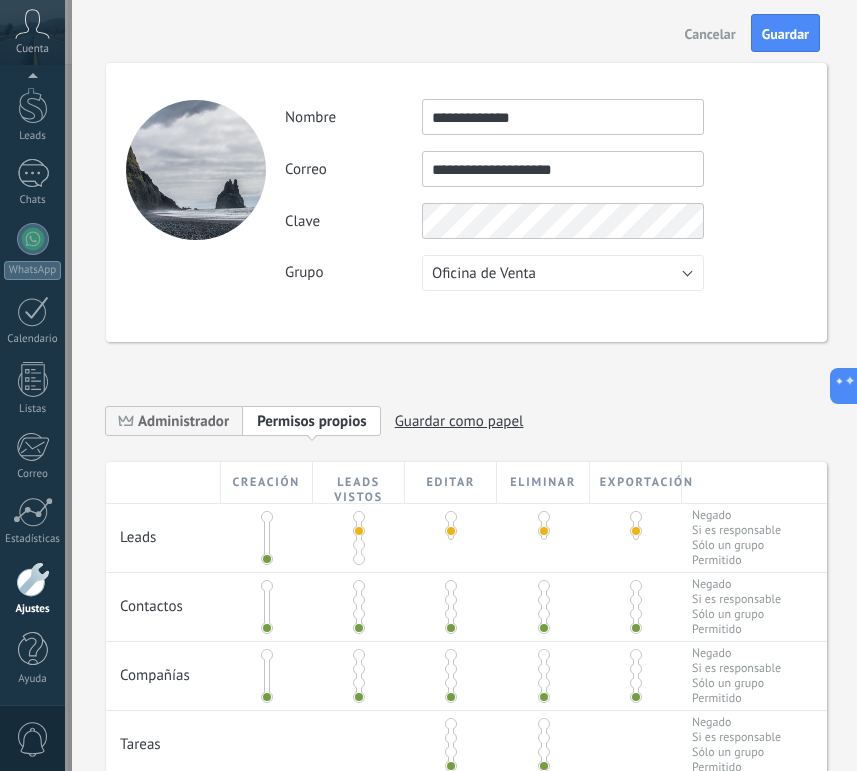 click at bounding box center (359, 600) 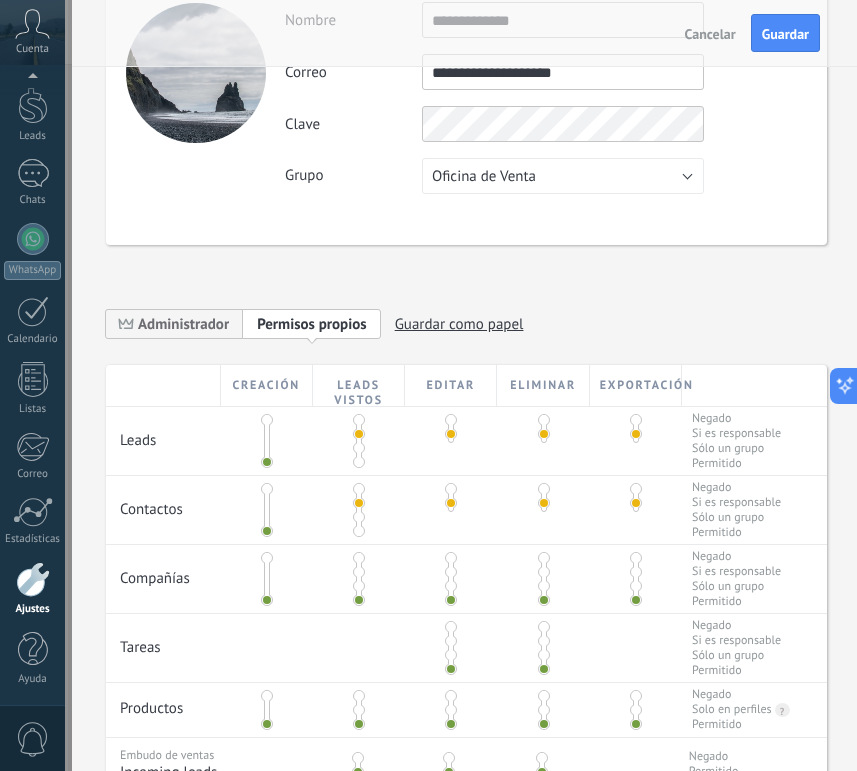 click at bounding box center [359, 572] 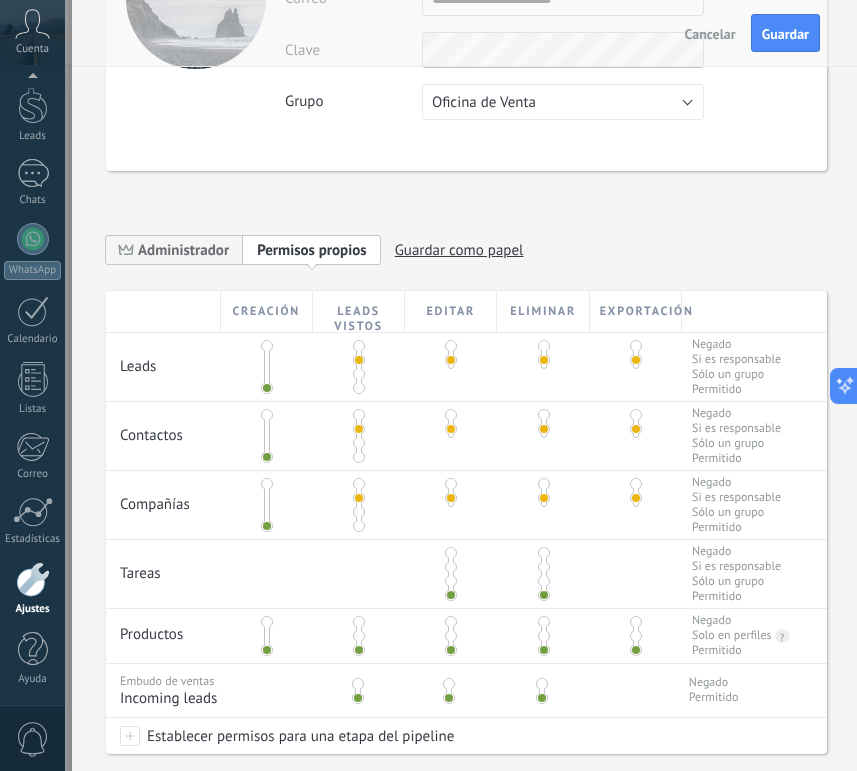 scroll, scrollTop: 287, scrollLeft: 0, axis: vertical 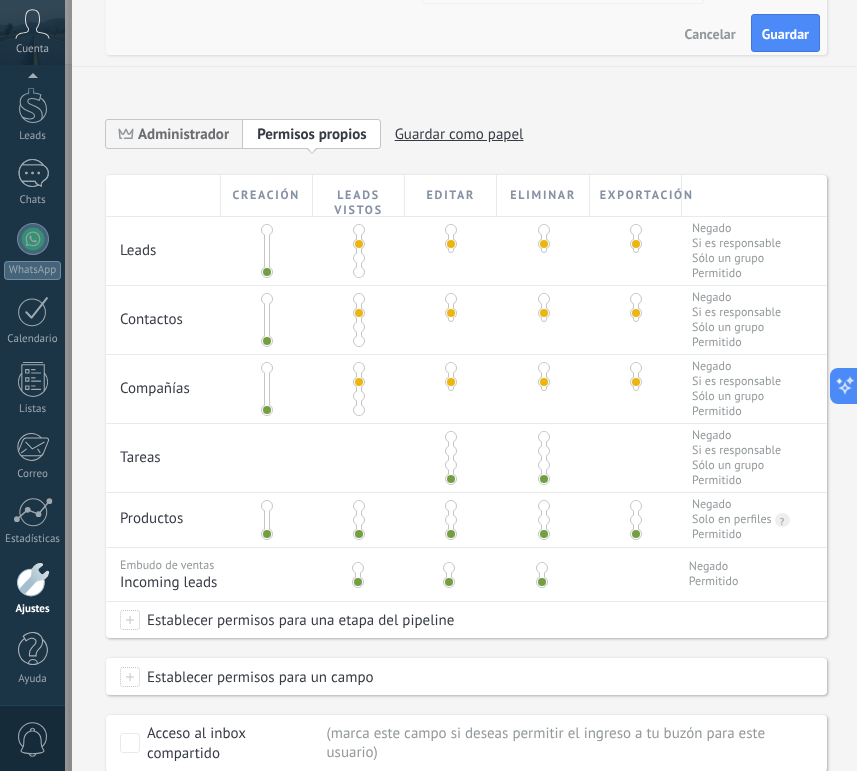 click at bounding box center (451, 458) 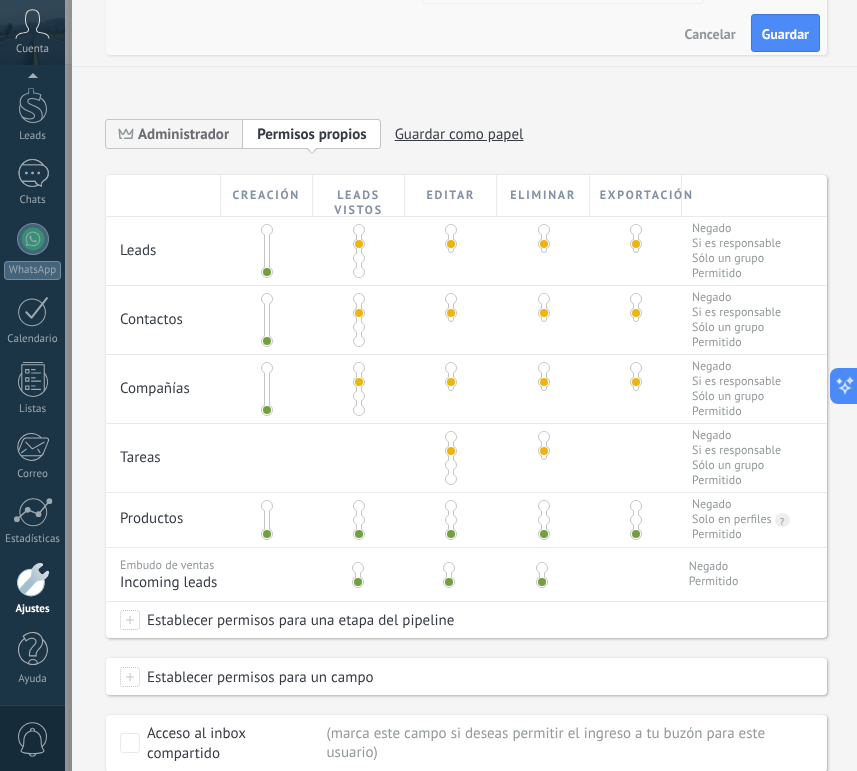 click at bounding box center [451, 451] 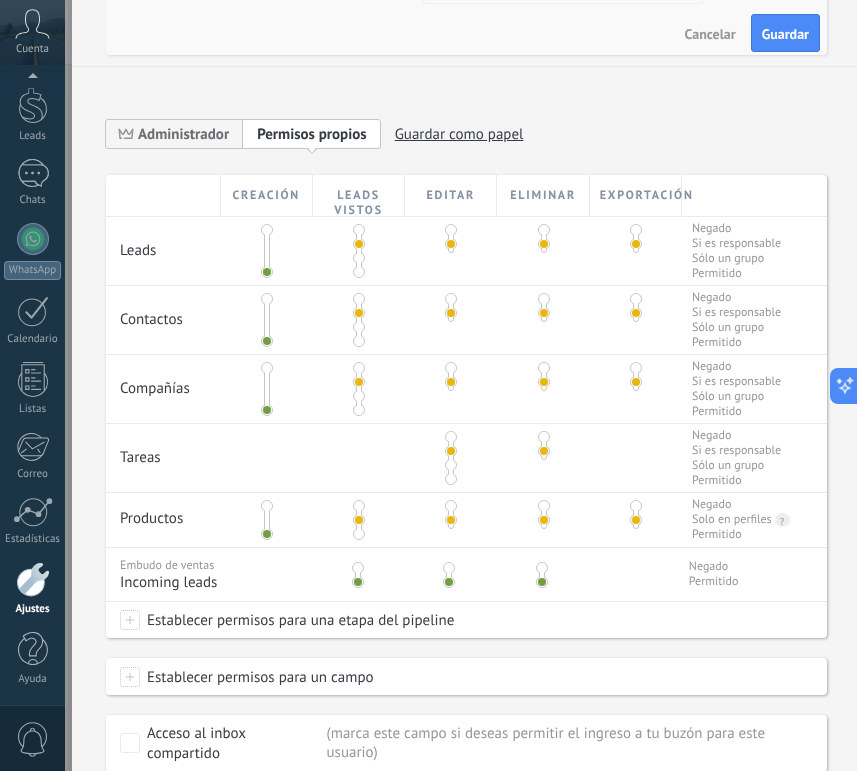 click at bounding box center [358, 568] 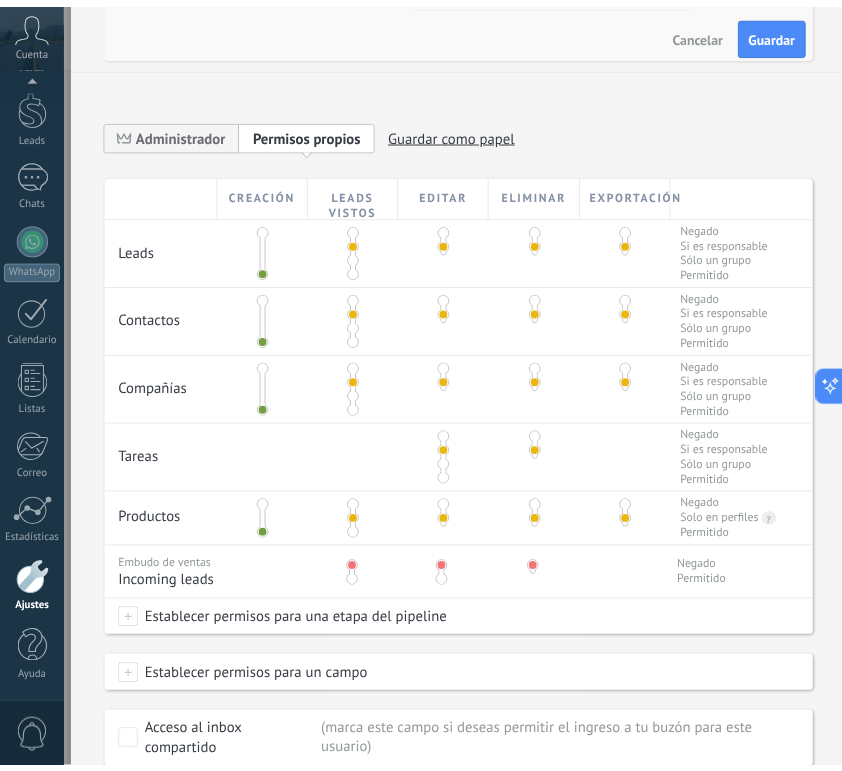 scroll, scrollTop: 0, scrollLeft: 0, axis: both 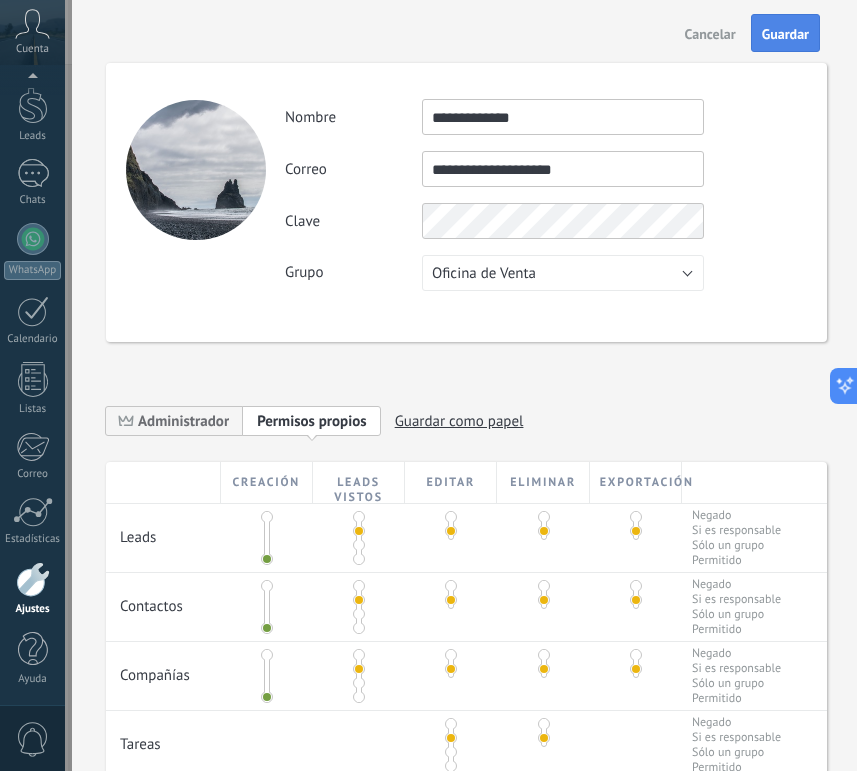 click on "Guardar" at bounding box center [785, 34] 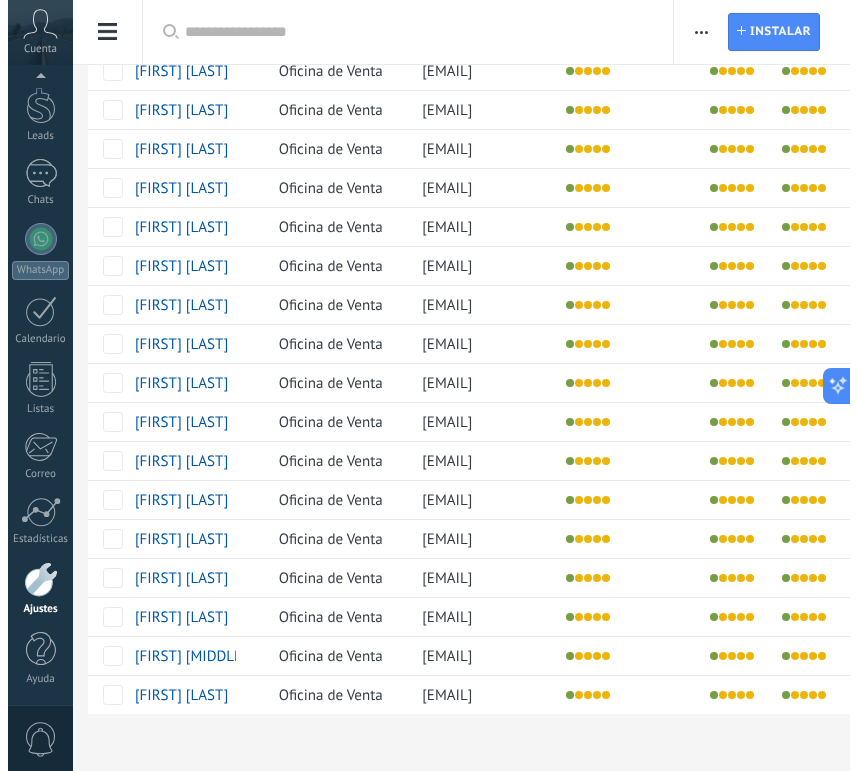 scroll, scrollTop: 313, scrollLeft: 0, axis: vertical 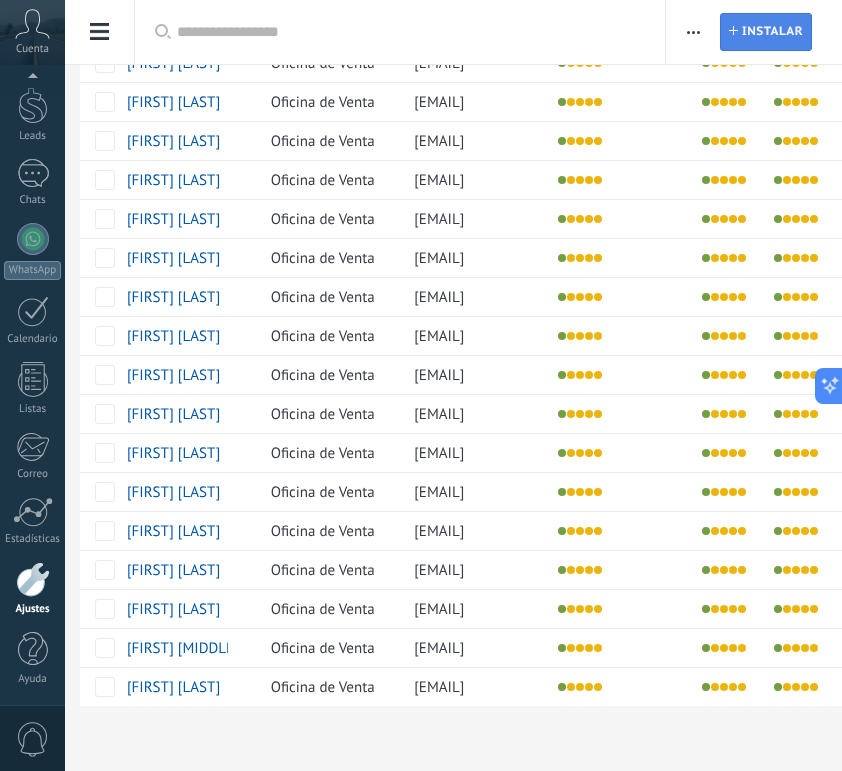 click on "Instalar" at bounding box center [772, 32] 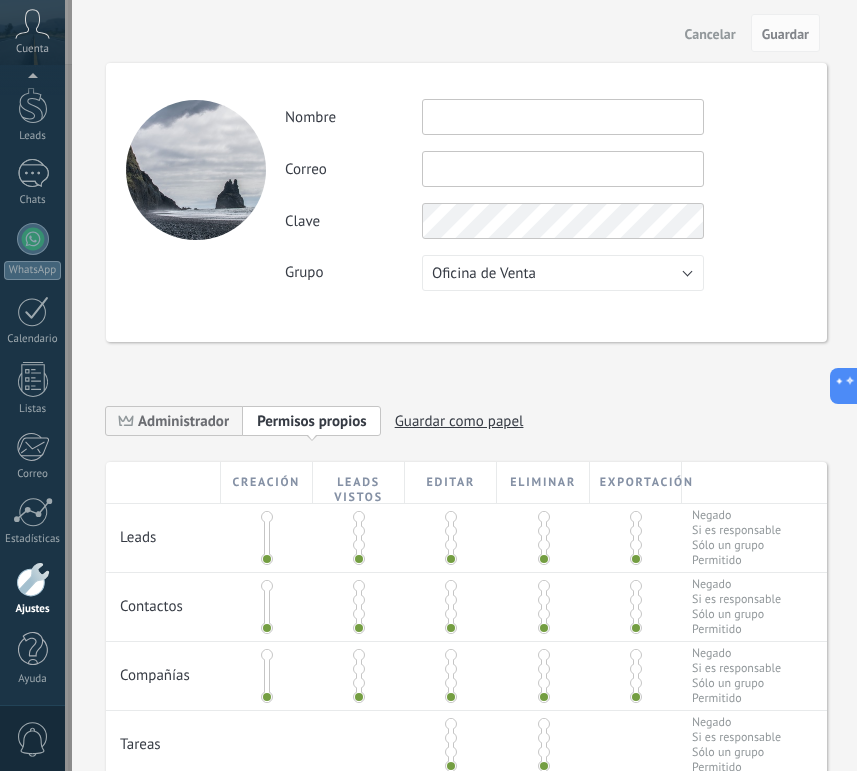 click on "Cancelar" at bounding box center [710, 34] 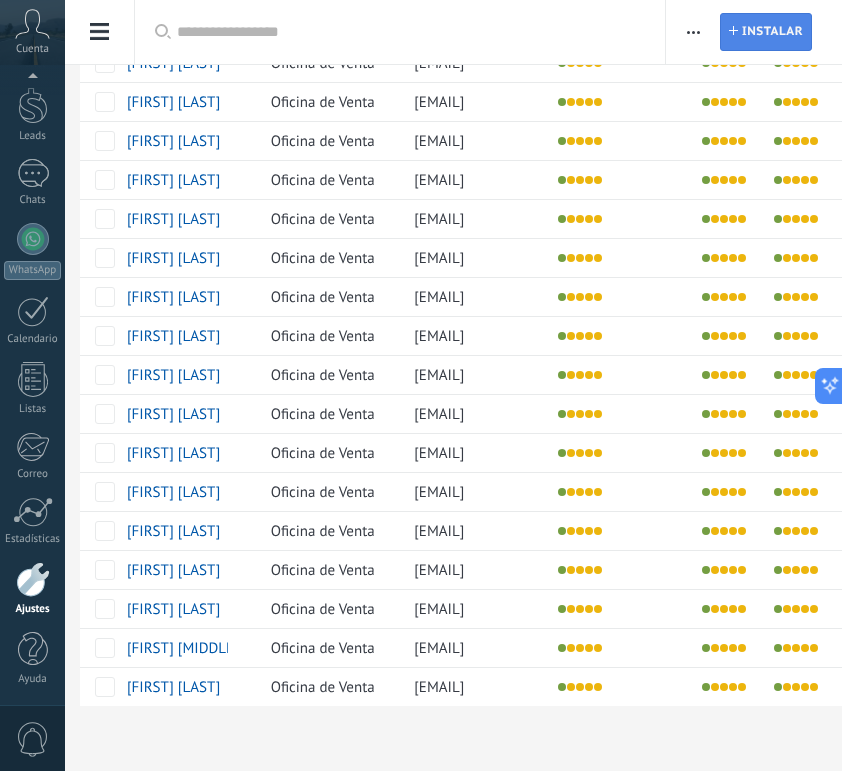 click on "Instalar" at bounding box center [772, 32] 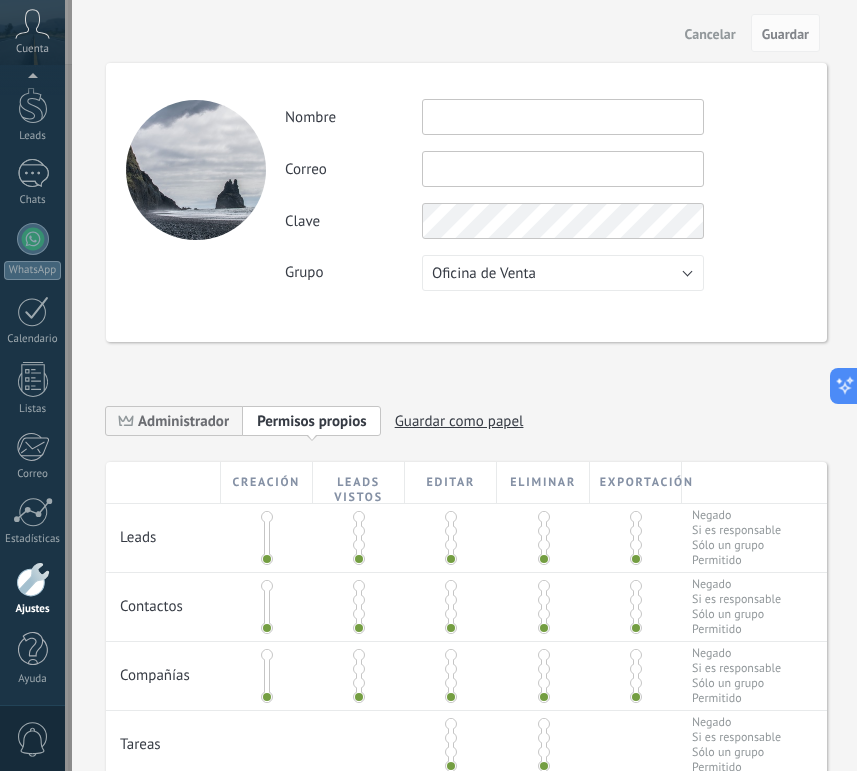 click at bounding box center [563, 169] 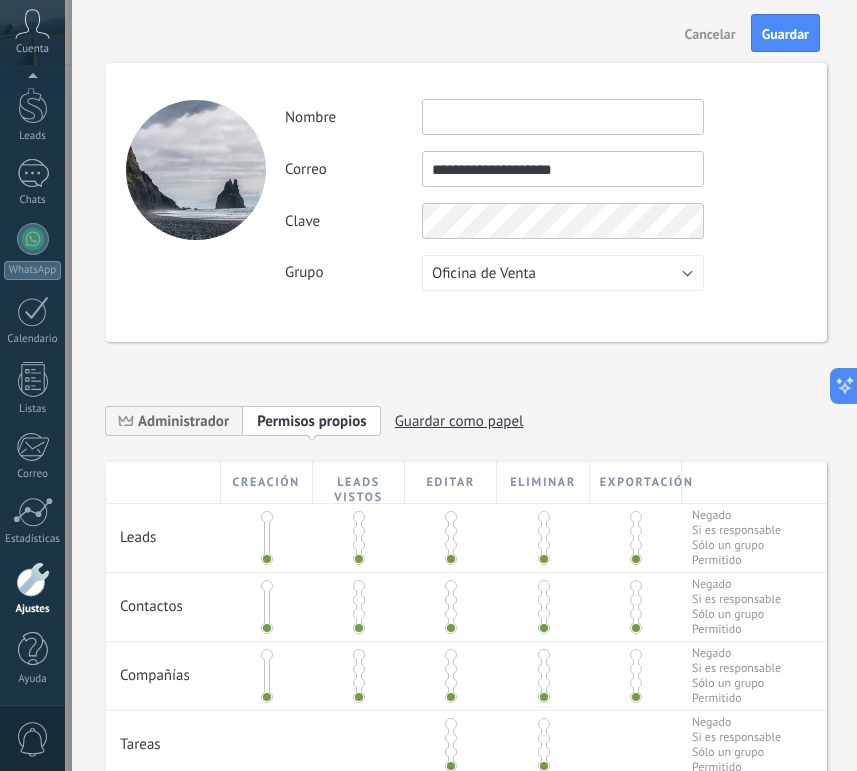 type on "**********" 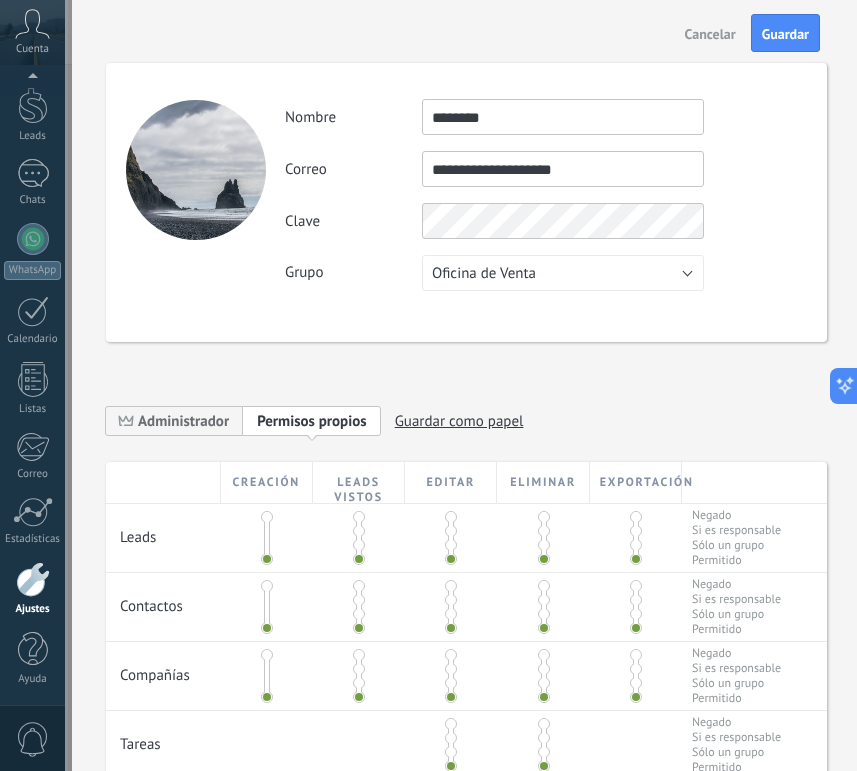 type on "********" 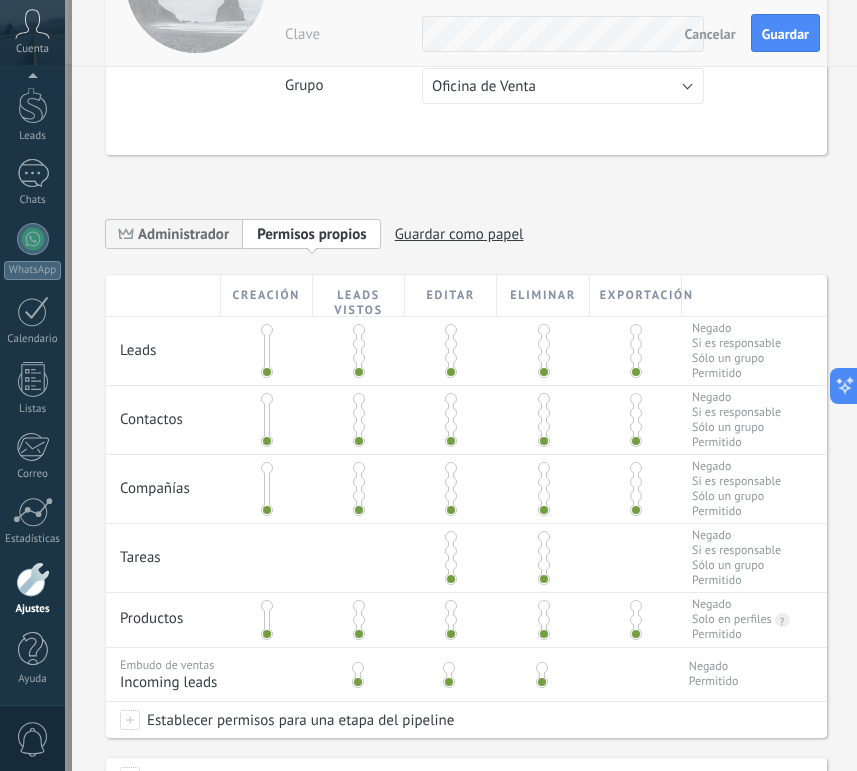 scroll, scrollTop: 247, scrollLeft: 0, axis: vertical 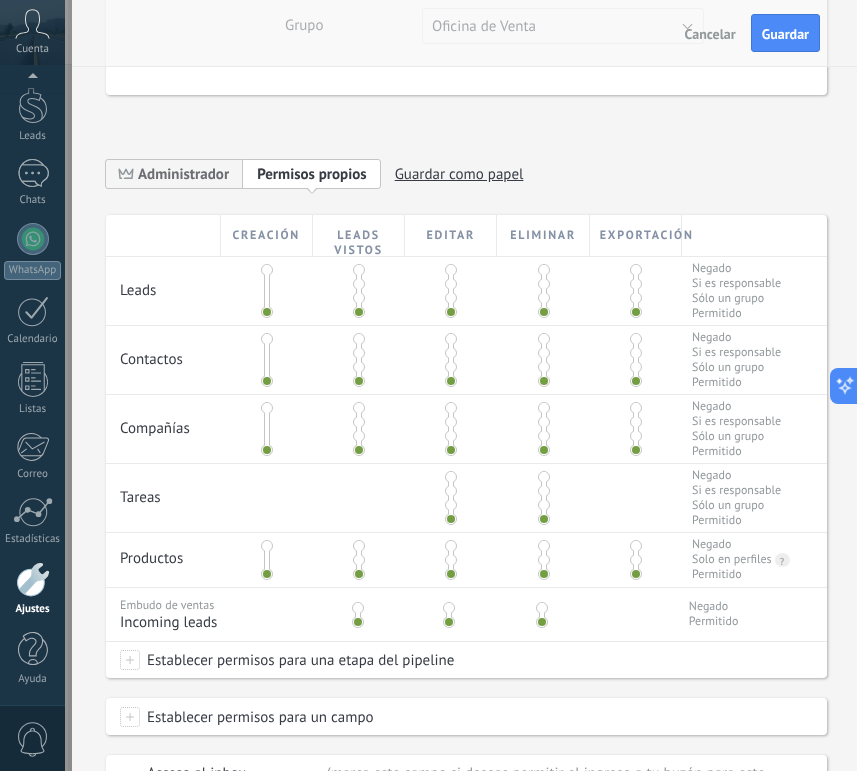 click at bounding box center (359, 284) 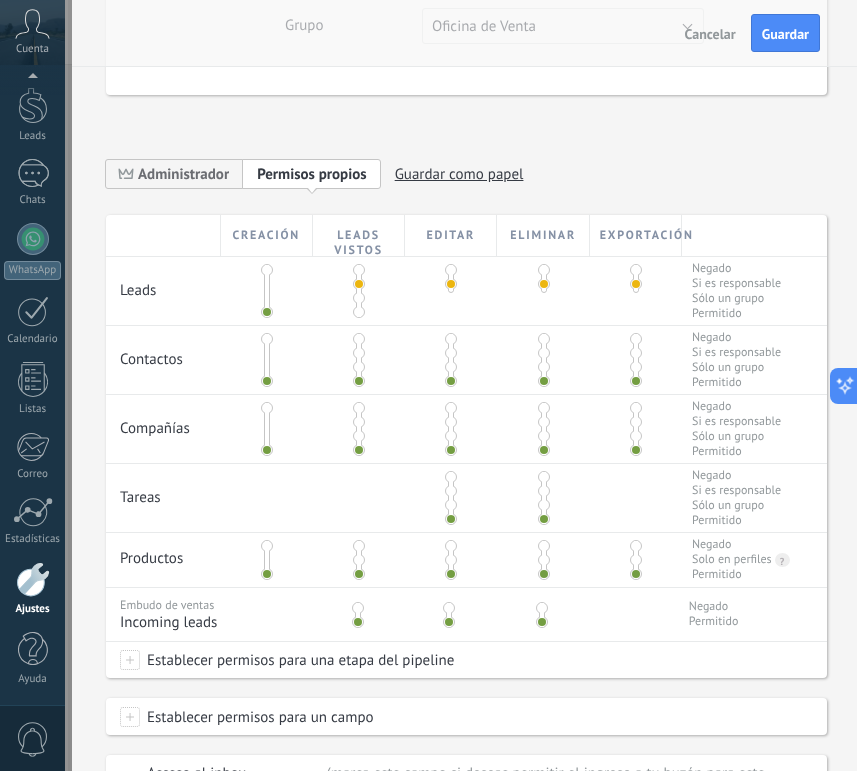 click at bounding box center (359, 353) 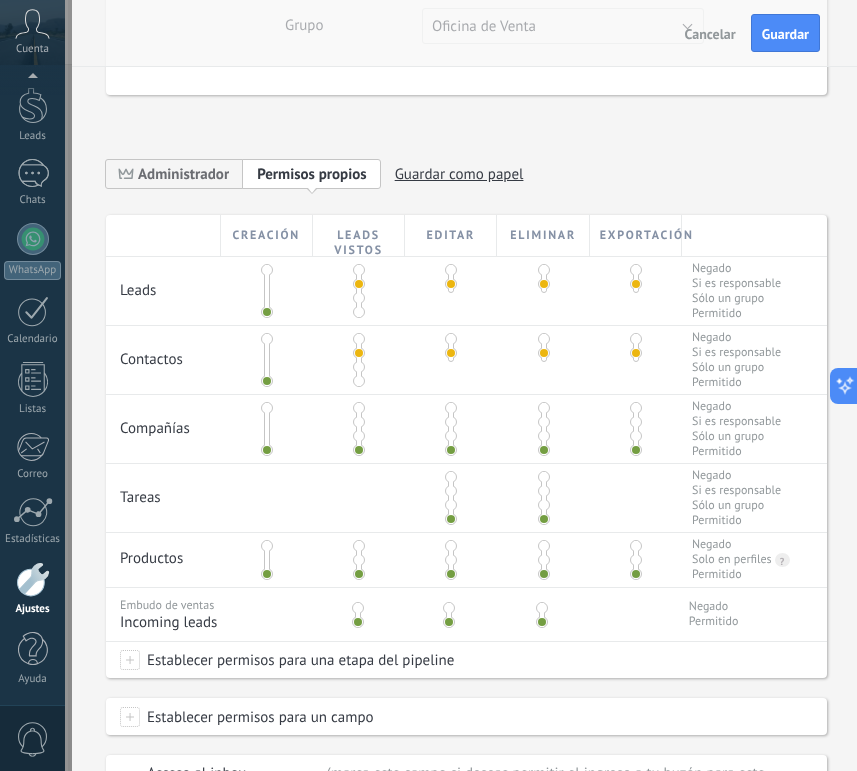 click at bounding box center (359, 422) 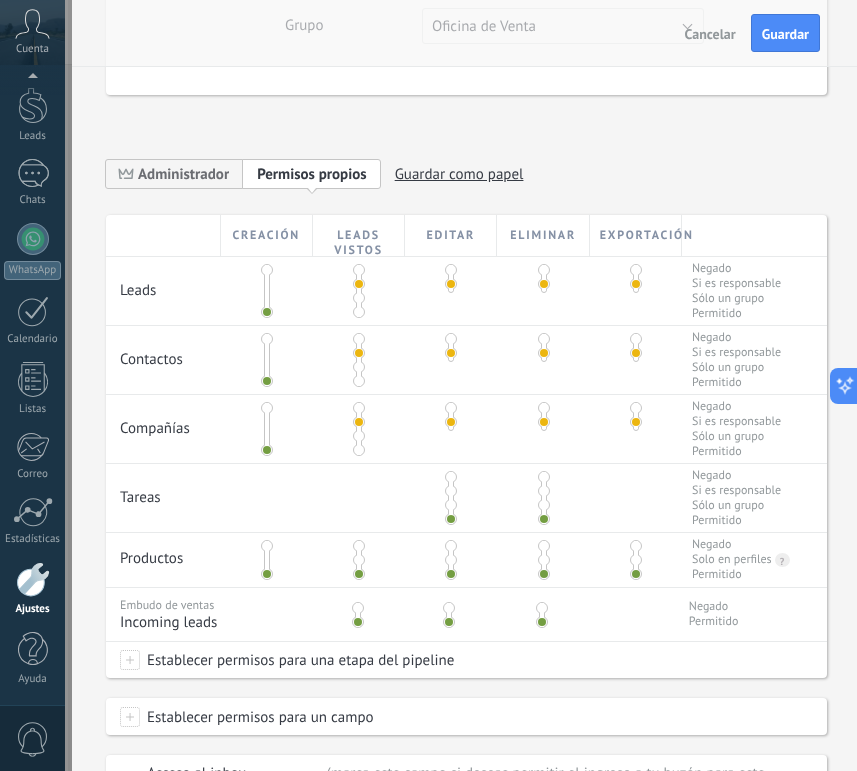 click at bounding box center [451, 491] 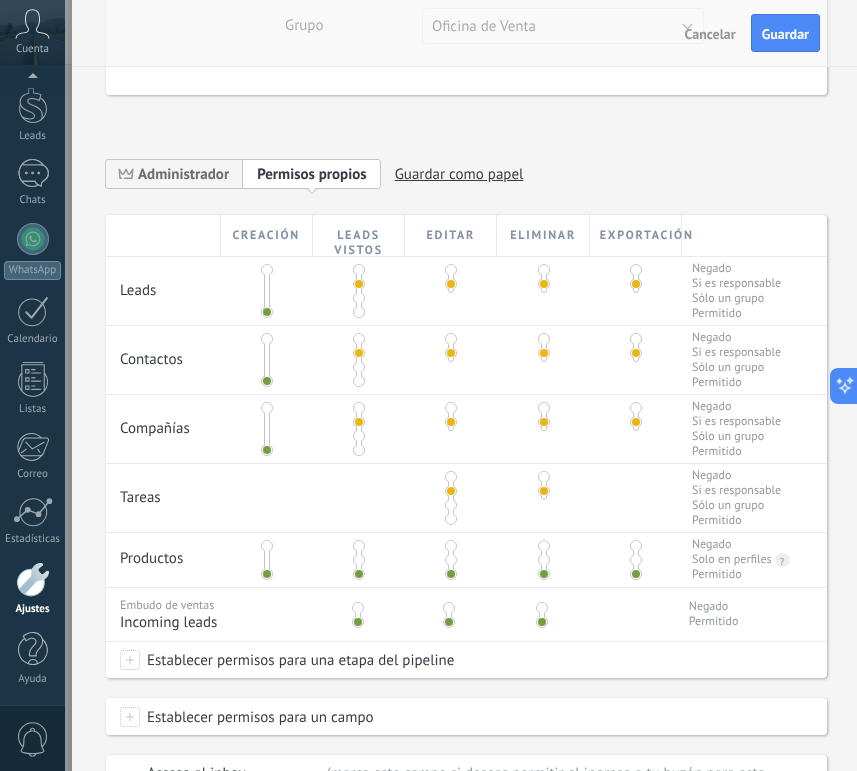 click at bounding box center [359, 560] 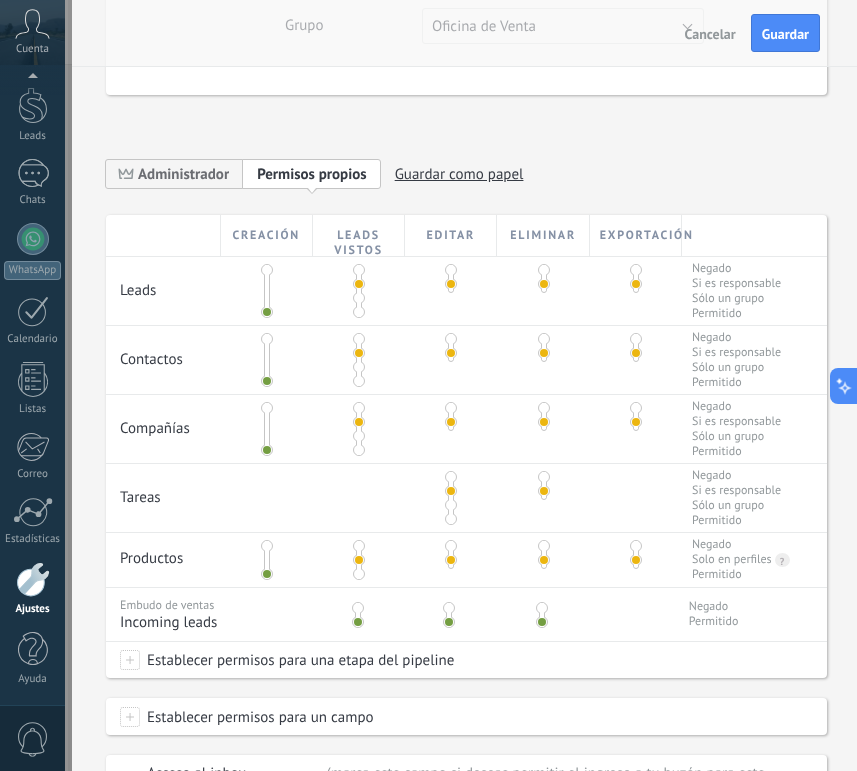 click at bounding box center [358, 608] 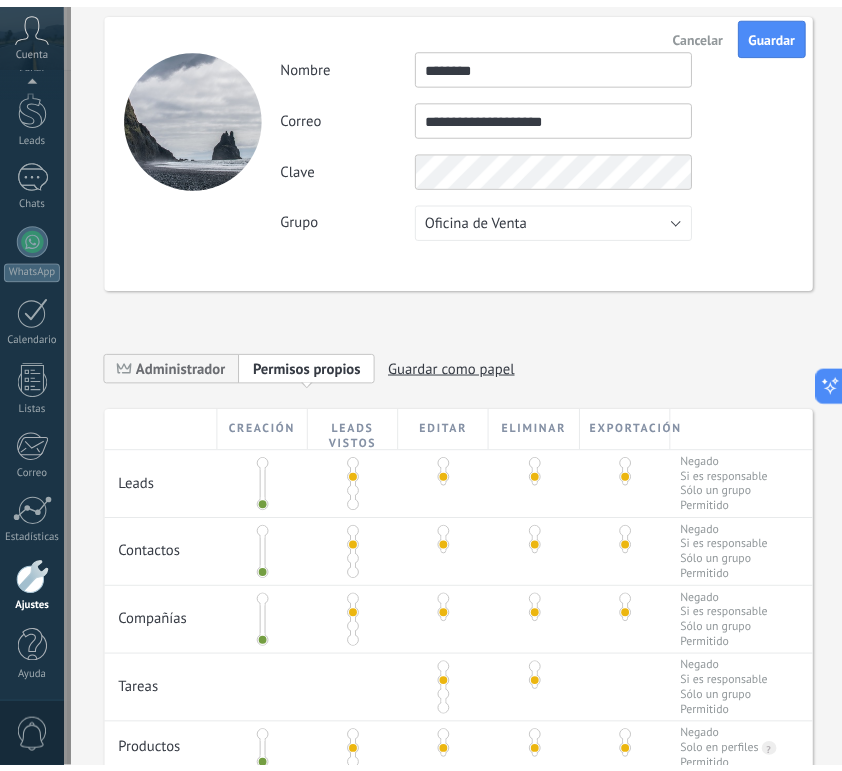 scroll, scrollTop: 0, scrollLeft: 0, axis: both 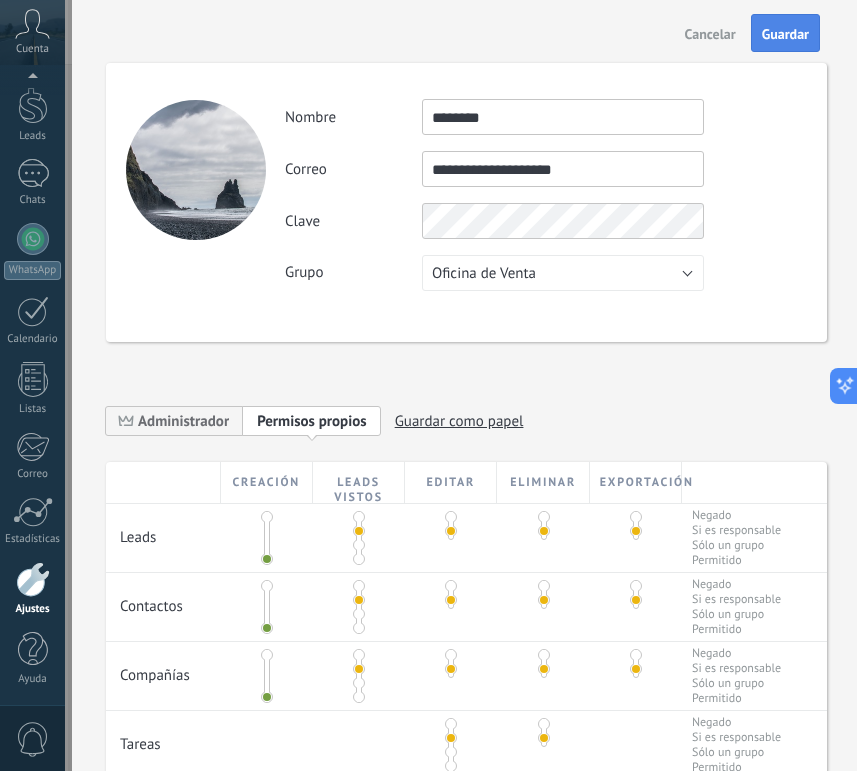 click on "Guardar" at bounding box center (785, 34) 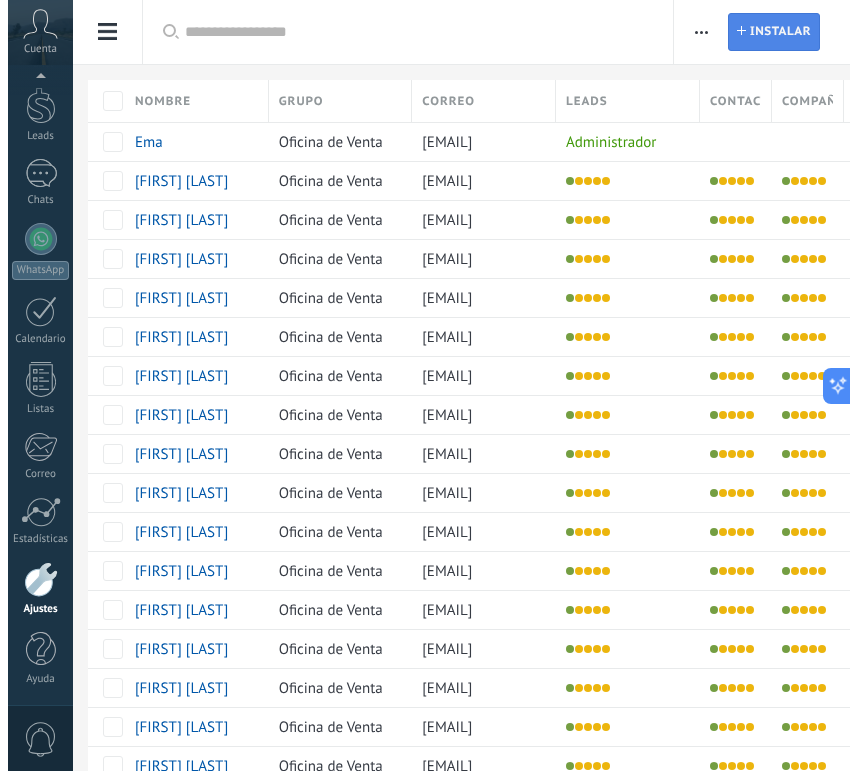 scroll, scrollTop: 352, scrollLeft: 0, axis: vertical 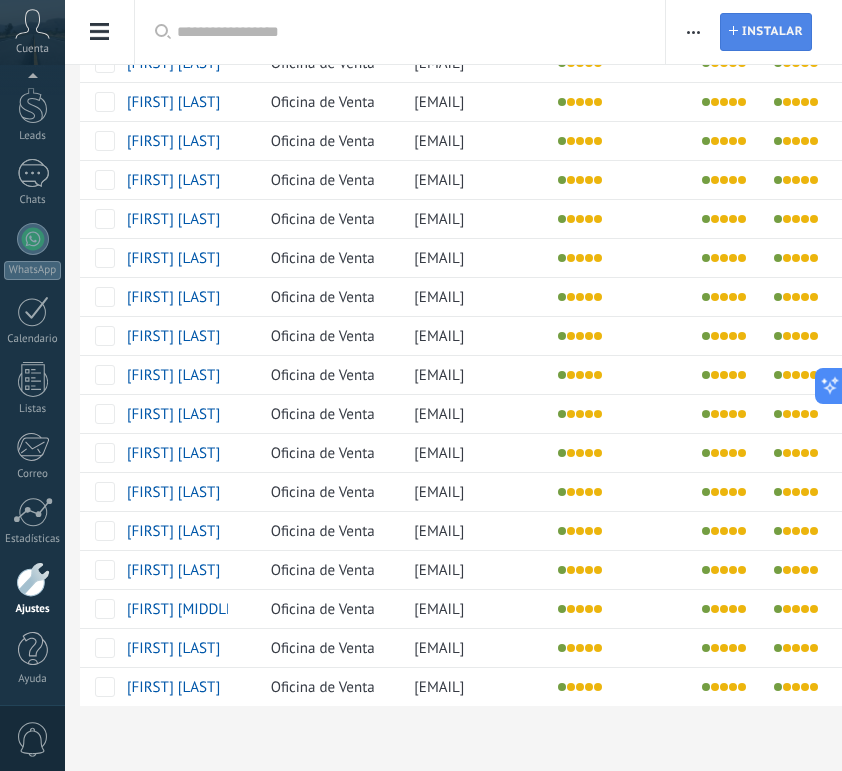 click on "Instalar" at bounding box center (772, 32) 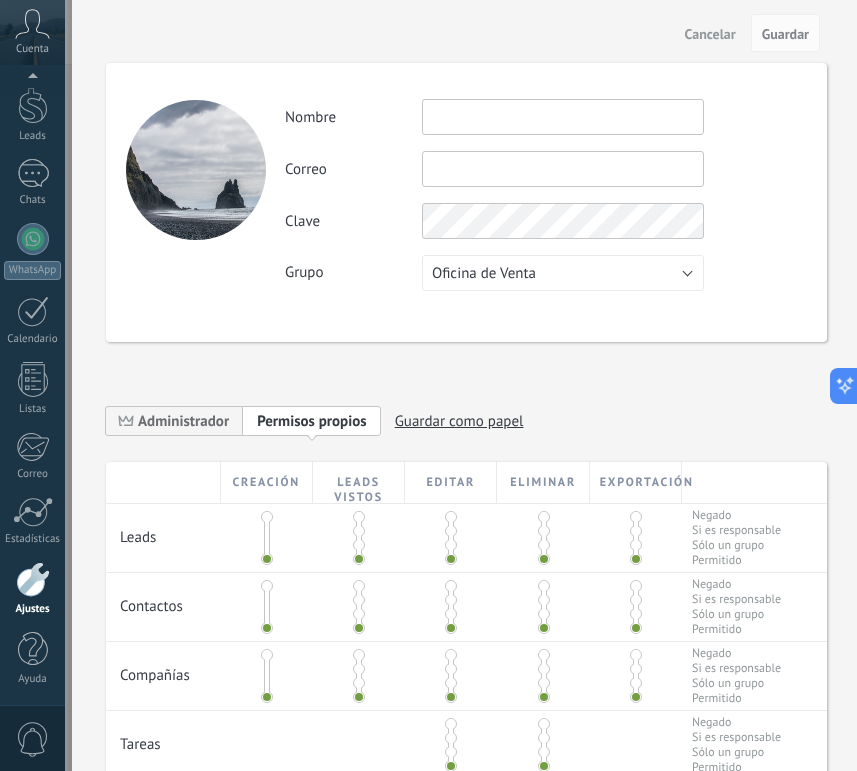 click at bounding box center [563, 117] 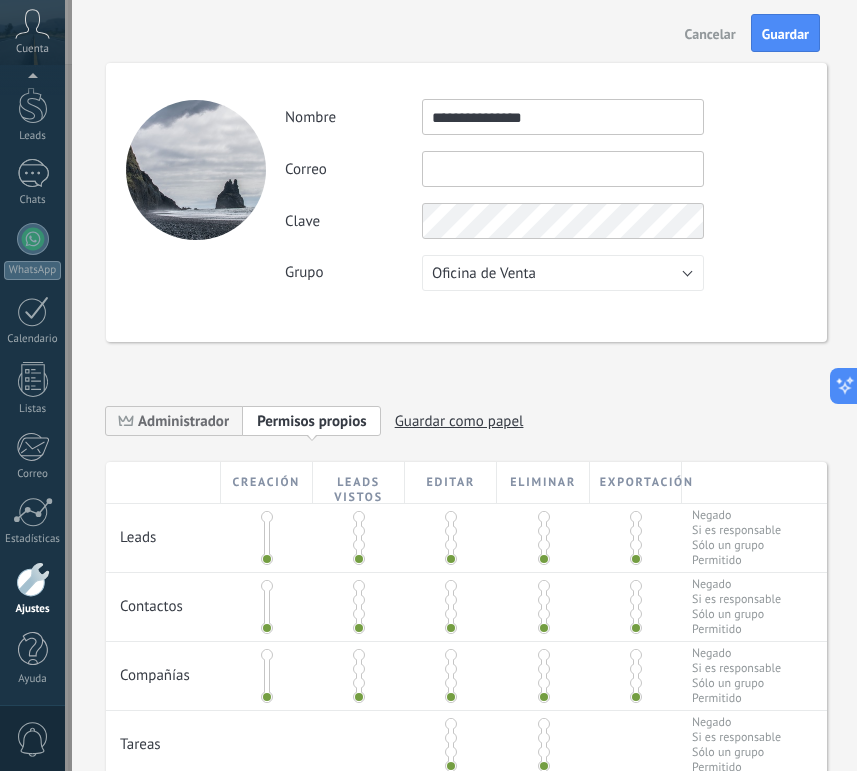 type on "**********" 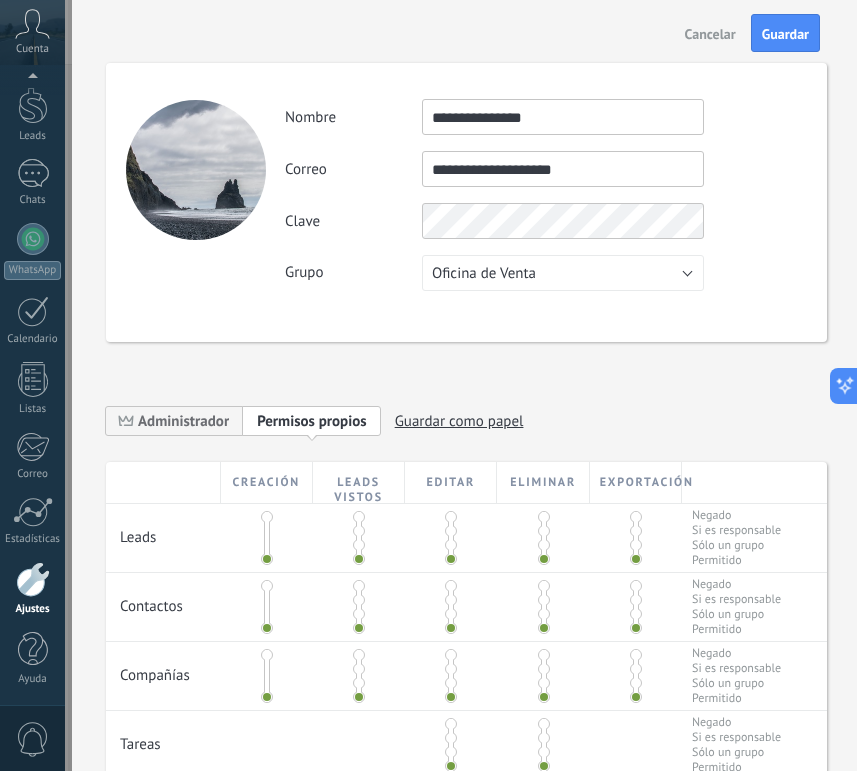 click on "**********" at bounding box center [563, 117] 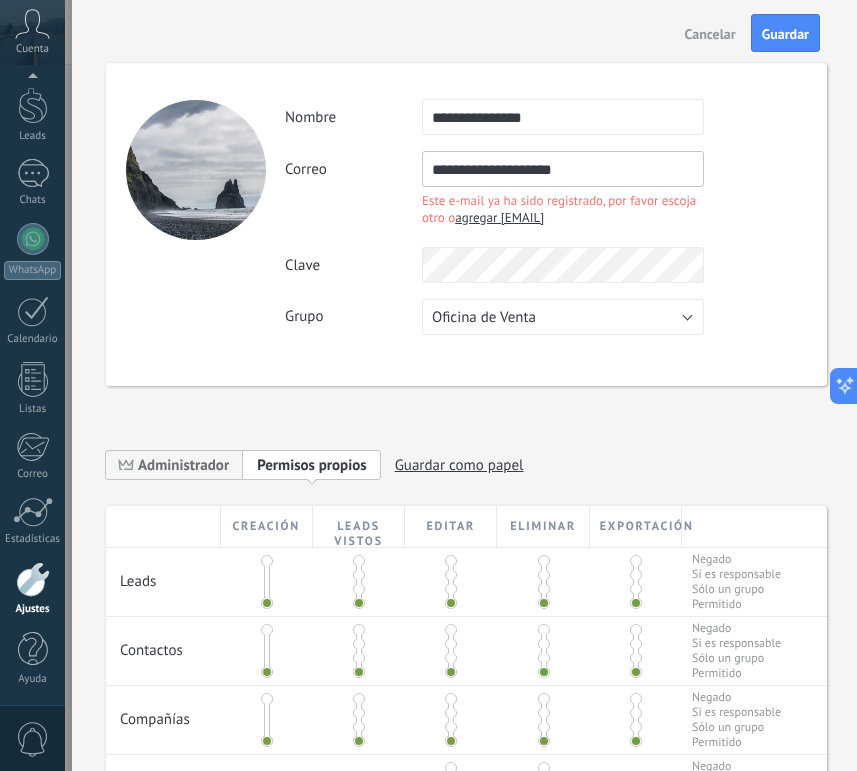 click on "**********" at bounding box center (563, 169) 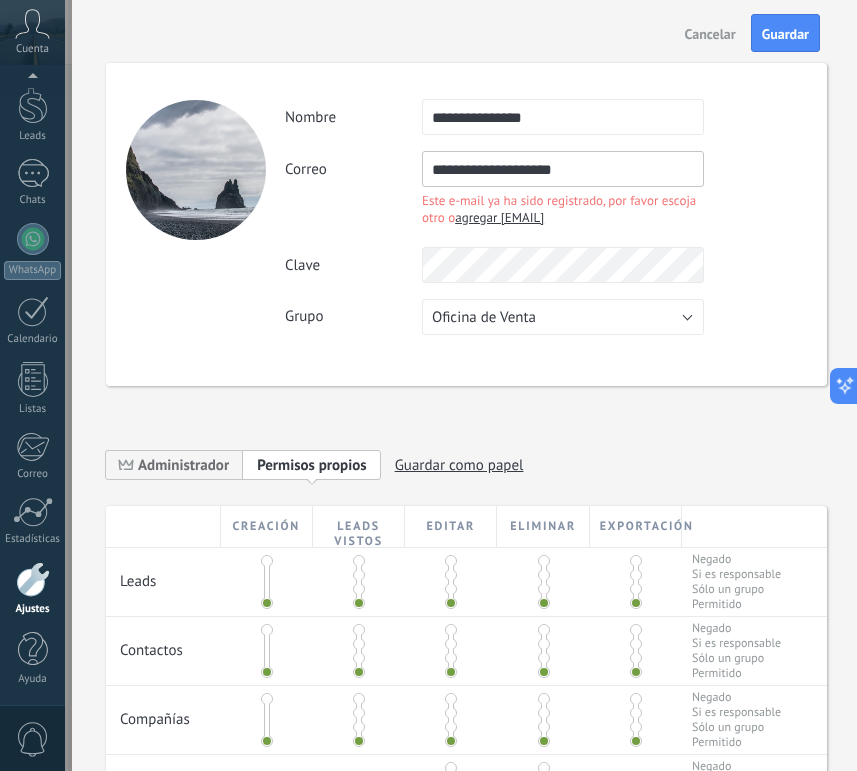 type on "**********" 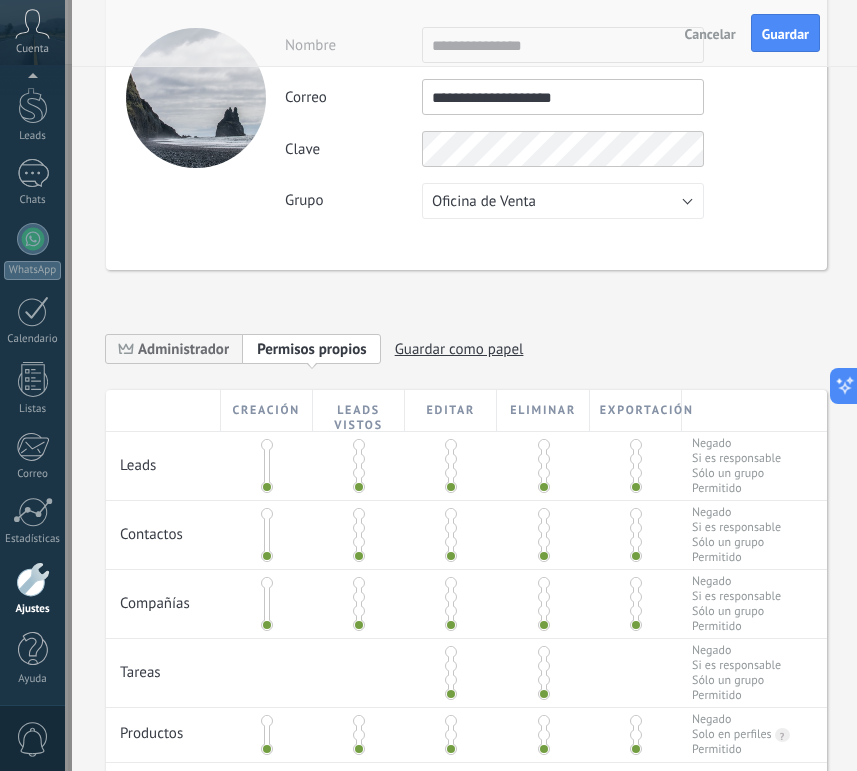 scroll, scrollTop: 154, scrollLeft: 0, axis: vertical 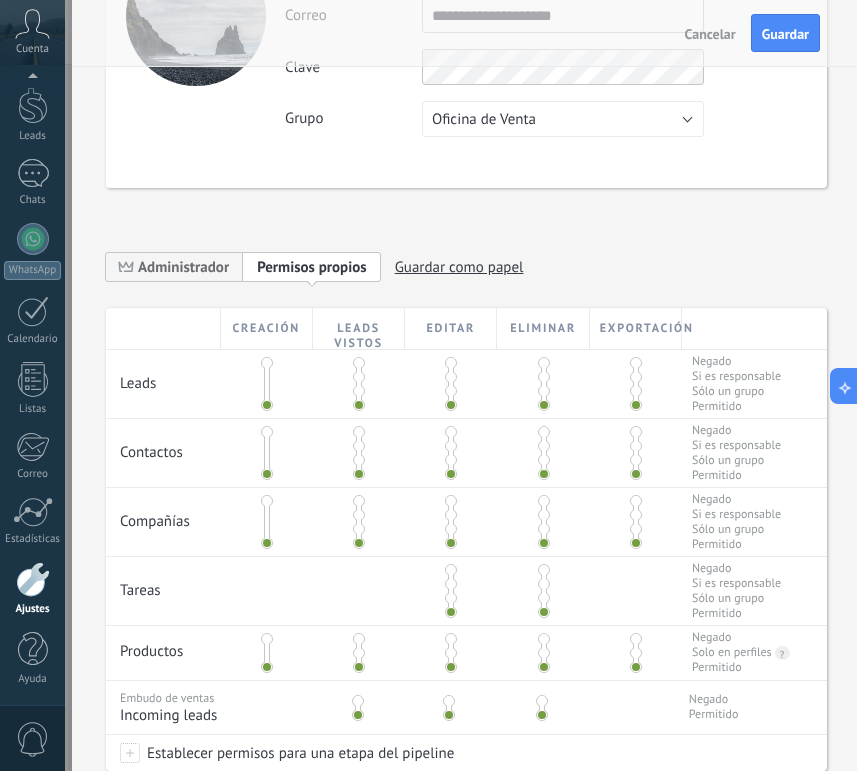 click at bounding box center [359, 377] 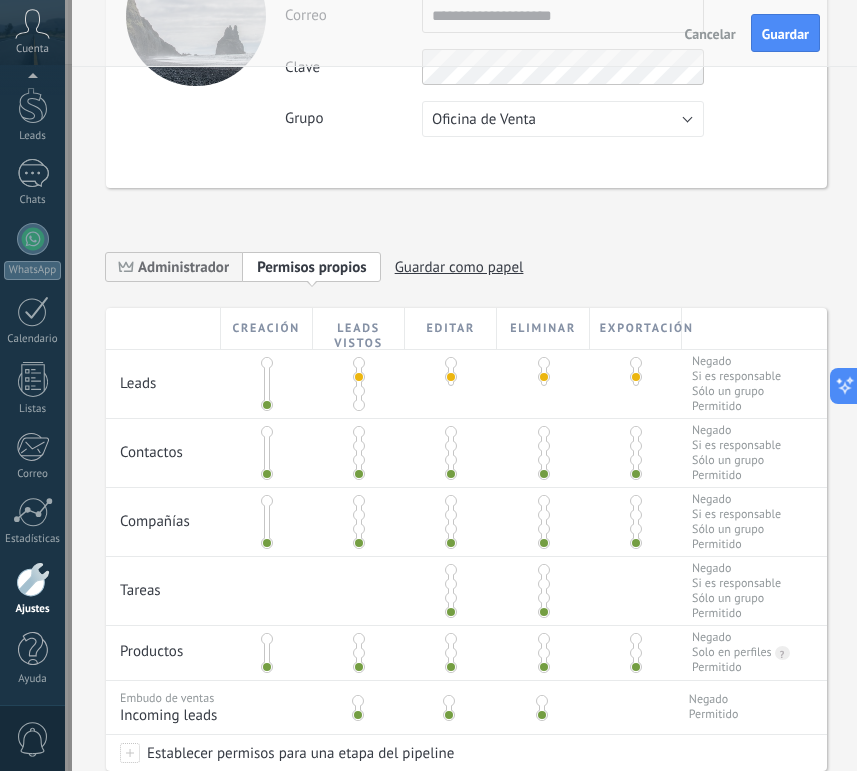 click at bounding box center [359, 446] 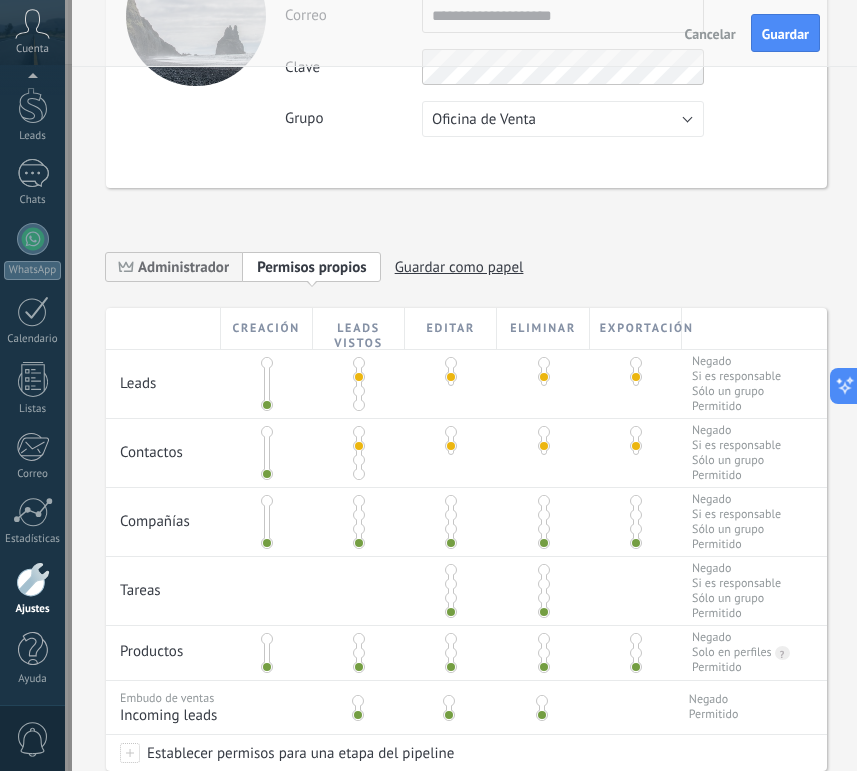 click at bounding box center (359, 515) 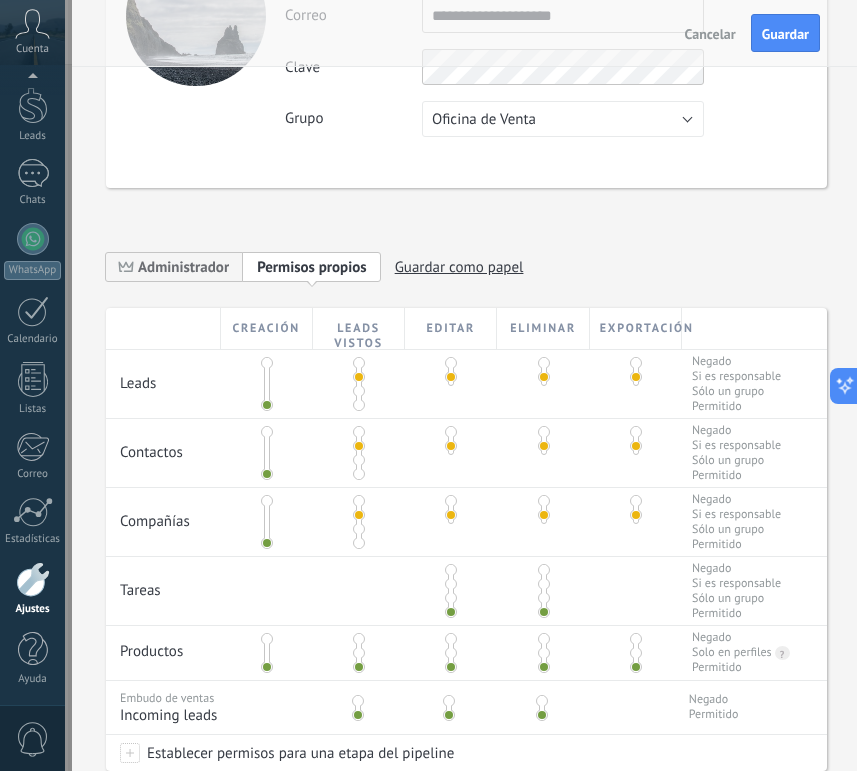 click at bounding box center (451, 584) 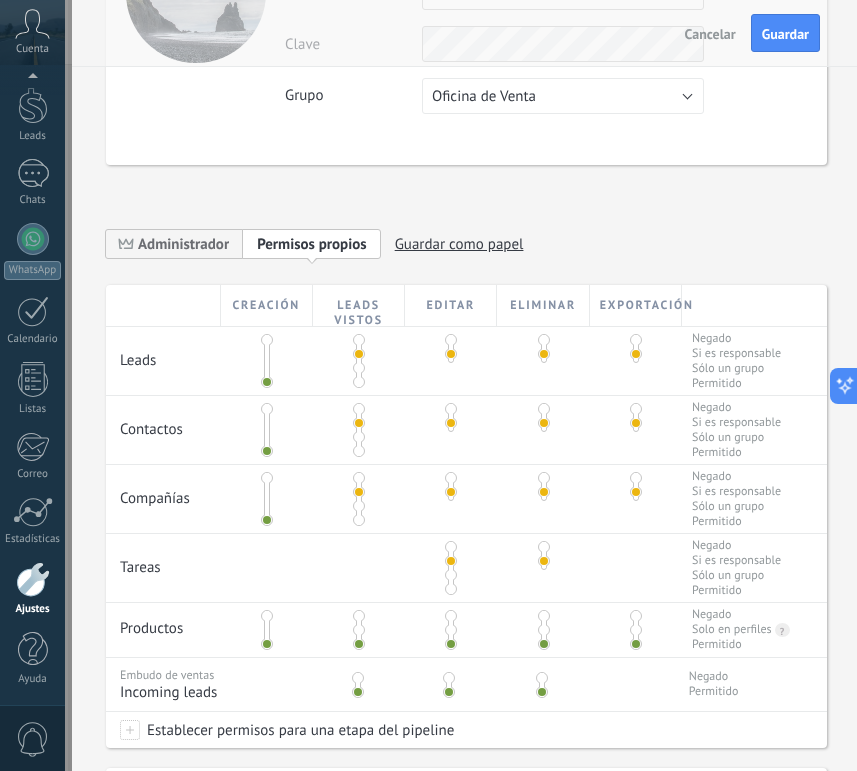 scroll, scrollTop: 198, scrollLeft: 0, axis: vertical 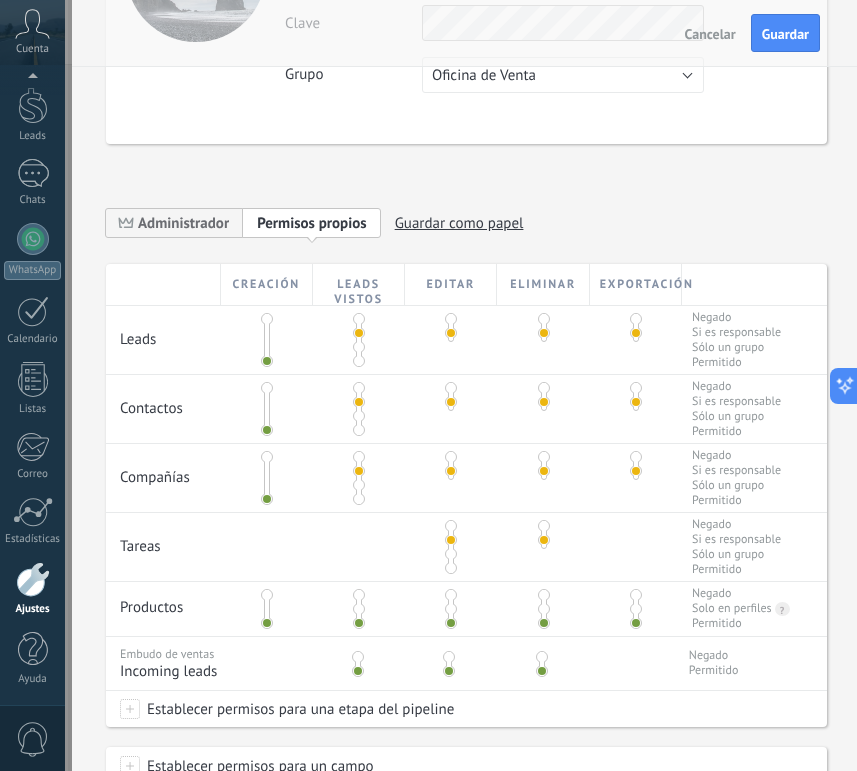 click at bounding box center [359, 609] 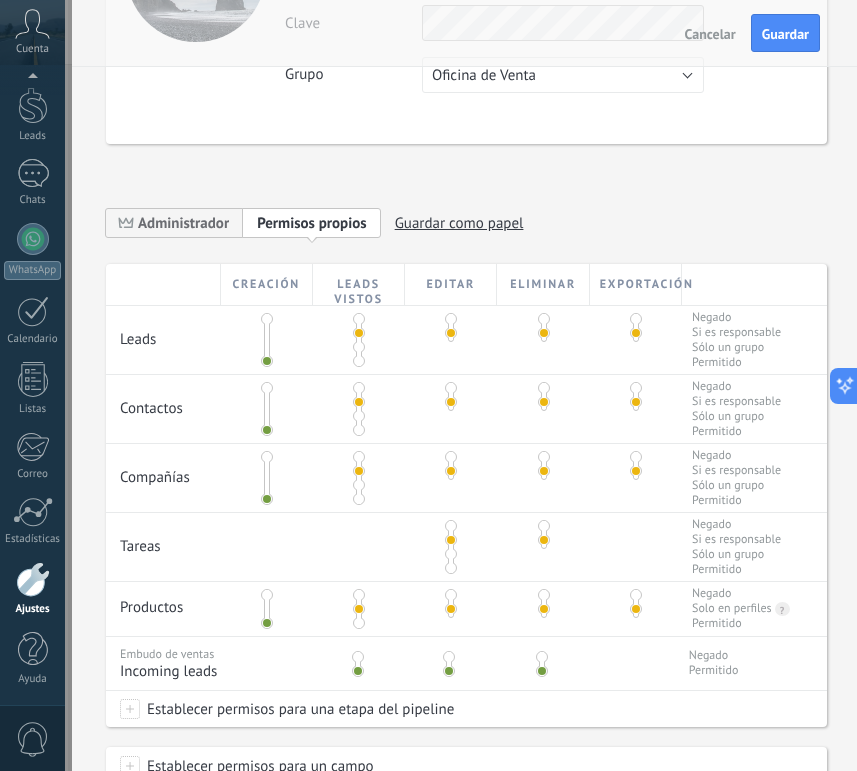 click at bounding box center (358, 657) 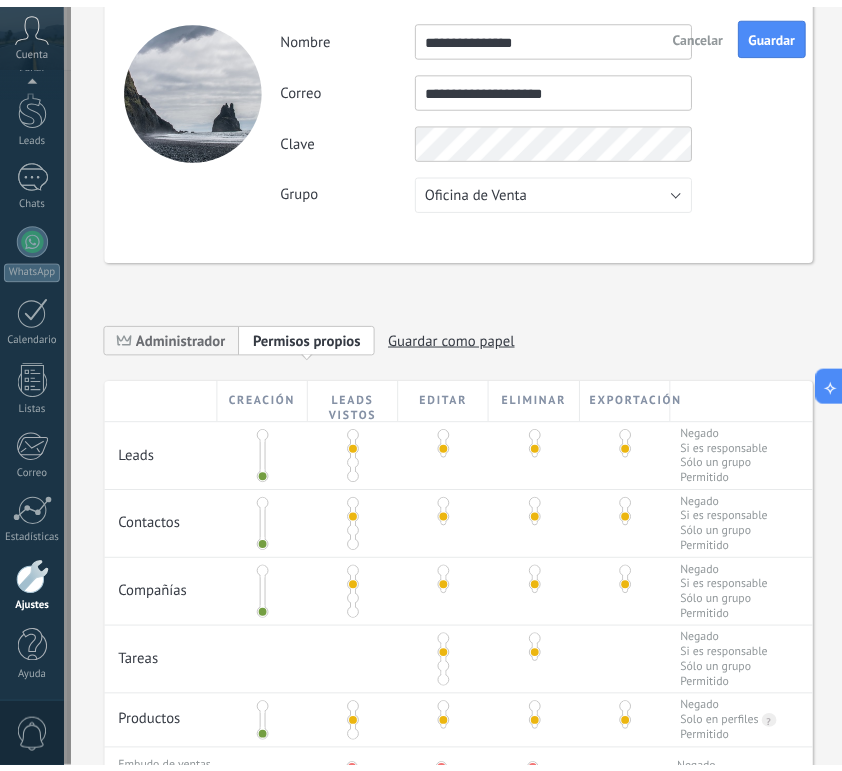 scroll, scrollTop: 0, scrollLeft: 0, axis: both 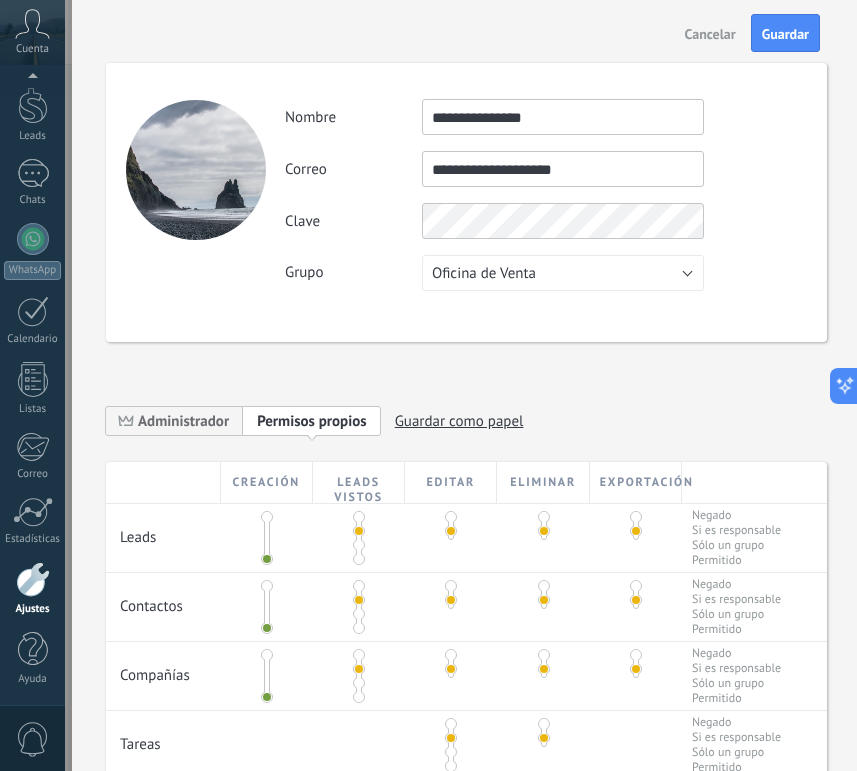click on "Cancelar Guardar" at bounding box center (464, 33) 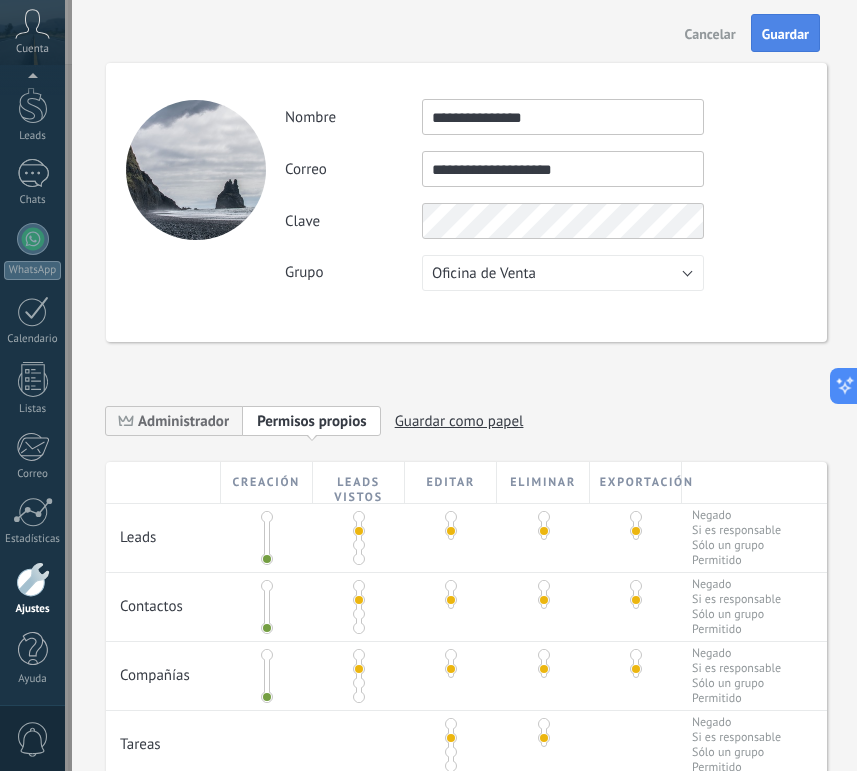 click on "Guardar" at bounding box center [785, 34] 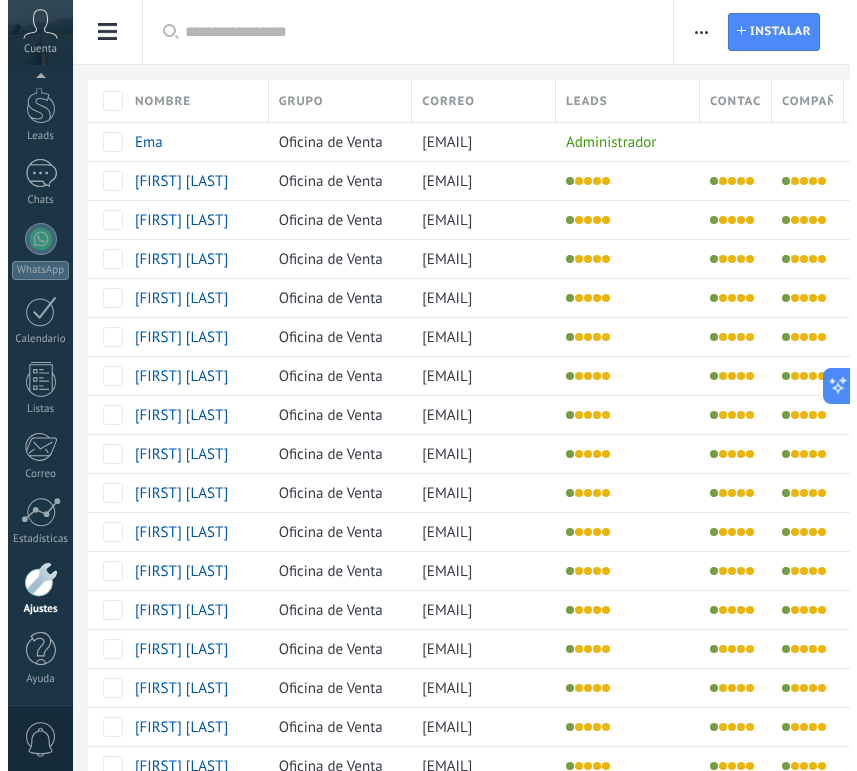 scroll, scrollTop: 391, scrollLeft: 0, axis: vertical 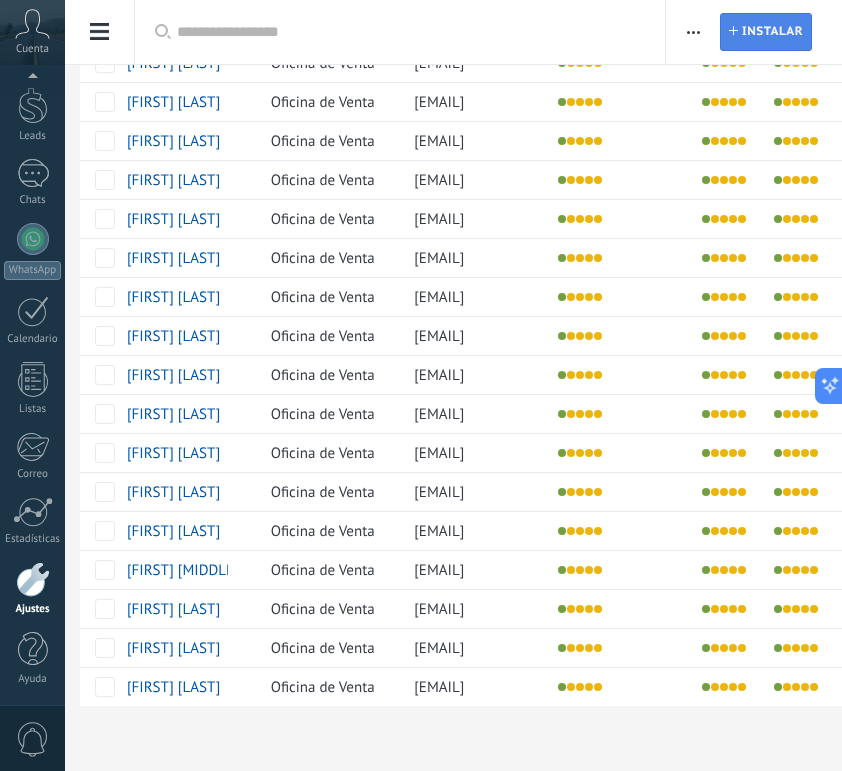 click on "Instalar" at bounding box center [772, 32] 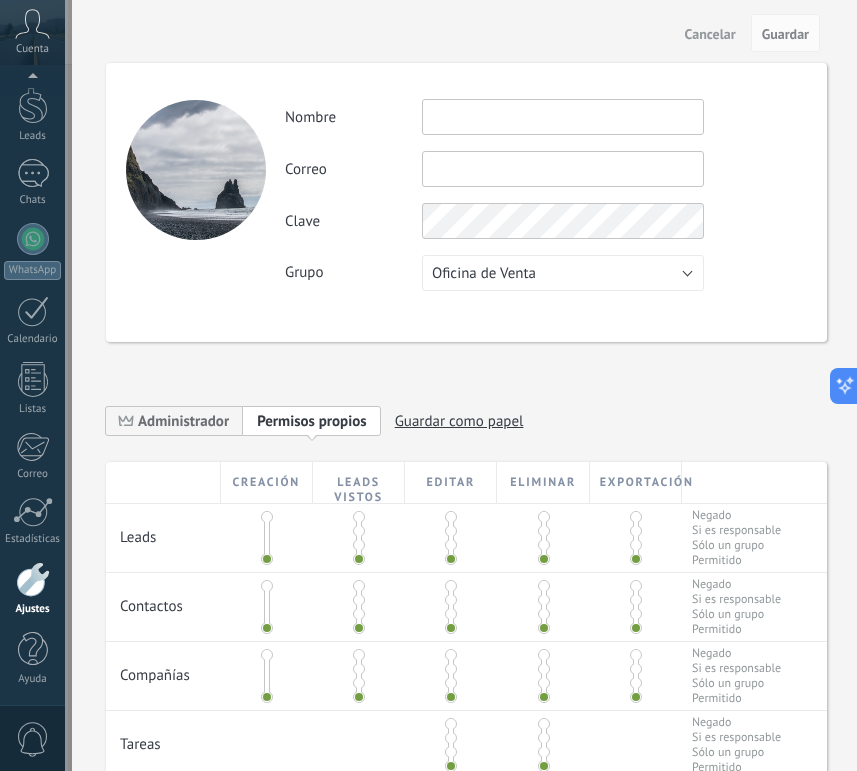 click at bounding box center [563, 117] 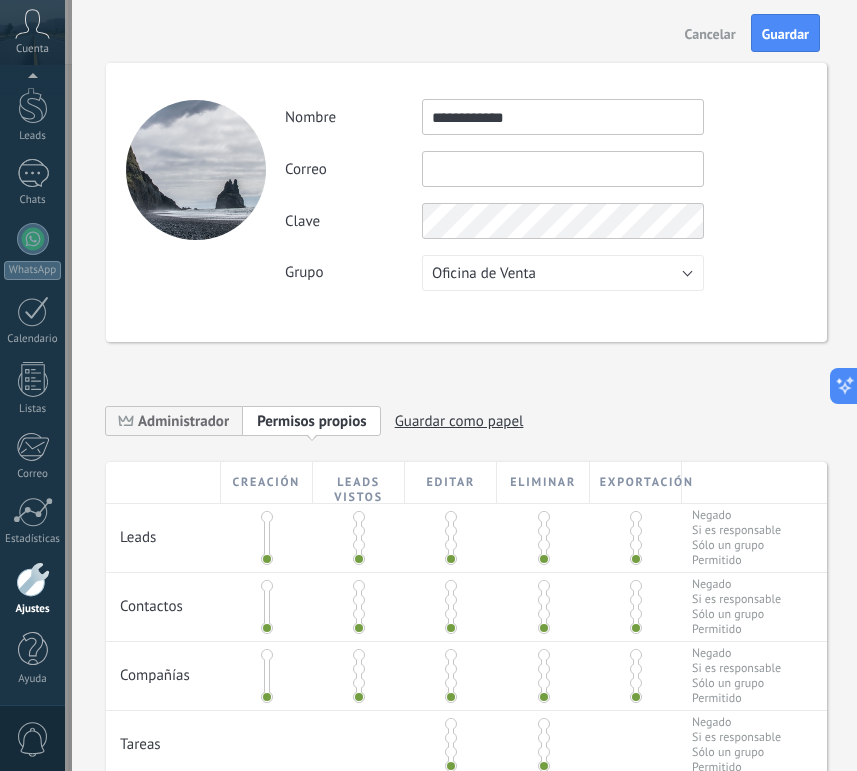 type on "**********" 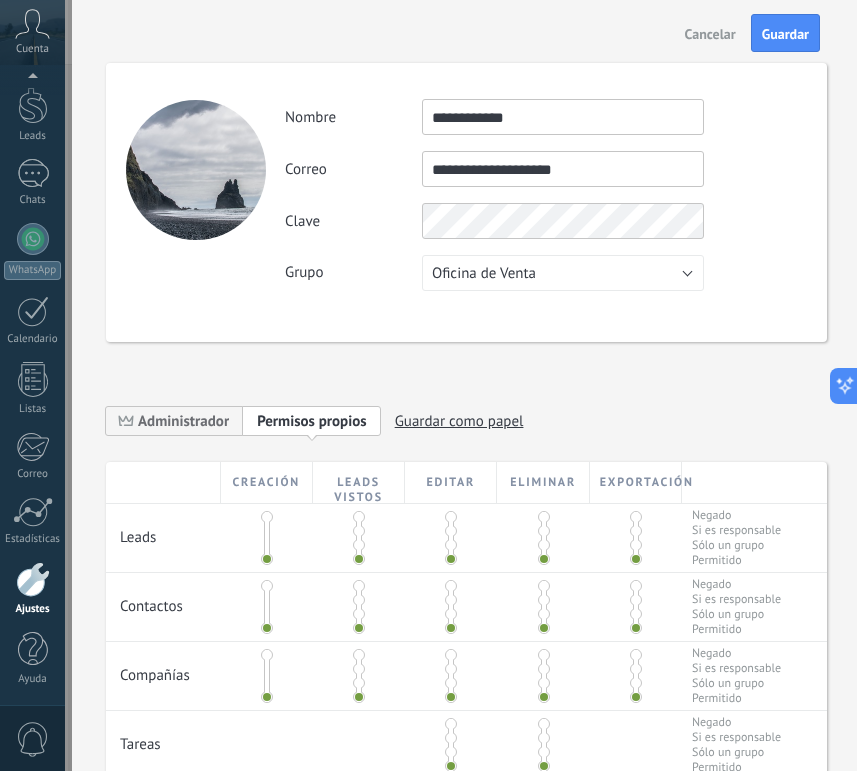 type on "**********" 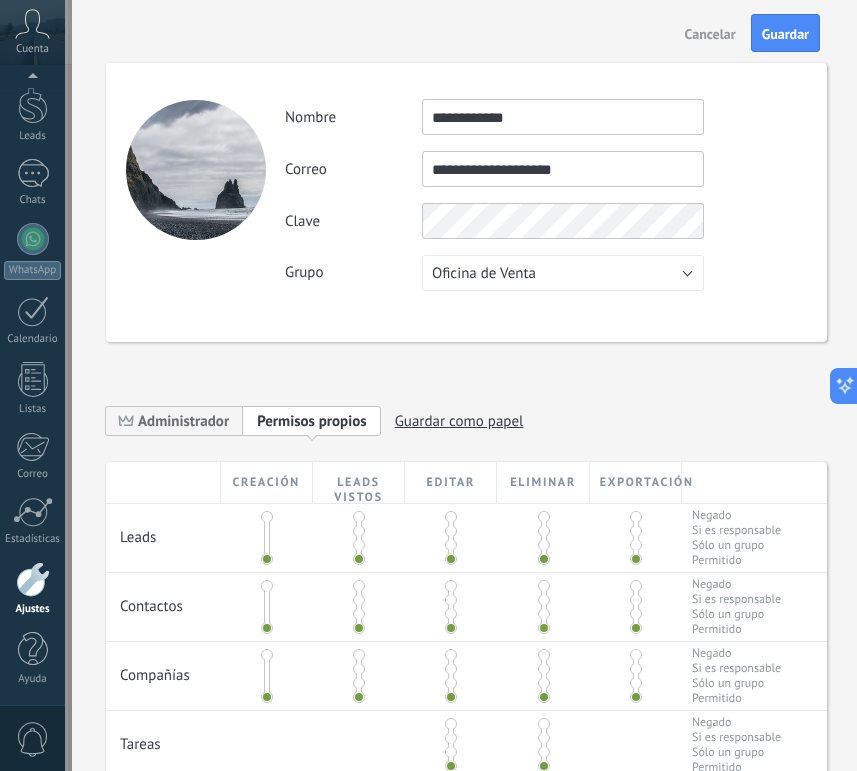 click at bounding box center [359, 531] 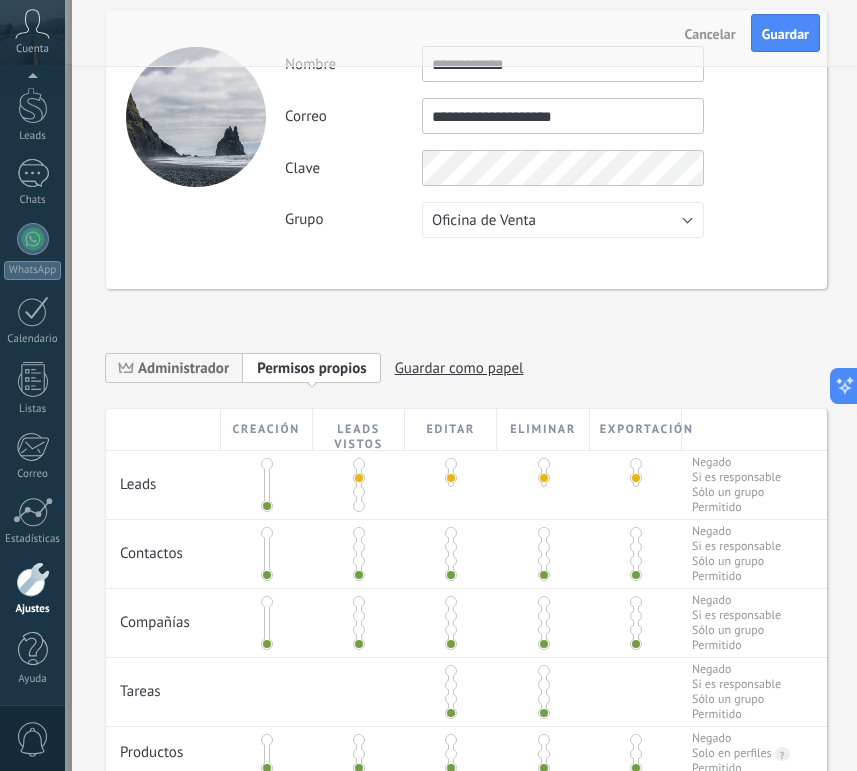 scroll, scrollTop: 112, scrollLeft: 0, axis: vertical 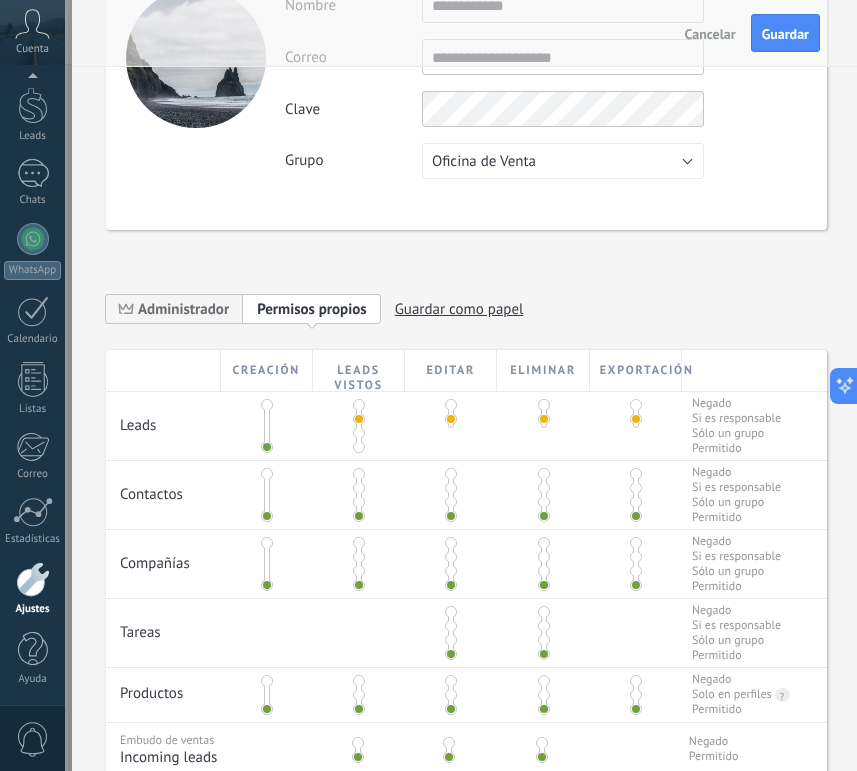 click at bounding box center [359, 488] 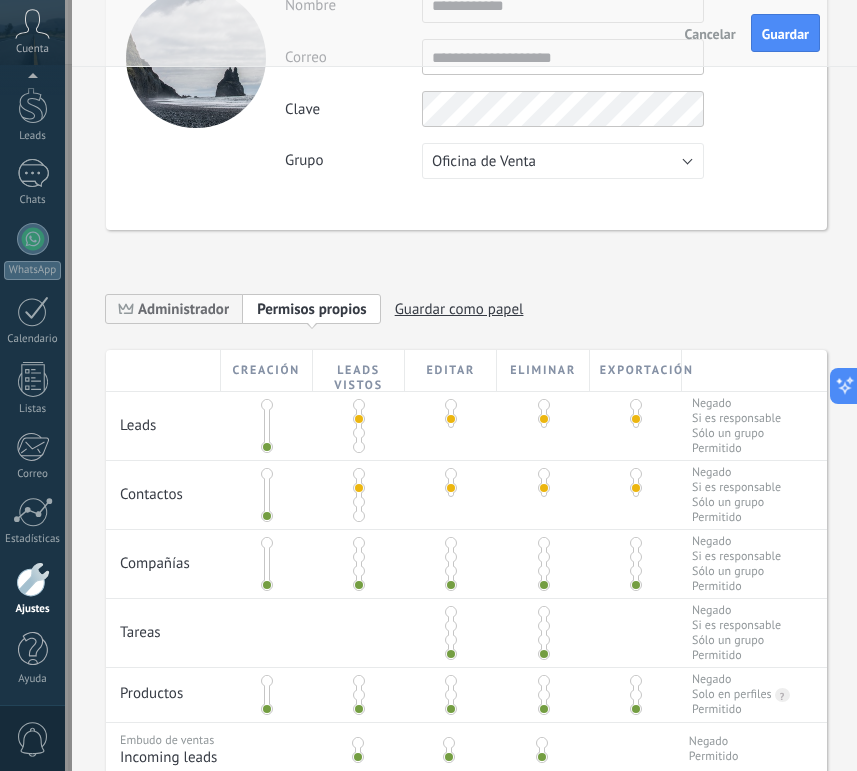click at bounding box center [359, 557] 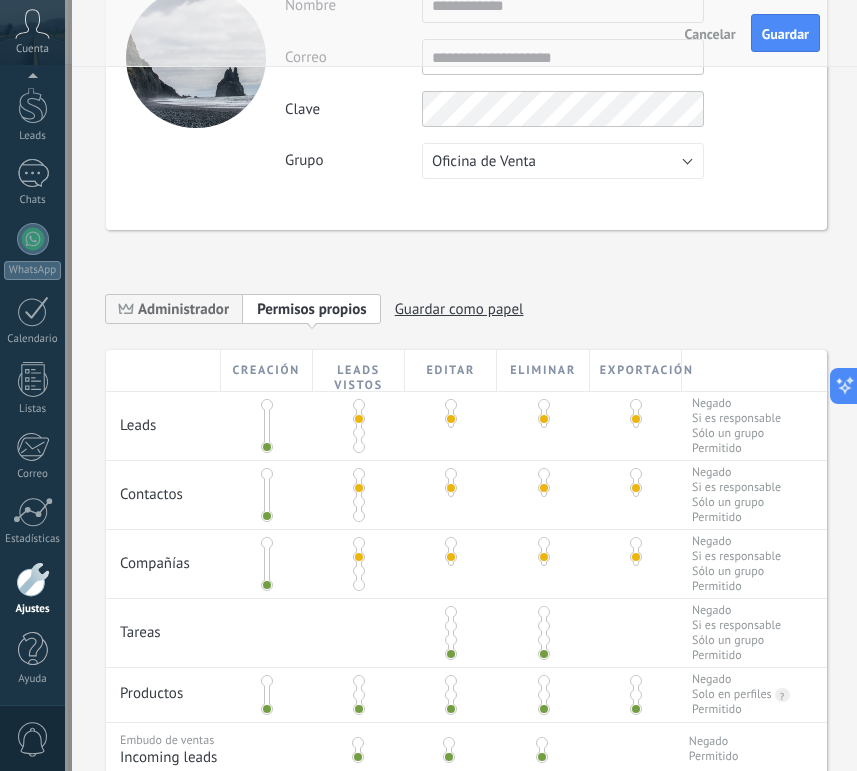 scroll, scrollTop: 200, scrollLeft: 0, axis: vertical 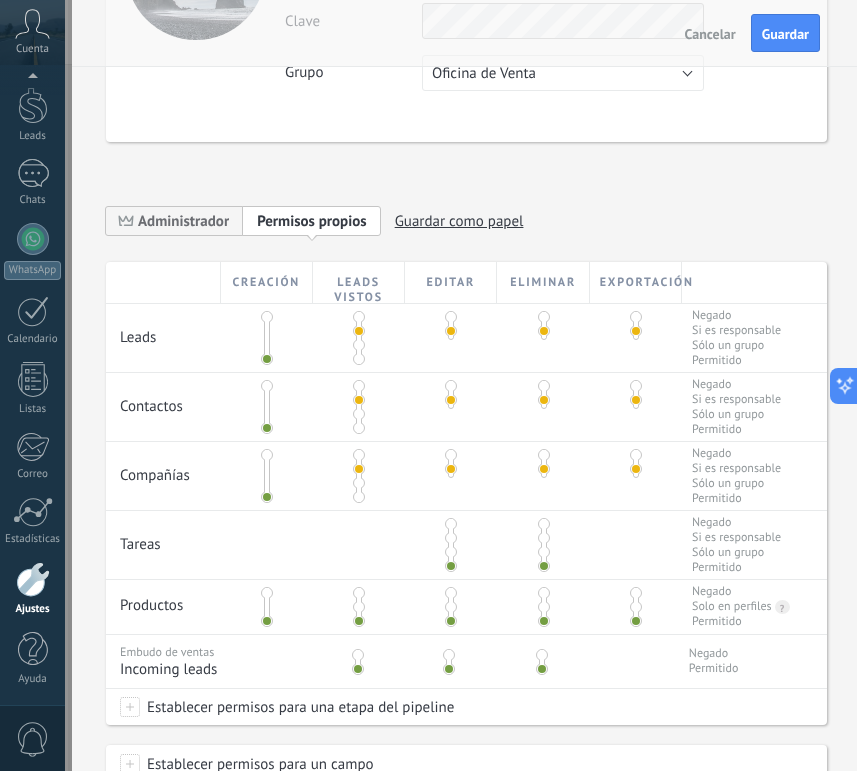 click at bounding box center (451, 538) 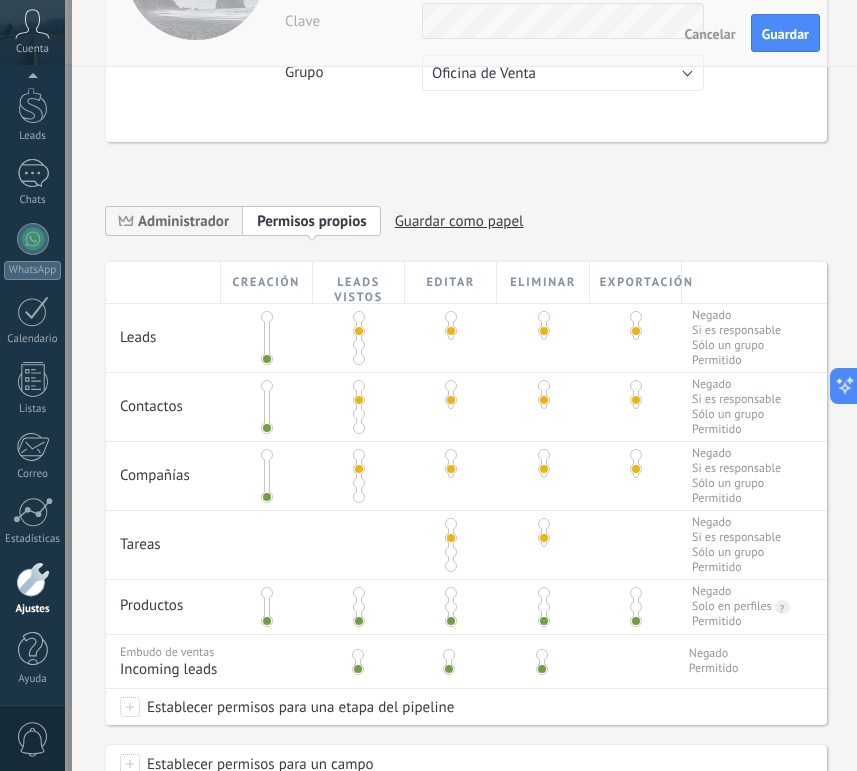 click at bounding box center (359, 607) 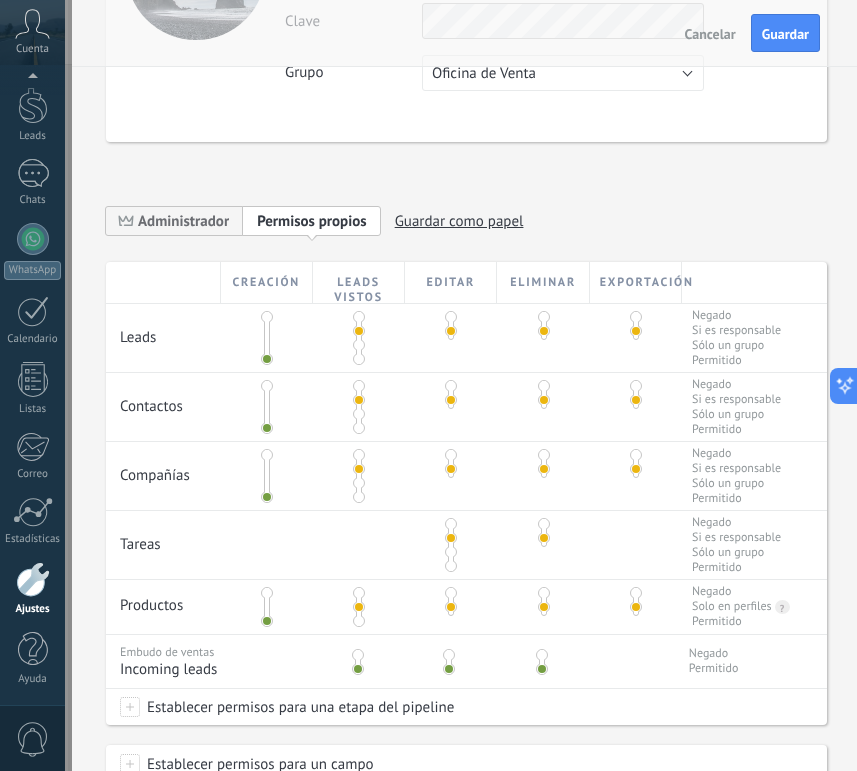 click at bounding box center (358, 655) 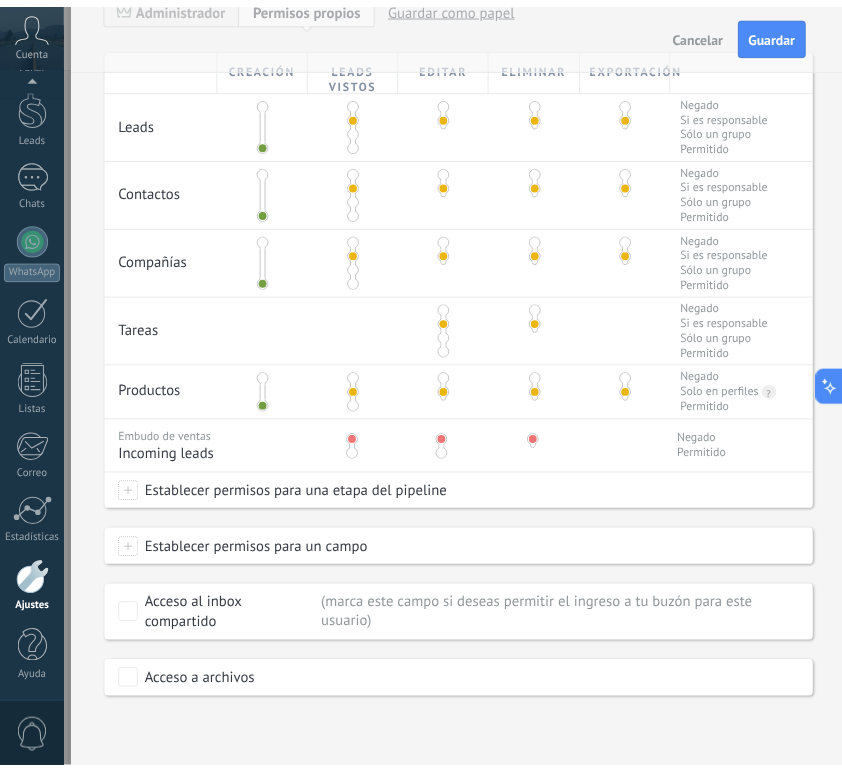 scroll, scrollTop: 0, scrollLeft: 0, axis: both 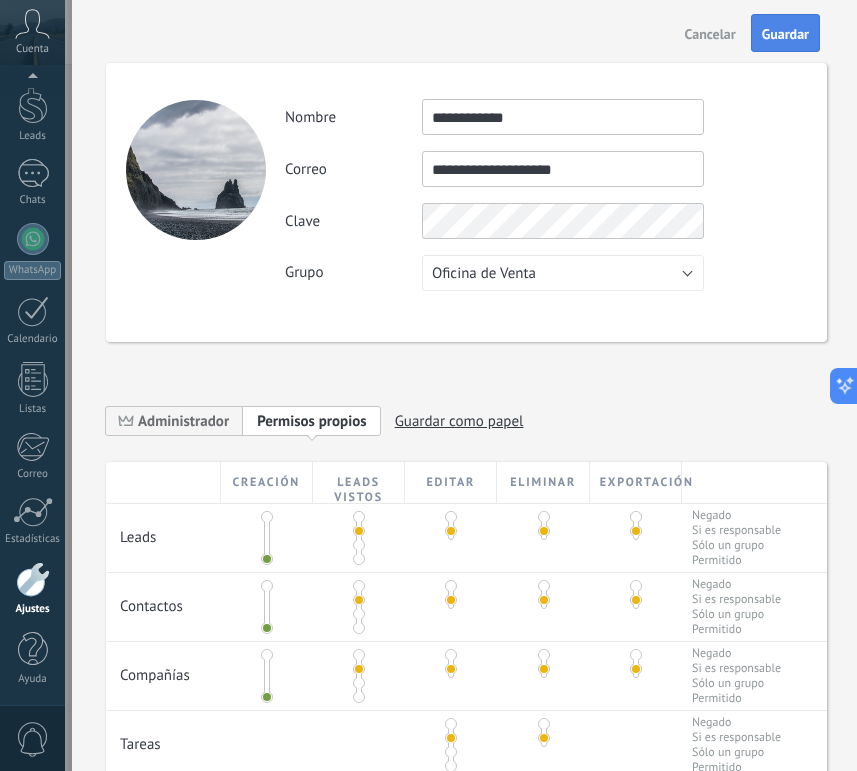 click on "Guardar" at bounding box center [785, 33] 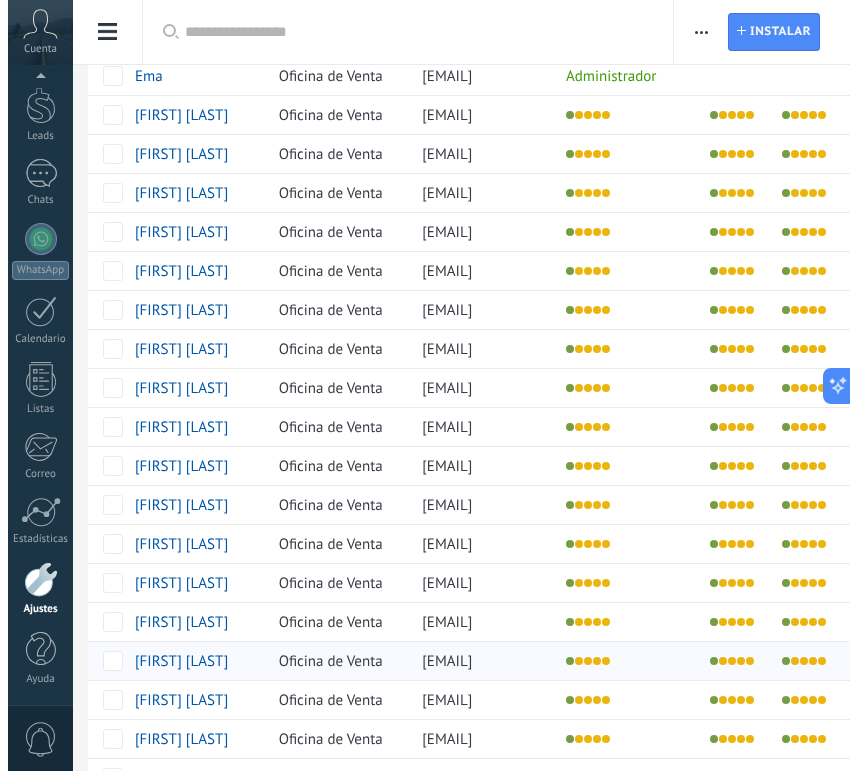 scroll, scrollTop: 430, scrollLeft: 0, axis: vertical 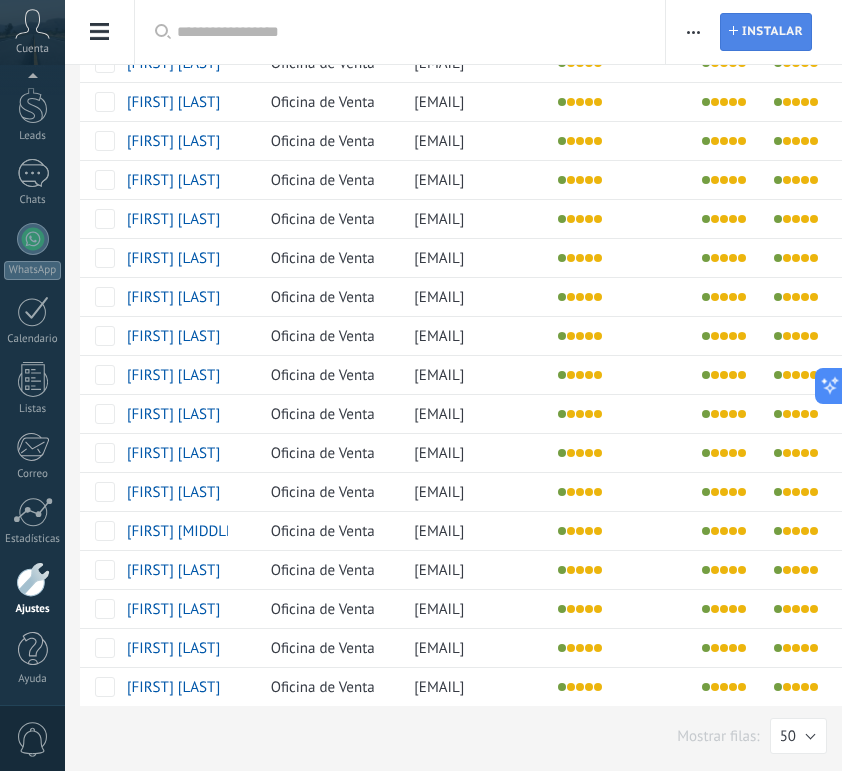 click on "Instalar Agregar usuario" at bounding box center [766, 32] 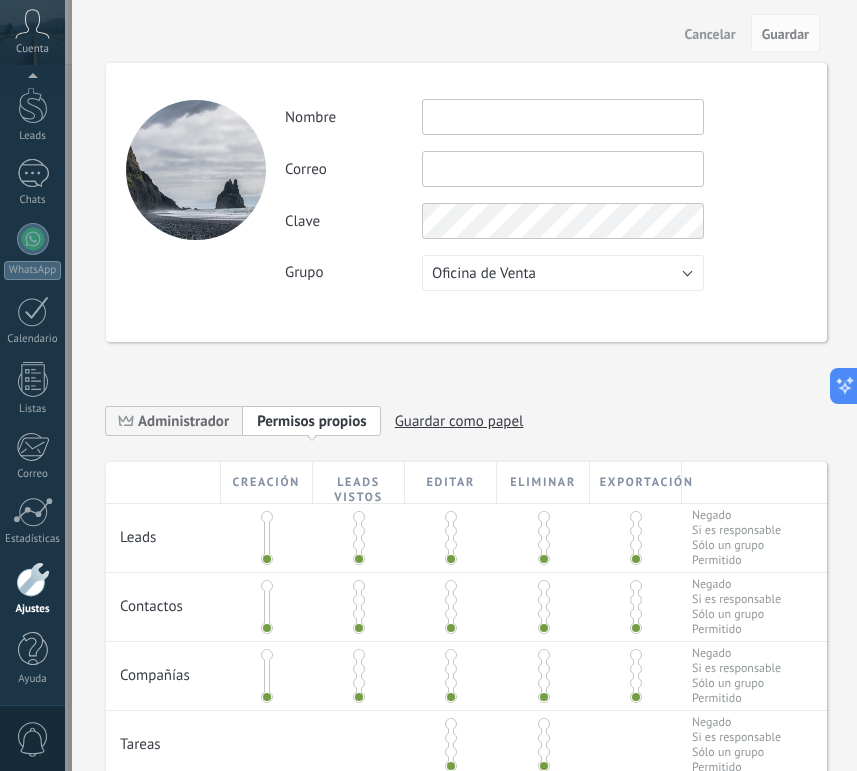 click at bounding box center (563, 117) 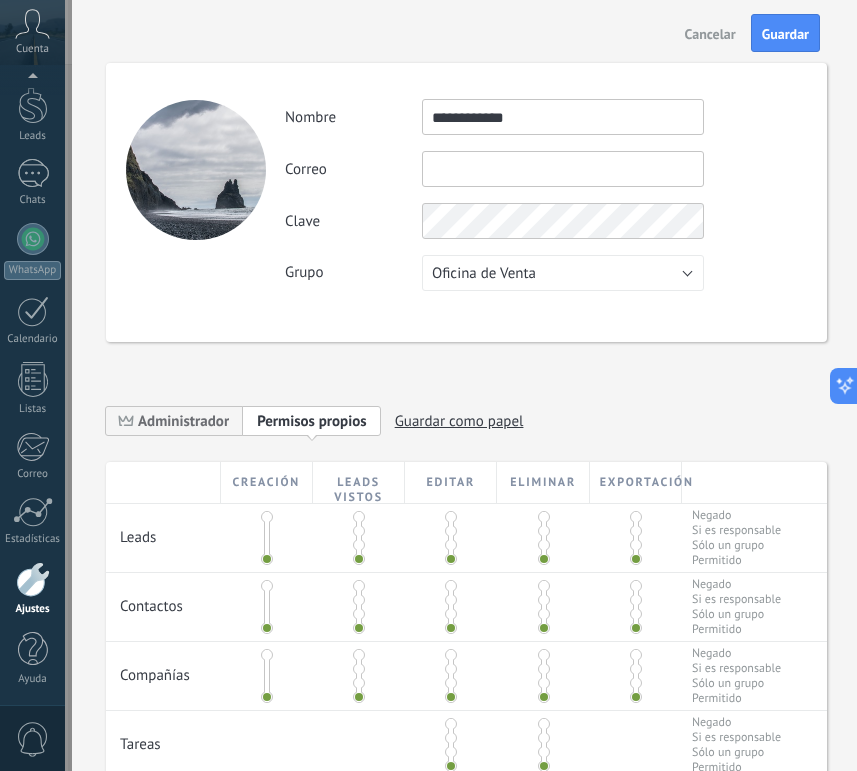 type on "**********" 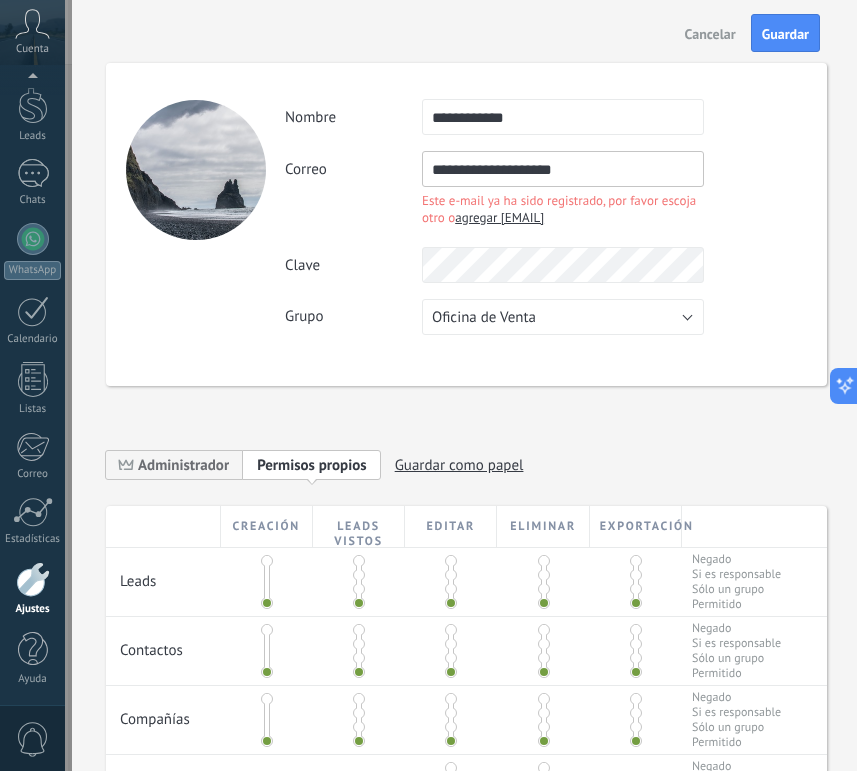 click on "**********" at bounding box center (563, 169) 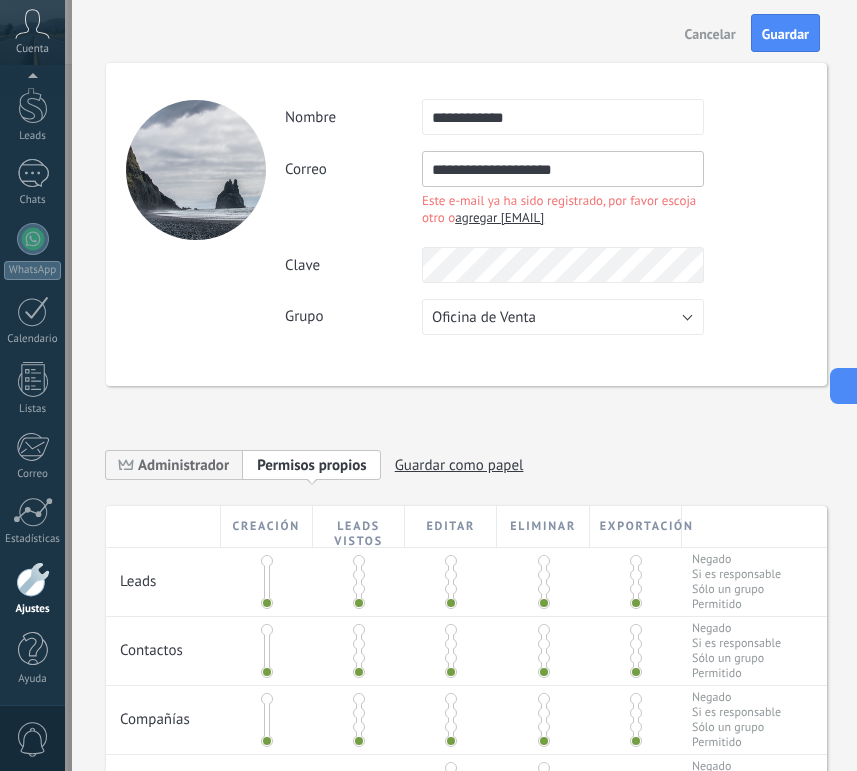 click on "**********" at bounding box center [563, 169] 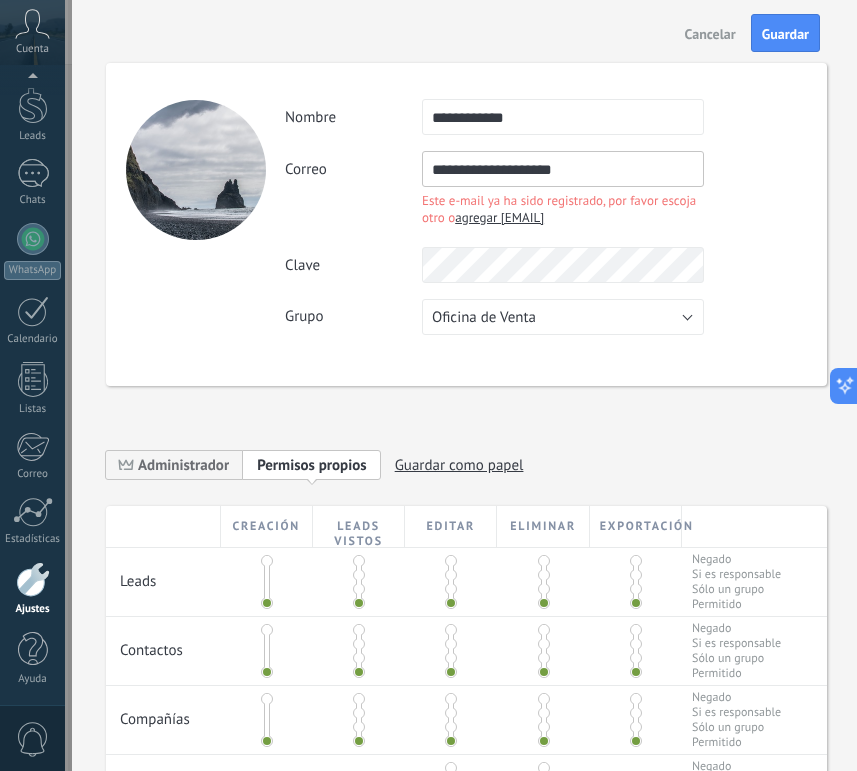 click on "**********" at bounding box center [563, 169] 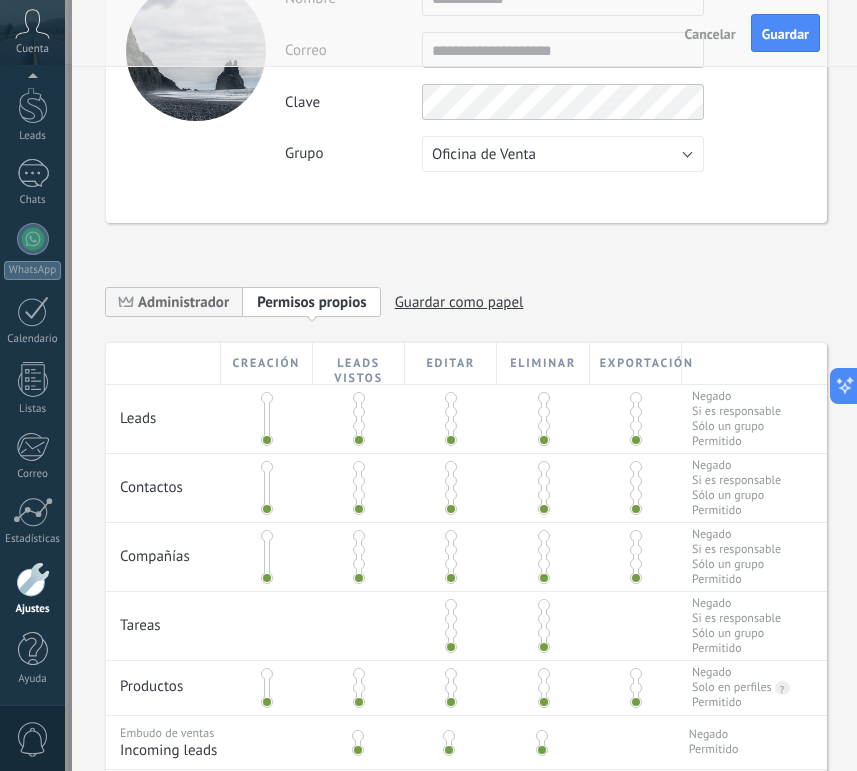 scroll, scrollTop: 214, scrollLeft: 0, axis: vertical 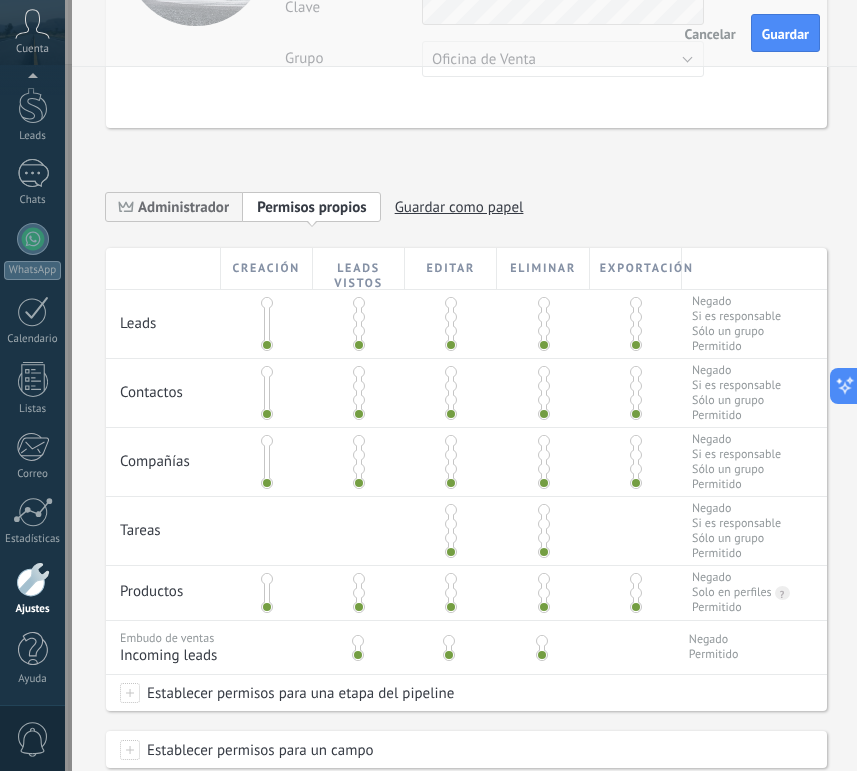 click at bounding box center (359, 317) 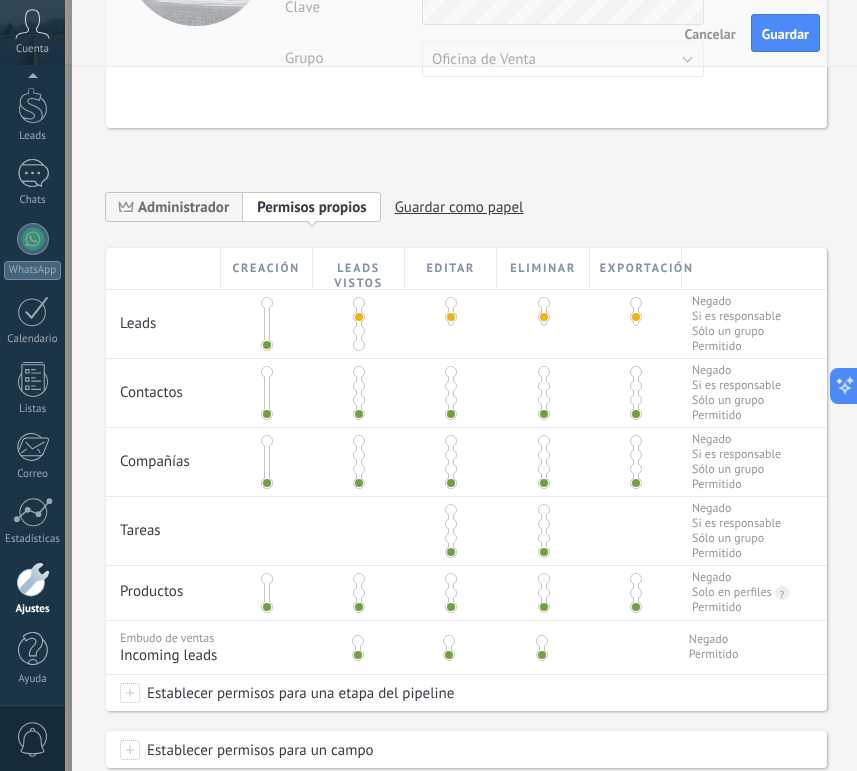 click at bounding box center (359, 386) 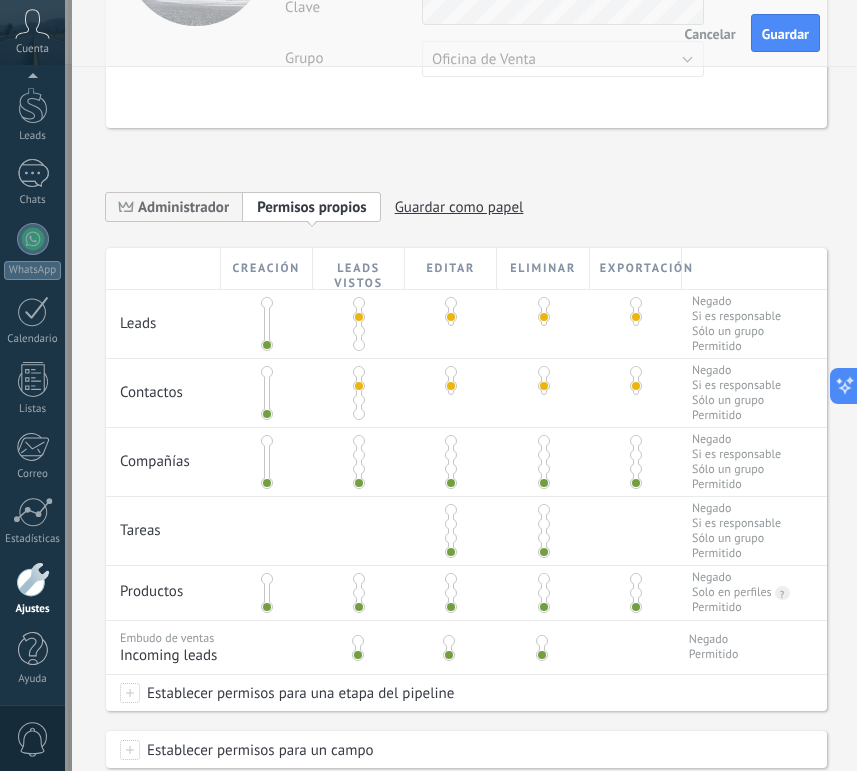 click at bounding box center (359, 455) 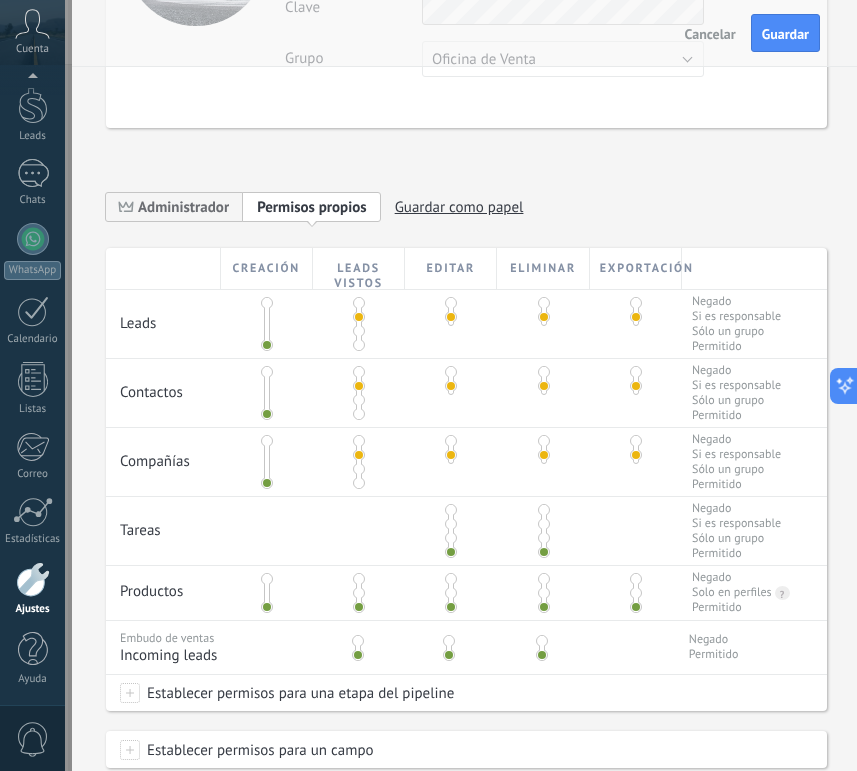 click at bounding box center [451, 524] 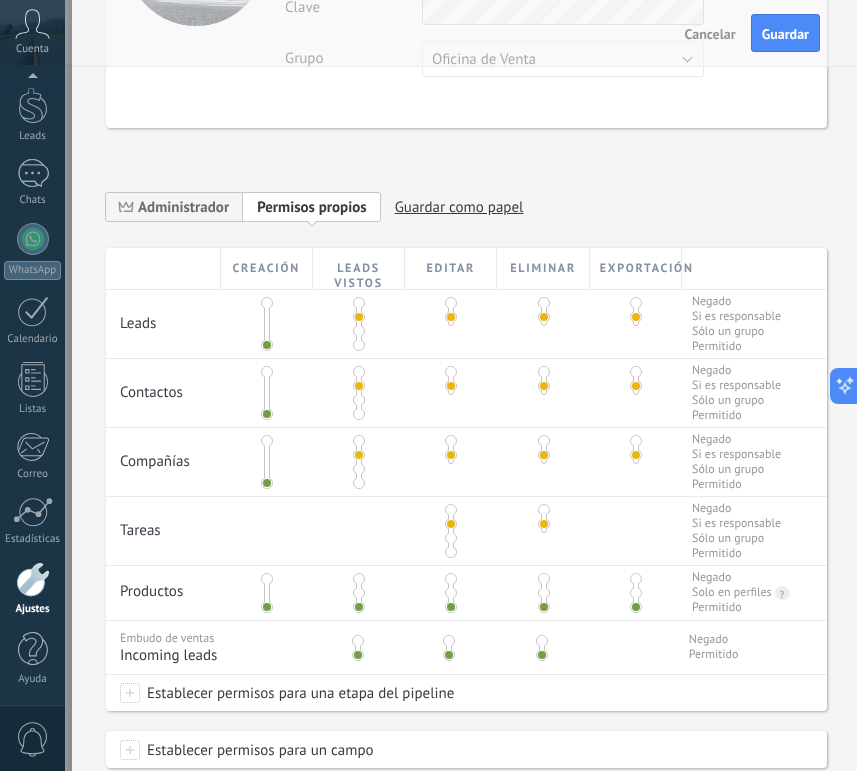 click at bounding box center (359, 593) 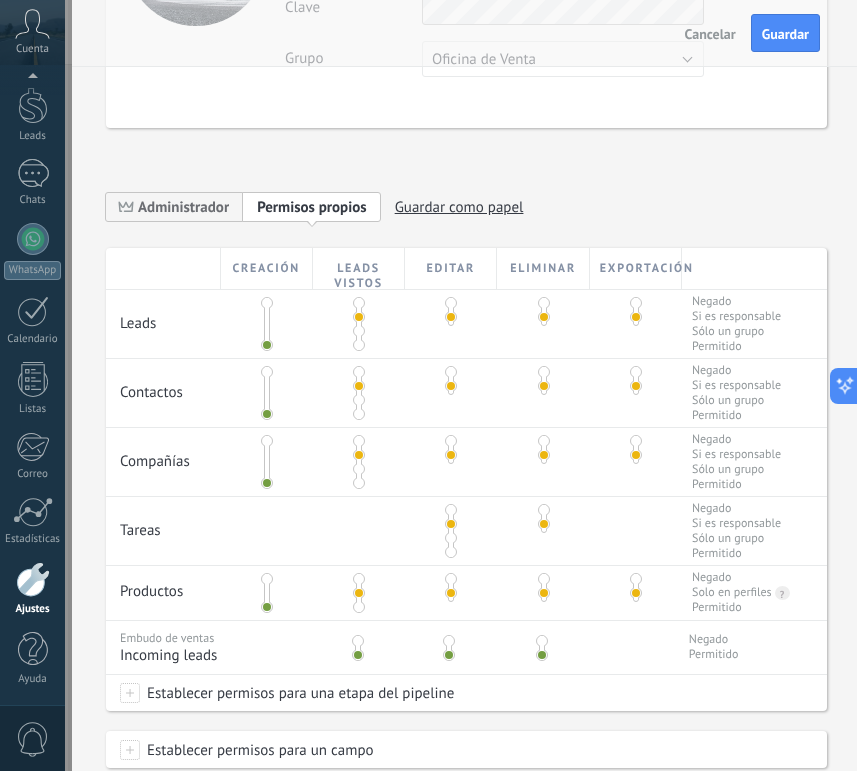 click at bounding box center [358, 655] 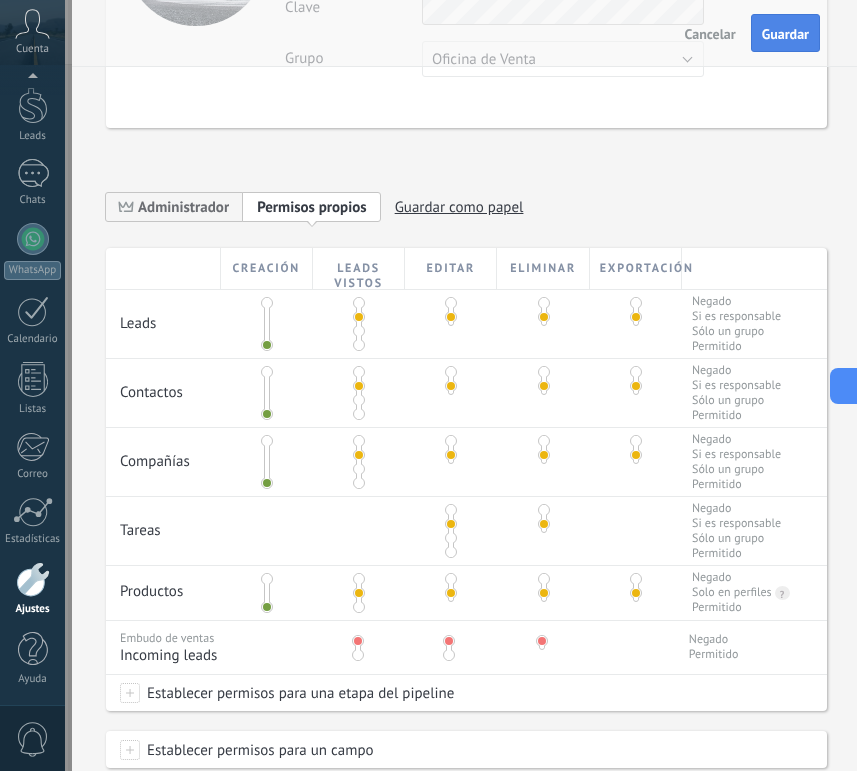 click on "Guardar" at bounding box center (785, 33) 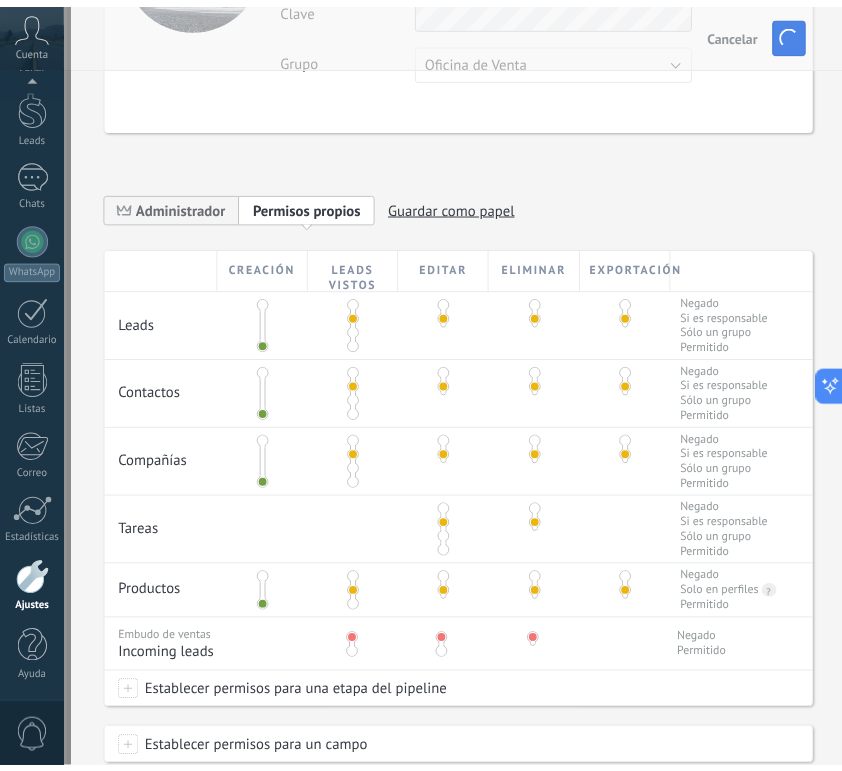 scroll, scrollTop: 0, scrollLeft: 0, axis: both 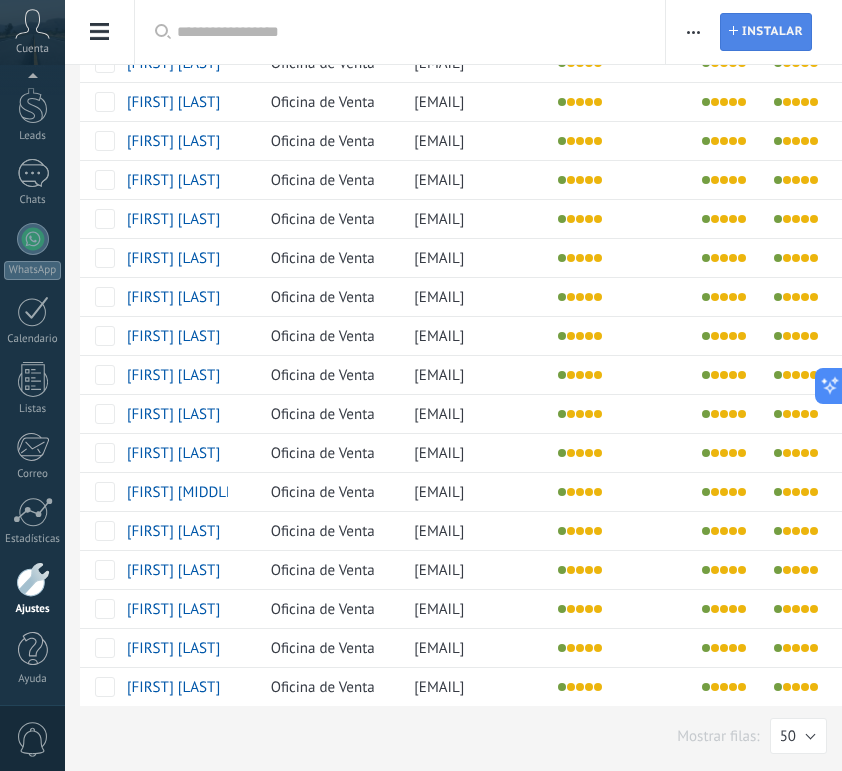 click on "Instalar" at bounding box center [772, 32] 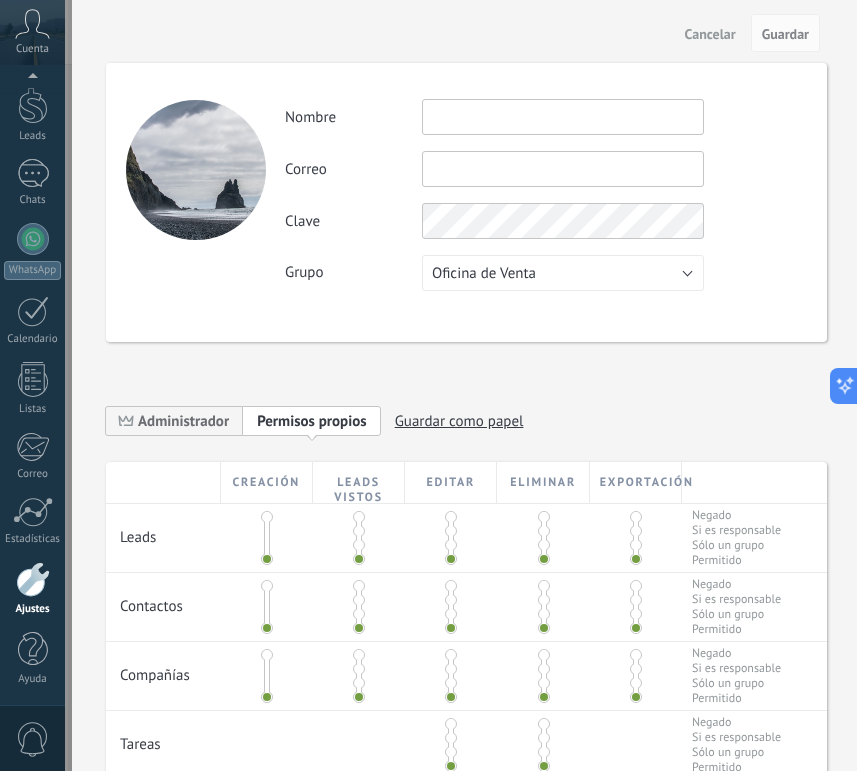 click at bounding box center (563, 169) 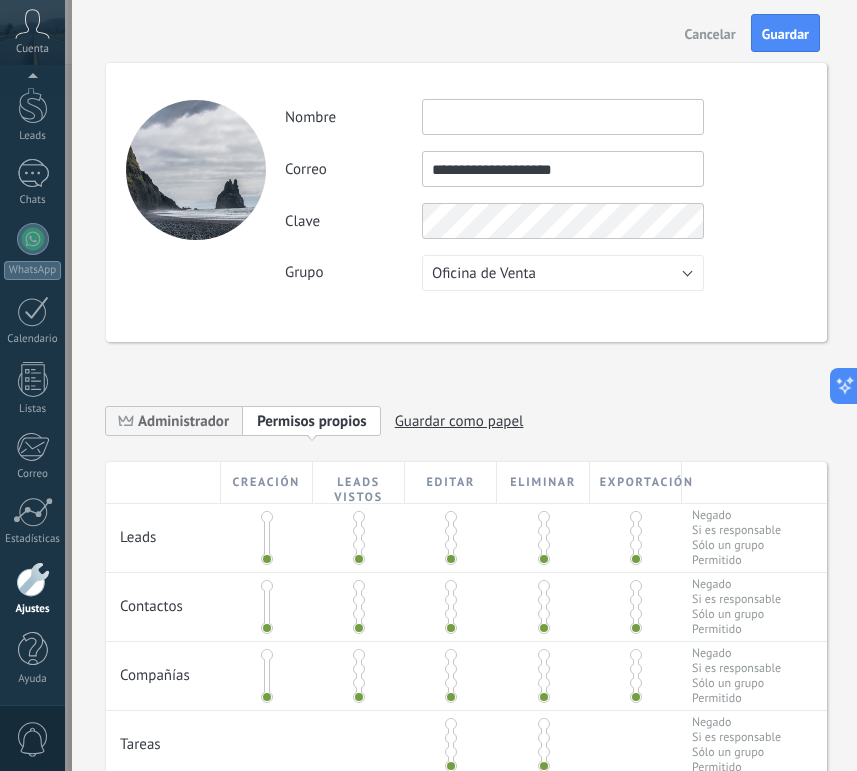 type on "**********" 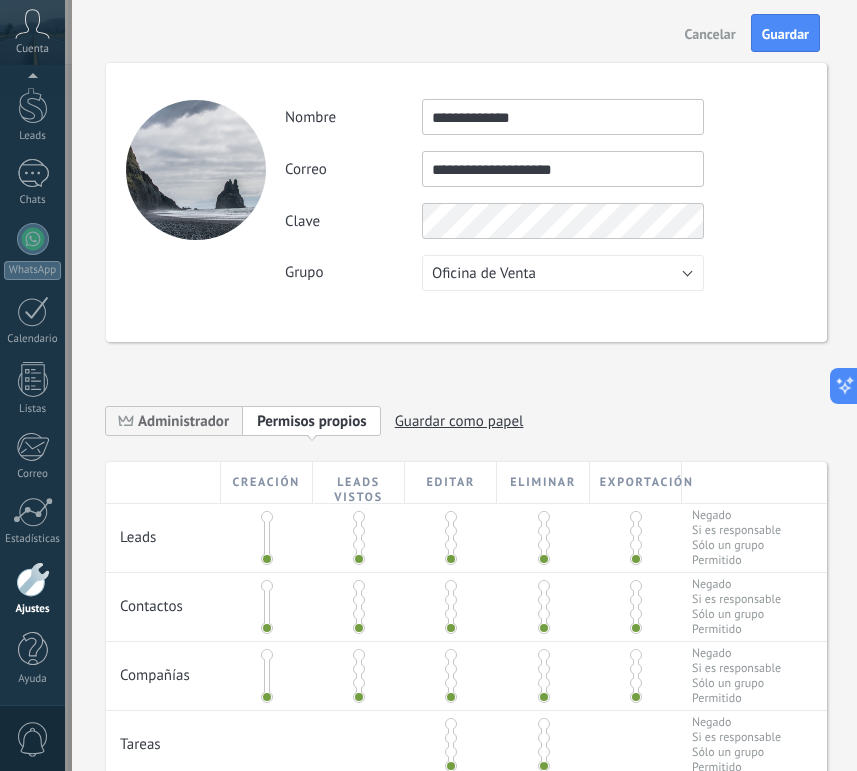 type on "**********" 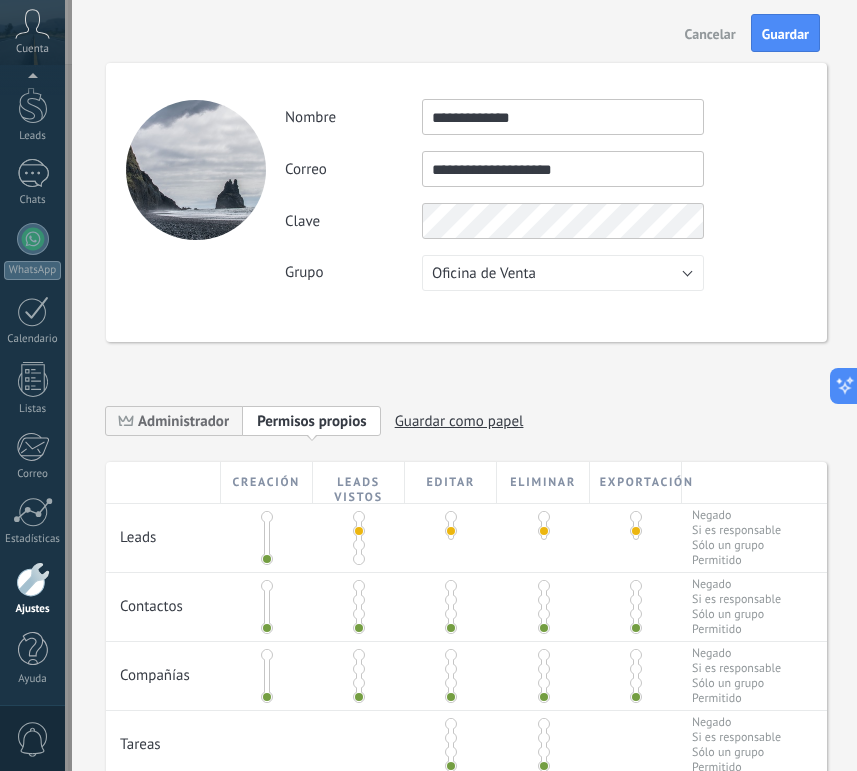 scroll, scrollTop: 161, scrollLeft: 0, axis: vertical 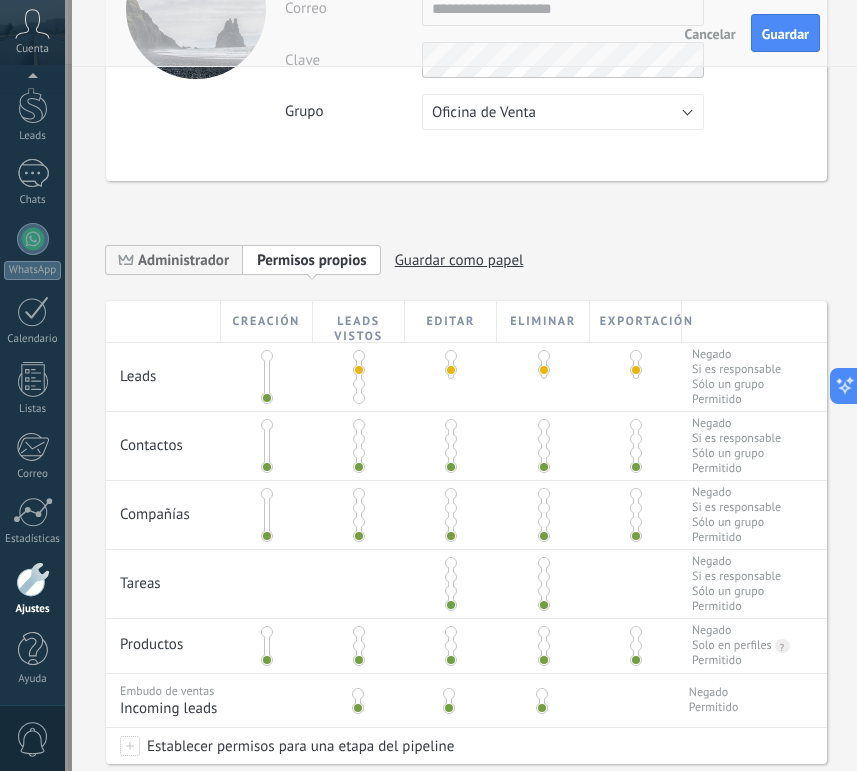 click at bounding box center (359, 446) 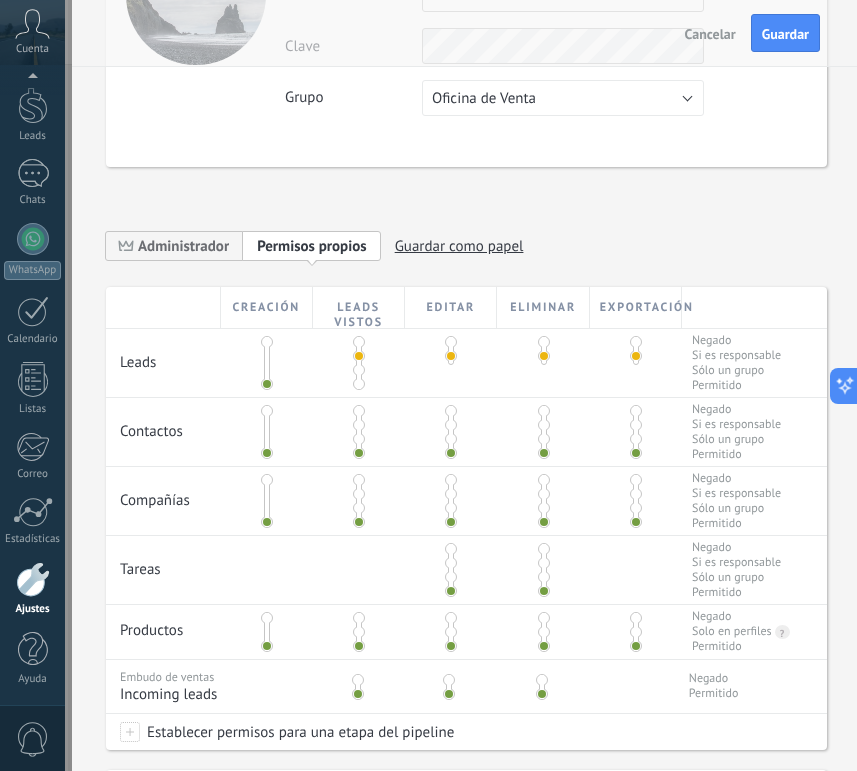 click at bounding box center [359, 425] 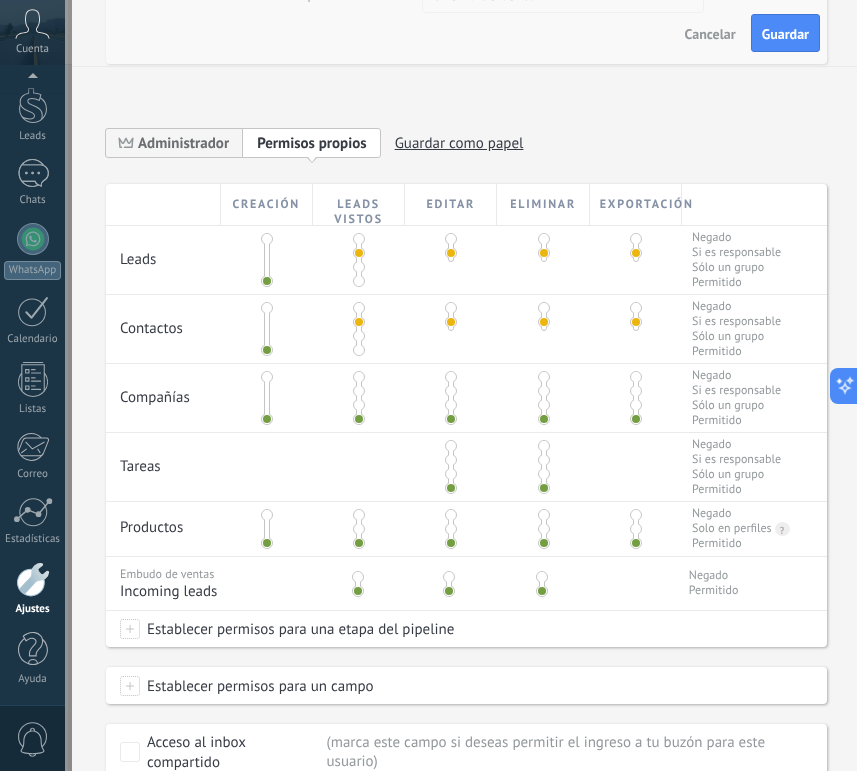 scroll, scrollTop: 355, scrollLeft: 0, axis: vertical 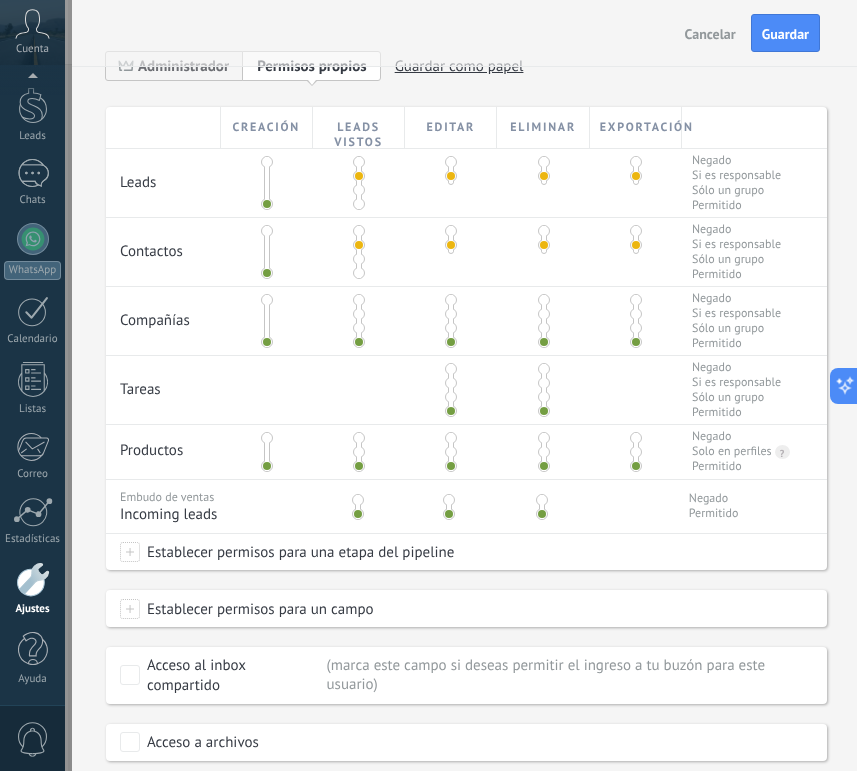 click at bounding box center [359, 314] 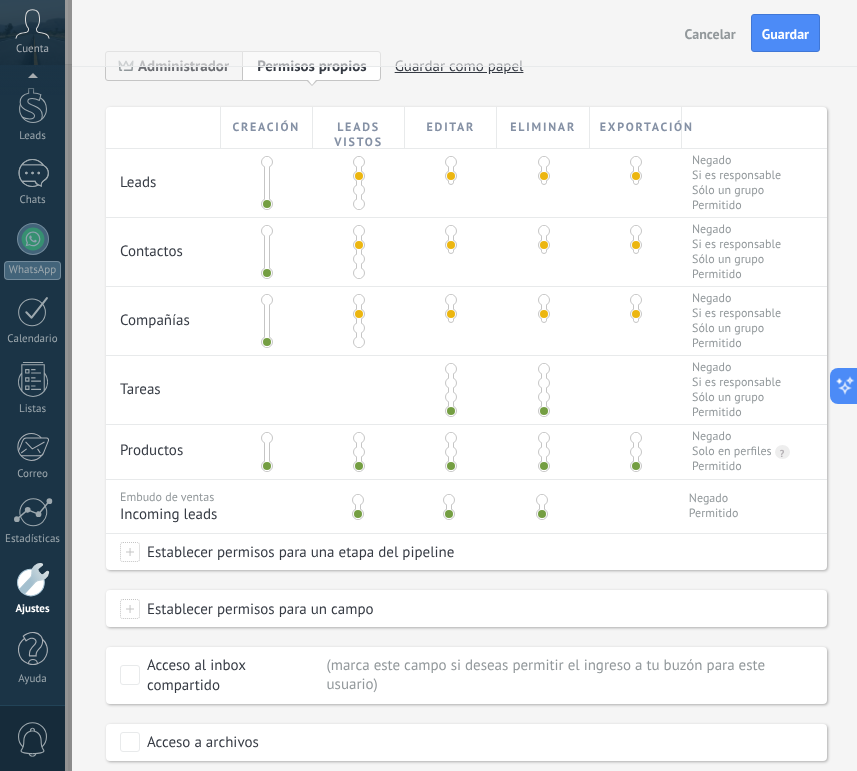 click at bounding box center [451, 383] 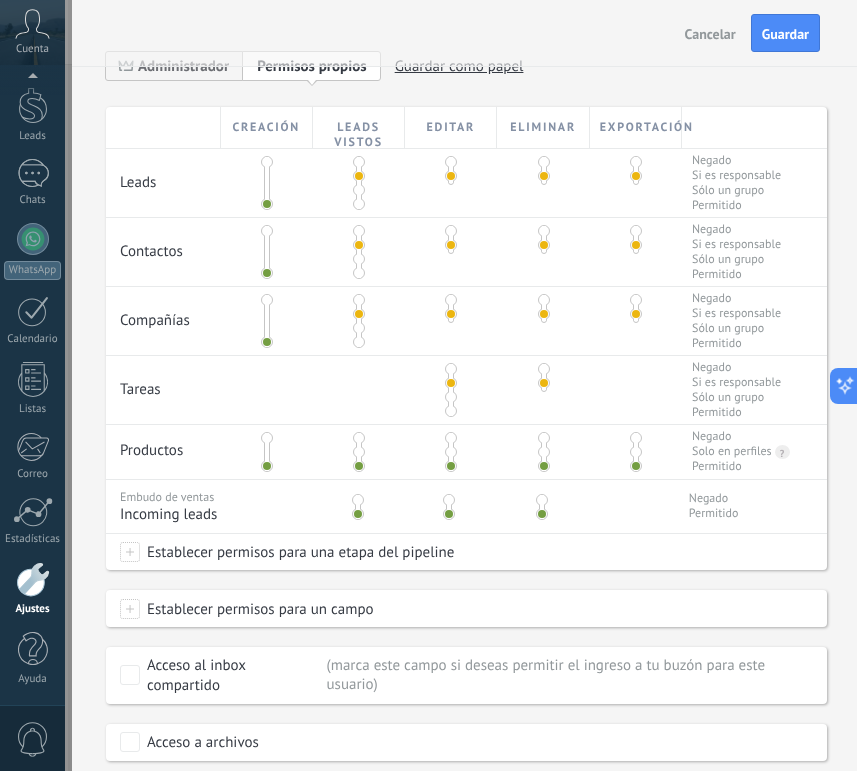 click at bounding box center [359, 452] 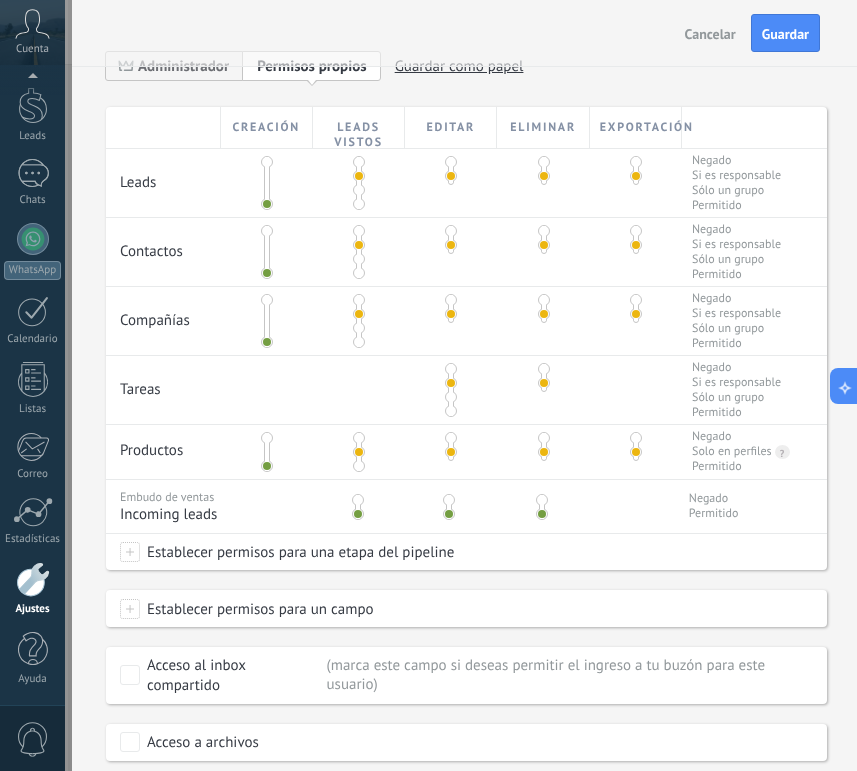 click at bounding box center (358, 500) 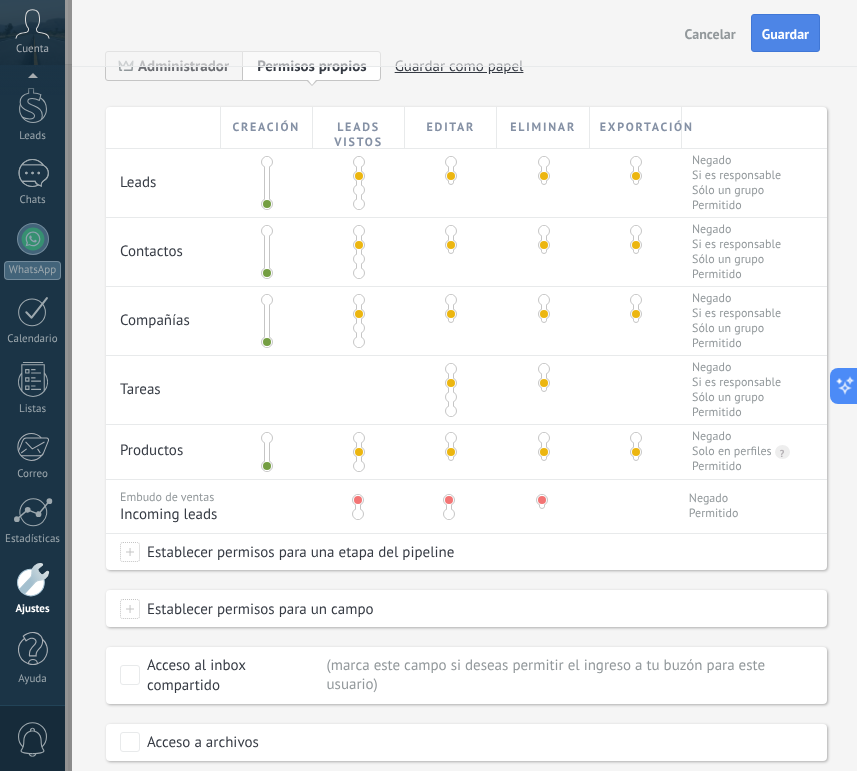 click on "Guardar" at bounding box center (785, 33) 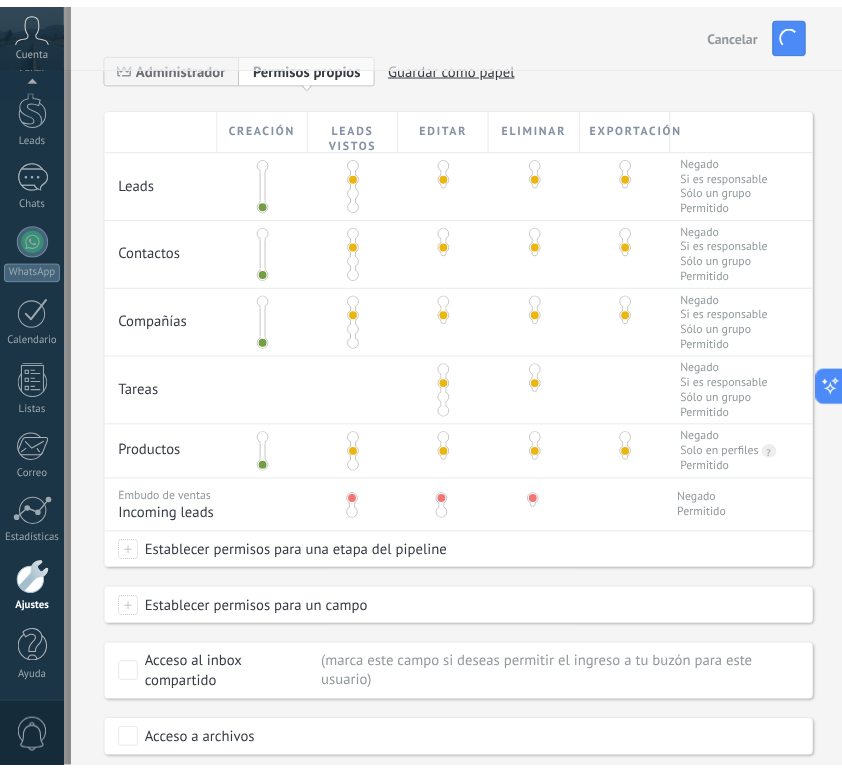 scroll, scrollTop: 0, scrollLeft: 0, axis: both 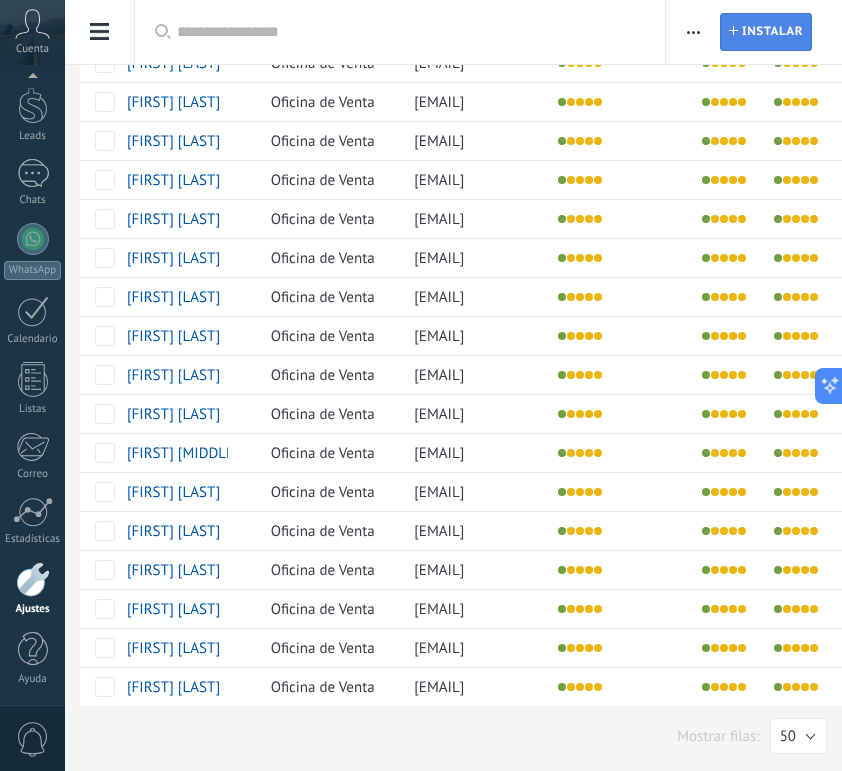 click on "Instalar" at bounding box center (772, 32) 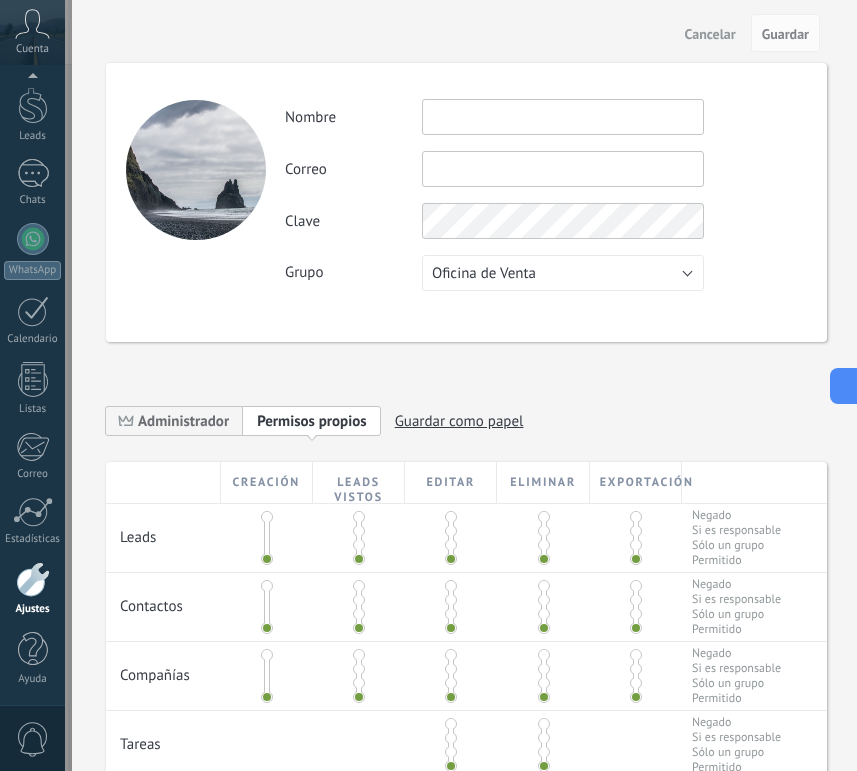 click at bounding box center [563, 169] 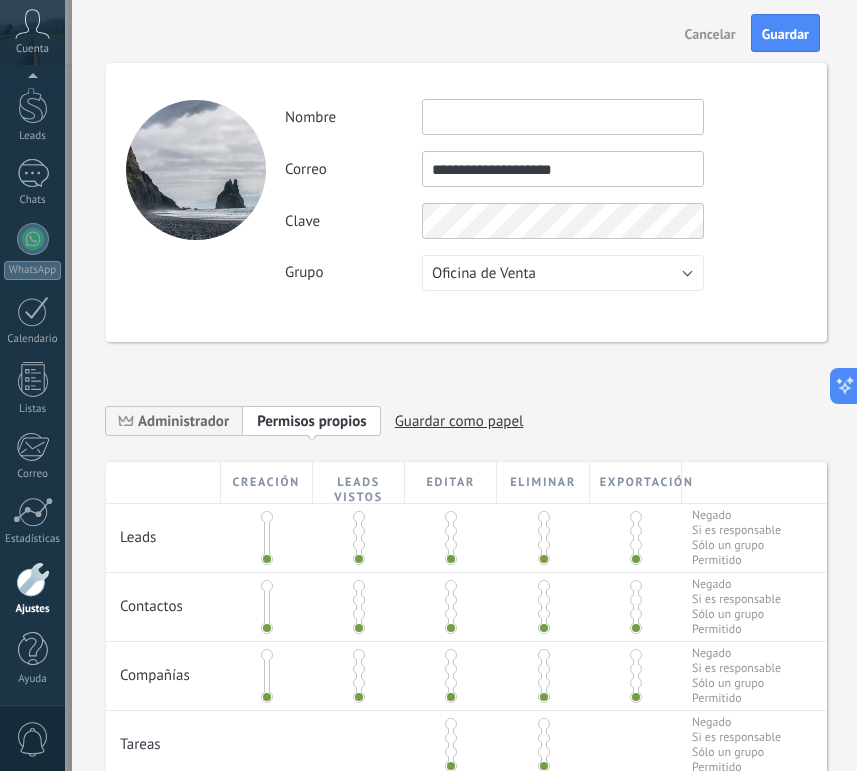 type on "**********" 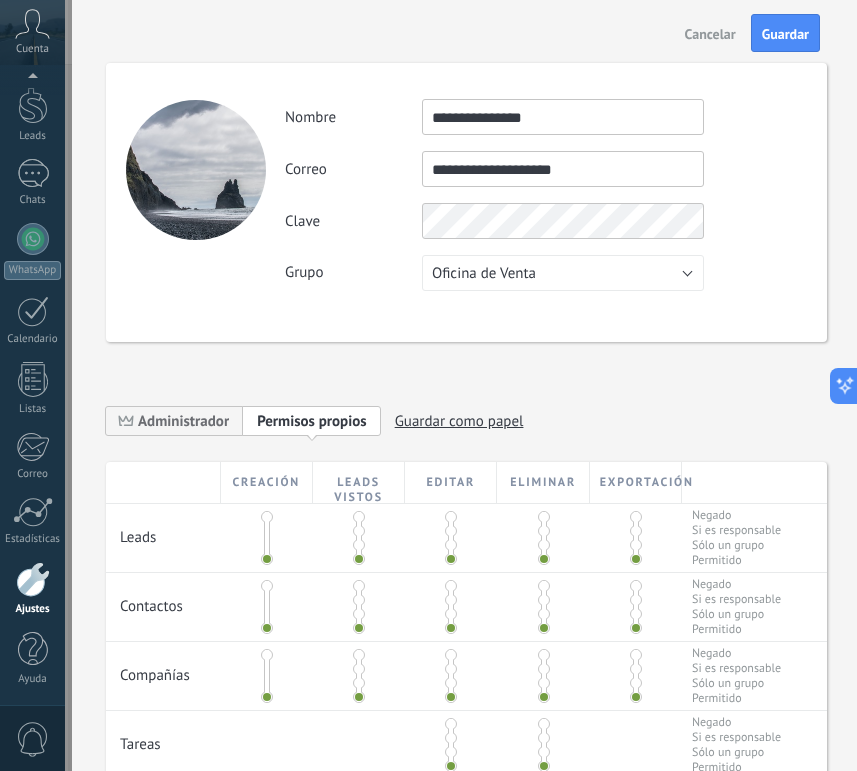 type on "**********" 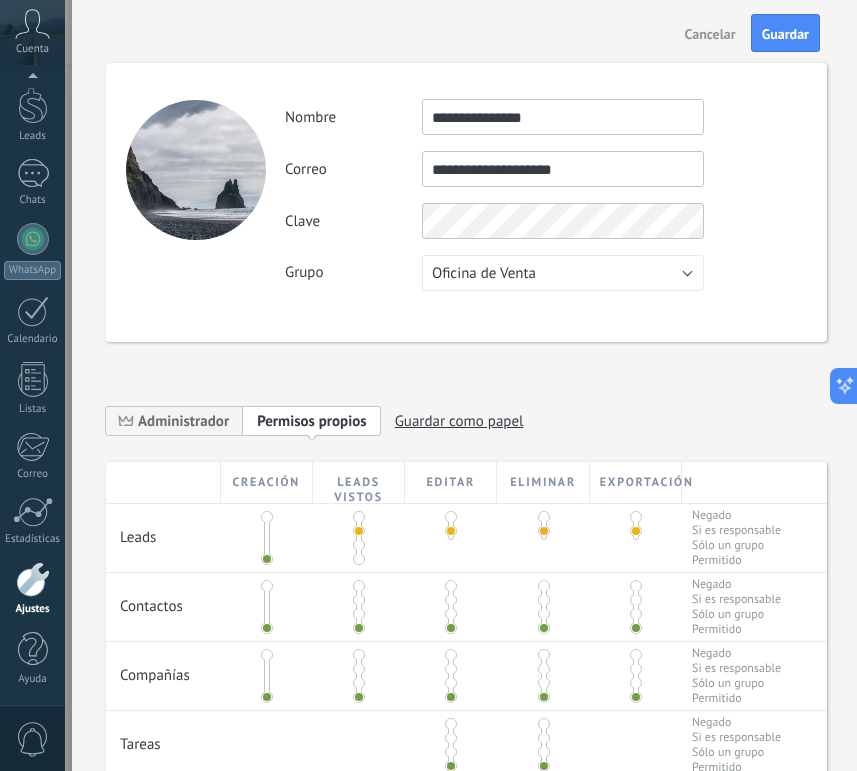 click at bounding box center (359, 600) 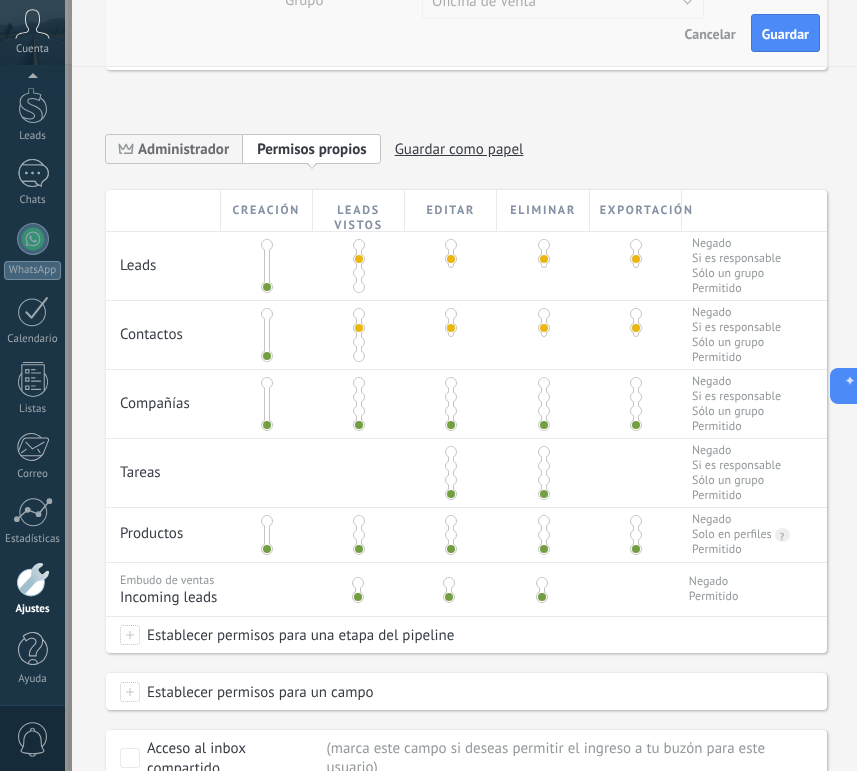 scroll, scrollTop: 277, scrollLeft: 0, axis: vertical 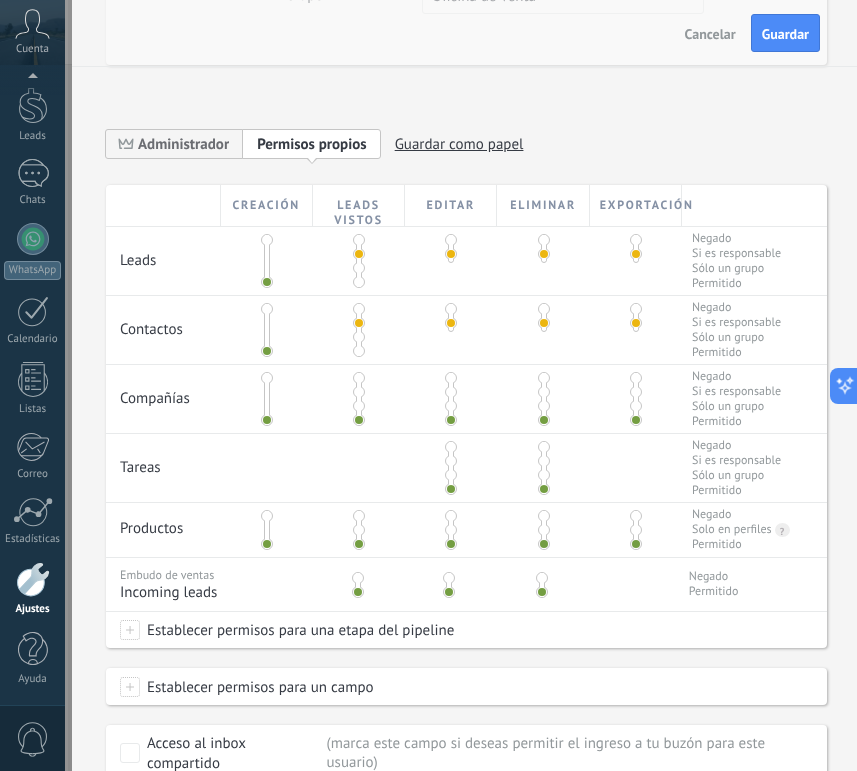 click at bounding box center (359, 392) 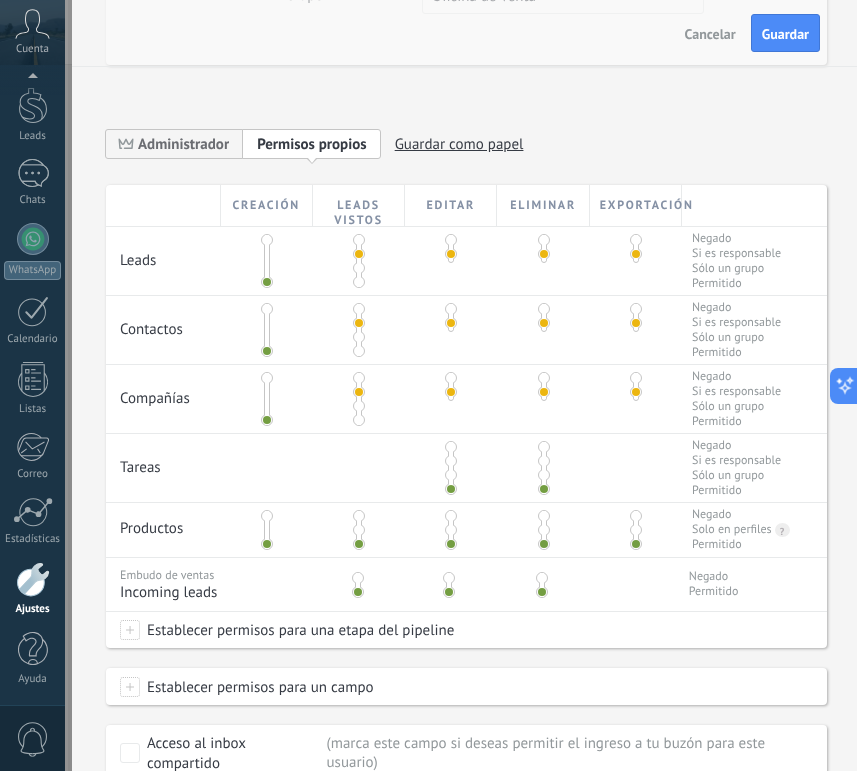 drag, startPoint x: 361, startPoint y: 395, endPoint x: 401, endPoint y: 411, distance: 43.081318 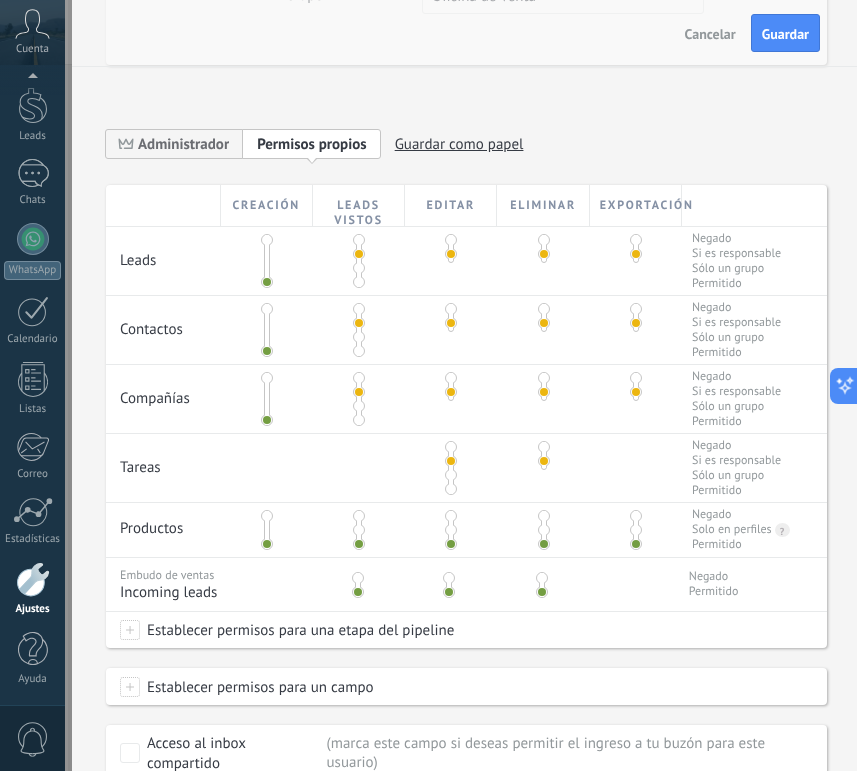 click at bounding box center [359, 530] 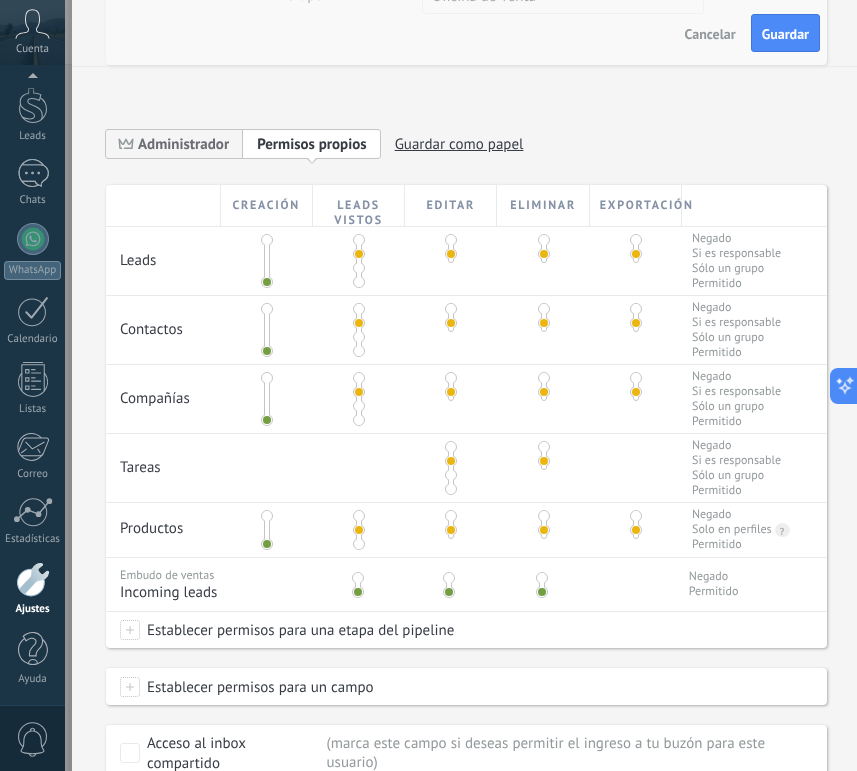 click at bounding box center (358, 578) 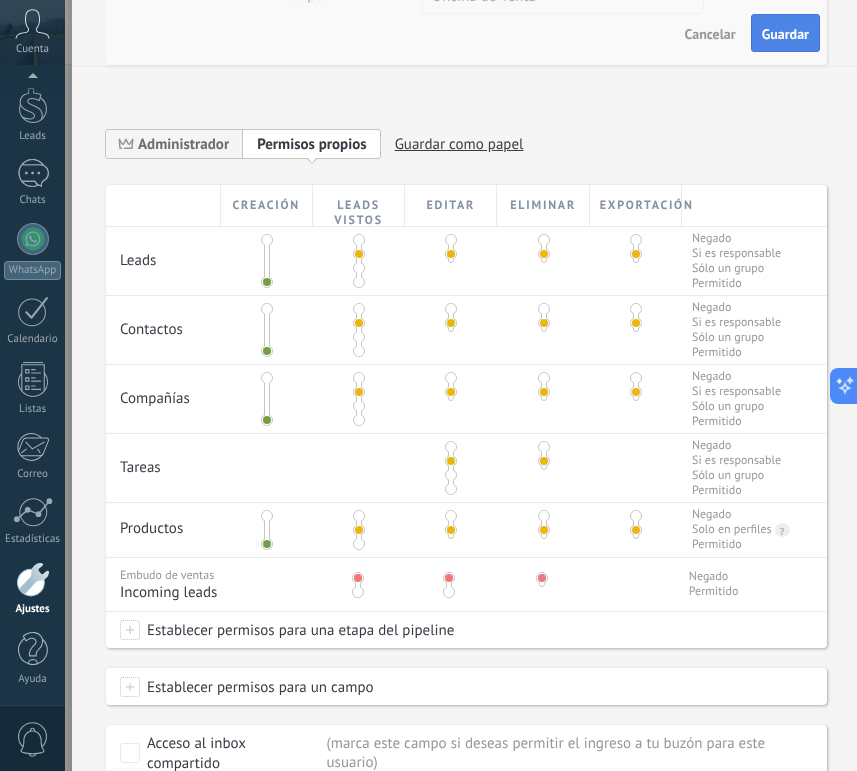 click on "Guardar" at bounding box center [785, 33] 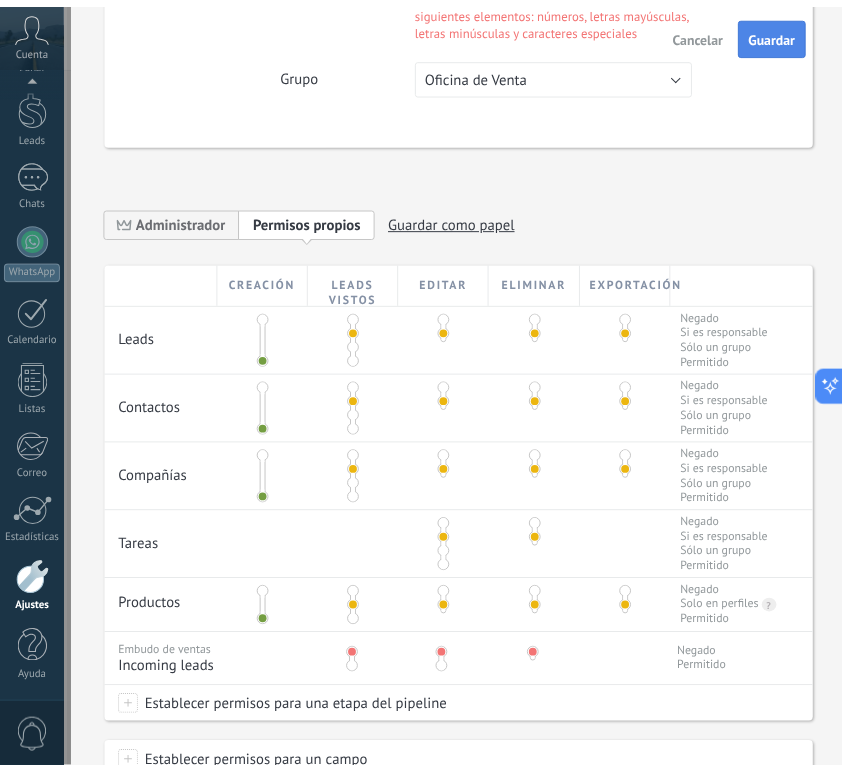 scroll, scrollTop: 0, scrollLeft: 0, axis: both 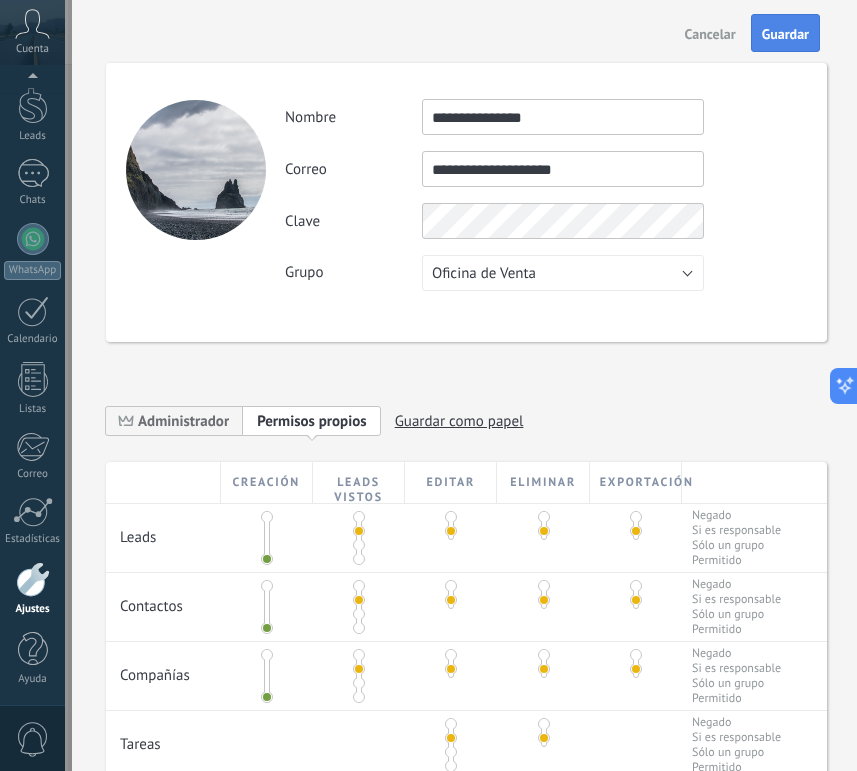 click on "Guardar" at bounding box center [785, 33] 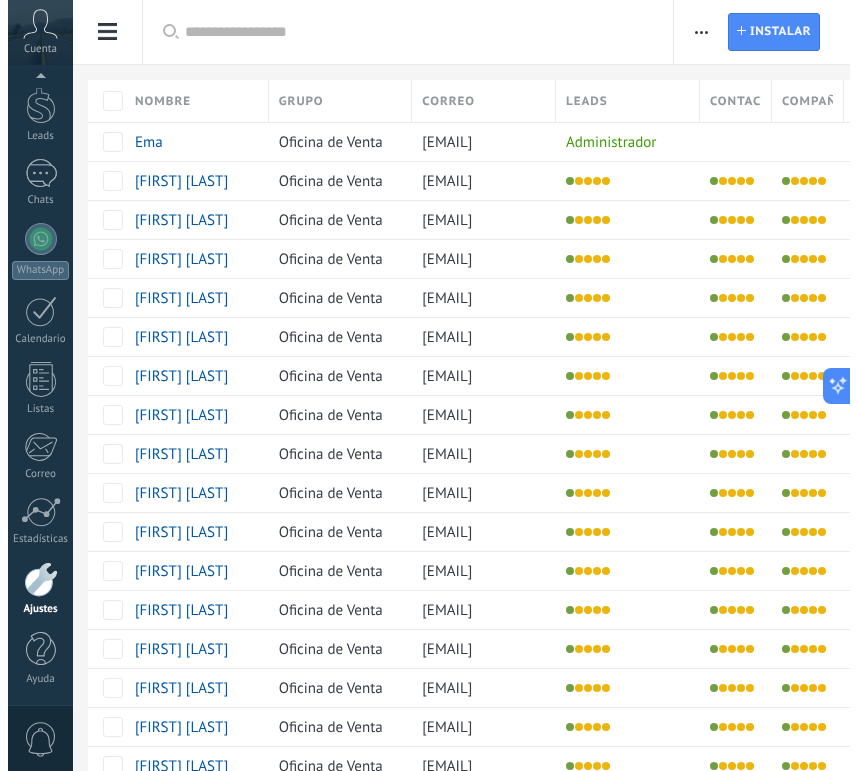 scroll, scrollTop: 547, scrollLeft: 0, axis: vertical 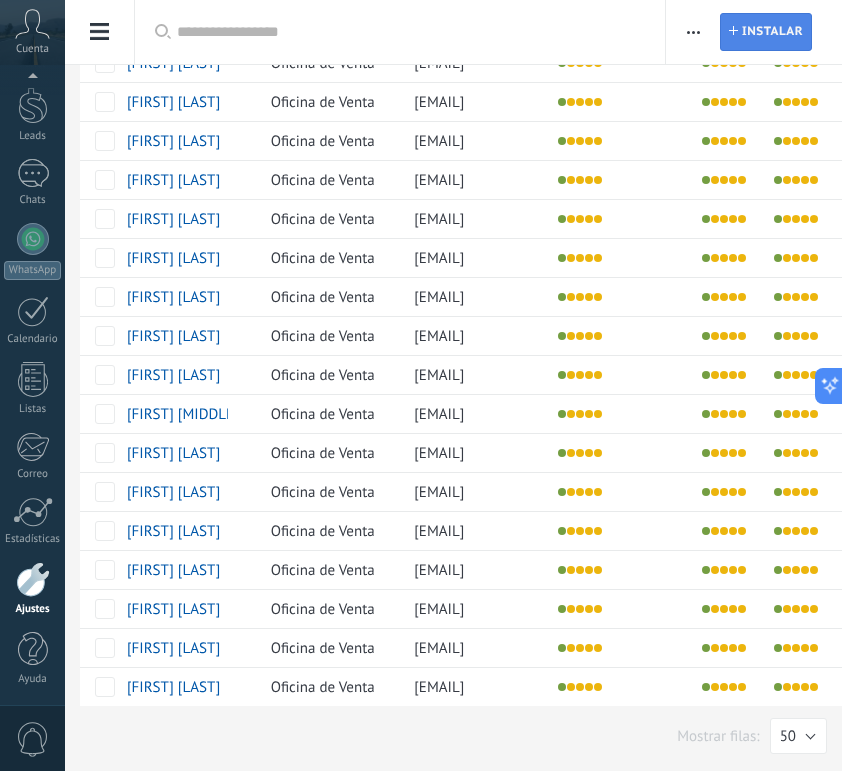 click on "Instalar" at bounding box center [772, 32] 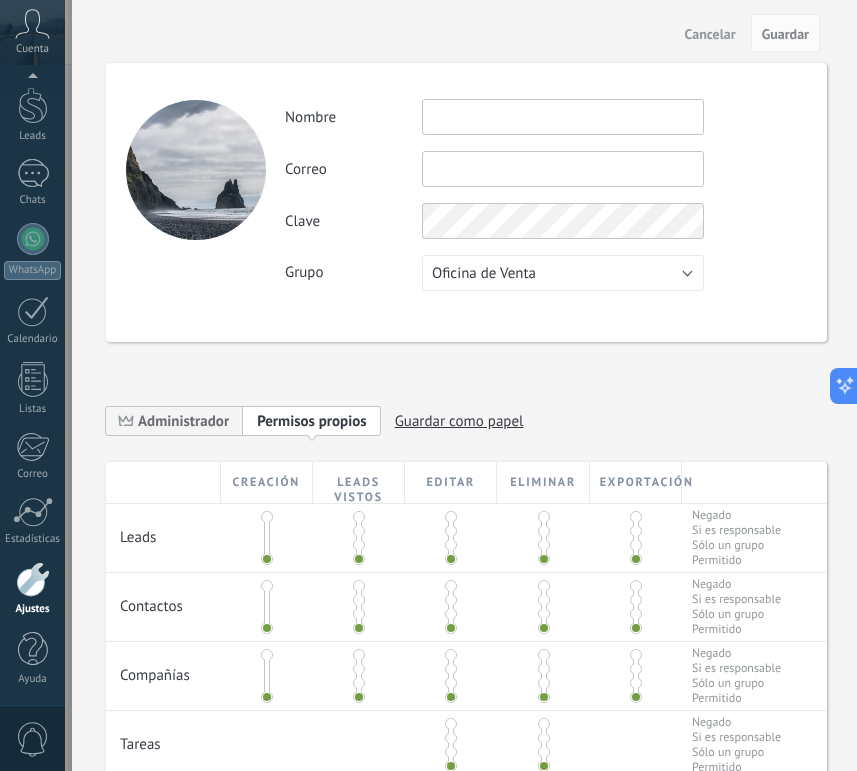 click on "Cancelar" at bounding box center [710, 34] 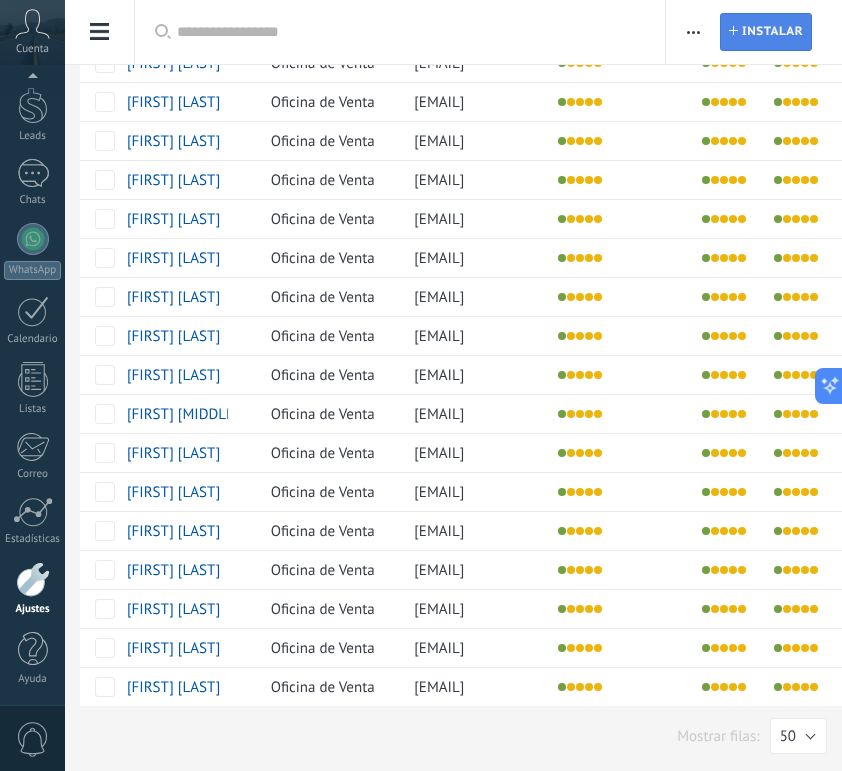 click on "Instalar" at bounding box center [772, 32] 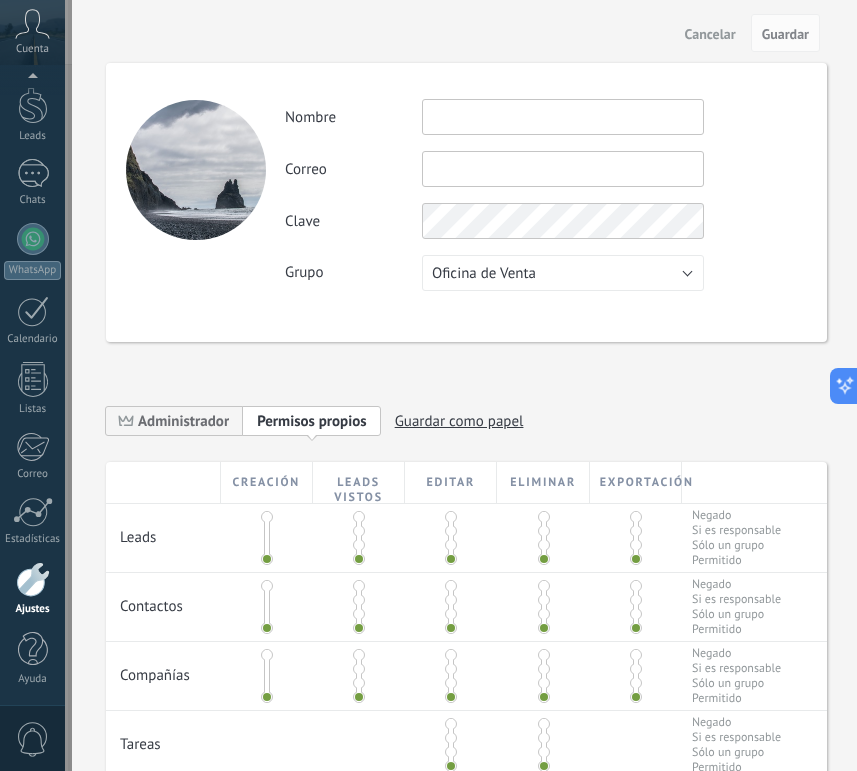 click at bounding box center [563, 117] 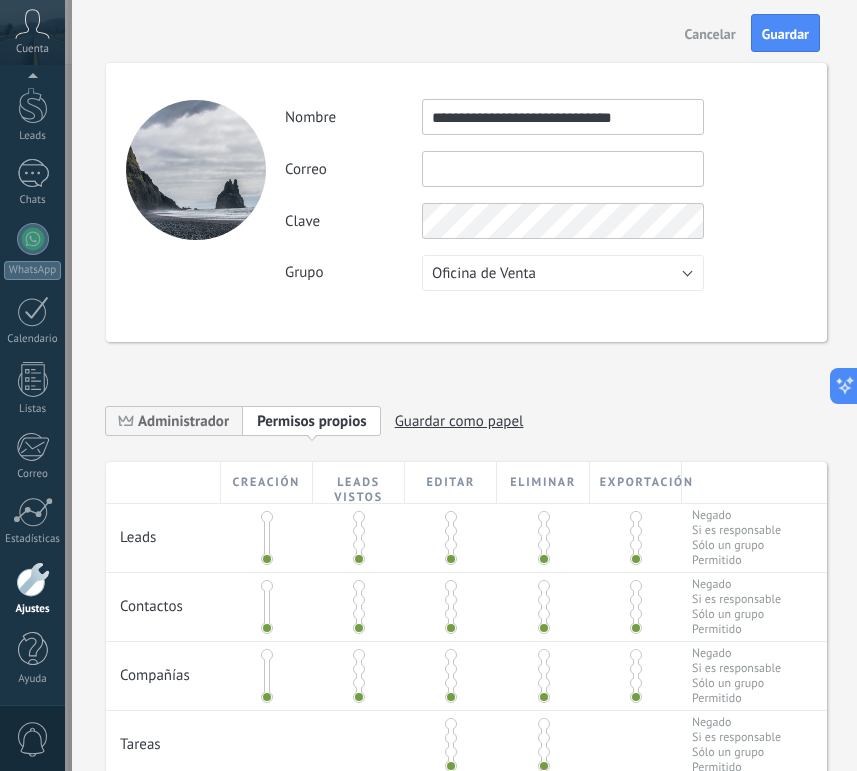 type on "**********" 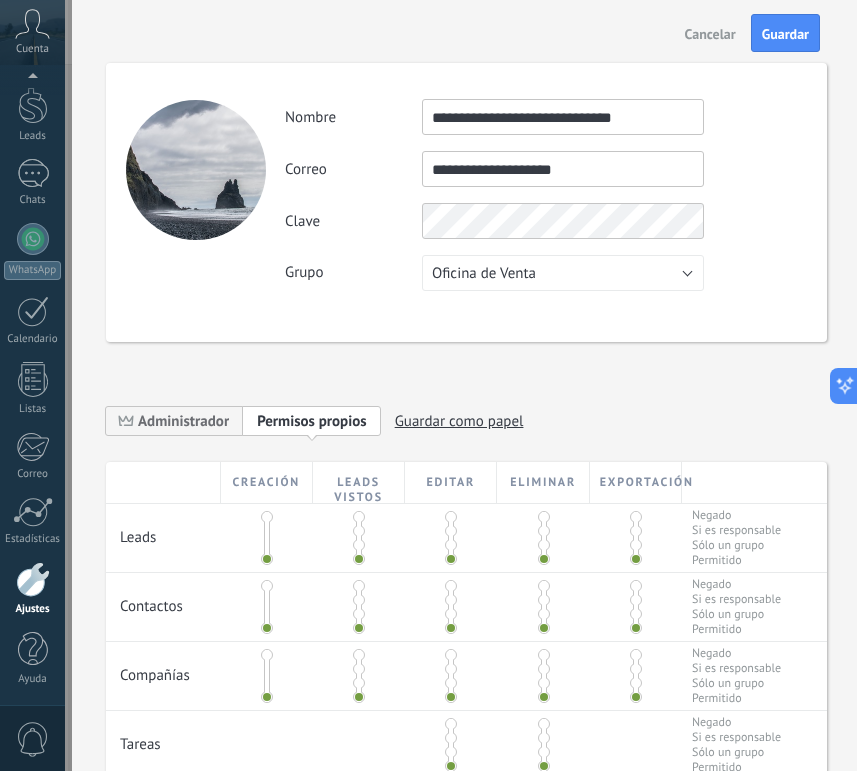 click on "**********" at bounding box center (545, 195) 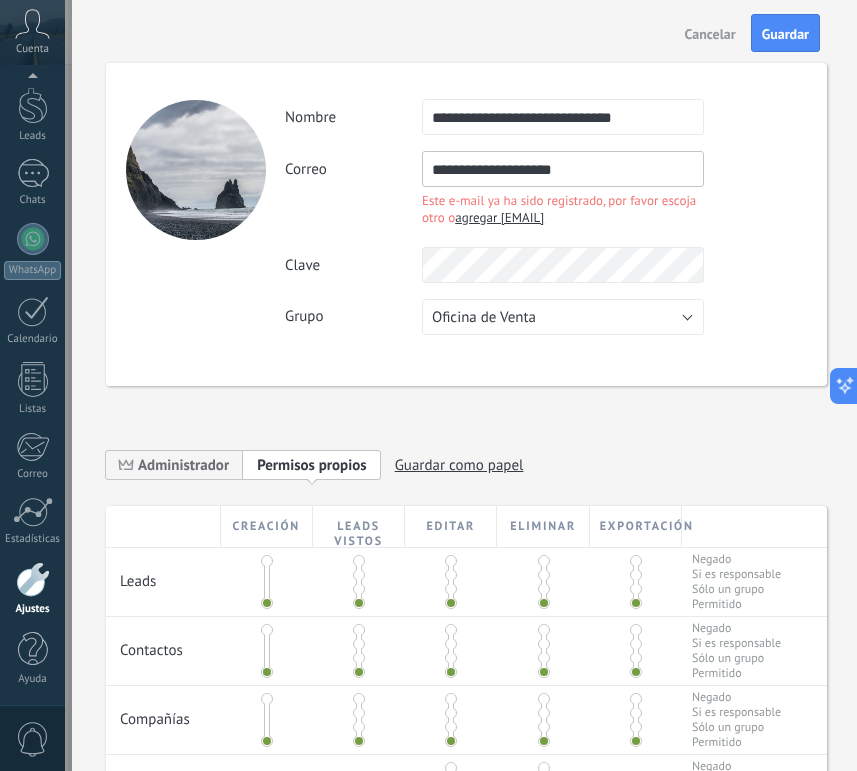 click on "**********" at bounding box center (563, 169) 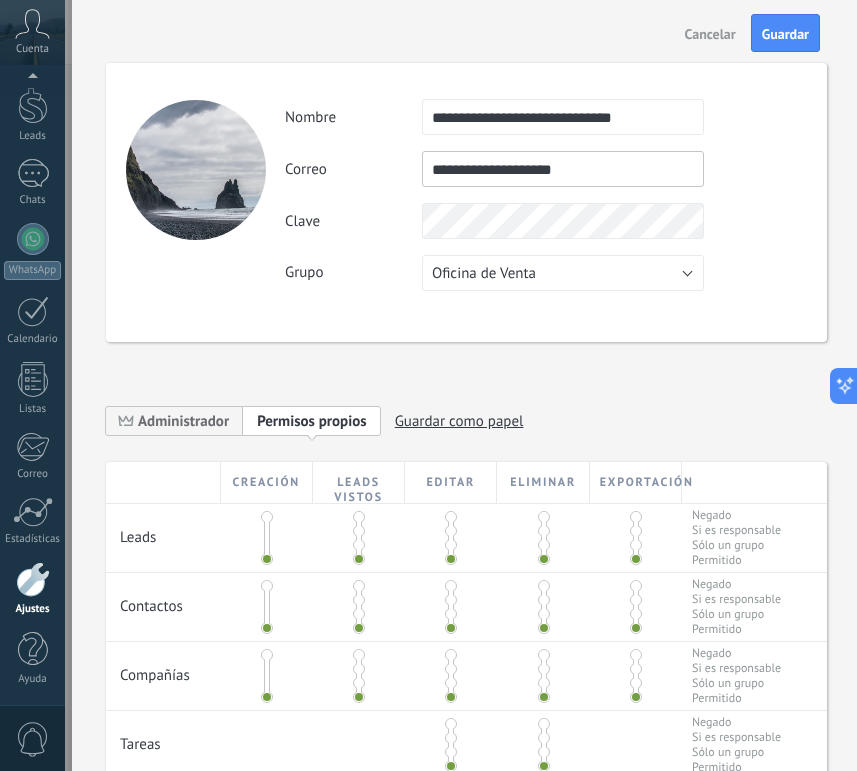 click on "**********" at bounding box center [545, 195] 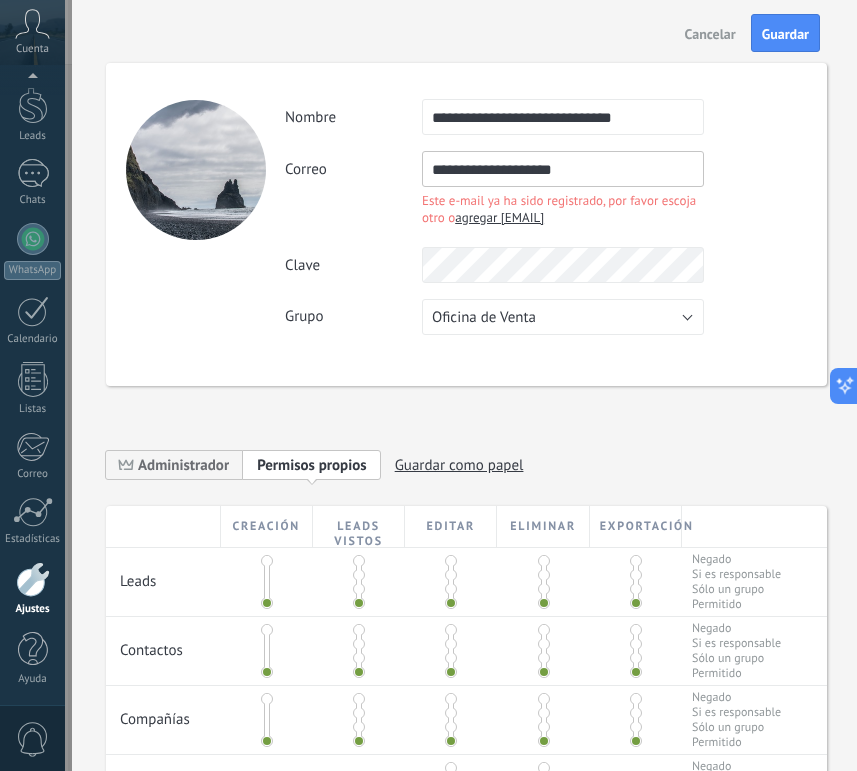 click on "**********" at bounding box center (563, 169) 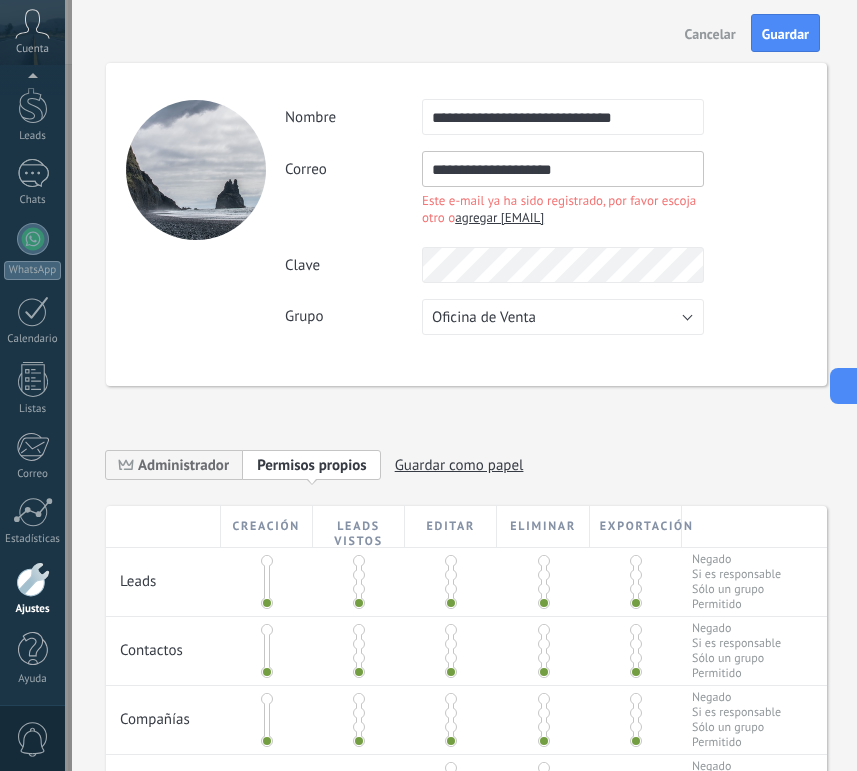 click on "**********" at bounding box center [563, 169] 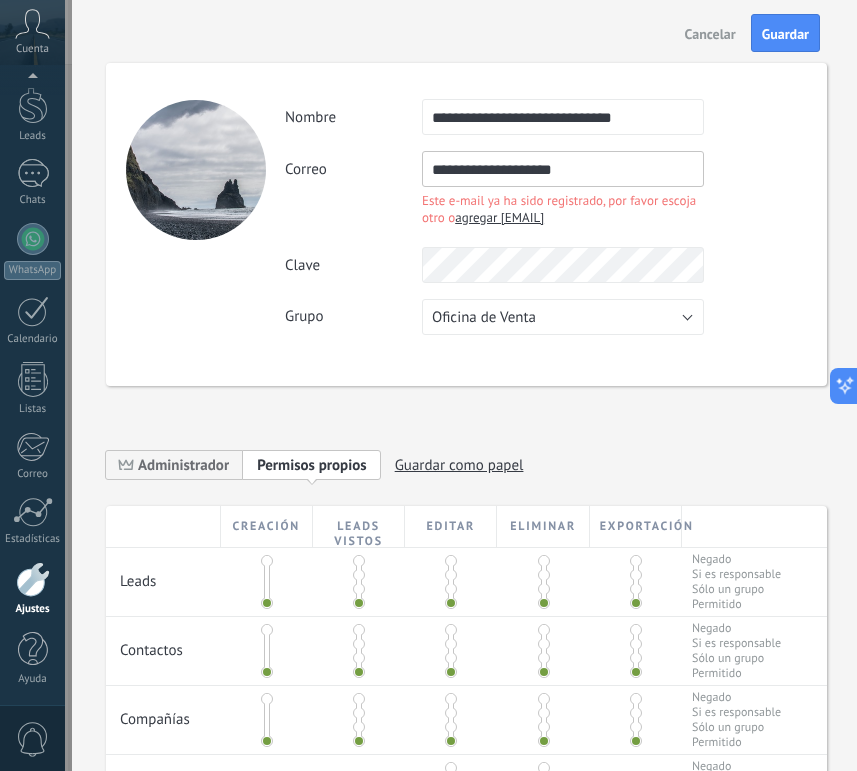 type on "**********" 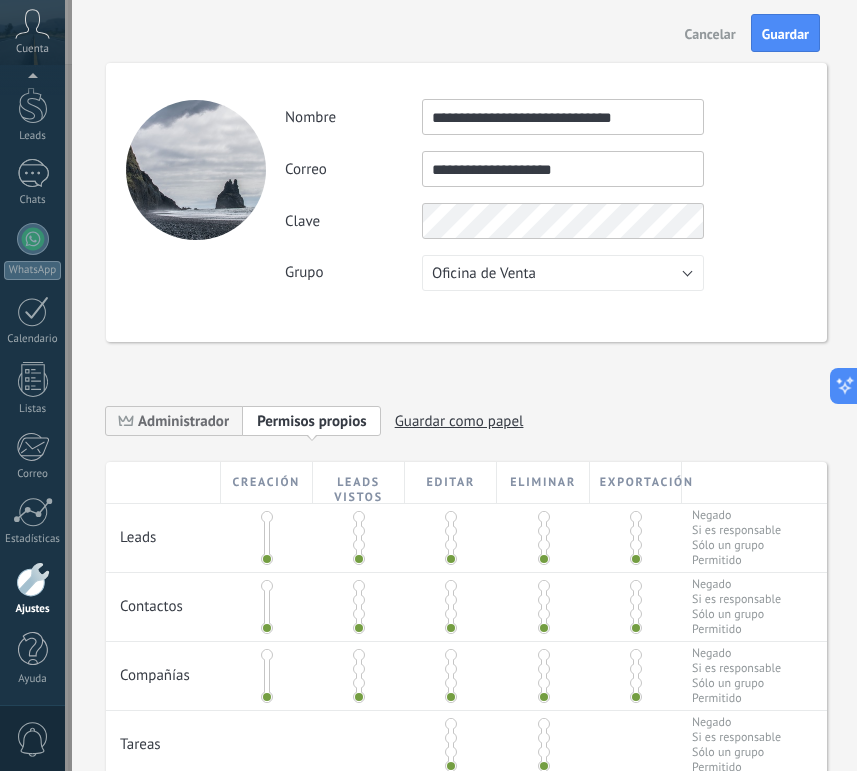 click at bounding box center [359, 517] 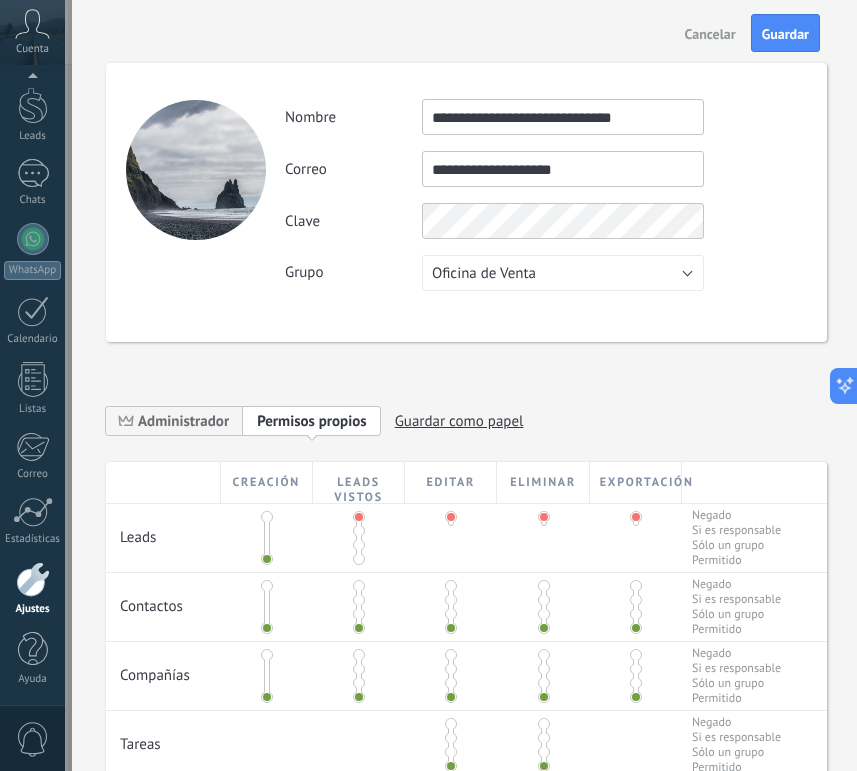 click at bounding box center [359, 531] 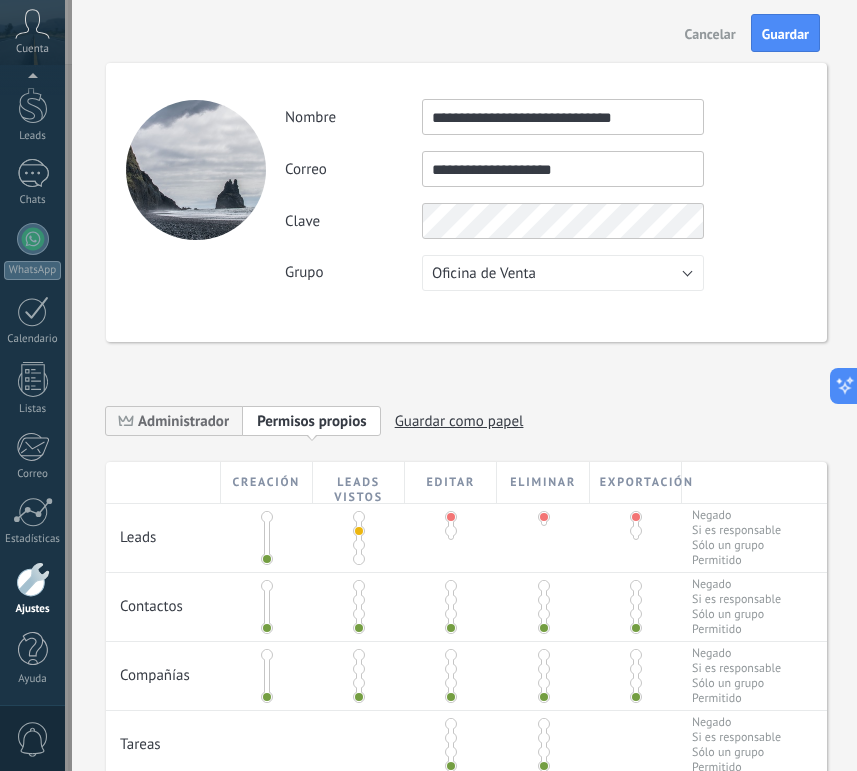 click at bounding box center [451, 531] 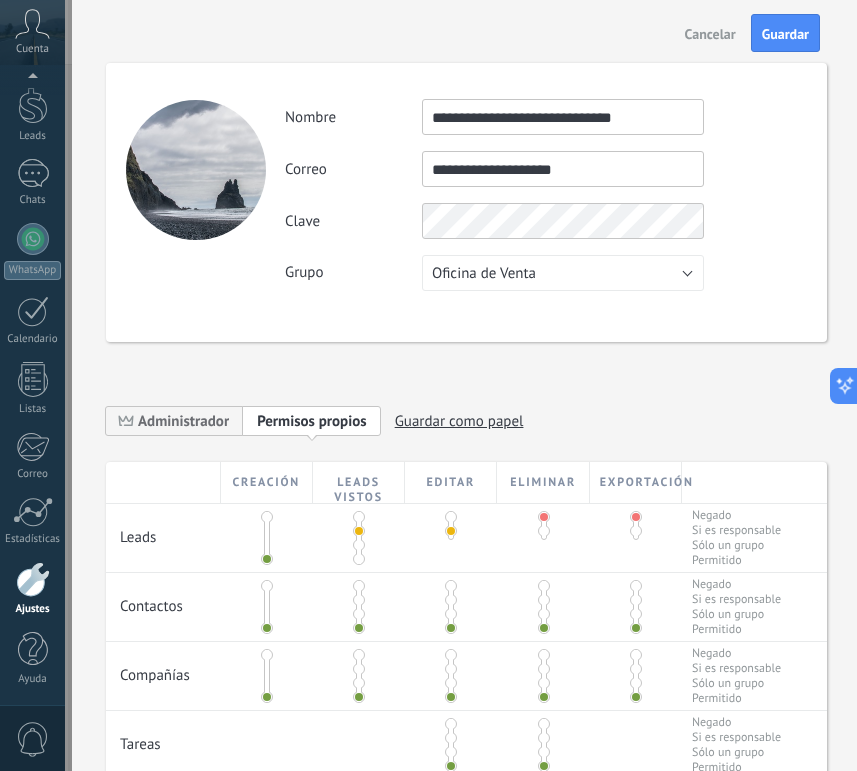 click at bounding box center (544, 531) 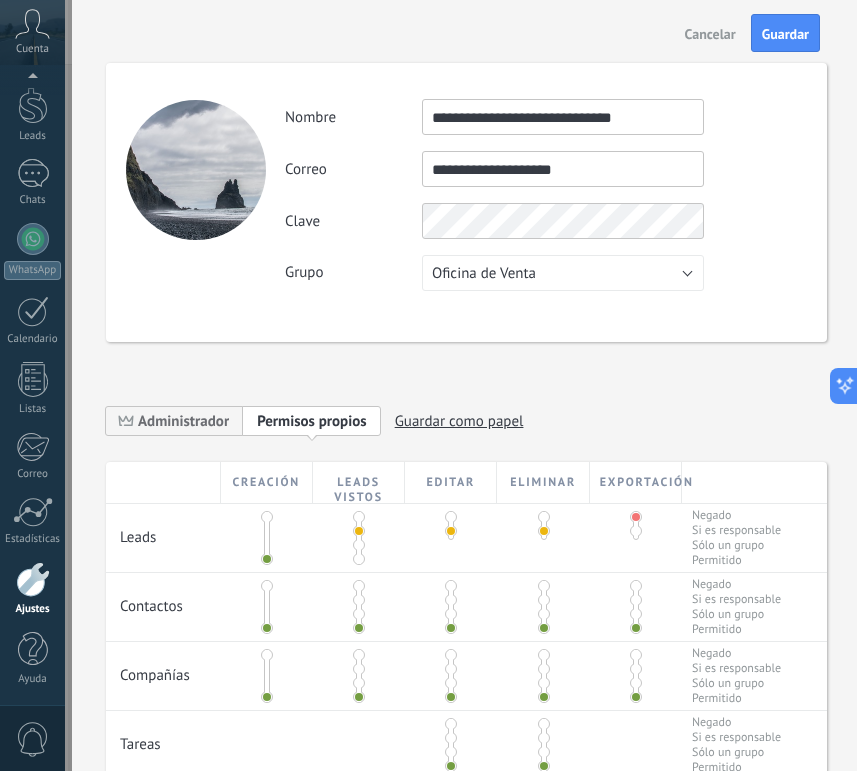 click at bounding box center (636, 531) 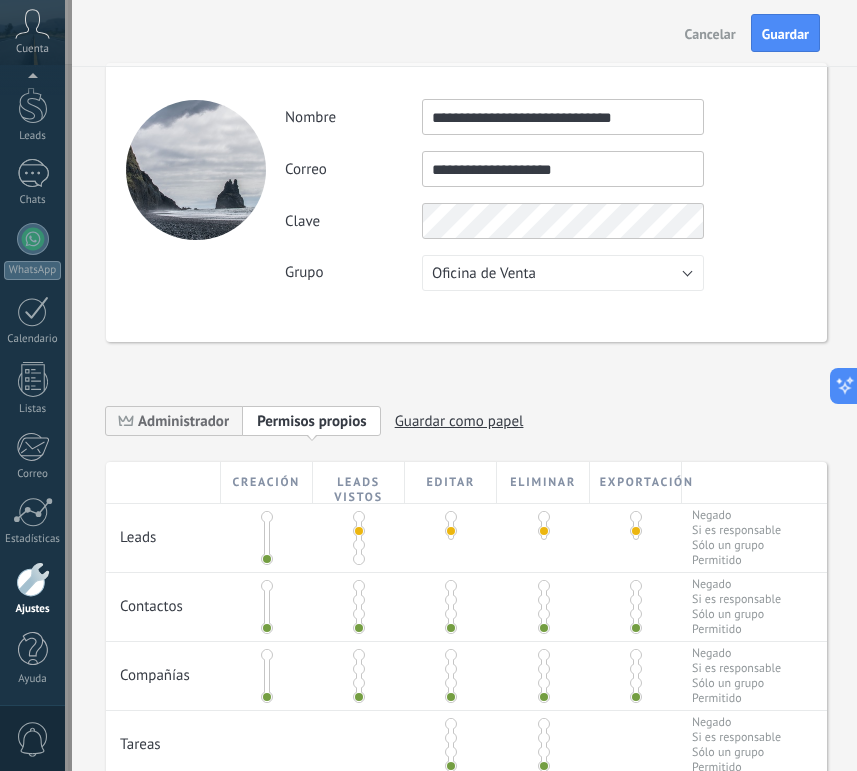 scroll, scrollTop: 89, scrollLeft: 0, axis: vertical 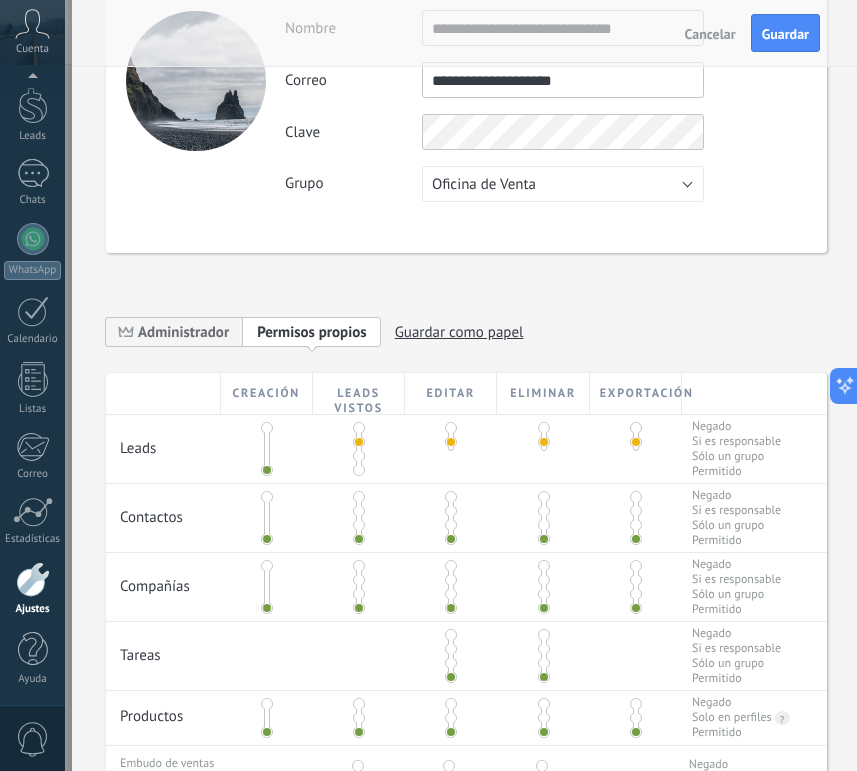 click at bounding box center (359, 511) 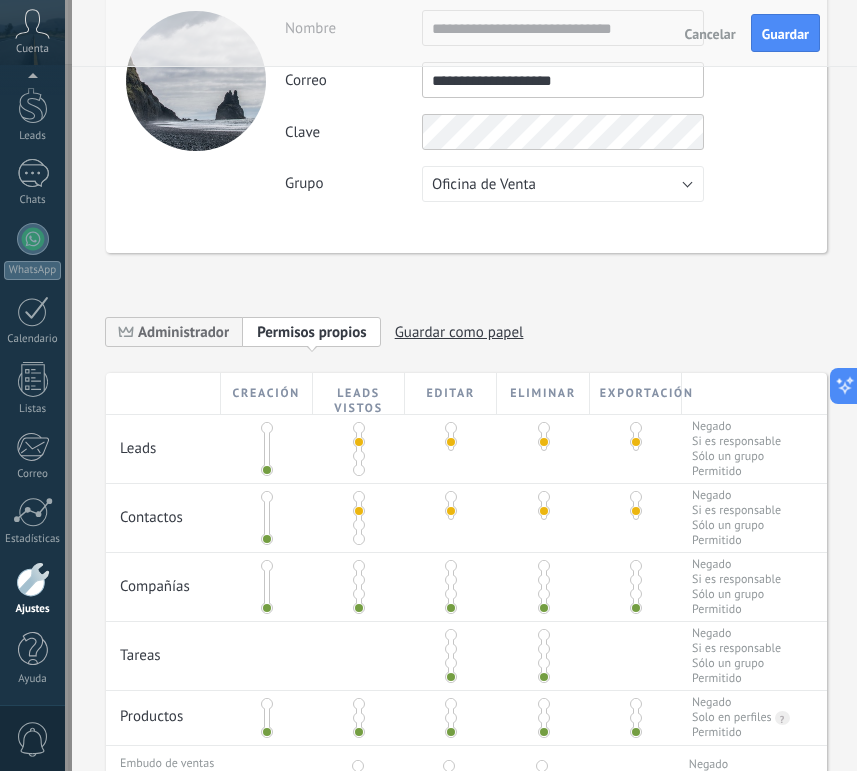 click at bounding box center (359, 580) 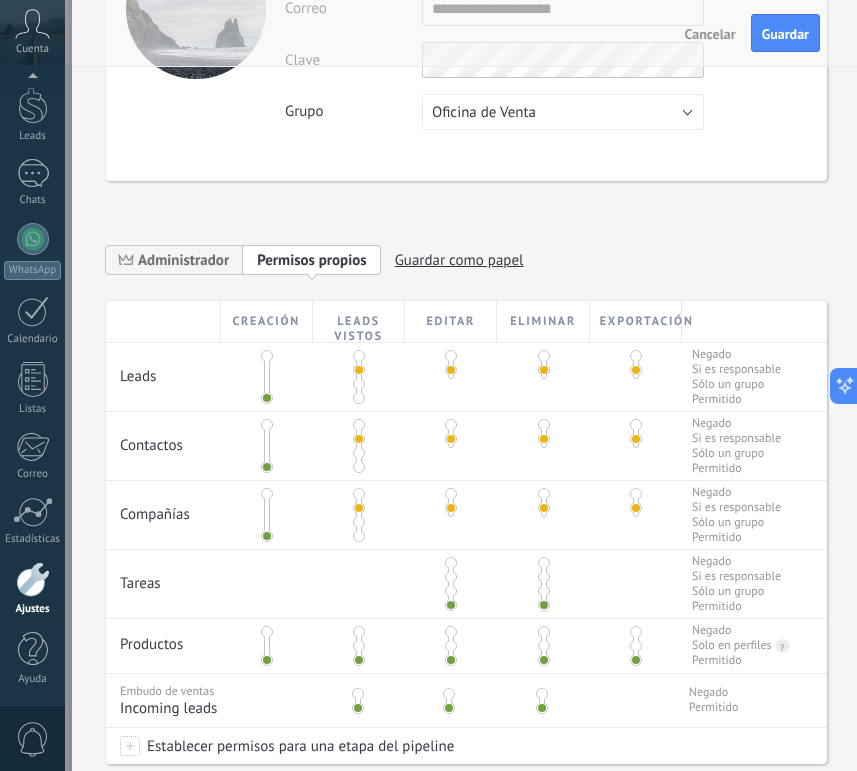 scroll, scrollTop: 258, scrollLeft: 0, axis: vertical 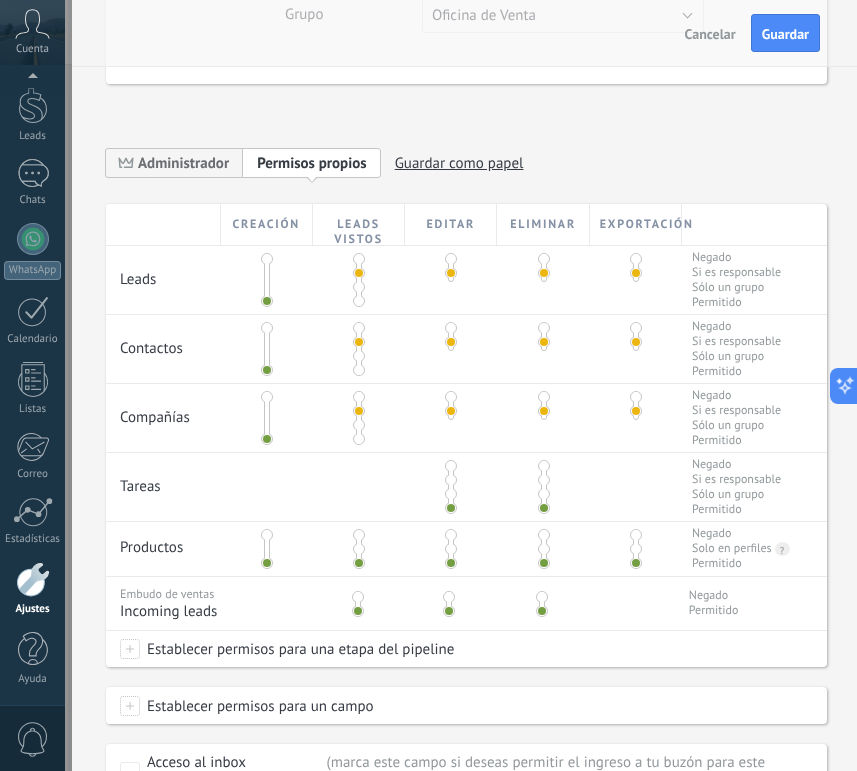 click at bounding box center (451, 480) 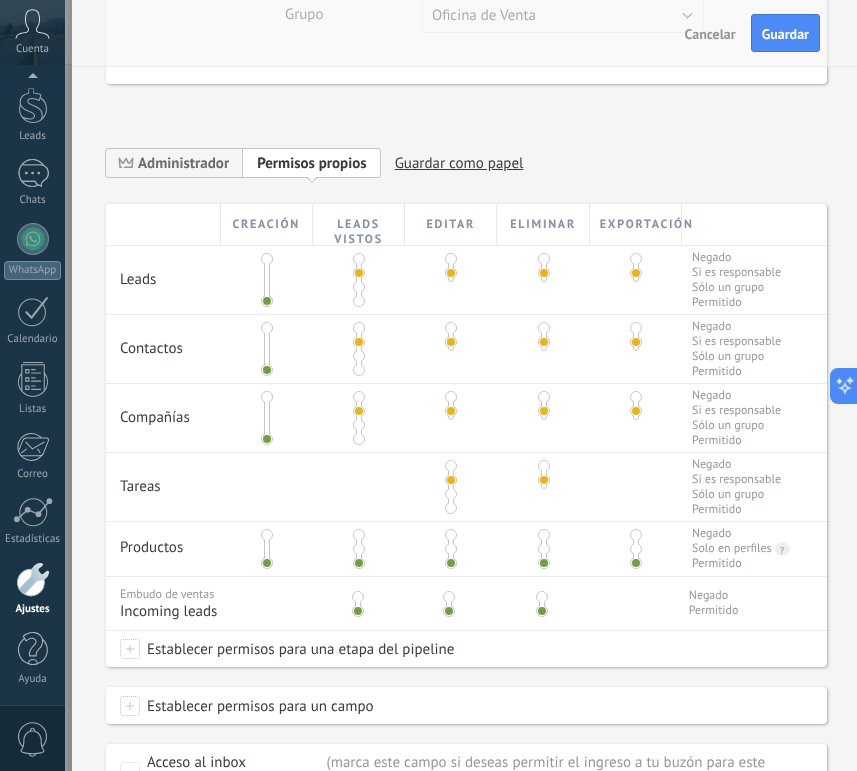 click at bounding box center (359, 549) 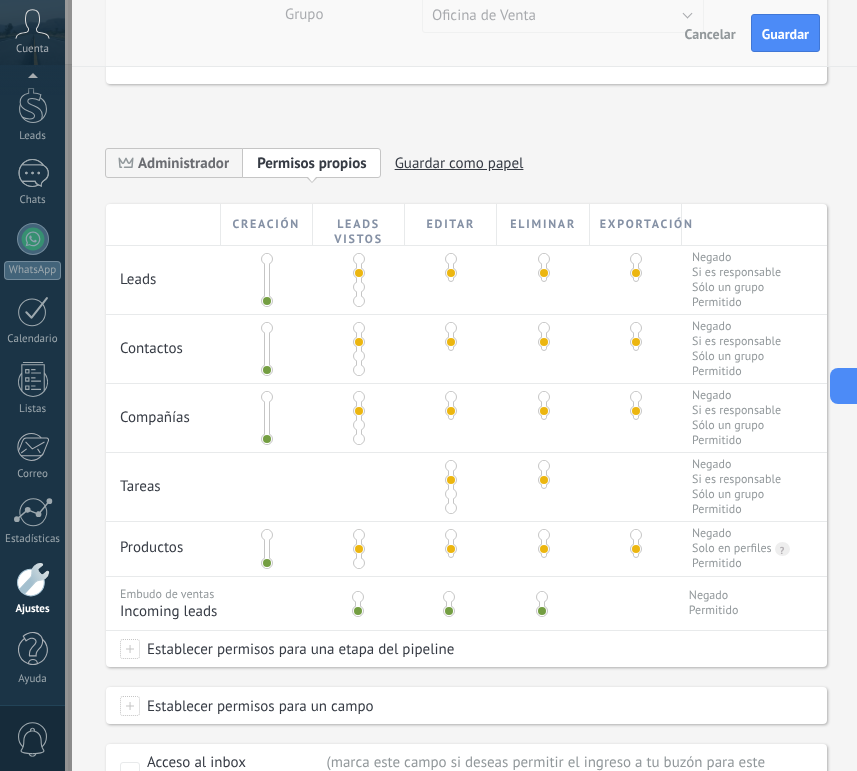 click at bounding box center [358, 597] 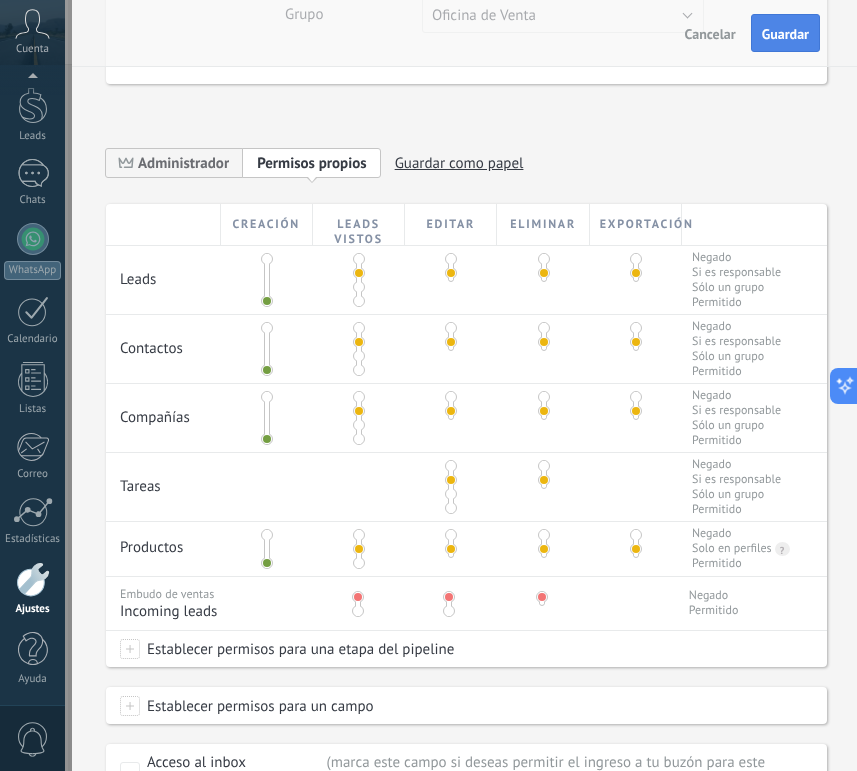 click on "Guardar" at bounding box center [785, 34] 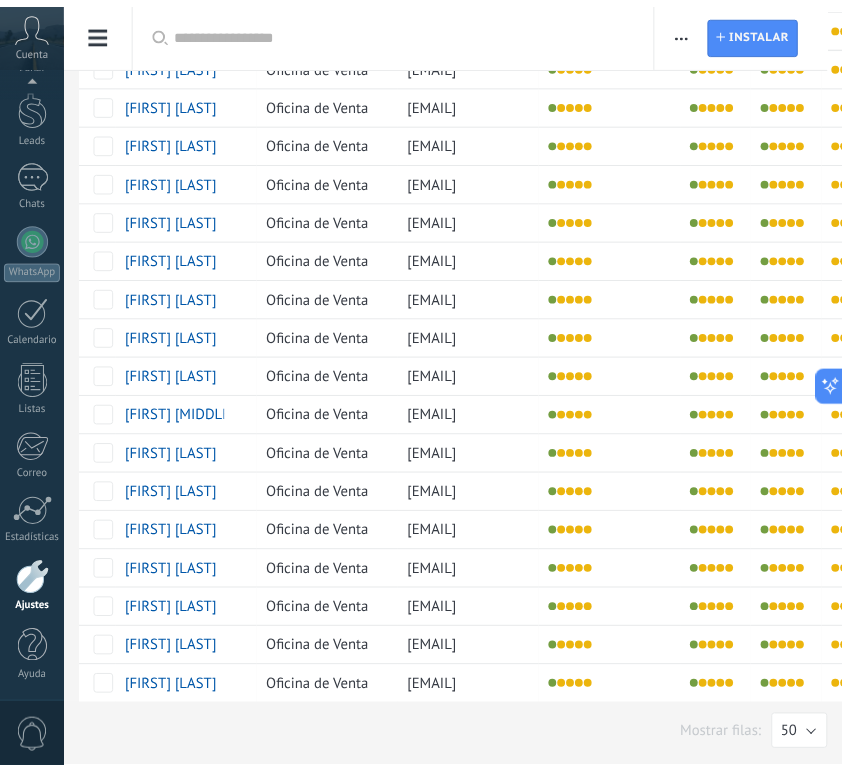 scroll, scrollTop: 0, scrollLeft: 0, axis: both 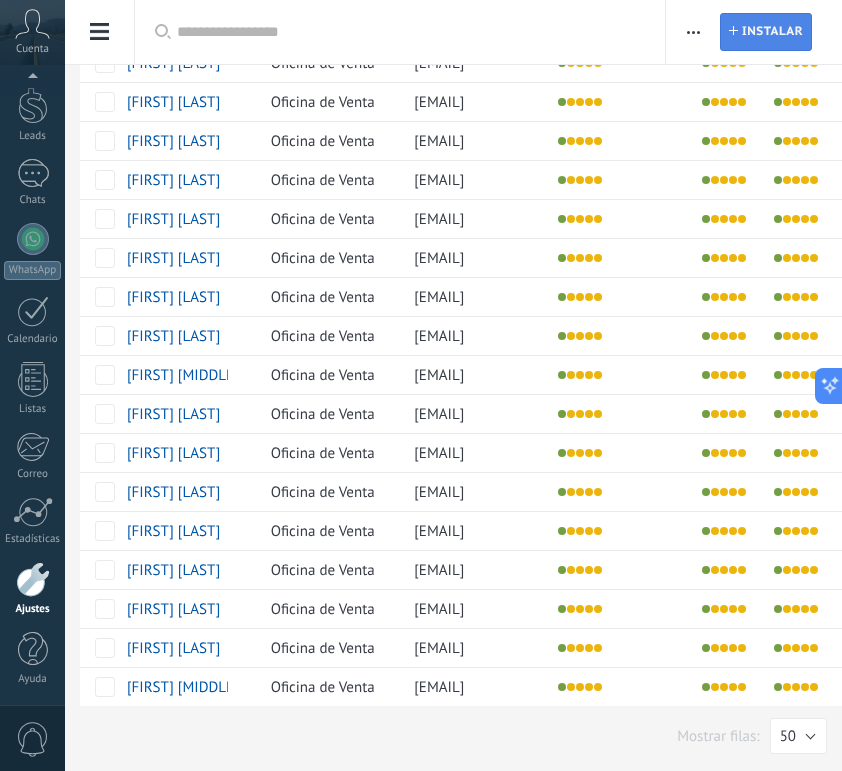 click on "Instalar" at bounding box center [772, 32] 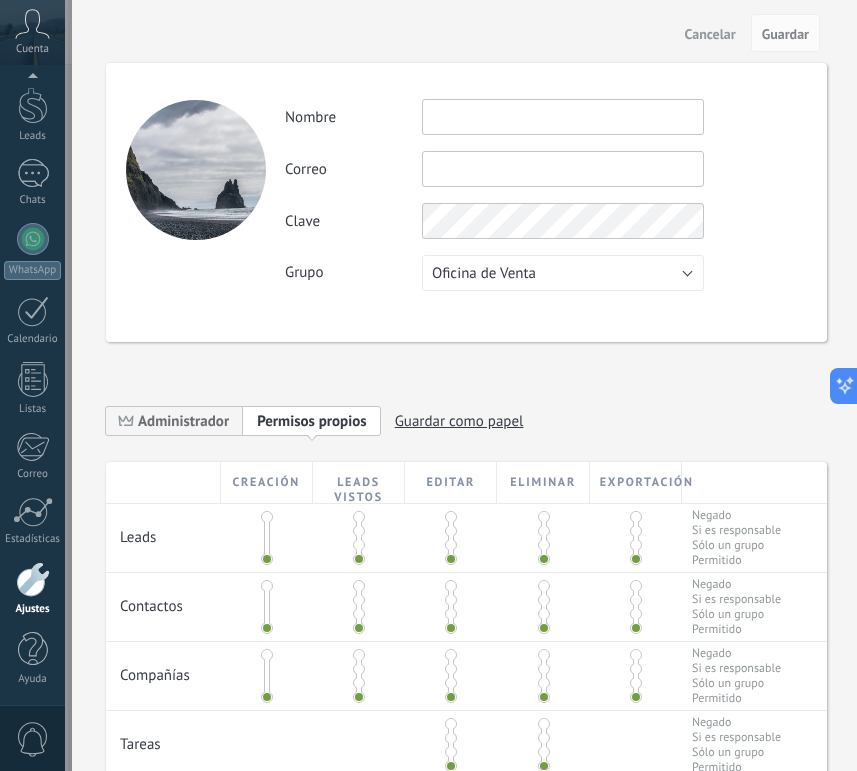 click at bounding box center (563, 117) 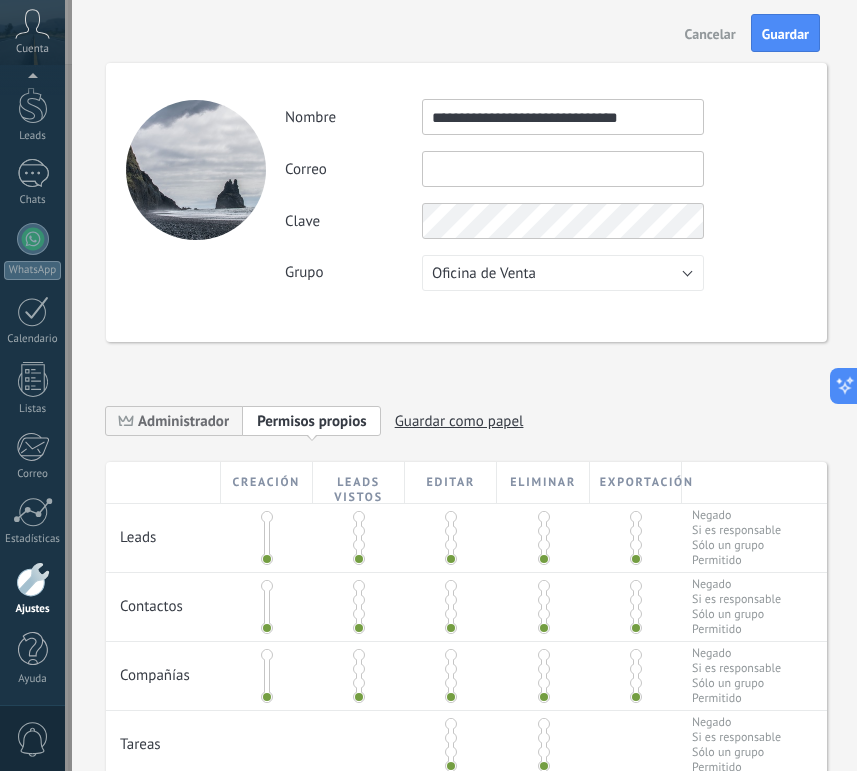 type on "**********" 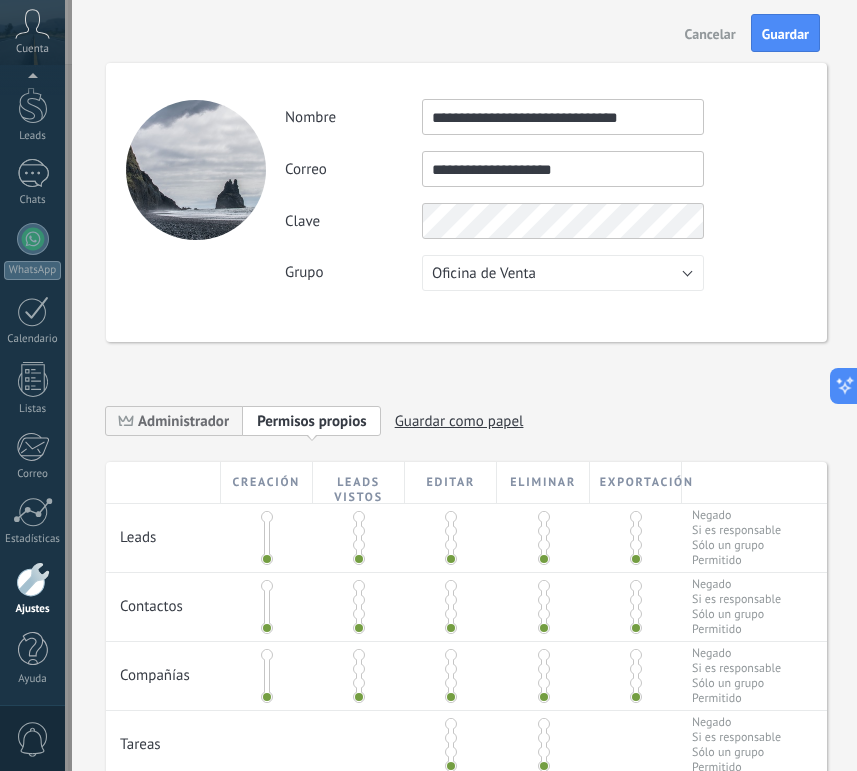 type on "**********" 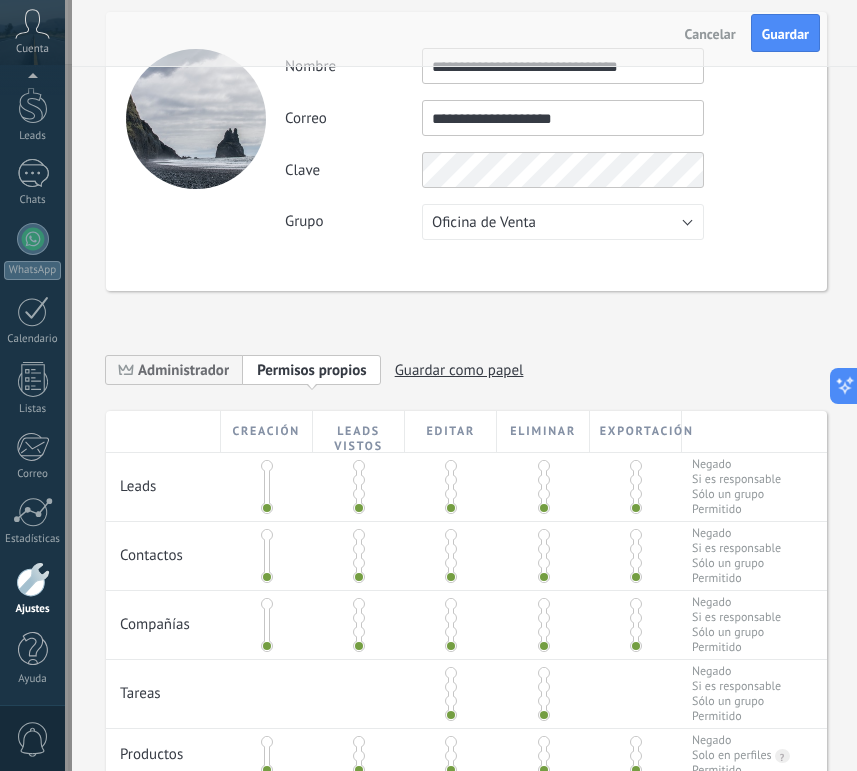 scroll, scrollTop: 102, scrollLeft: 0, axis: vertical 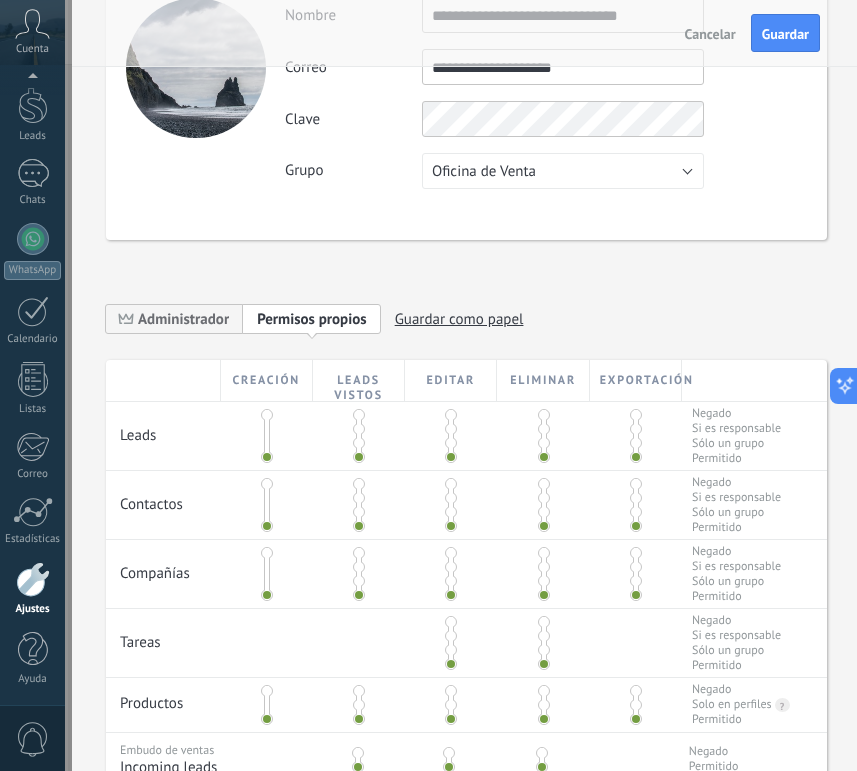 click at bounding box center [359, 429] 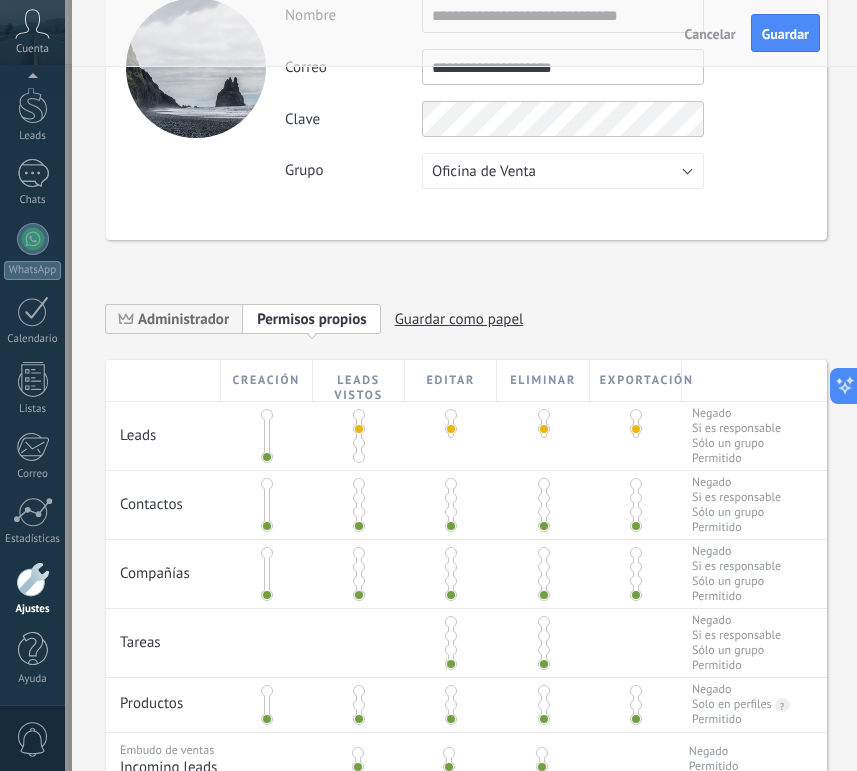 scroll, scrollTop: 216, scrollLeft: 0, axis: vertical 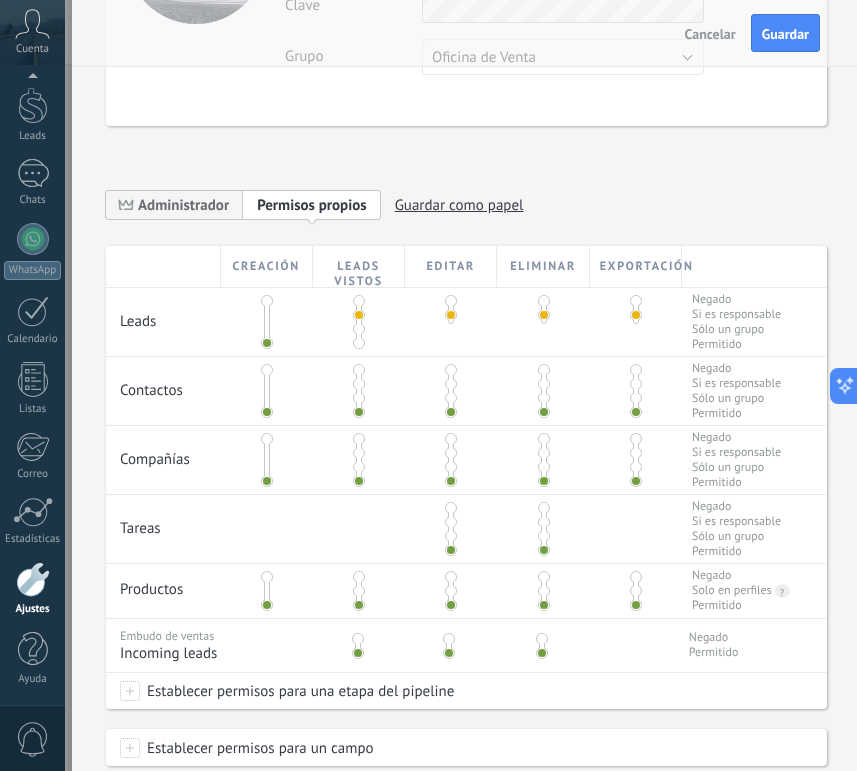 click at bounding box center [359, 384] 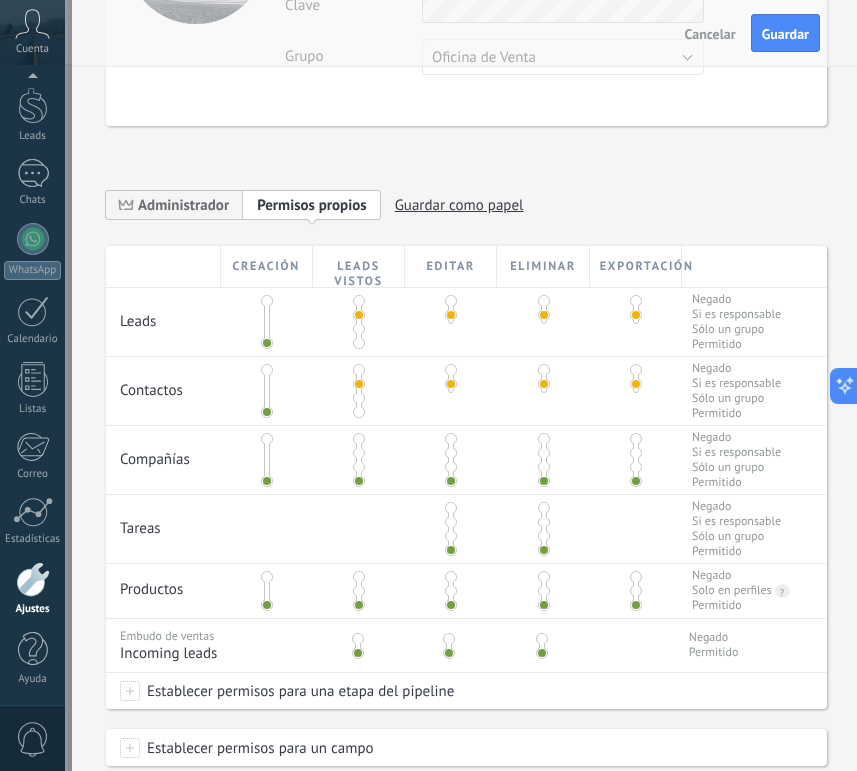 click at bounding box center [359, 453] 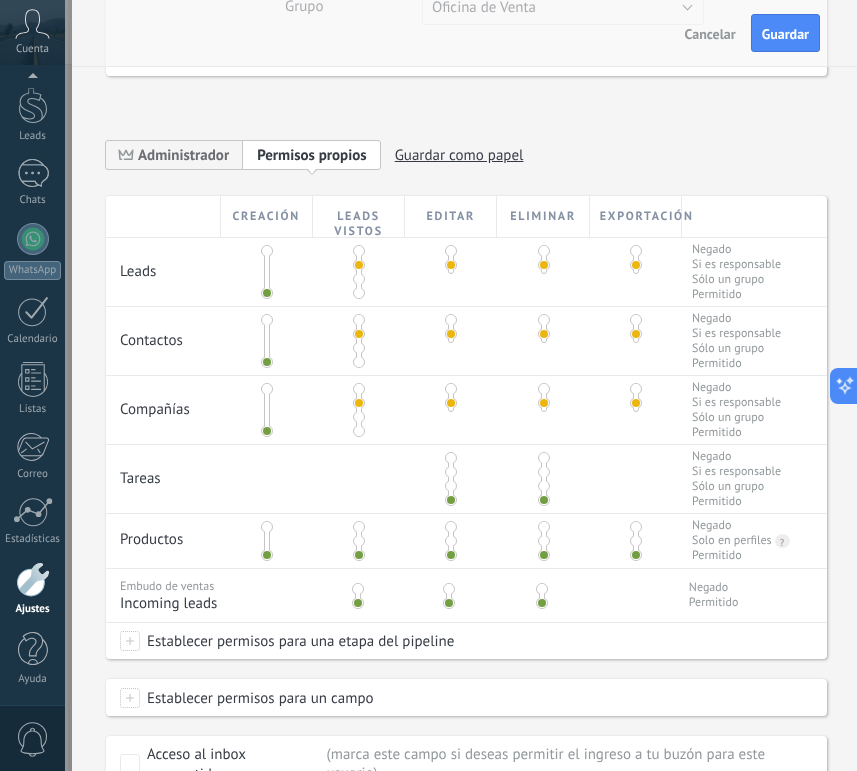 scroll, scrollTop: 337, scrollLeft: 0, axis: vertical 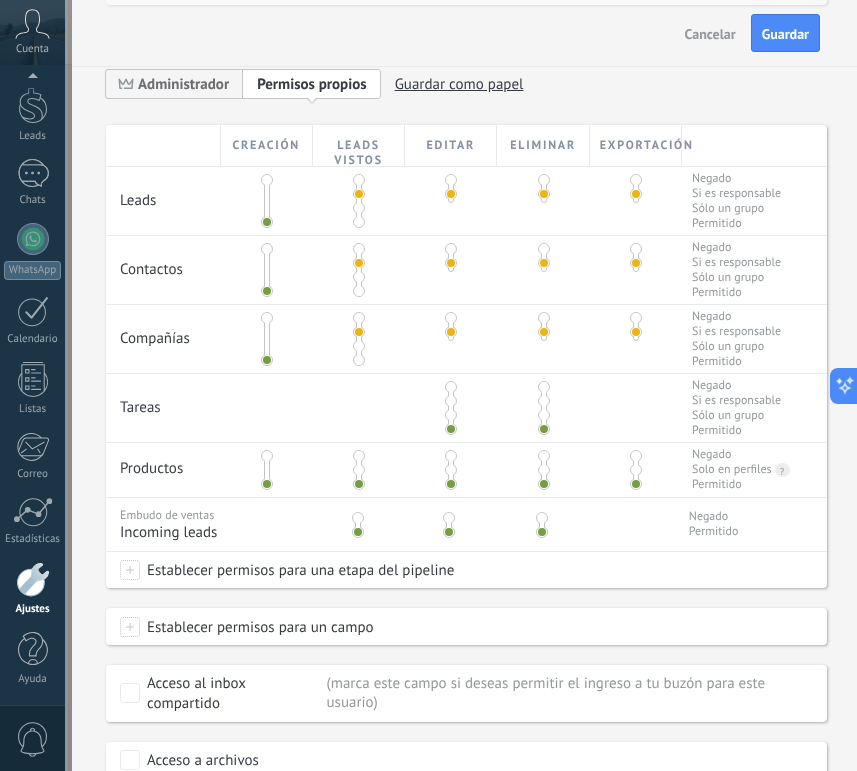 click at bounding box center [451, 401] 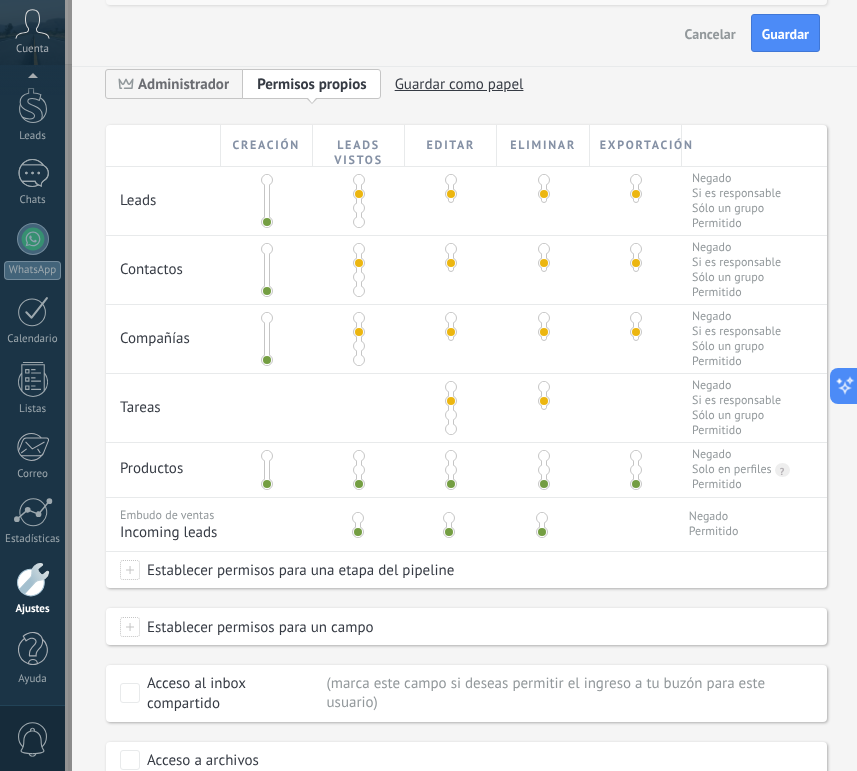 click at bounding box center [359, 470] 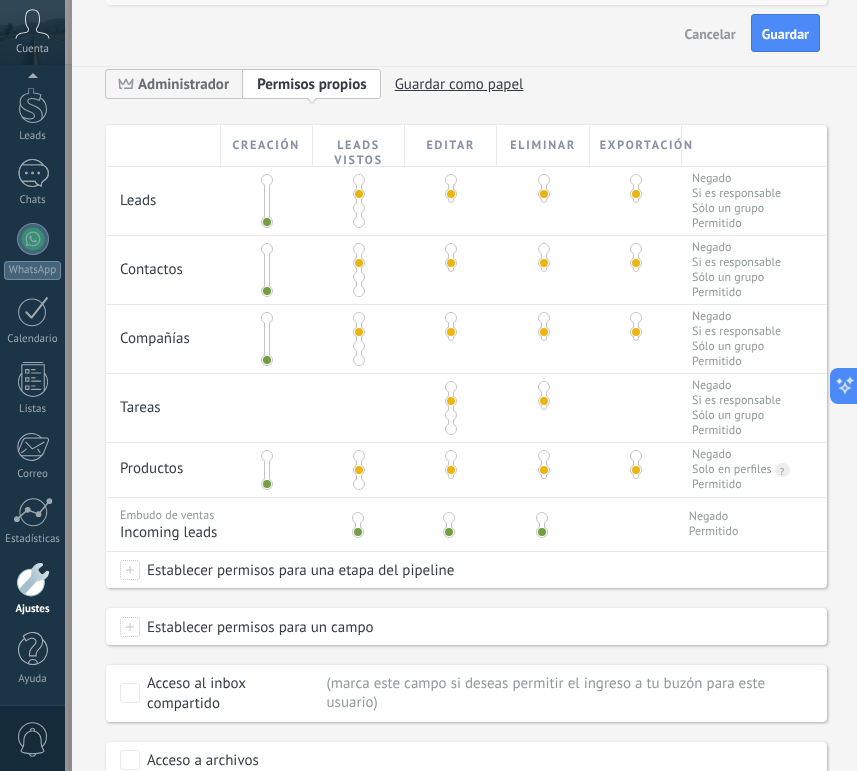 click at bounding box center (358, 518) 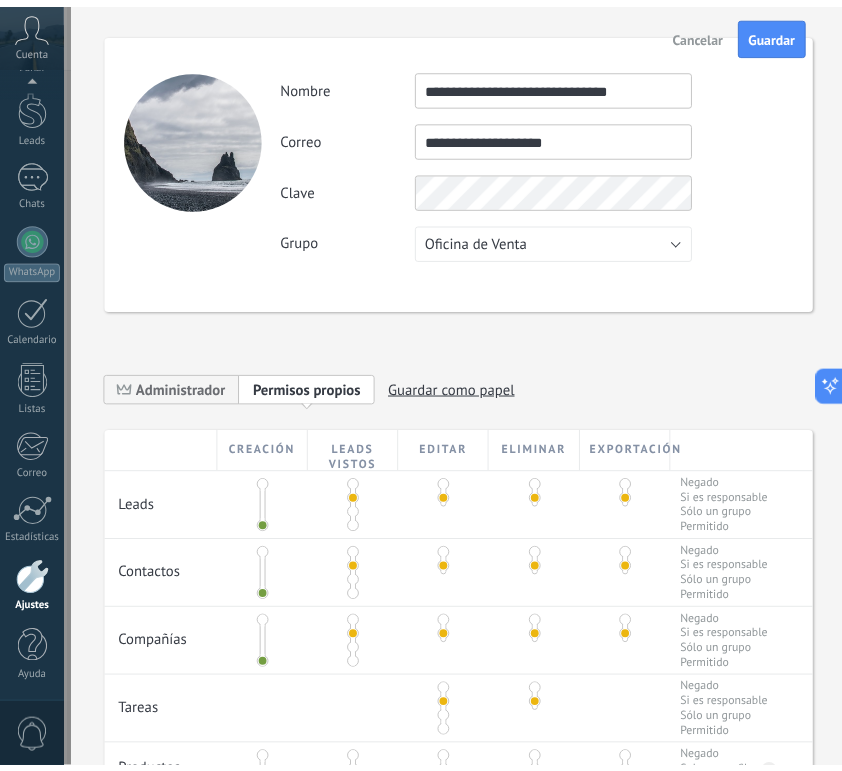 scroll, scrollTop: 0, scrollLeft: 0, axis: both 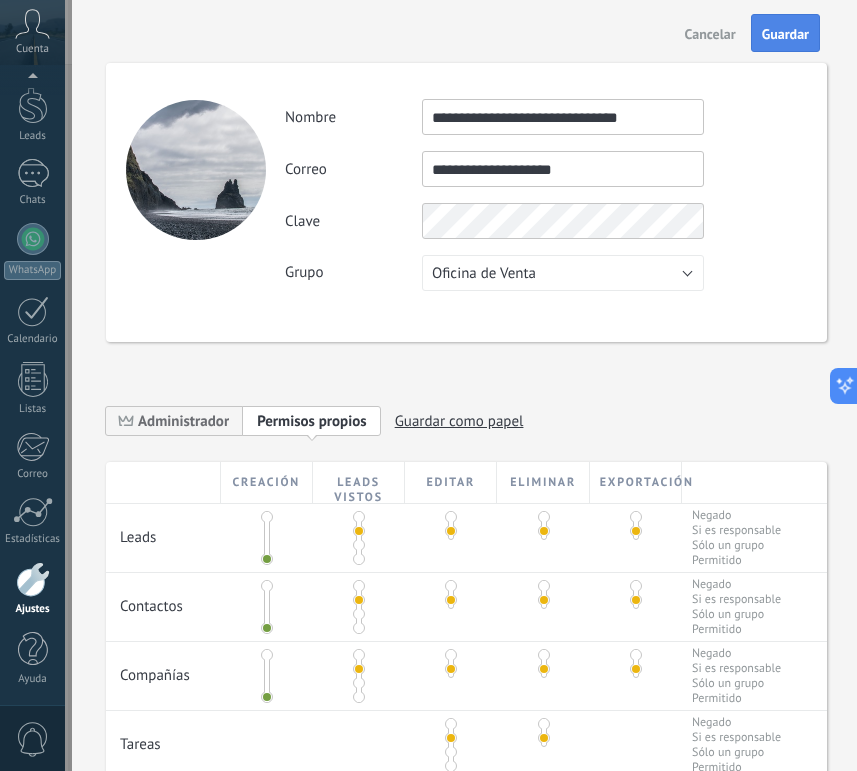 click on "Guardar" at bounding box center [785, 33] 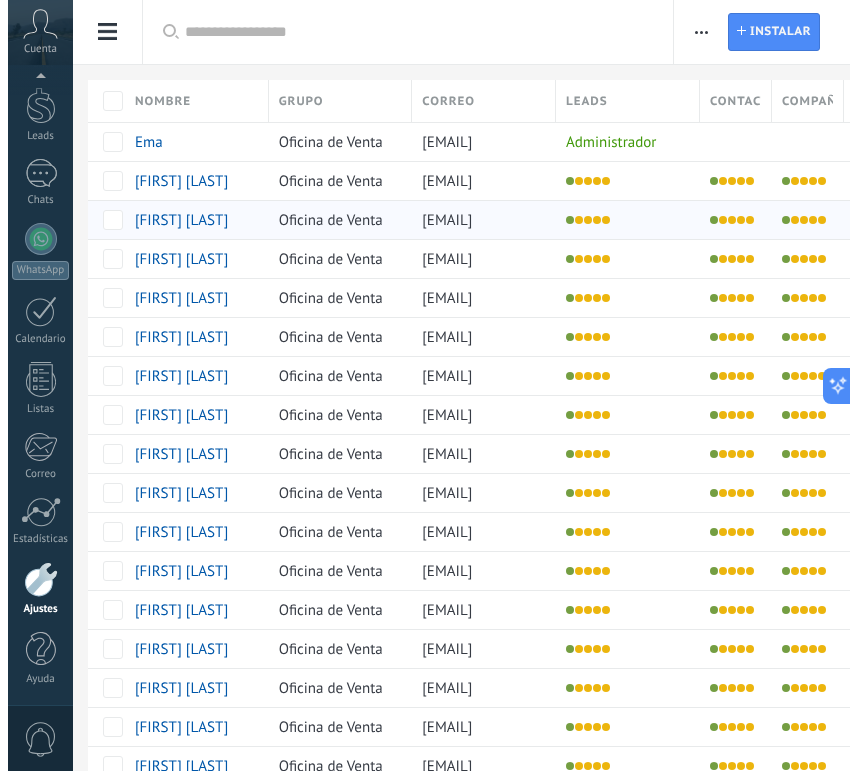 scroll, scrollTop: 625, scrollLeft: 0, axis: vertical 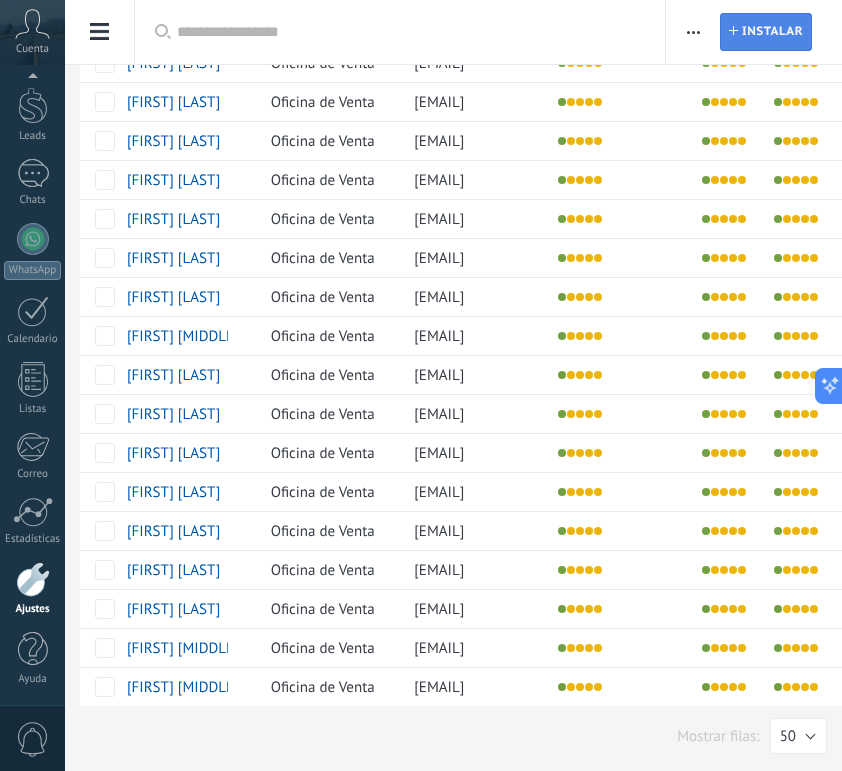 click on "Instalar" at bounding box center [772, 32] 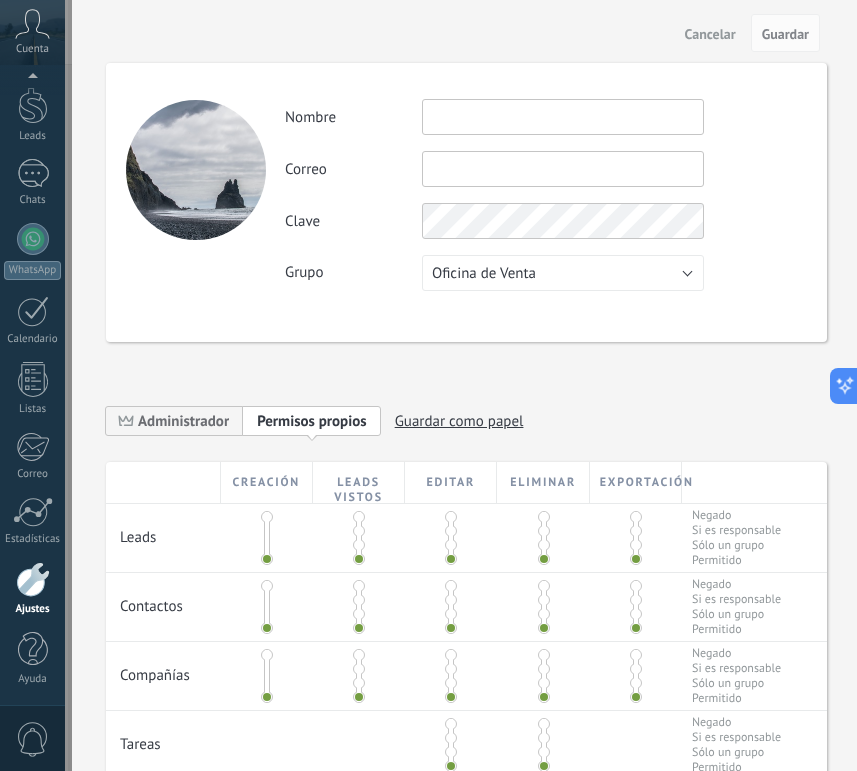 click at bounding box center [563, 117] 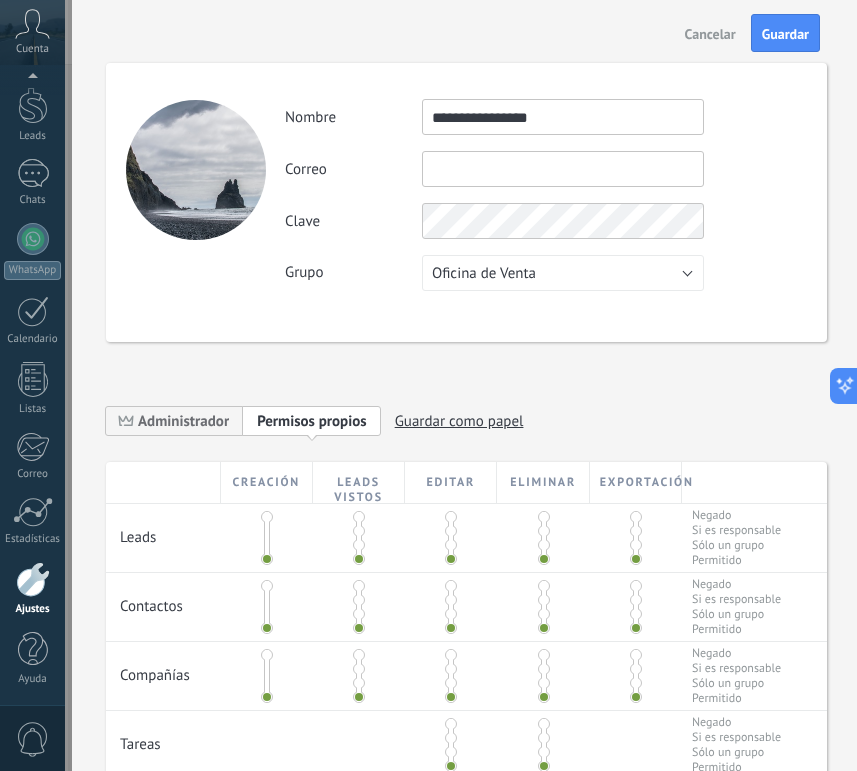 type on "**********" 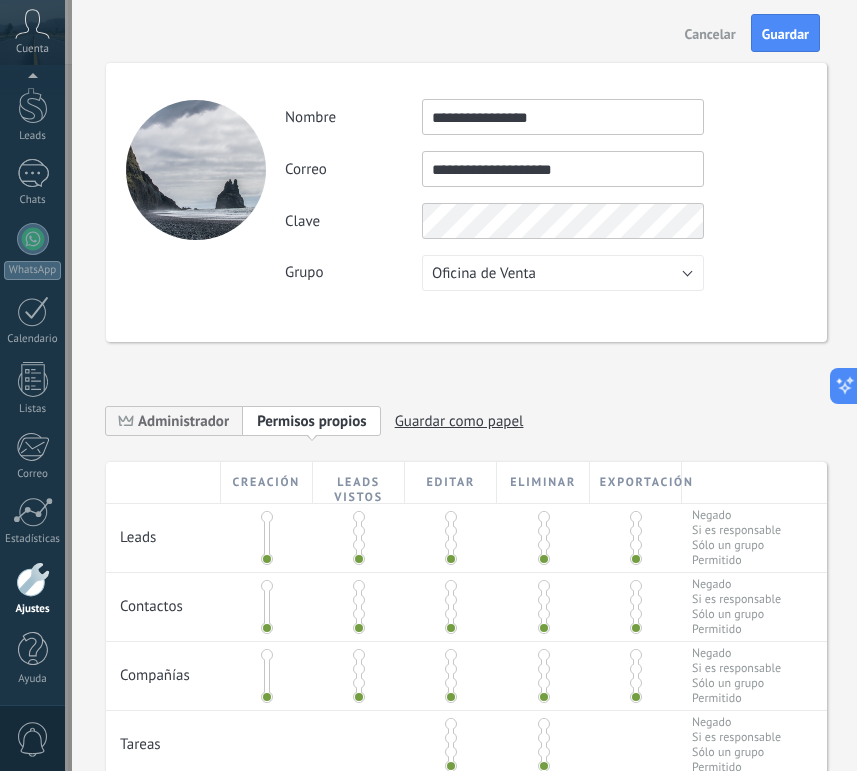 type on "**********" 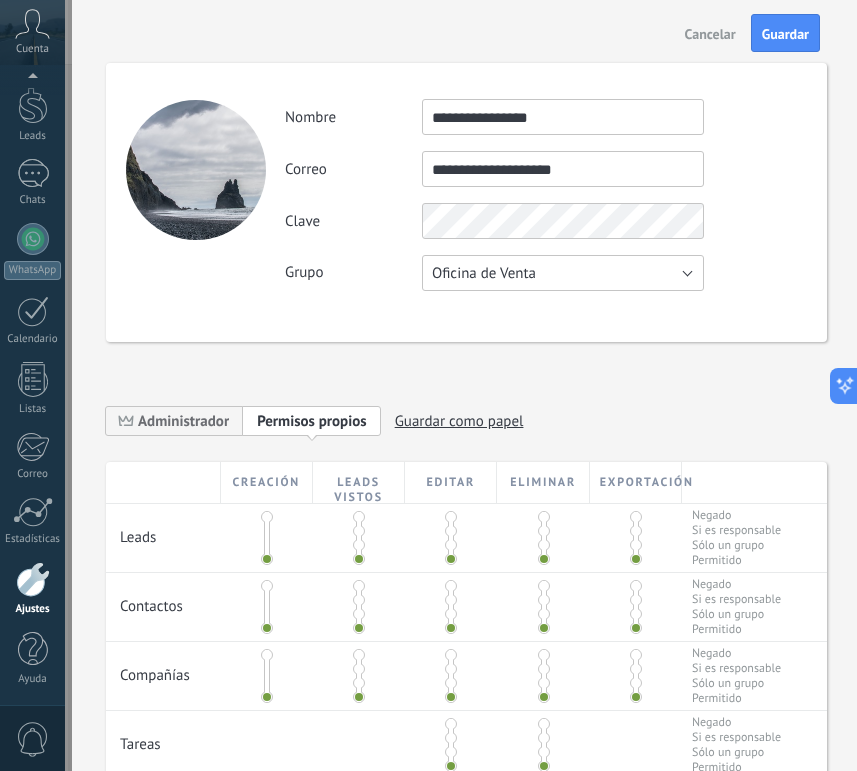 click on "Oficina de Venta" at bounding box center [563, 273] 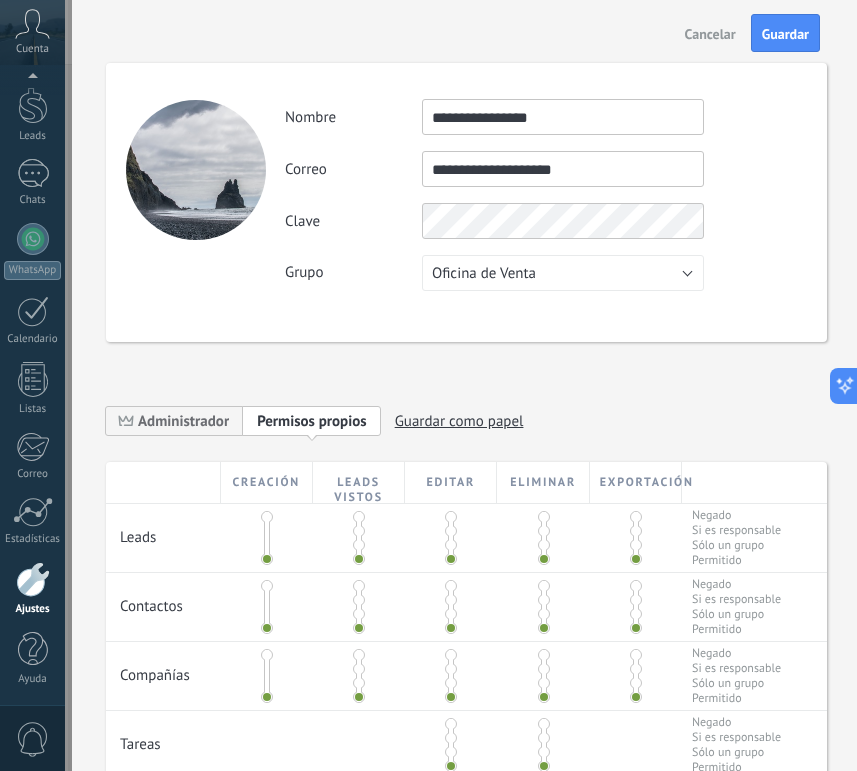 click on "Clave" at bounding box center (545, 221) 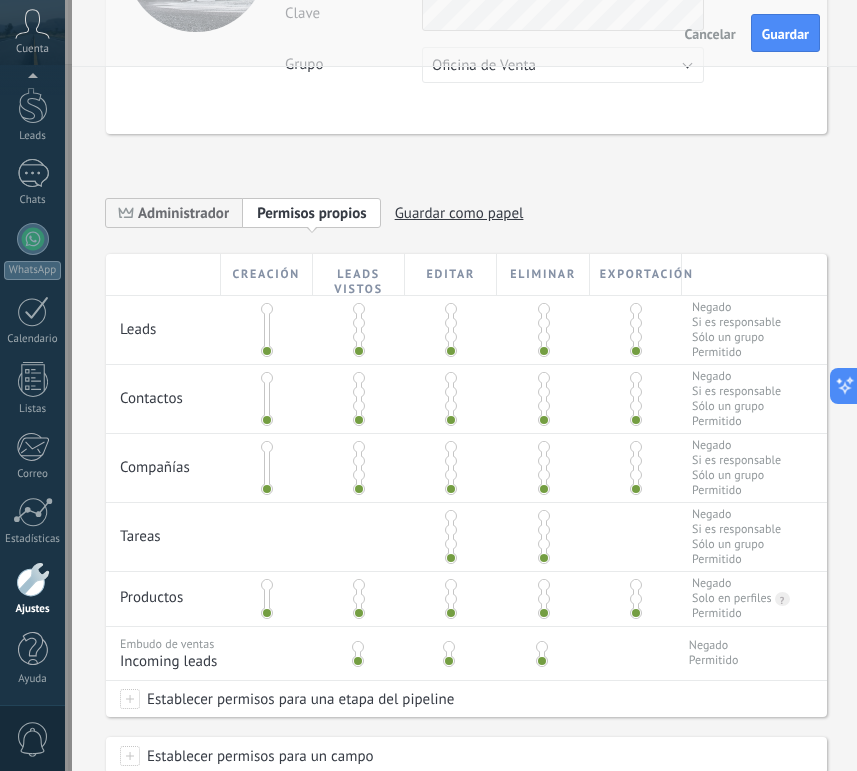 click at bounding box center (359, 323) 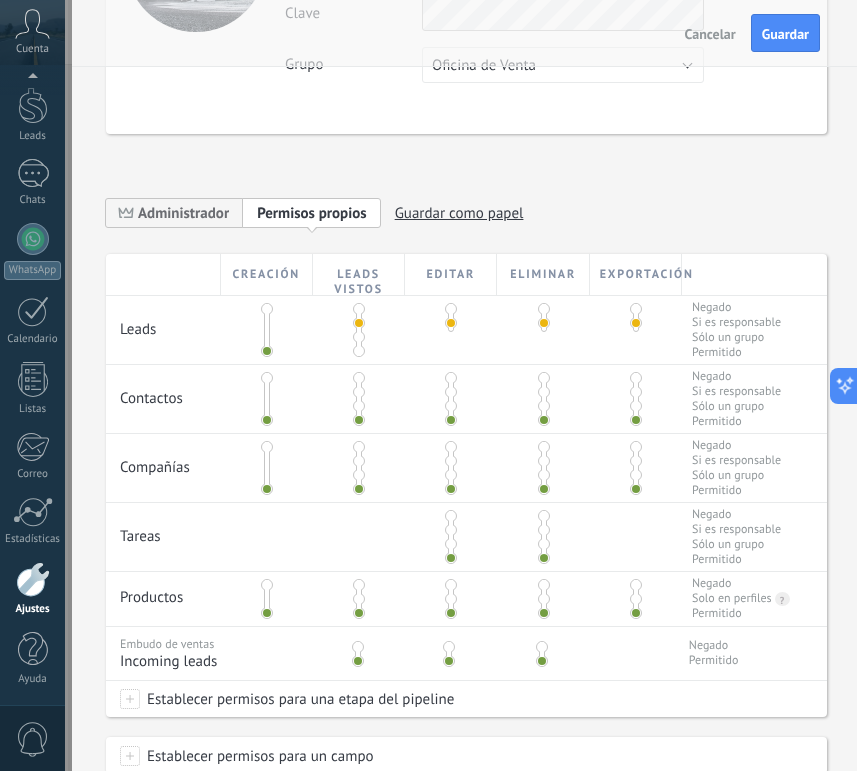 click at bounding box center [359, 392] 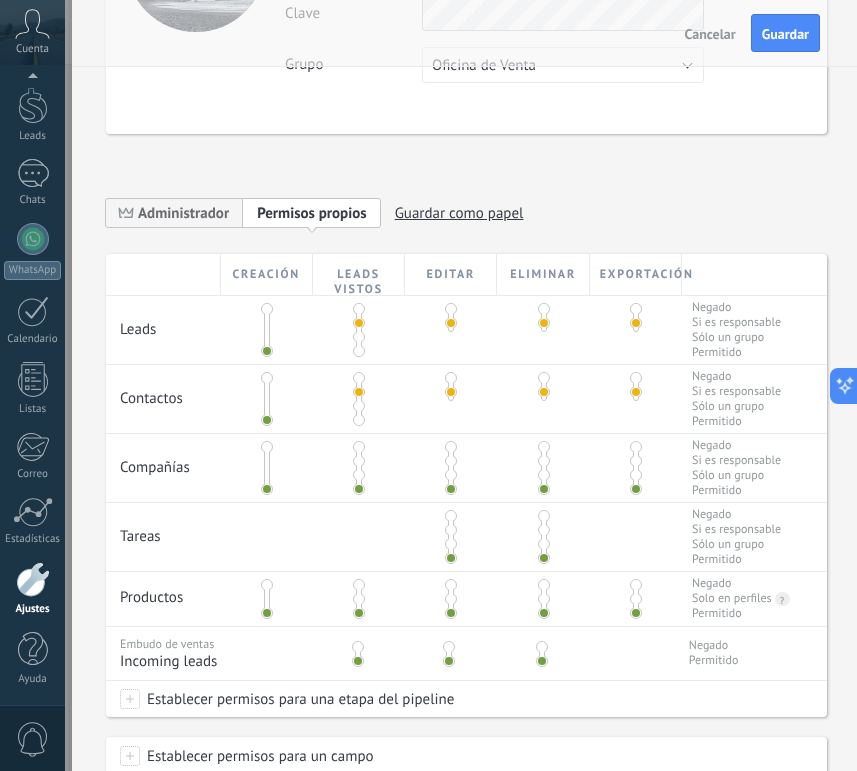 click at bounding box center [359, 461] 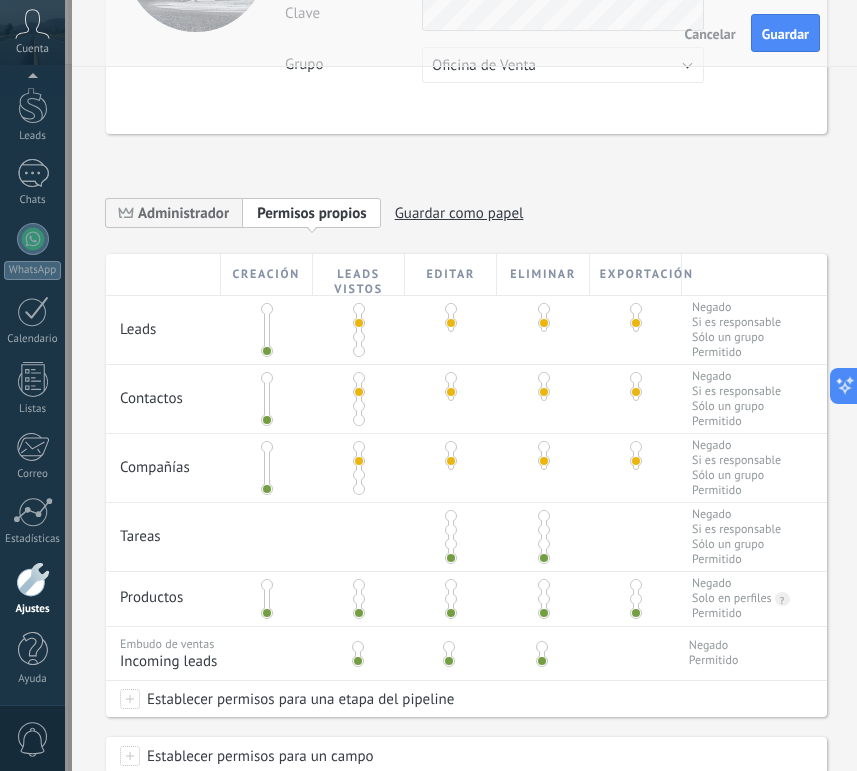 click at bounding box center [451, 530] 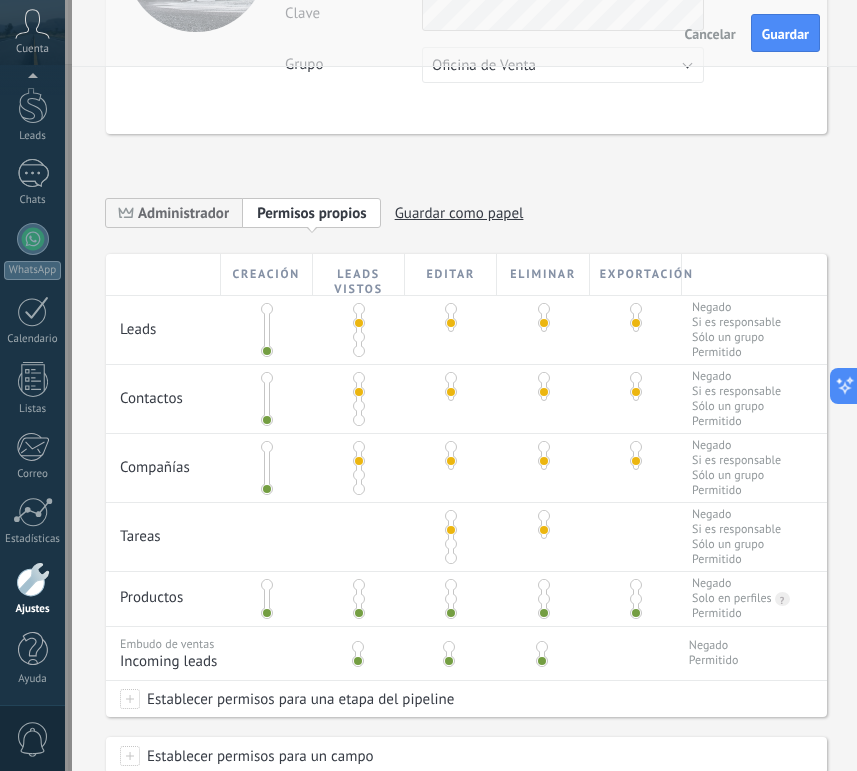 click at bounding box center [359, 599] 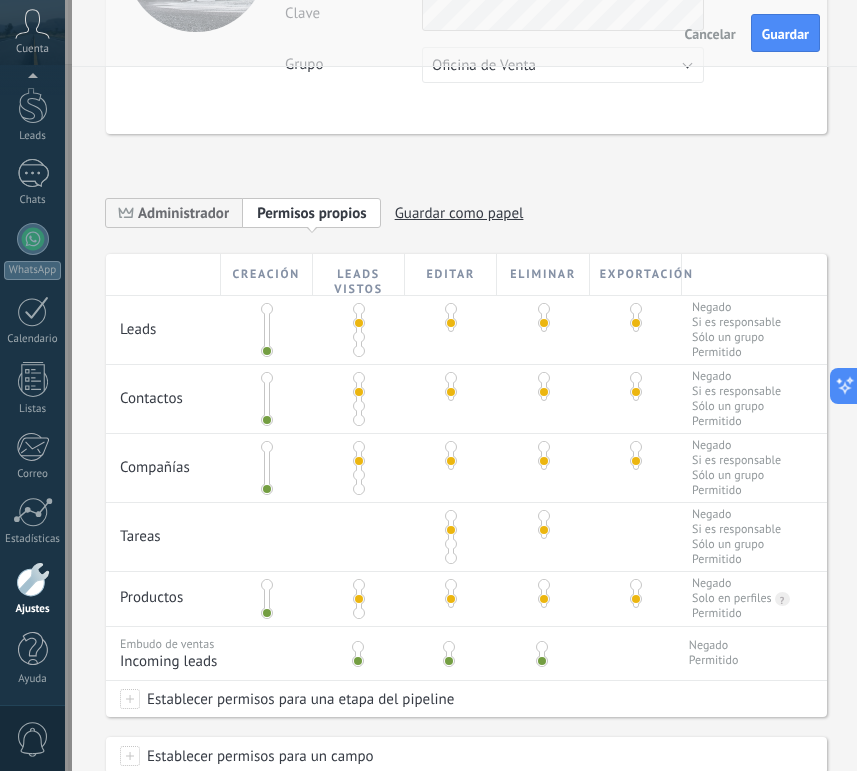 click at bounding box center [358, 647] 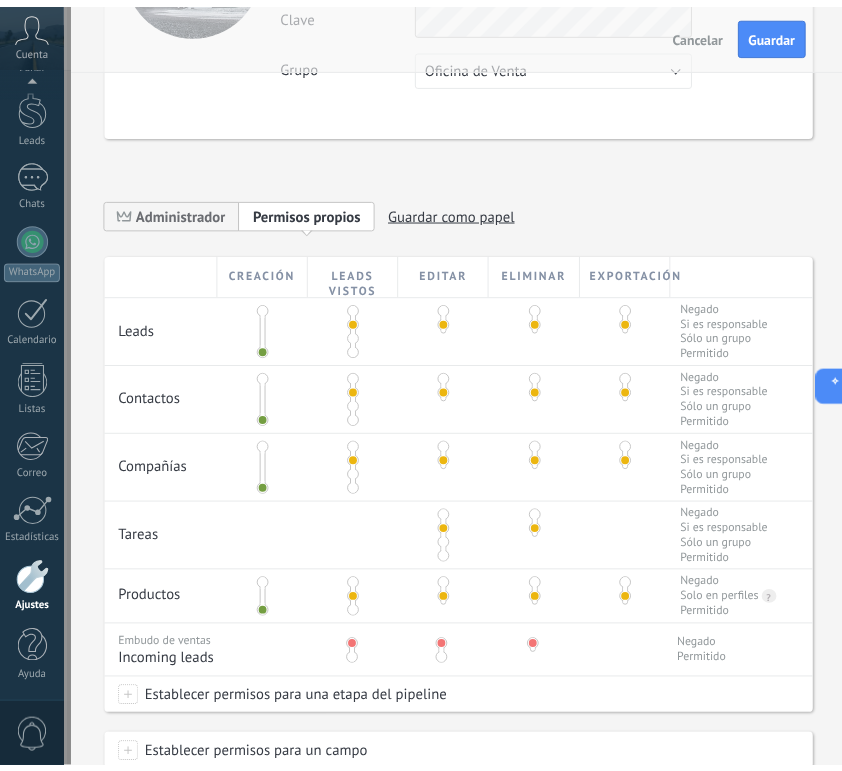 scroll, scrollTop: 0, scrollLeft: 0, axis: both 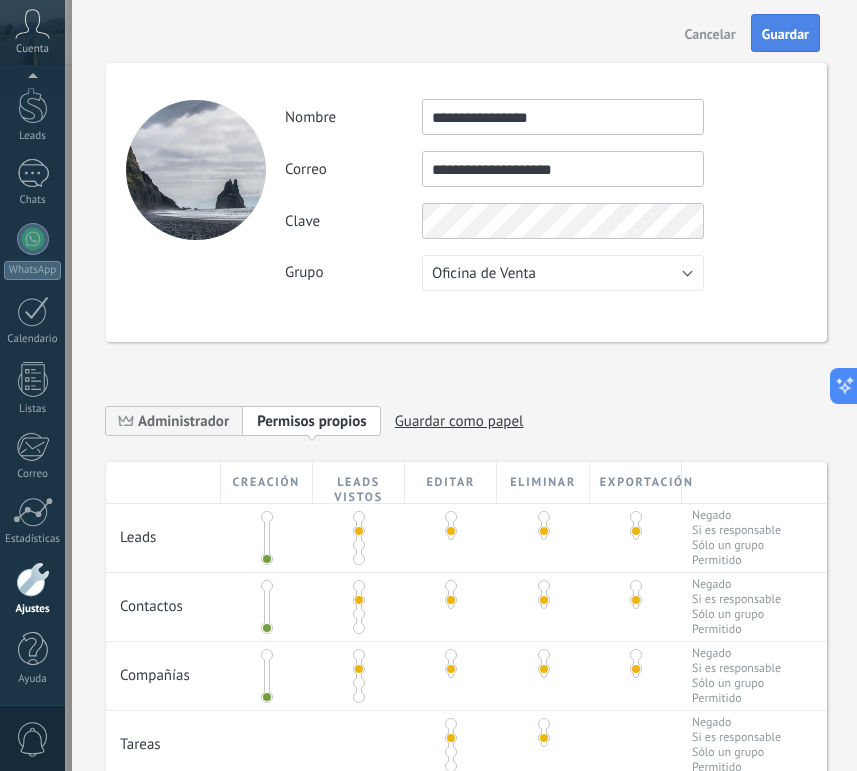 click on "Guardar" at bounding box center (785, 34) 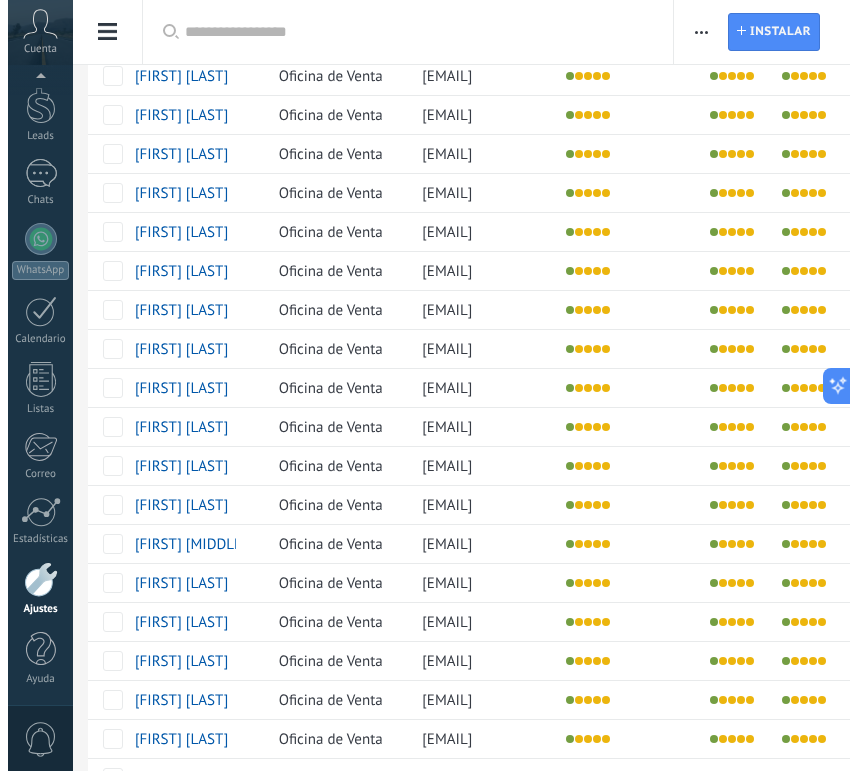 scroll, scrollTop: 664, scrollLeft: 0, axis: vertical 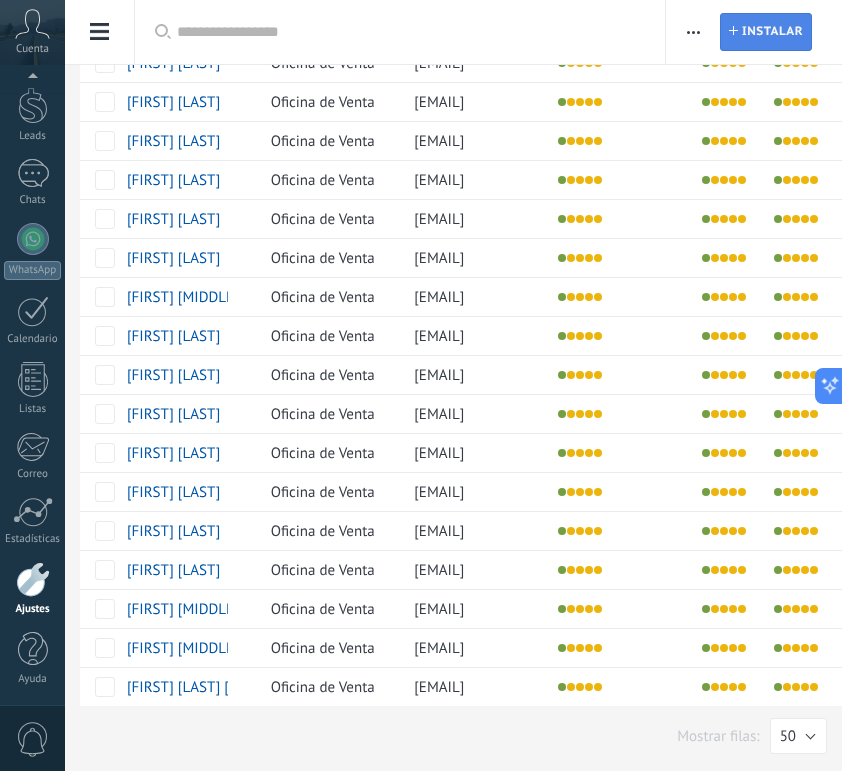 click on "Instalar" at bounding box center [772, 32] 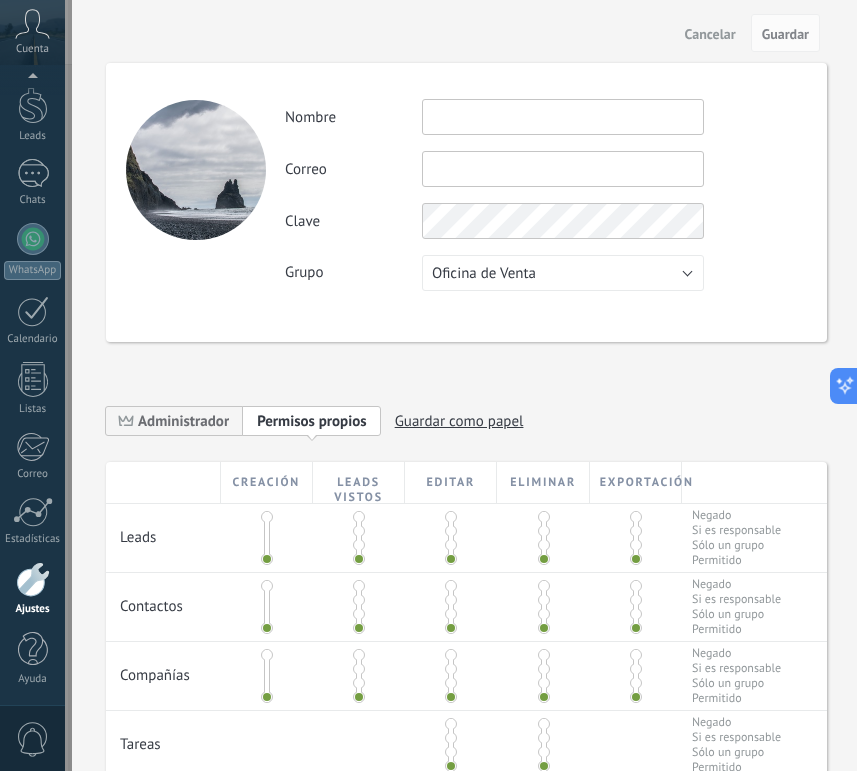 click at bounding box center [563, 117] 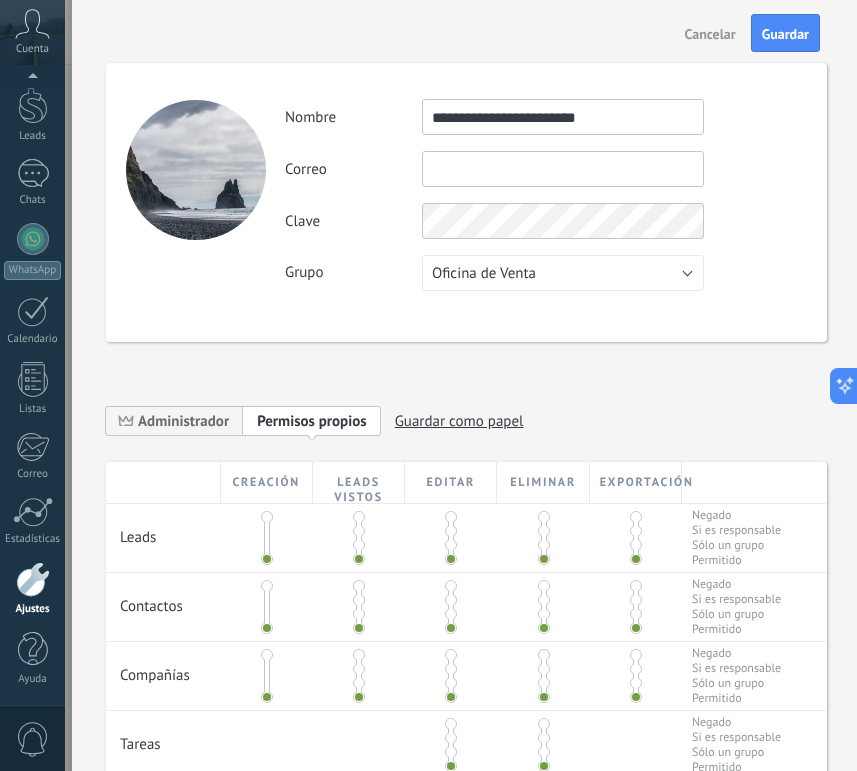 type on "**********" 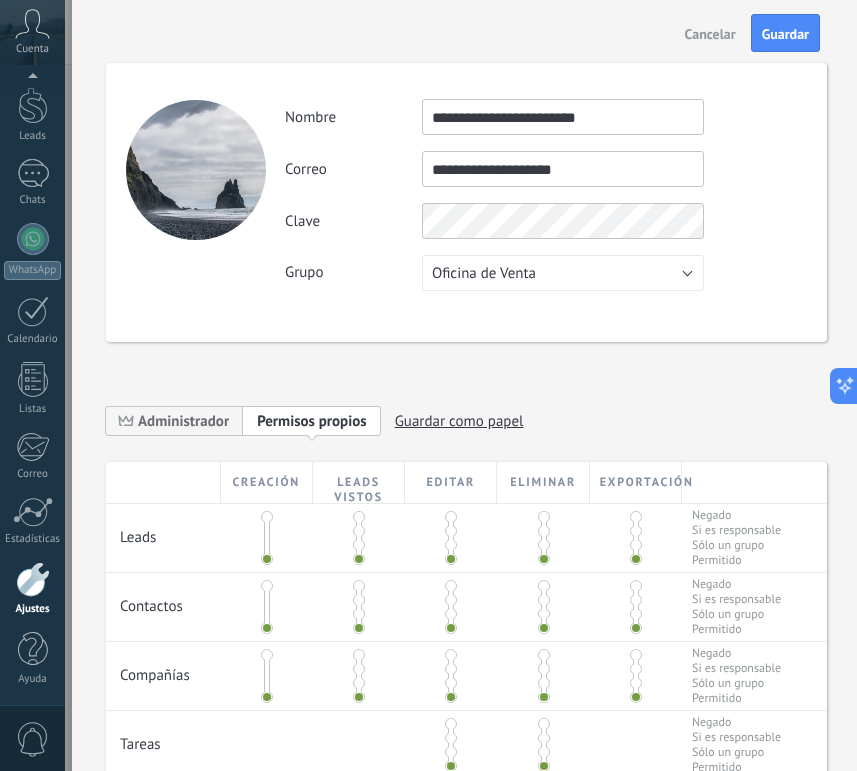 type on "**********" 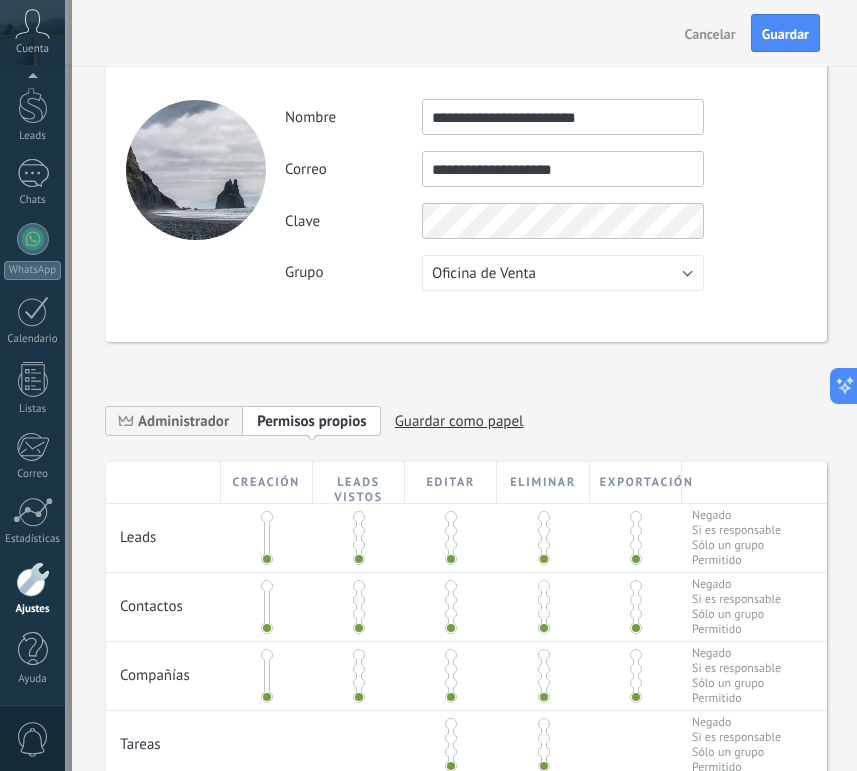 scroll, scrollTop: 143, scrollLeft: 0, axis: vertical 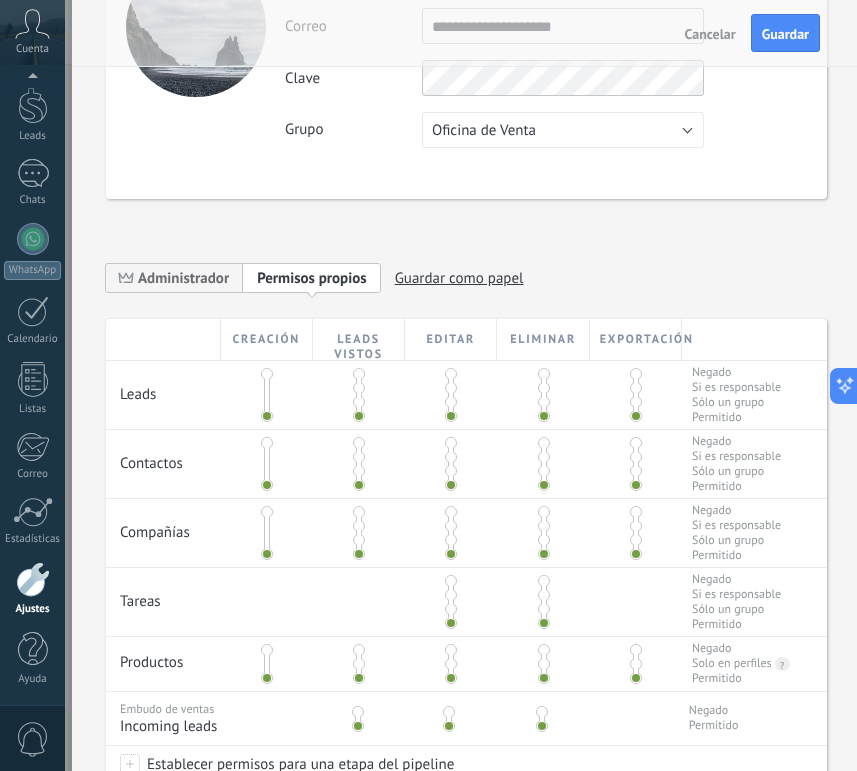 click at bounding box center (359, 388) 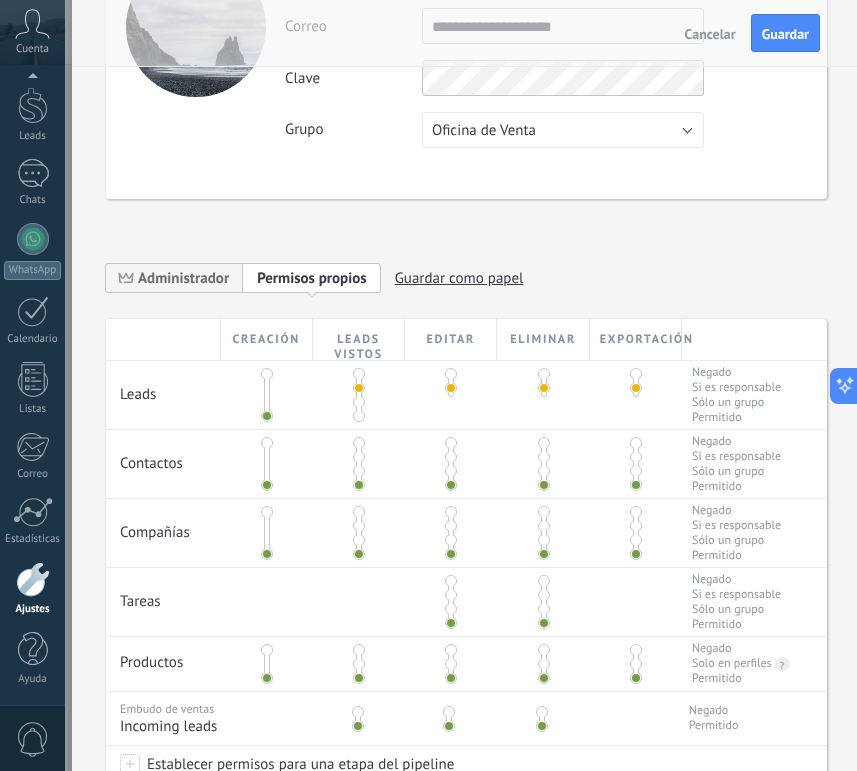 click at bounding box center [359, 457] 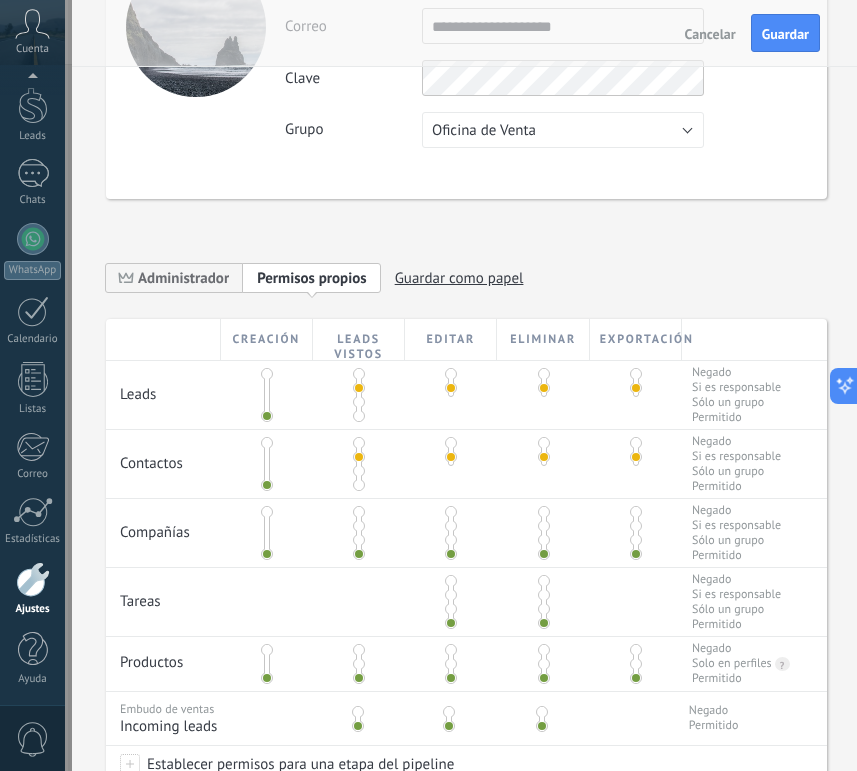 click at bounding box center (359, 526) 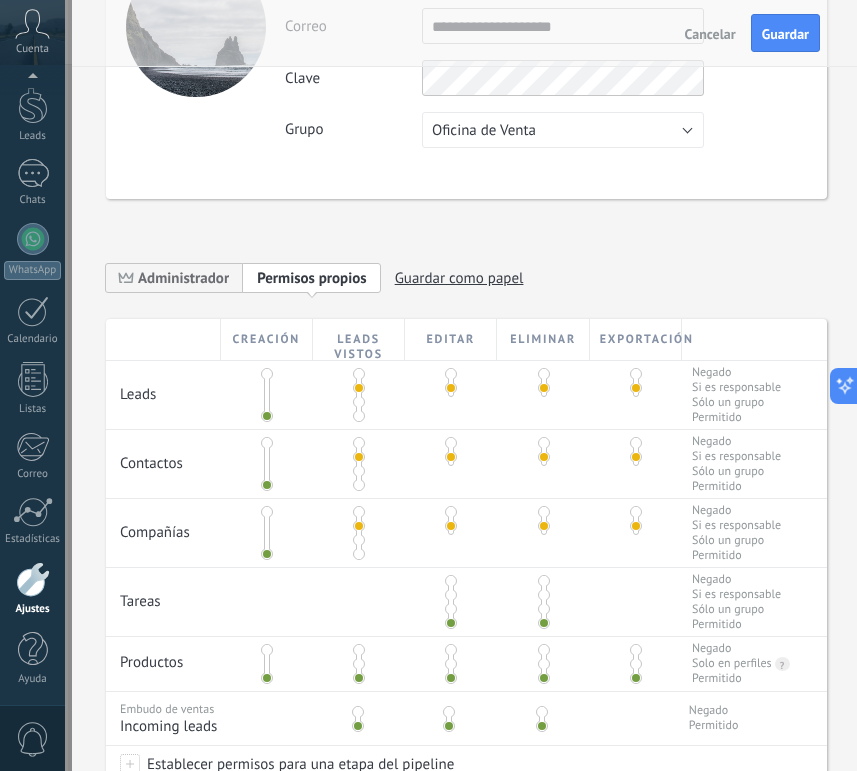 scroll, scrollTop: 235, scrollLeft: 0, axis: vertical 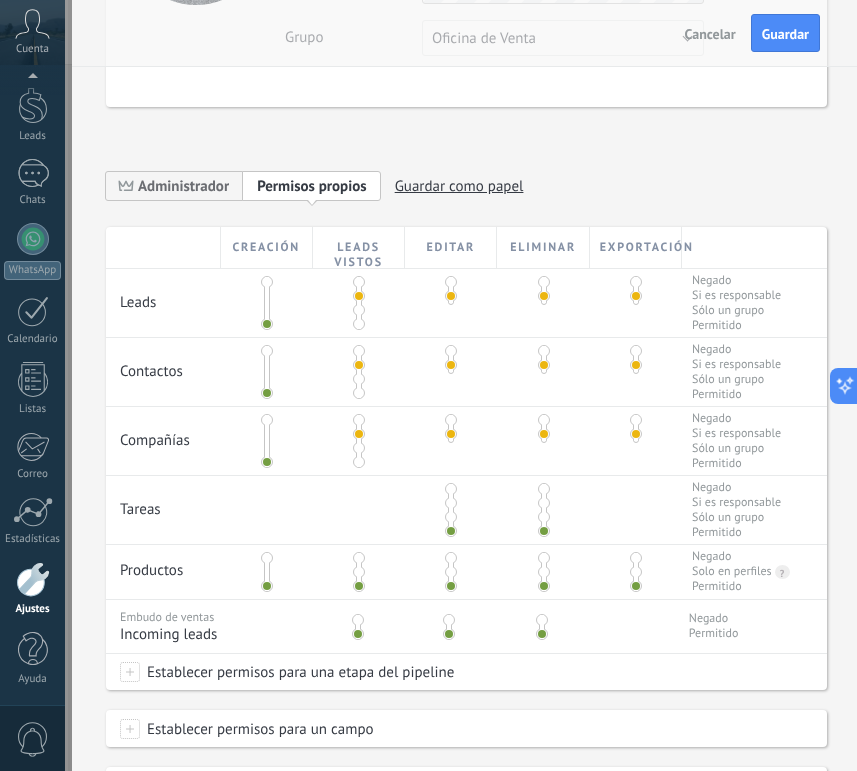 click at bounding box center [451, 503] 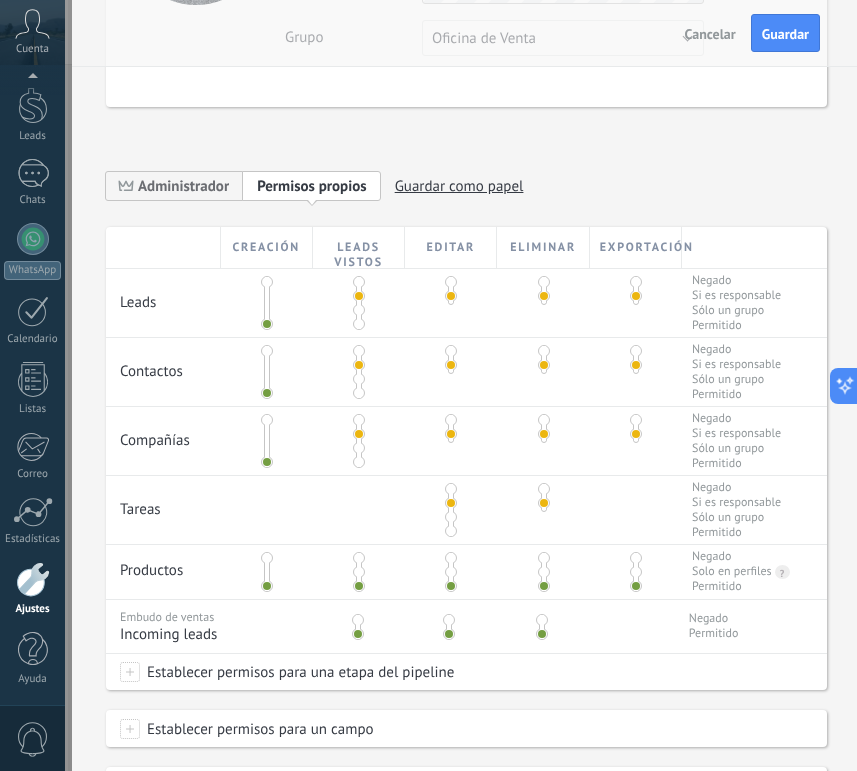 click at bounding box center (359, 572) 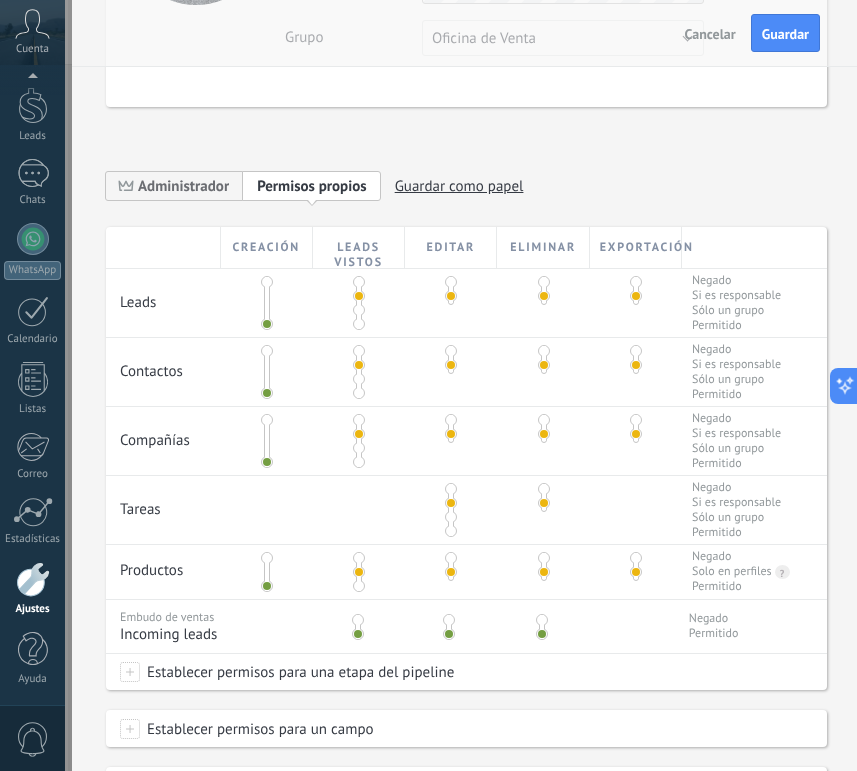 click at bounding box center (358, 620) 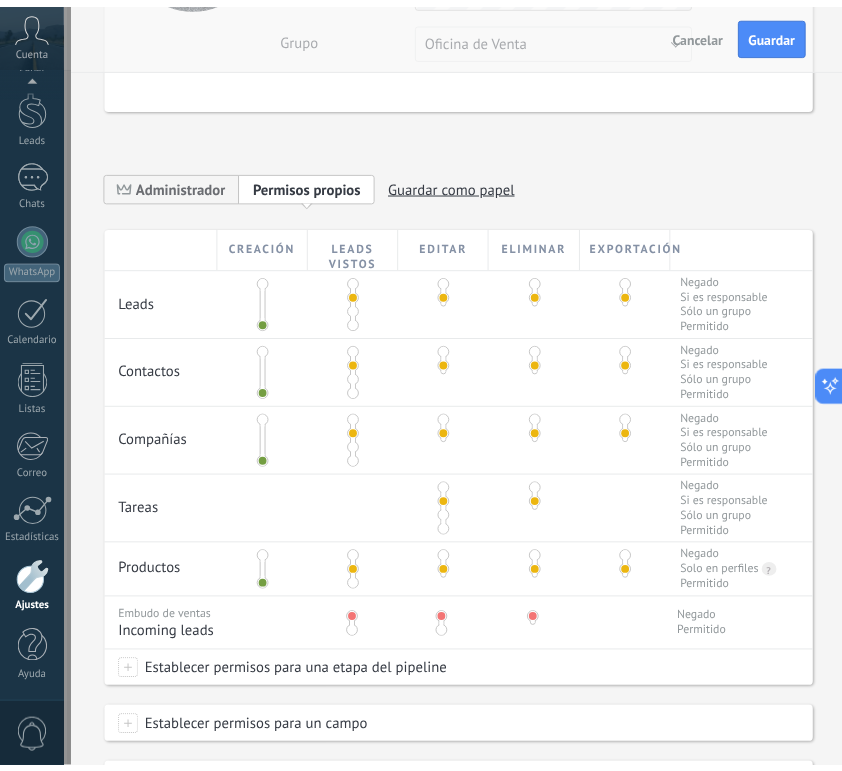 scroll, scrollTop: 0, scrollLeft: 0, axis: both 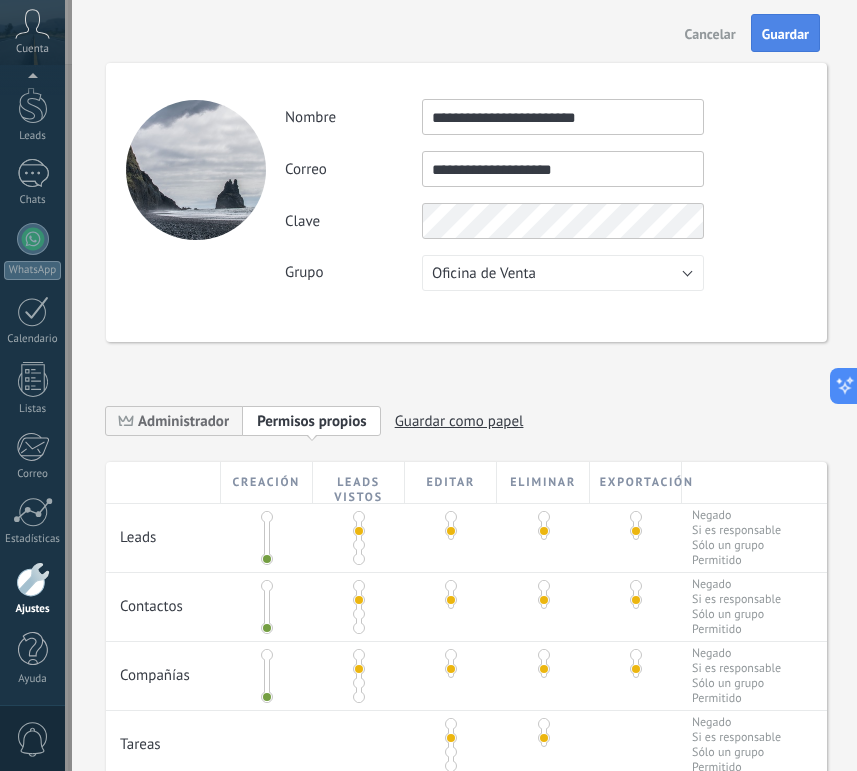 click on "Guardar" at bounding box center [785, 34] 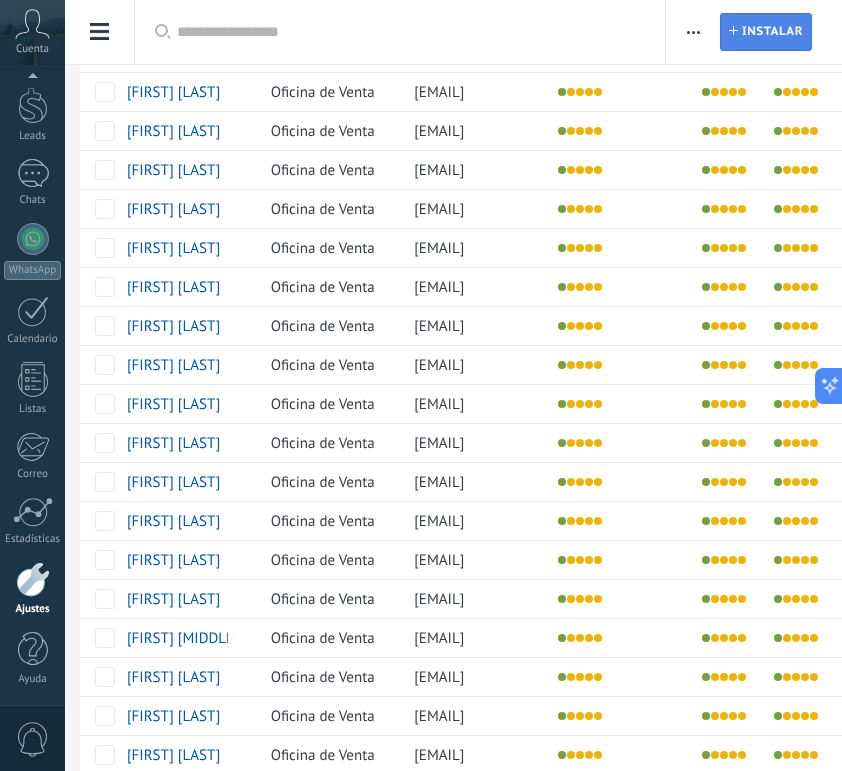scroll, scrollTop: 703, scrollLeft: 0, axis: vertical 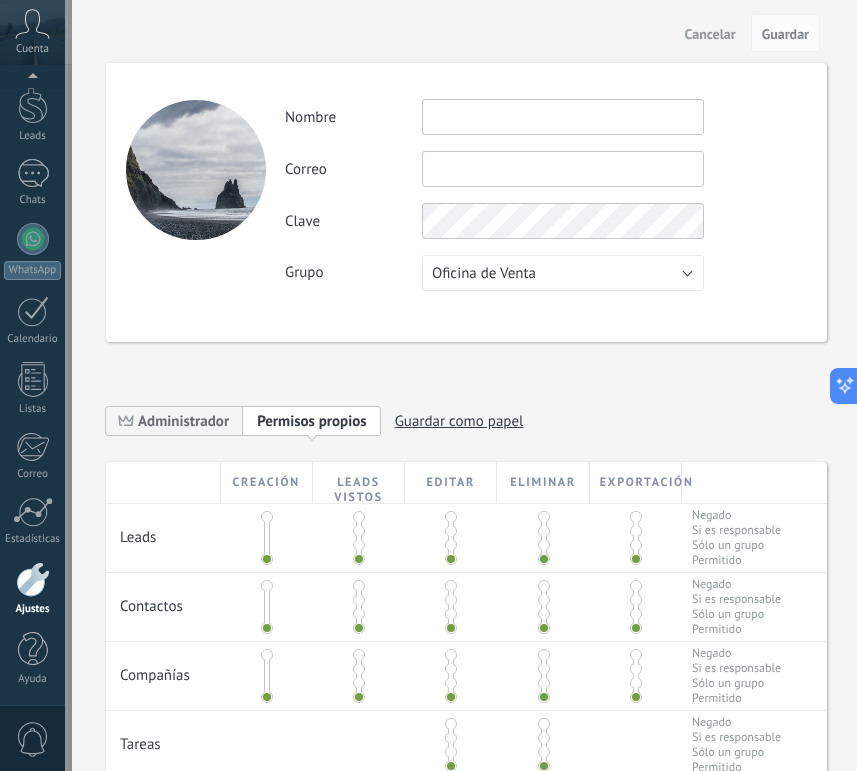 click at bounding box center (563, 117) 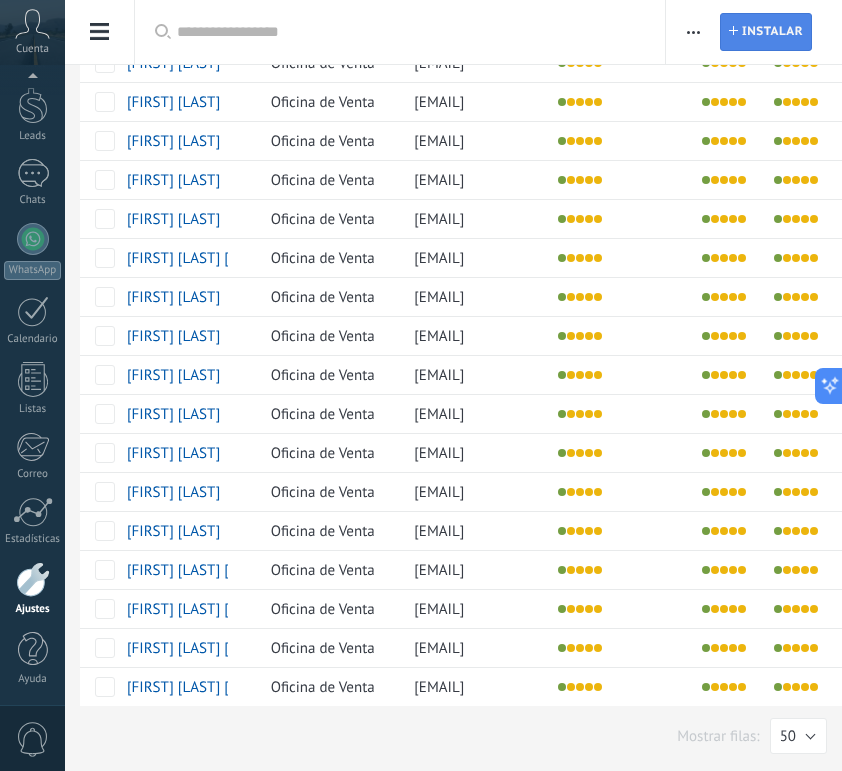 click on "Instalar" at bounding box center [772, 32] 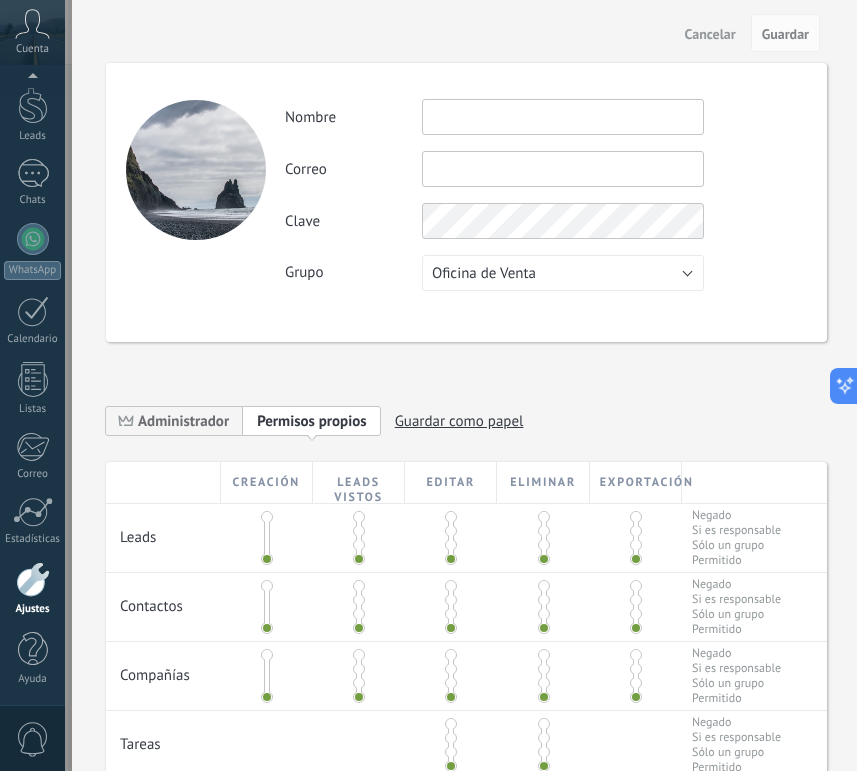 click at bounding box center [563, 117] 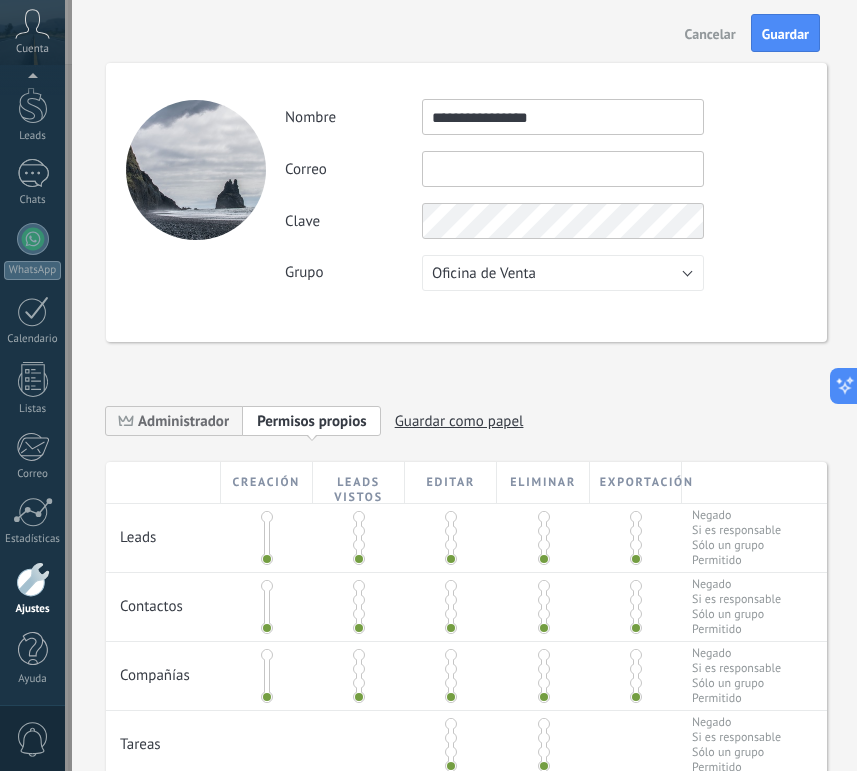 type on "**********" 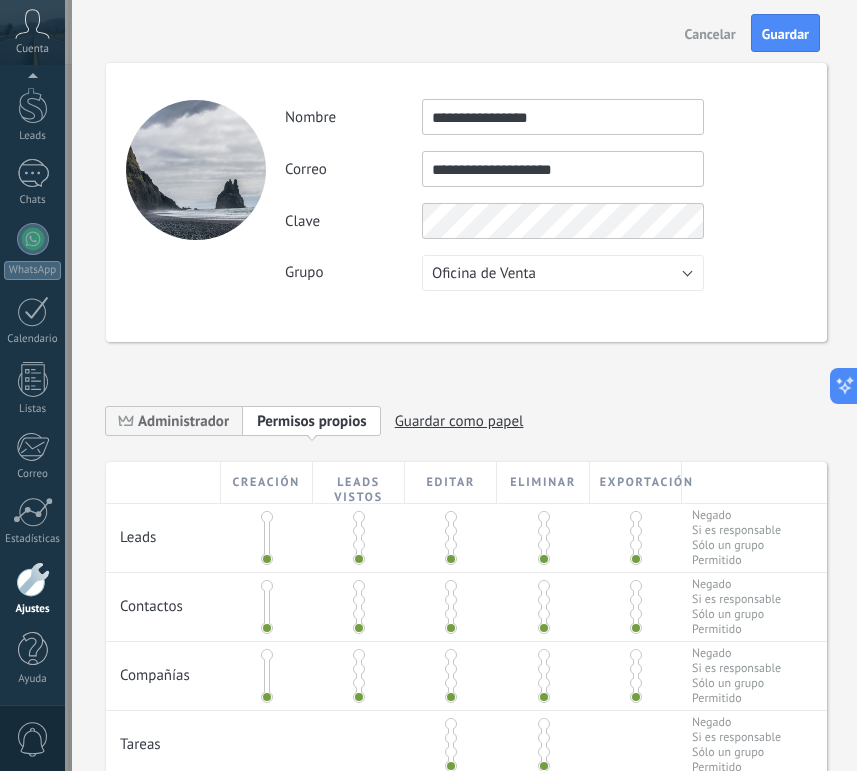 type on "**********" 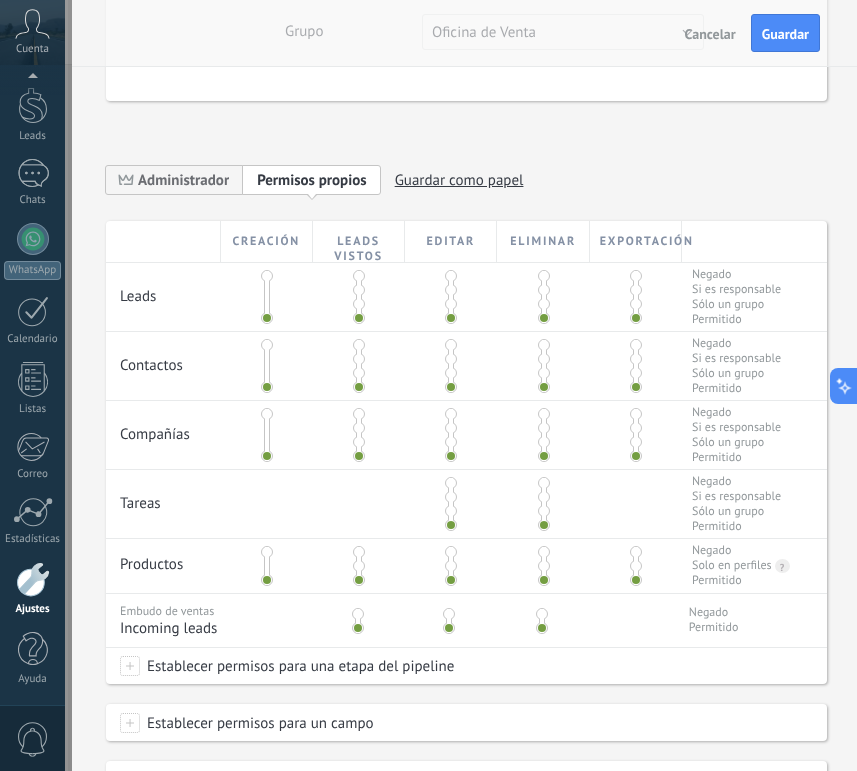 scroll, scrollTop: 260, scrollLeft: 0, axis: vertical 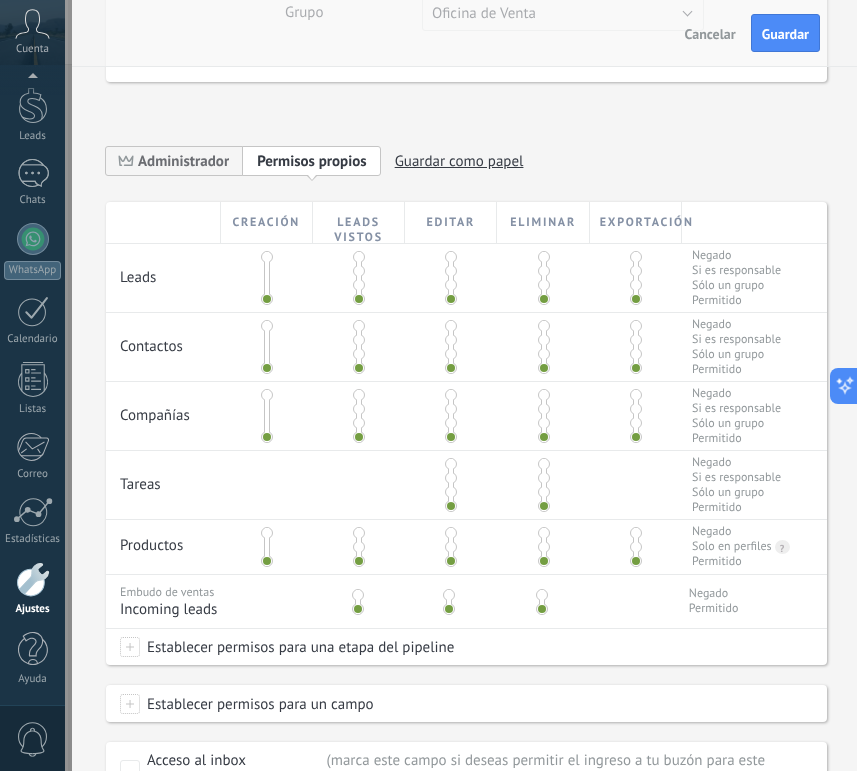click at bounding box center [359, 271] 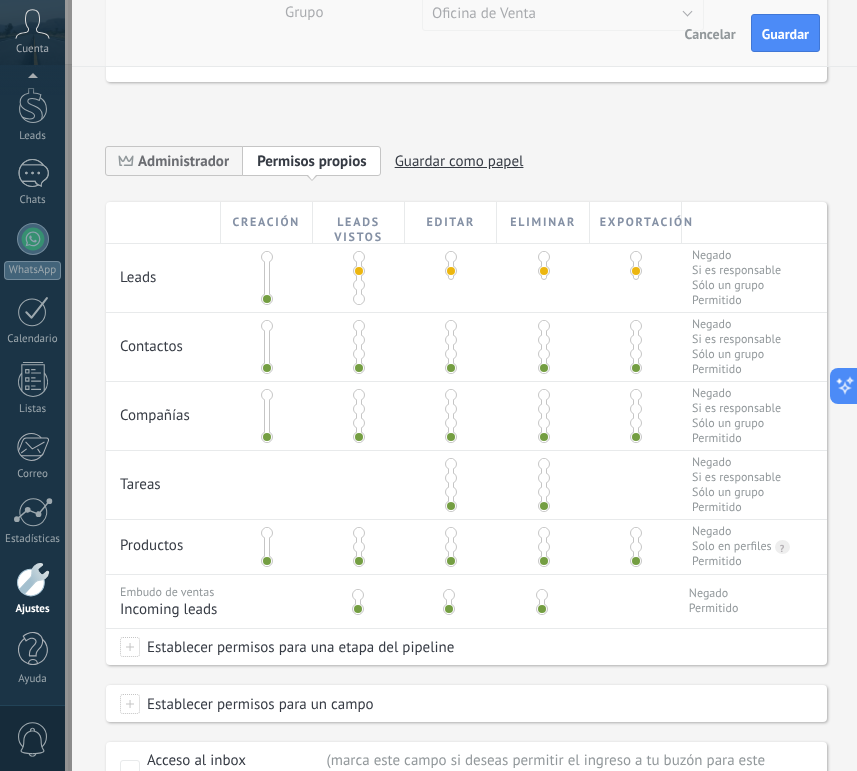 click at bounding box center (359, 340) 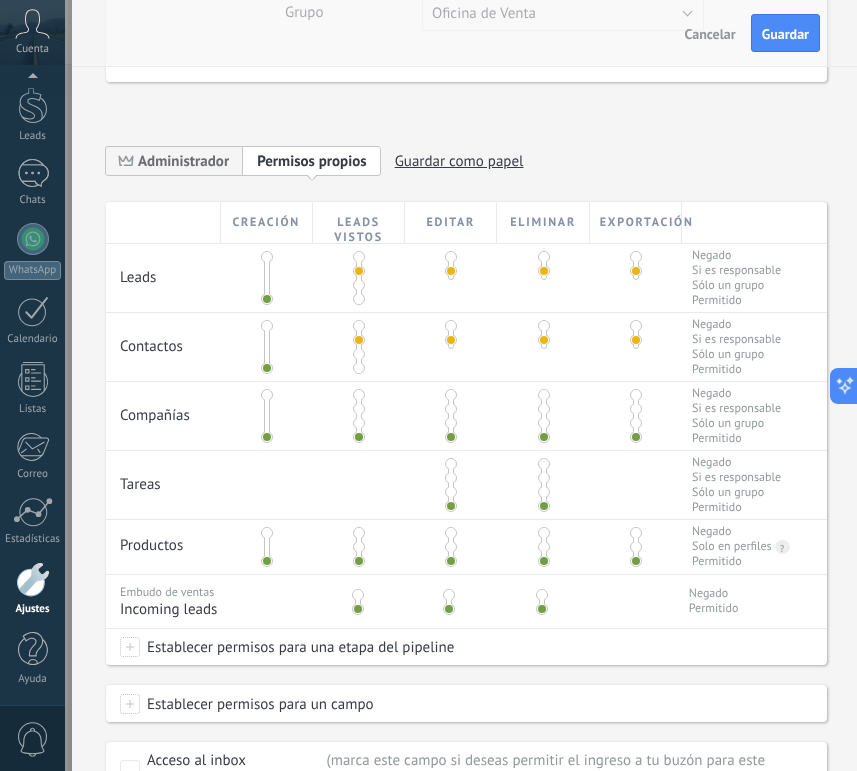 click at bounding box center [359, 409] 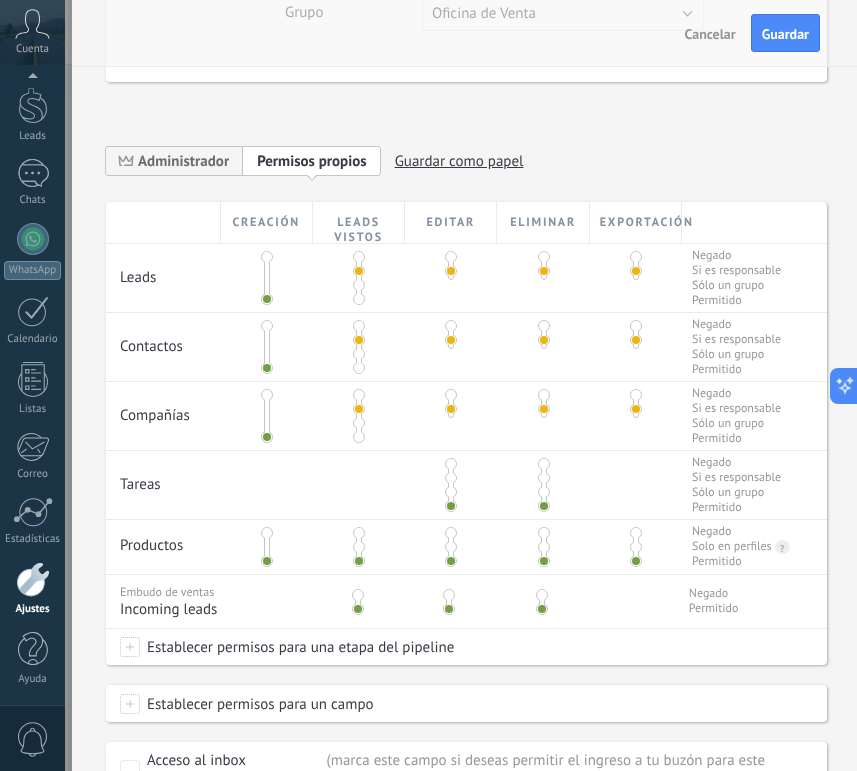 click at bounding box center (451, 478) 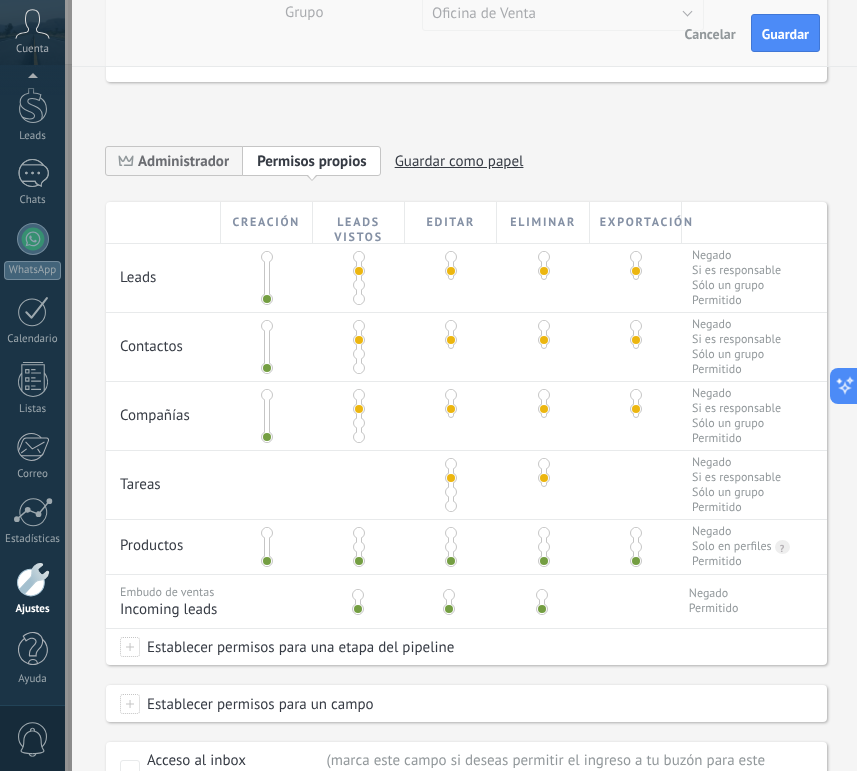 click at bounding box center (359, 547) 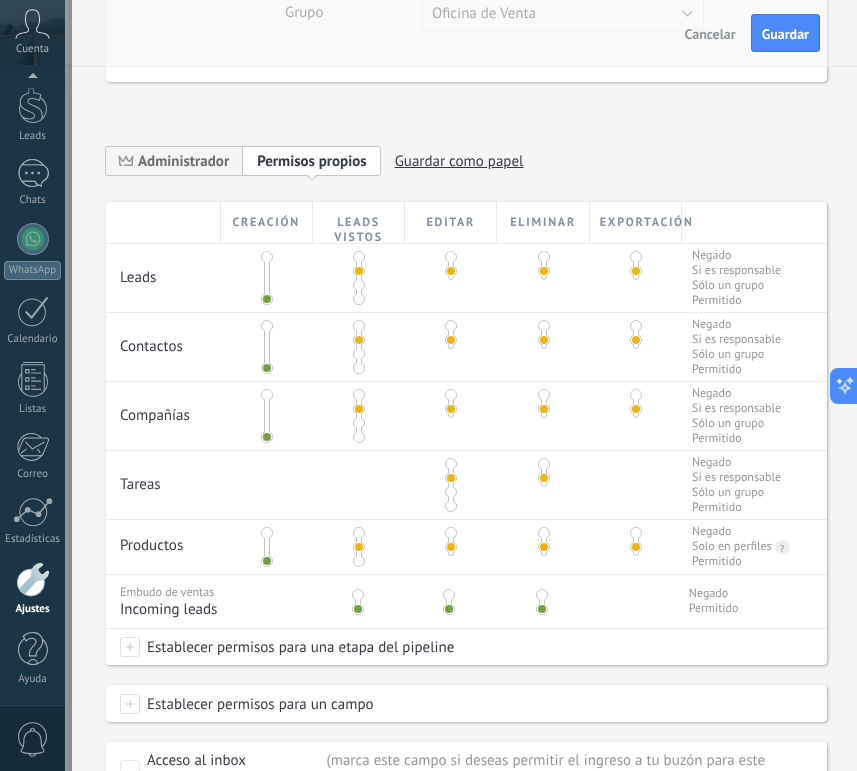 click at bounding box center [358, 595] 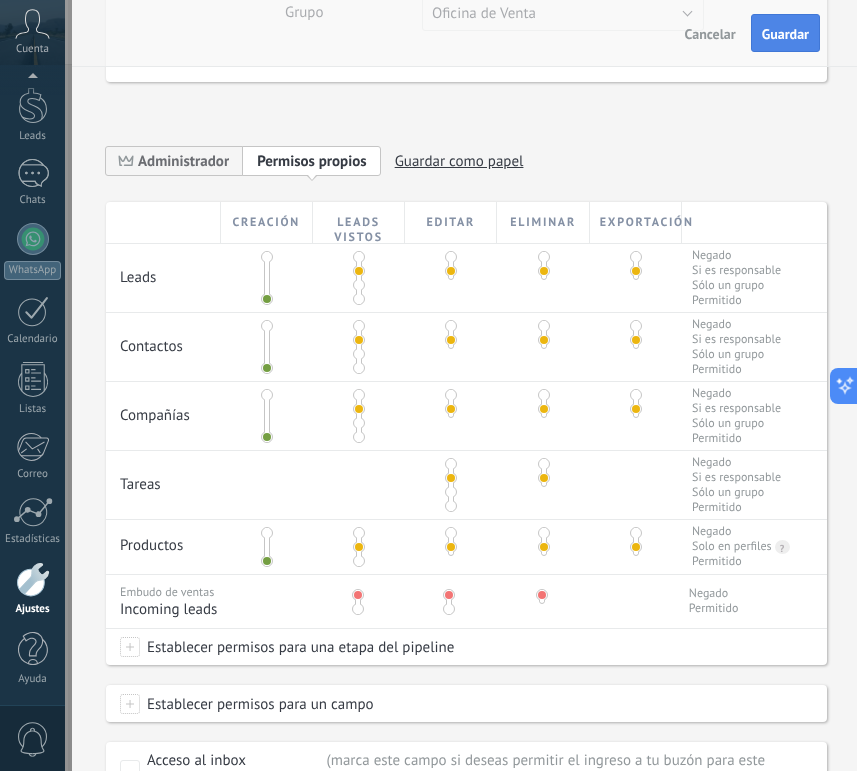 click on "Guardar" at bounding box center (785, 33) 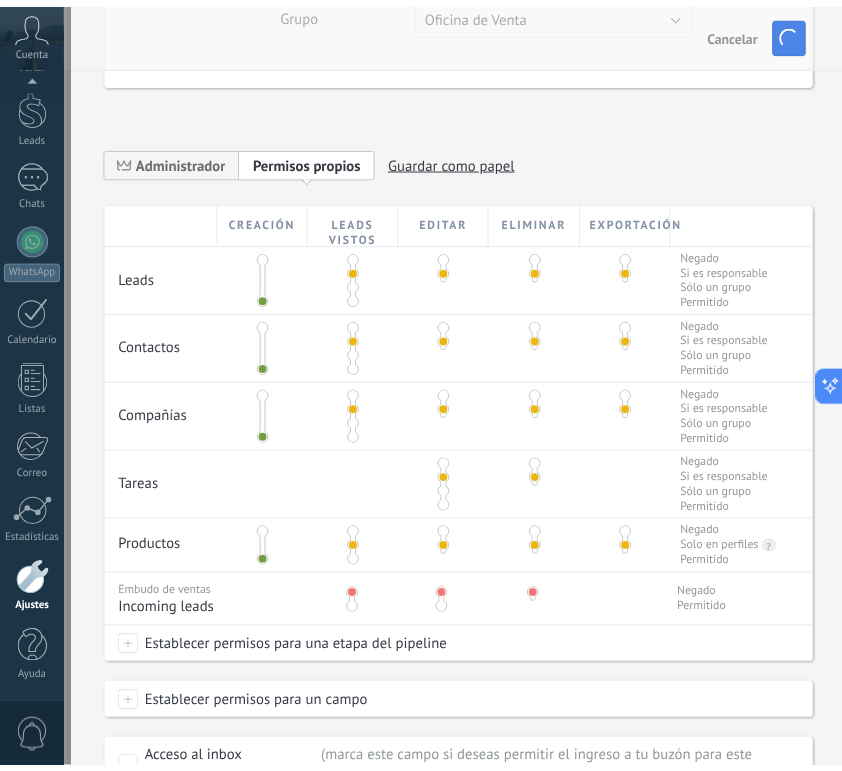 scroll, scrollTop: 0, scrollLeft: 0, axis: both 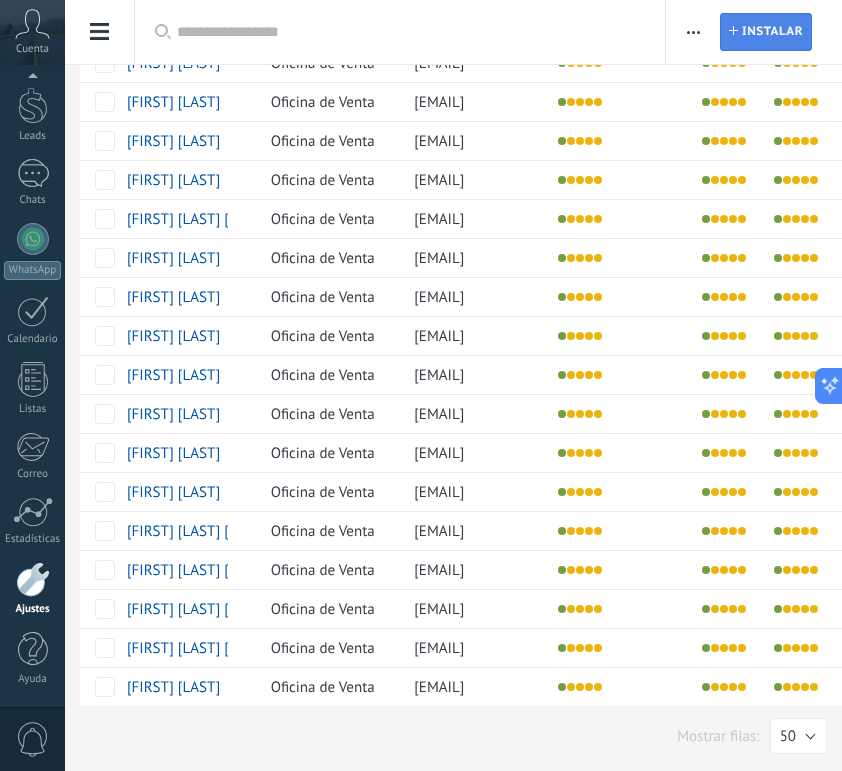 click on "Instalar" at bounding box center (772, 32) 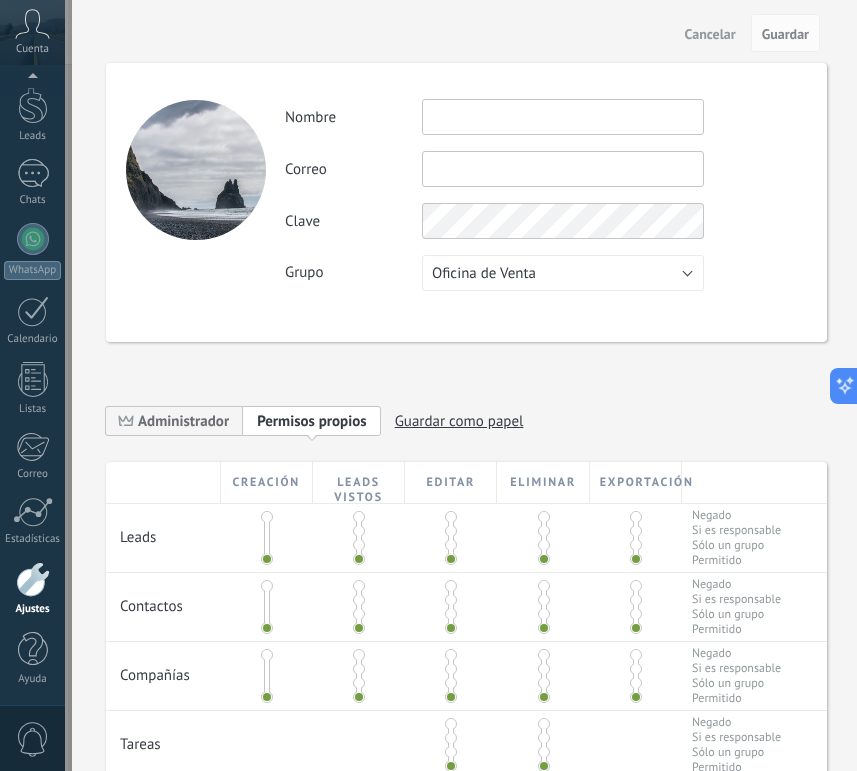 click at bounding box center [563, 117] 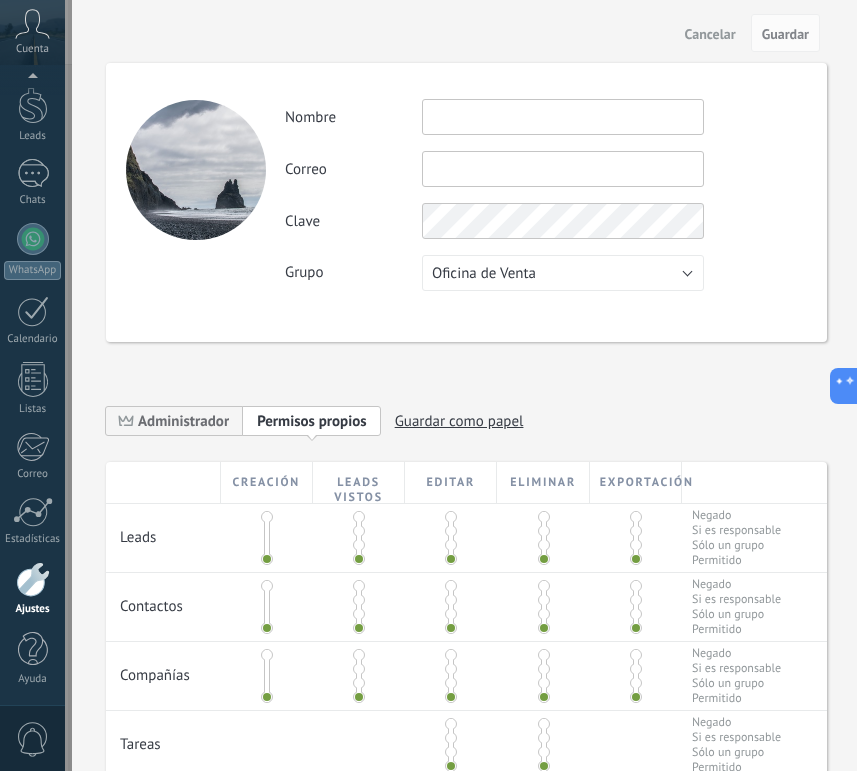 click at bounding box center (563, 169) 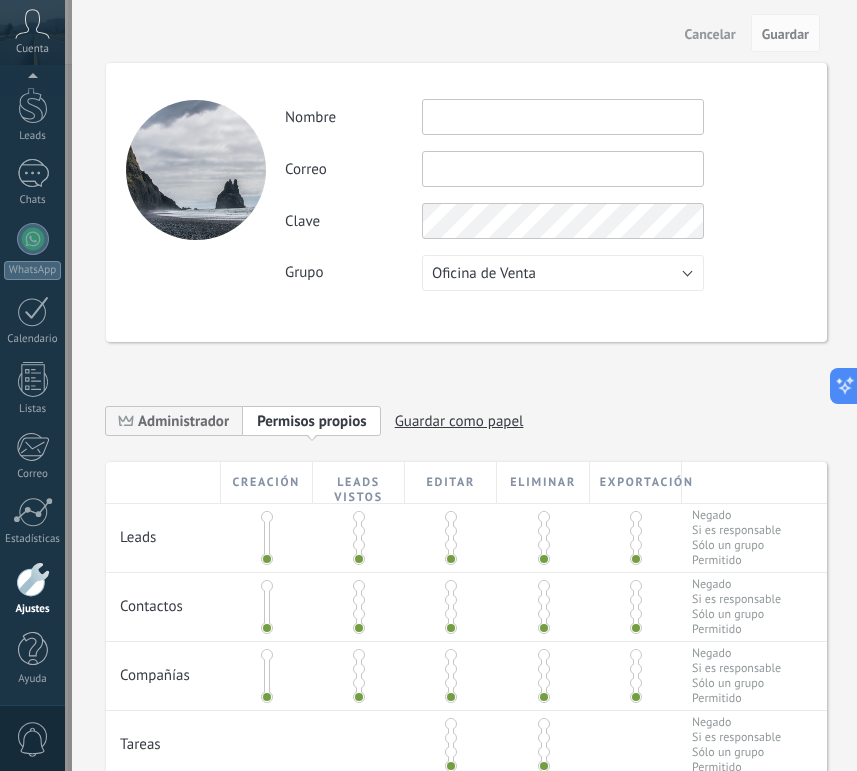 click at bounding box center [563, 117] 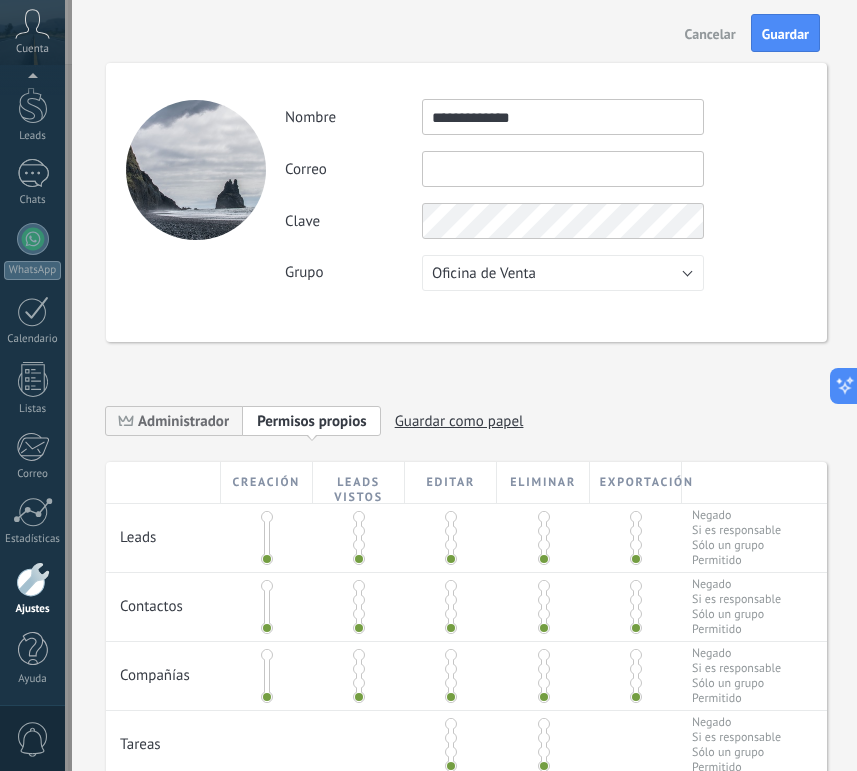 type on "**********" 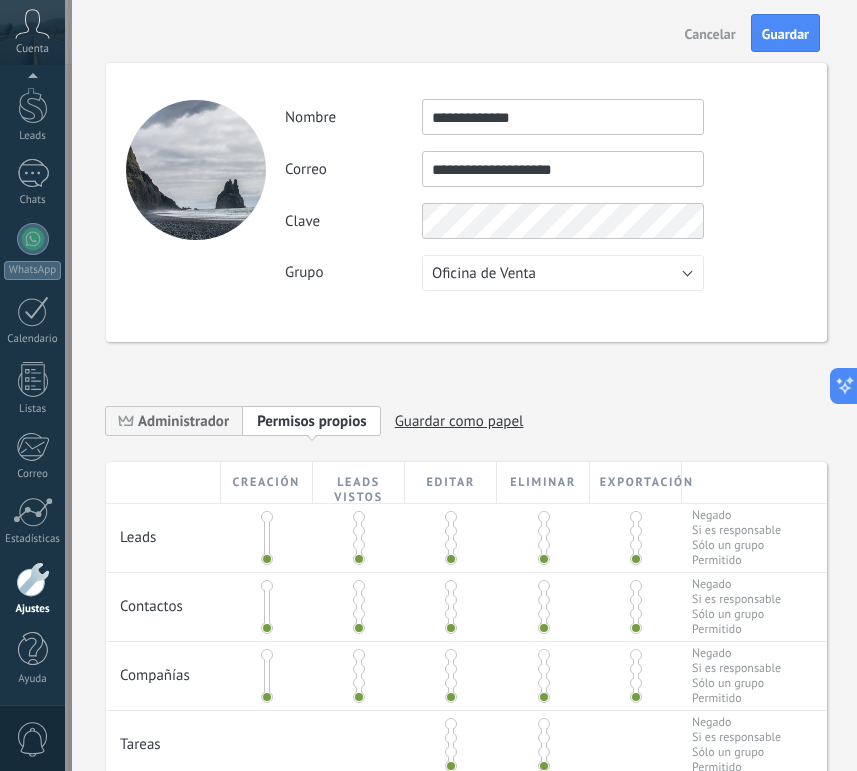 type on "**********" 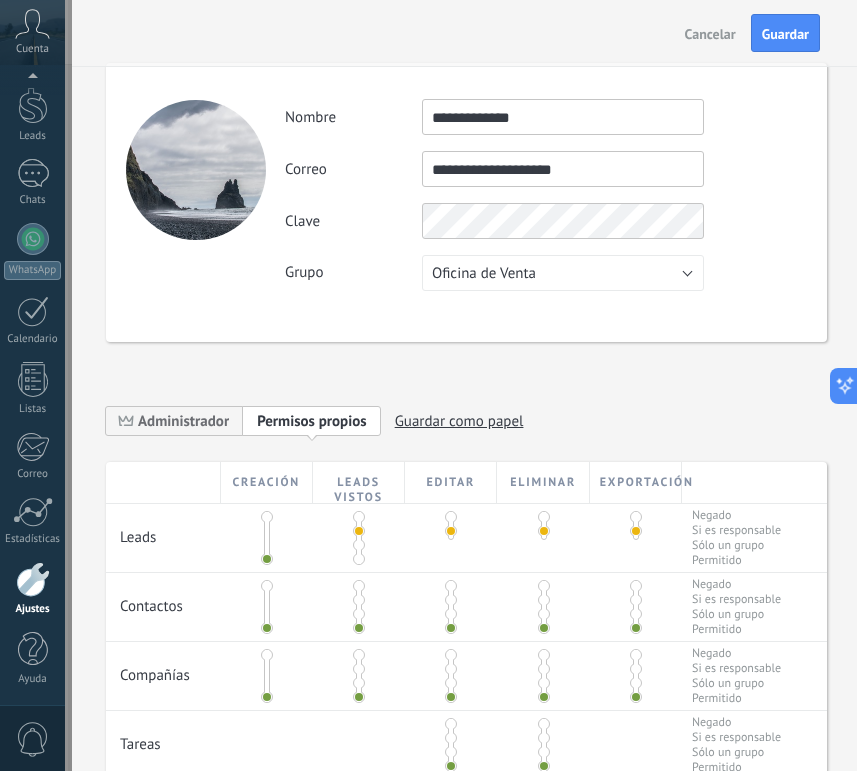 scroll, scrollTop: 155, scrollLeft: 0, axis: vertical 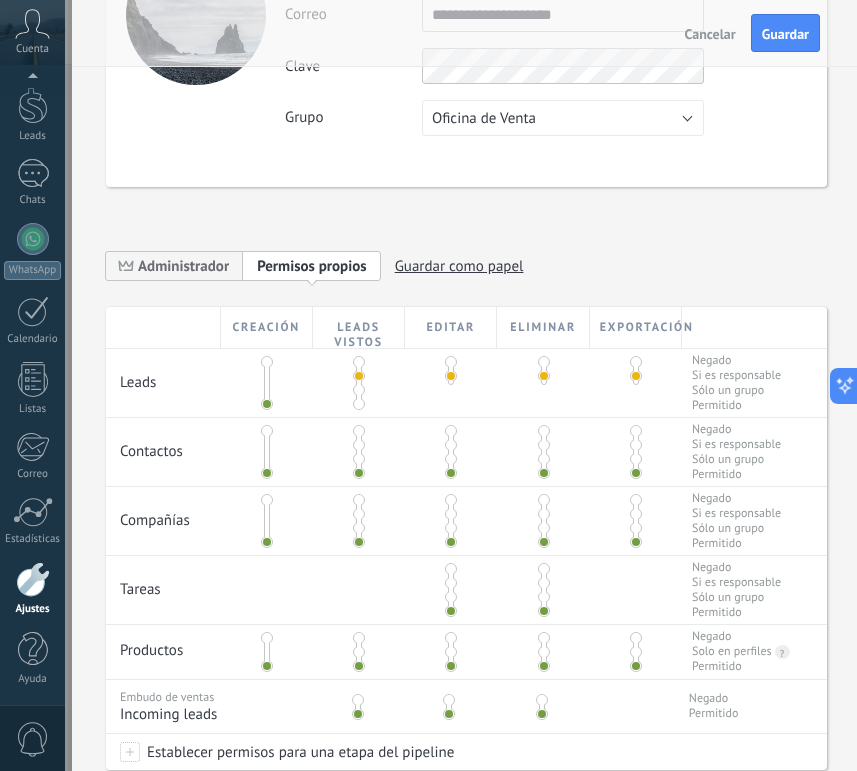 click at bounding box center (359, 445) 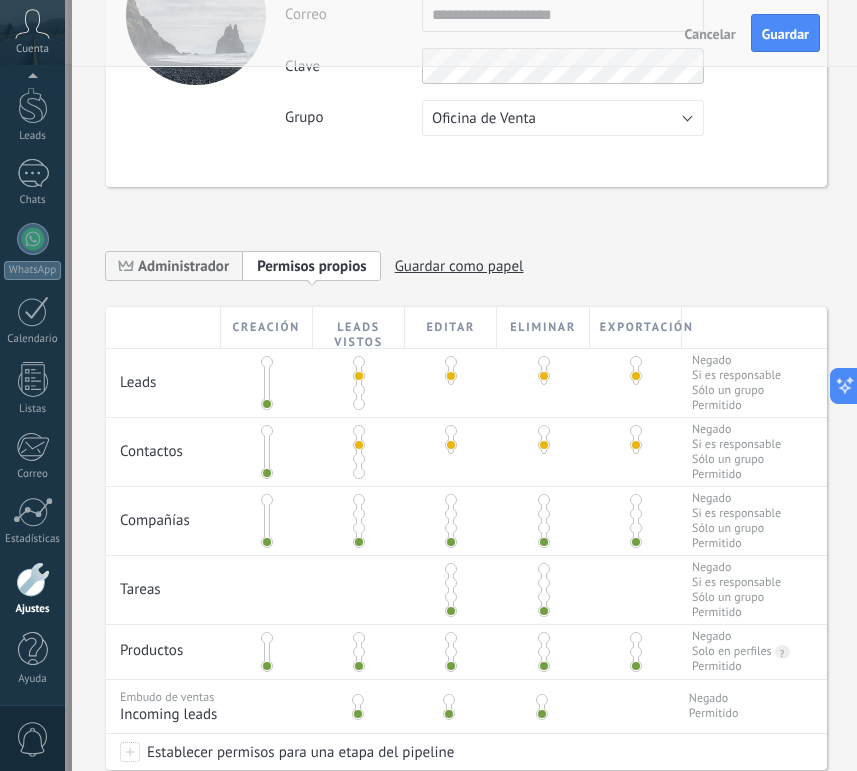 click at bounding box center (359, 514) 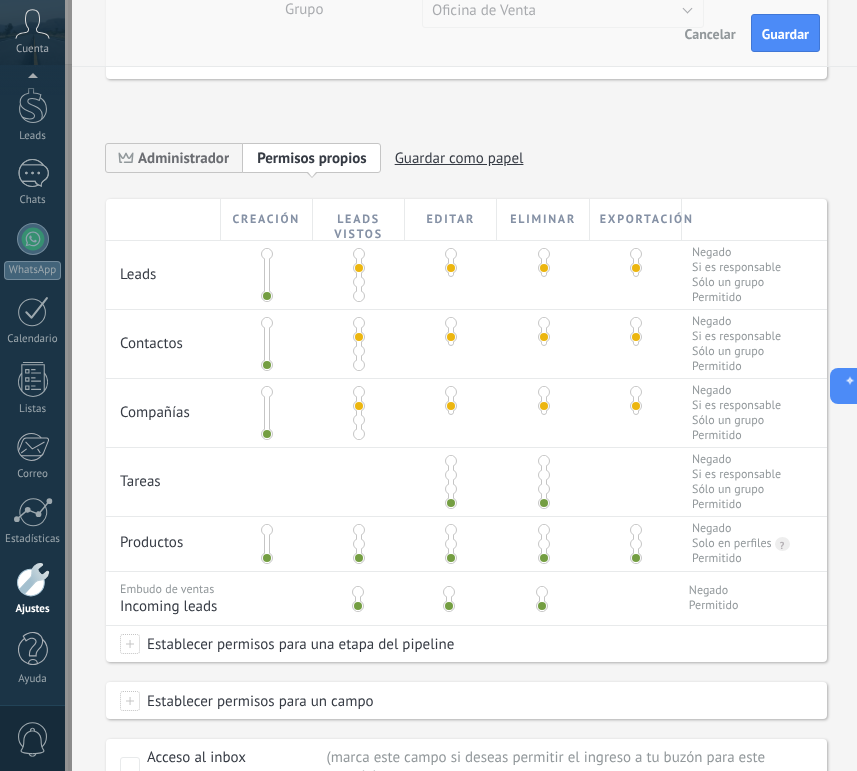 scroll, scrollTop: 305, scrollLeft: 0, axis: vertical 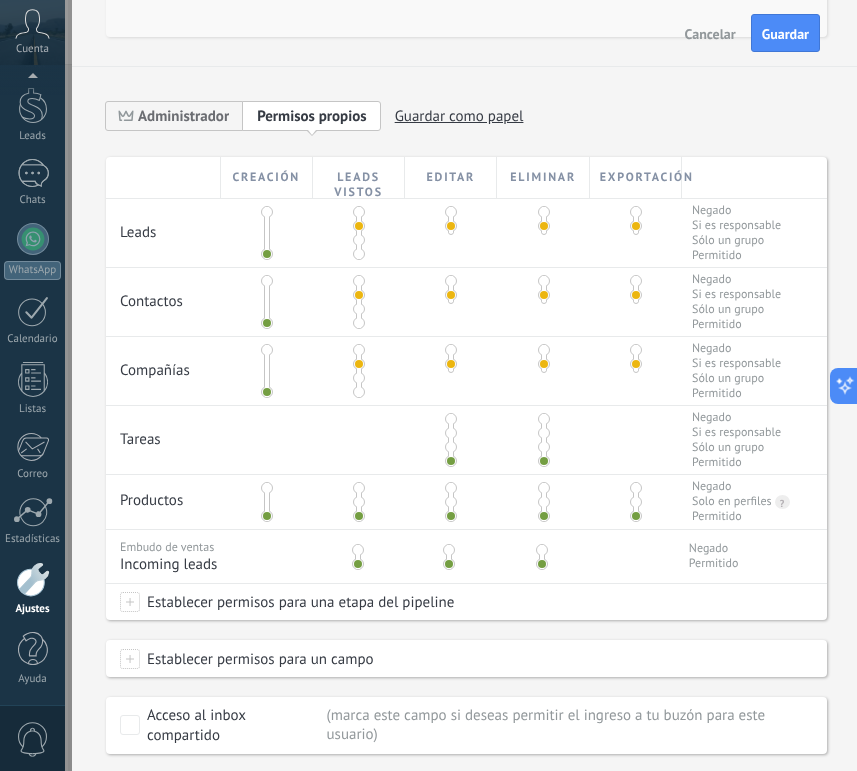 click at bounding box center [451, 433] 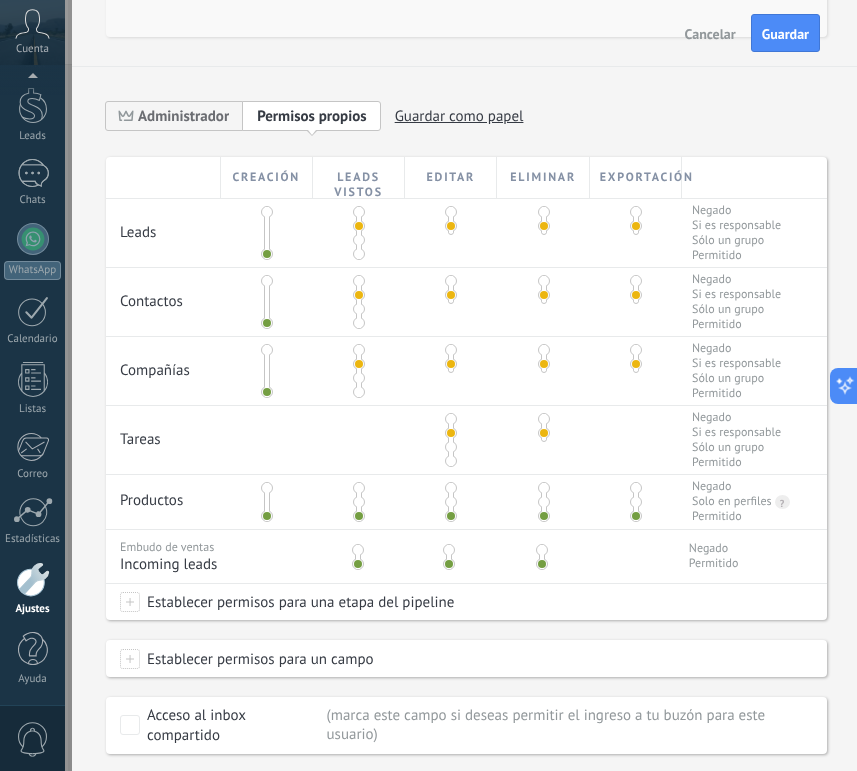 click at bounding box center [359, 502] 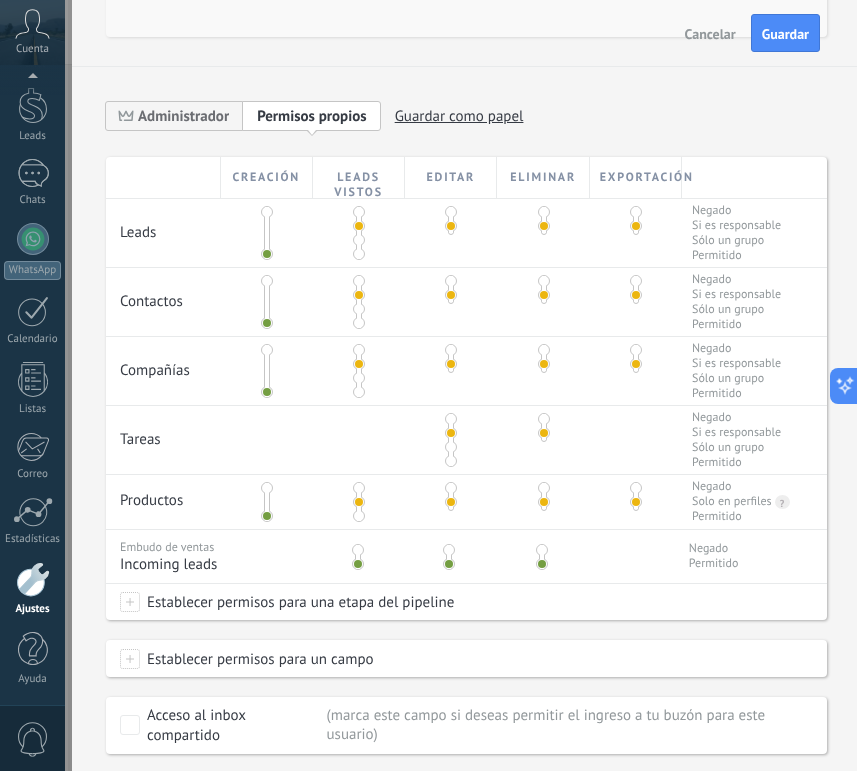 click at bounding box center [358, 550] 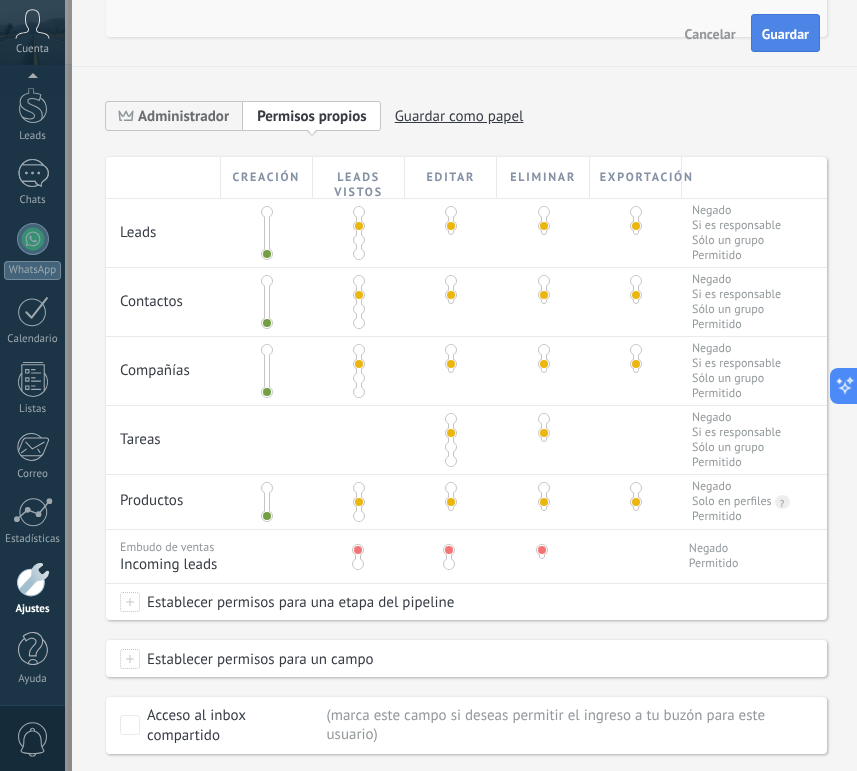 click on "Guardar" at bounding box center [785, 33] 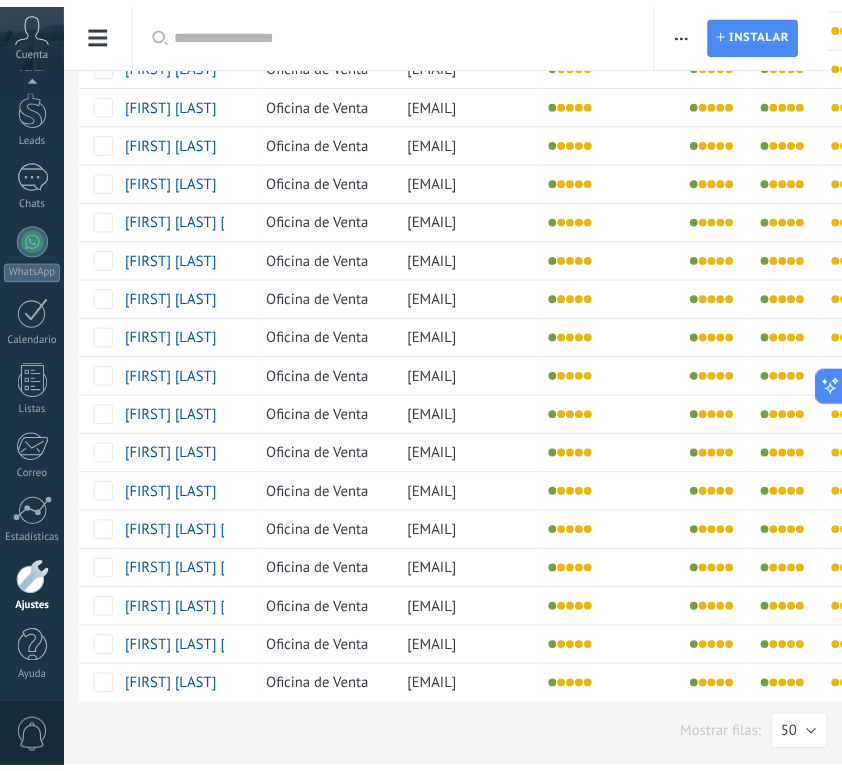 scroll, scrollTop: 0, scrollLeft: 0, axis: both 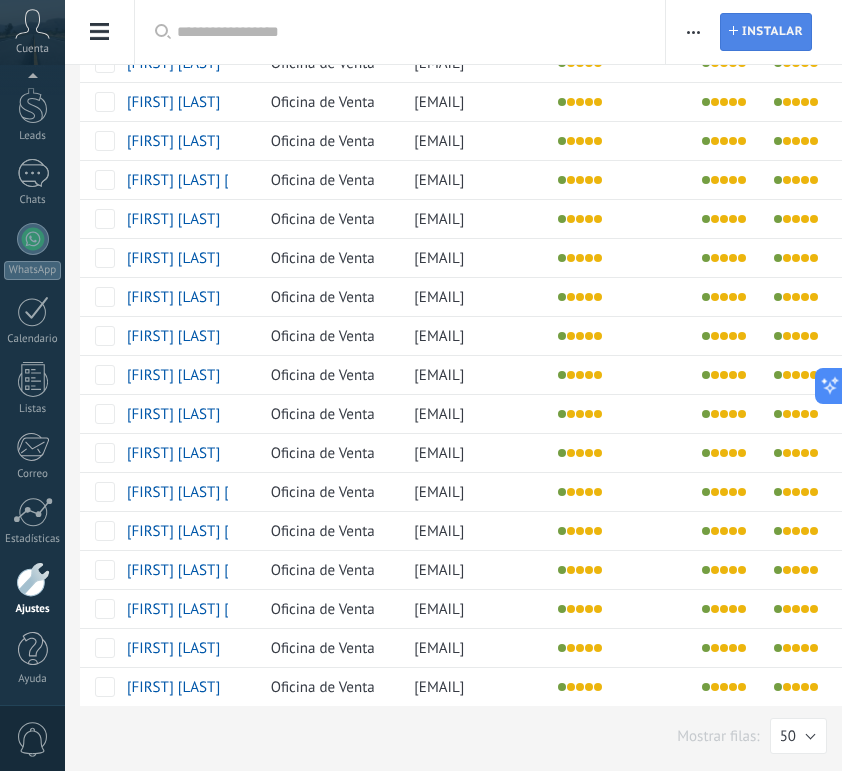 click on "Instalar" at bounding box center (772, 32) 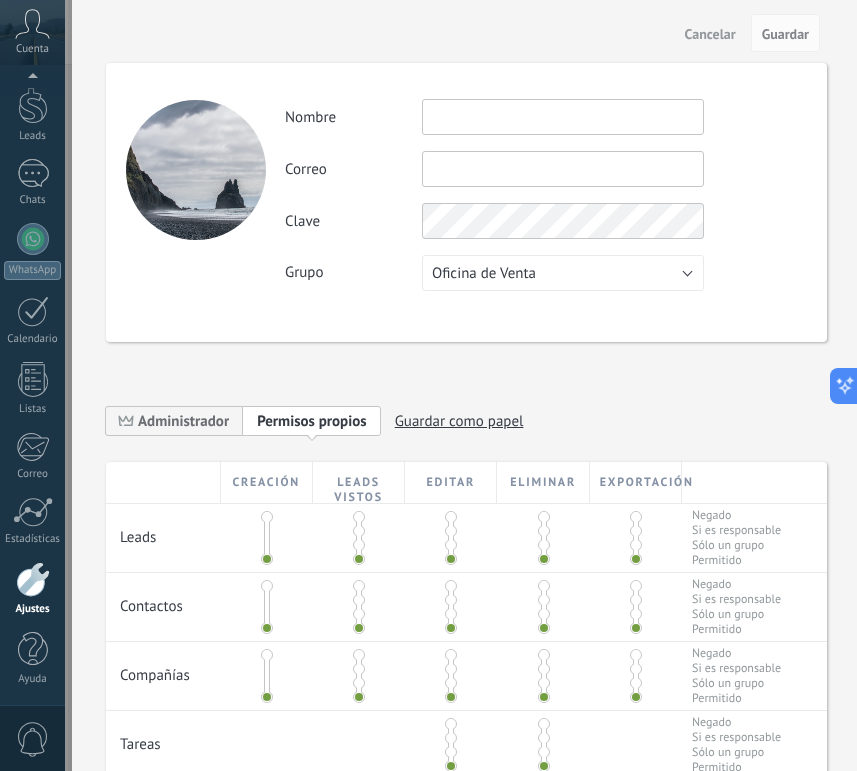 click at bounding box center (563, 117) 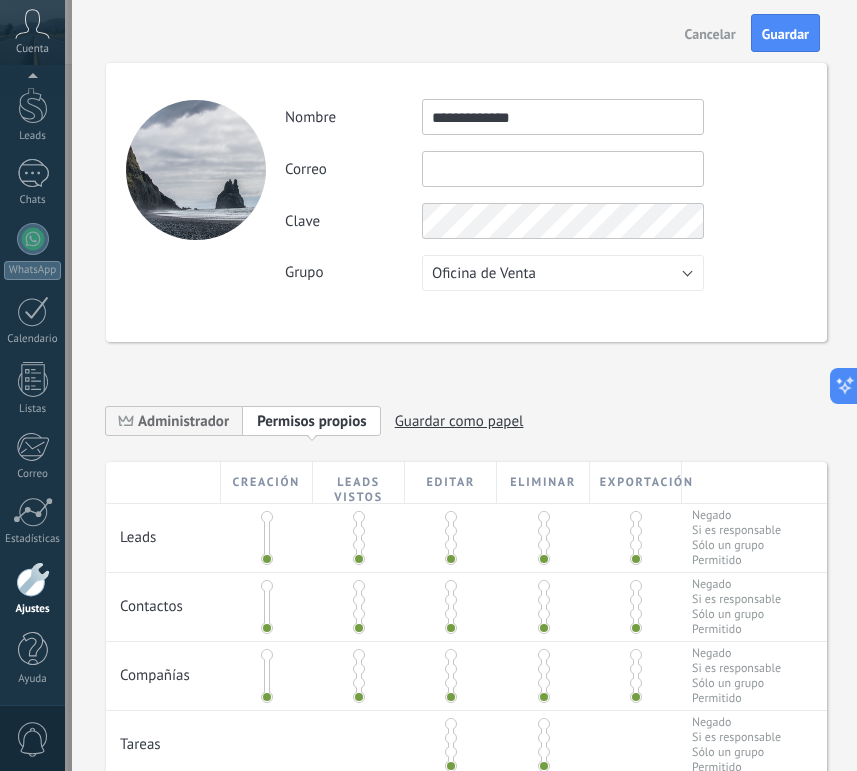 type on "**********" 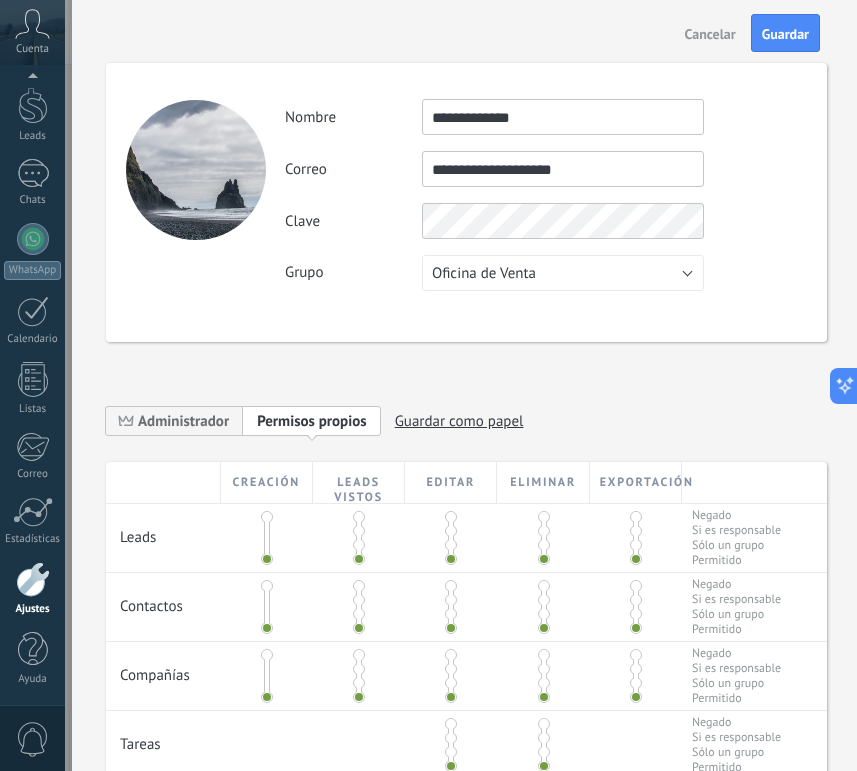 click on "**********" at bounding box center (545, 195) 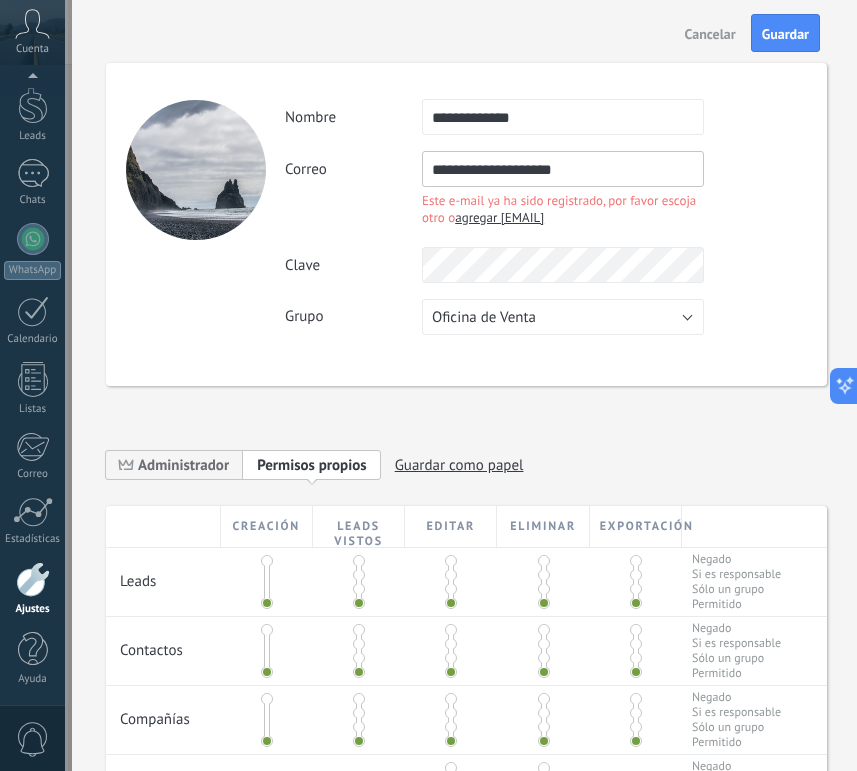 click on "**********" at bounding box center (545, 191) 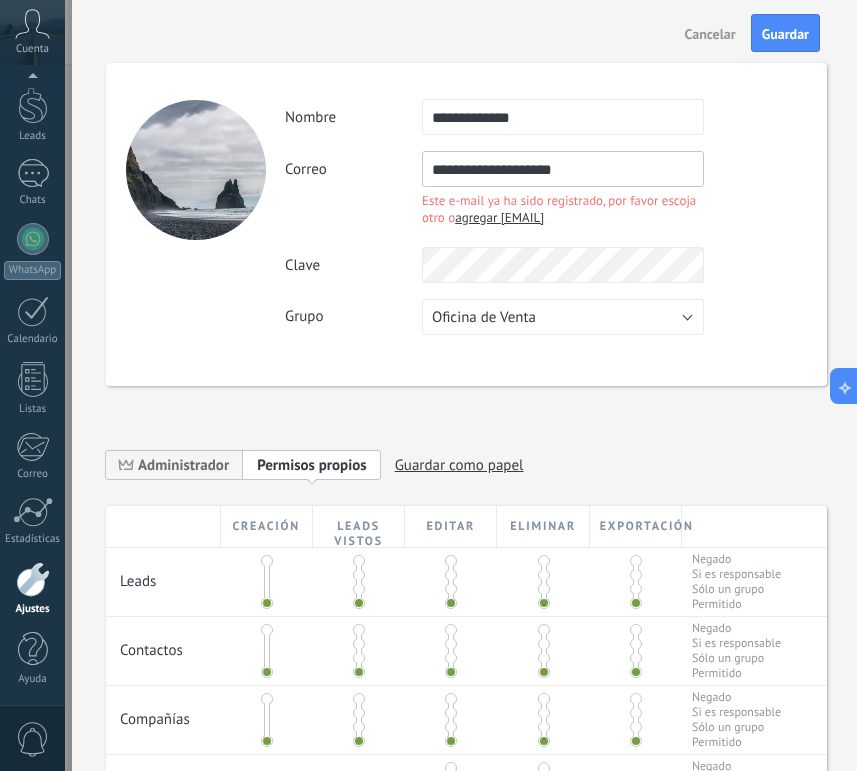 click on "**********" at bounding box center [563, 169] 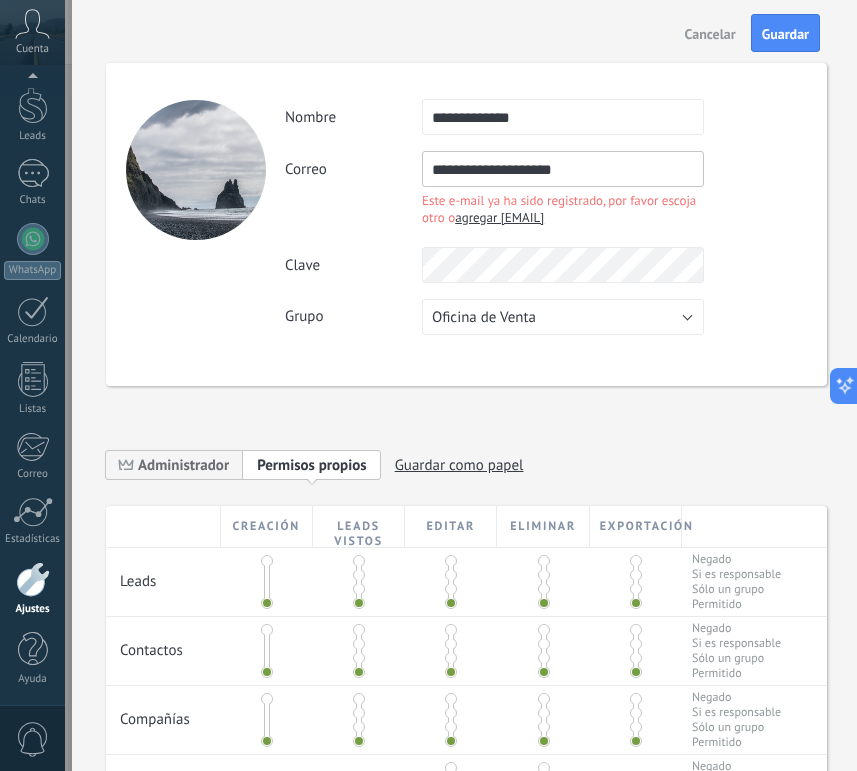 type on "**********" 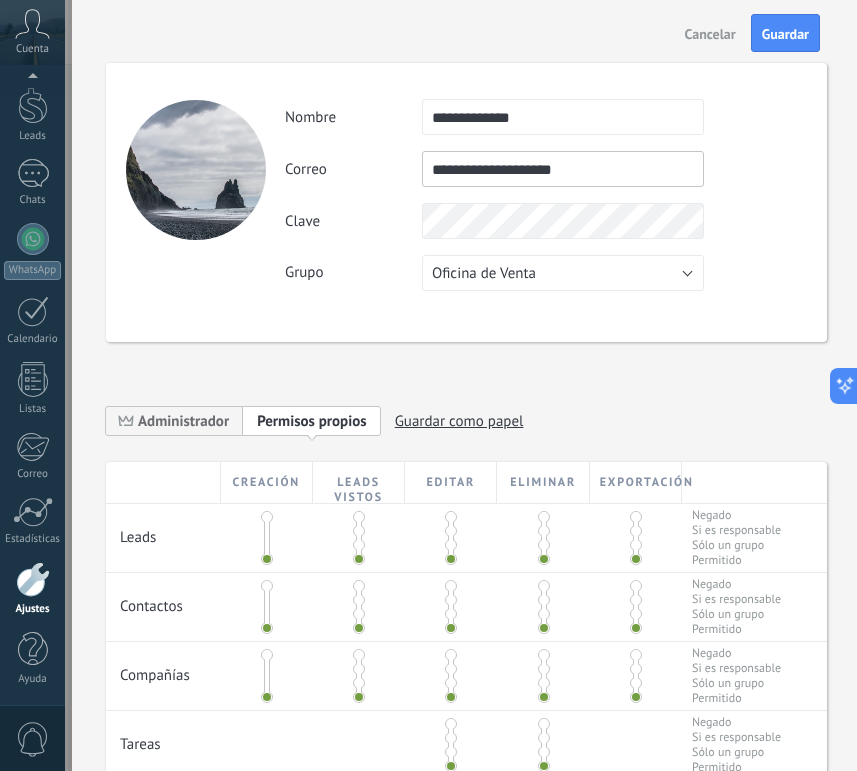 click on "**********" at bounding box center [545, 169] 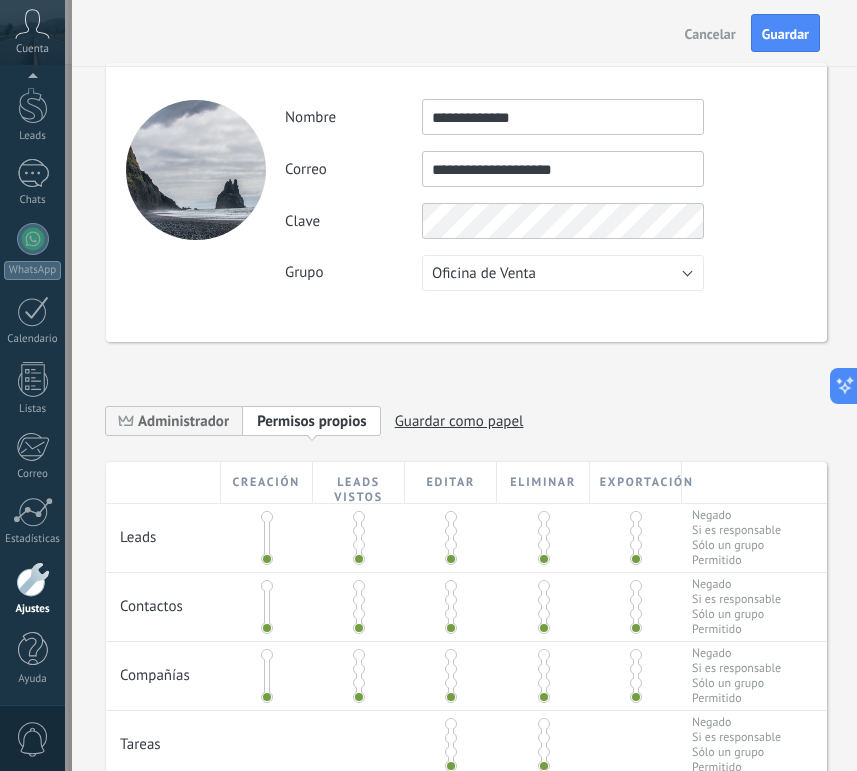 scroll, scrollTop: 116, scrollLeft: 0, axis: vertical 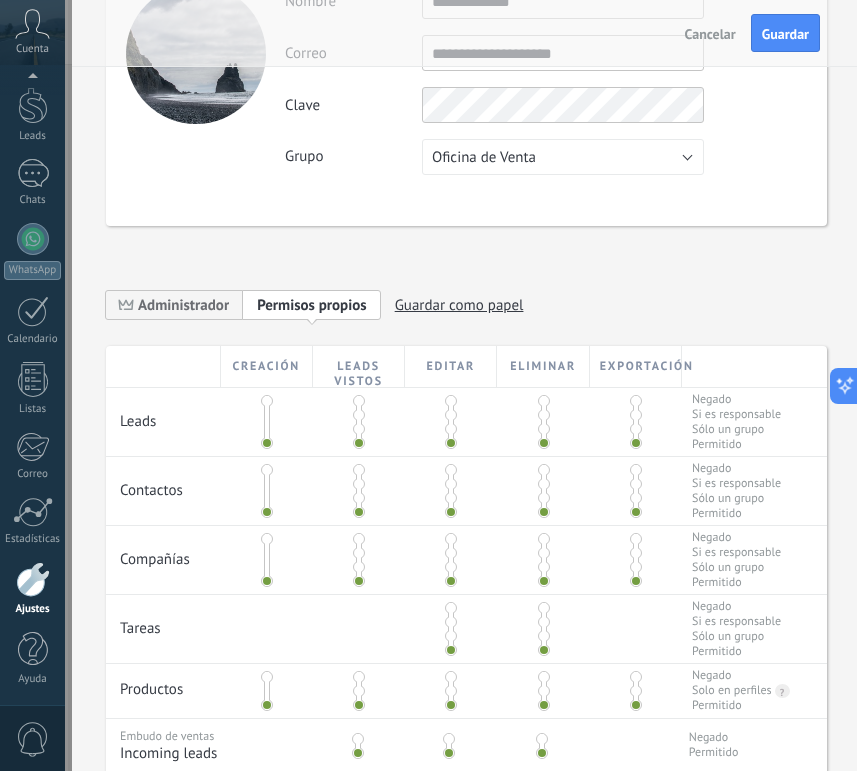 click at bounding box center [359, 415] 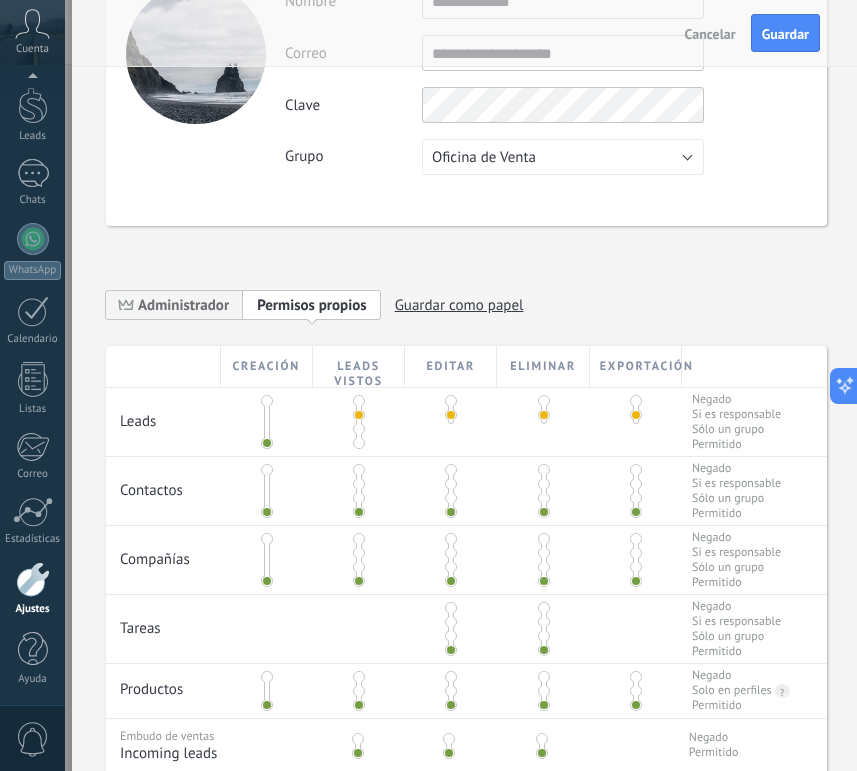 scroll, scrollTop: 206, scrollLeft: 0, axis: vertical 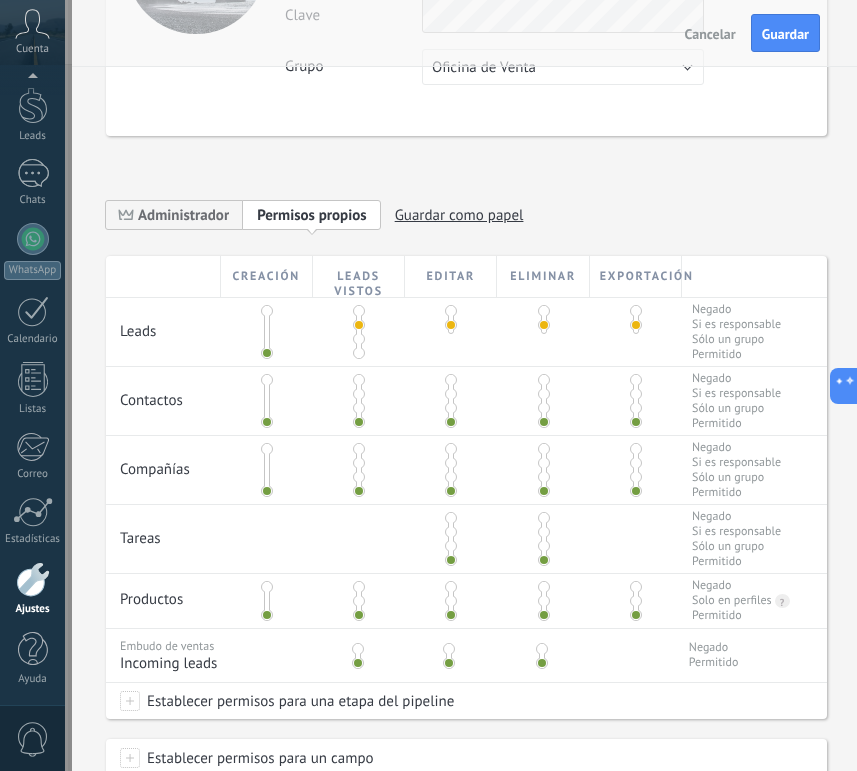 click at bounding box center [359, 394] 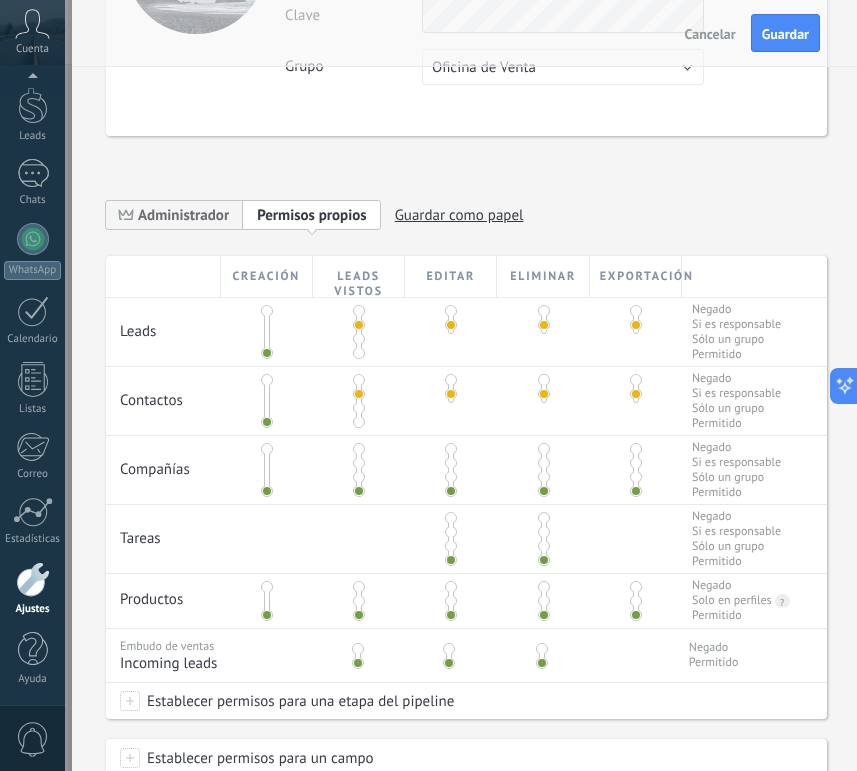 click at bounding box center [359, 463] 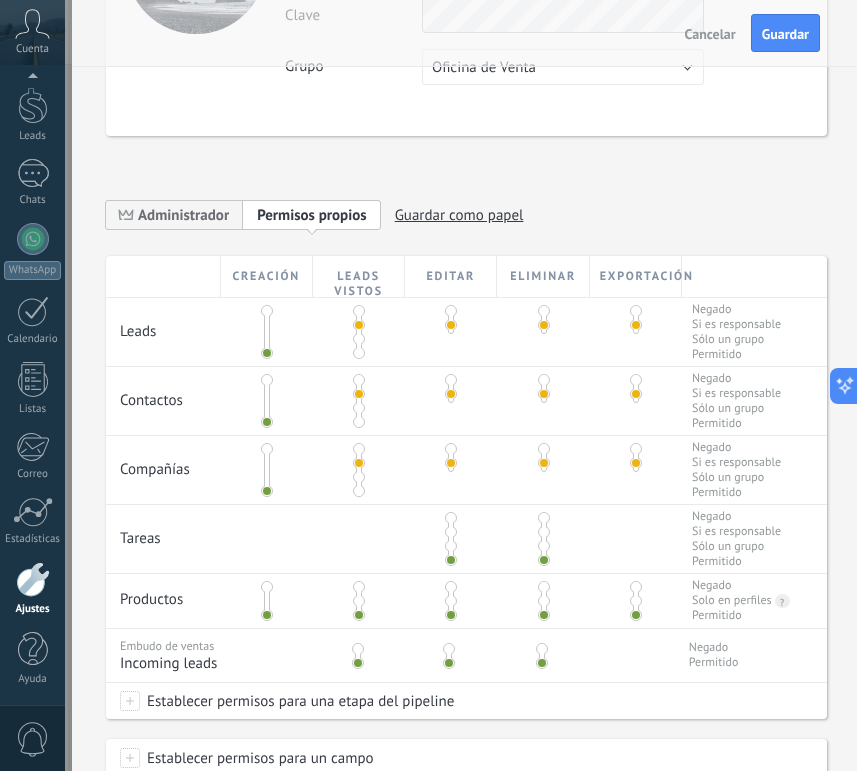 click at bounding box center (451, 532) 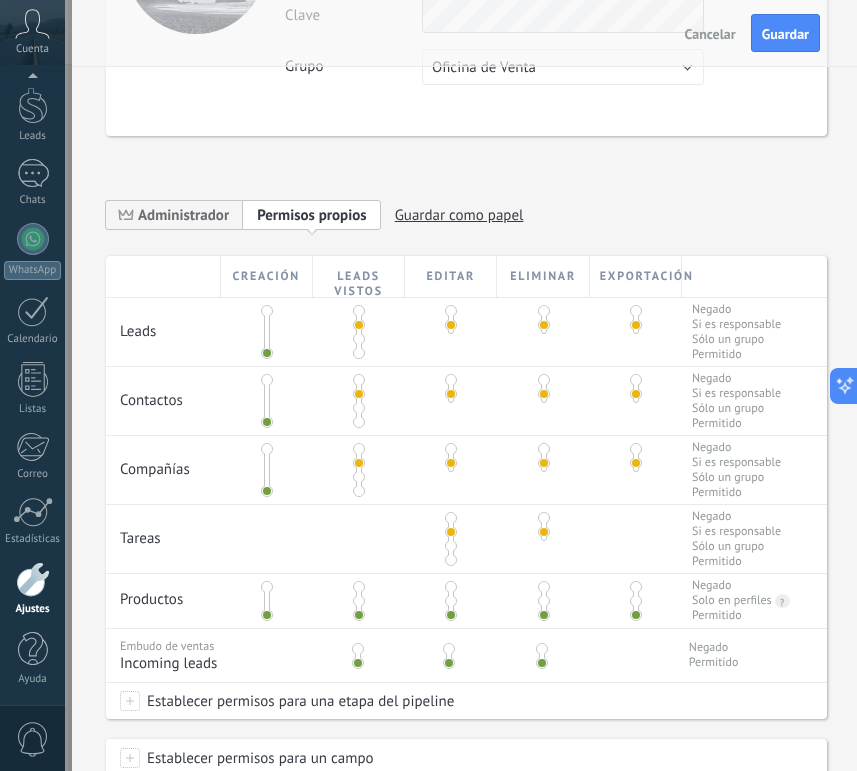 click at bounding box center (359, 601) 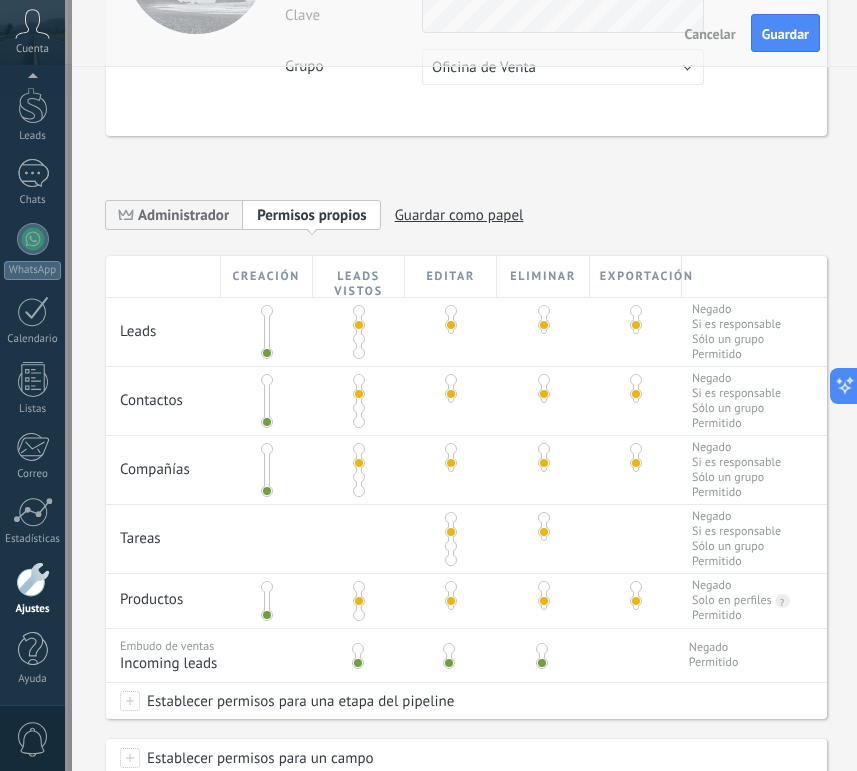 click at bounding box center [358, 649] 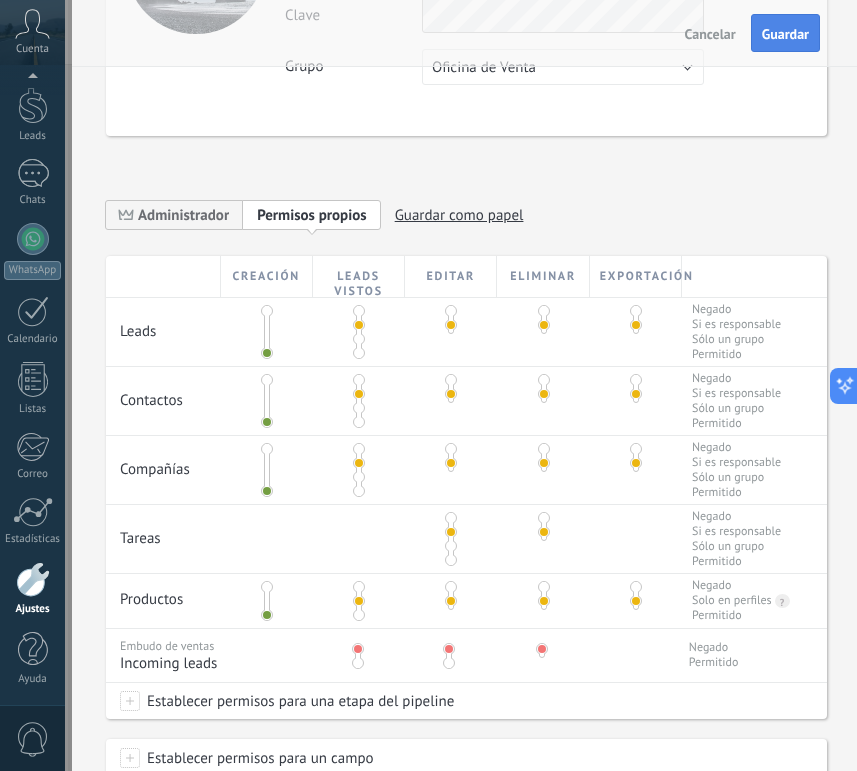click on "Guardar" at bounding box center [785, 33] 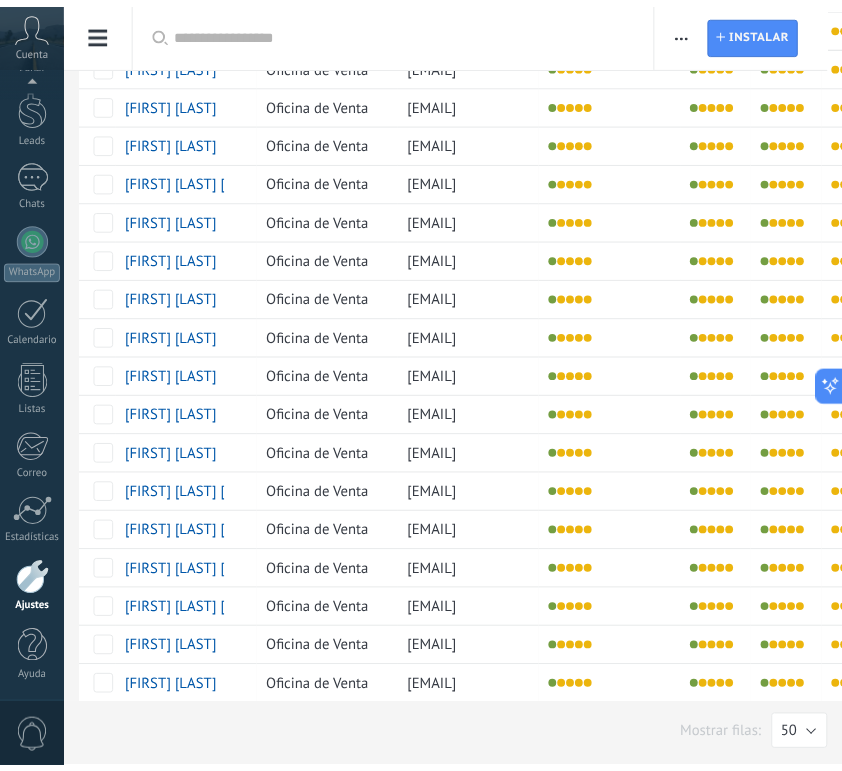 scroll, scrollTop: 0, scrollLeft: 0, axis: both 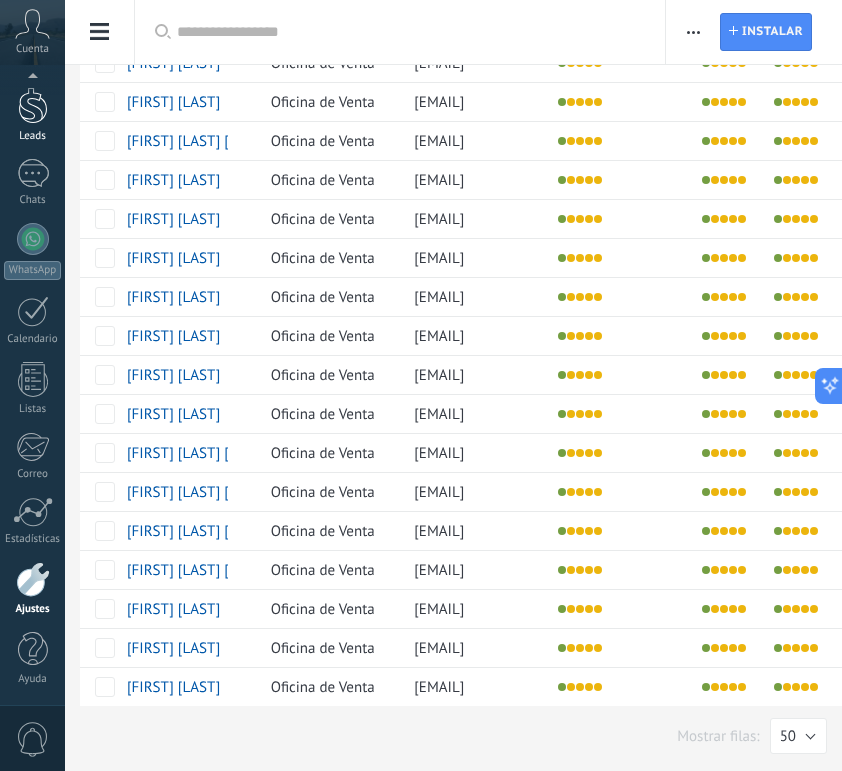 click at bounding box center [33, 105] 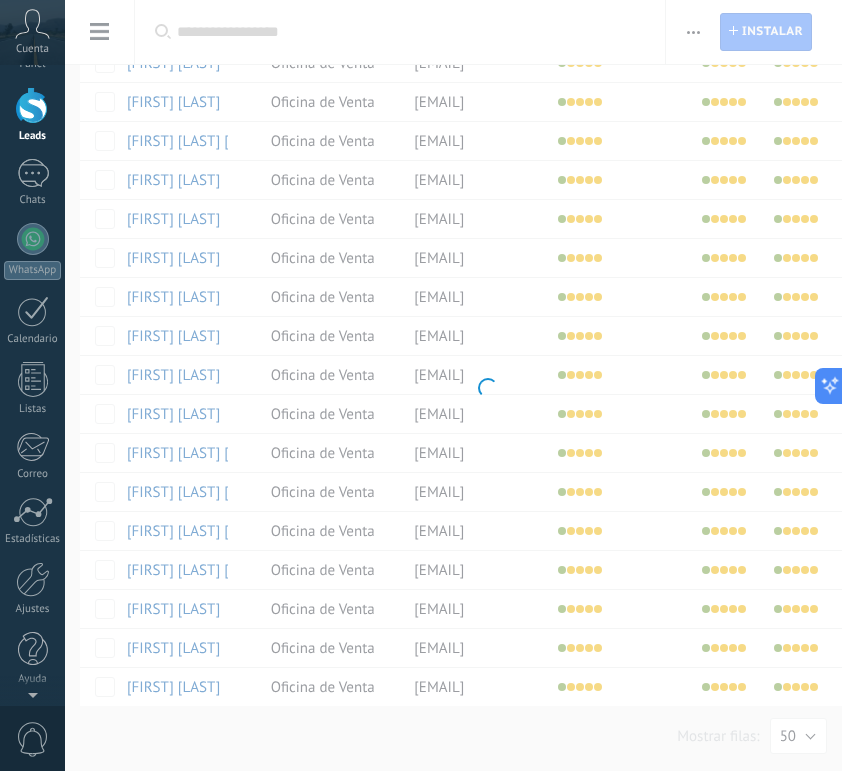 scroll, scrollTop: 0, scrollLeft: 0, axis: both 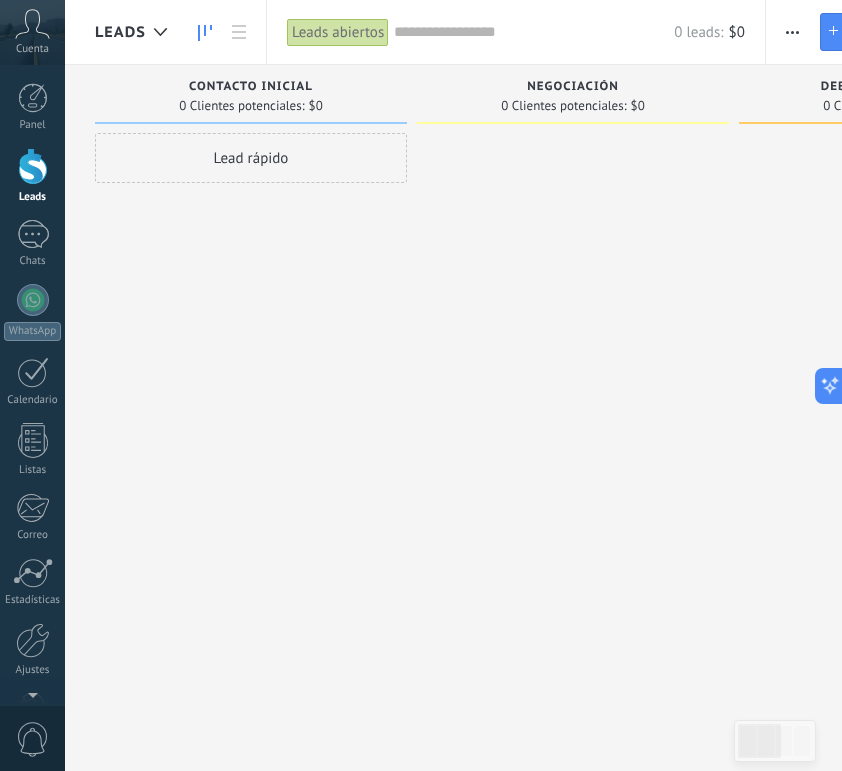 click 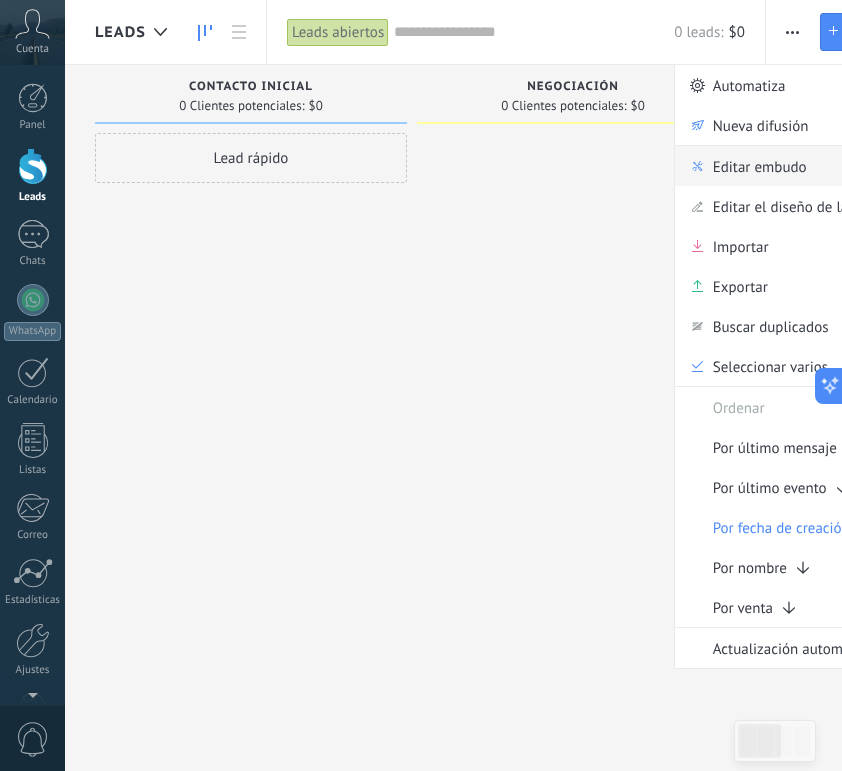click on "Editar embudo" at bounding box center [760, 166] 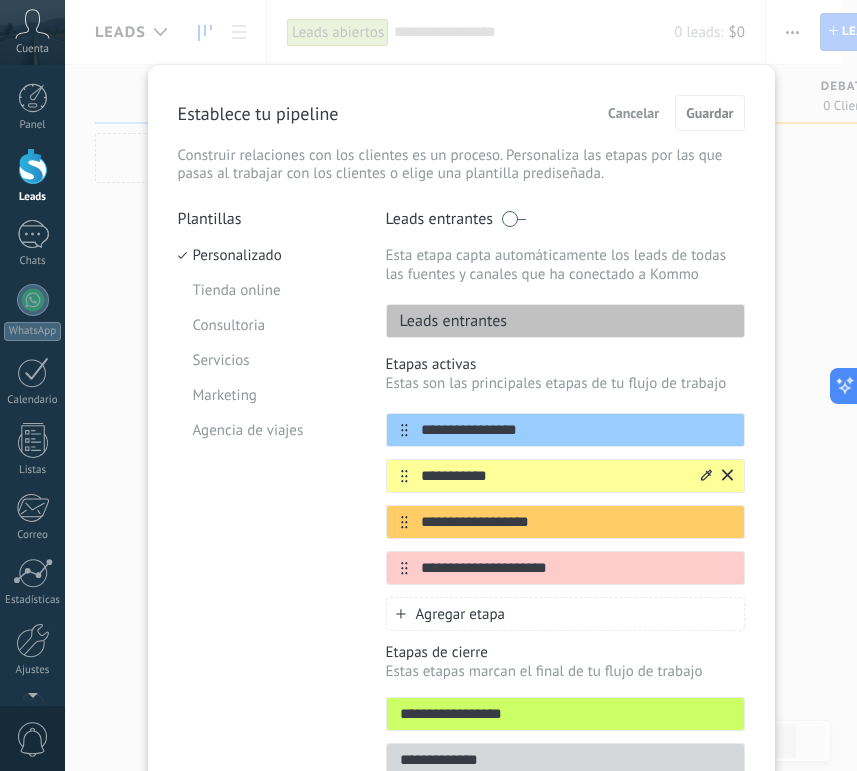 click on "**********" at bounding box center [553, 476] 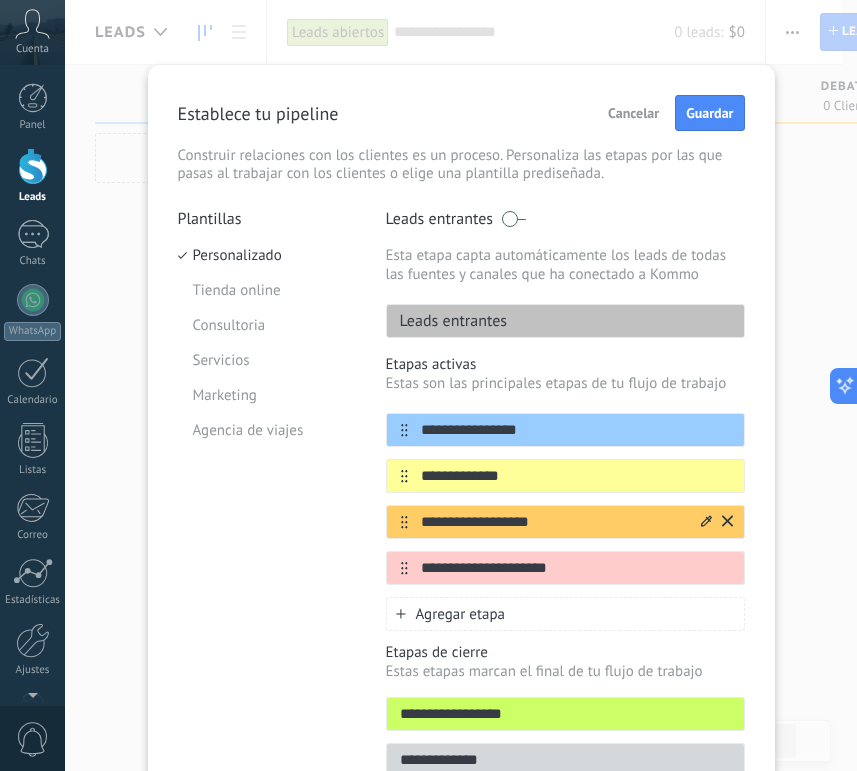 type on "**********" 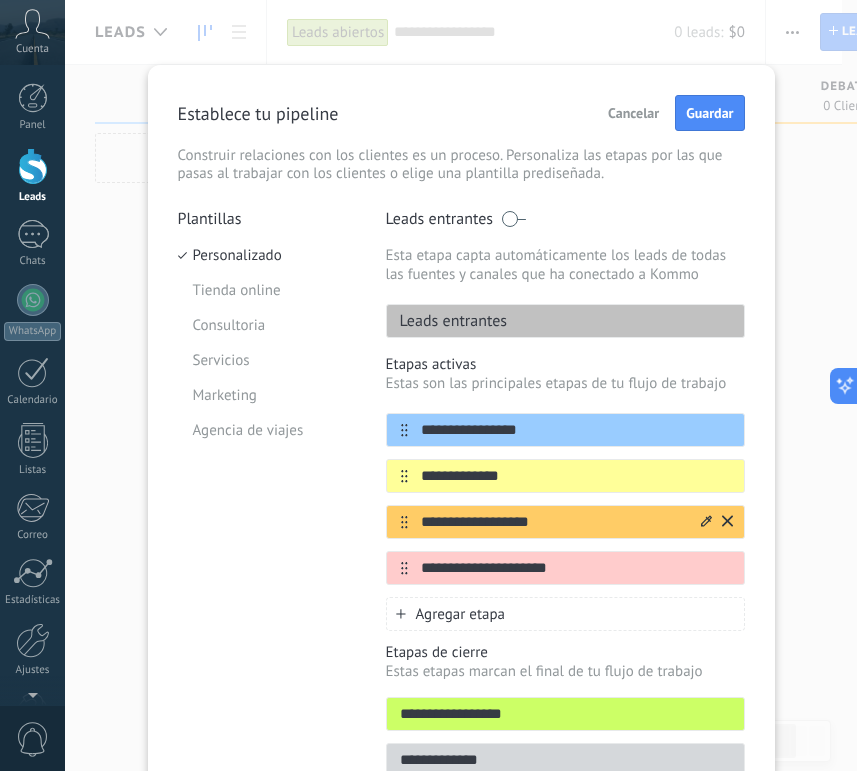 click on "**********" at bounding box center (553, 522) 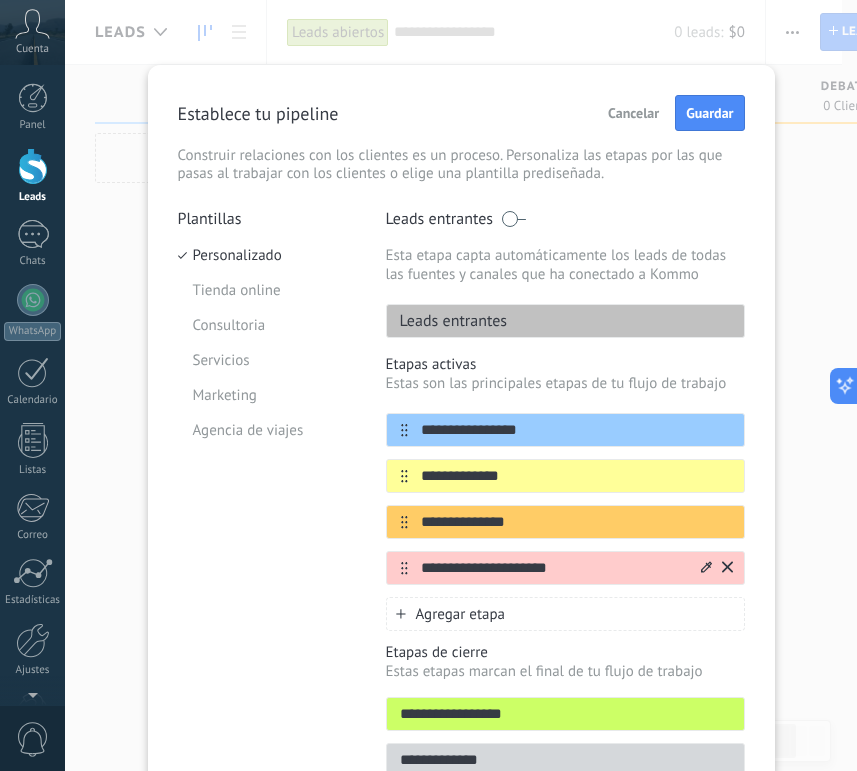 type on "**********" 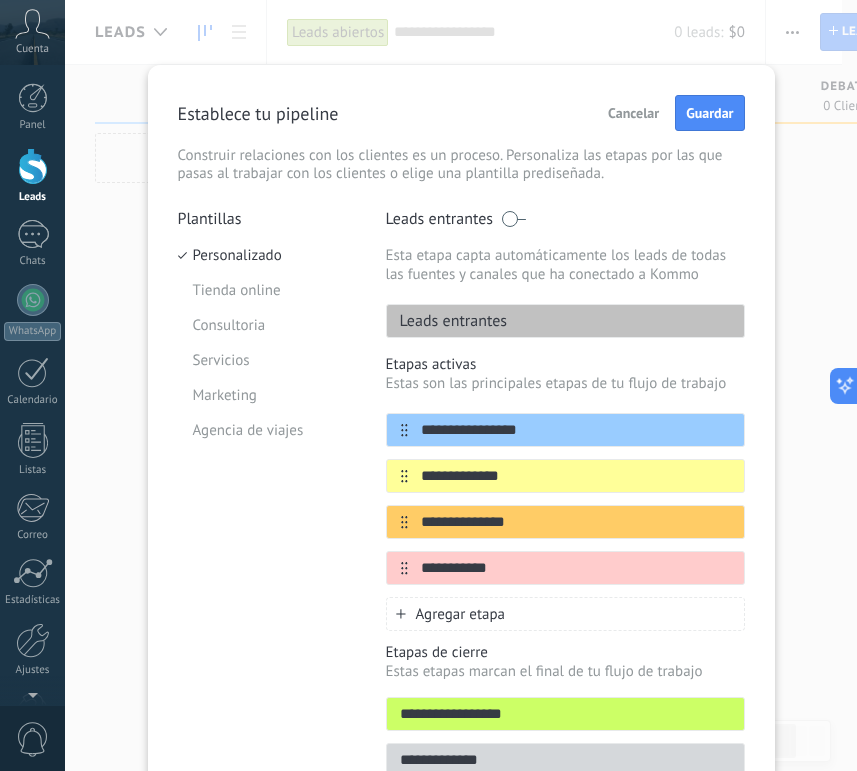 scroll, scrollTop: 116, scrollLeft: 0, axis: vertical 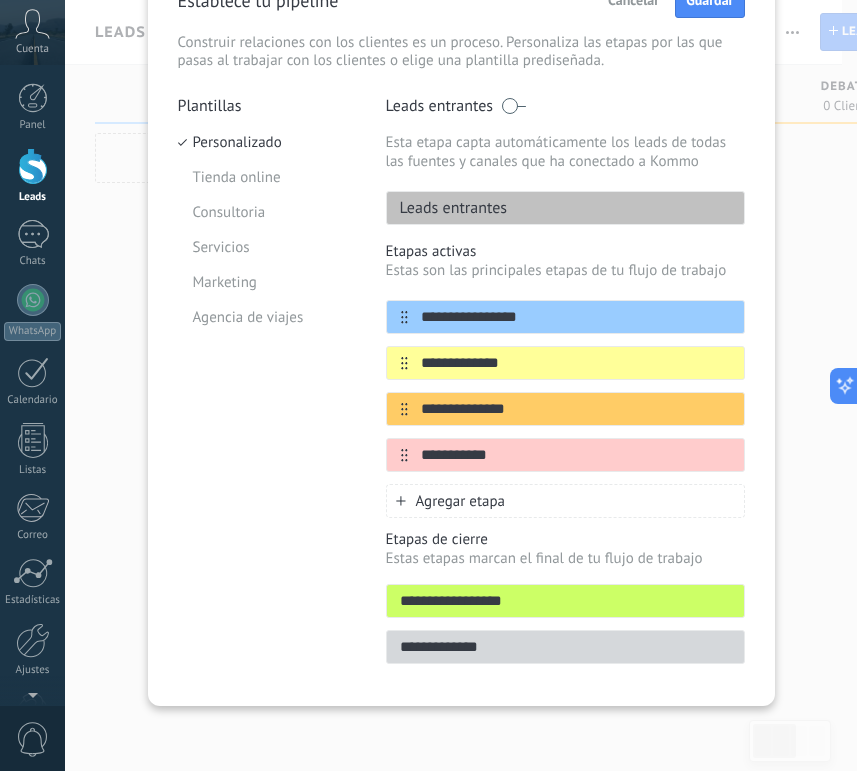 type on "**********" 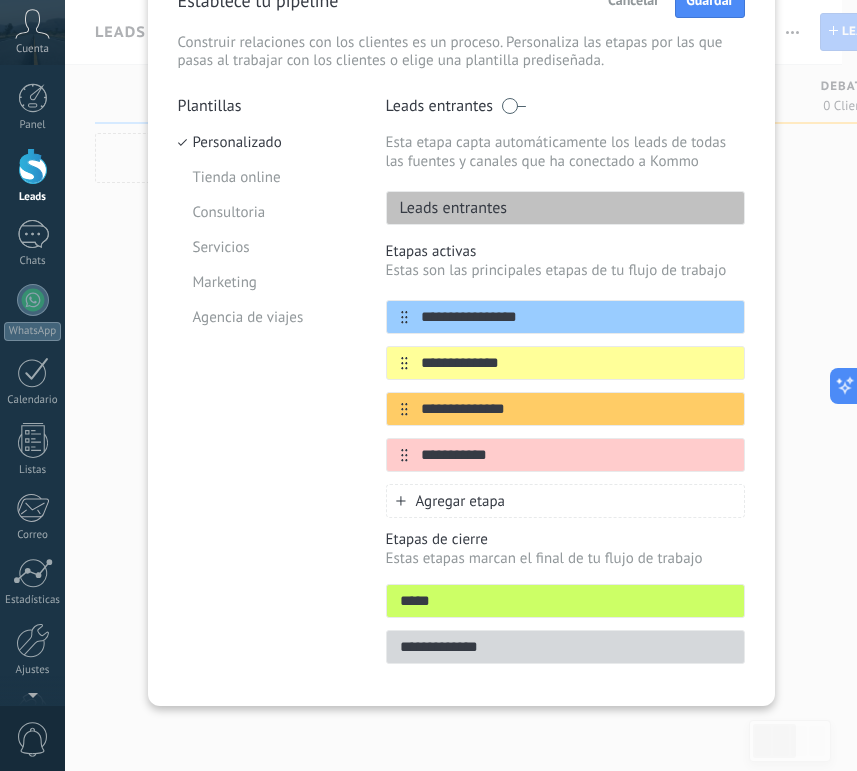 type on "*****" 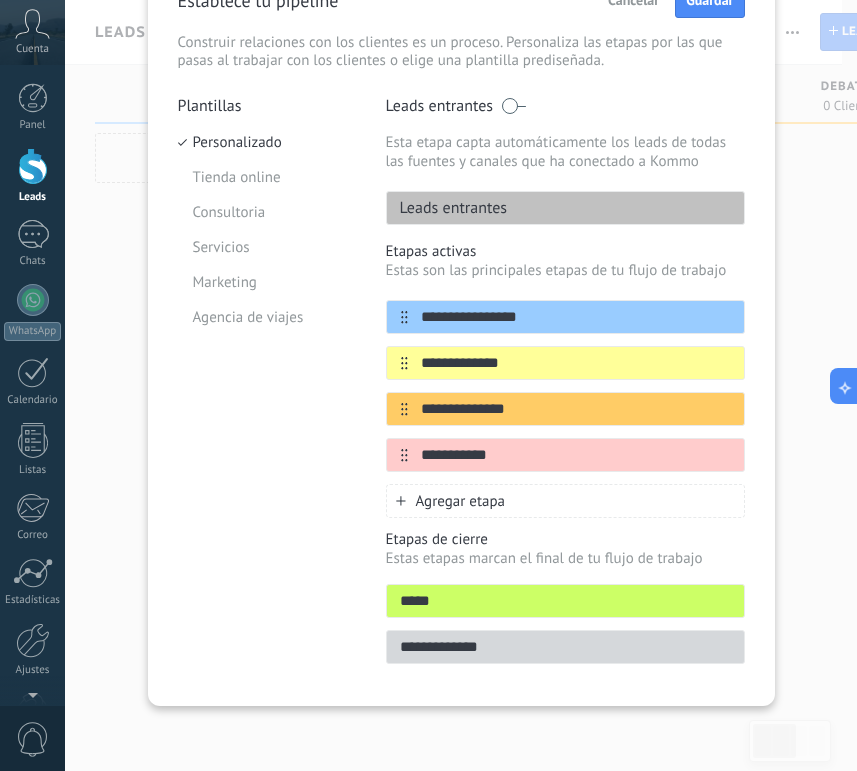 click on "**********" at bounding box center (565, 647) 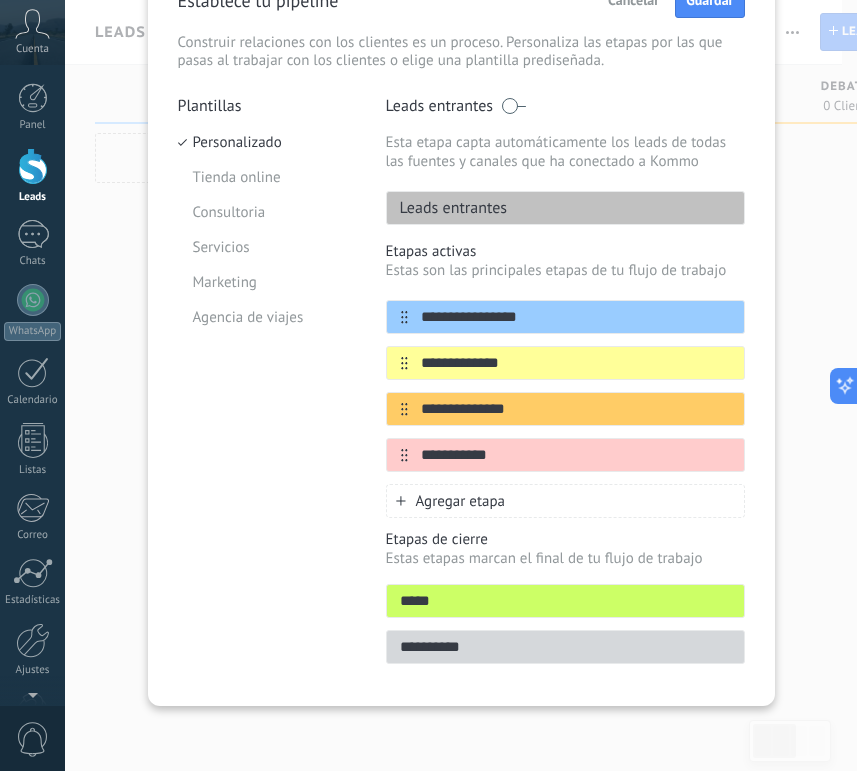 type on "**********" 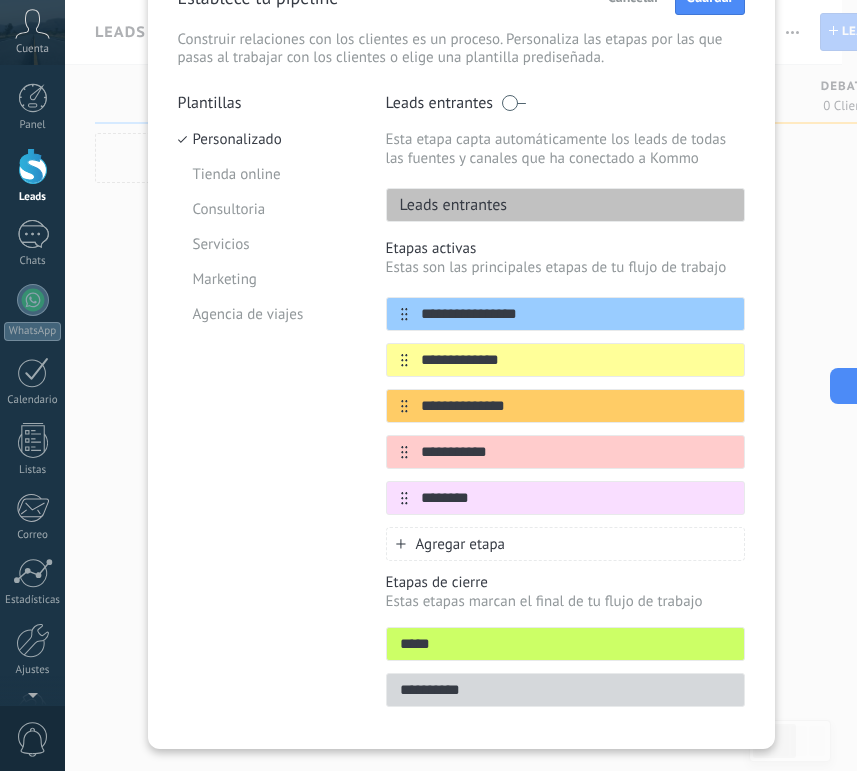 type on "********" 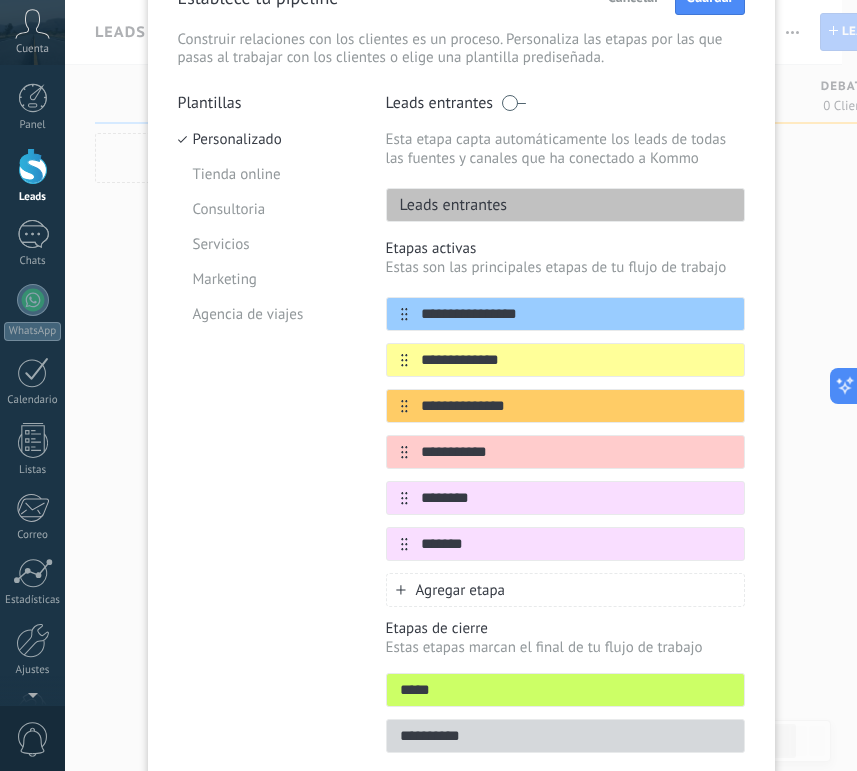 type on "*******" 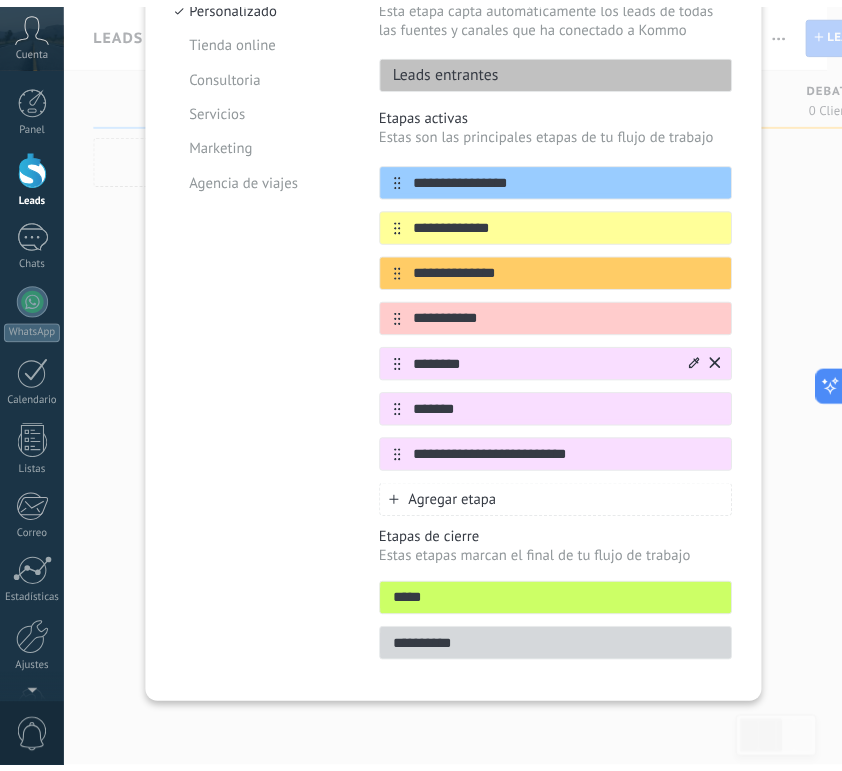 scroll, scrollTop: 0, scrollLeft: 0, axis: both 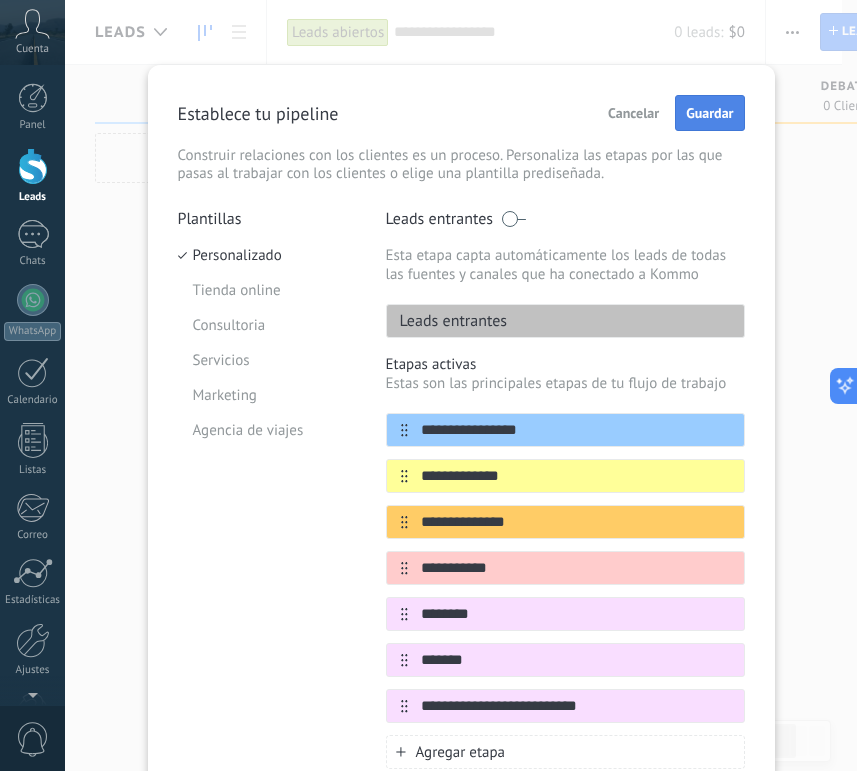 type on "**********" 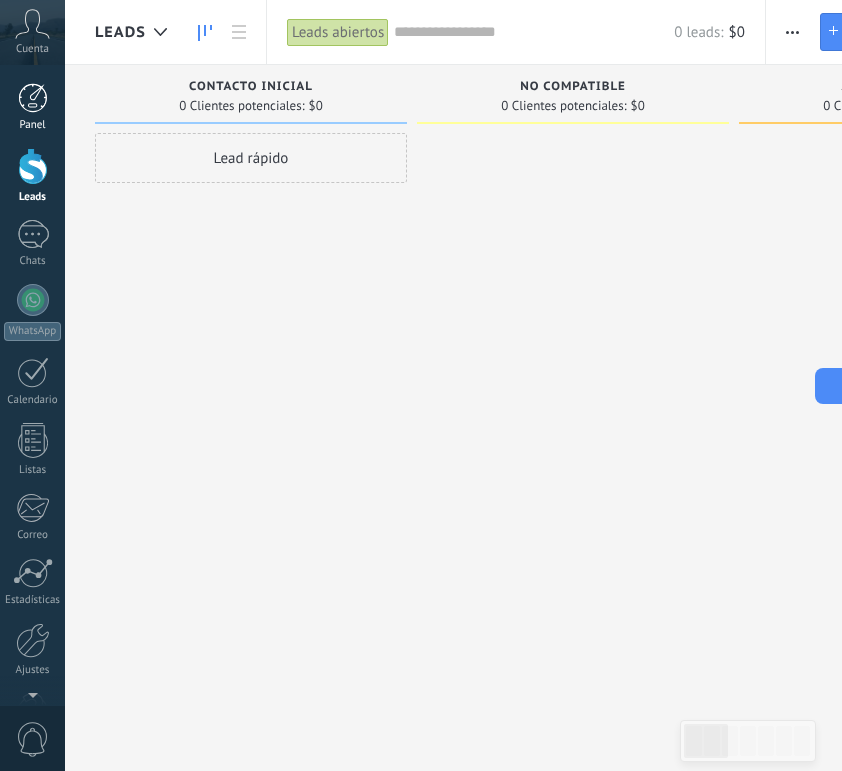 click on "Panel" at bounding box center [32, 107] 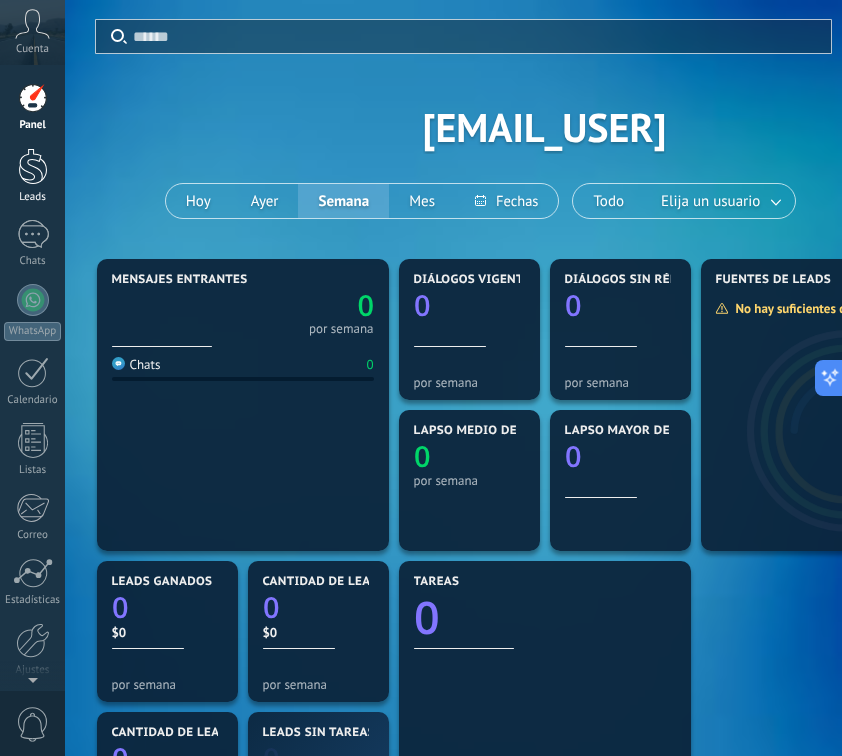 click at bounding box center [33, 166] 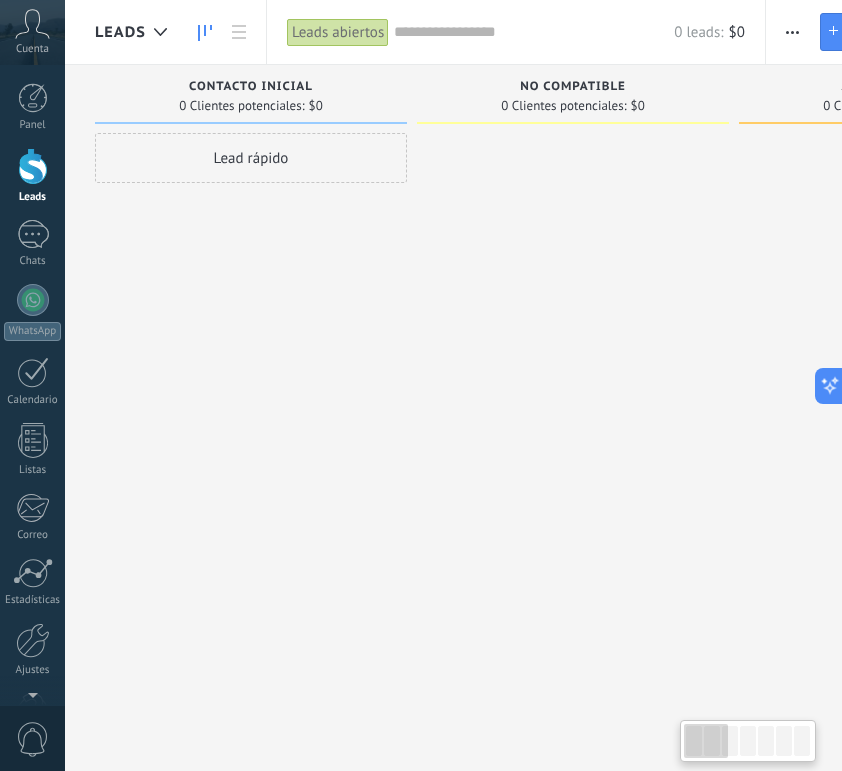 click at bounding box center [792, 32] 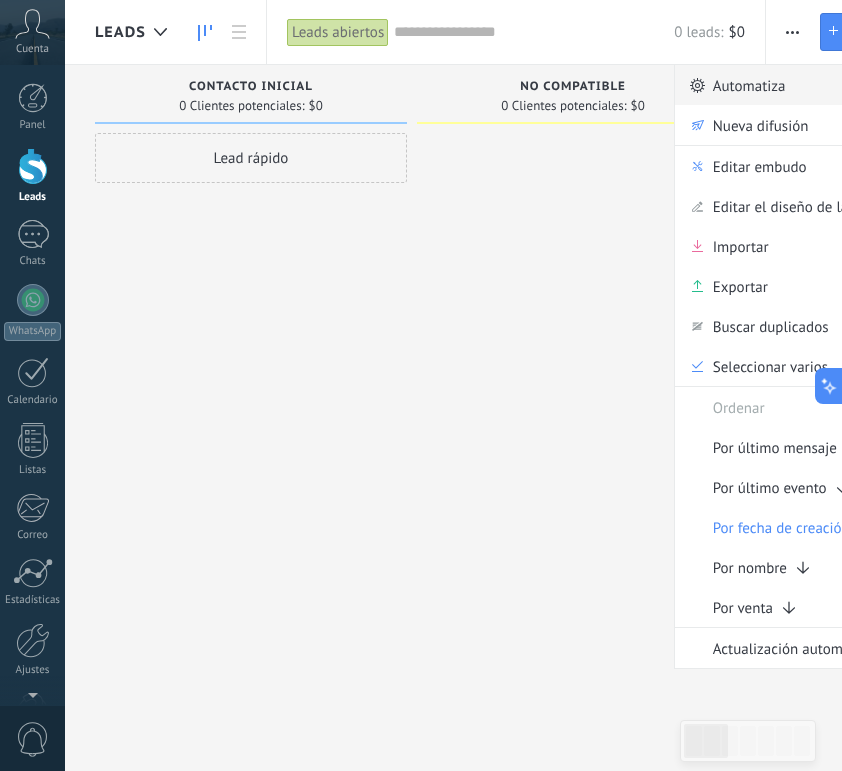 click on "Automatiza" at bounding box center (749, 85) 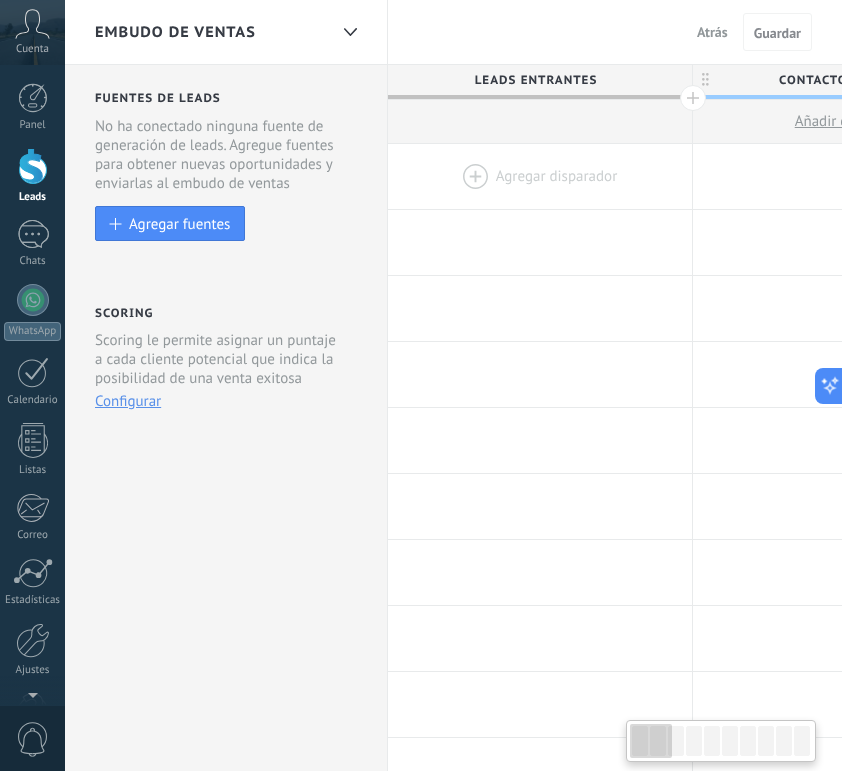 click at bounding box center [540, 176] 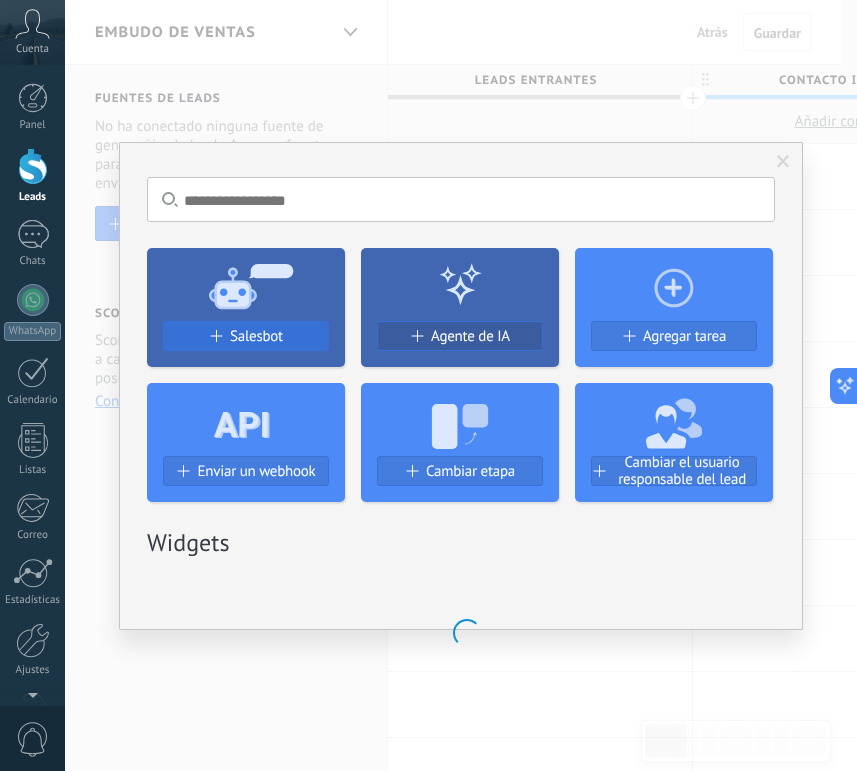 click on "Salesbot" at bounding box center (256, 336) 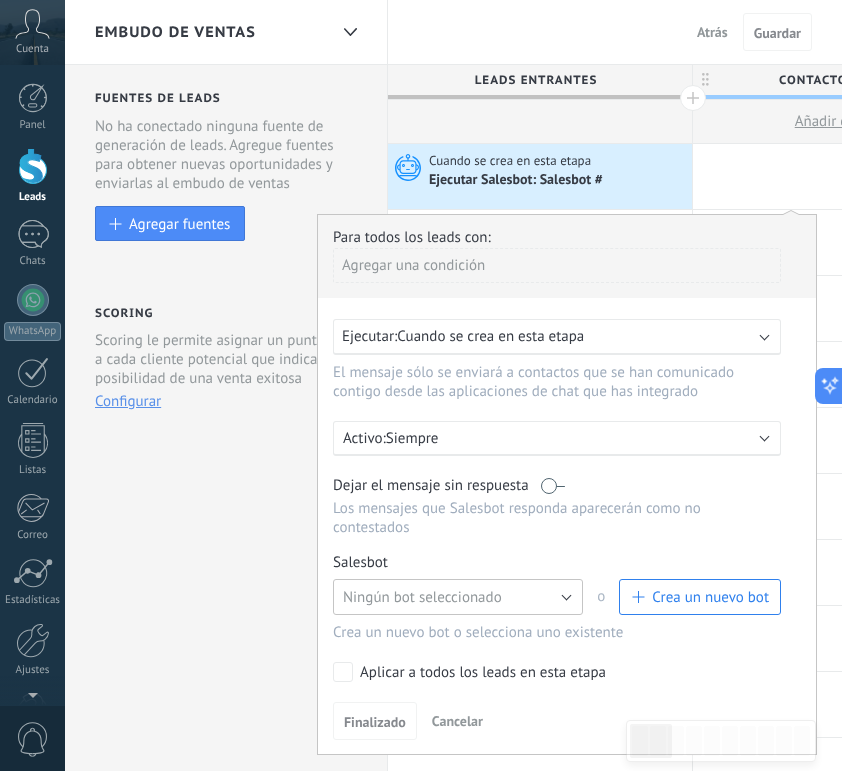 click on "Ningún bot seleccionado" at bounding box center (458, 597) 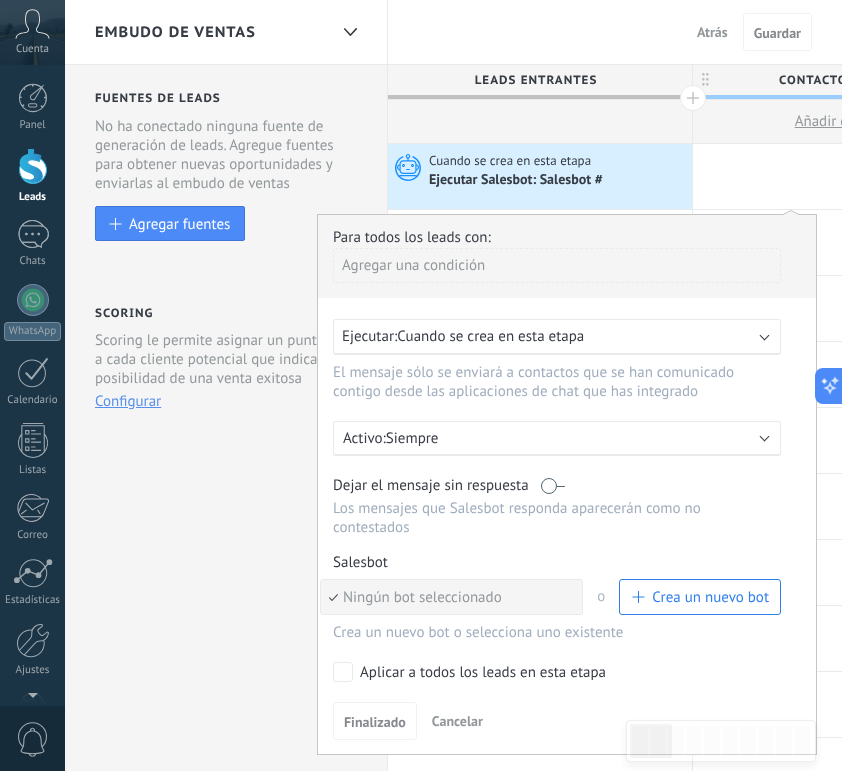 click on "Ningún bot seleccionado" at bounding box center [451, 597] 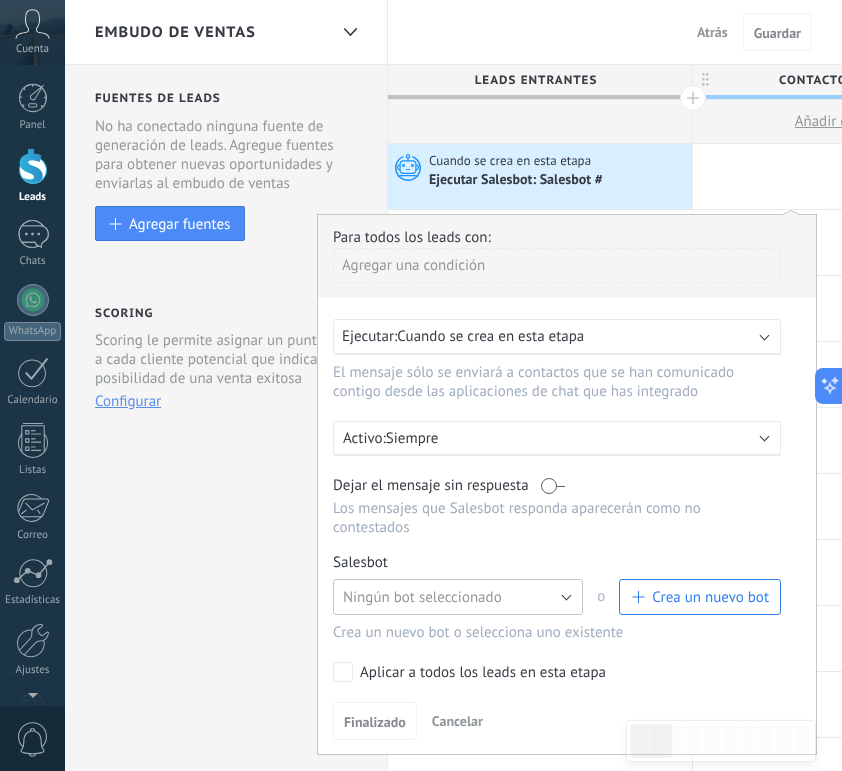 click on "Ningún bot seleccionado" at bounding box center (422, 597) 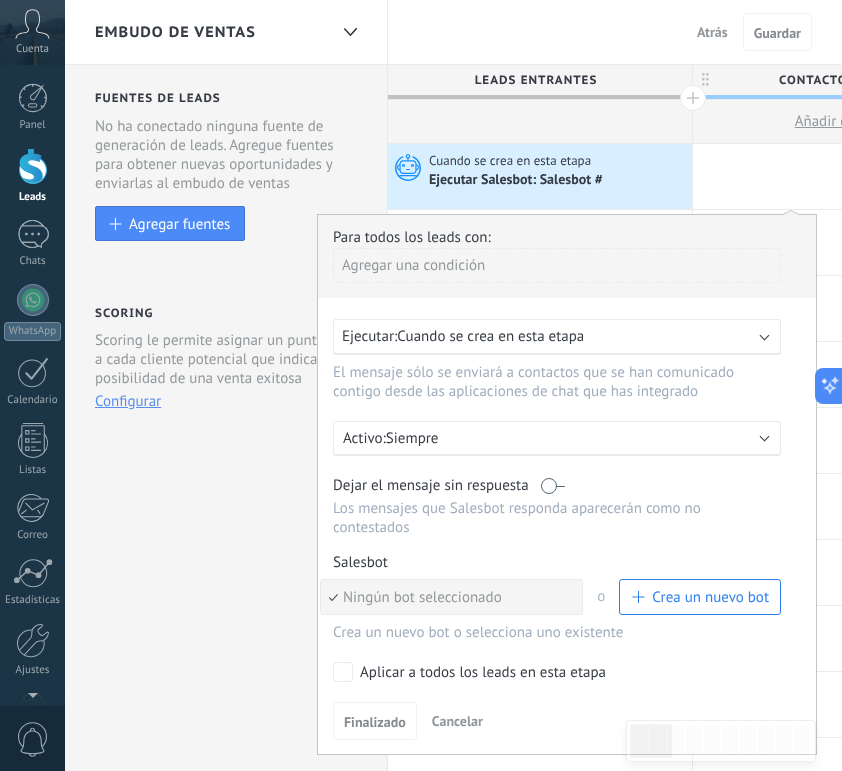 click on "Crea un nuevo bot" at bounding box center [710, 597] 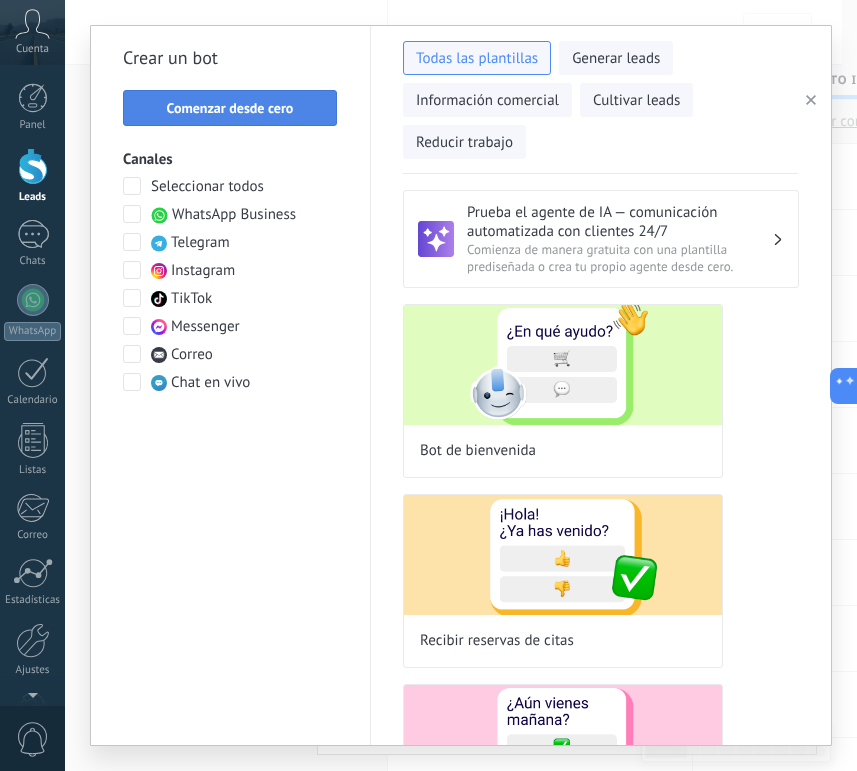 click on "Comenzar desde cero" at bounding box center (230, 108) 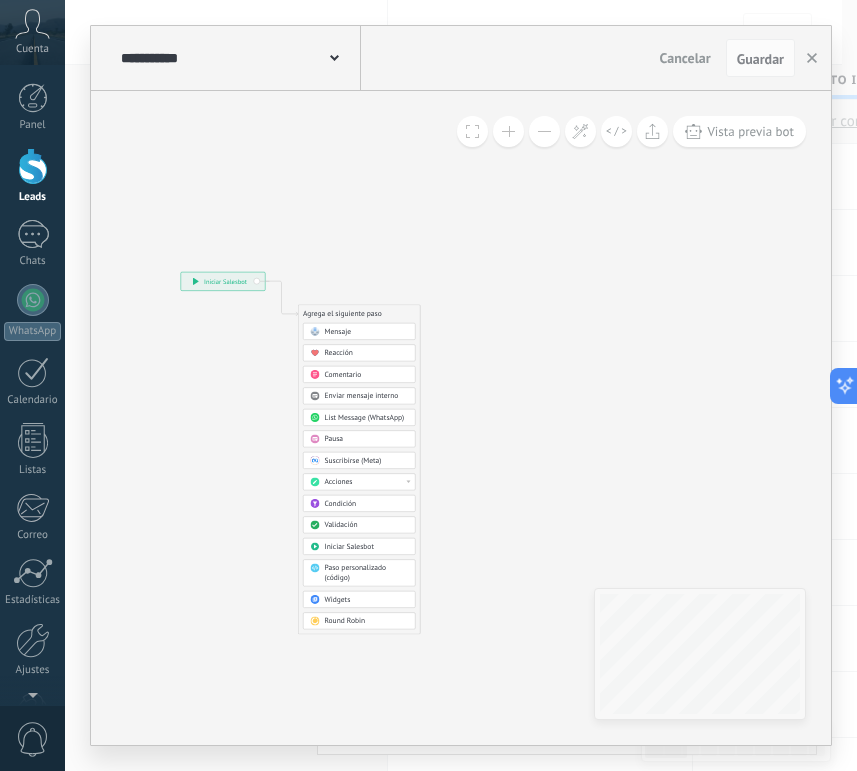 click on "Mensaje" at bounding box center [367, 332] 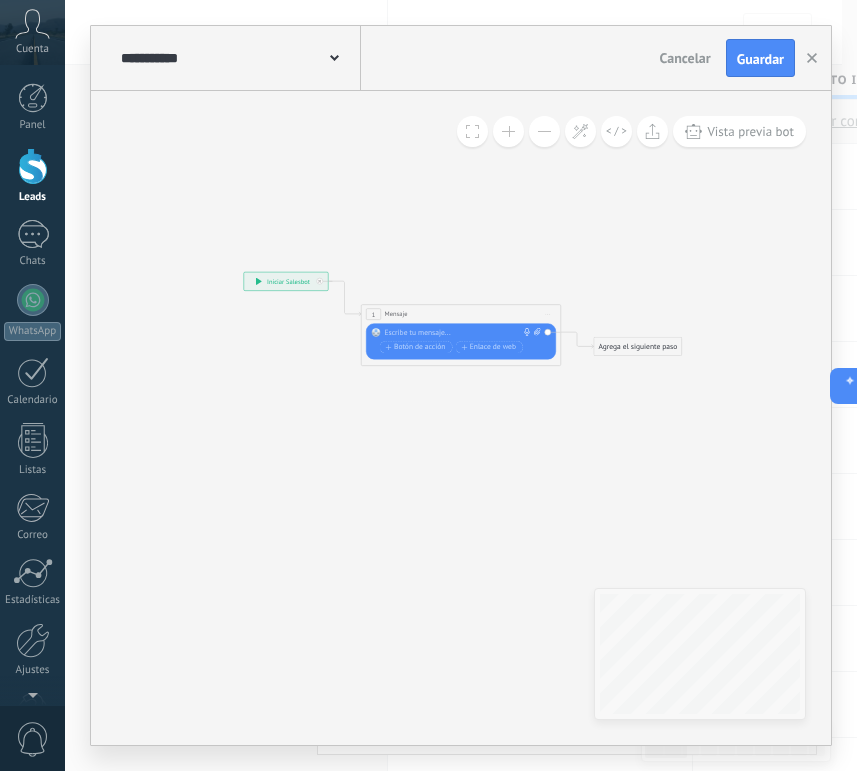 click at bounding box center [459, 333] 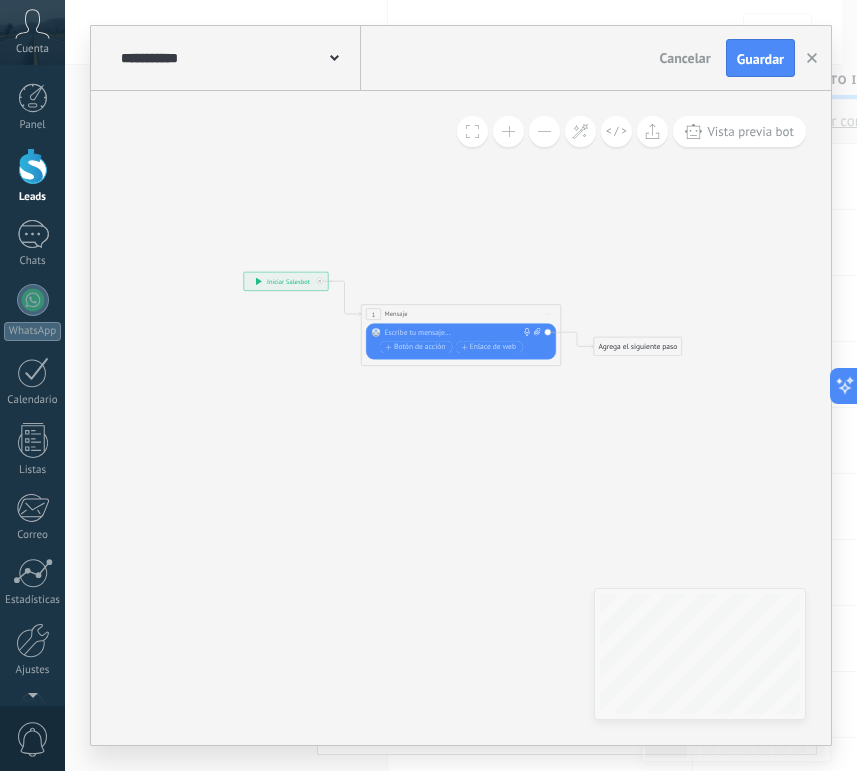 paste 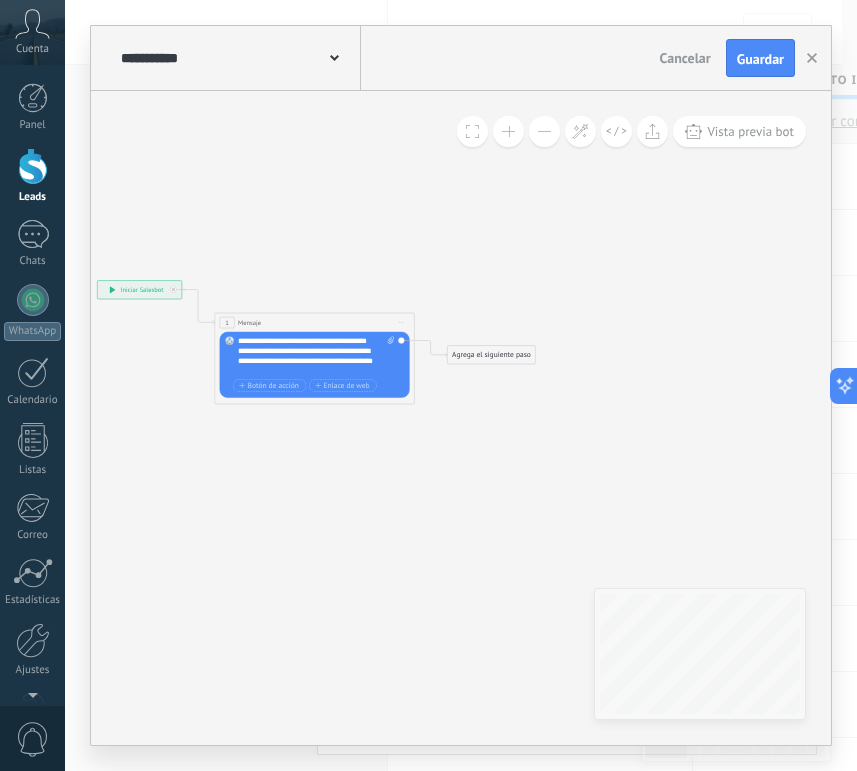 click 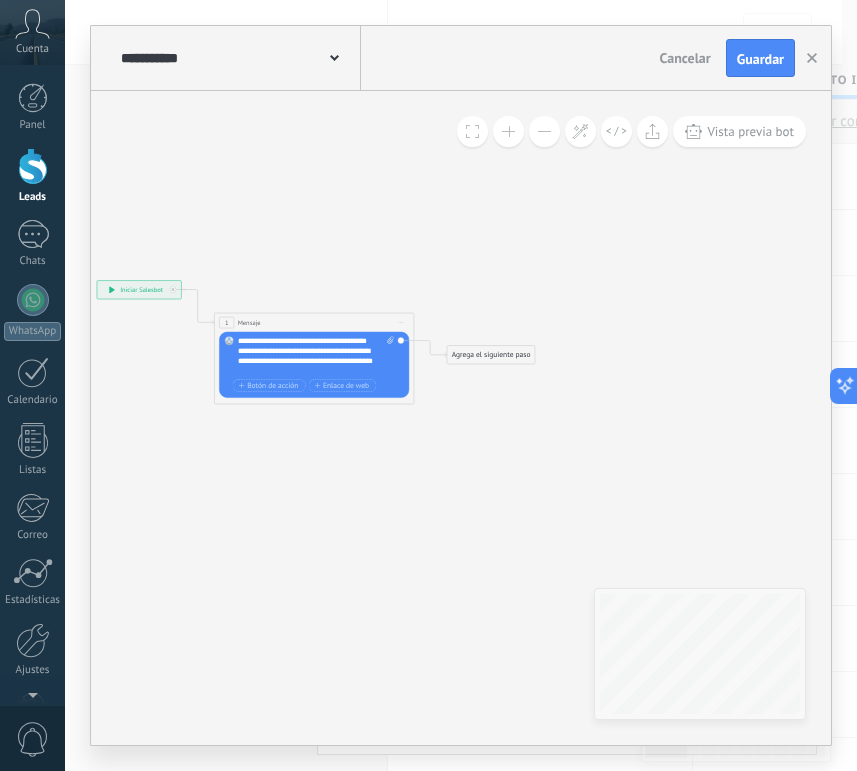click on "Agrega el siguiente paso" at bounding box center [491, 355] 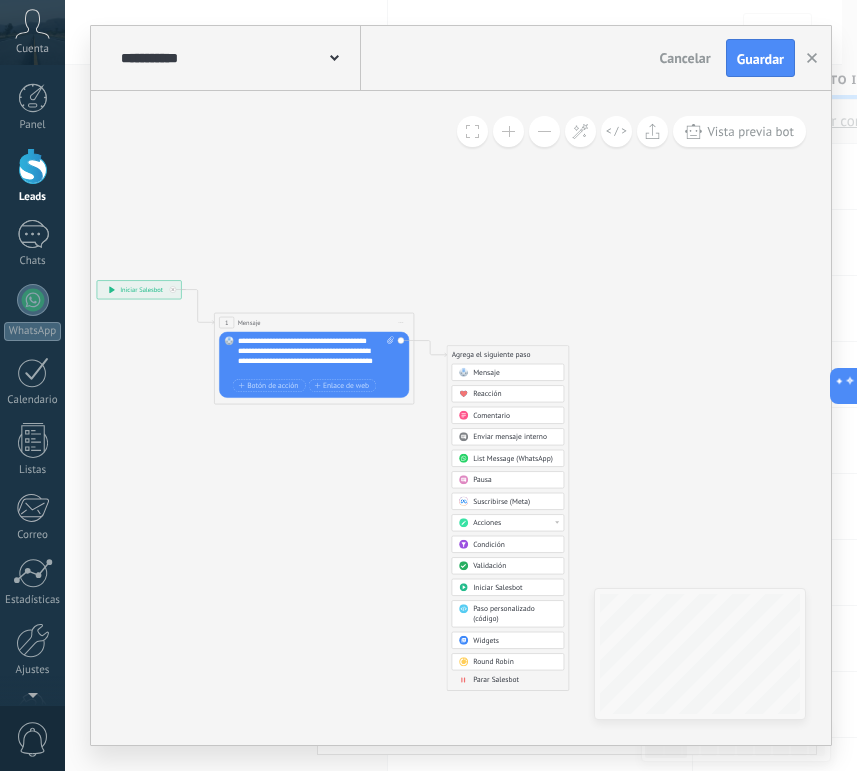 click on "Round Robin" at bounding box center (493, 662) 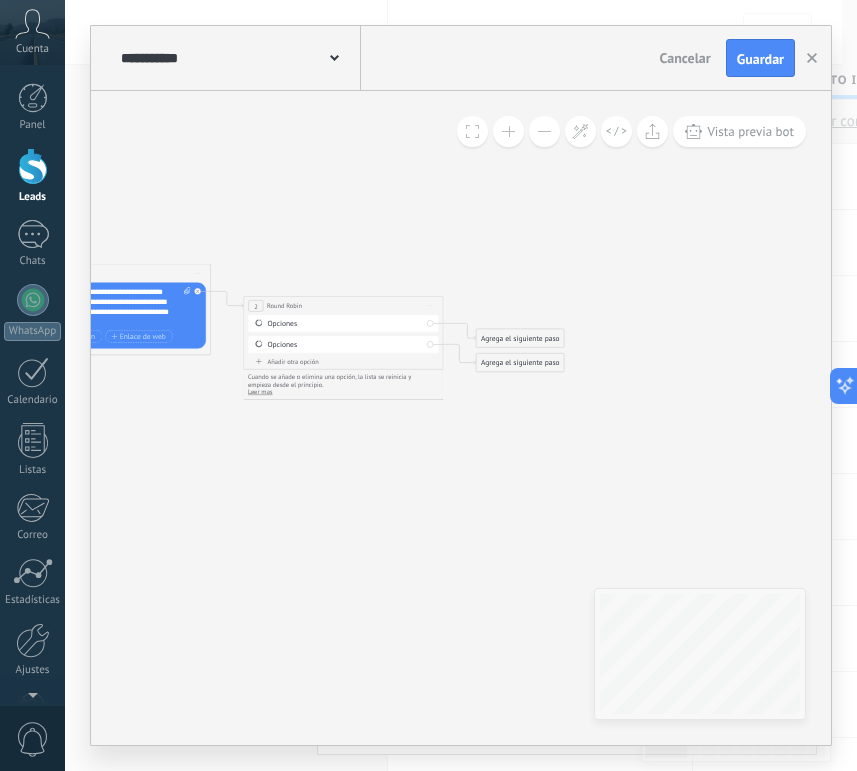 click on "Agrega el siguiente paso" at bounding box center [520, 338] 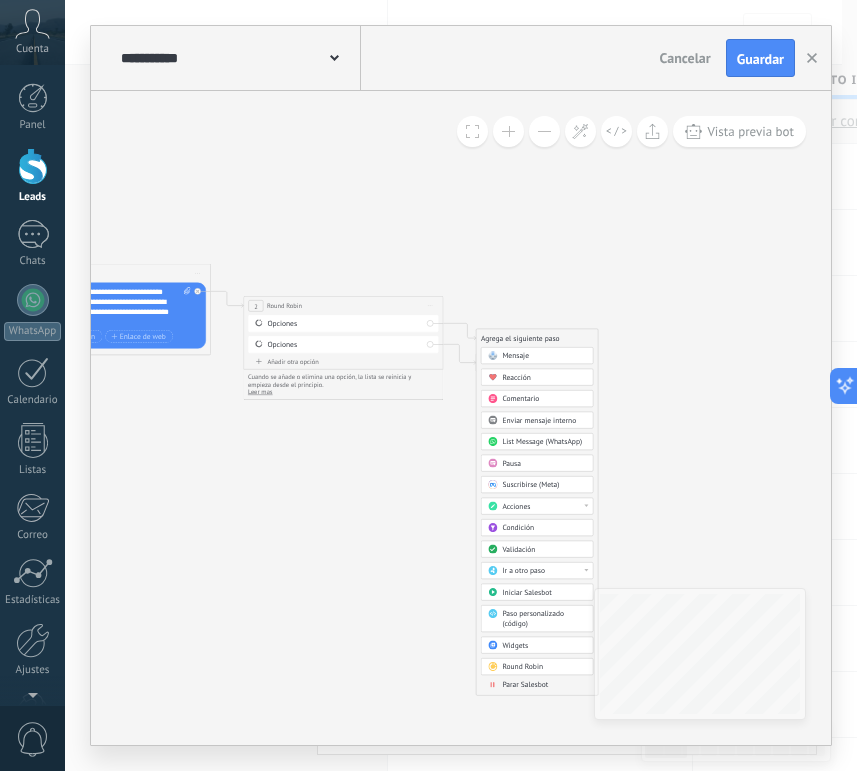 click on "Acciones" at bounding box center (544, 507) 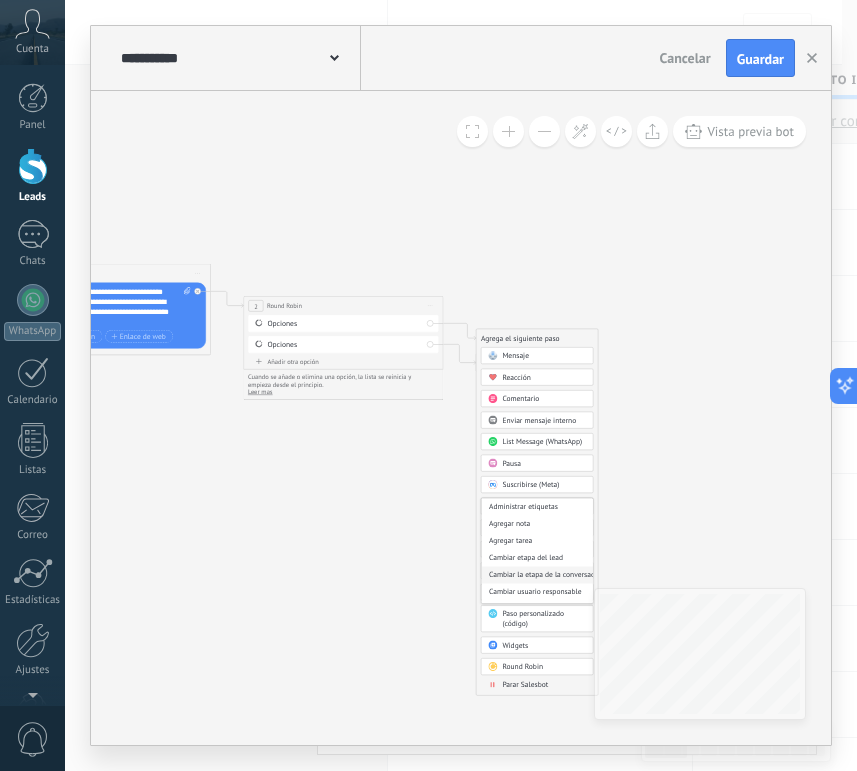 click on "Cambiar la etapa de la conversación" at bounding box center [537, 574] 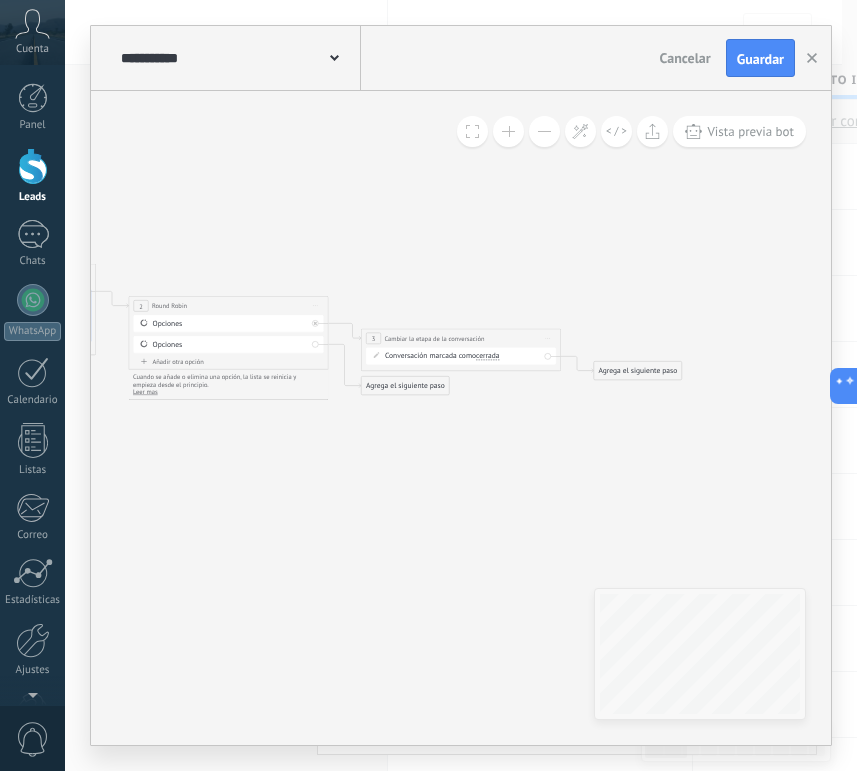 click 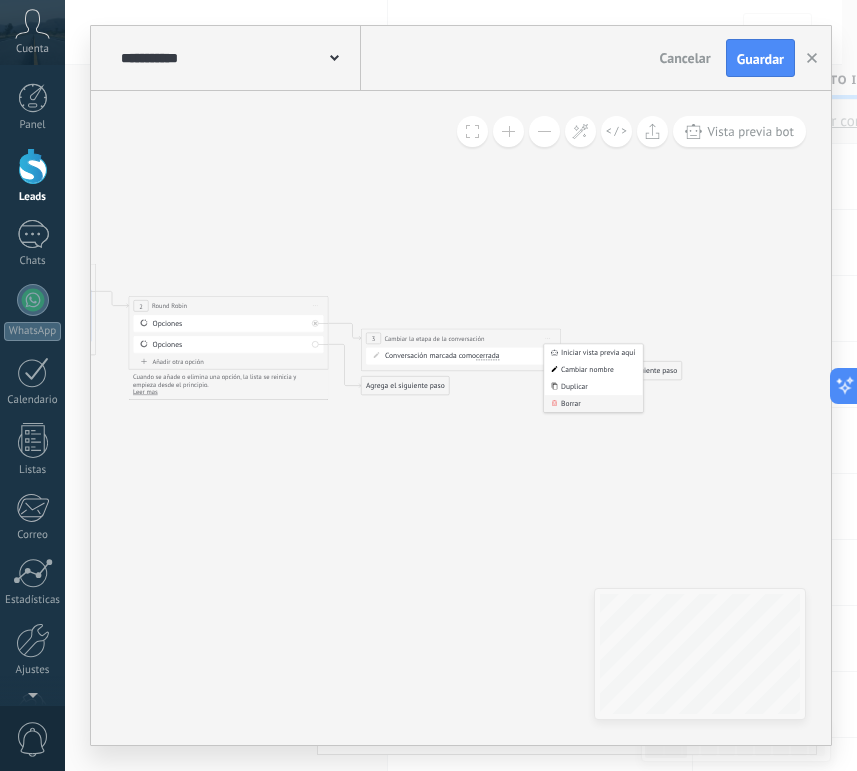 click on "Borrar" at bounding box center (593, 403) 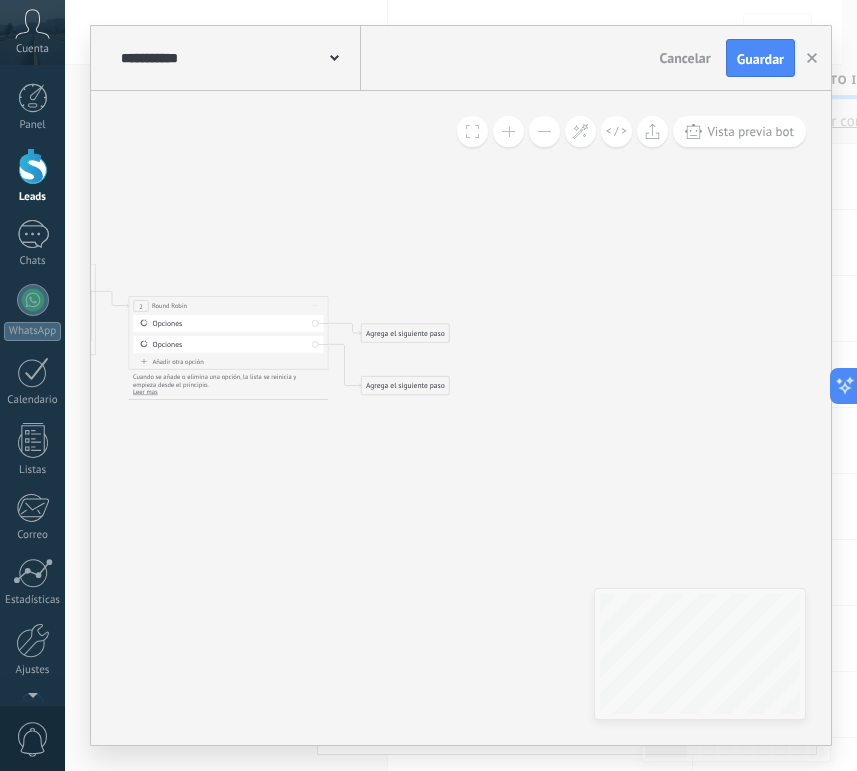 click on "Agrega el siguiente paso" at bounding box center (406, 333) 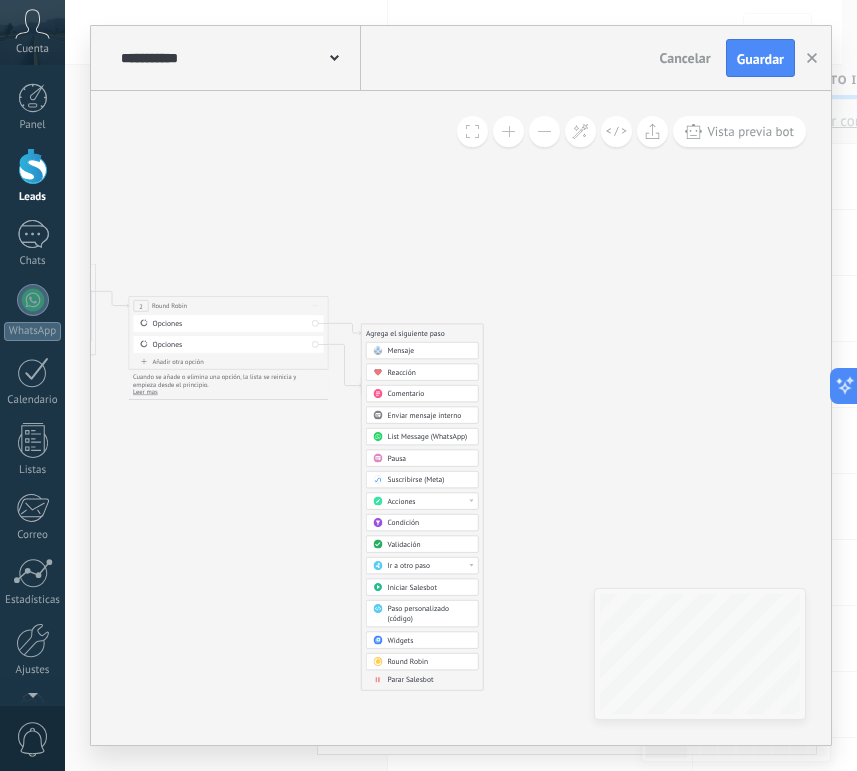 click on "Acciones" at bounding box center [402, 502] 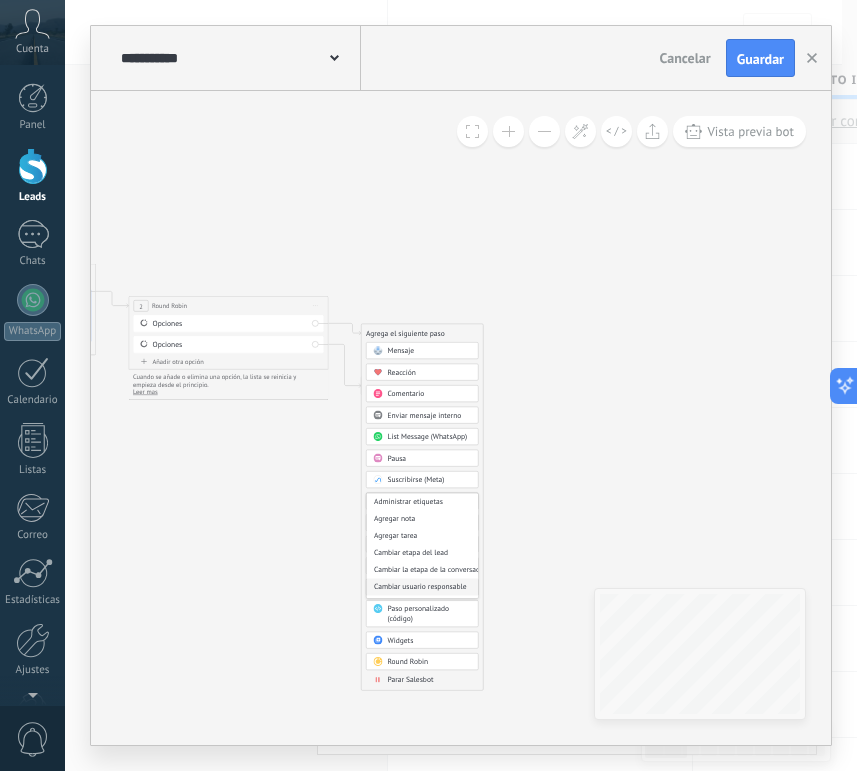 click on "Cambiar usuario responsable" at bounding box center (423, 586) 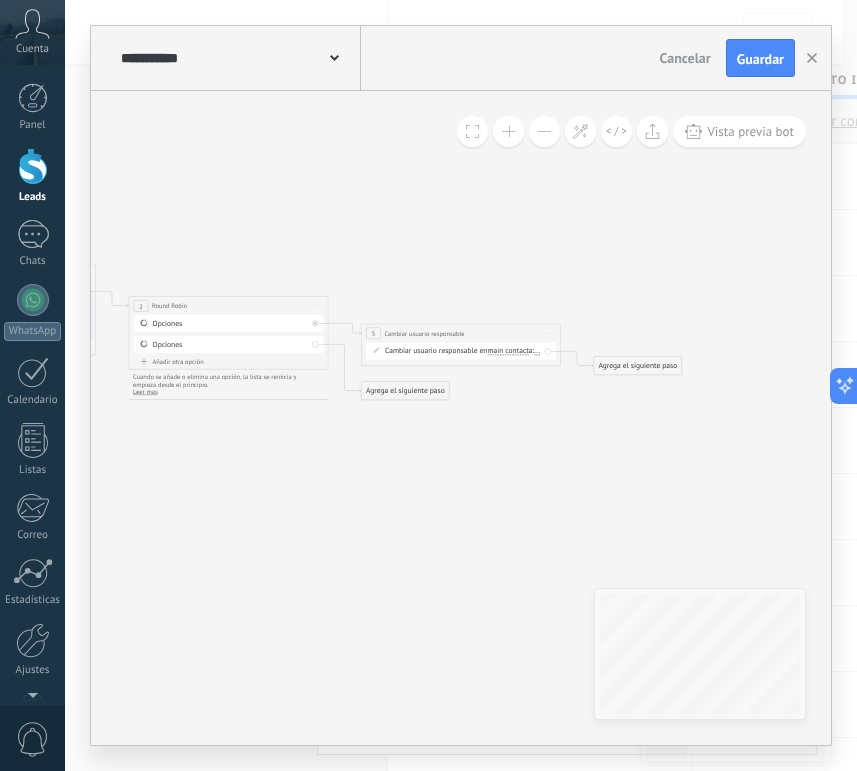 click on "Iniciar vista previa aquí
Cambiar nombre
Duplicar
Borrar" at bounding box center (548, 333) 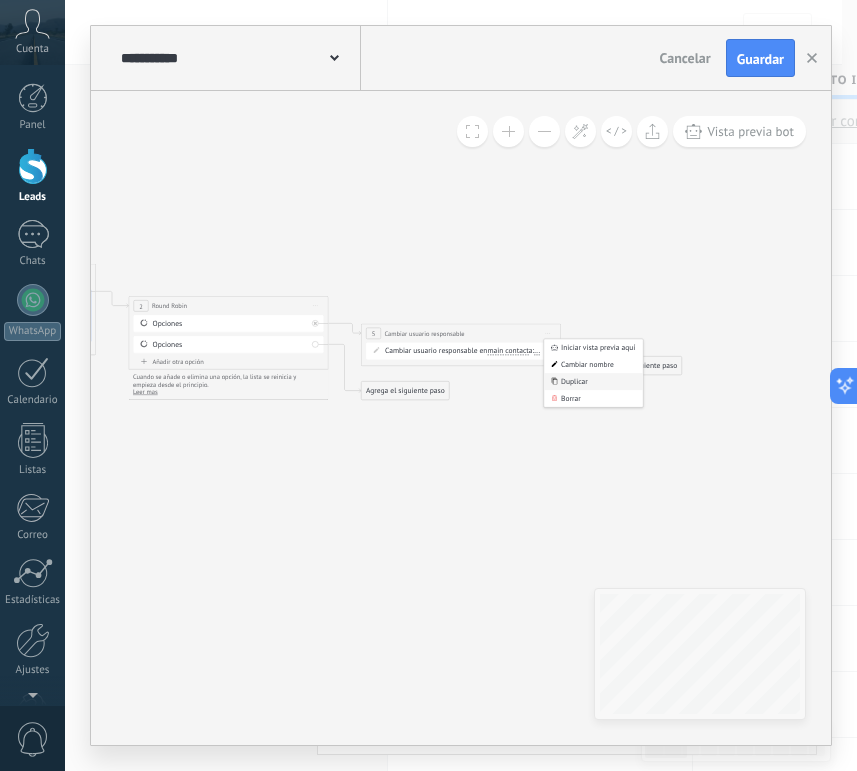 click on "Duplicar" at bounding box center [593, 381] 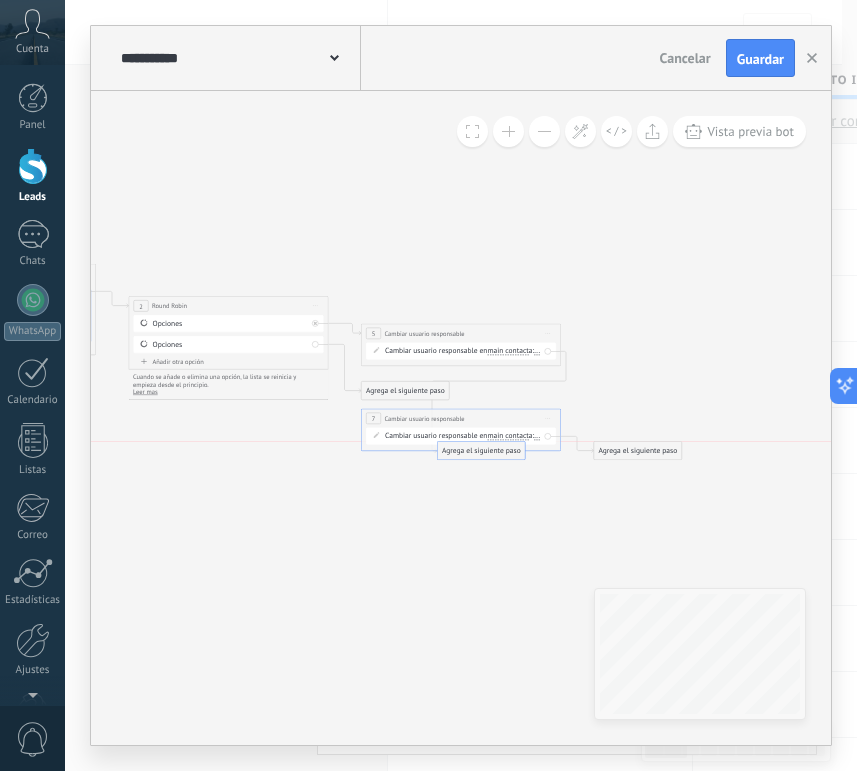 drag, startPoint x: 621, startPoint y: 362, endPoint x: 464, endPoint y: 444, distance: 177.12425 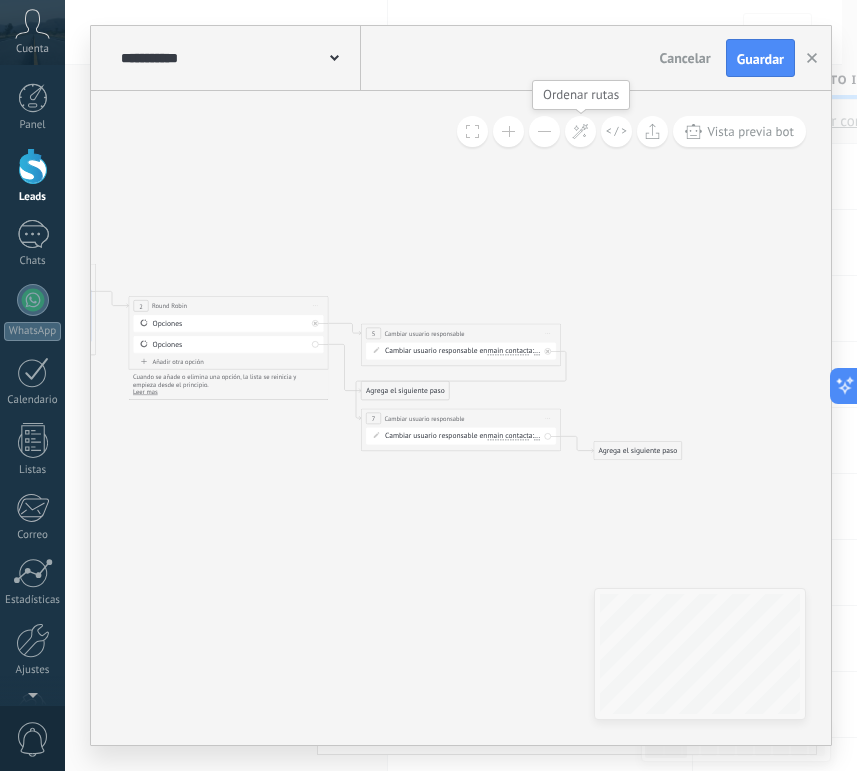 click 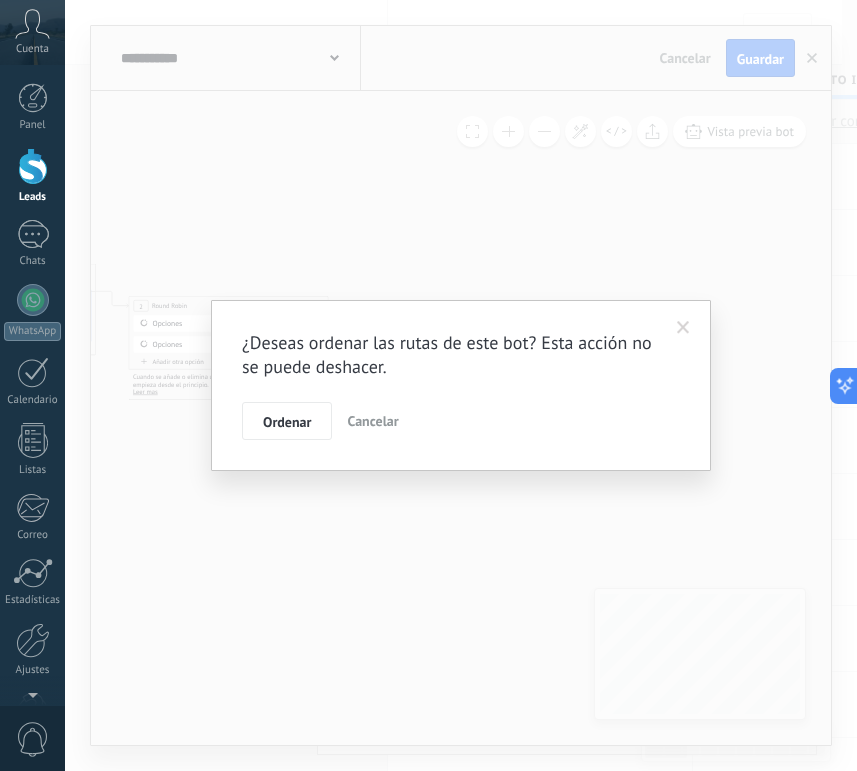 click on "¿Deseas ordenar las rutas de este bot? Esta acción no se puede deshacer. Ordenar Cancelar" at bounding box center (461, 385) 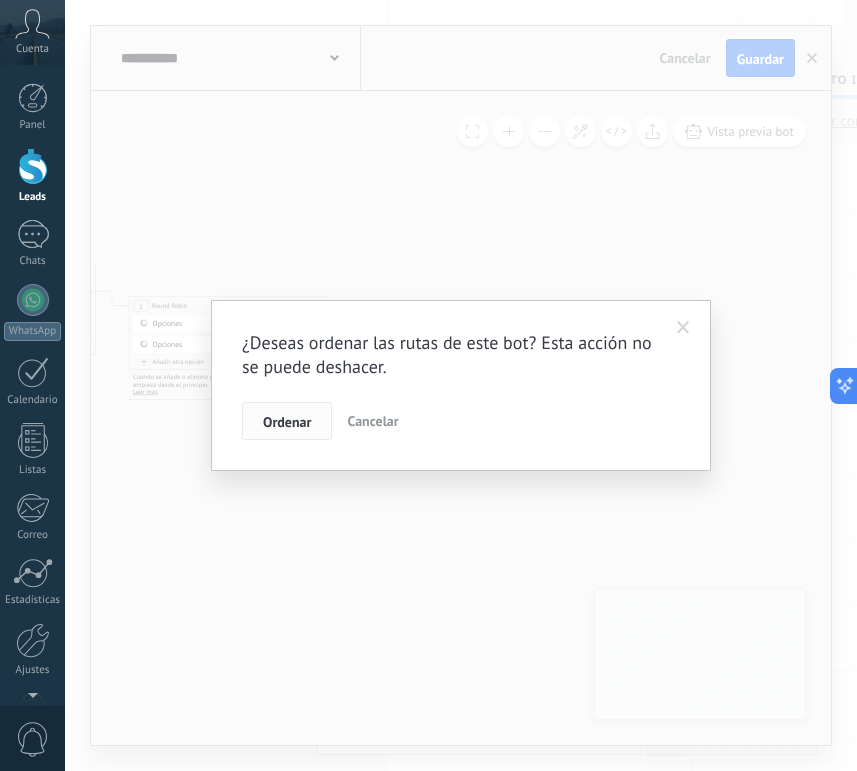 click on "Ordenar" at bounding box center [287, 422] 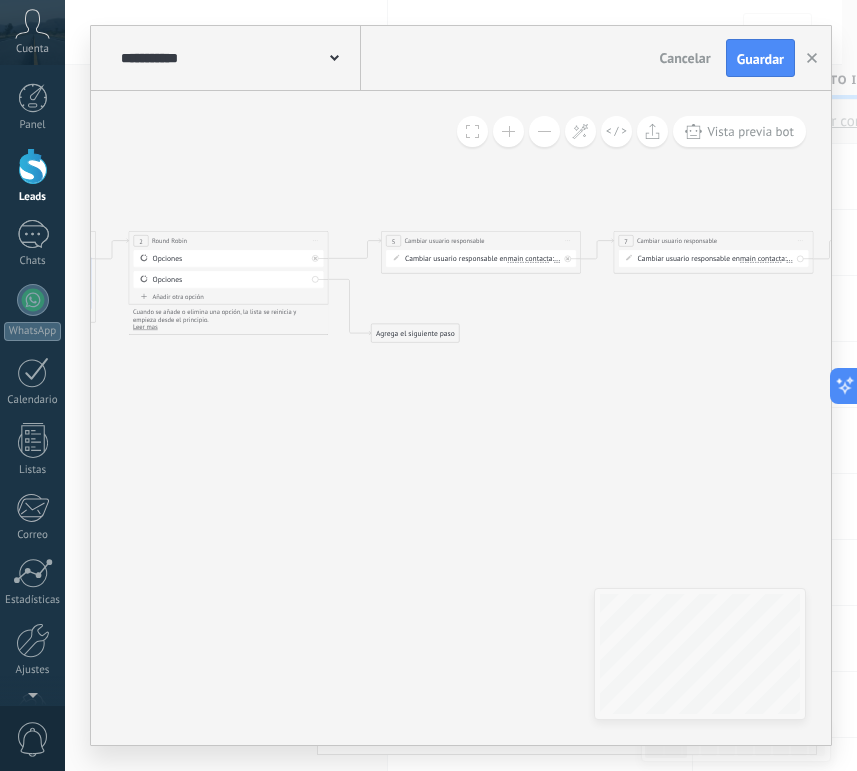 click on "Cambiar usuario responsable en
main contact
main contact
all contacts
chat contact
acuerdo
empresa
main contact
main contact
all contacts
chat contact
acuerdo
a:" at bounding box center [716, 259] 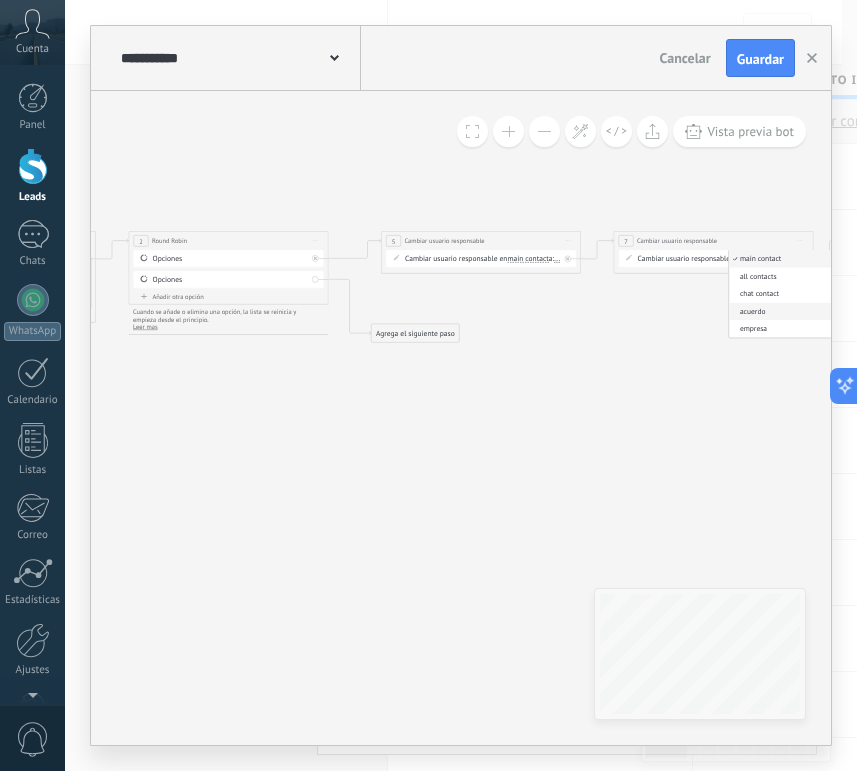 click on "acuerdo" at bounding box center (789, 312) 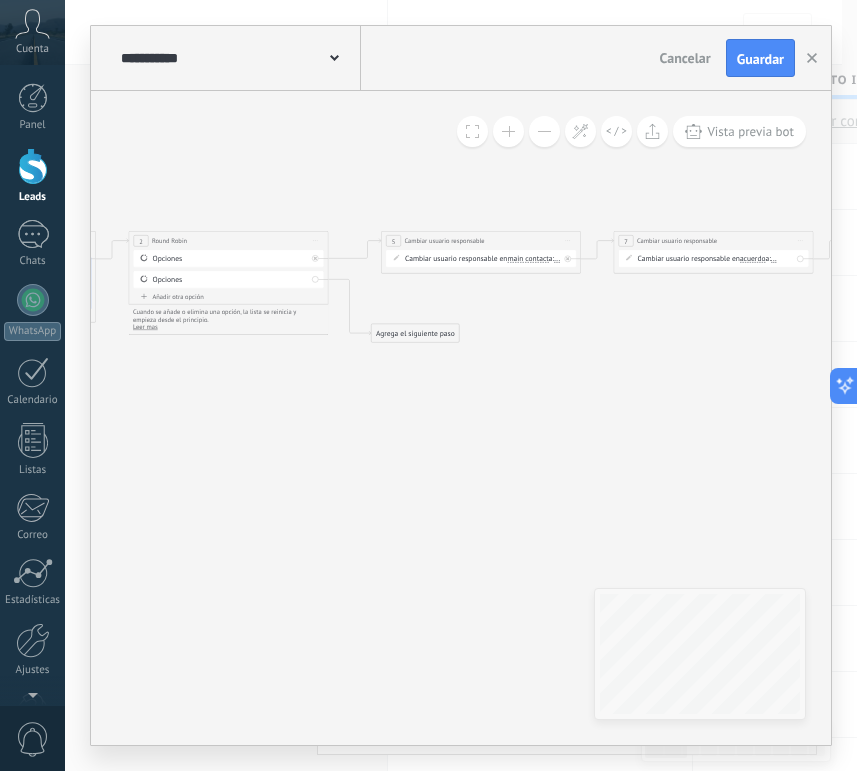 click on "Iniciar vista previa aquí
Cambiar nombre
Duplicar
Borrar" at bounding box center [568, 241] 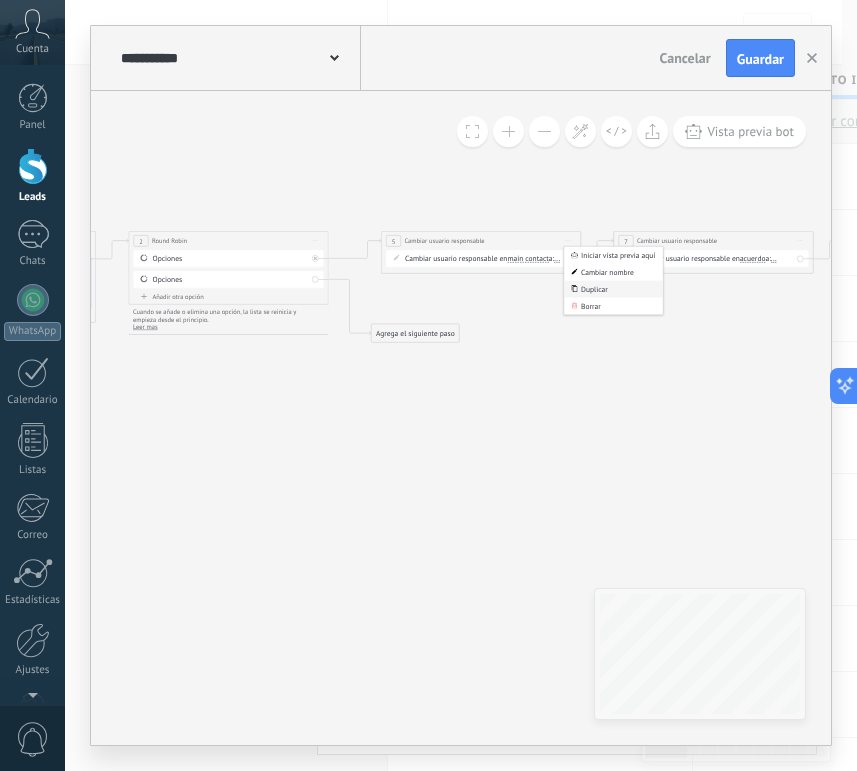 click on "Duplicar" at bounding box center (613, 289) 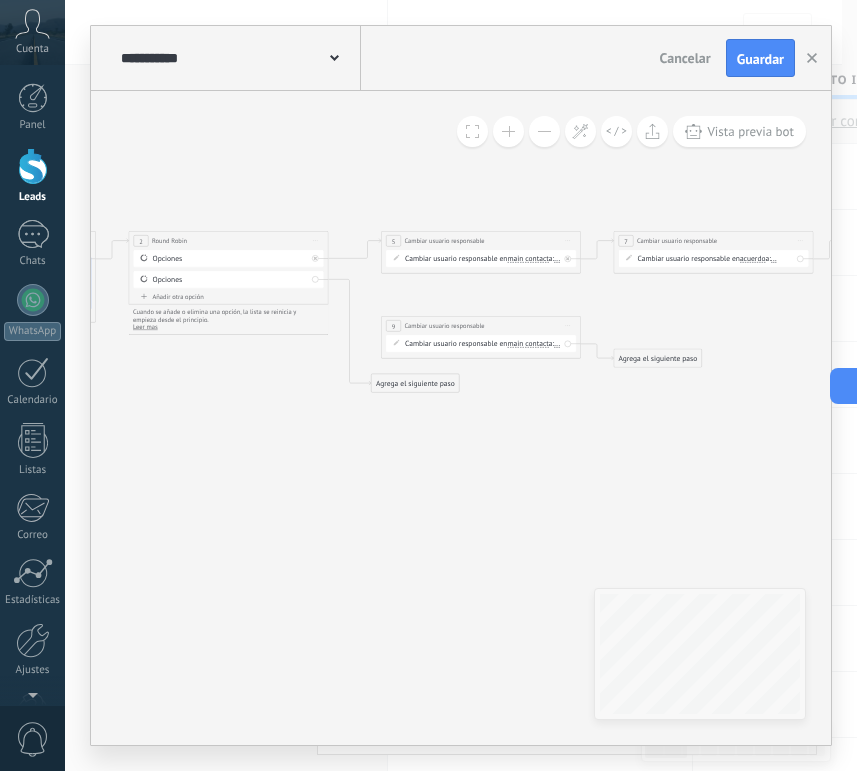 click 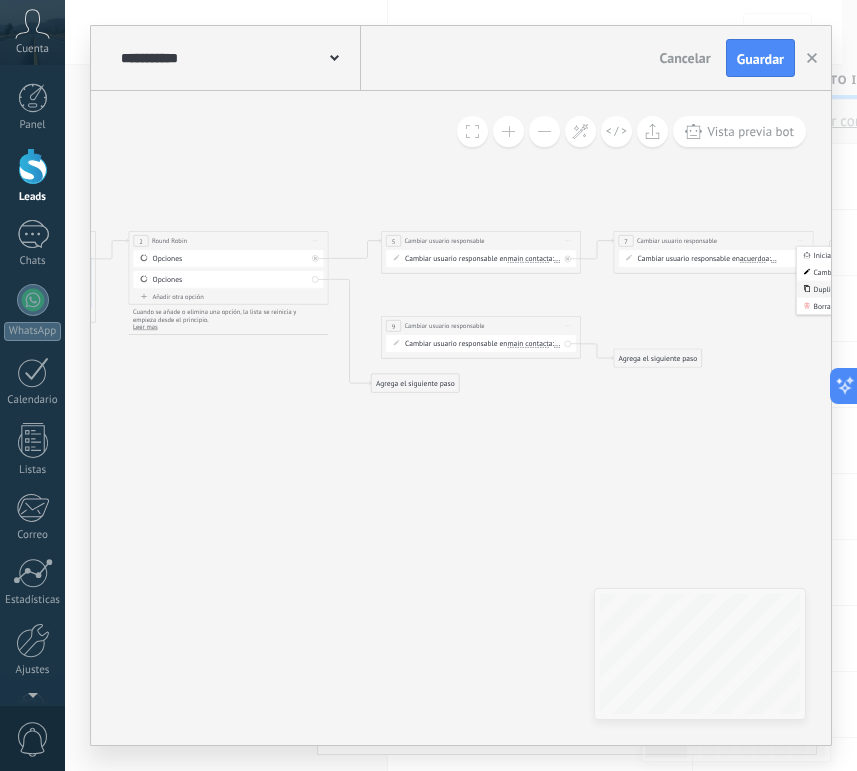 click on "Duplicar" at bounding box center (846, 289) 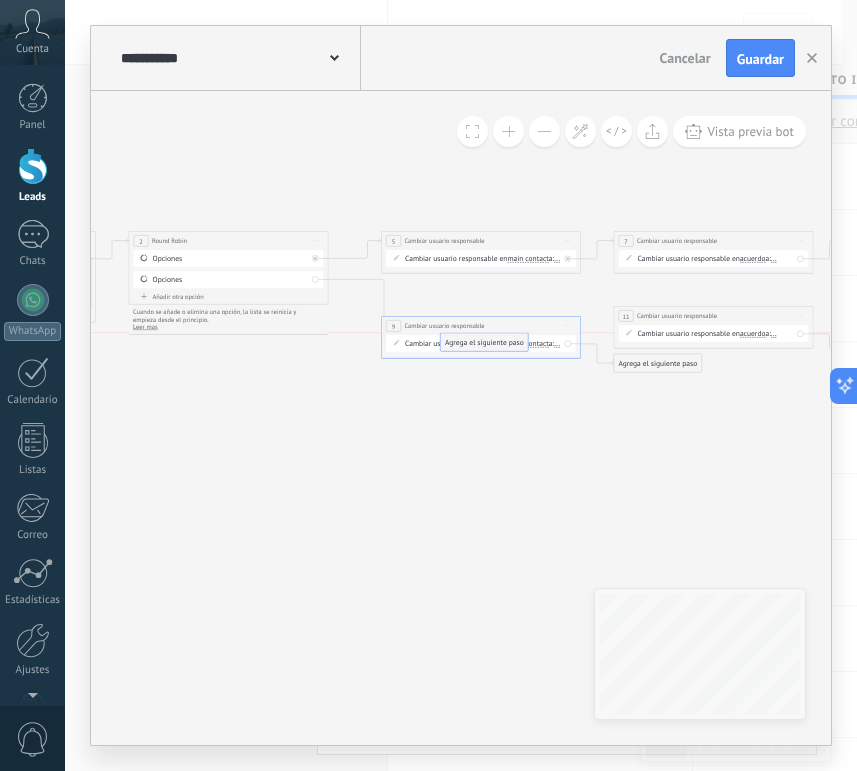 drag, startPoint x: 418, startPoint y: 385, endPoint x: 487, endPoint y: 344, distance: 80.26207 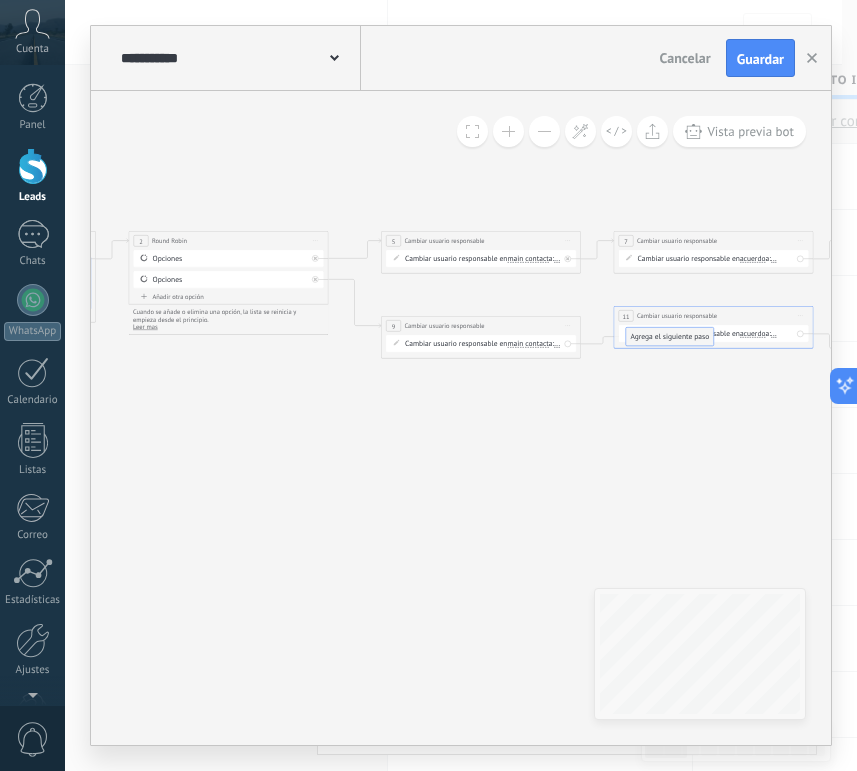 drag, startPoint x: 669, startPoint y: 366, endPoint x: 686, endPoint y: 331, distance: 38.910152 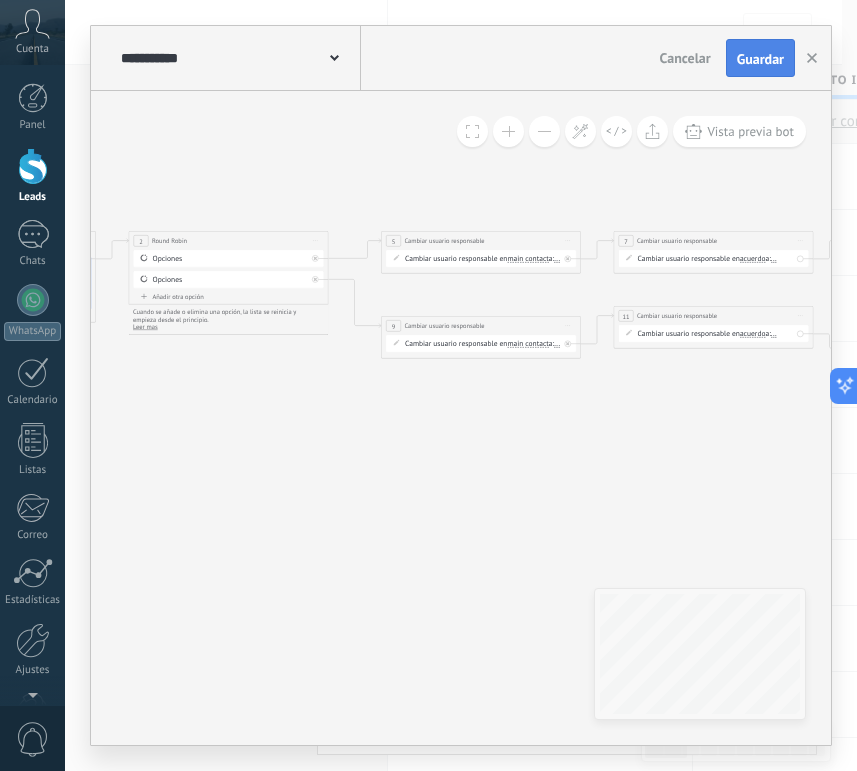 click on "Guardar" at bounding box center [760, 59] 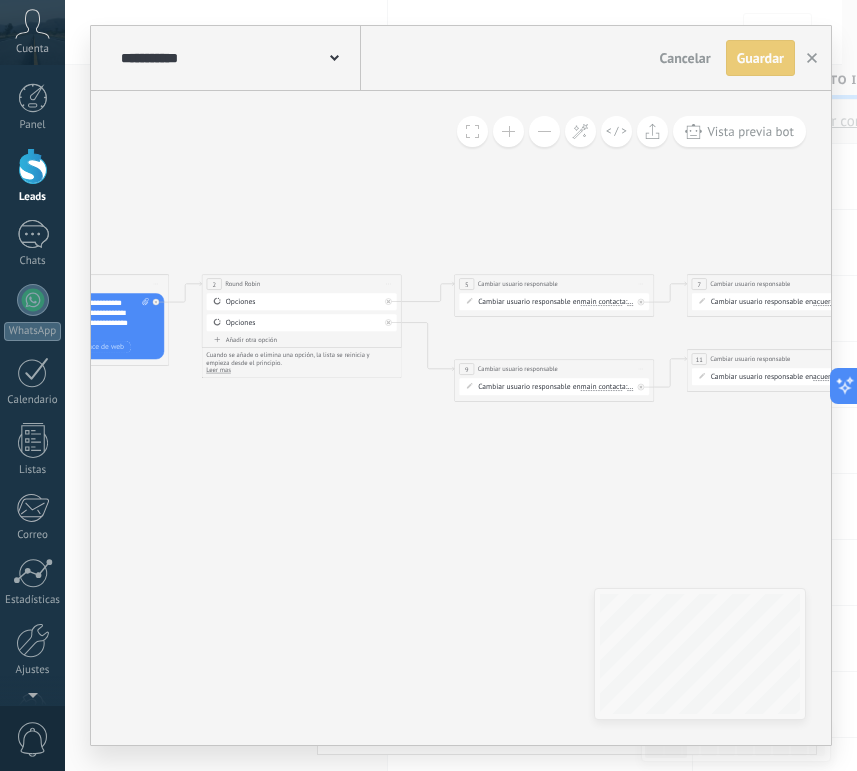 click on "**********" at bounding box center (238, 58) 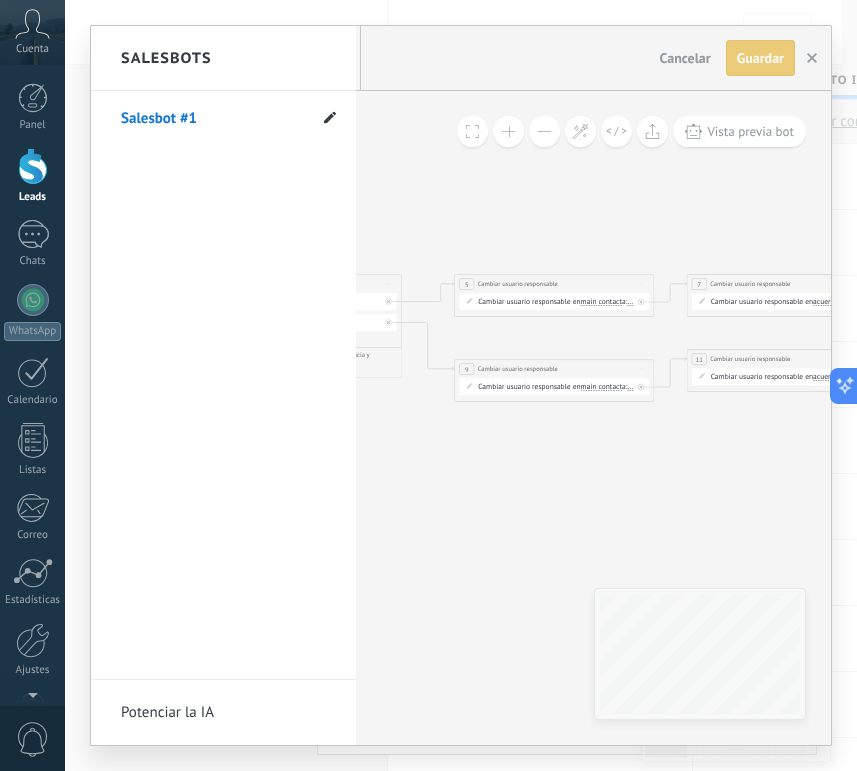 click at bounding box center [330, 118] 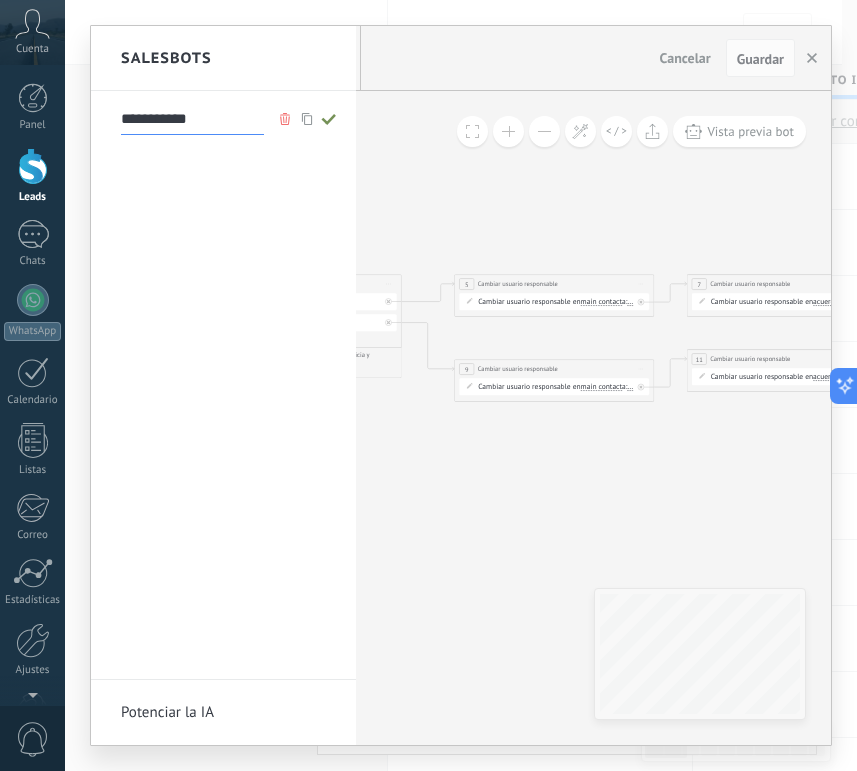click on "**********" at bounding box center [192, 119] 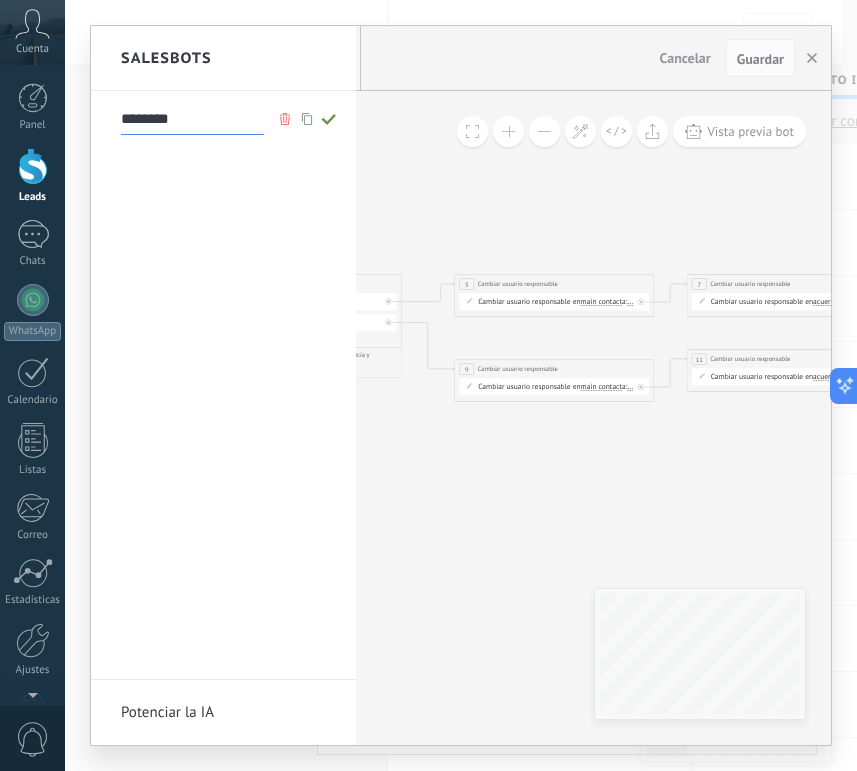 type on "********" 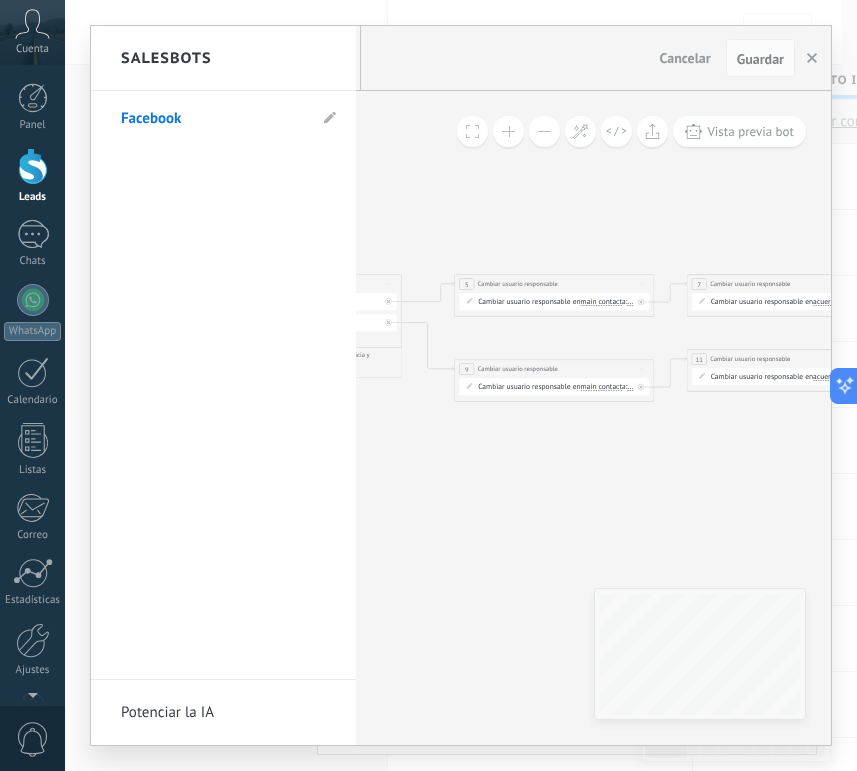click at bounding box center [461, 385] 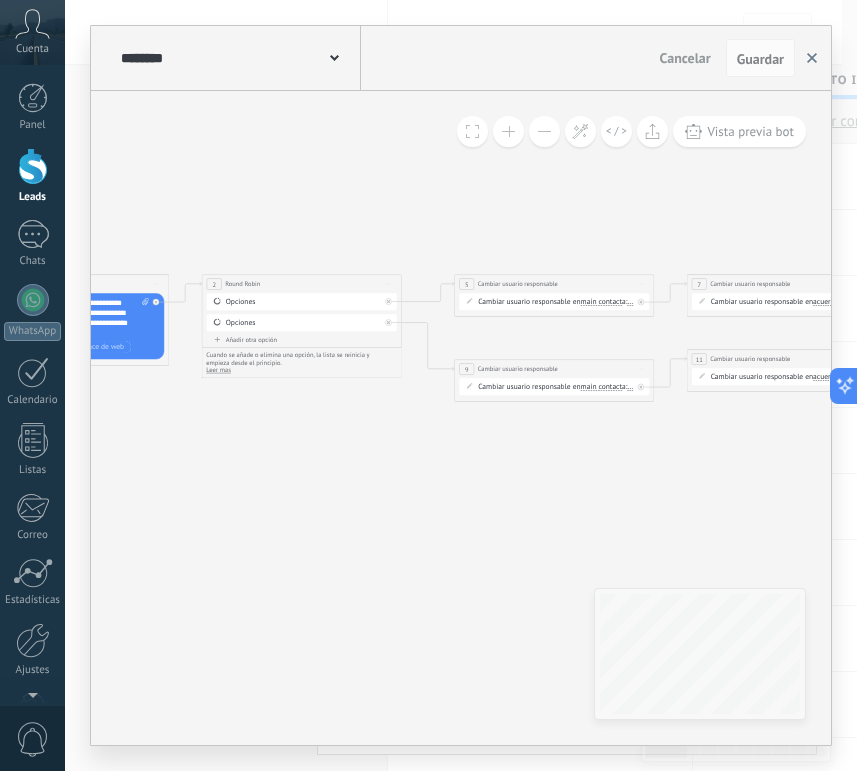 click at bounding box center [812, 58] 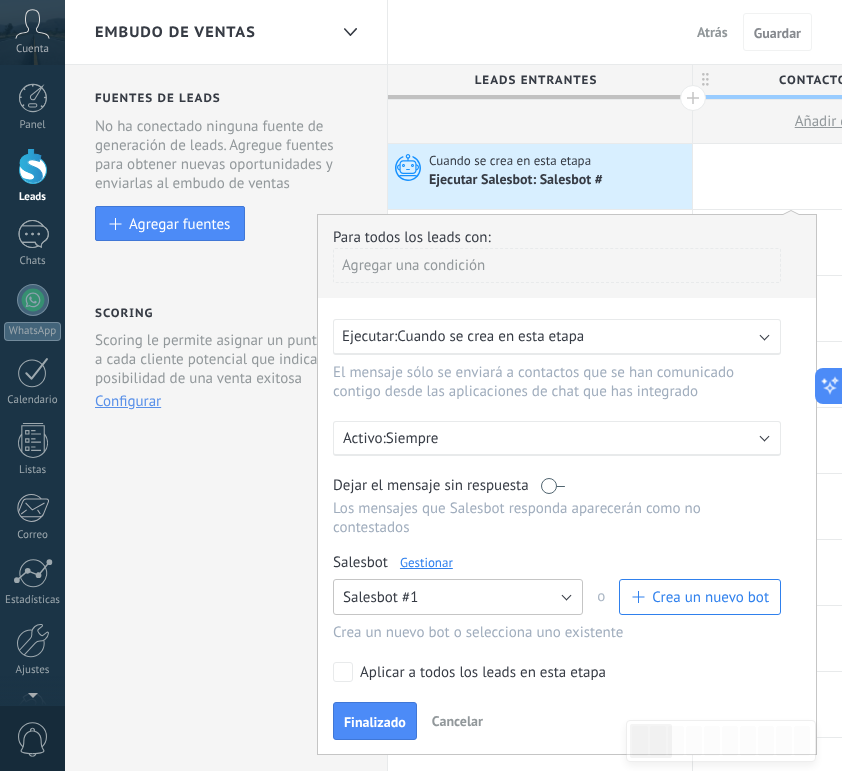 click on "Salesbot #1" at bounding box center [458, 597] 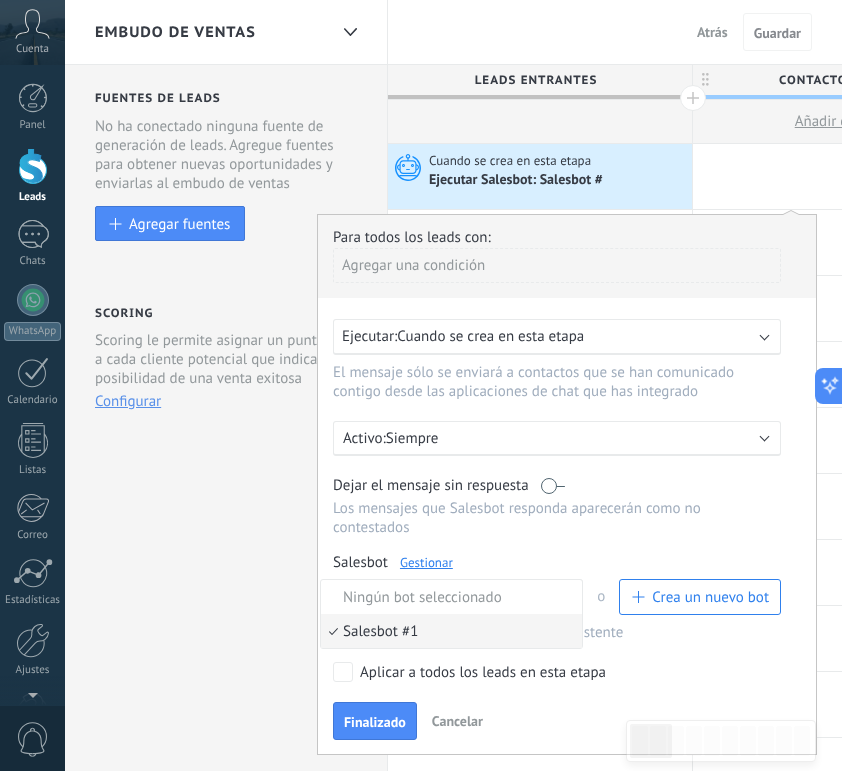 click on "Salesbot #1" at bounding box center [448, 631] 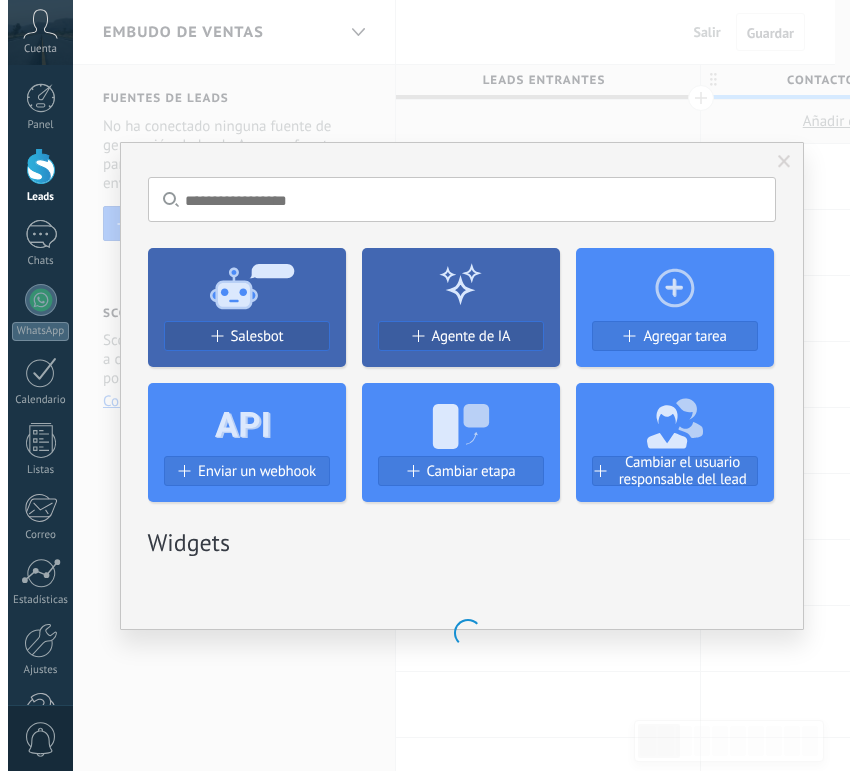 scroll, scrollTop: 0, scrollLeft: 0, axis: both 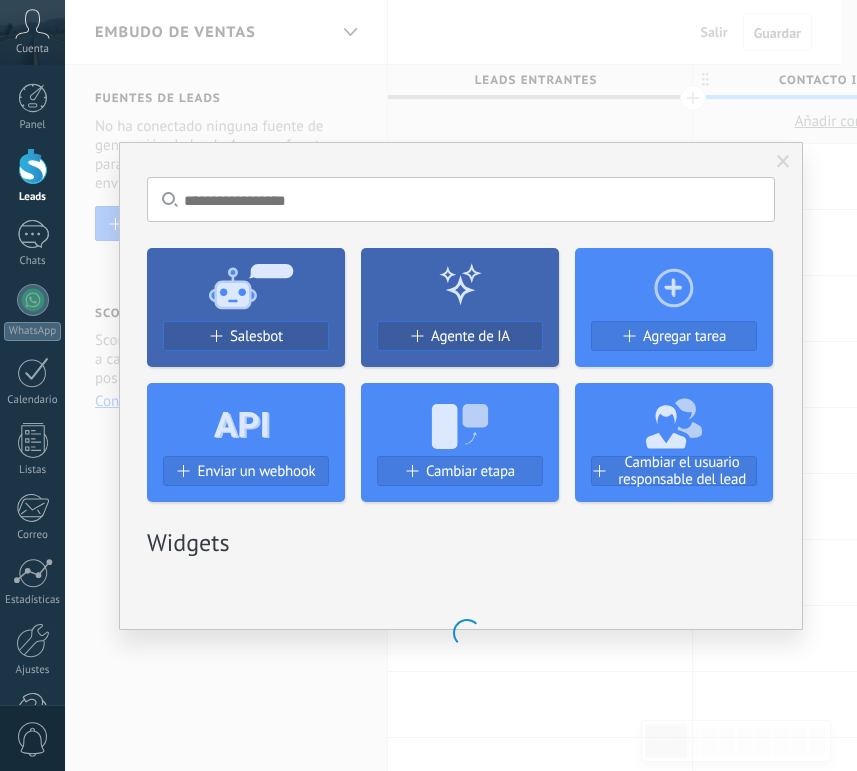 click at bounding box center [783, 162] 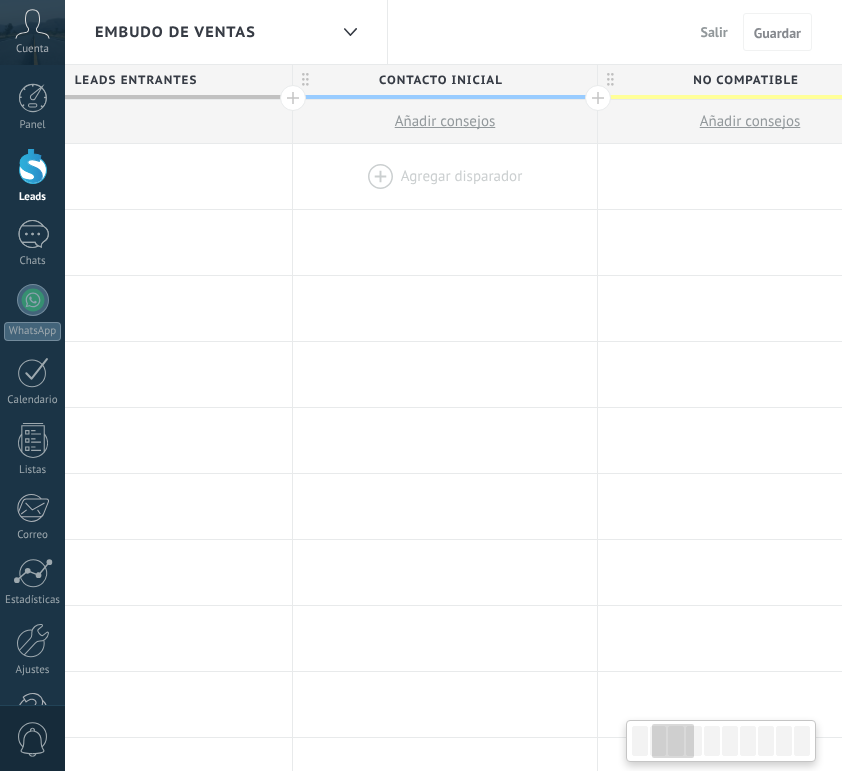 scroll, scrollTop: 0, scrollLeft: 118, axis: horizontal 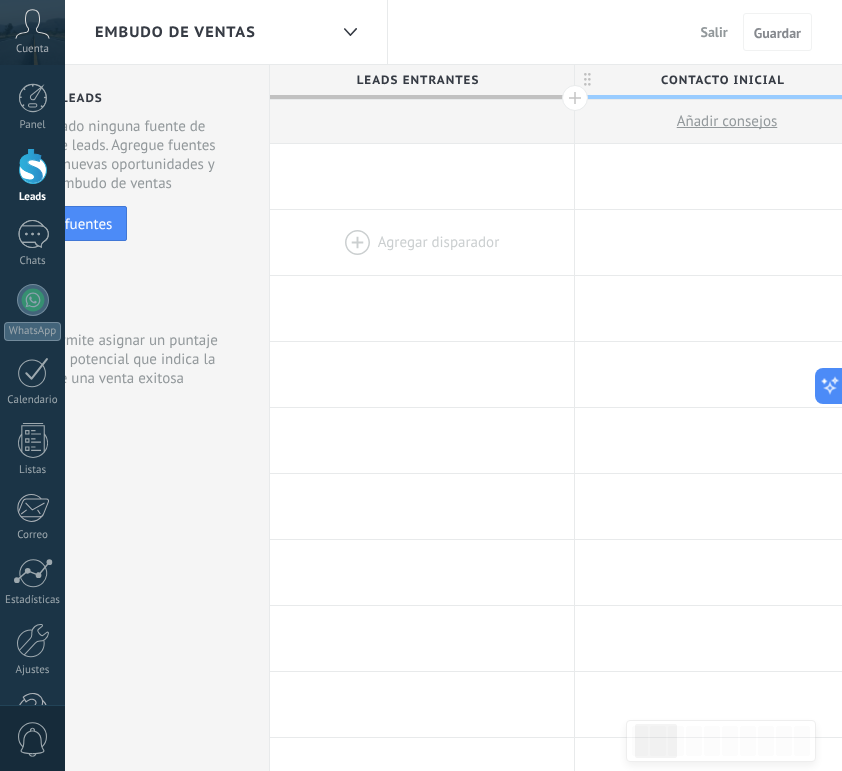 click at bounding box center (422, 242) 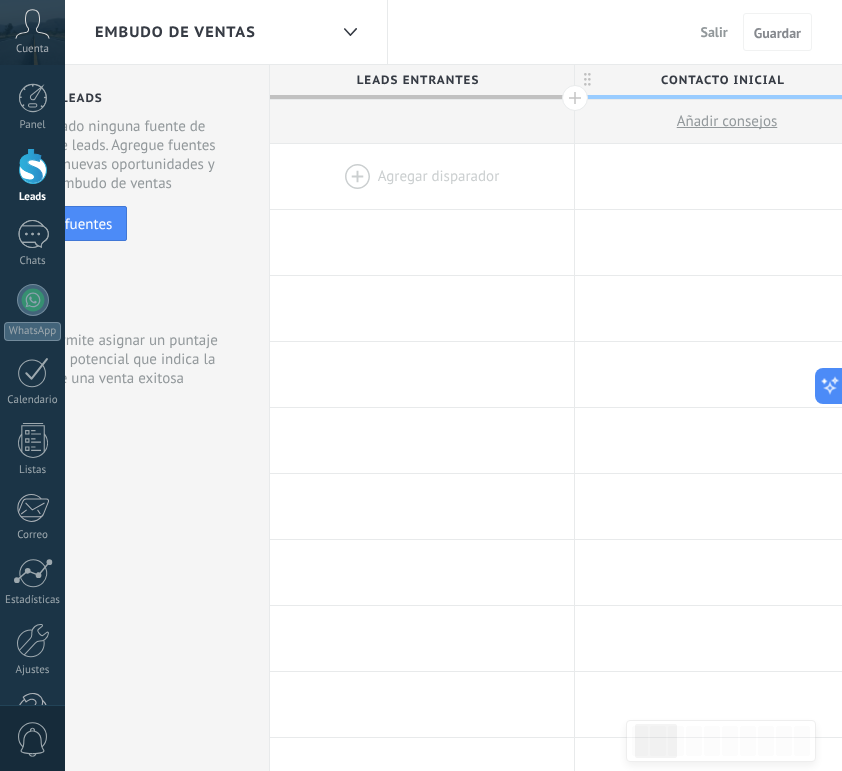 click at bounding box center (422, 176) 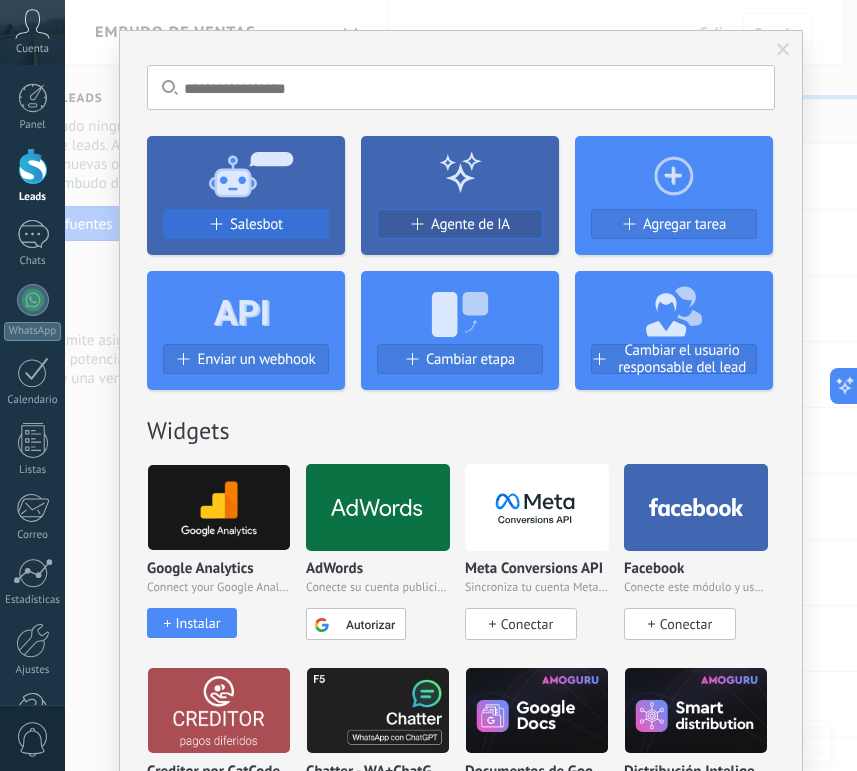 click on "Salesbot" at bounding box center (256, 224) 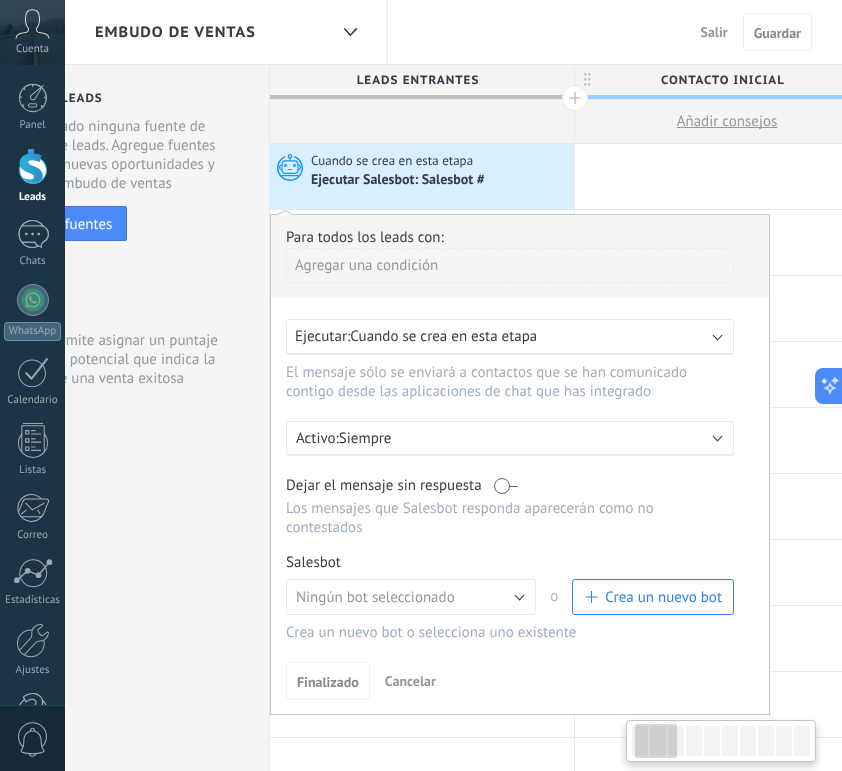 click on "Cuando se crea en esta etapa" at bounding box center (443, 336) 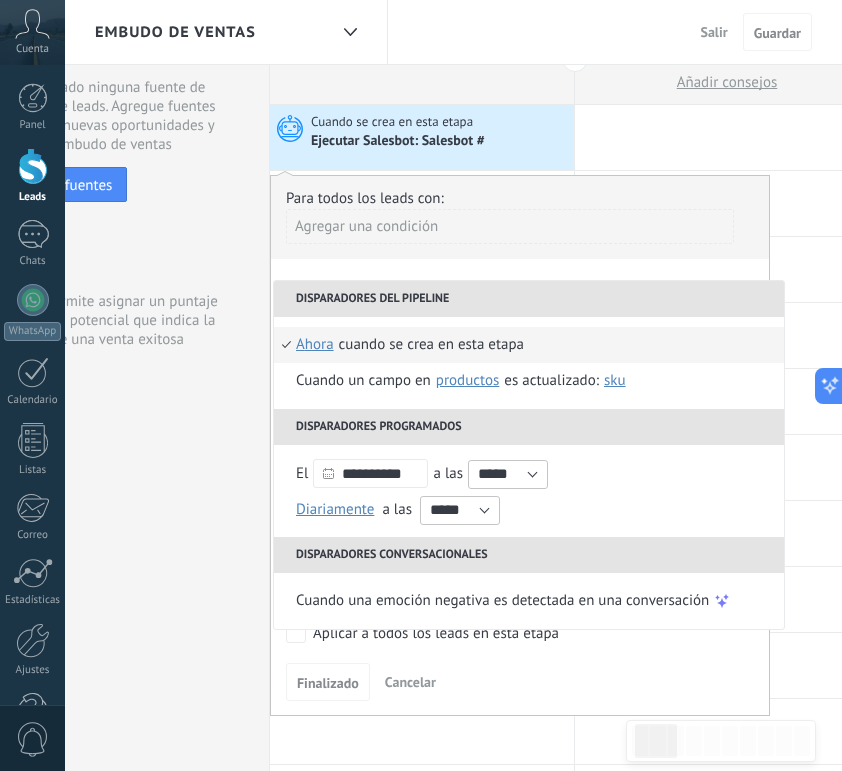 scroll, scrollTop: 0, scrollLeft: 0, axis: both 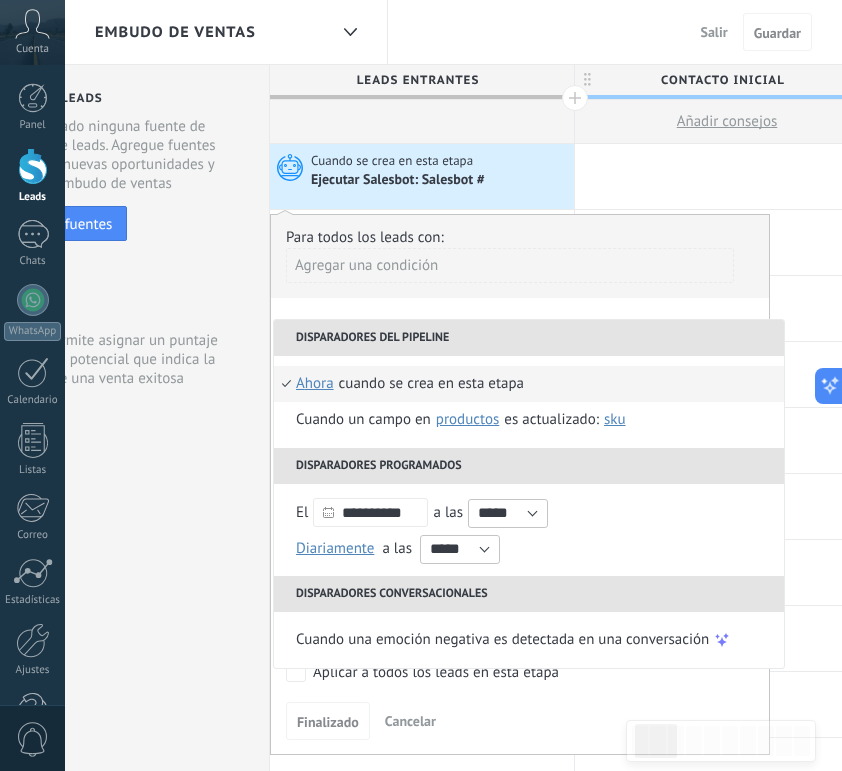 click on "Cuando se crea en esta etapa" at bounding box center (440, 161) 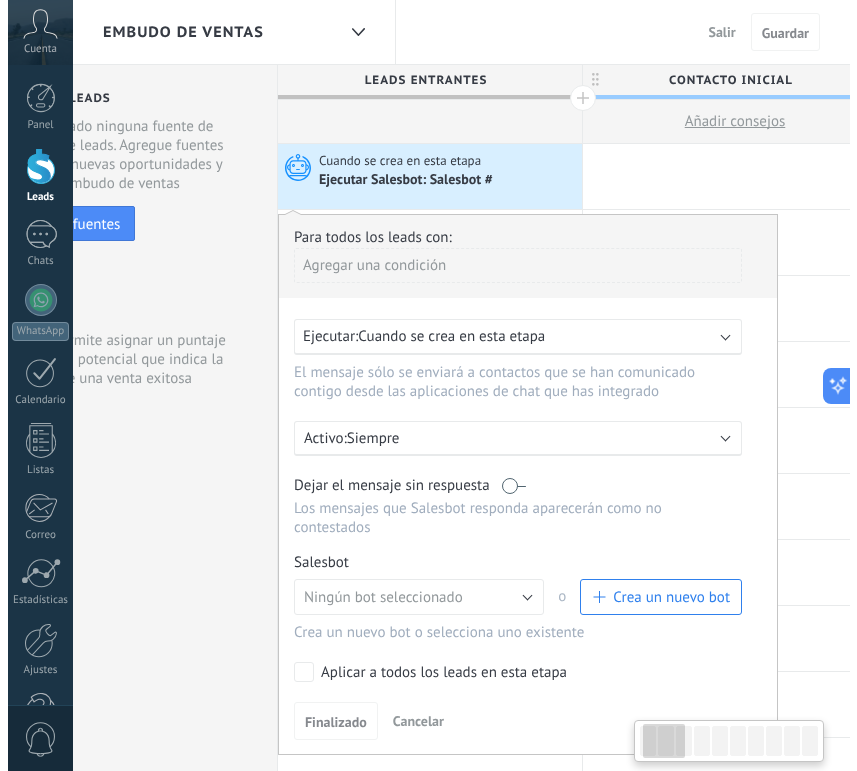 scroll, scrollTop: 67, scrollLeft: 0, axis: vertical 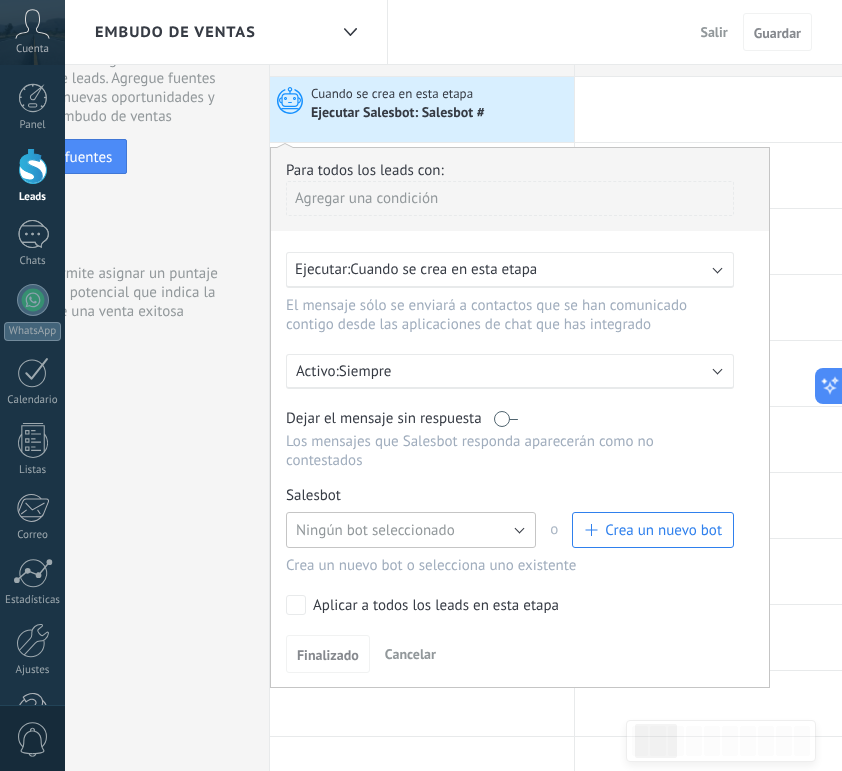 click on "Ningún bot seleccionado" at bounding box center [375, 530] 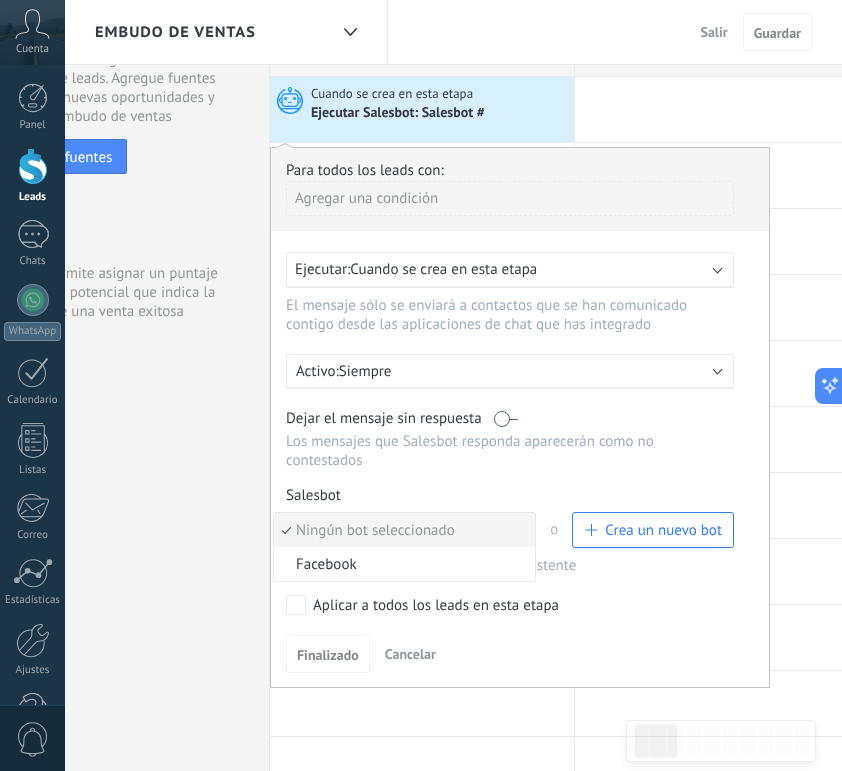 click on "Crea un nuevo bot" at bounding box center (653, 530) 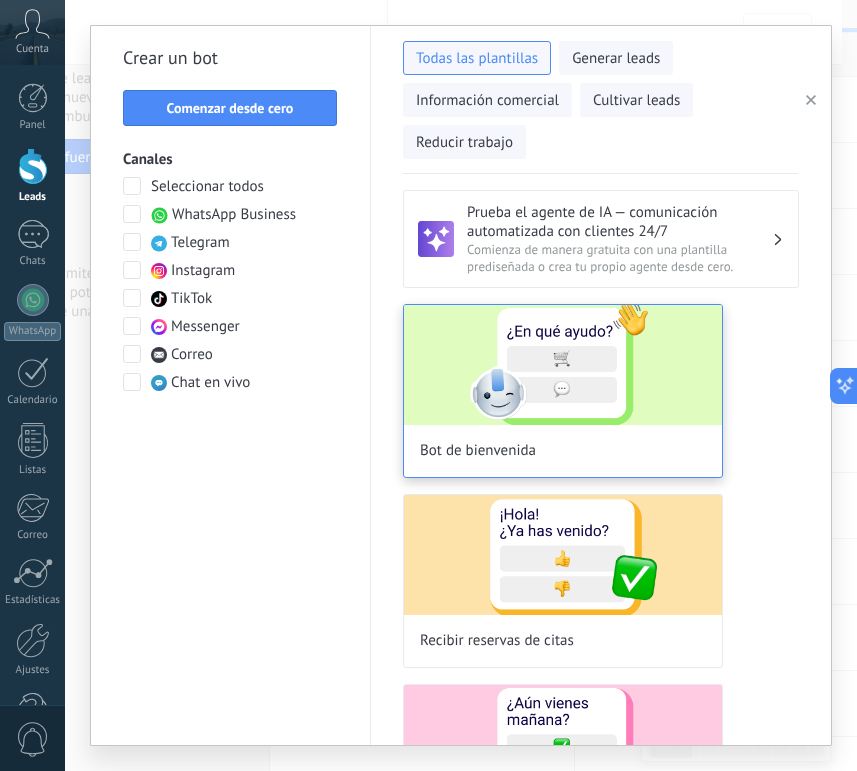type on "**********" 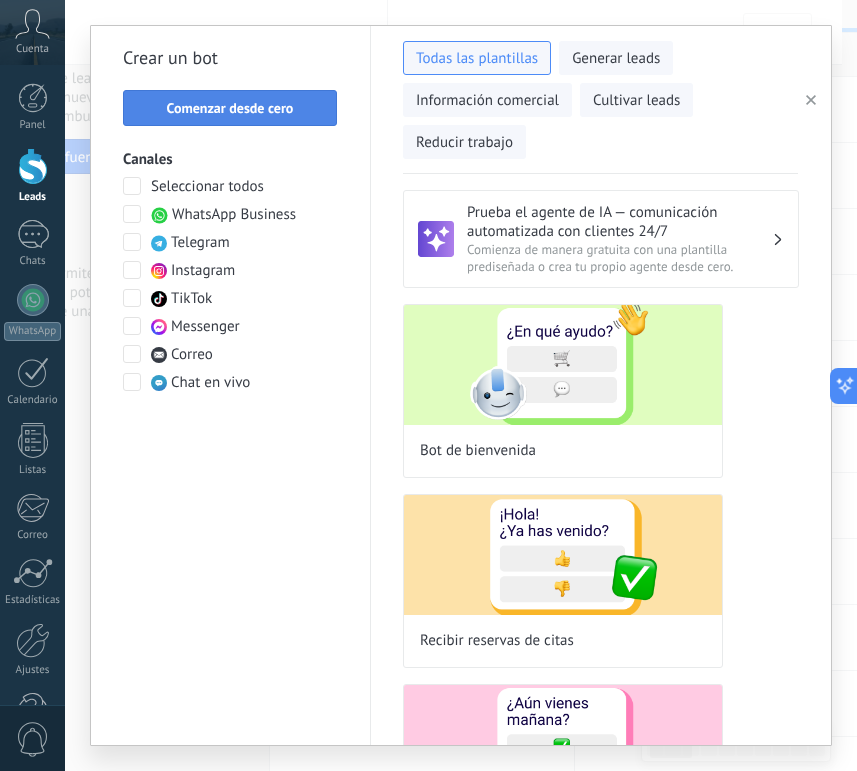 click on "Comenzar desde cero" at bounding box center [230, 108] 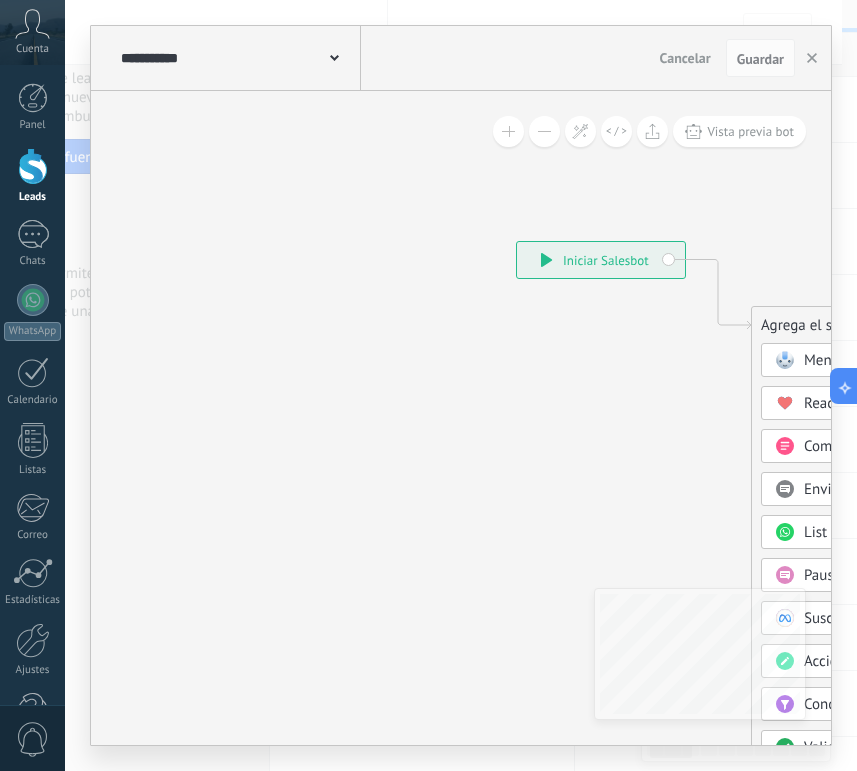 click 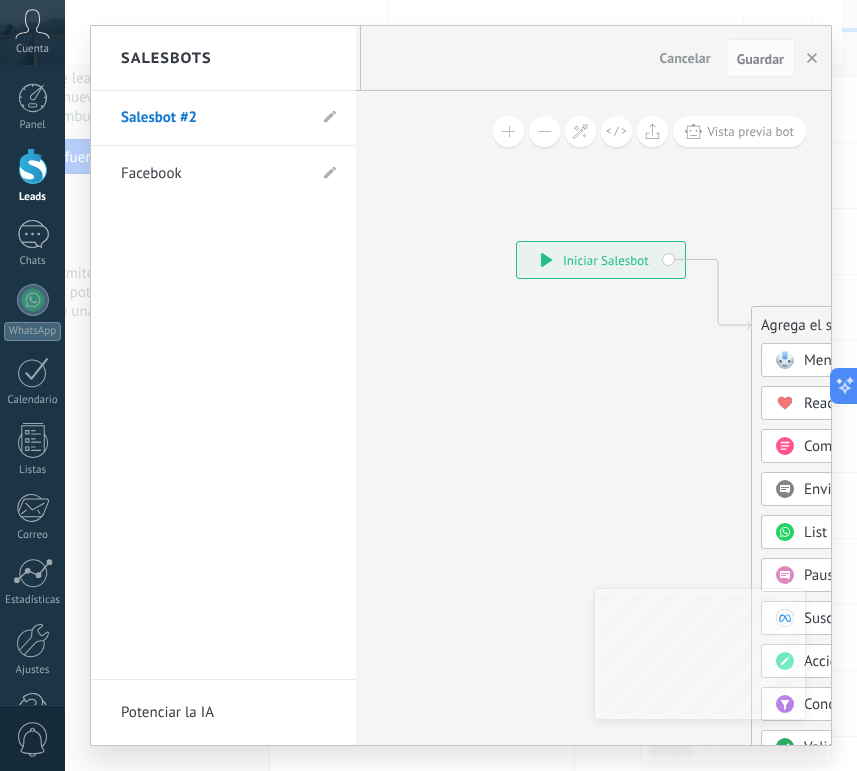 click at bounding box center (461, 385) 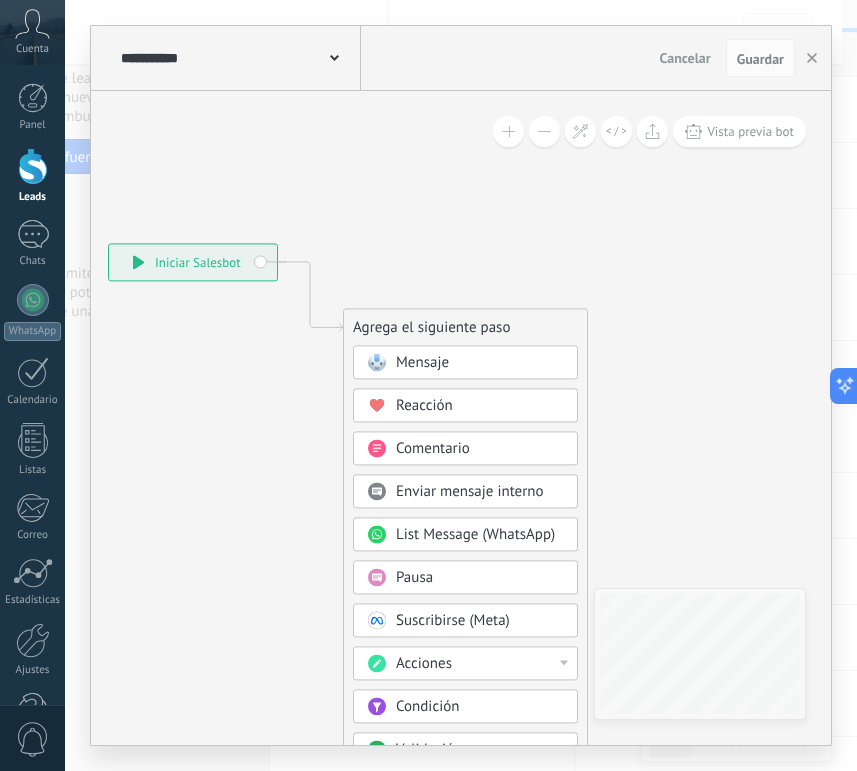 click on "Mensaje" at bounding box center [422, 362] 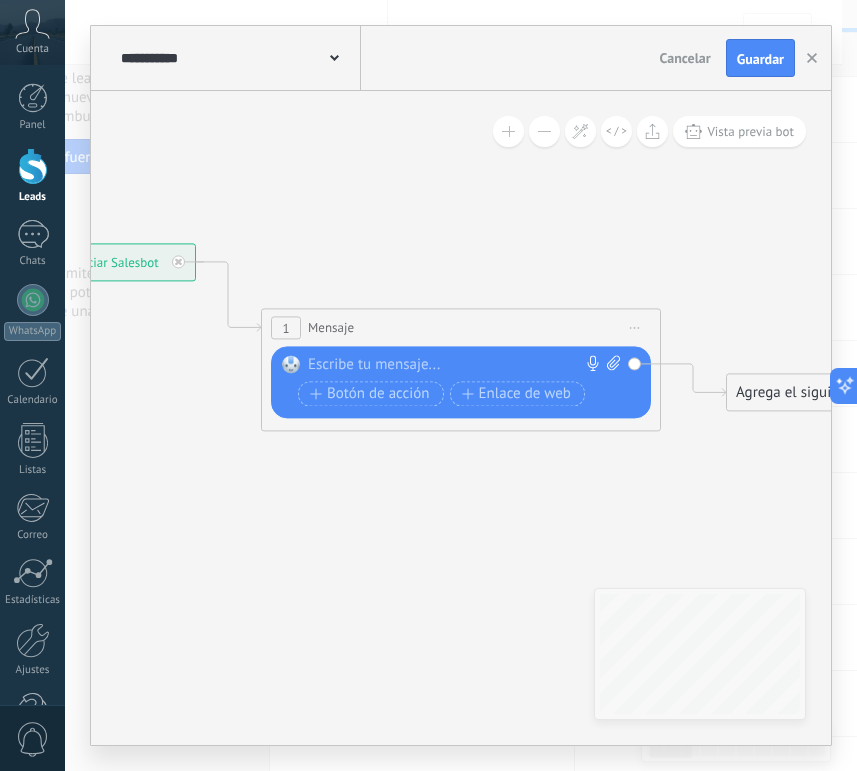 click at bounding box center [456, 365] 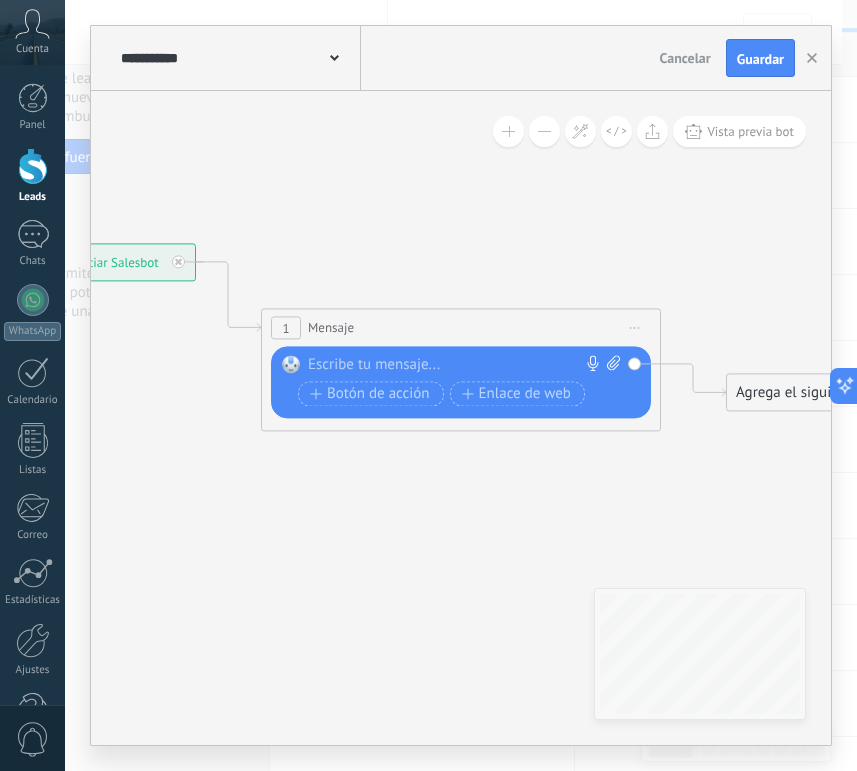 paste 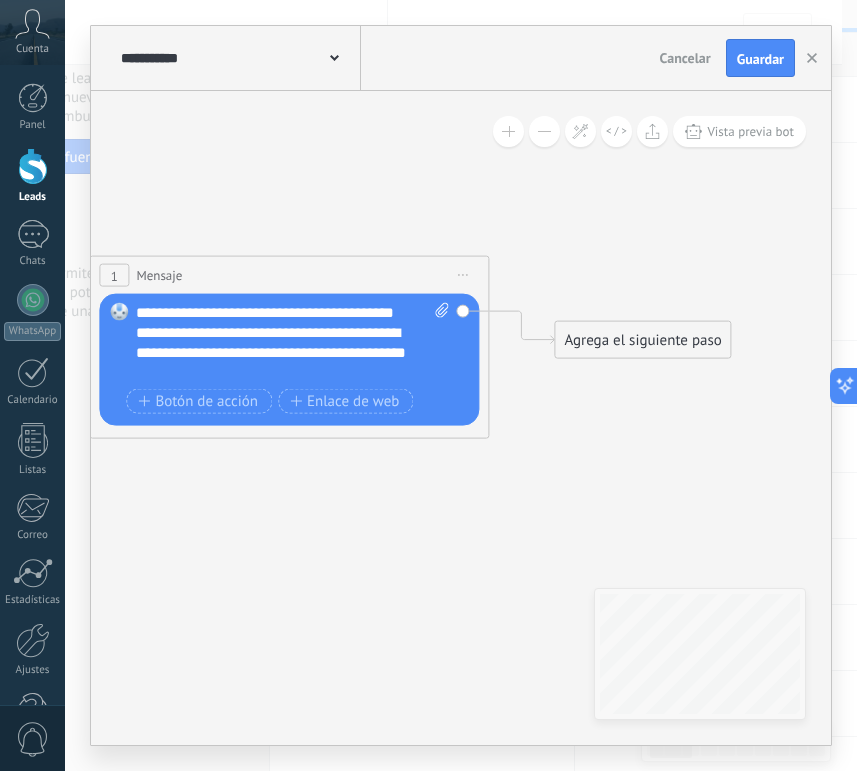 click on "Agrega el siguiente paso" at bounding box center (642, 340) 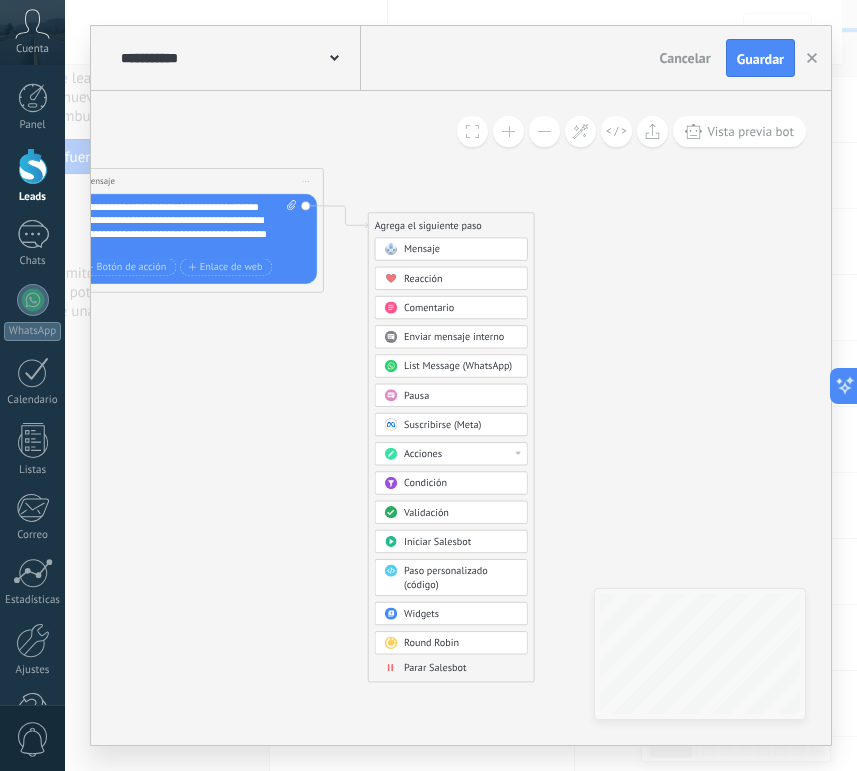 click on "Round Robin" at bounding box center (431, 643) 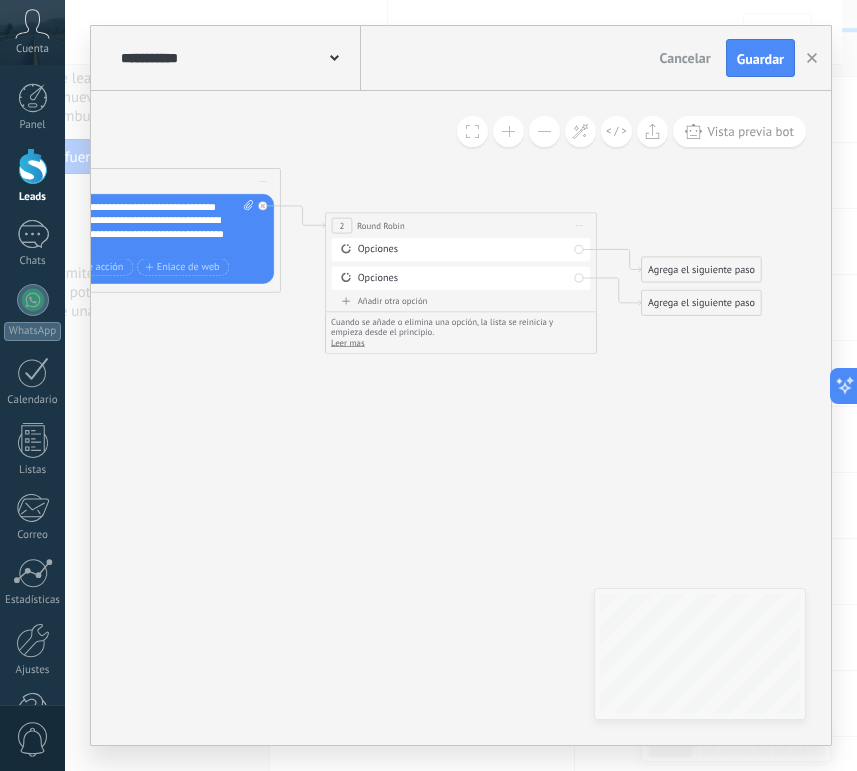 click on "Añadir otra opción" at bounding box center (461, 301) 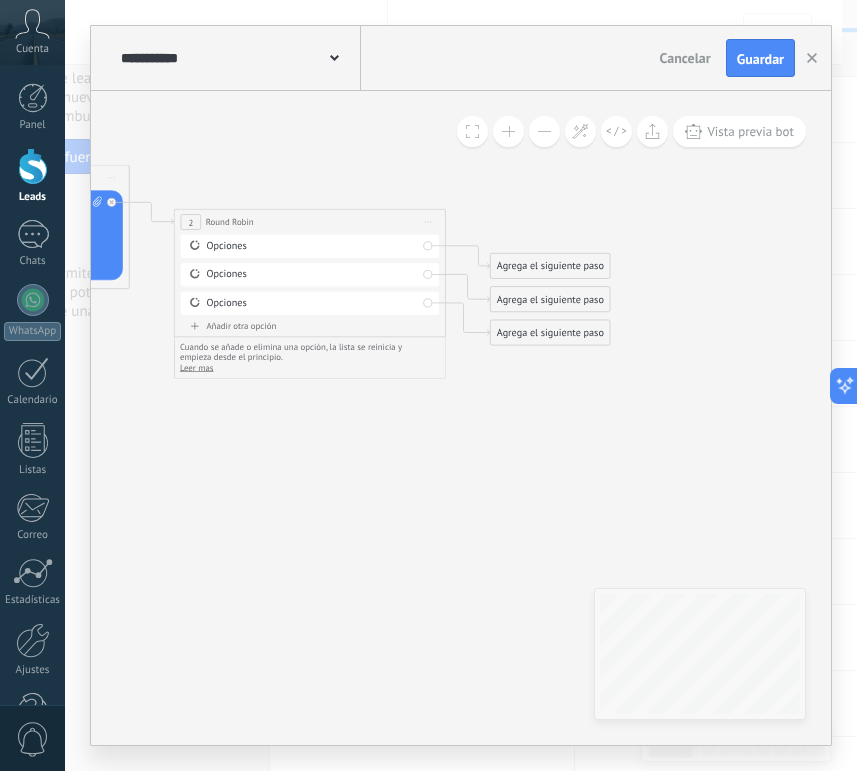 click on "Agrega el siguiente paso" at bounding box center [550, 266] 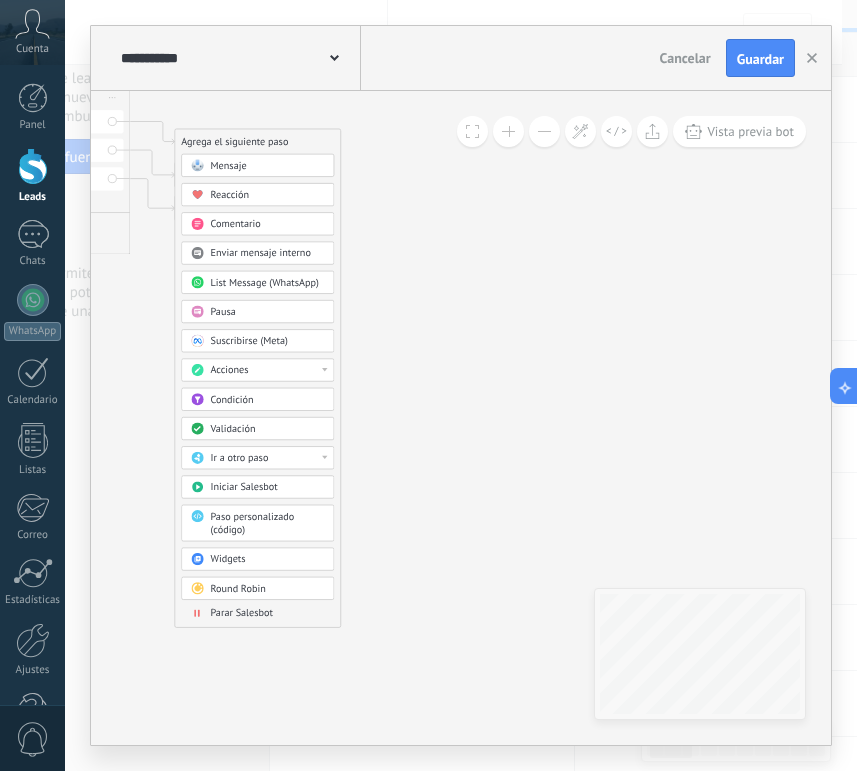 click on "Acciones" at bounding box center [268, 371] 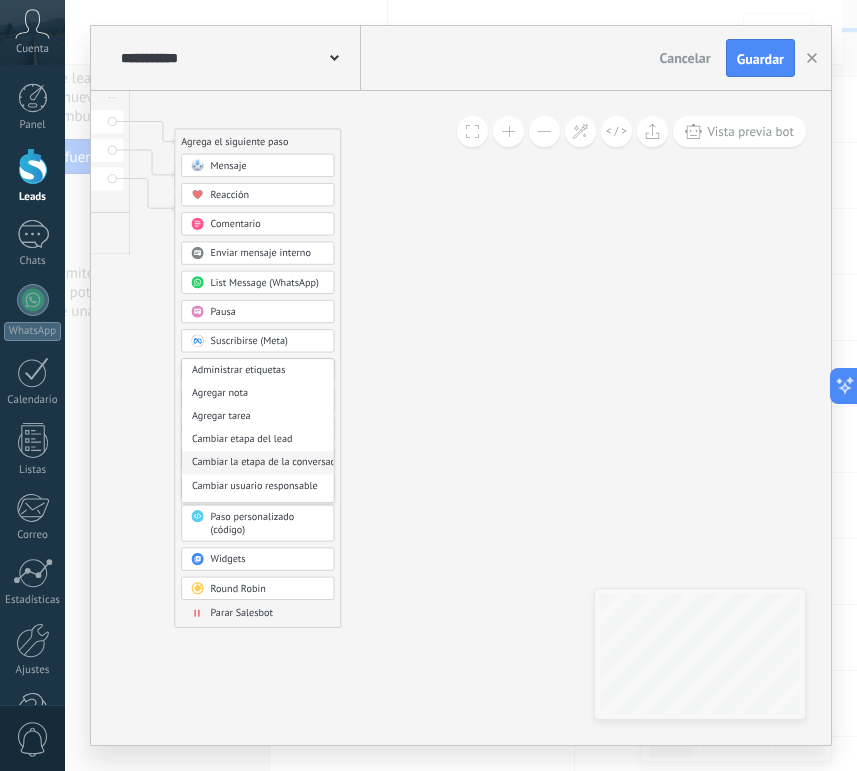 scroll, scrollTop: 9, scrollLeft: 0, axis: vertical 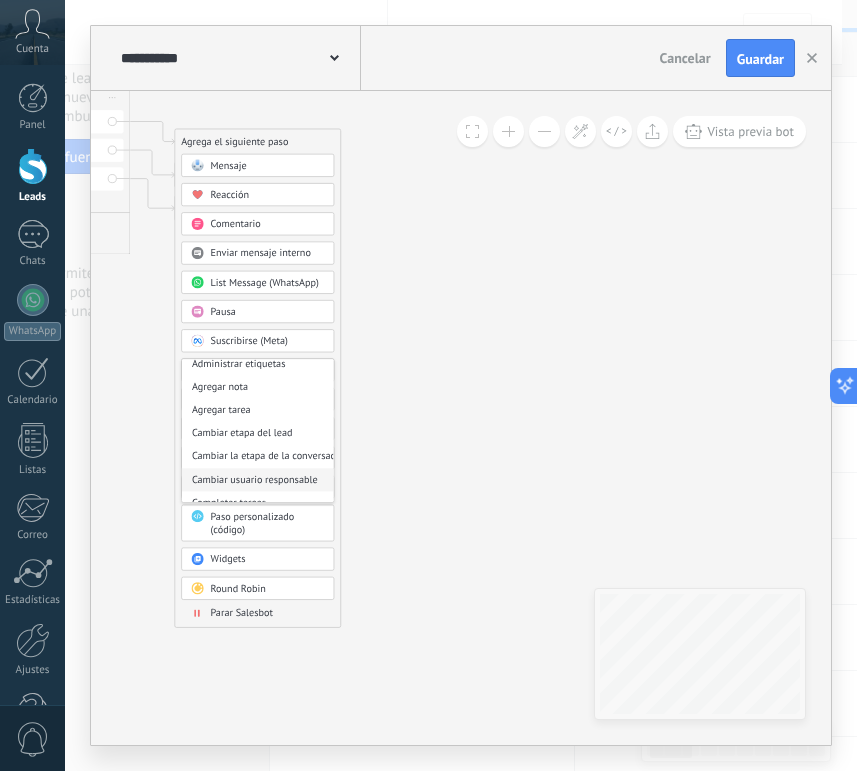 click on "Cambiar usuario responsable" at bounding box center [258, 480] 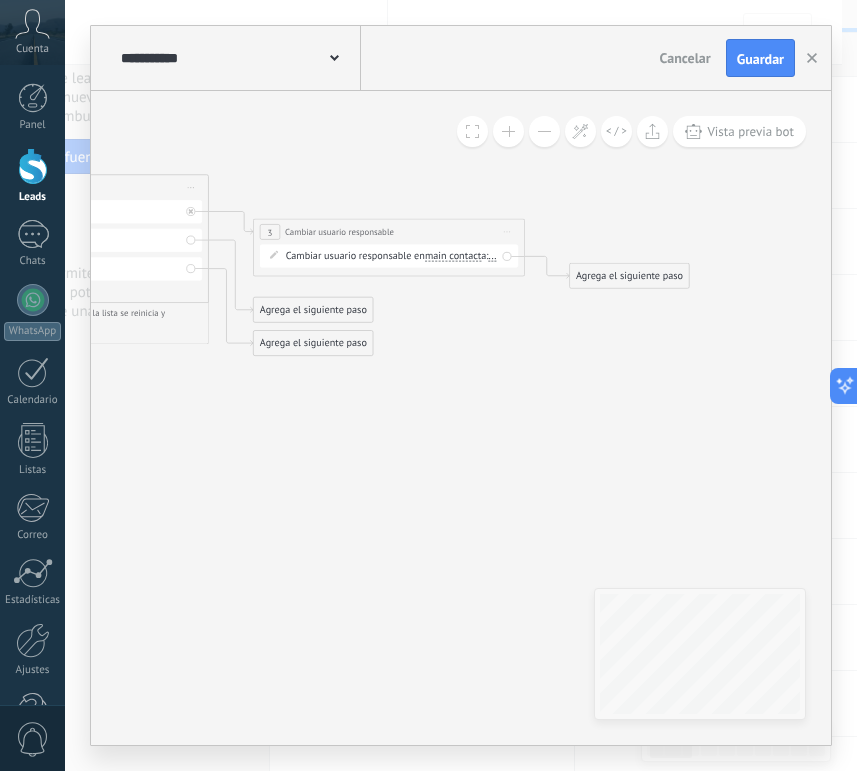 click on "Iniciar vista previa aquí
Cambiar nombre
Duplicar
Borrar" at bounding box center (507, 232) 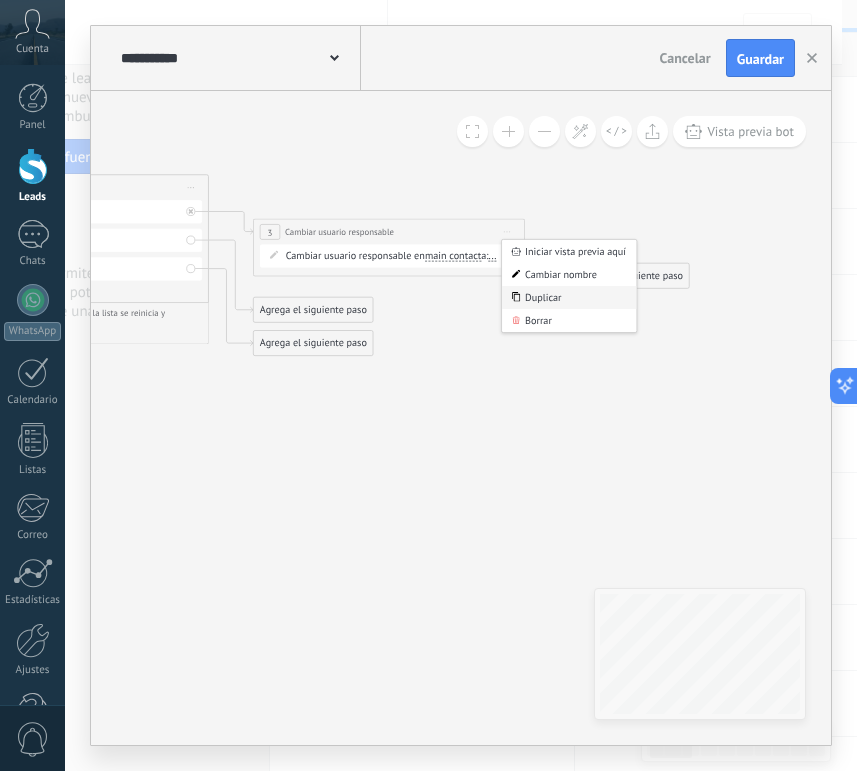 click on "Duplicar" at bounding box center (569, 297) 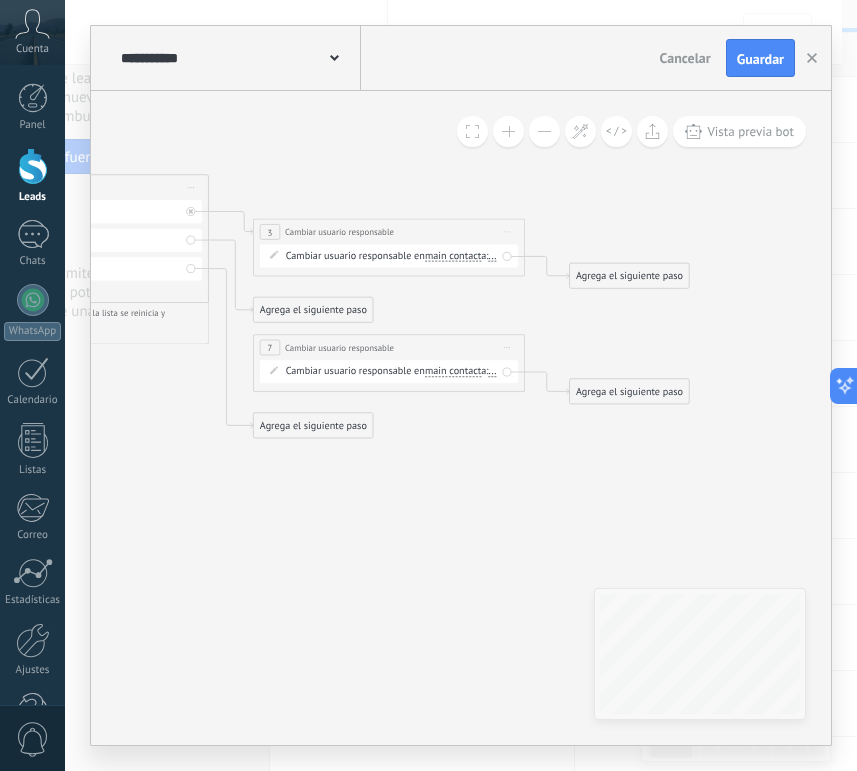 click on "Iniciar vista previa aquí
Cambiar nombre
Duplicar
Borrar" at bounding box center [507, 348] 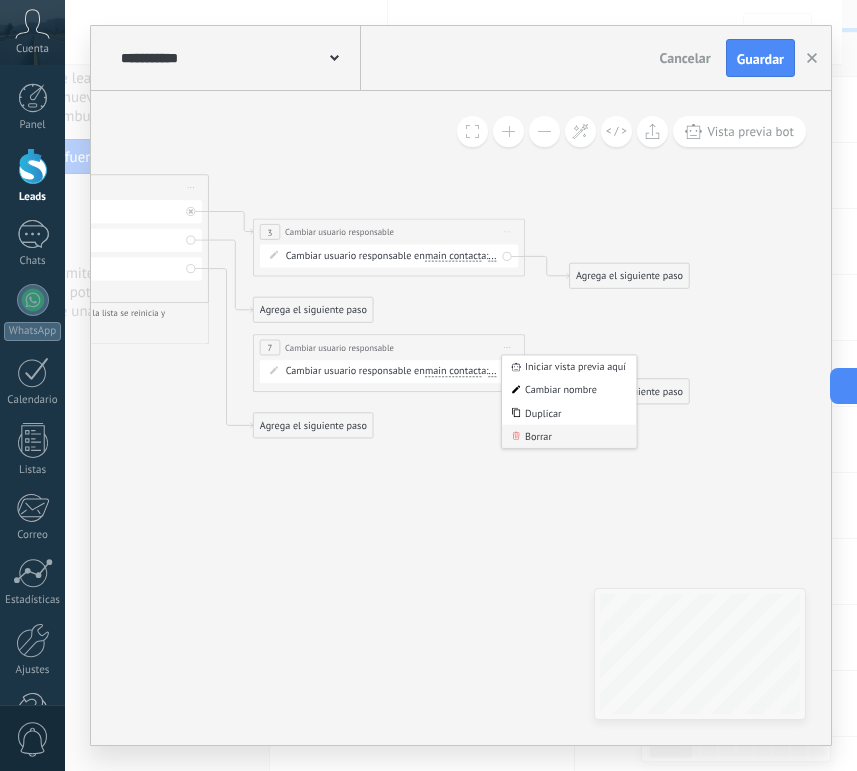 click on "Borrar" at bounding box center [569, 436] 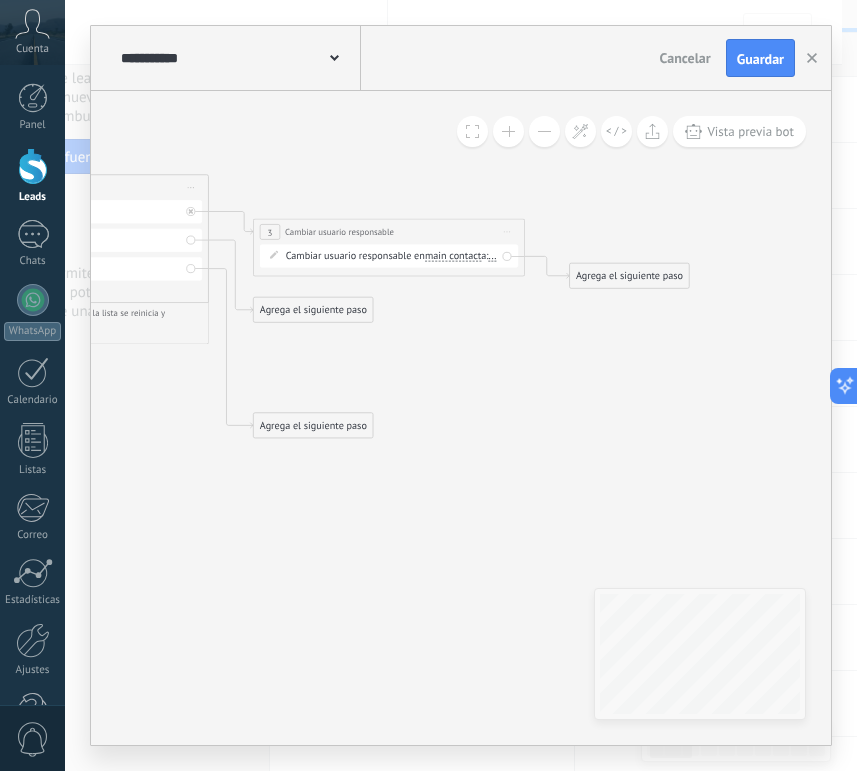 click on "Iniciar vista previa aquí
Cambiar nombre
Duplicar
Borrar" at bounding box center (507, 232) 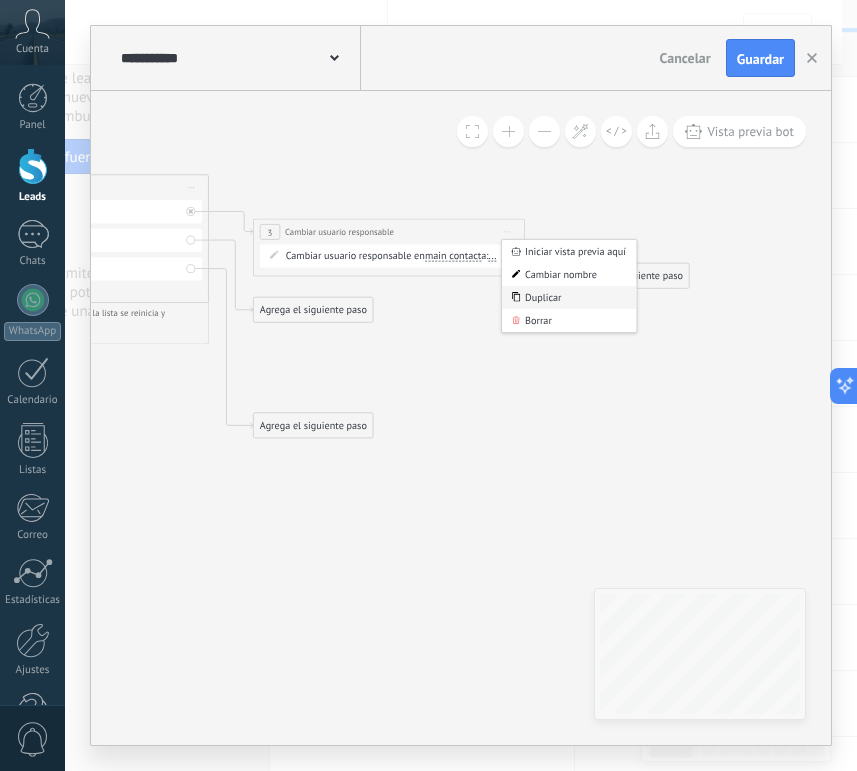 click on "Duplicar" at bounding box center (569, 297) 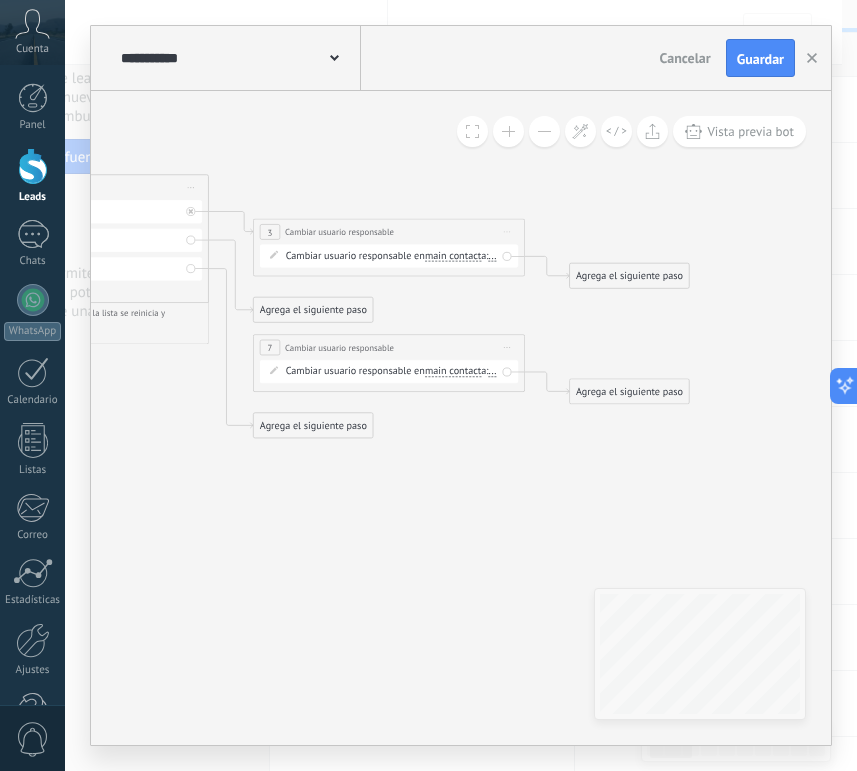 click on "Iniciar vista previa aquí
Cambiar nombre
Duplicar
Borrar" at bounding box center [507, 348] 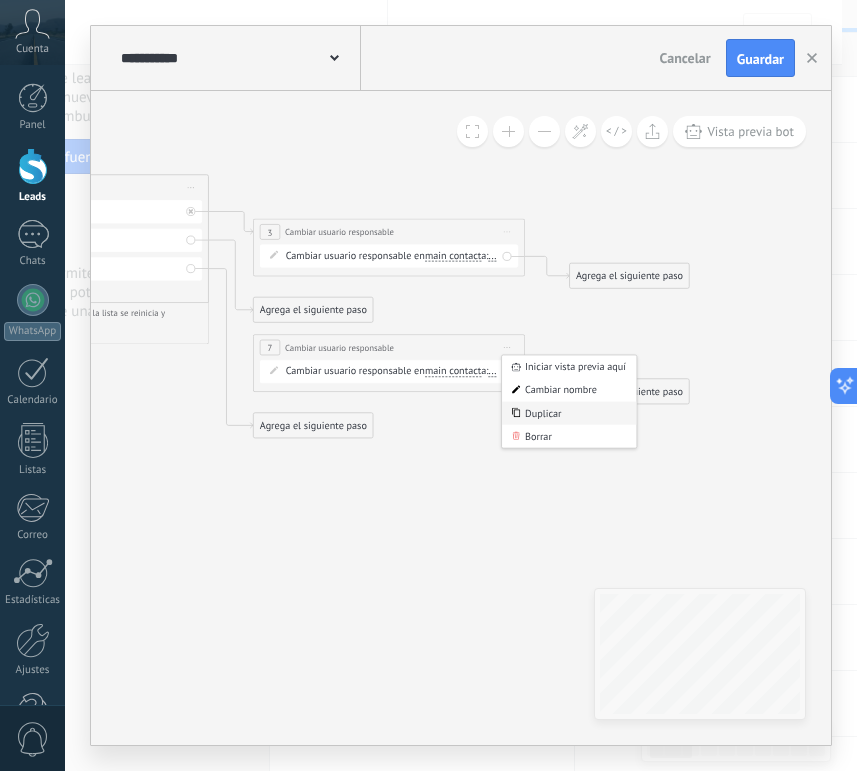 click on "Duplicar" at bounding box center [569, 413] 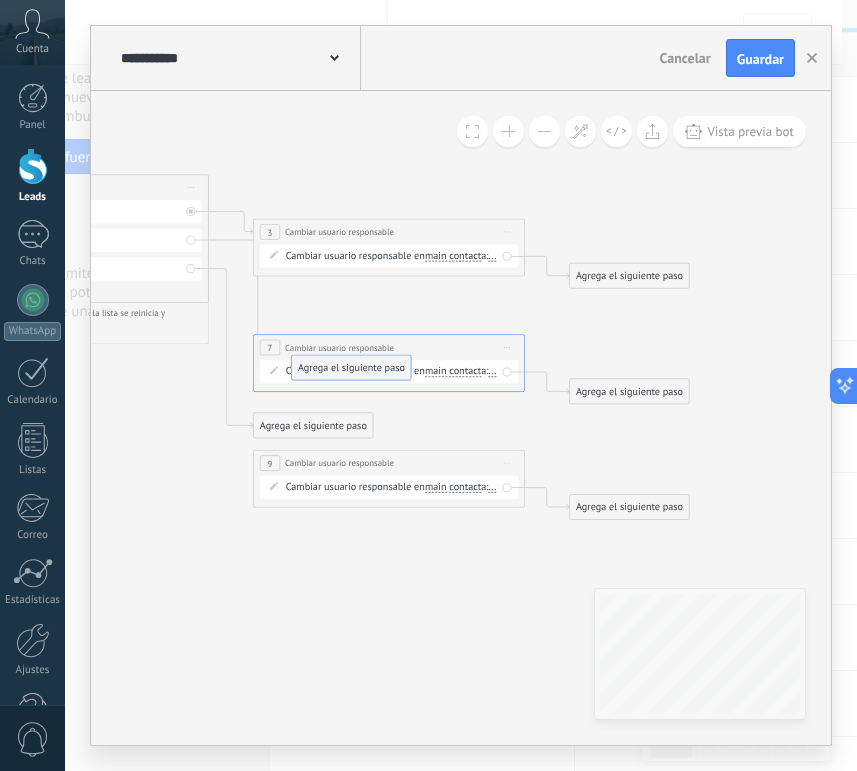 drag, startPoint x: 318, startPoint y: 312, endPoint x: 364, endPoint y: 379, distance: 81.27115 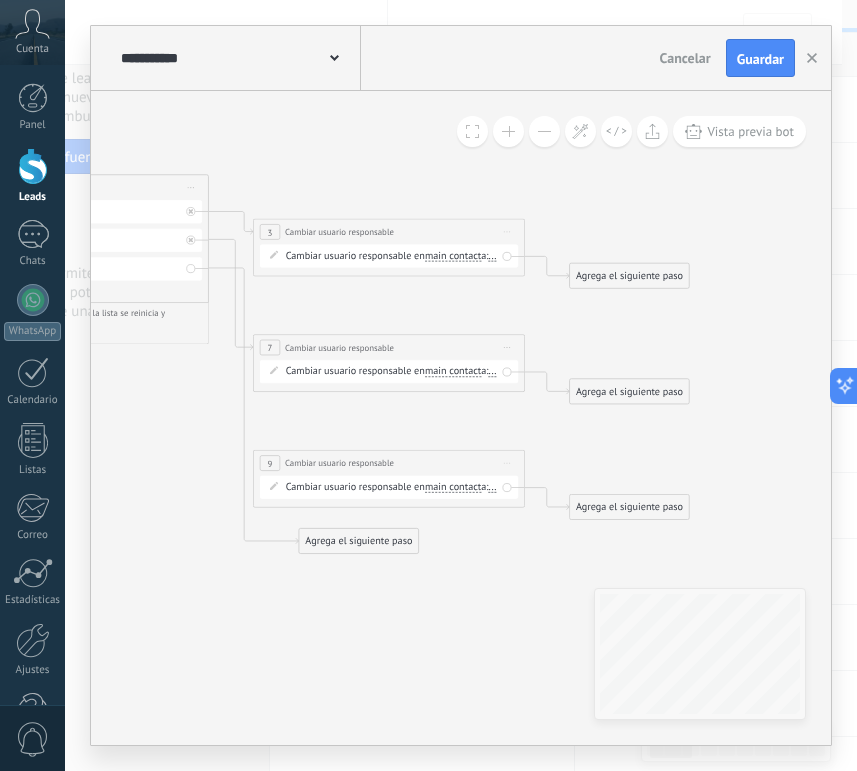 click on "Agrega el siguiente paso
Mensaje
Mensaje
Mensaje
Reacción
Comentario
Enviar mensaje interno" at bounding box center (359, 541) 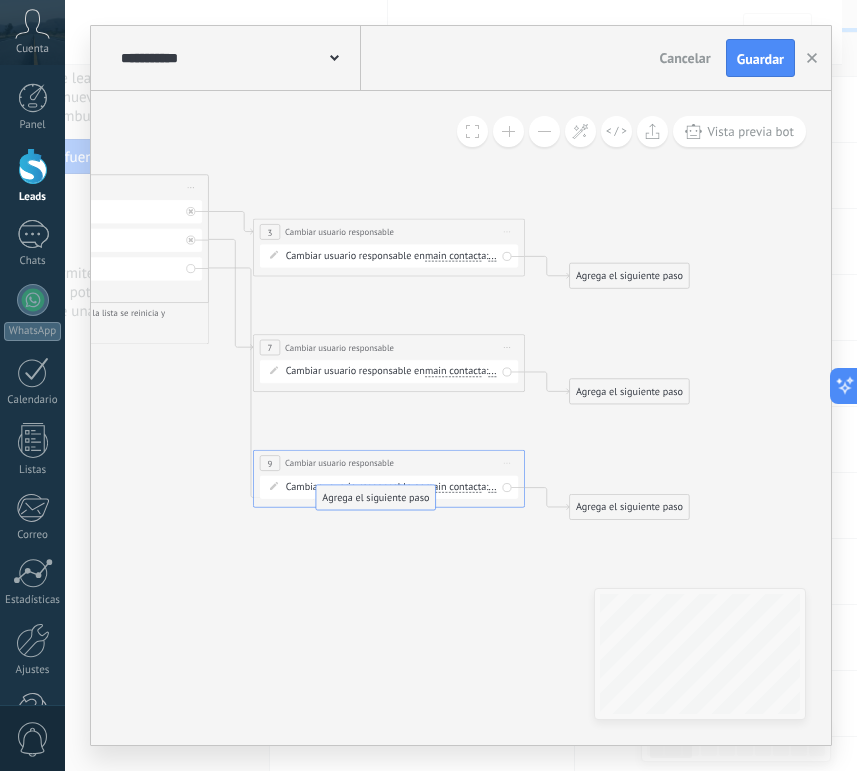 drag, startPoint x: 340, startPoint y: 534, endPoint x: 358, endPoint y: 491, distance: 46.615448 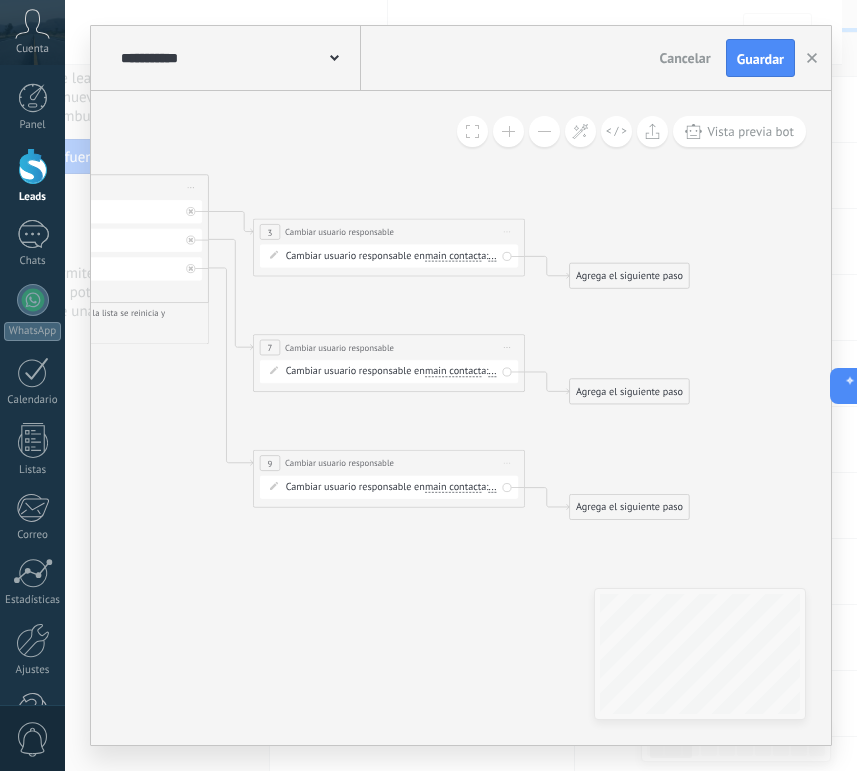 click on "Iniciar vista previa aquí
Cambiar nombre
Duplicar
Borrar" at bounding box center (507, 232) 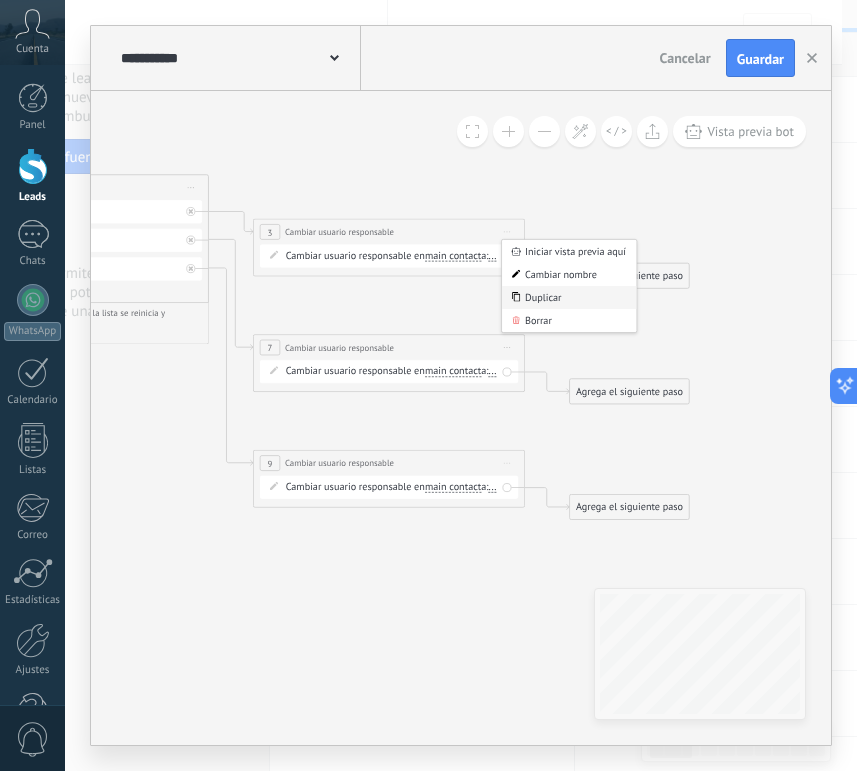 click on "Duplicar" at bounding box center (569, 297) 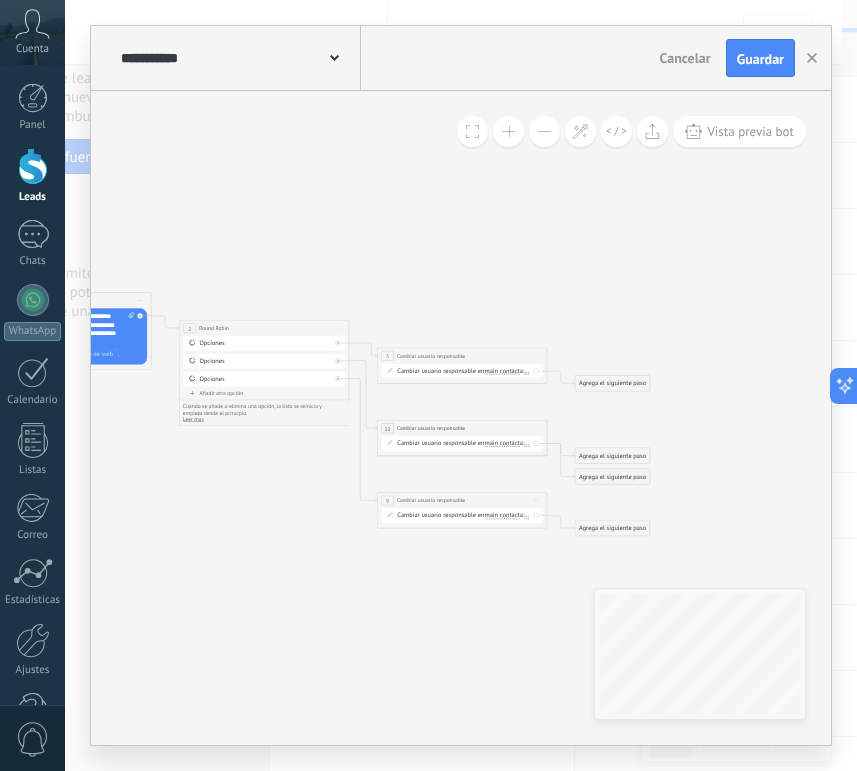 click on "**********" at bounding box center (461, 356) 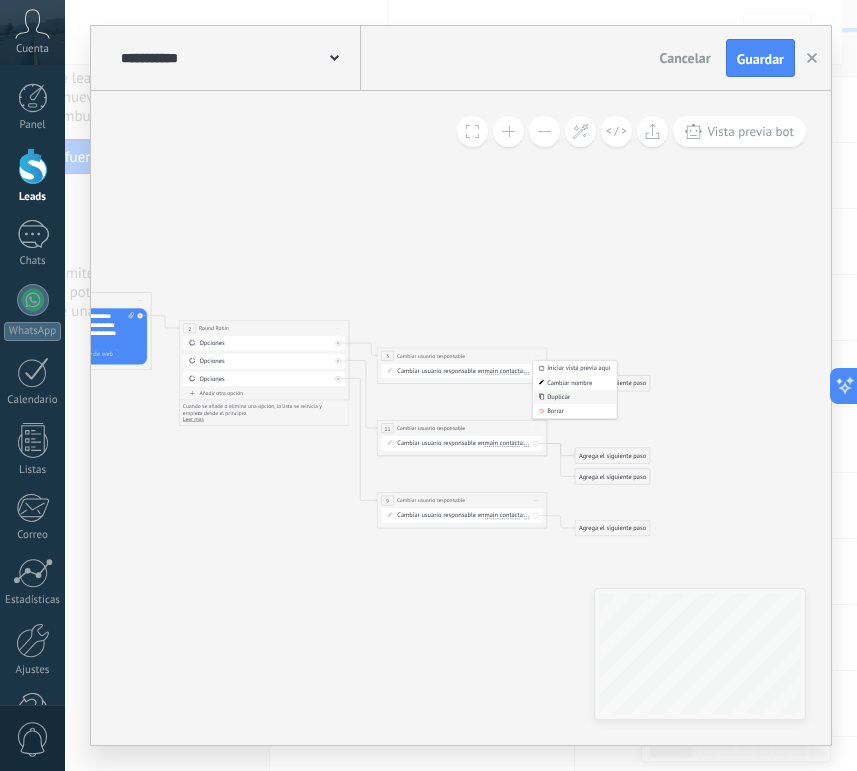 click on "Duplicar" at bounding box center [575, 397] 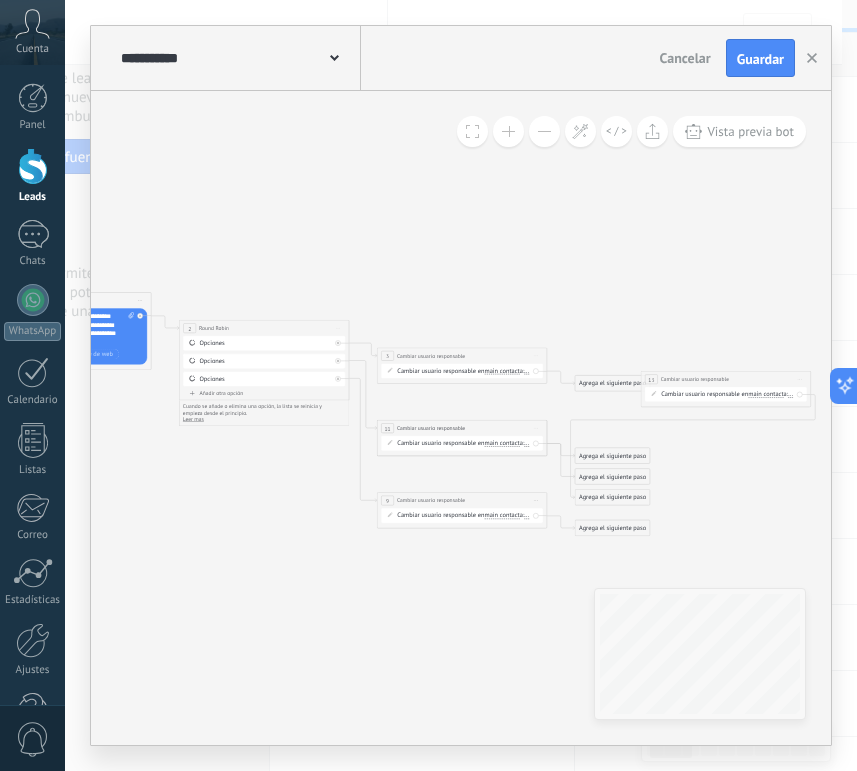 drag, startPoint x: 497, startPoint y: 430, endPoint x: 770, endPoint y: 375, distance: 278.4852 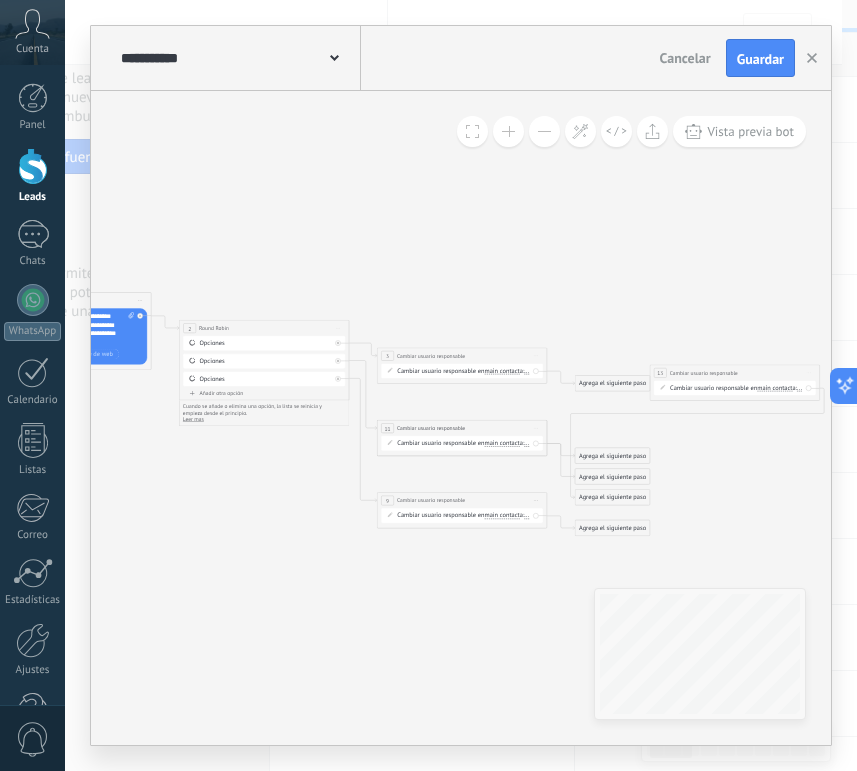 drag, startPoint x: 622, startPoint y: 378, endPoint x: 708, endPoint y: 379, distance: 86.00581 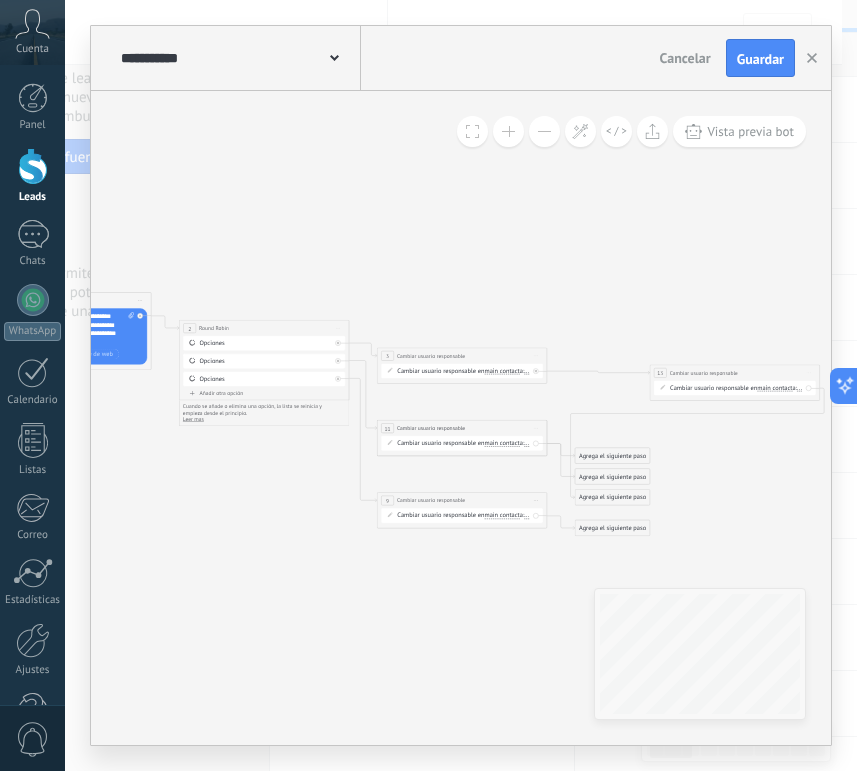 click on "main contact" at bounding box center (774, 388) 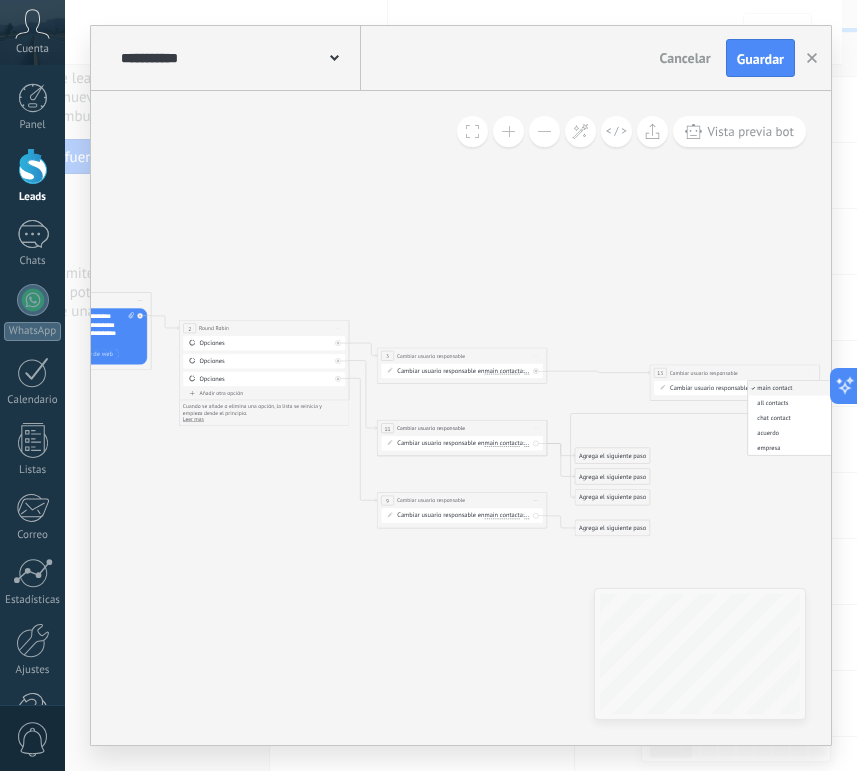 type 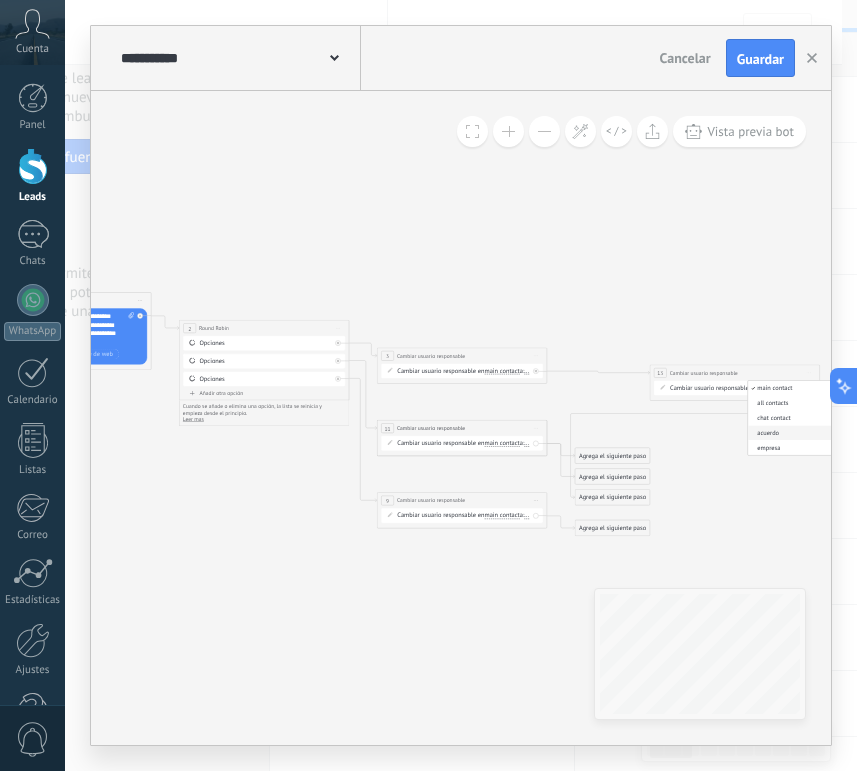 click on "acuerdo" at bounding box center [801, 432] 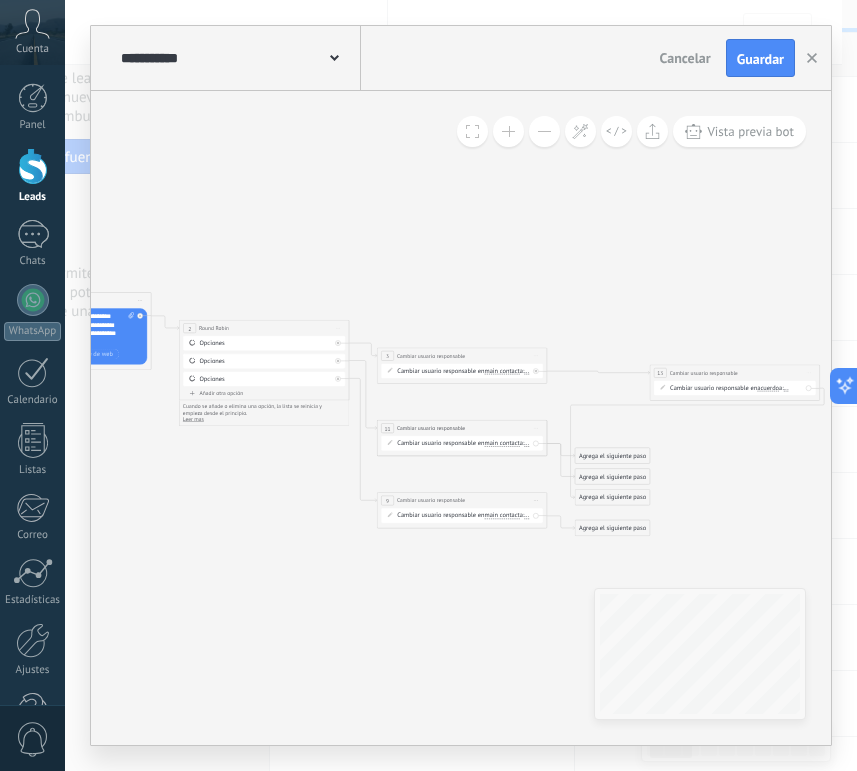 drag, startPoint x: 505, startPoint y: 436, endPoint x: 500, endPoint y: 422, distance: 14.866069 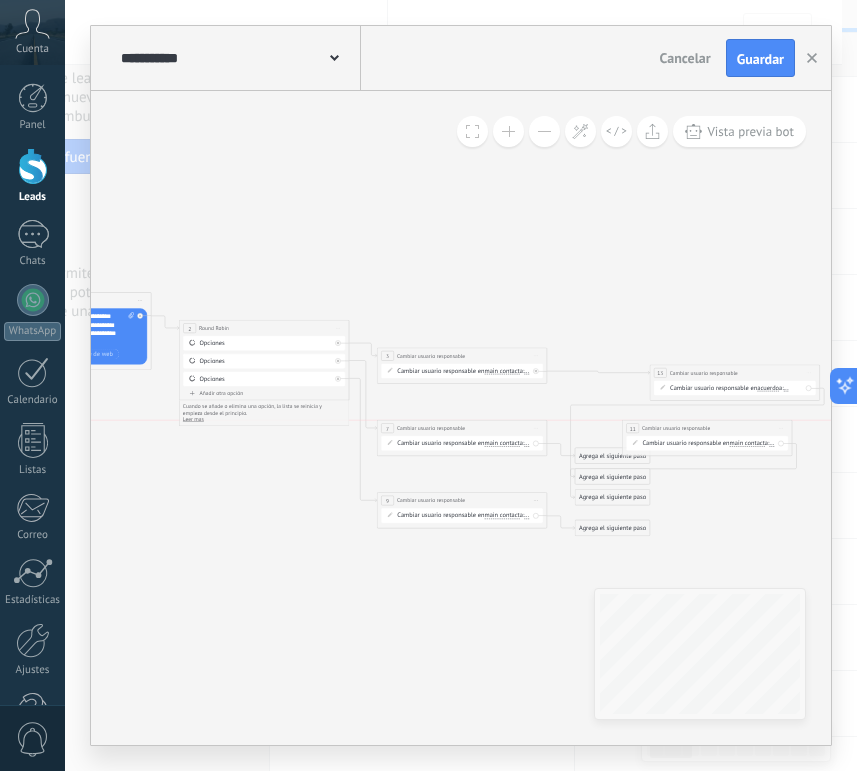 drag, startPoint x: 496, startPoint y: 422, endPoint x: 743, endPoint y: 424, distance: 247.0081 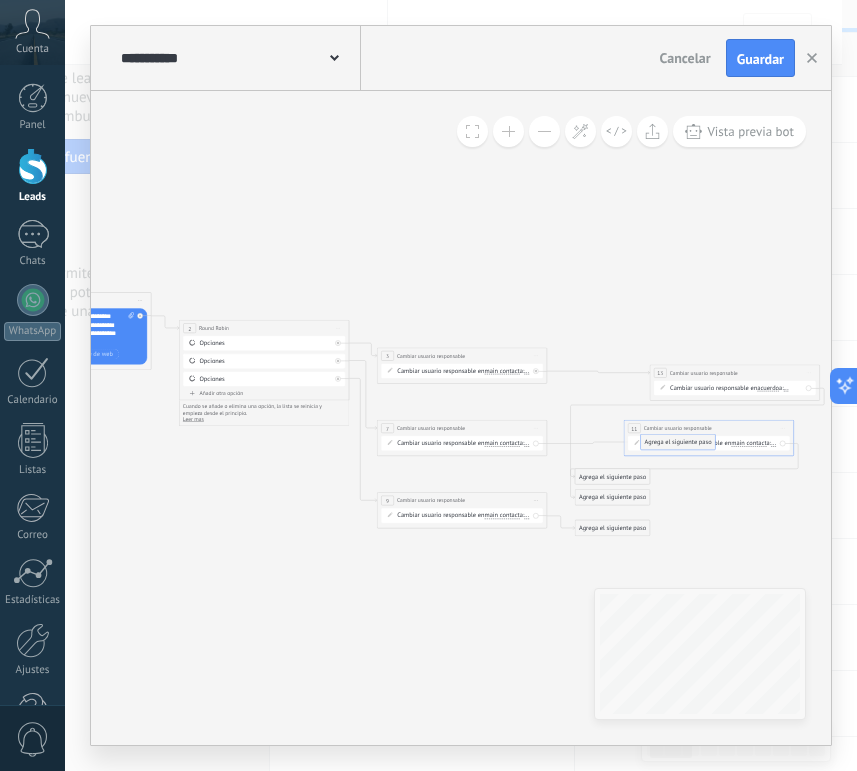 drag, startPoint x: 605, startPoint y: 457, endPoint x: 671, endPoint y: 443, distance: 67.46851 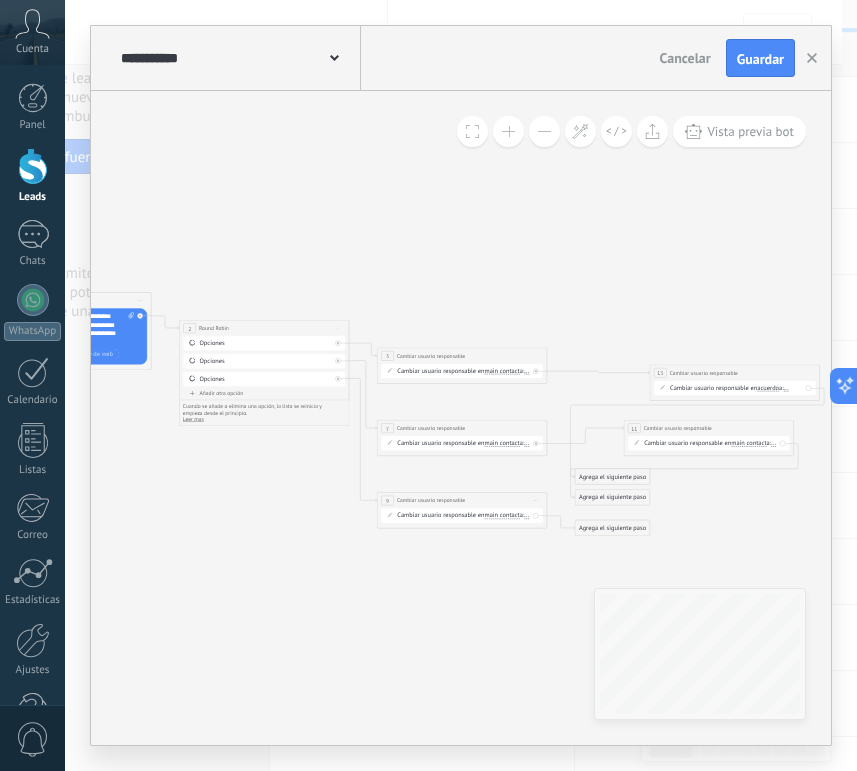 click on "main contact" at bounding box center [748, 443] 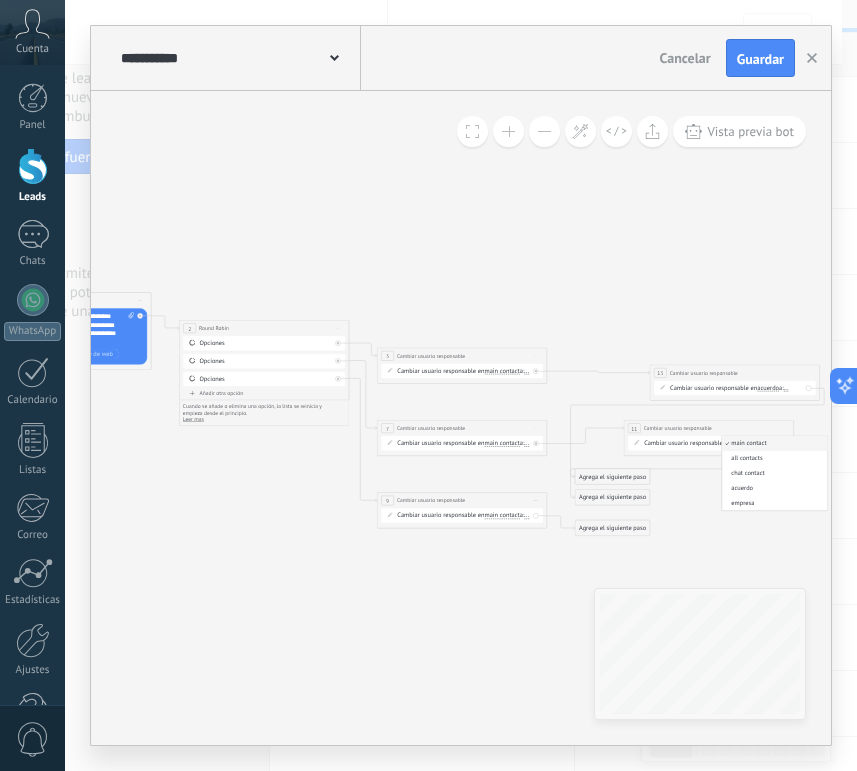 type 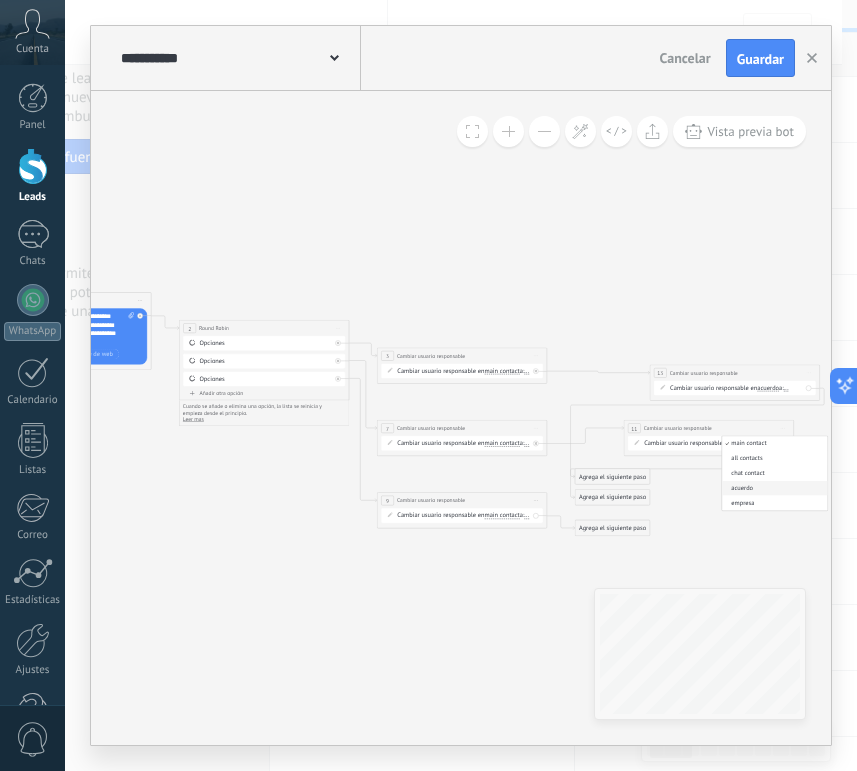 click on "acuerdo" at bounding box center (773, 488) 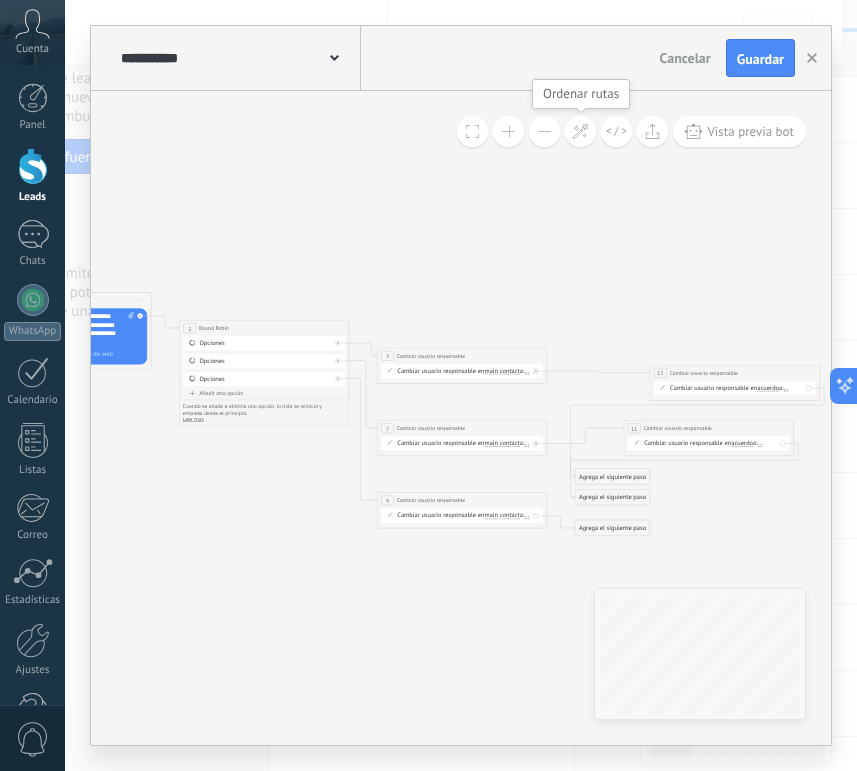 click 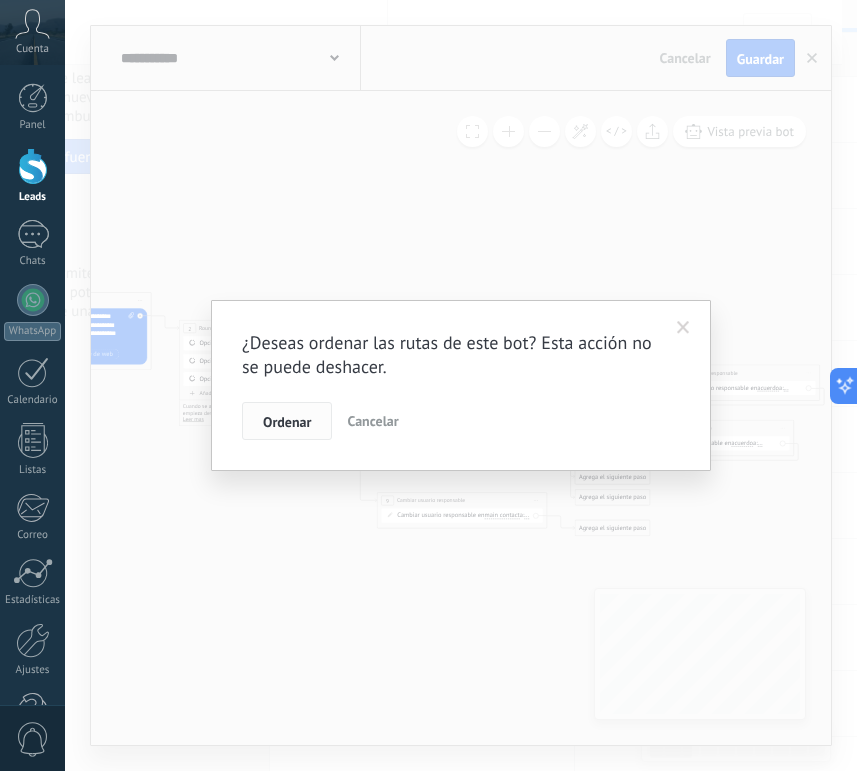 drag, startPoint x: 310, startPoint y: 416, endPoint x: 269, endPoint y: 416, distance: 41 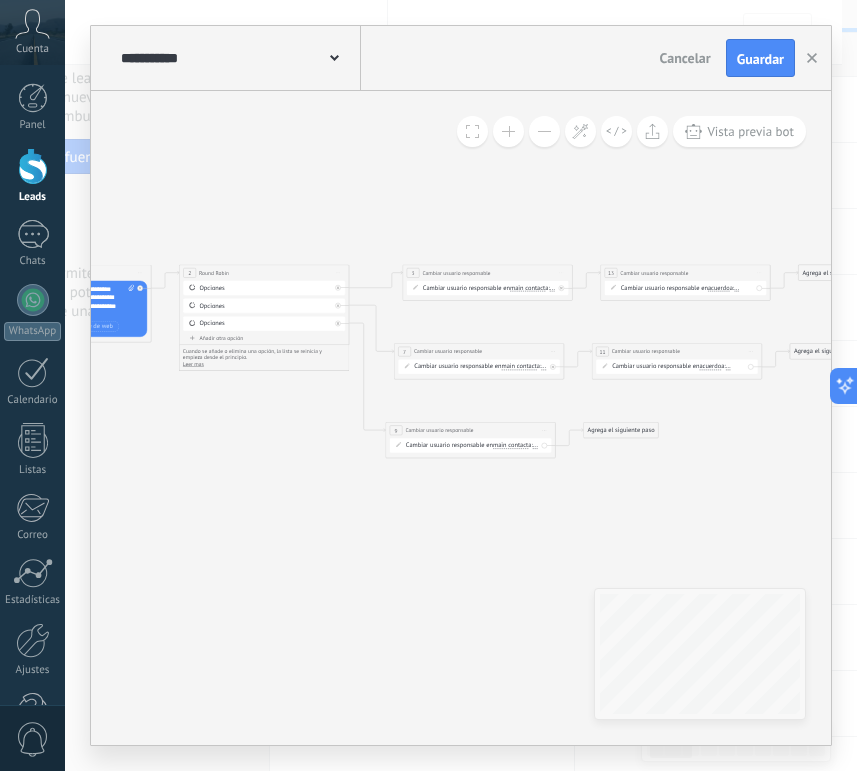 click on "Iniciar vista previa aquí
Cambiar nombre
Duplicar
Borrar" at bounding box center (751, 351) 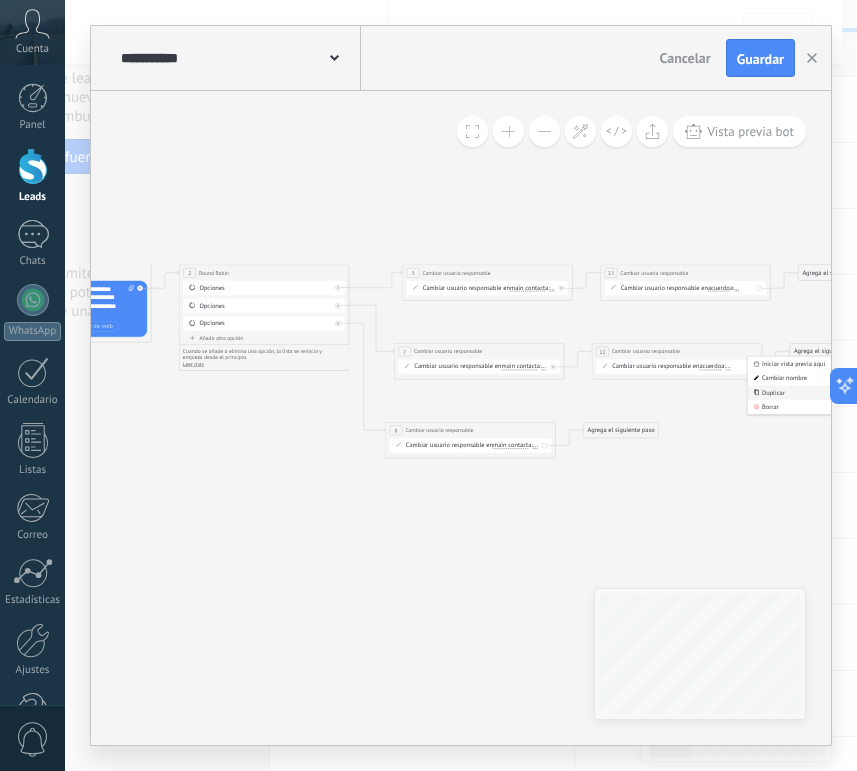 click on "Duplicar" at bounding box center (790, 392) 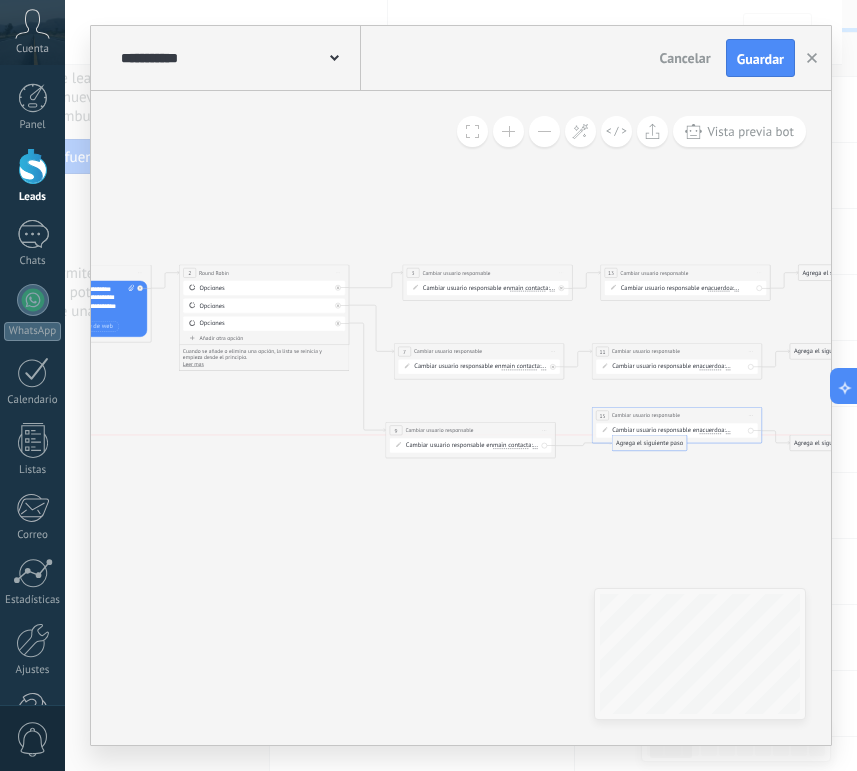 drag, startPoint x: 624, startPoint y: 456, endPoint x: 653, endPoint y: 442, distance: 32.202484 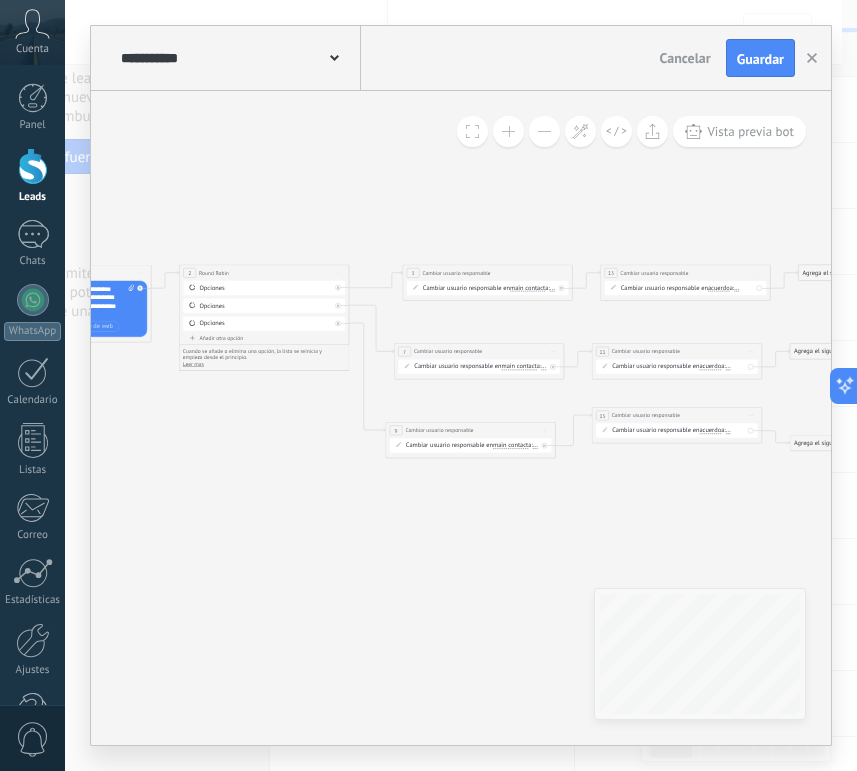 click at bounding box center (334, 56) 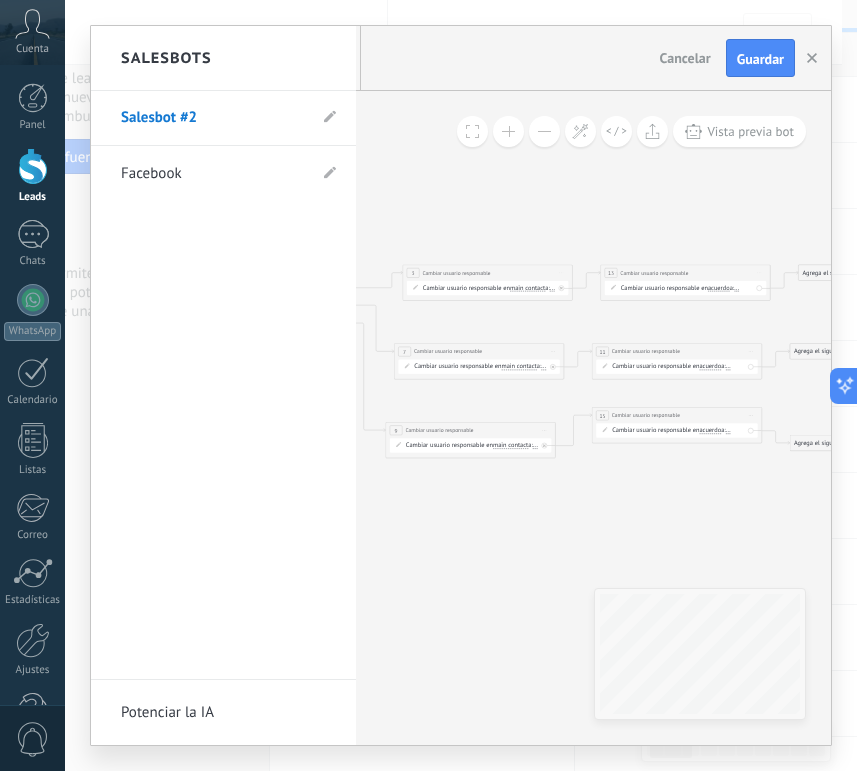click on "Salesbot #2" at bounding box center (223, 118) 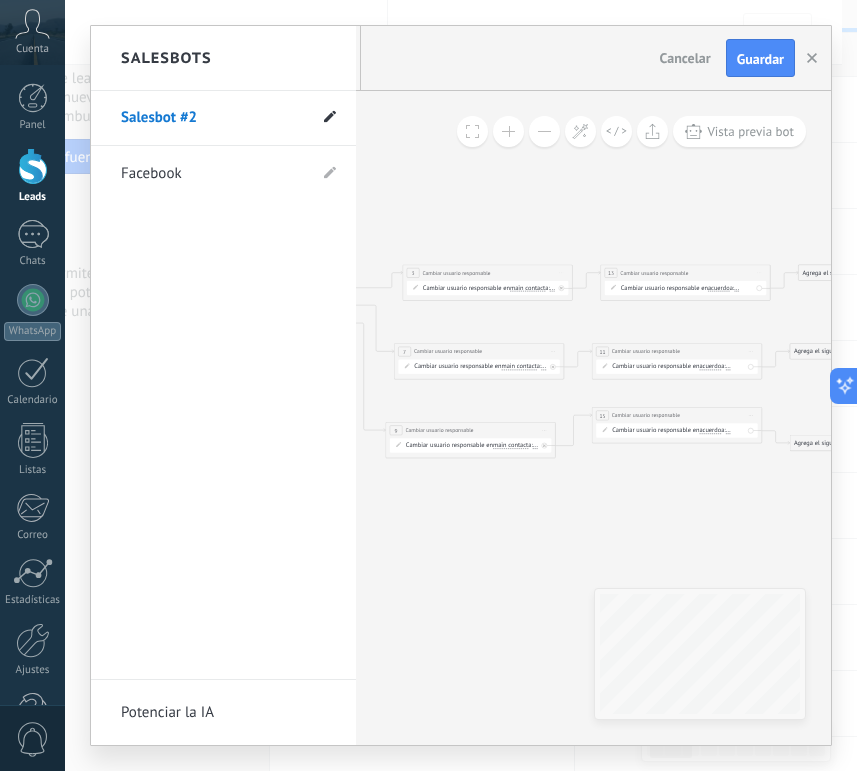 click 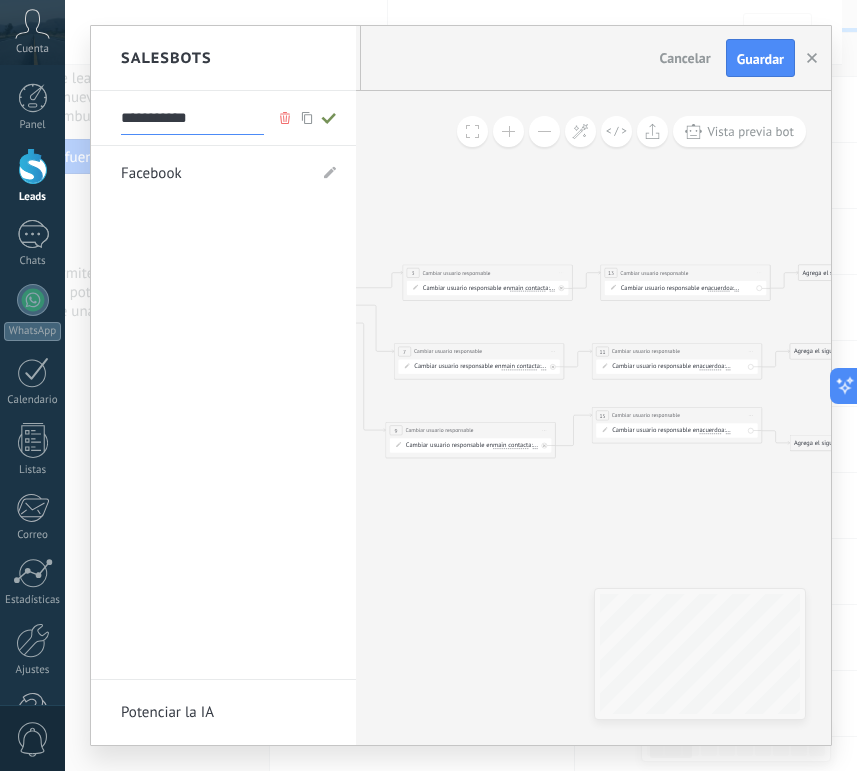 click on "**********" at bounding box center [192, 119] 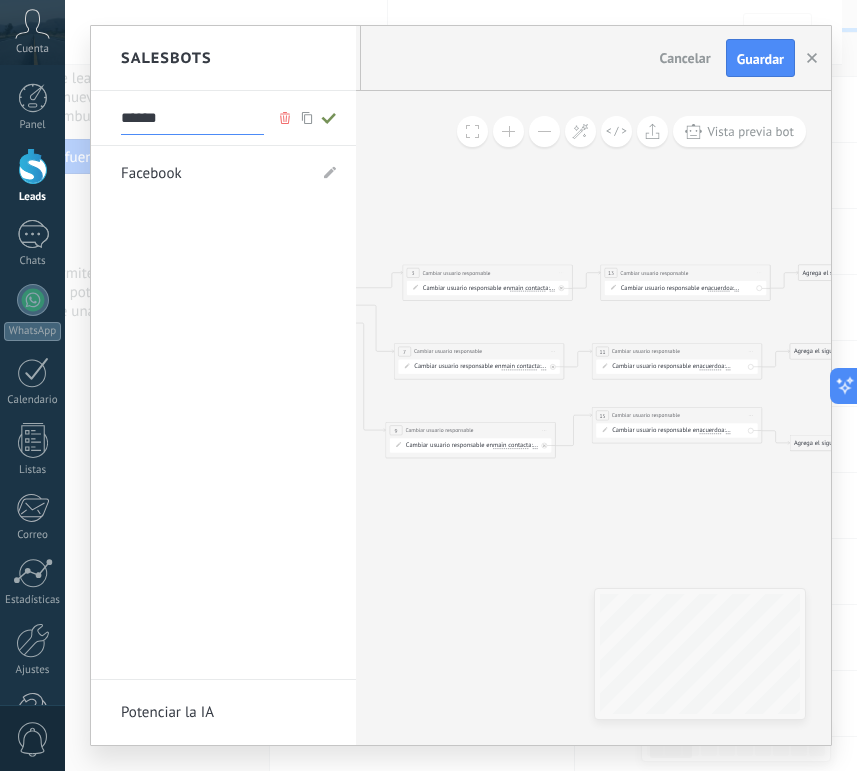 type on "******" 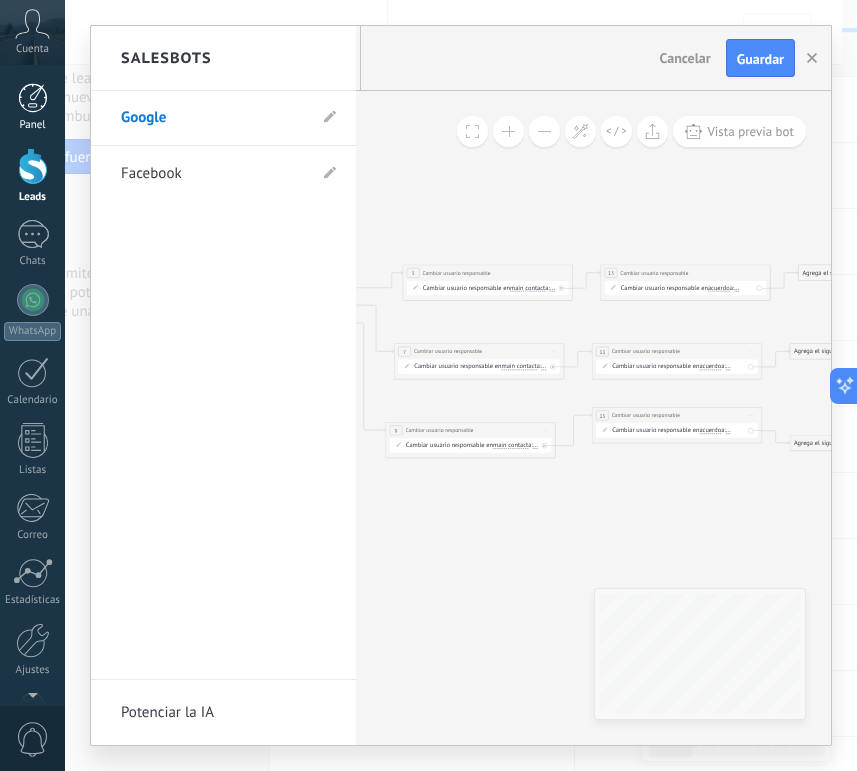 click at bounding box center (33, 98) 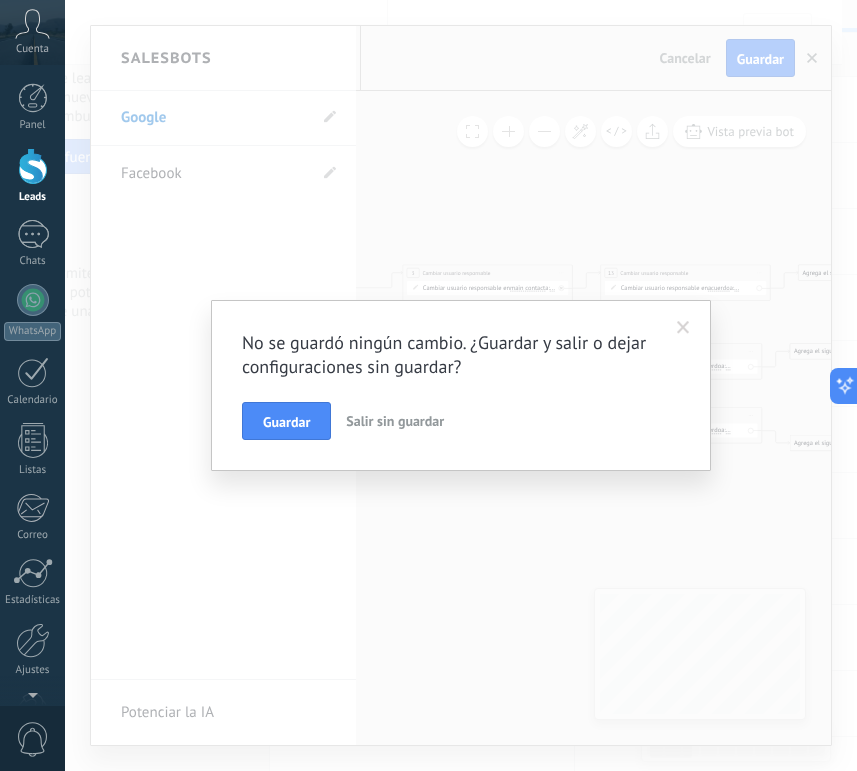 click on "Salir sin guardar" at bounding box center [395, 421] 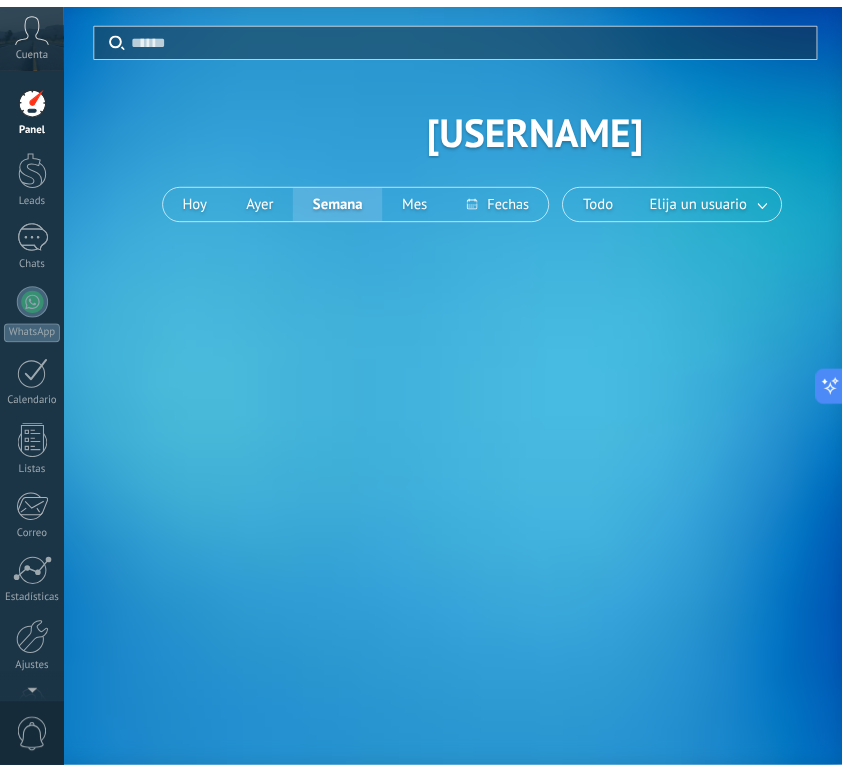 scroll, scrollTop: 0, scrollLeft: 0, axis: both 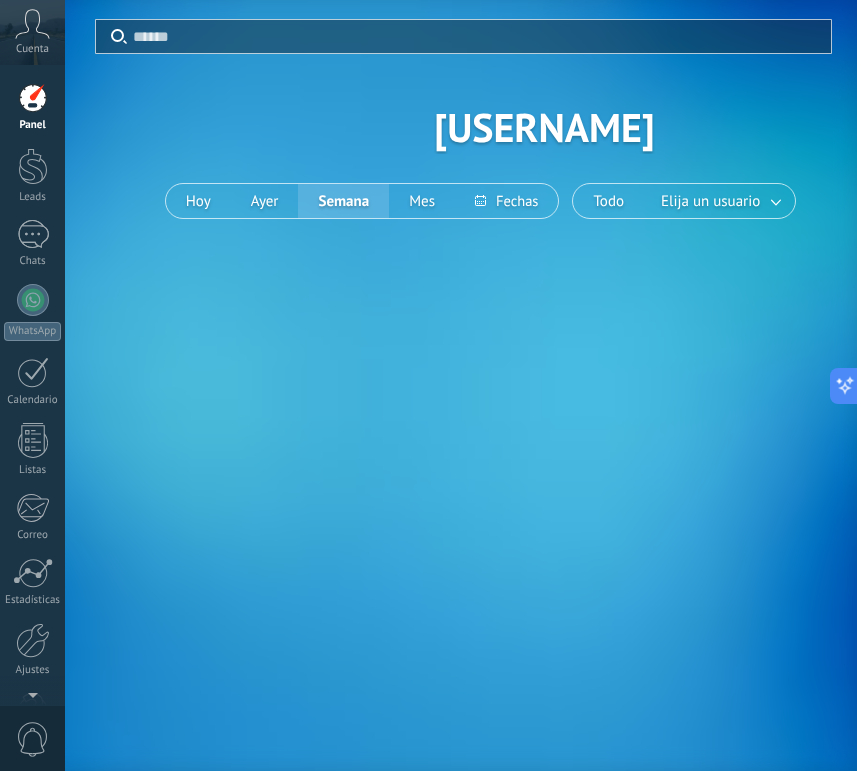 click on ".abccls-1,.abccls-2{fill-rule:evenodd}.abccls-2{fill:#fff} .abfcls-1{fill:none}.abfcls-2{fill:#fff} .abncls-1{isolation:isolate}.abncls-2{opacity:.06}.abncls-2,.abncls-3,.abncls-6{mix-blend-mode:multiply}.abncls-3{opacity:.15}.abncls-4,.abncls-8{fill:#fff}.abncls-5{fill:url(#abnlinear-gradient)}.abncls-6{opacity:.04}.abncls-7{fill:url(#abnlinear-gradient-2)}.abncls-8{fill-rule:evenodd} .abqst0{fill:#ffa200} .abwcls-1{fill:#252525} .cls-1{isolation:isolate} .acicls-1{fill:none} .aclcls-1{fill:#232323} .acnst0{display:none} .addcls-1,.addcls-2{fill:none;stroke-miterlimit:10}.addcls-1{stroke:#dfe0e5}.addcls-2{stroke:#a1a7ab} .adecls-1,.adecls-2{fill:none;stroke-miterlimit:10}.adecls-1{stroke:#dfe0e5}.adecls-2{stroke:#a1a7ab} .adqcls-1{fill:#8591a5;fill-rule:evenodd} .aeccls-1{fill:#5c9f37} .aeecls-1{fill:#f86161} .aejcls-1{fill:#8591a5;fill-rule:evenodd} .aekcls-1{fill-rule:evenodd} .aelcls-1{fill-rule:evenodd;fill:currentColor} .aemcls-1{fill-rule:evenodd;fill:currentColor} .aencls-2{fill:#f86161;opacity:.3}" at bounding box center [512, 385] 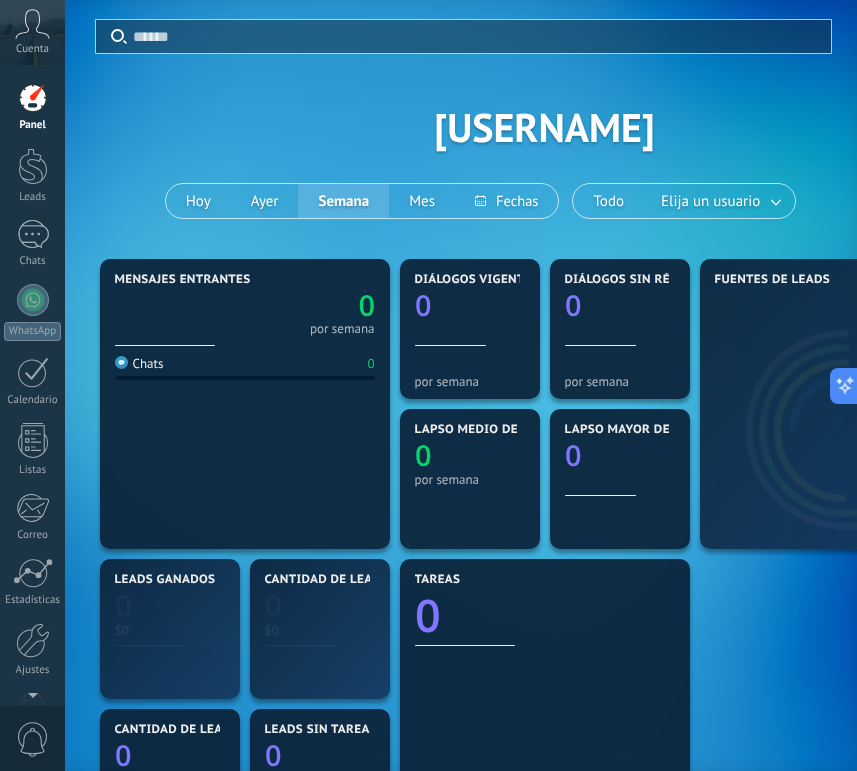 click on "Panel
Leads
Chats
WhatsApp
Clientes" at bounding box center [32, 425] 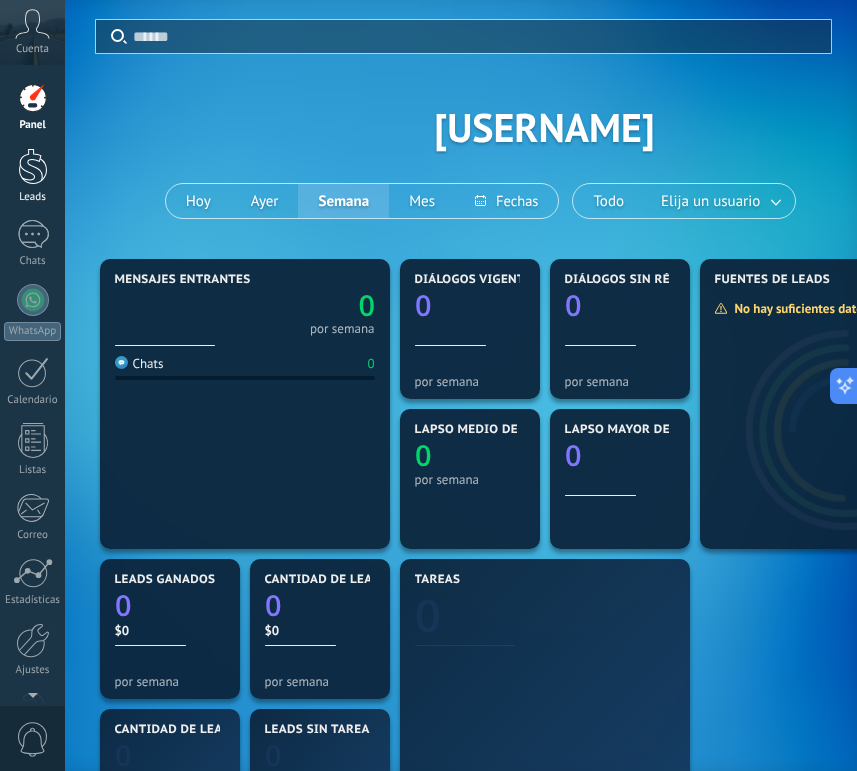 click at bounding box center (33, 166) 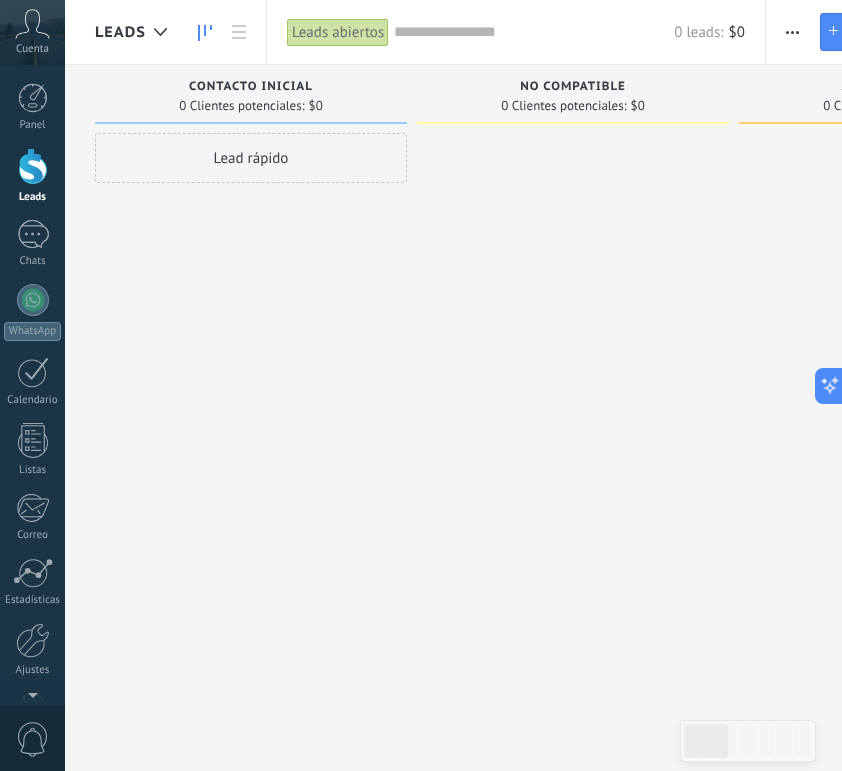 click at bounding box center [792, 32] 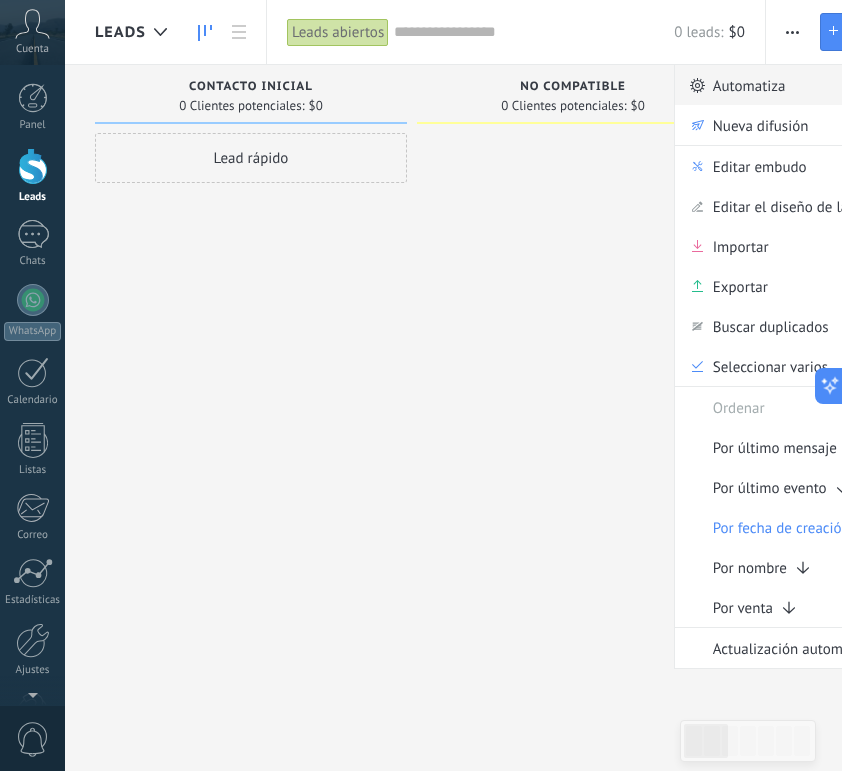 click on "Automatiza" at bounding box center (749, 85) 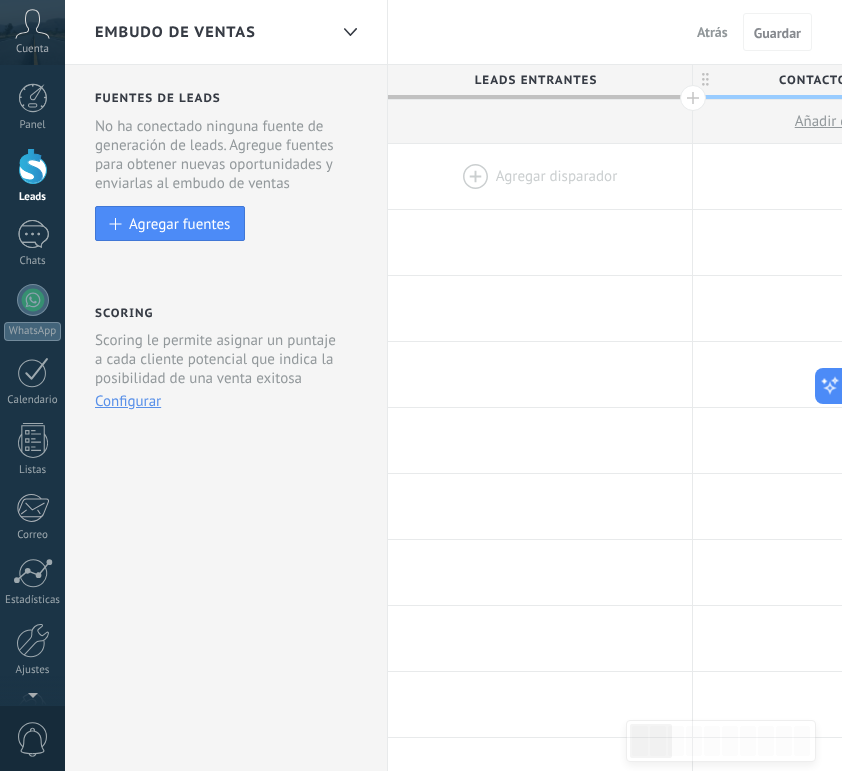 click at bounding box center (540, 176) 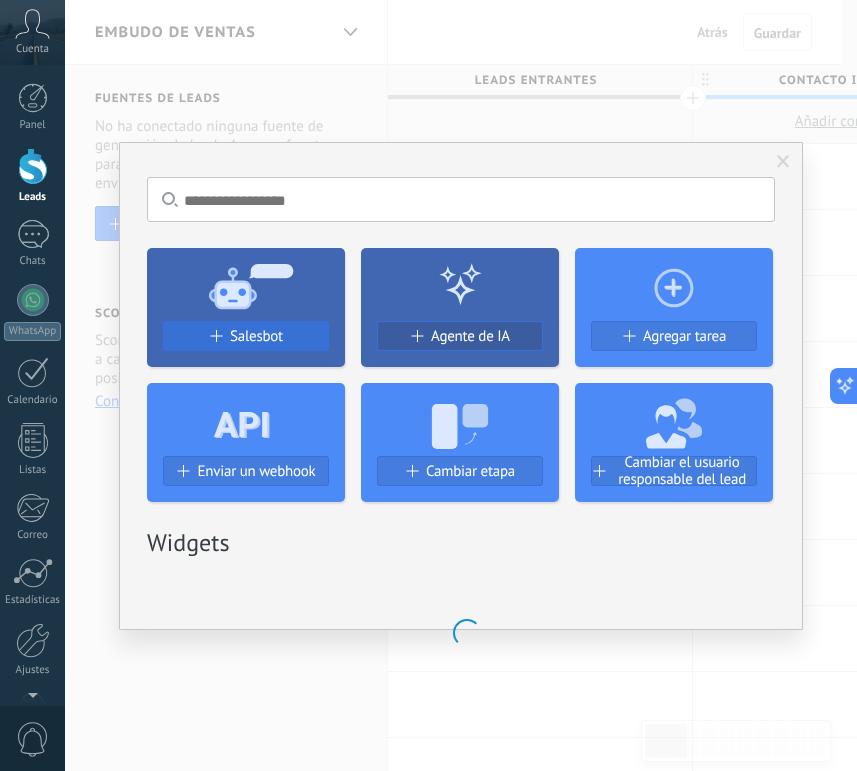 click on "Salesbot" at bounding box center [256, 336] 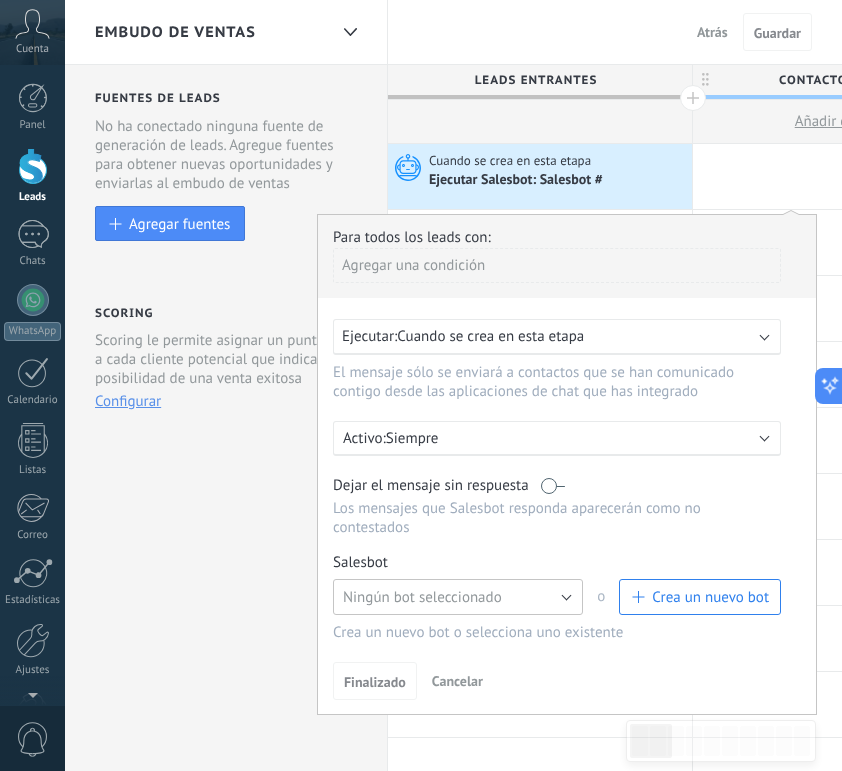 click on "Ningún bot seleccionado" at bounding box center [458, 597] 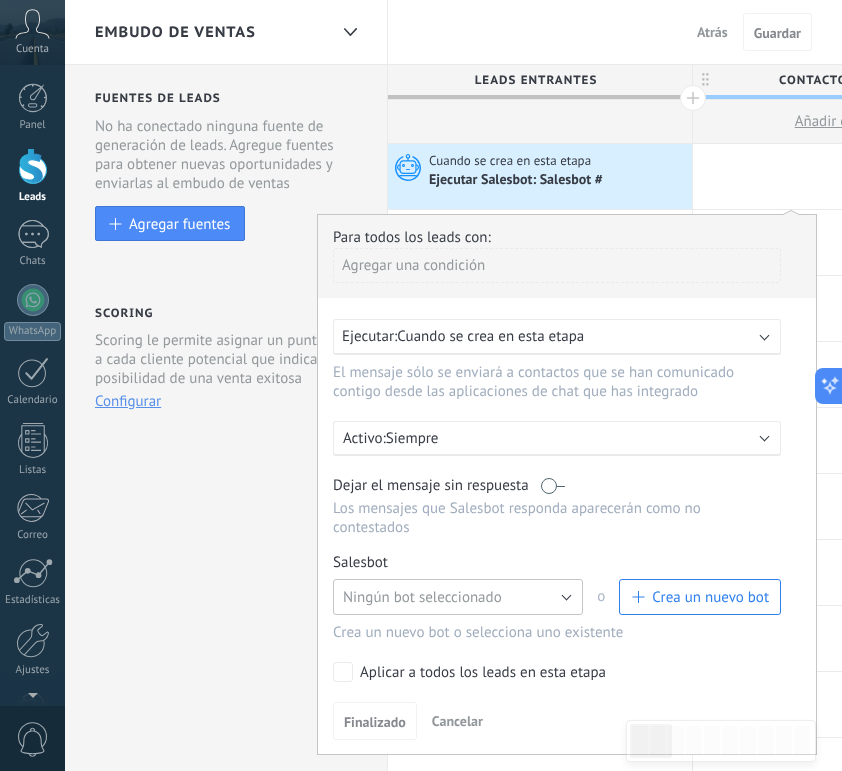click on "Ningún bot seleccionado" at bounding box center [422, 597] 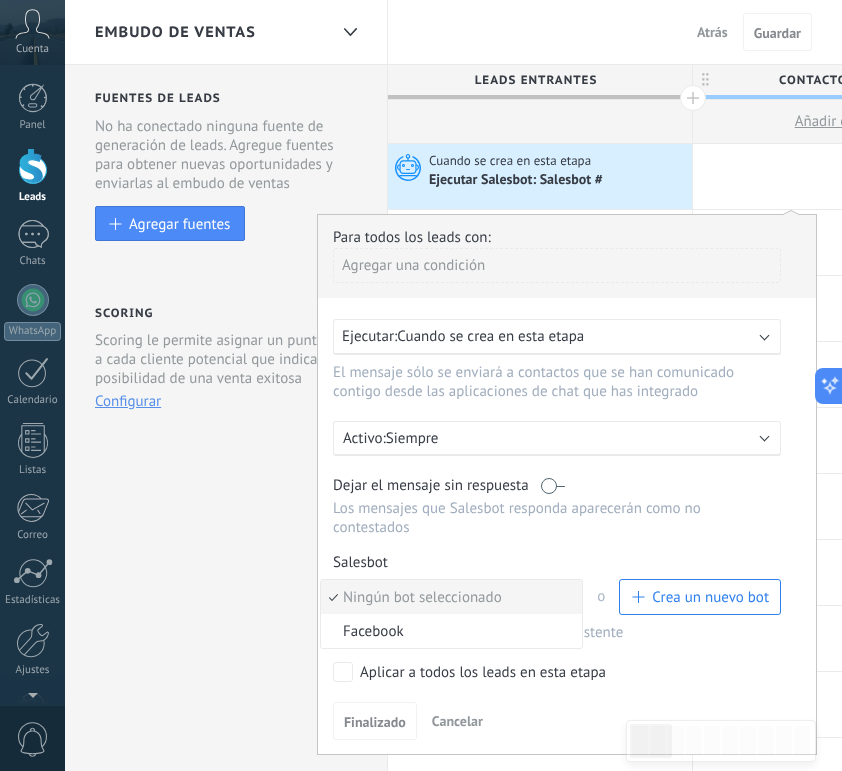 click on "Ningún bot seleccionado" at bounding box center (448, 597) 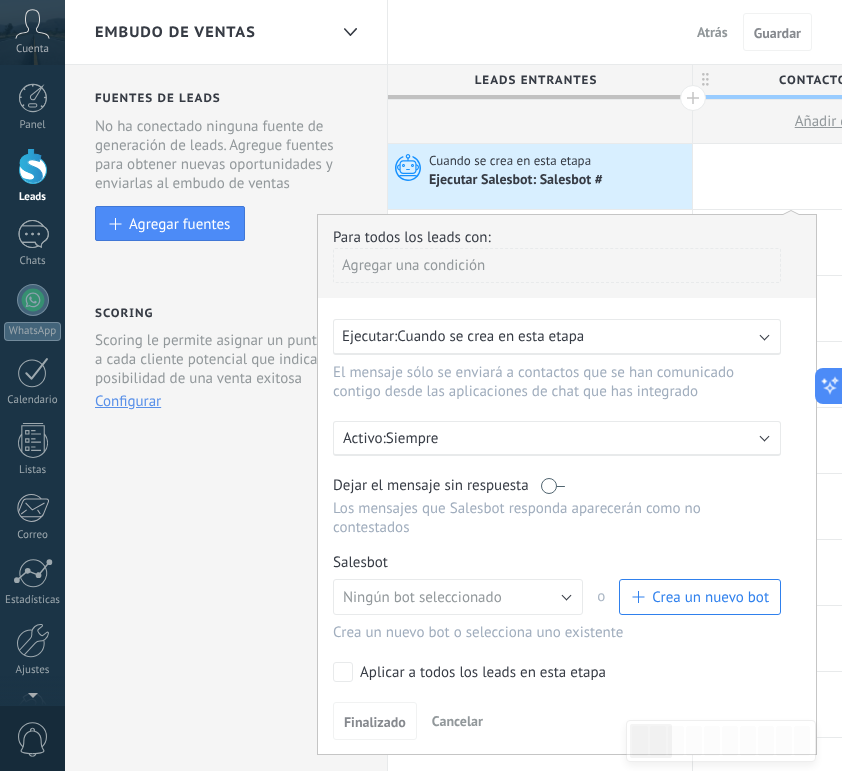 click on "Crea un nuevo bot" at bounding box center [700, 597] 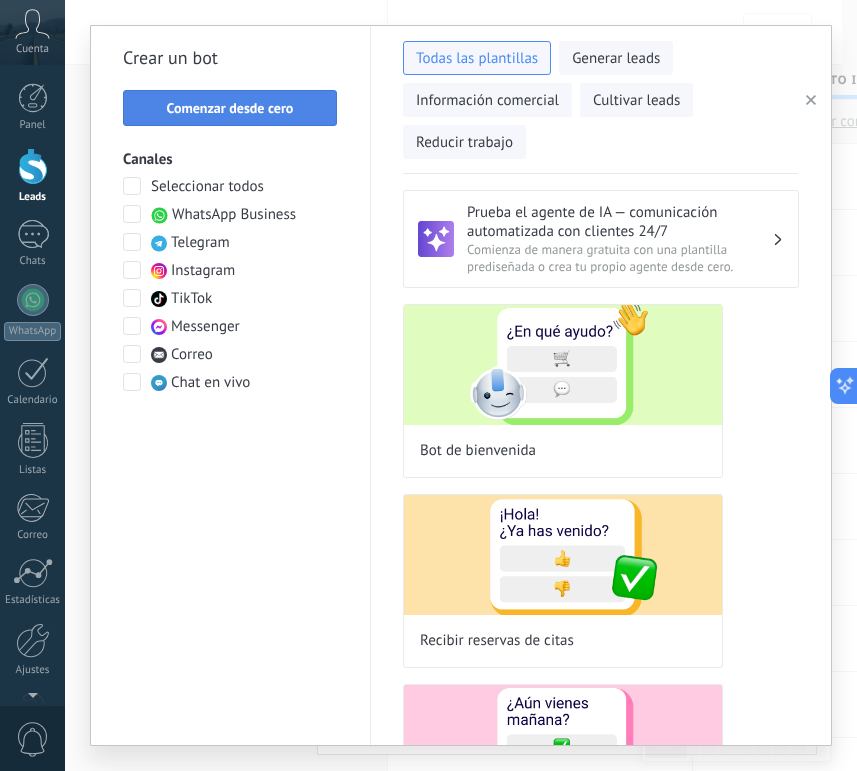 click on "Comenzar desde cero" at bounding box center [230, 108] 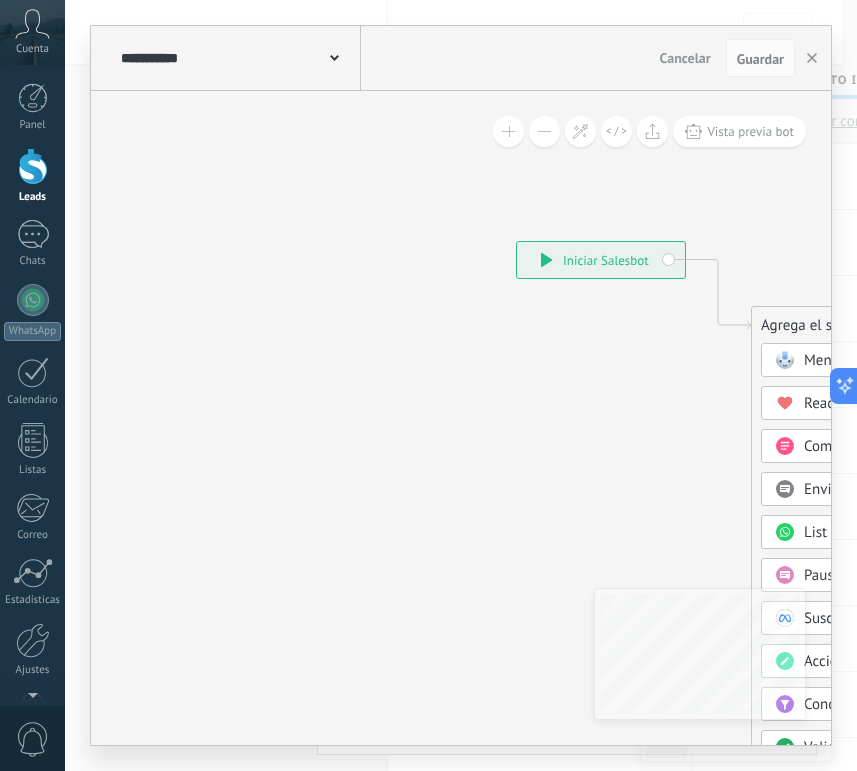 click on "**********" at bounding box center [238, 58] 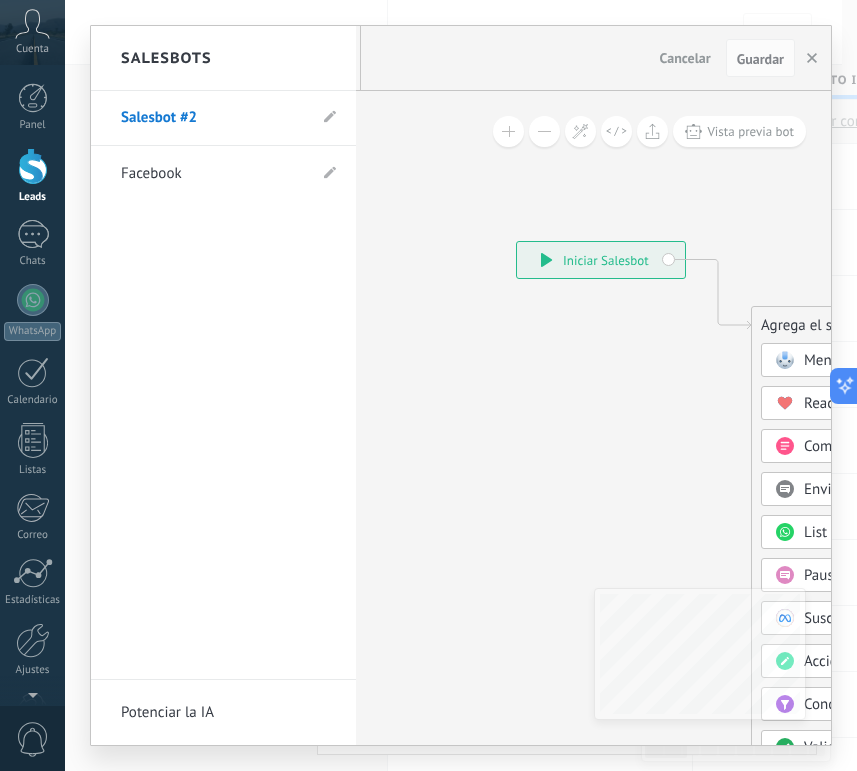 click on "Facebook" at bounding box center (213, 174) 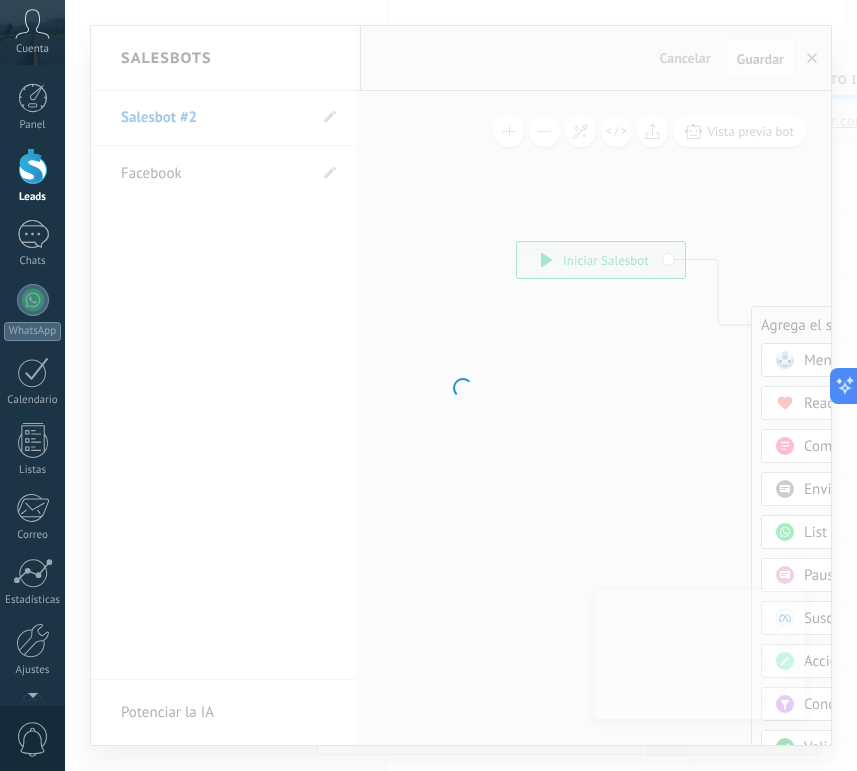 type on "********" 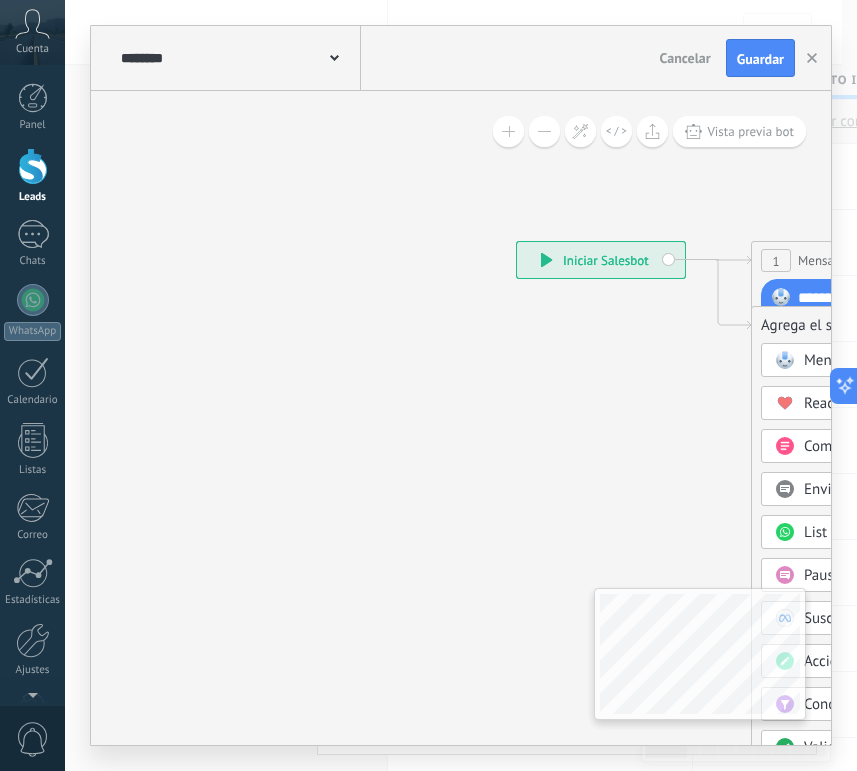click on "******** Facebook" at bounding box center [238, 58] 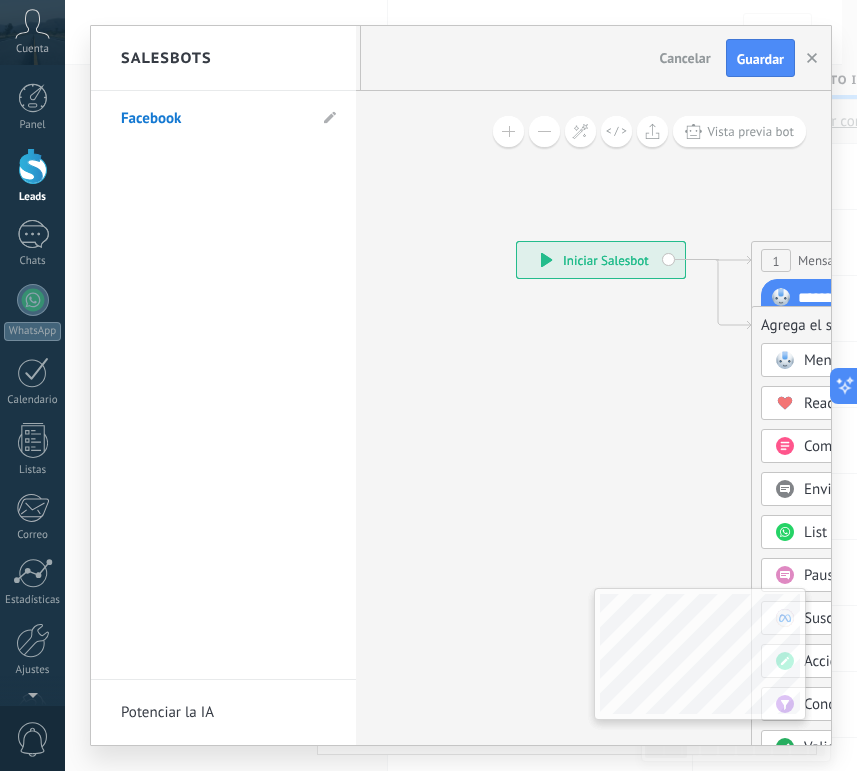 click on "Facebook" at bounding box center [223, 118] 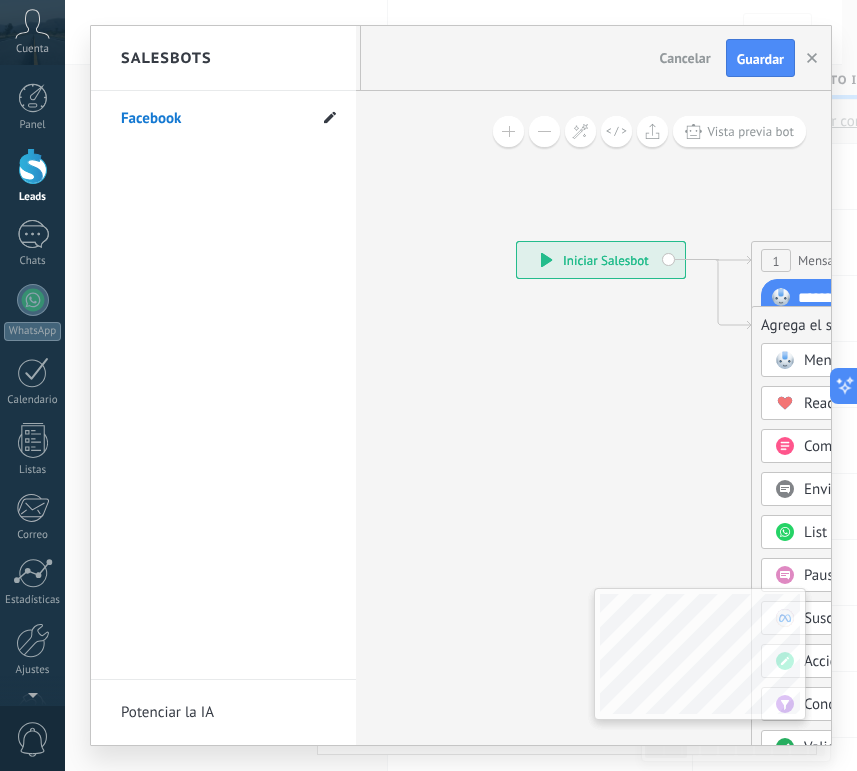 click 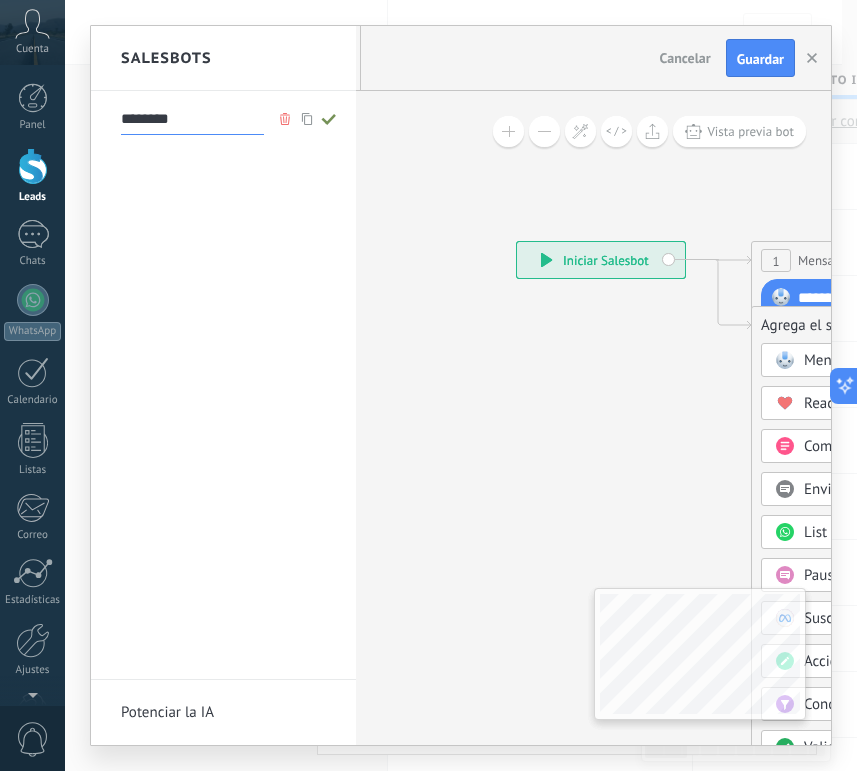 click 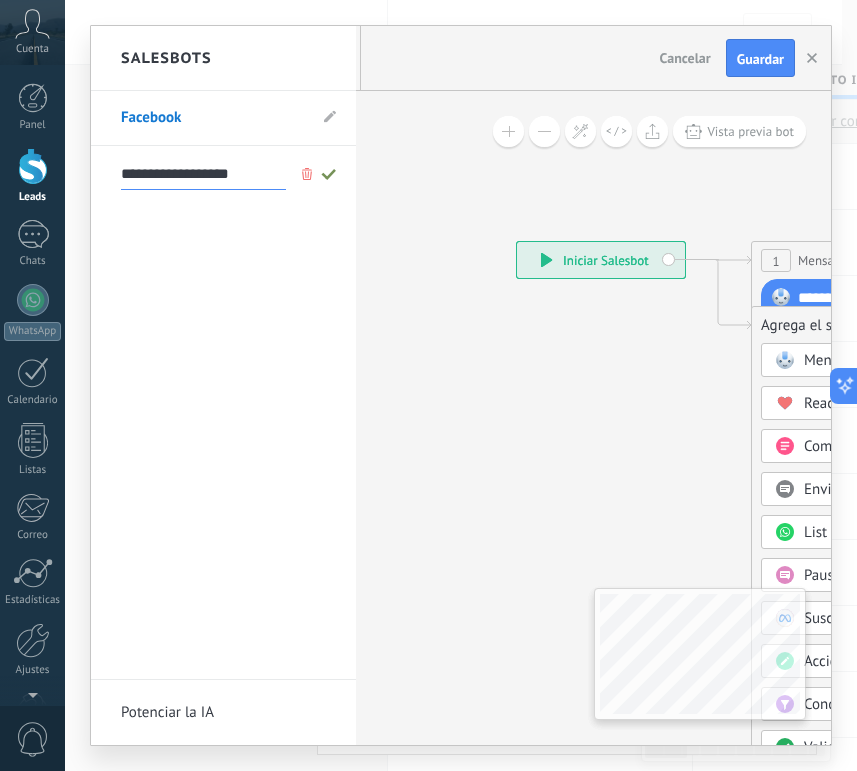 click on "**********" at bounding box center (203, 174) 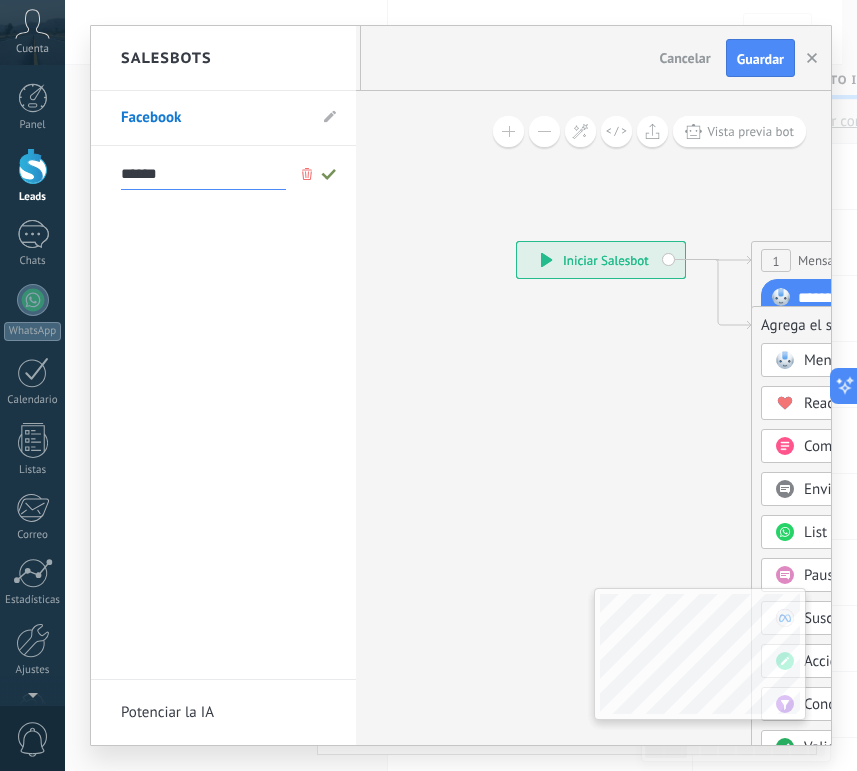type on "******" 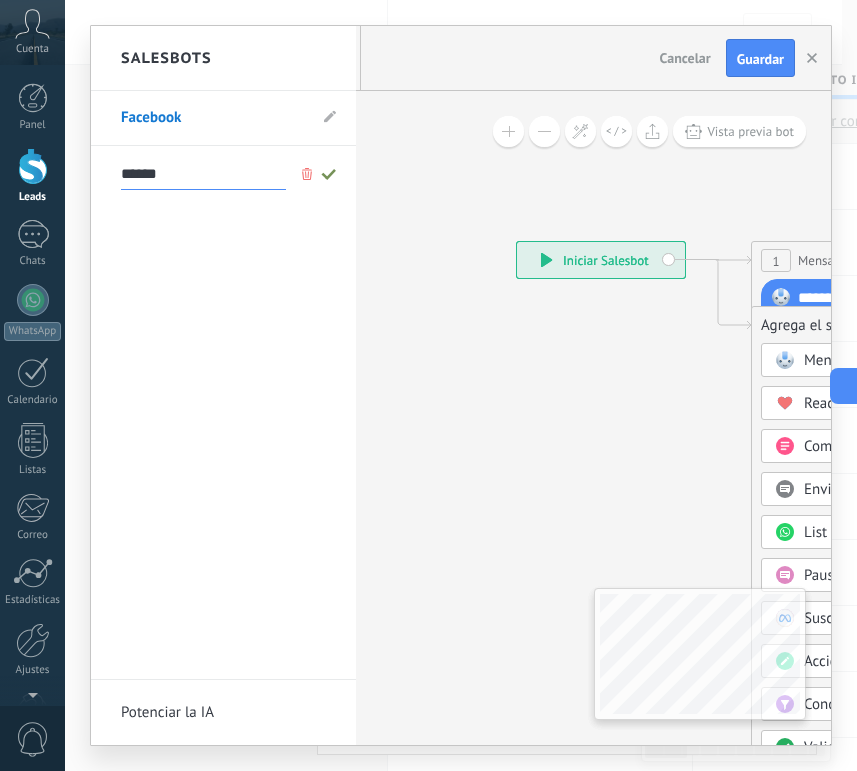 click at bounding box center (329, 173) 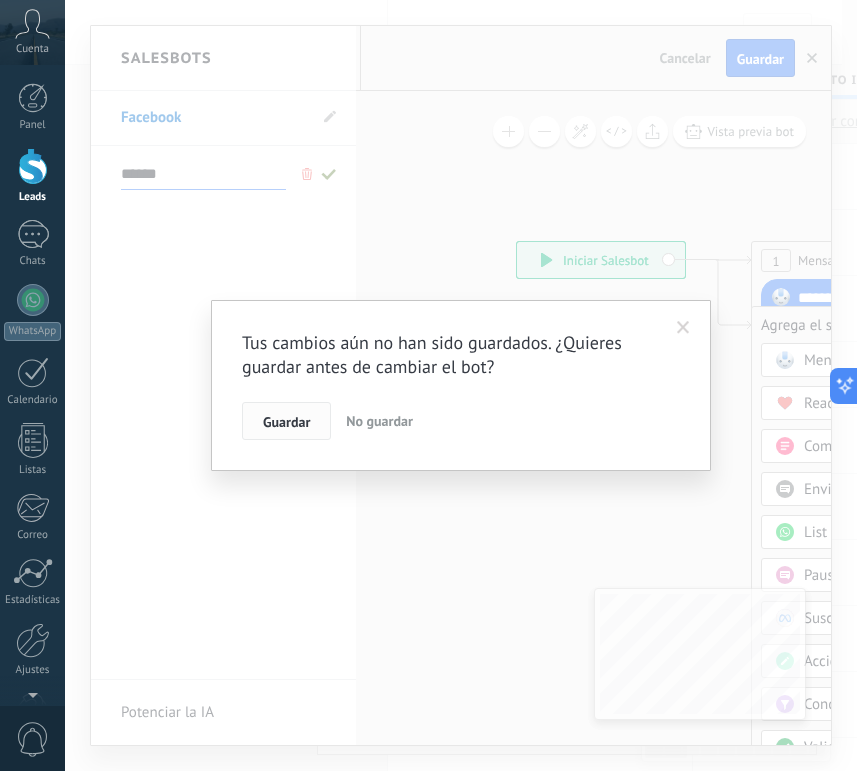 click on "Guardar" at bounding box center [286, 421] 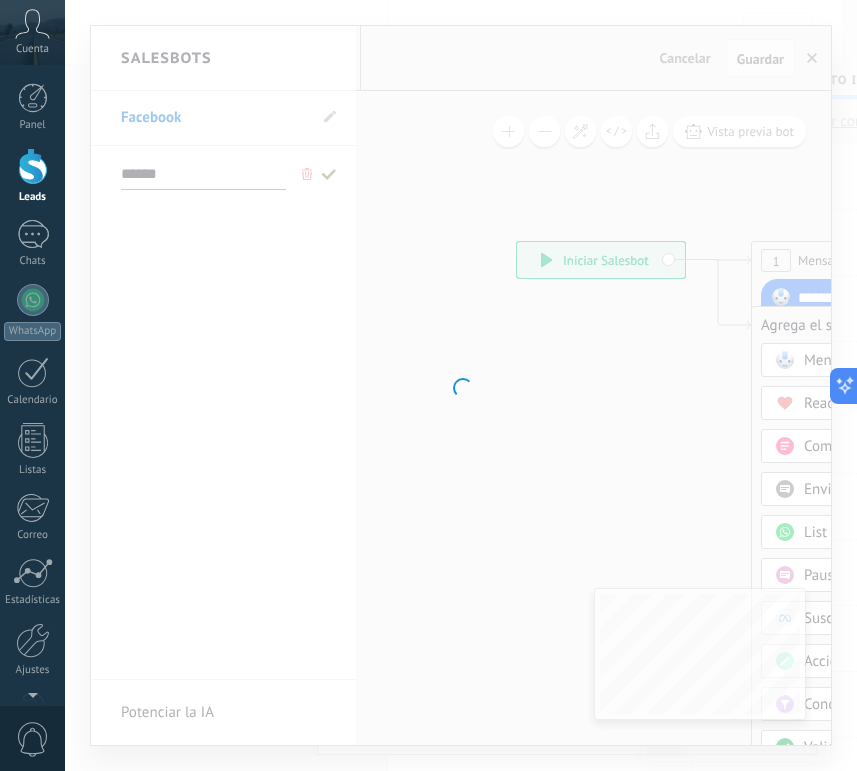 type on "******" 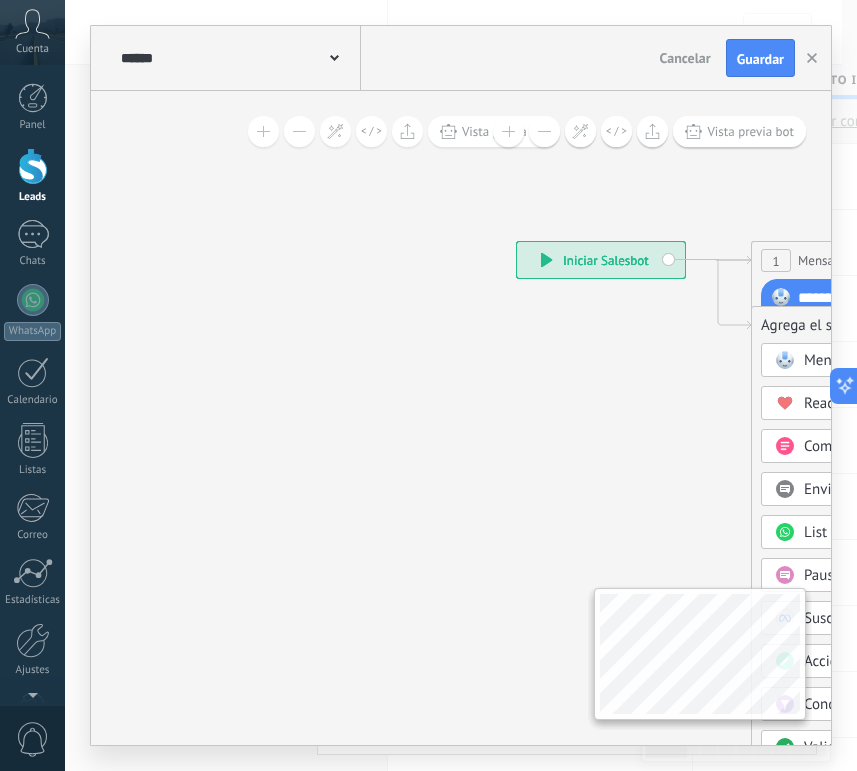 click at bounding box center (334, 56) 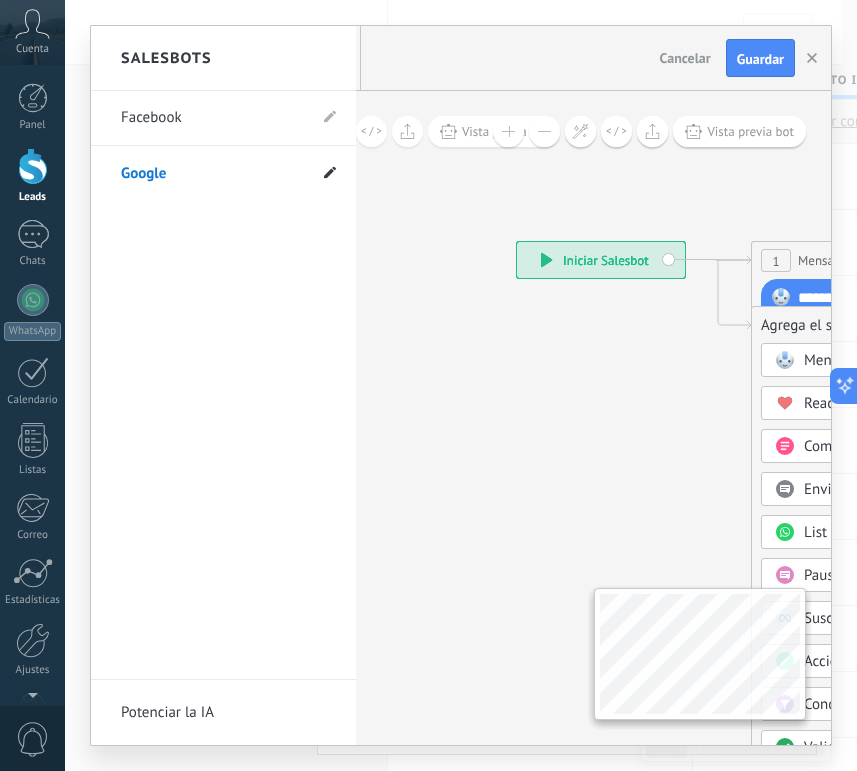 click 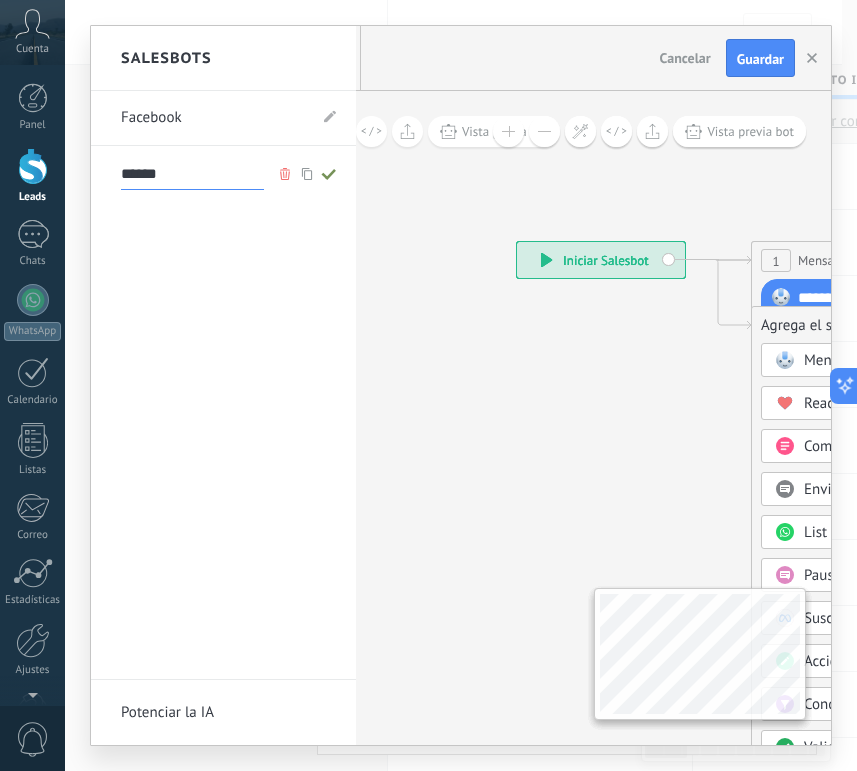 click 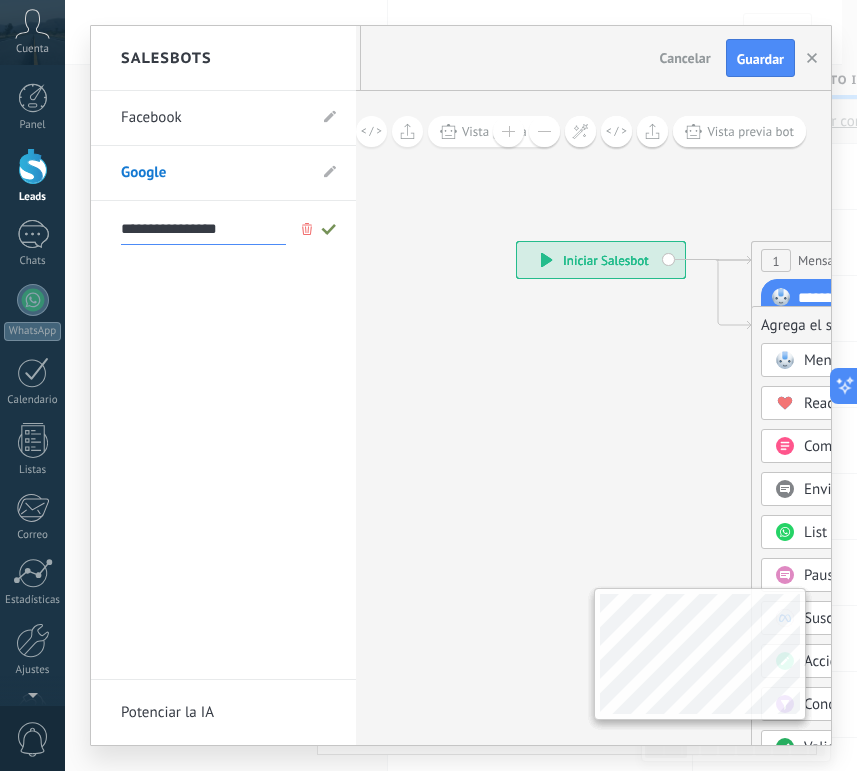 click on "**********" at bounding box center (203, 229) 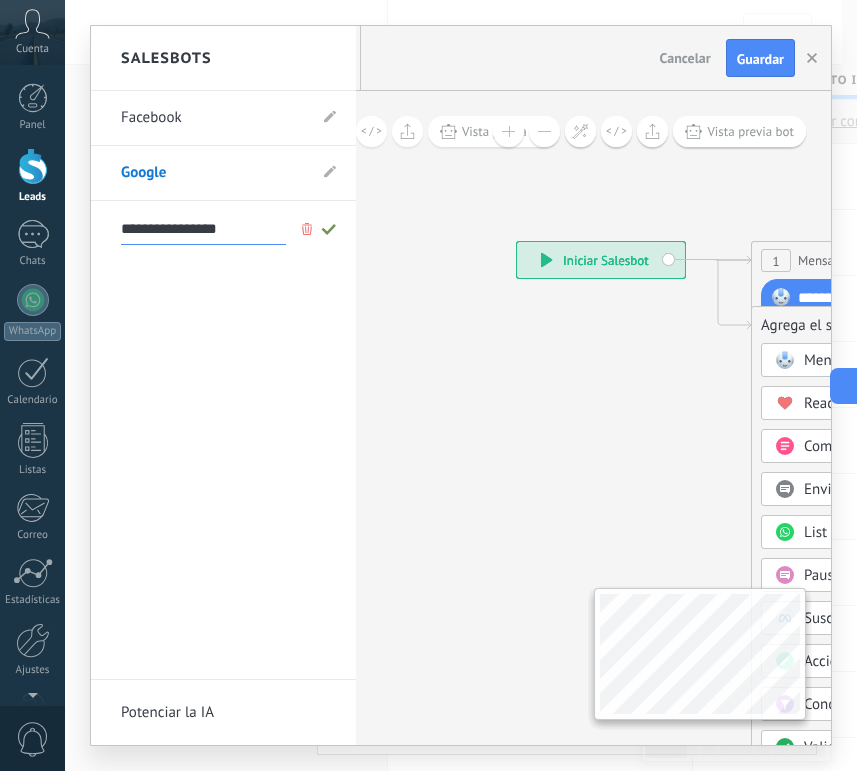 click on "**********" at bounding box center [203, 229] 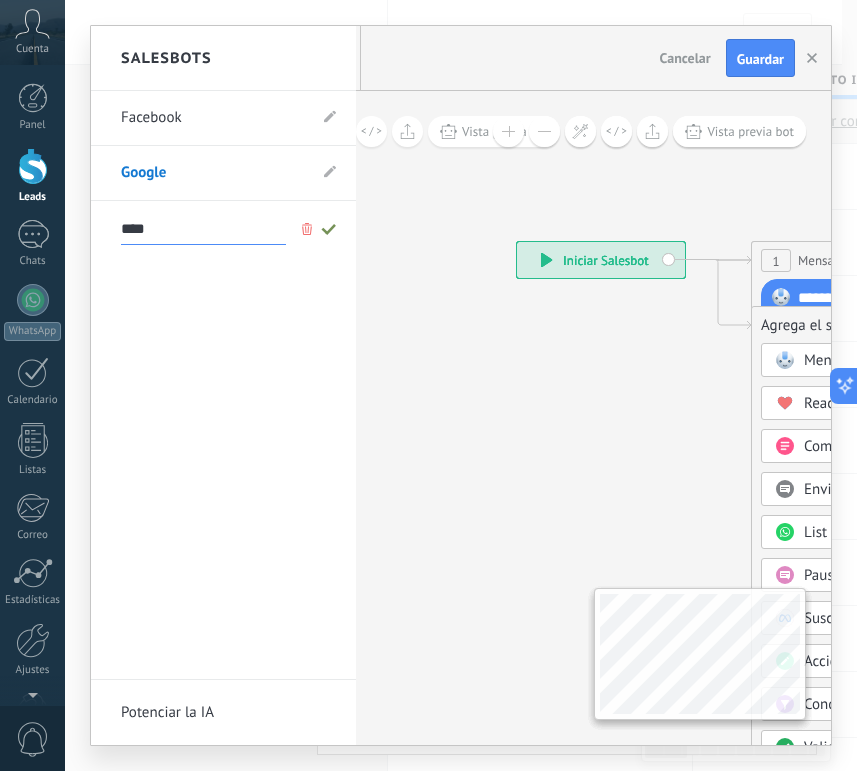 type on "****" 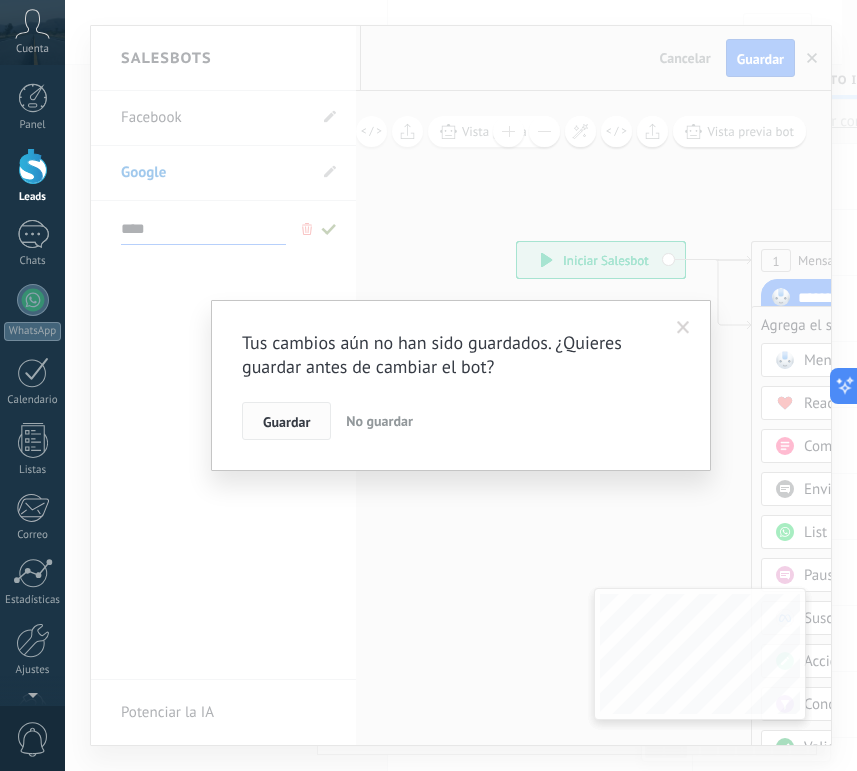click on "Guardar" at bounding box center (286, 421) 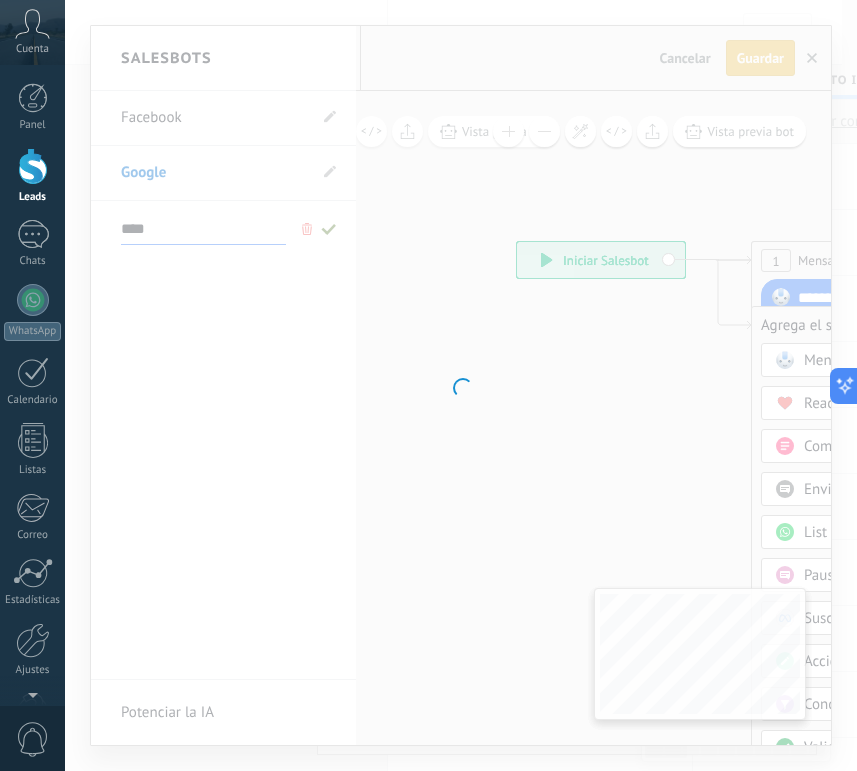 type on "****" 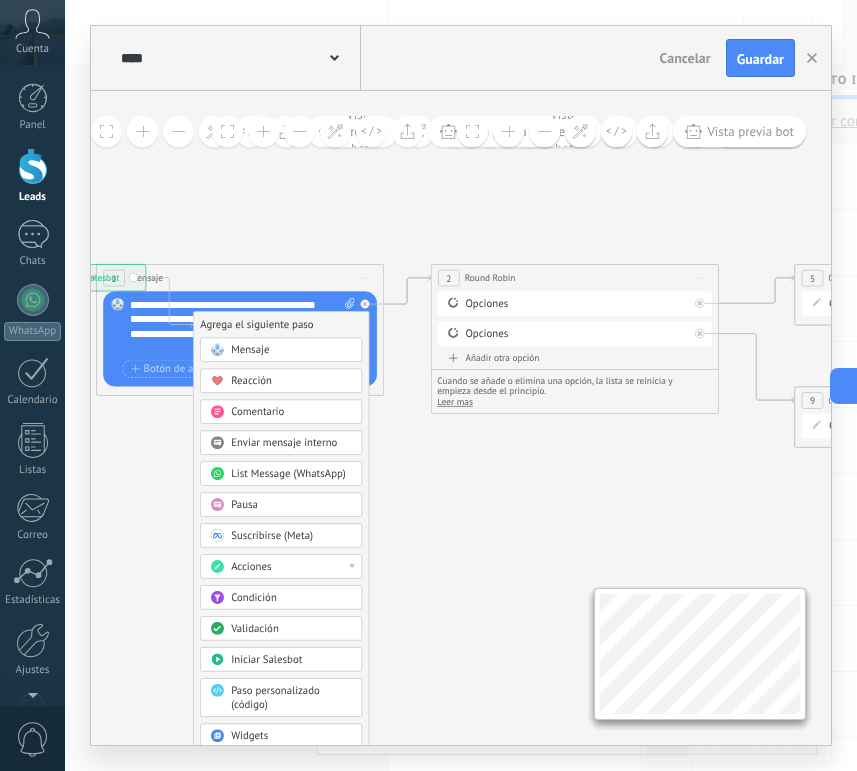 click on "Cancelar" at bounding box center (685, 58) 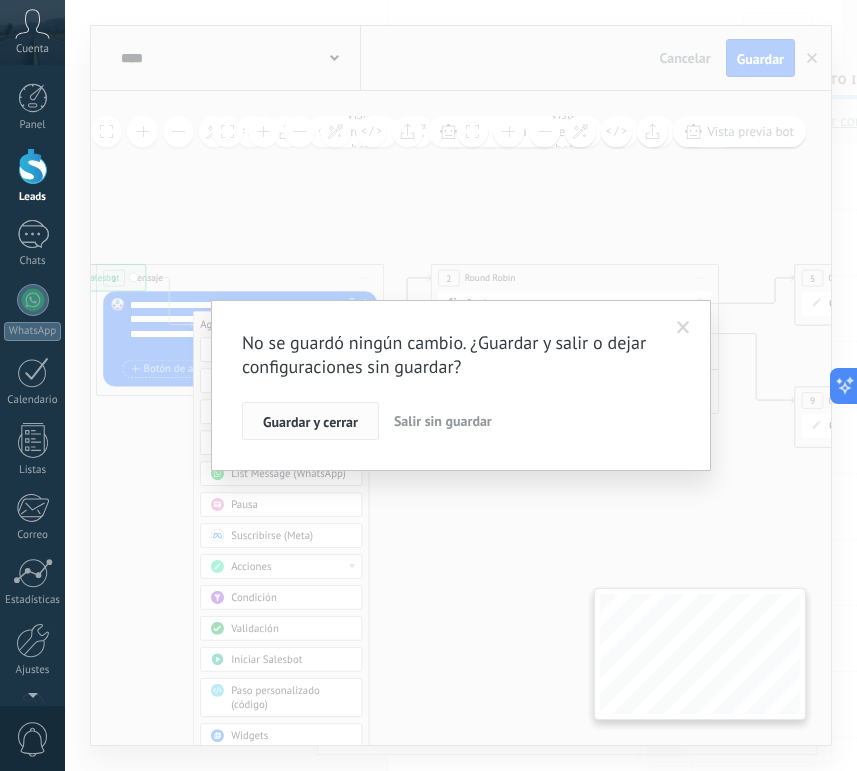 click on "Guardar y cerrar" at bounding box center [310, 422] 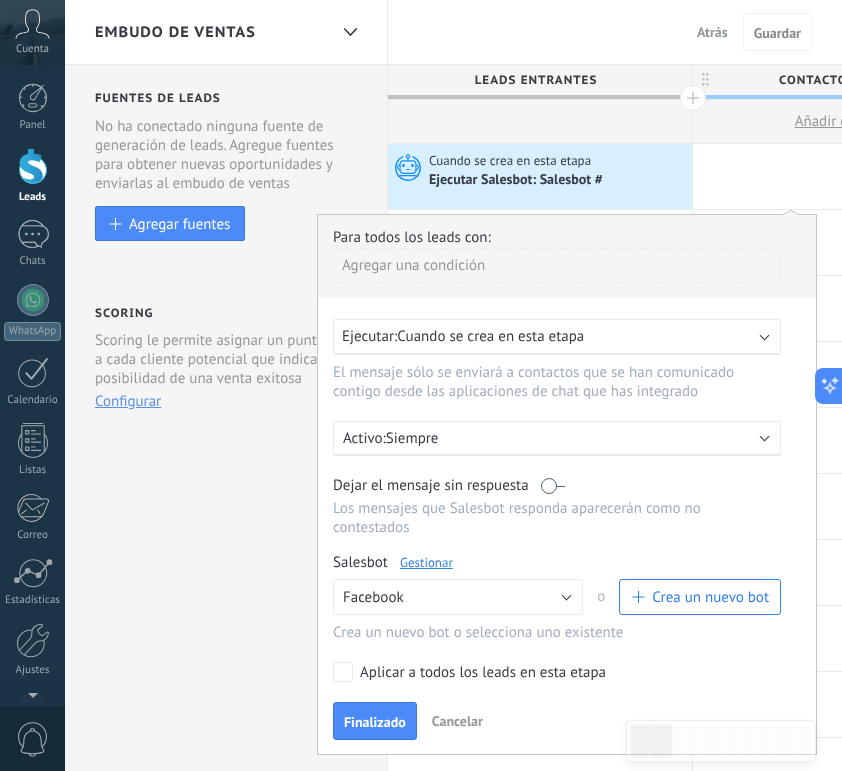 click on "Embudo de ventas Atrás Cancelar Guardar" at bounding box center [453, 32] 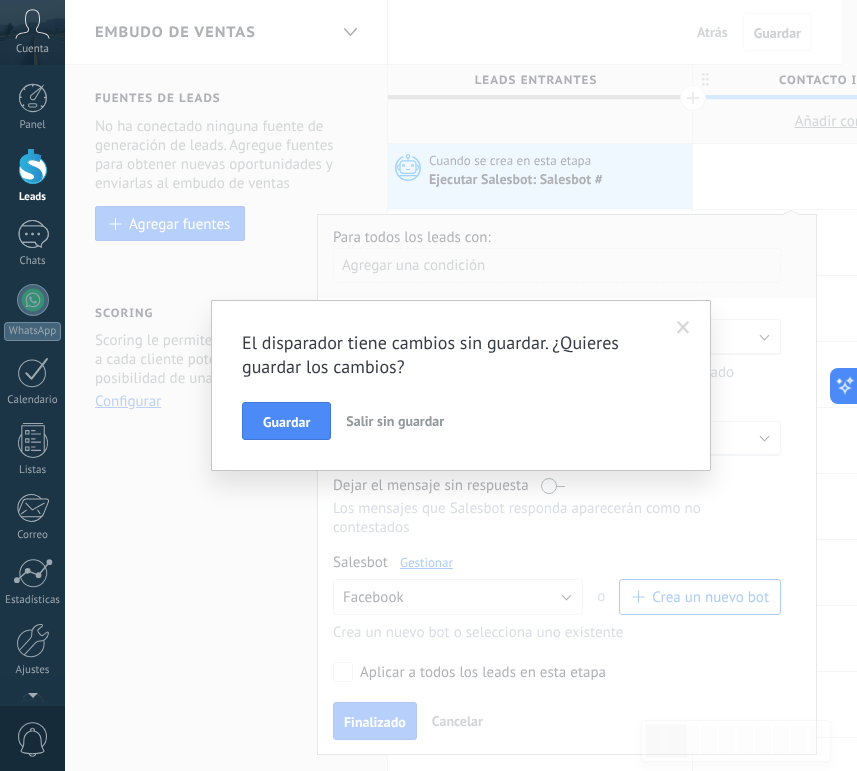 click on "El disparador tiene cambios sin guardar. ¿Quieres guardar los cambios? Guardar Salir sin guardar" at bounding box center (461, 385) 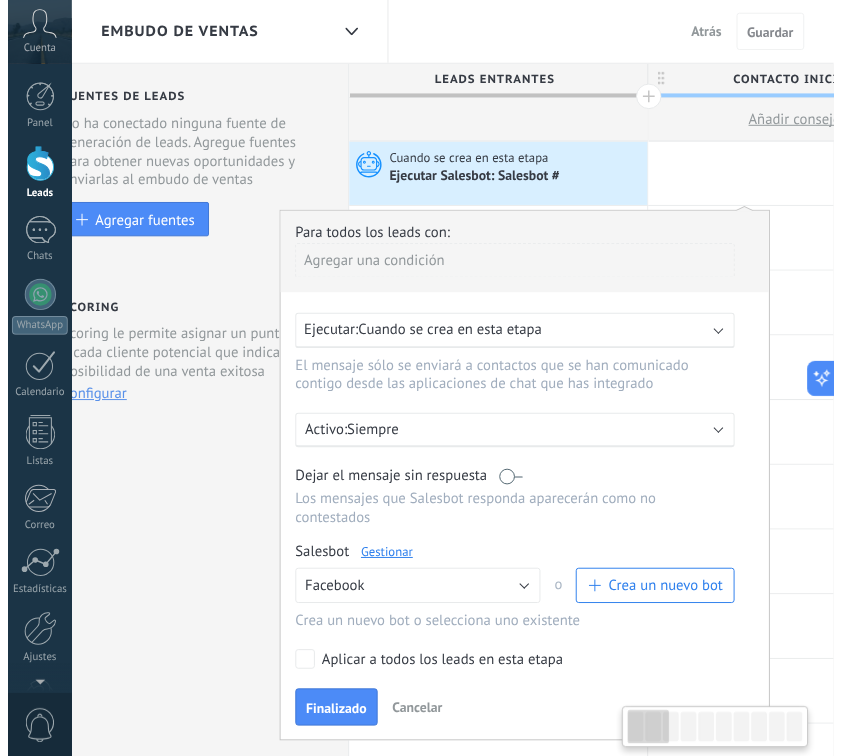 scroll, scrollTop: 0, scrollLeft: 0, axis: both 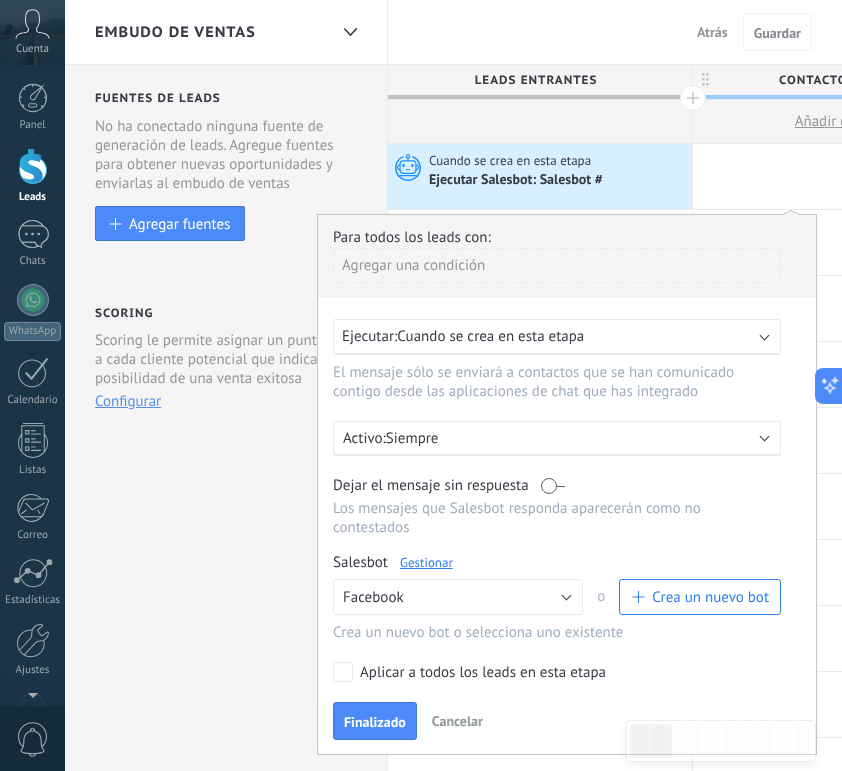 click on "Embudo de ventas Atrás Cancelar Guardar" at bounding box center [453, 32] 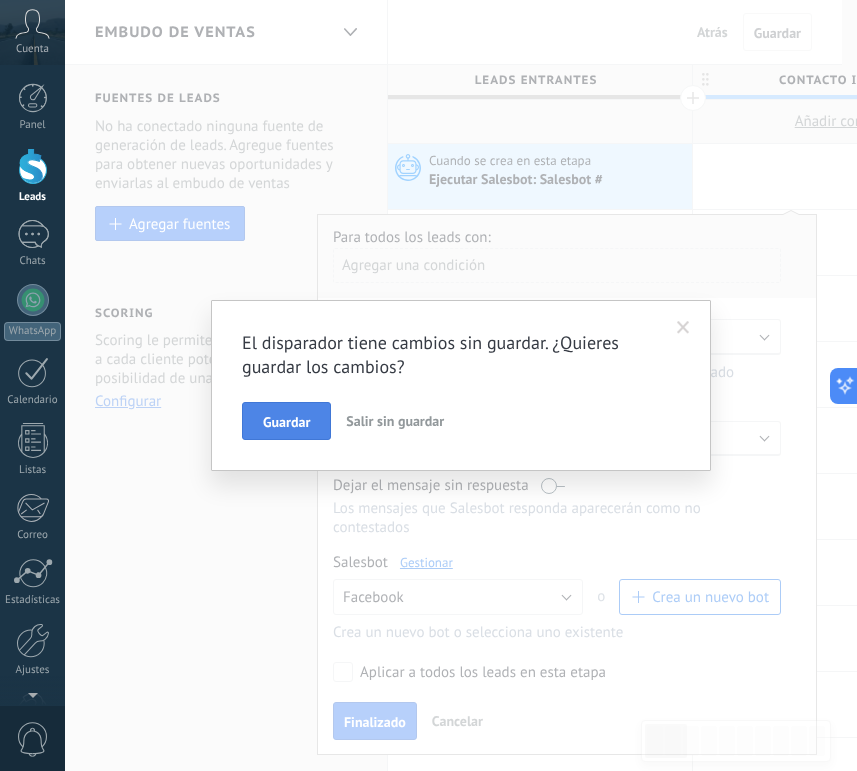 click on "Guardar" at bounding box center (286, 422) 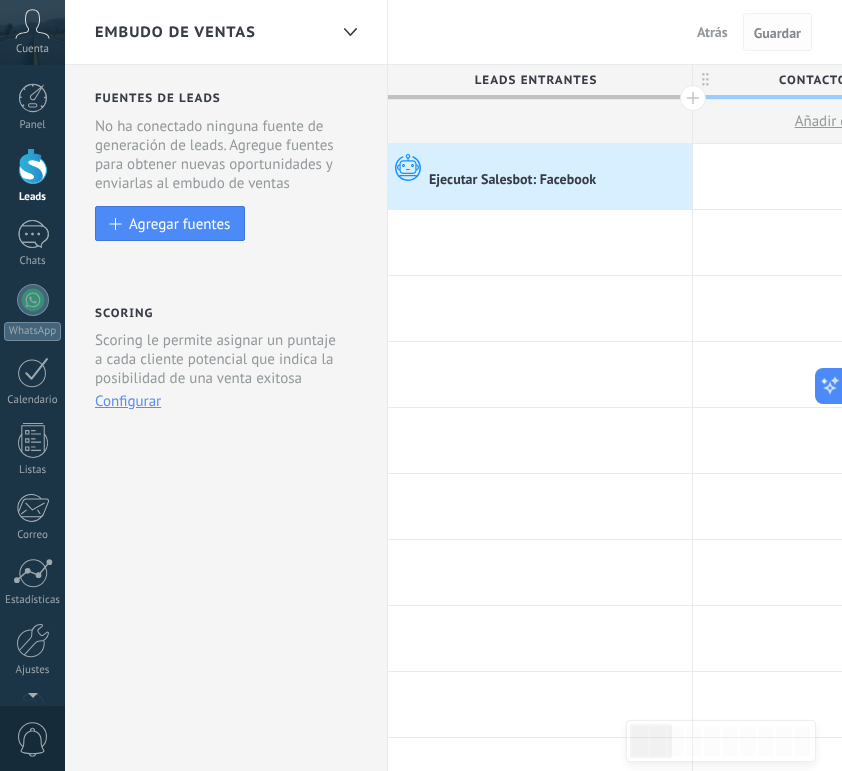 click on "Guardar" at bounding box center [777, 33] 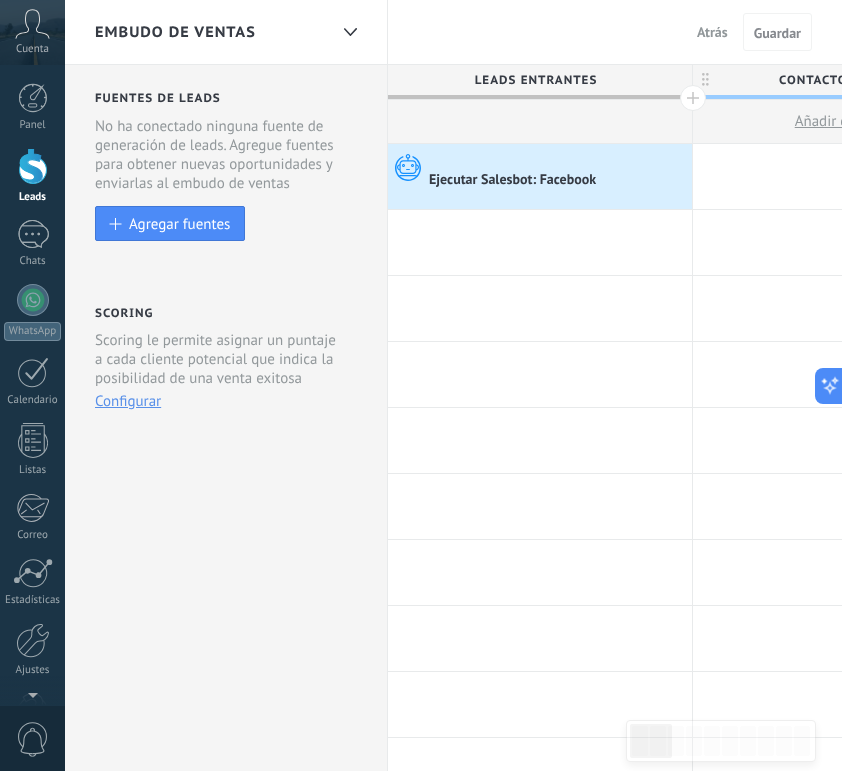 click on "Atrás Cancelar Guardar" at bounding box center [760, 32] 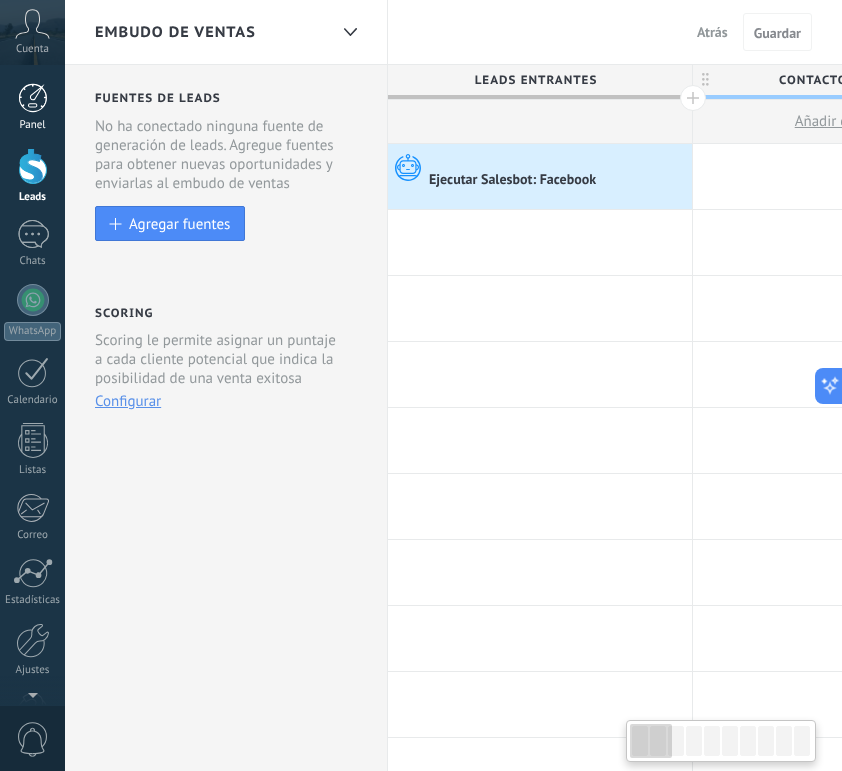 click at bounding box center (33, 98) 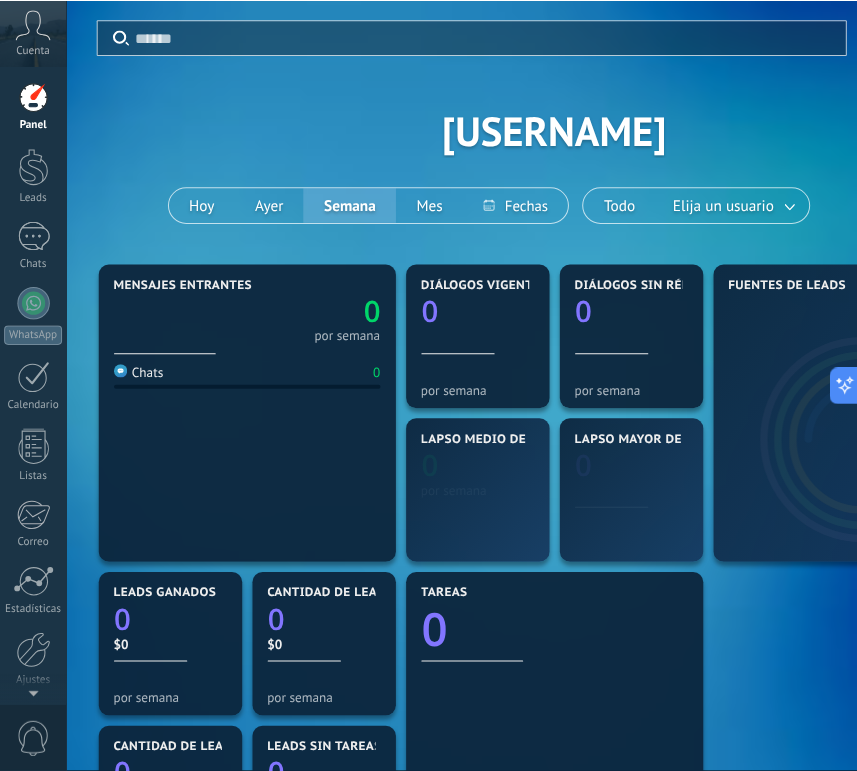 scroll, scrollTop: 0, scrollLeft: 0, axis: both 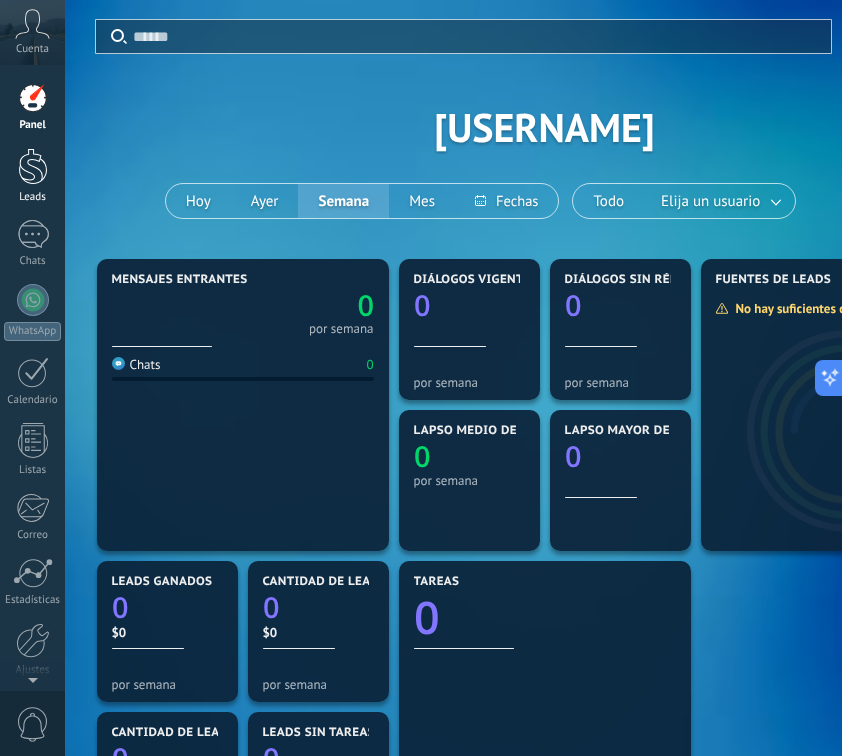click on "Leads" at bounding box center [33, 197] 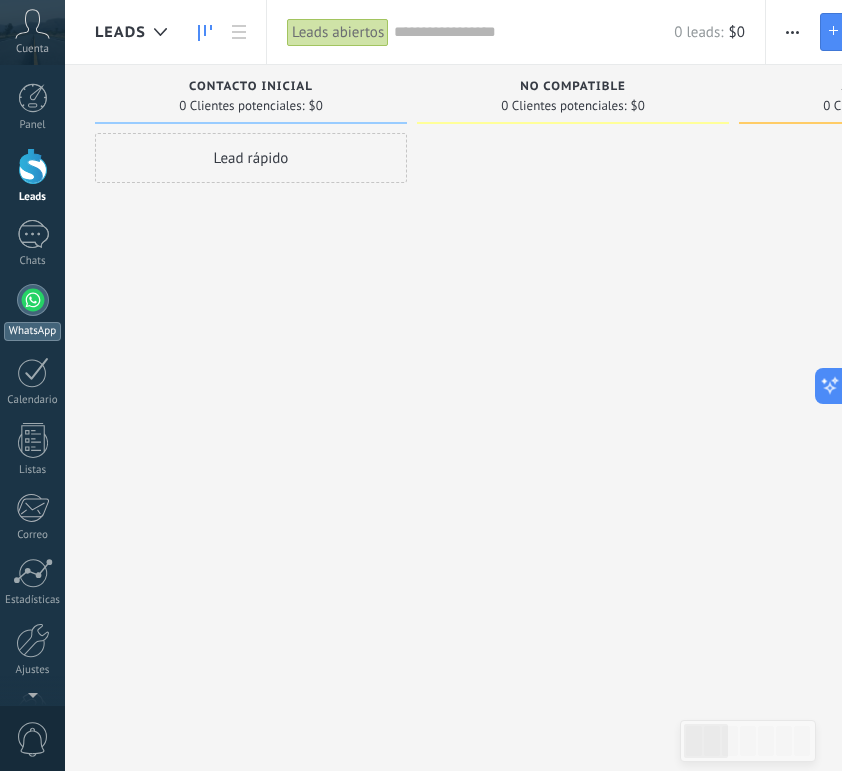 click at bounding box center (33, 300) 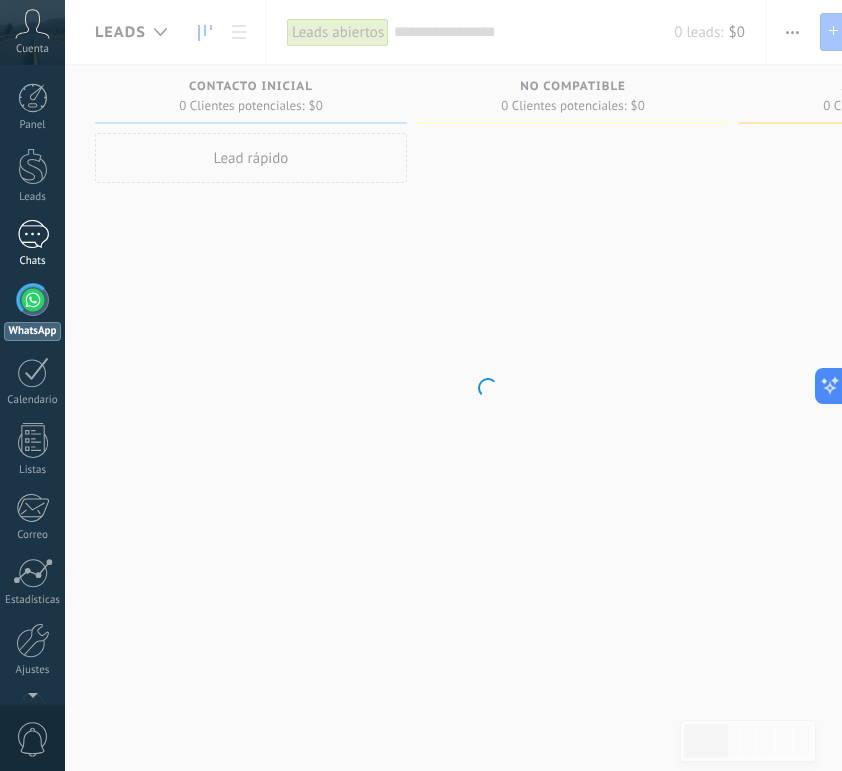 click on "Chats" at bounding box center (32, 244) 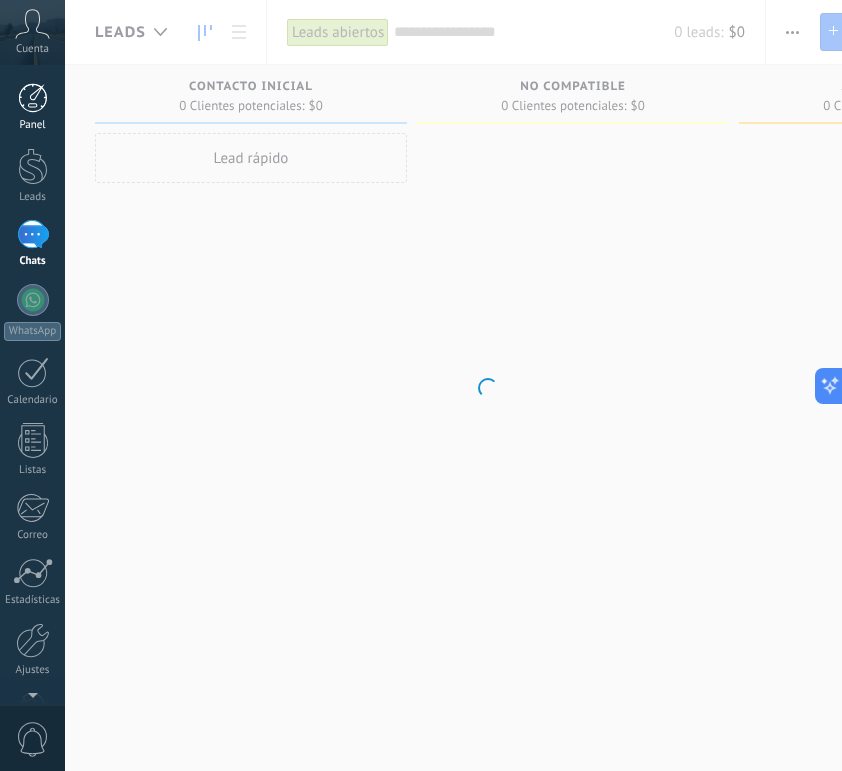 click on "Panel" at bounding box center (32, 107) 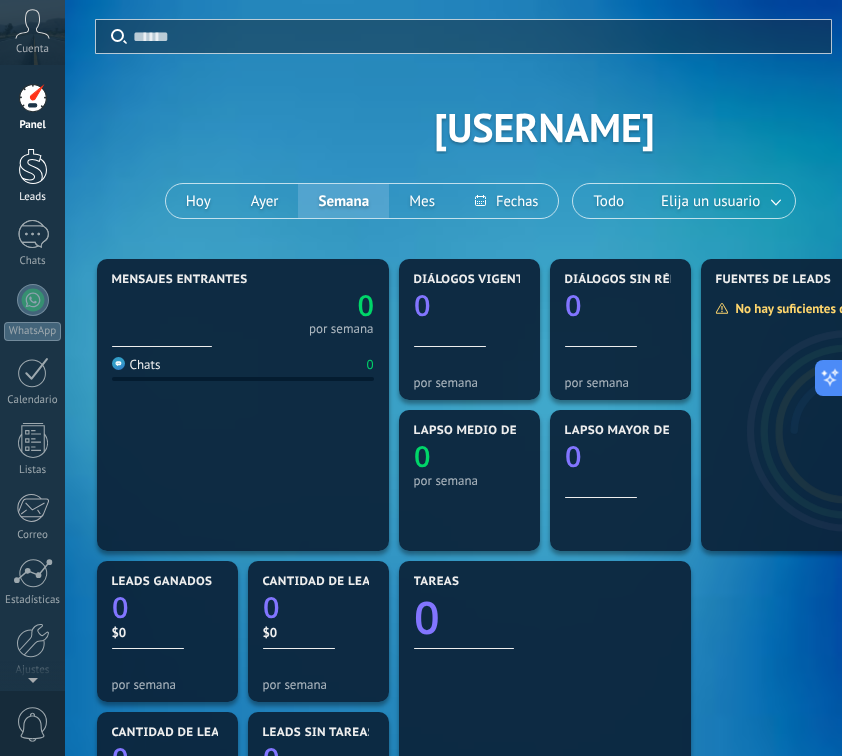 click at bounding box center (33, 166) 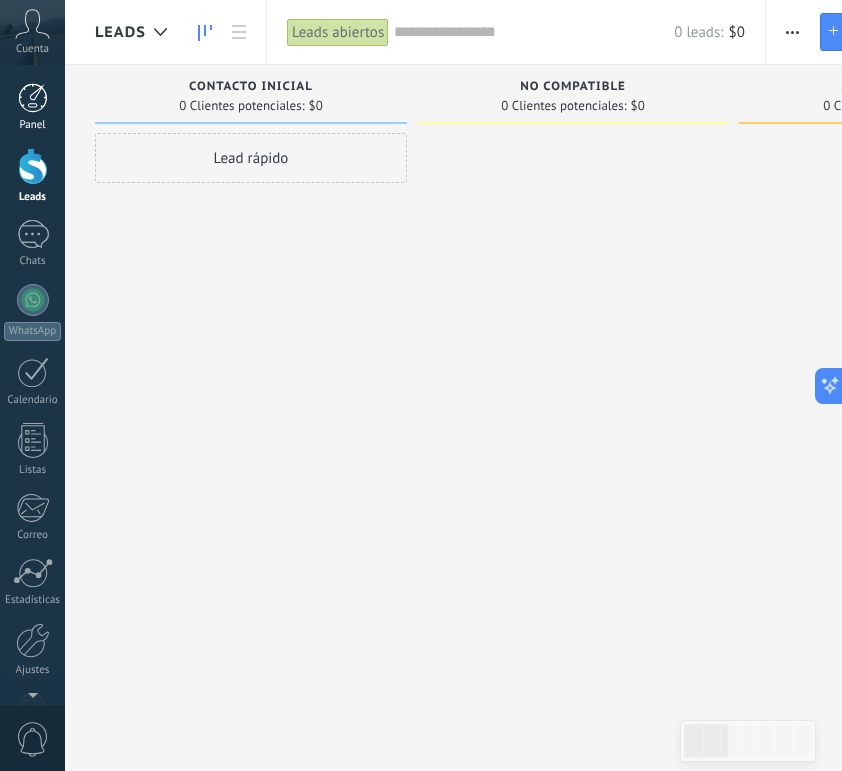 click on "Panel" at bounding box center [32, 107] 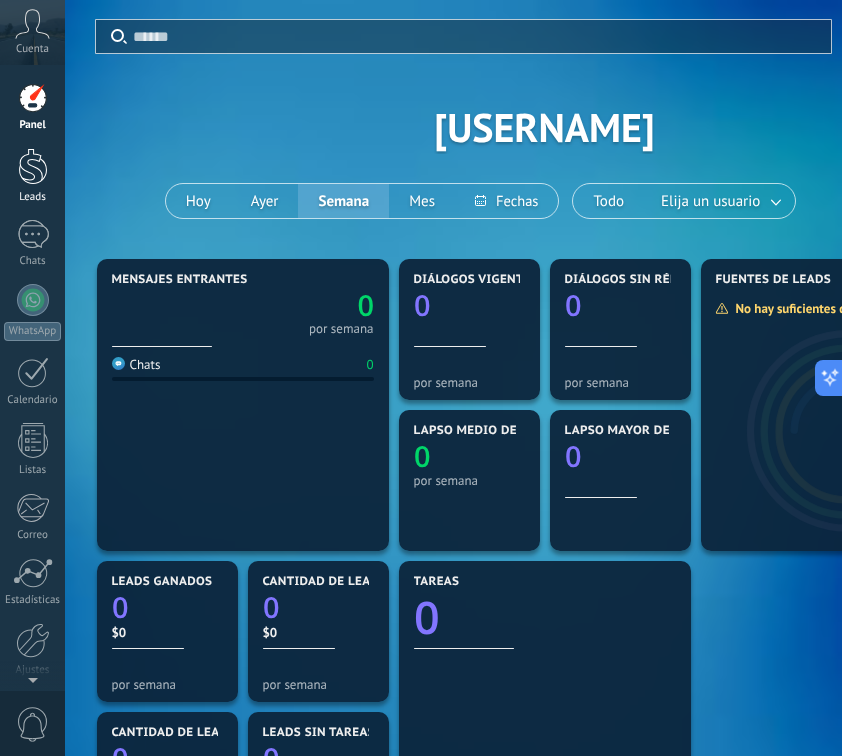 click at bounding box center (33, 166) 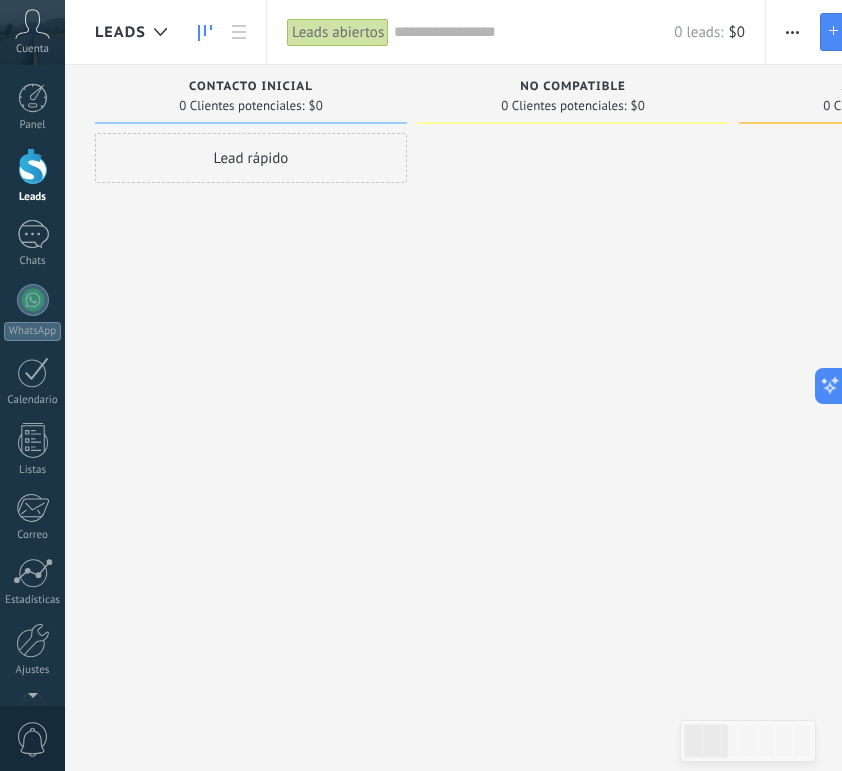 click at bounding box center [792, 32] 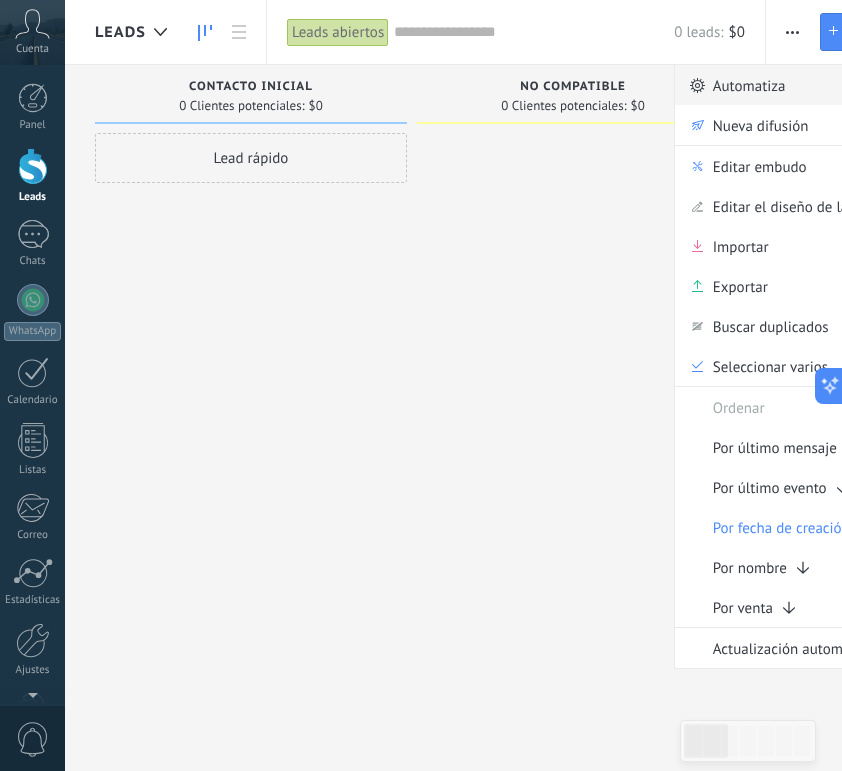 click on "Automatiza" at bounding box center (749, 85) 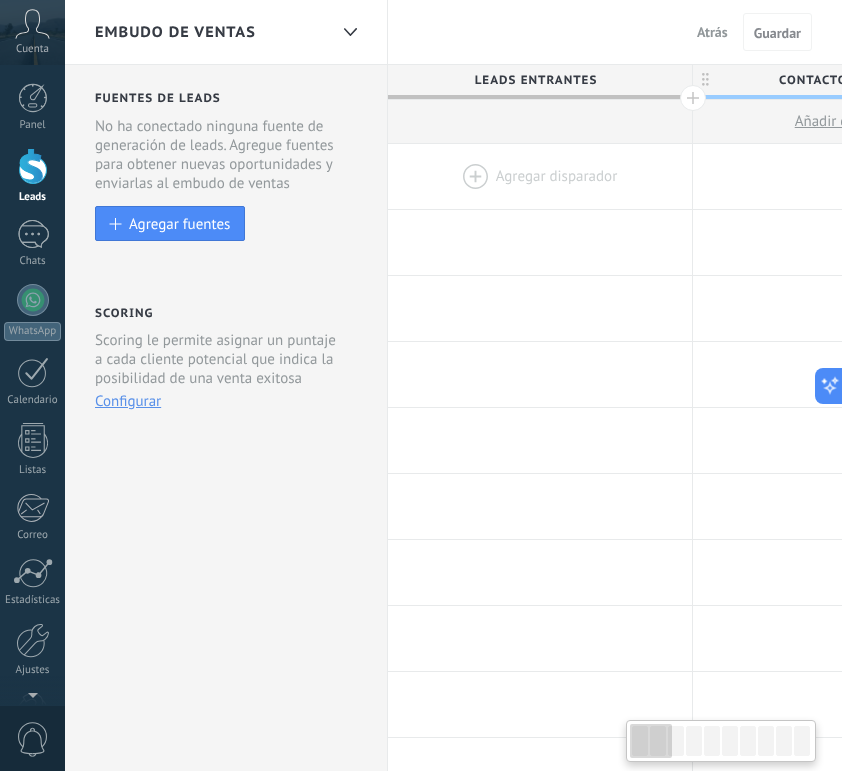 click at bounding box center [540, 176] 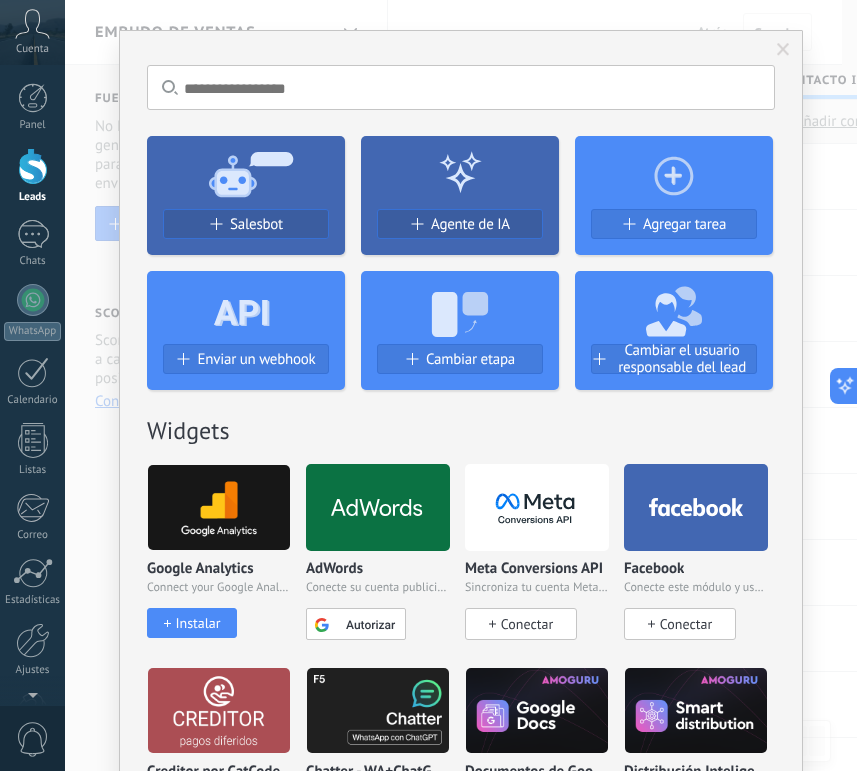 click on "No hay resultados Salesbot Agente de IA Agregar tarea Enviar un webhook Cambiar etapa Cambiar el usuario responsable del lead Widgets Google Analytics Connect your Google Analytics account and create custom Google Analytics Instalar AdWords Conecte su cuenta publicitaria y configure la publicidad en Google Autorizar Meta Conversions API Sincroniza tu cuenta Meta para mejorar tus anuncios Conectar Facebook Conecte este módulo y use la publicidad en Facebook Conectar Creditor por CatCode Control de pagos parciales en un lead Instalar Chatter - WA+ChatGPT via Komanda F5 Integración de WhatsApp, Telegram, Avito & VK Instalar Documentos de Google por AMOGURU Documentos de Google por AMOGURU Instalar Distribución Inteligente por AMOGURU Distribución inteligente de leads de amoGURU Instalar Bloque de cambio de estado de AMOGURU Mover leads solo a etapas configuradas. Instalar Whatsapp de YouMessages Integración de Whatsapp y creador de bots Instalar Calculadora de campo. Fórmulas Instalar Guru Service Instalar" at bounding box center (461, 385) 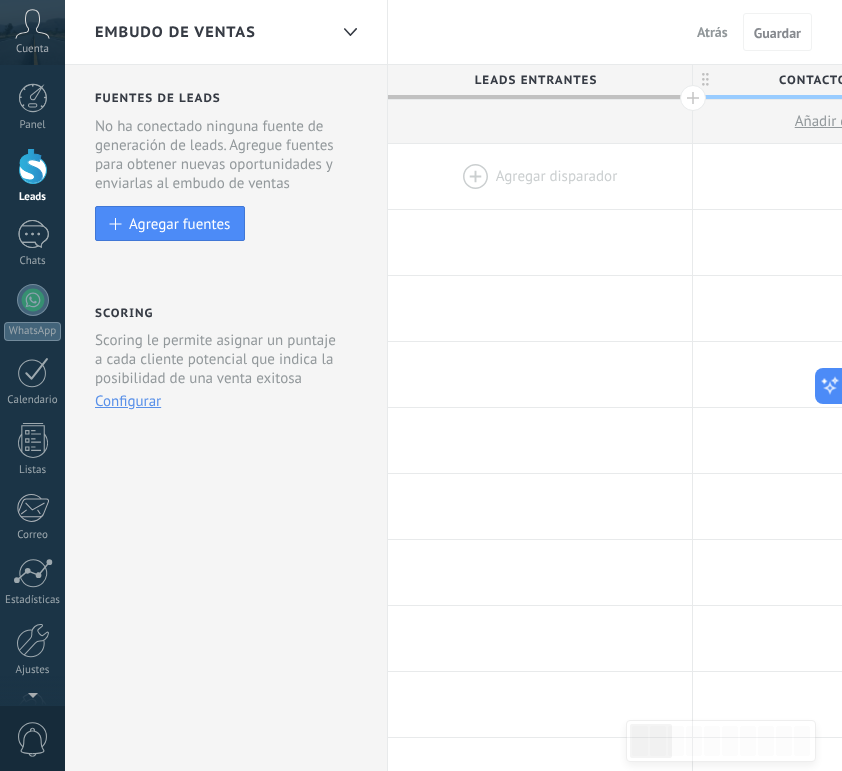 click at bounding box center [540, 176] 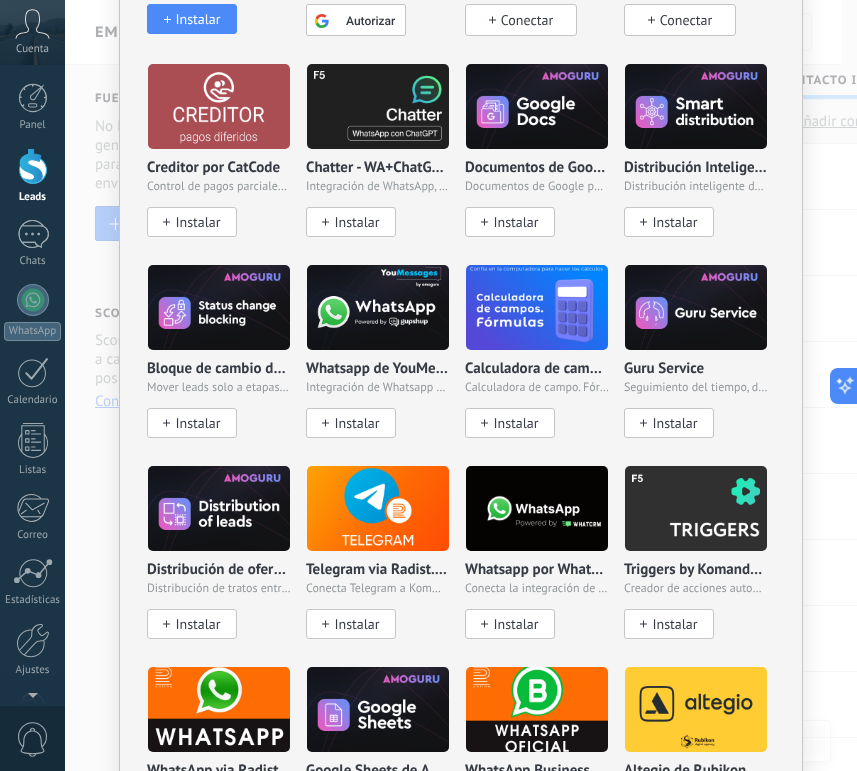 scroll, scrollTop: 1, scrollLeft: 0, axis: vertical 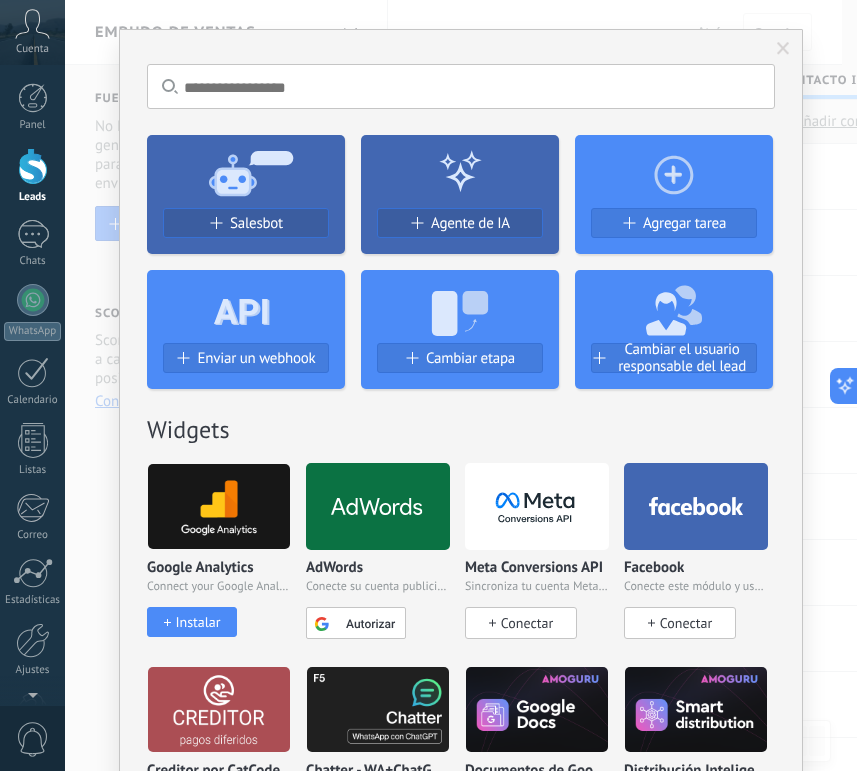 click at bounding box center (461, 86) 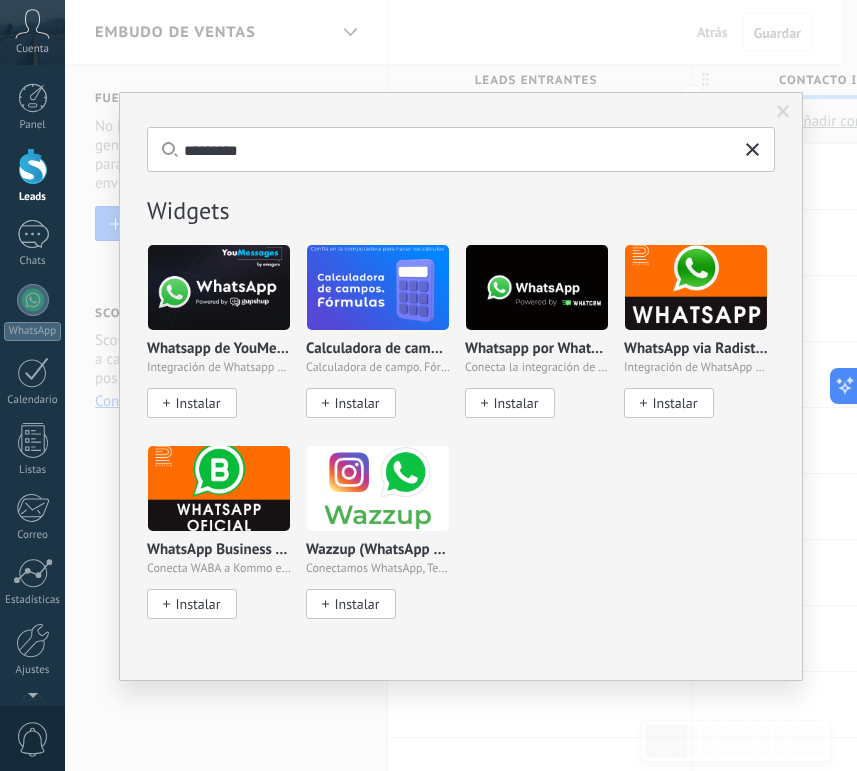 scroll, scrollTop: 0, scrollLeft: 0, axis: both 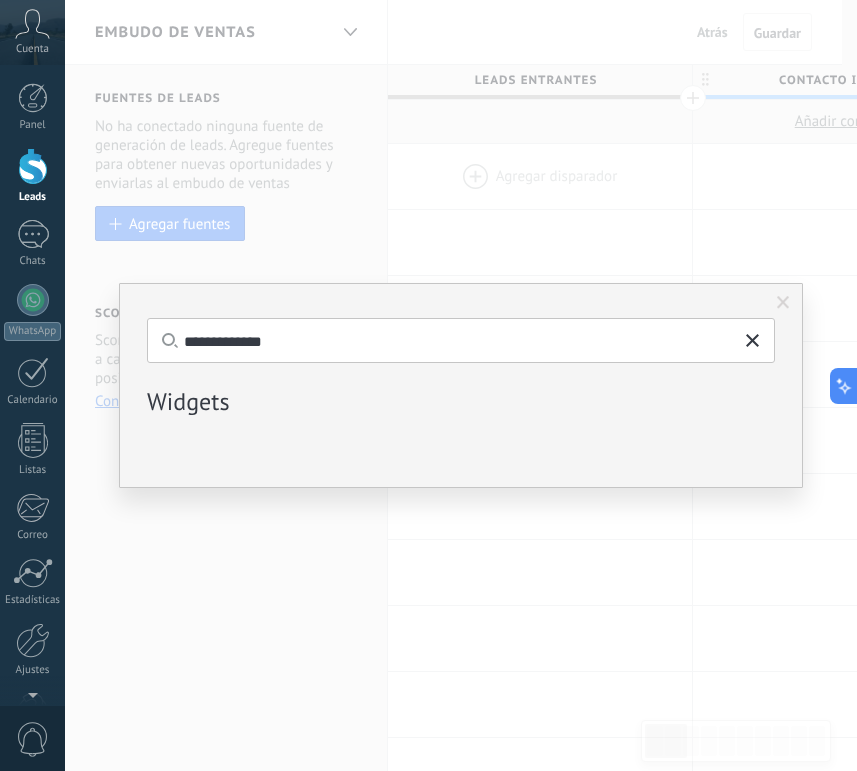 type on "**********" 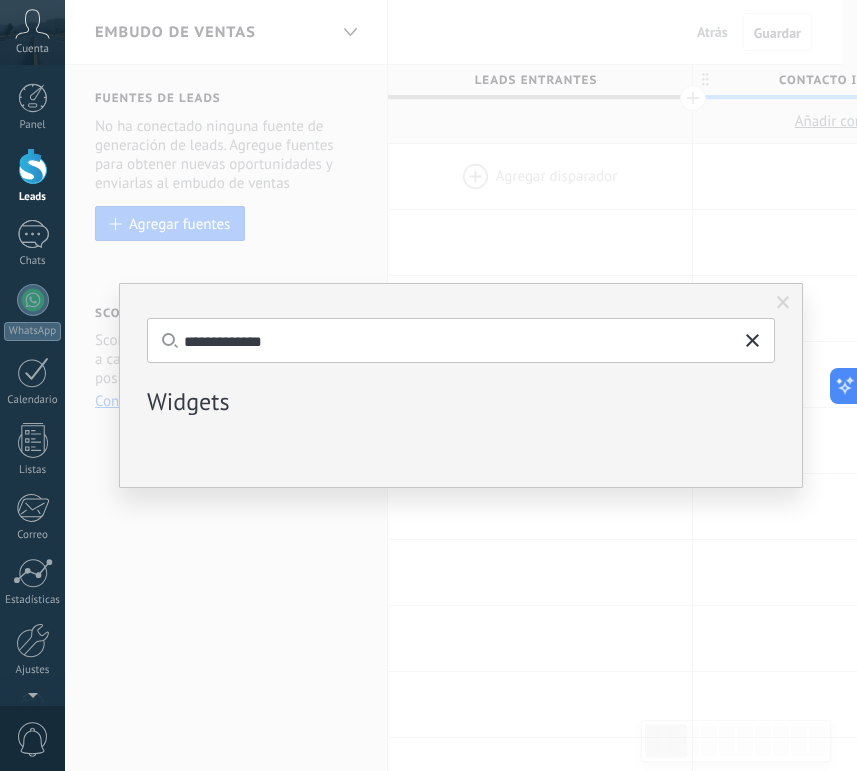 click on "**********" at bounding box center (461, 340) 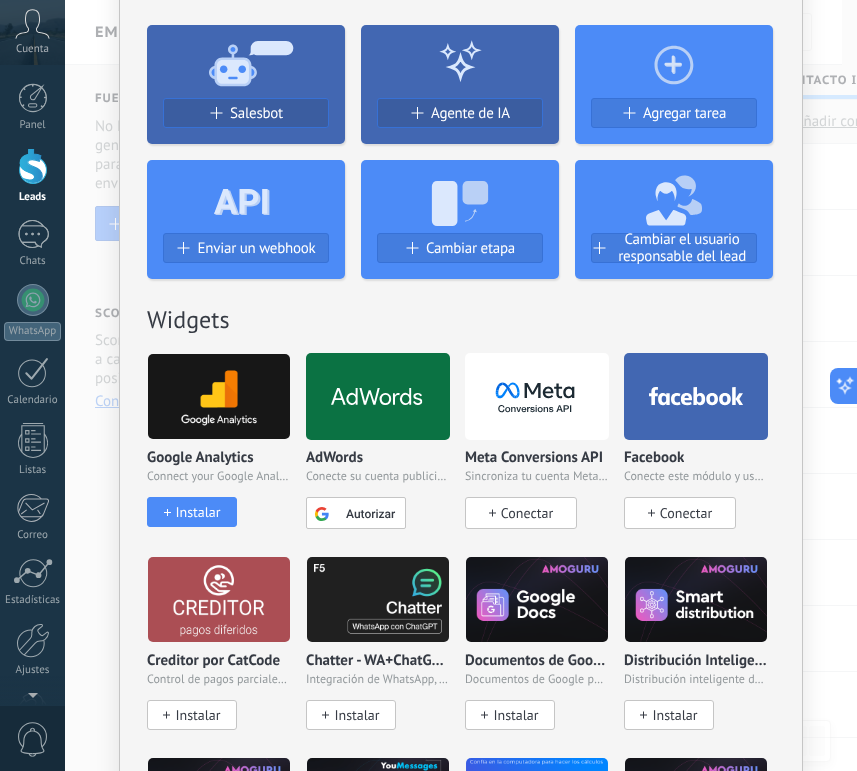 scroll, scrollTop: 0, scrollLeft: 0, axis: both 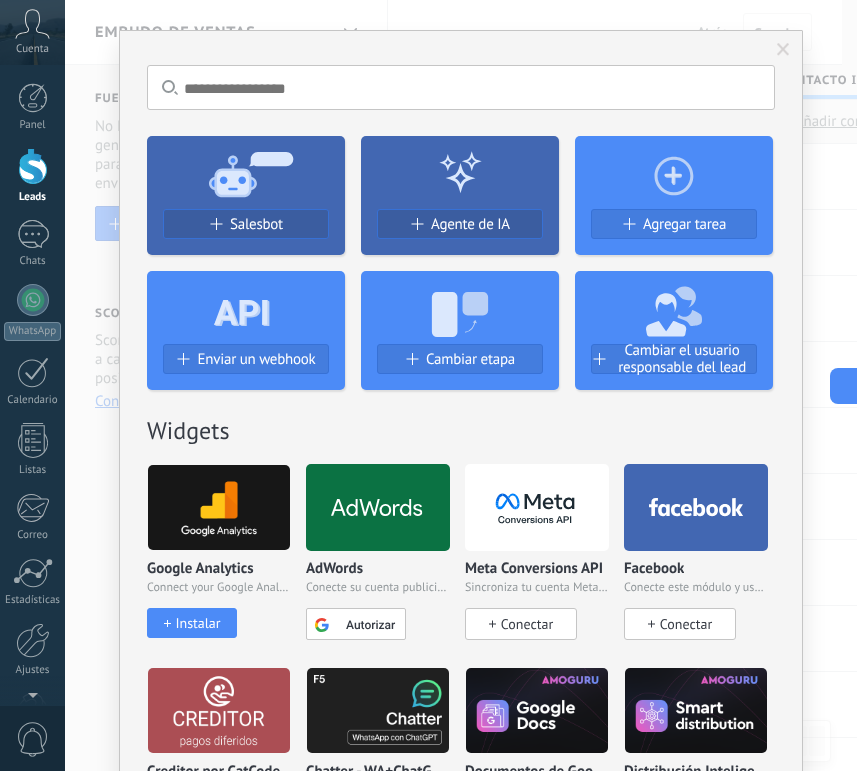 click on "No hay resultados Salesbot Agente de IA Agregar tarea Enviar un webhook Cambiar etapa Cambiar el usuario responsable del lead Widgets Google Analytics Connect your Google Analytics account and create custom Google Analytics Instalar AdWords Conecte su cuenta publicitaria y configure la publicidad en Google Autorizar Meta Conversions API Sincroniza tu cuenta Meta para mejorar tus anuncios Conectar Facebook Conecte este módulo y use la publicidad en Facebook Conectar Creditor por CatCode Control de pagos parciales en un lead Instalar Chatter - WA+ChatGPT via Komanda F5 Integración de WhatsApp, Telegram, Avito & VK Instalar Documentos de Google por AMOGURU Documentos de Google por AMOGURU Instalar Distribución Inteligente por AMOGURU Distribución inteligente de leads de amoGURU Instalar Bloque de cambio de estado de AMOGURU Mover leads solo a etapas configuradas. Instalar Whatsapp de YouMessages Integración de Whatsapp y creador de bots Instalar Calculadora de campo. Fórmulas Instalar Guru Service Instalar" at bounding box center (461, 1873) 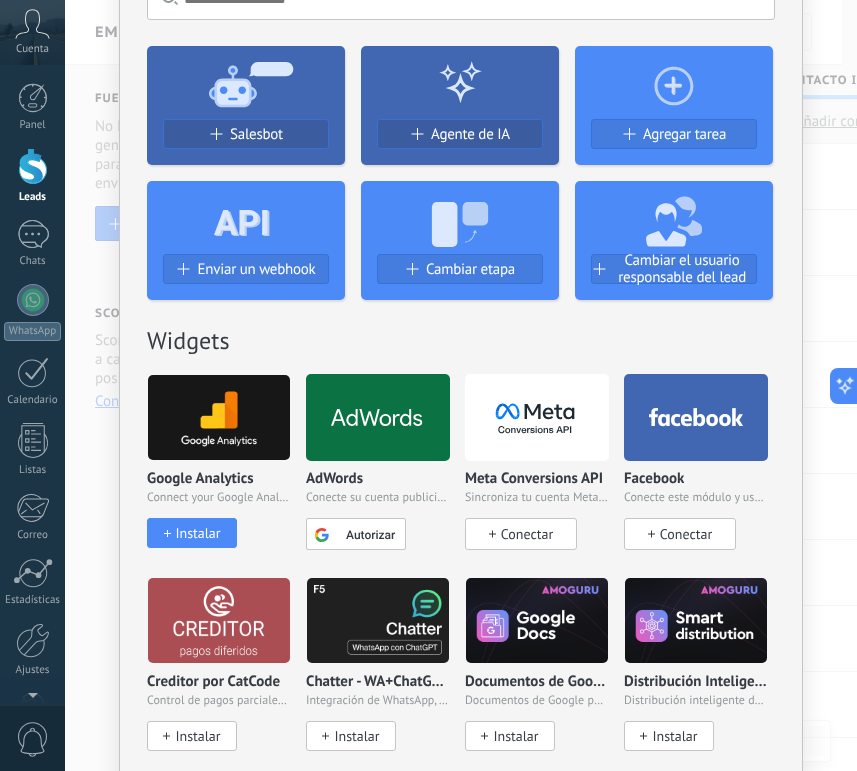scroll, scrollTop: 218, scrollLeft: 0, axis: vertical 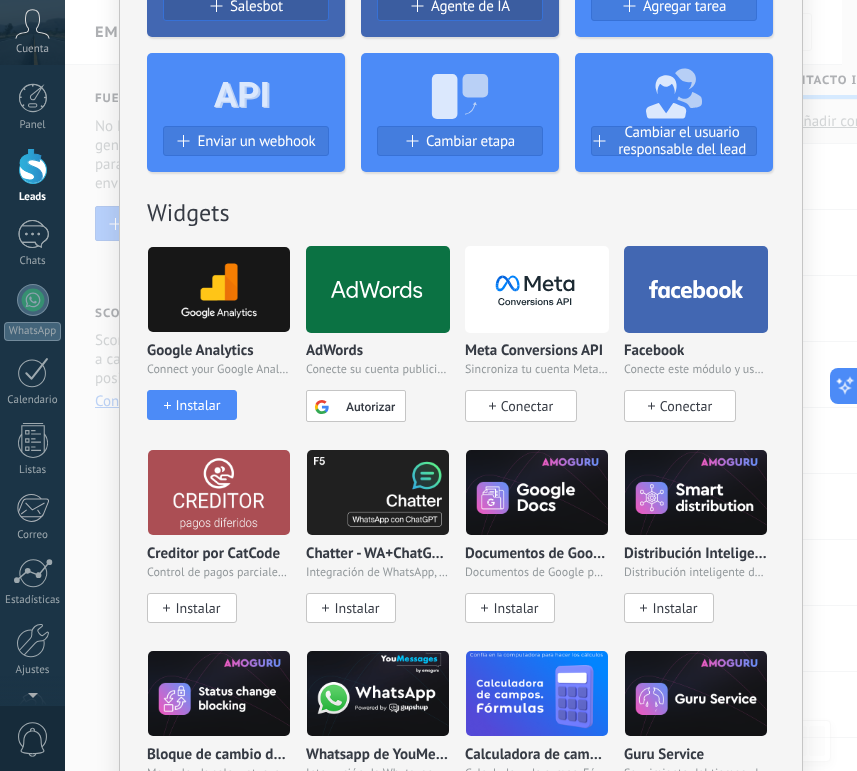 click on "Widgets" at bounding box center (461, 212) 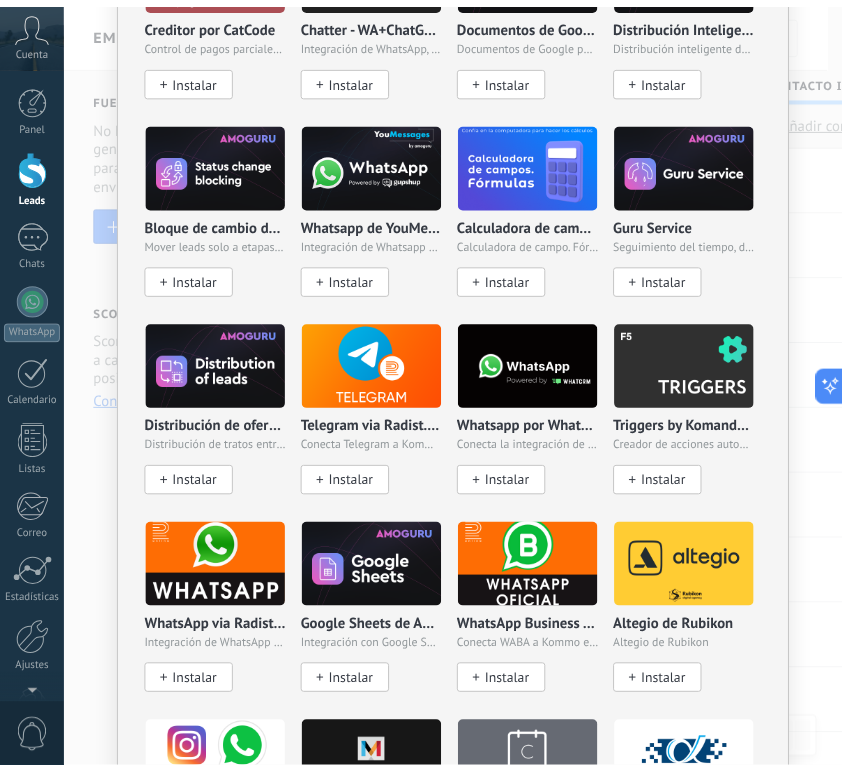 scroll, scrollTop: 0, scrollLeft: 0, axis: both 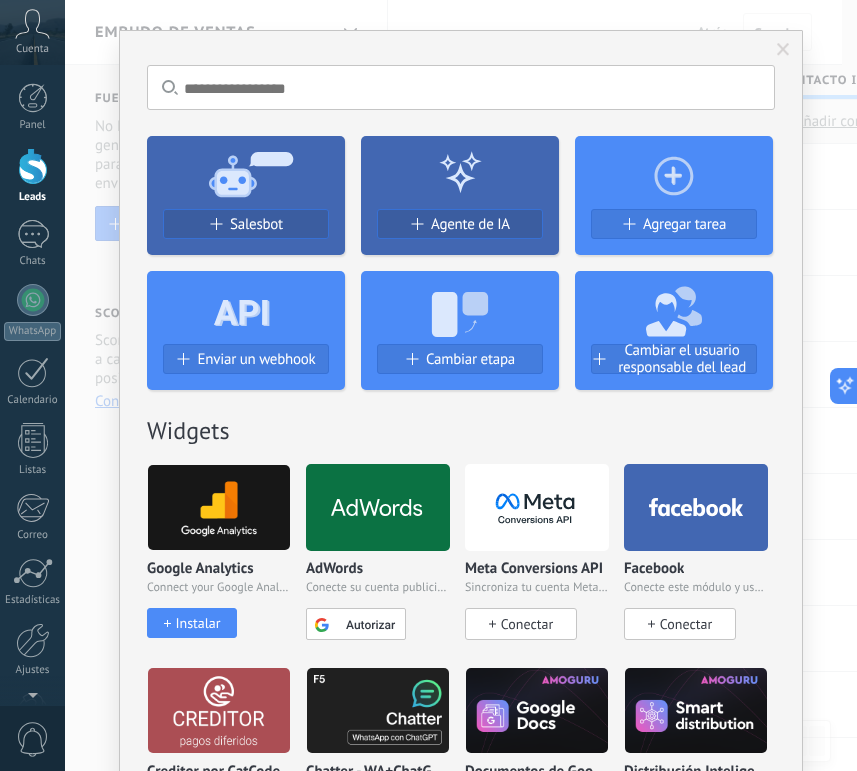 click on "No hay resultados Salesbot Agente de IA Agregar tarea Enviar un webhook Cambiar etapa Cambiar el usuario responsable del lead Widgets Google Analytics Connect your Google Analytics account and create custom Google Analytics Instalar AdWords Conecte su cuenta publicitaria y configure la publicidad en Google Autorizar Meta Conversions API Sincroniza tu cuenta Meta para mejorar tus anuncios Conectar Facebook Conecte este módulo y use la publicidad en Facebook Conectar Creditor por CatCode Control de pagos parciales en un lead Instalar Chatter - WA+ChatGPT via Komanda F5 Integración de WhatsApp, Telegram, Avito & VK Instalar Documentos de Google por AMOGURU Documentos de Google por AMOGURU Instalar Distribución Inteligente por AMOGURU Distribución inteligente de leads de amoGURU Instalar Bloque de cambio de estado de AMOGURU Mover leads solo a etapas configuradas. Instalar Whatsapp de YouMessages Integración de Whatsapp y creador de bots Instalar Calculadora de campo. Fórmulas Instalar Guru Service Instalar" at bounding box center (461, 1873) 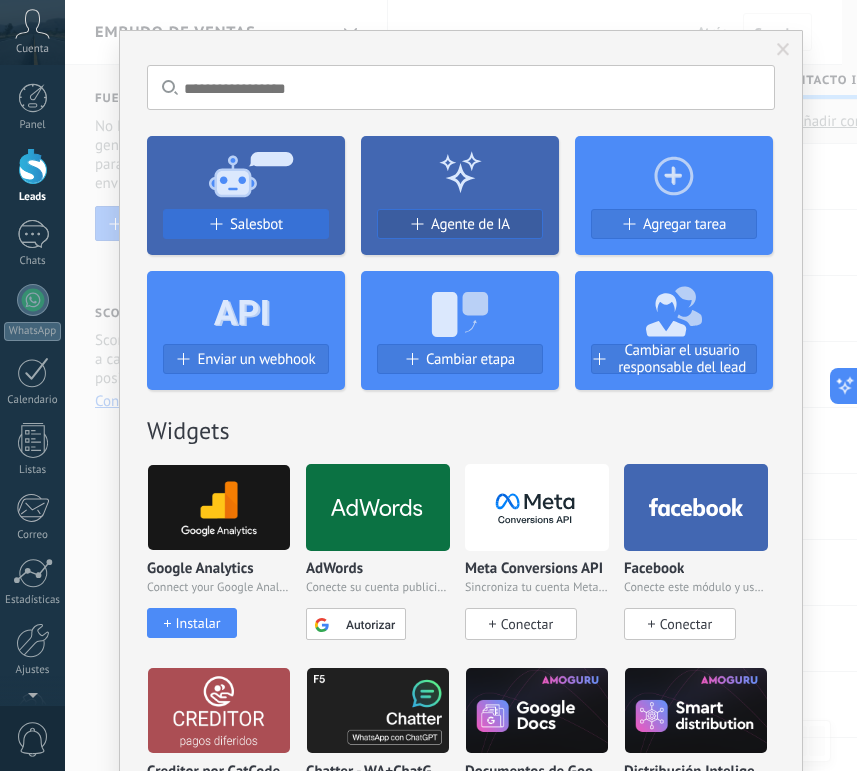 click on "Salesbot" at bounding box center (246, 224) 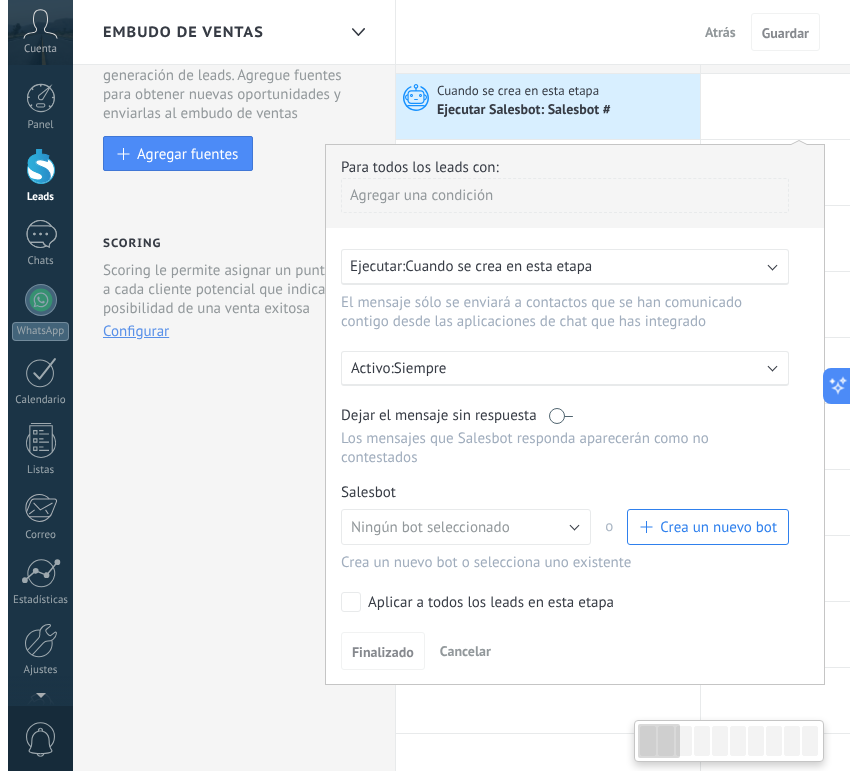scroll, scrollTop: 96, scrollLeft: 0, axis: vertical 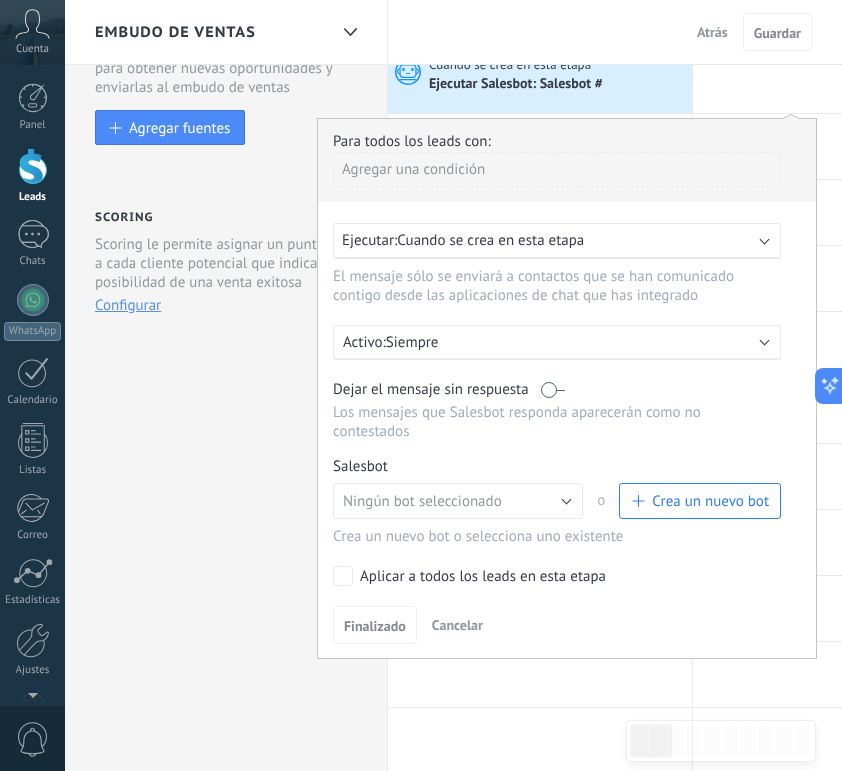 click on "Fuentes de leads Leads Entrantes Esta función capta leads de tus fuentes de generación de leads y los agrega a una etapa previa a tu embudo llamada "Leads entrantes" Esta función permite mostrar las nuevas solicitudes como peticiones en el estatus «Sin Calificar» Control de duplicados Elige cómo el sistema detecta y trata a leads entrantes duplicados Configure reglas No ha conectado ninguna fuente de generación de leads. Agregue fuentes para obtener nuevas oportunidades y enviarlas al embudo de ventas Agregar fuentes Scoring Scoring le permite asignar un puntaje a cada cliente potencial que indica la posibilidad de una venta exitosa Esta función permite mostrar las nuevas solicitudes como peticiones en el estatus «Sin Calificar» Configurar" at bounding box center [226, 704] 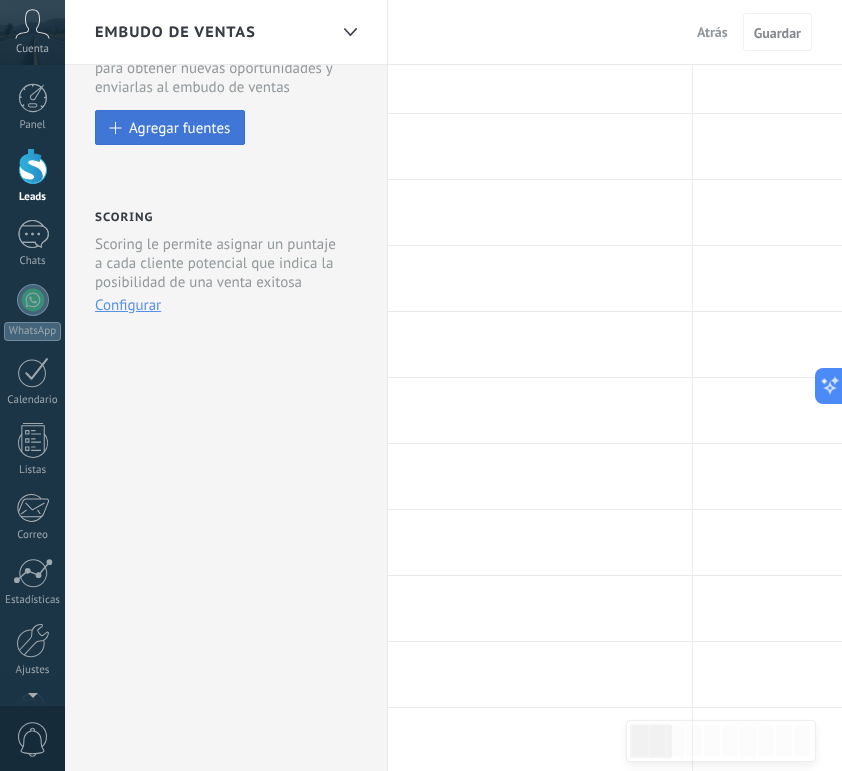 click on "Agregar fuentes" at bounding box center (179, 127) 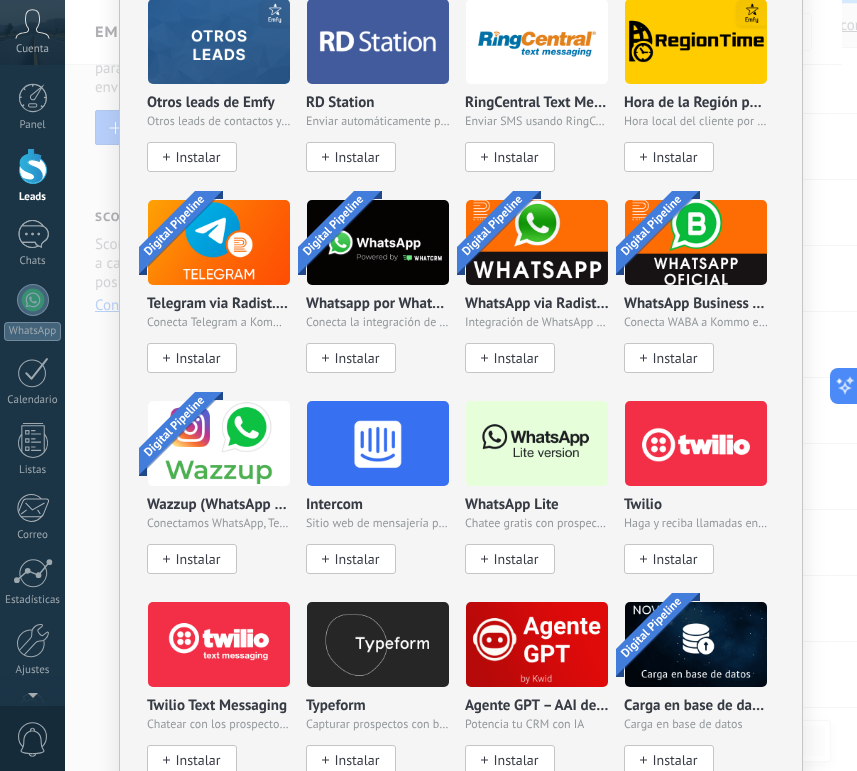 scroll, scrollTop: 1376, scrollLeft: 0, axis: vertical 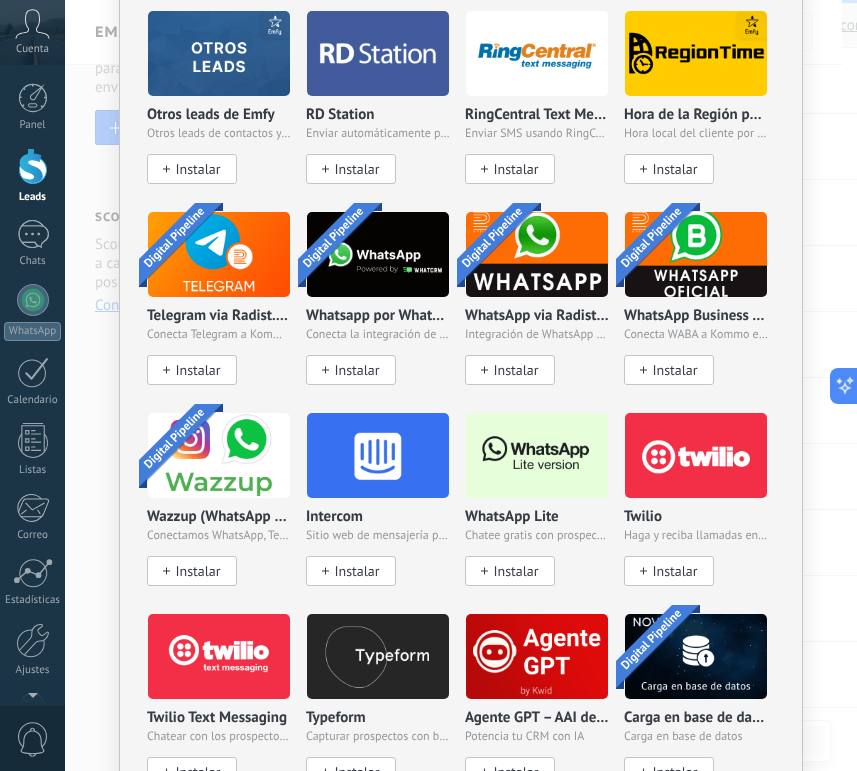 click at bounding box center (537, 455) 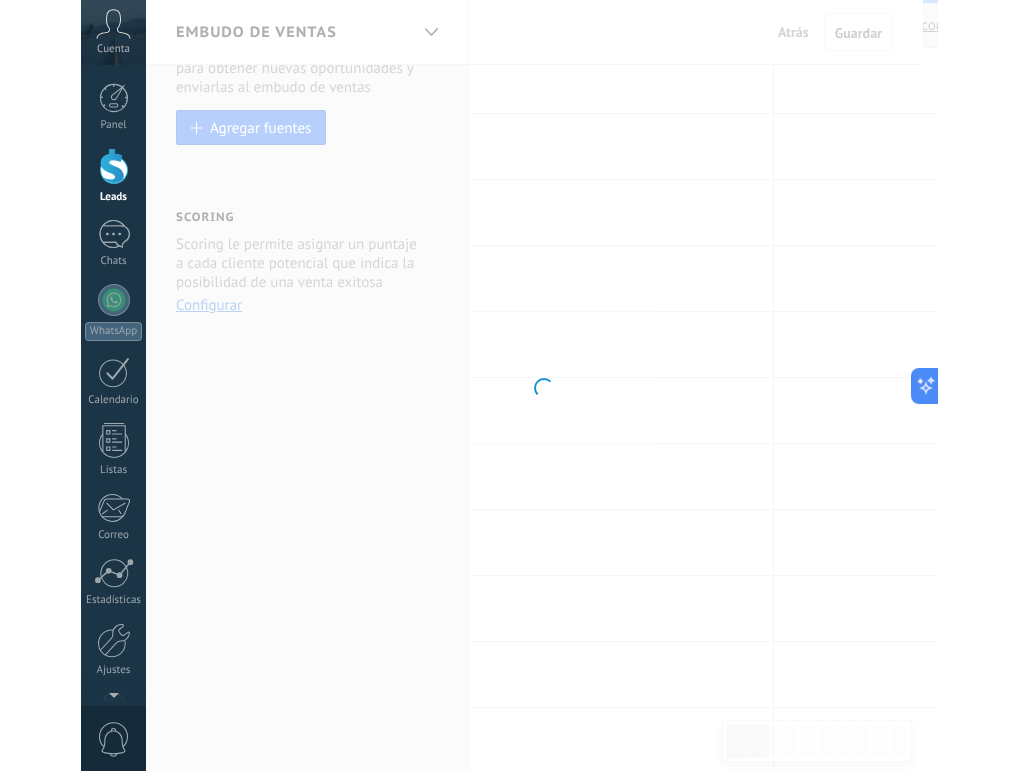 scroll, scrollTop: 0, scrollLeft: 0, axis: both 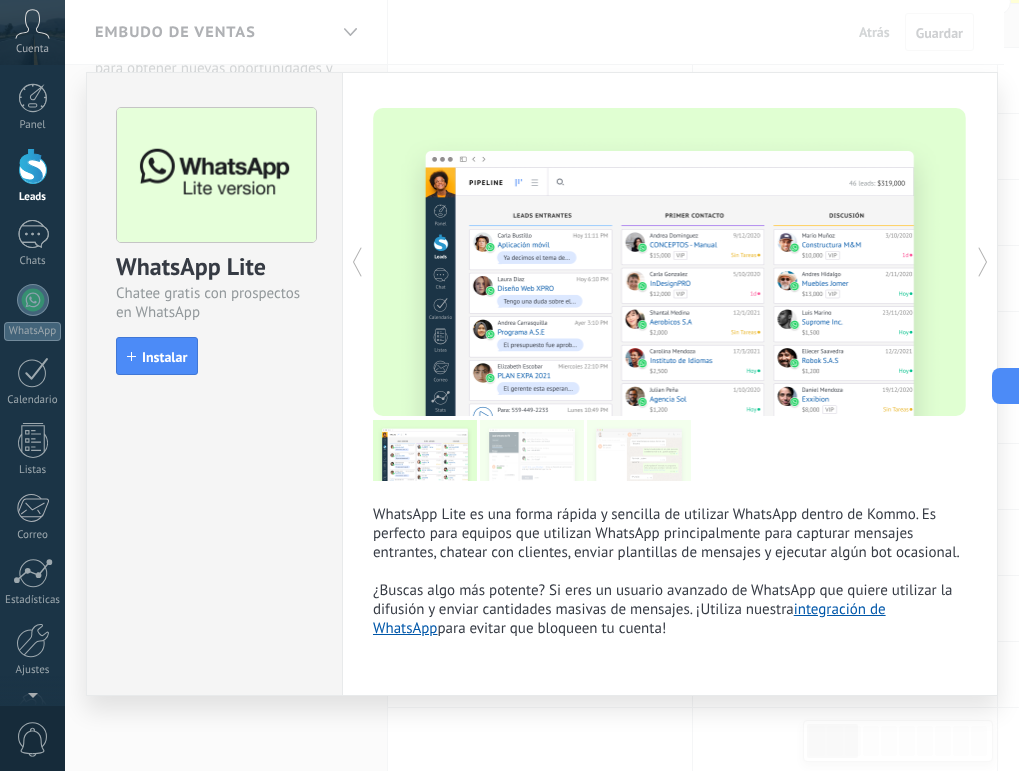 click on "WhatsApp Lite es una forma rápida y sencilla de utilizar WhatsApp dentro de Kommo. Es perfecto para equipos que utilizan WhatsApp principalmente para capturar mensajes entrantes, chatear con clientes, enviar plantillas de mensajes y ejecutar algún bot ocasional.   ¿Buscas algo más potente? Si eres un usuario avanzado de WhatsApp que quiere utilizar la difusión y enviar cantidades masivas de mensajes. ¡Utiliza nuestra  integración de WhatsApp  para evitar que bloqueen tu cuenta!" at bounding box center [670, 571] 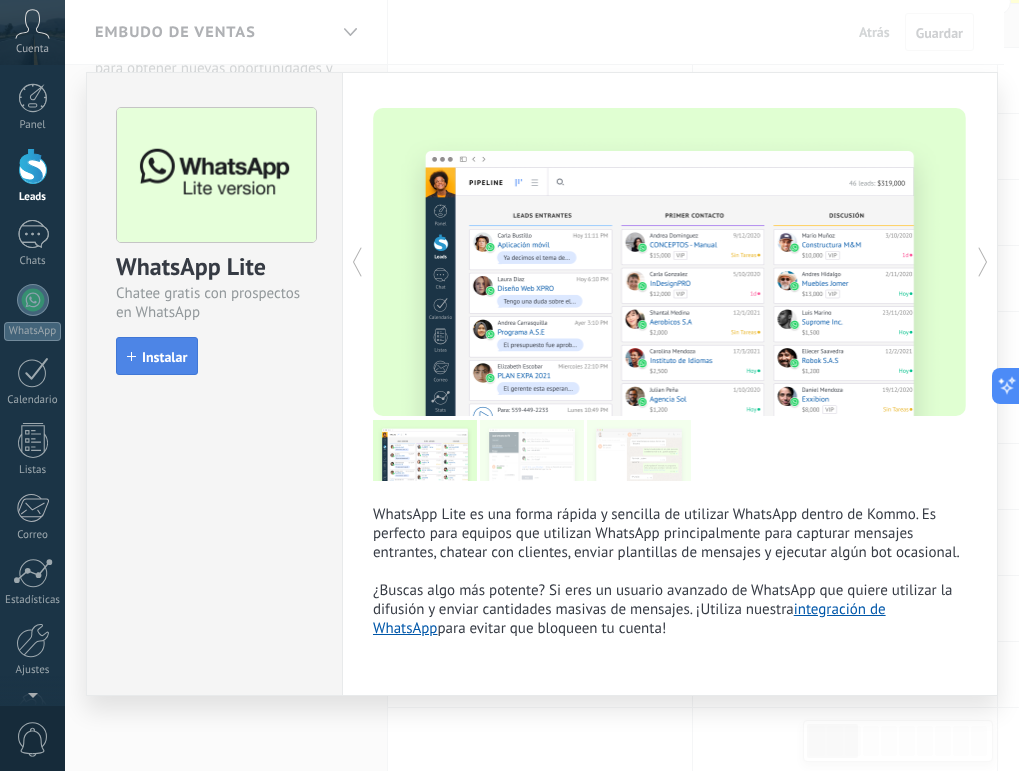click on "Instalar" at bounding box center [164, 357] 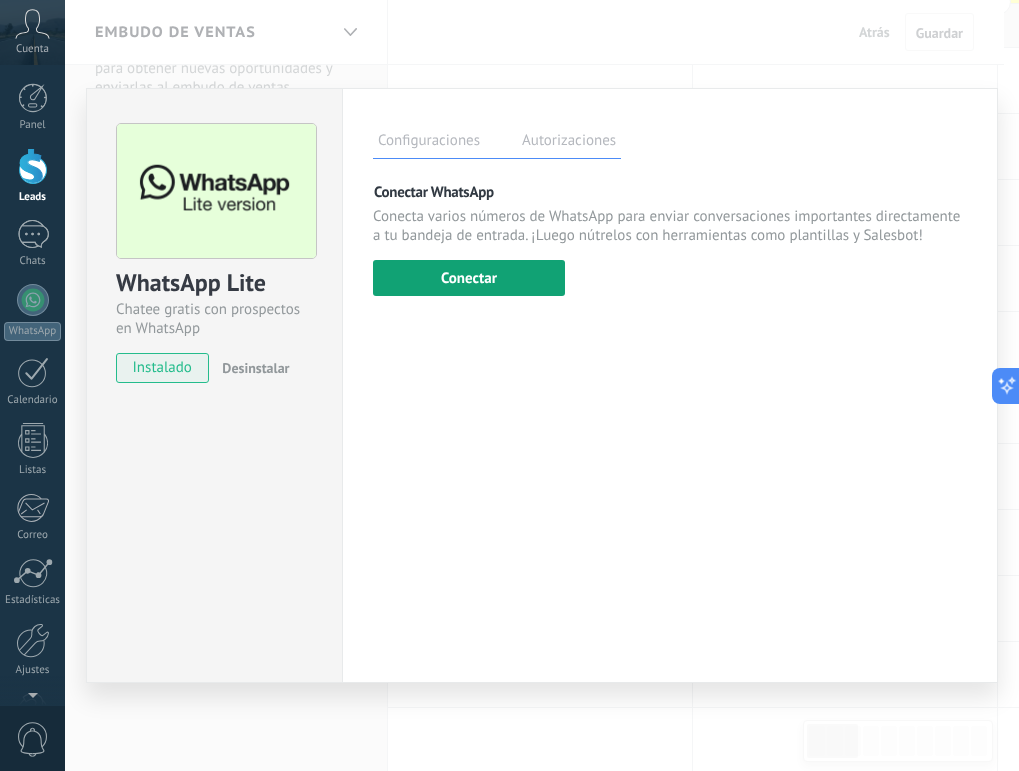 click on "Conectar" at bounding box center (469, 278) 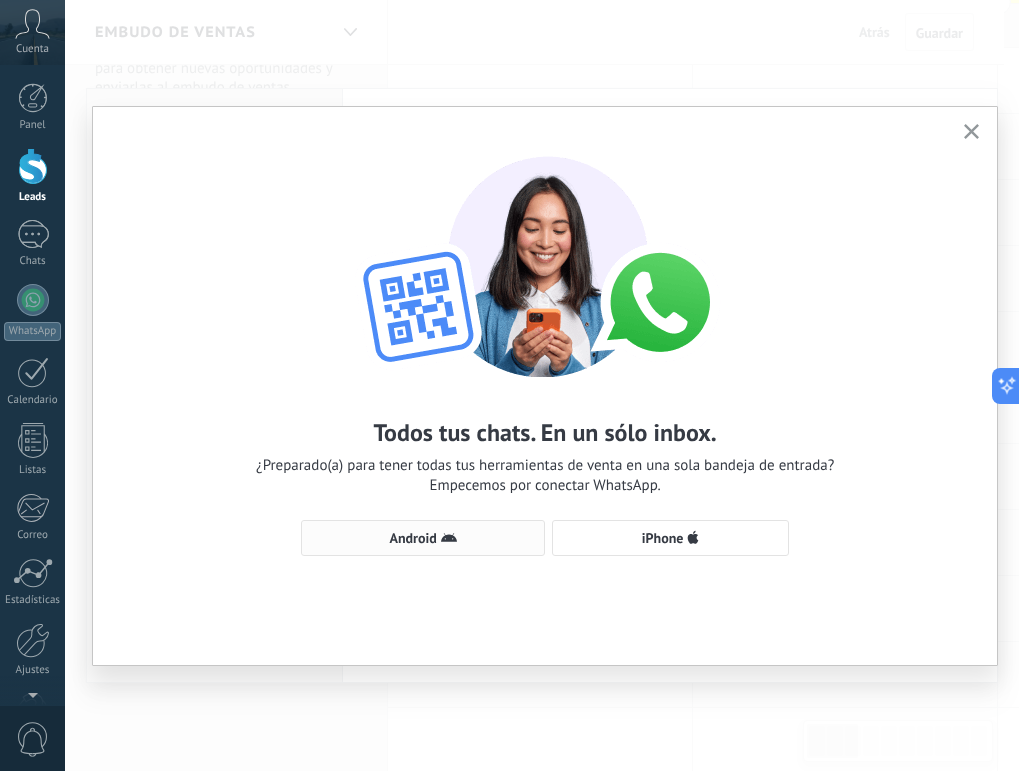 click on "Android" at bounding box center [412, 538] 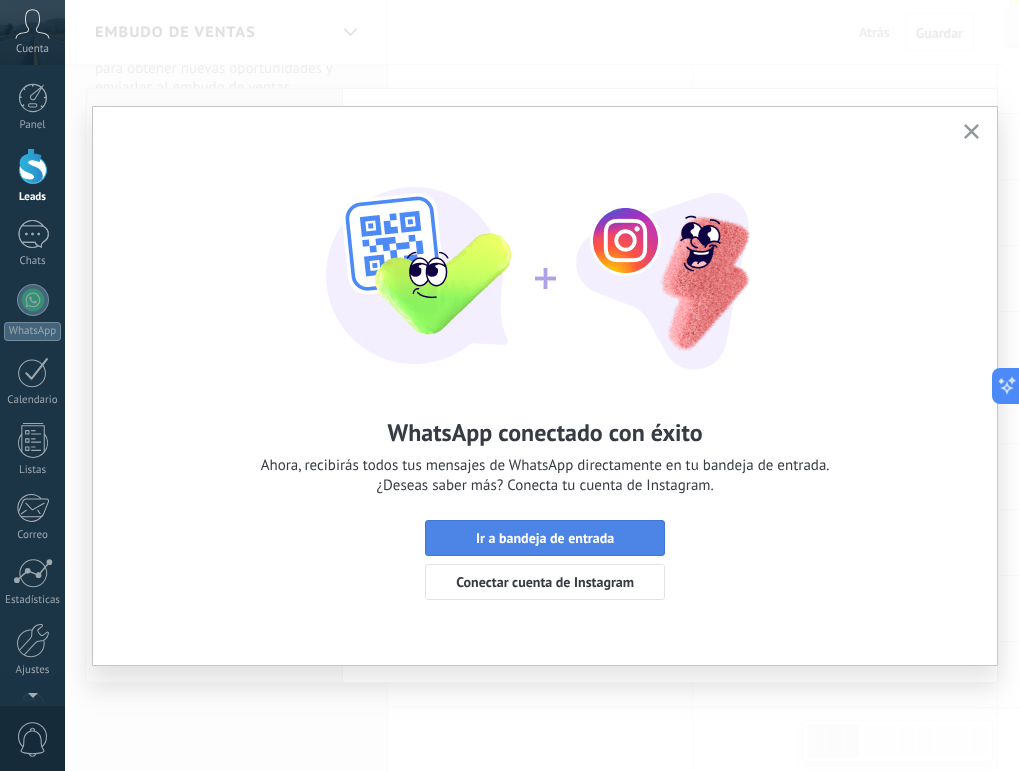 click on "Ir a bandeja de entrada" at bounding box center (545, 538) 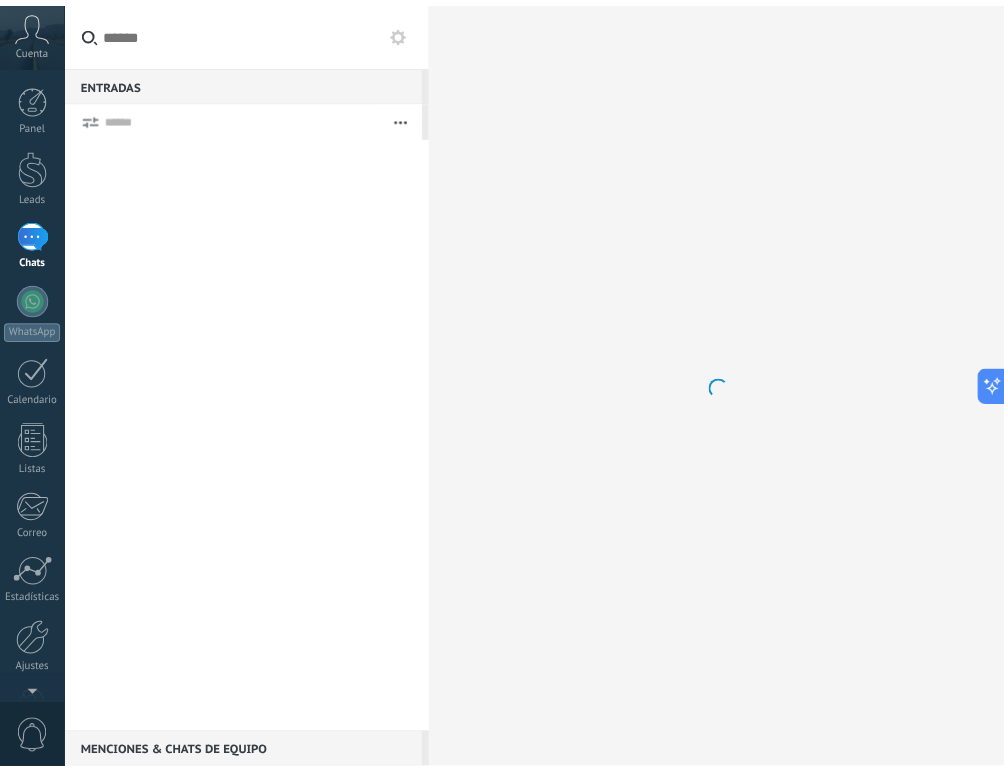 scroll, scrollTop: 0, scrollLeft: 0, axis: both 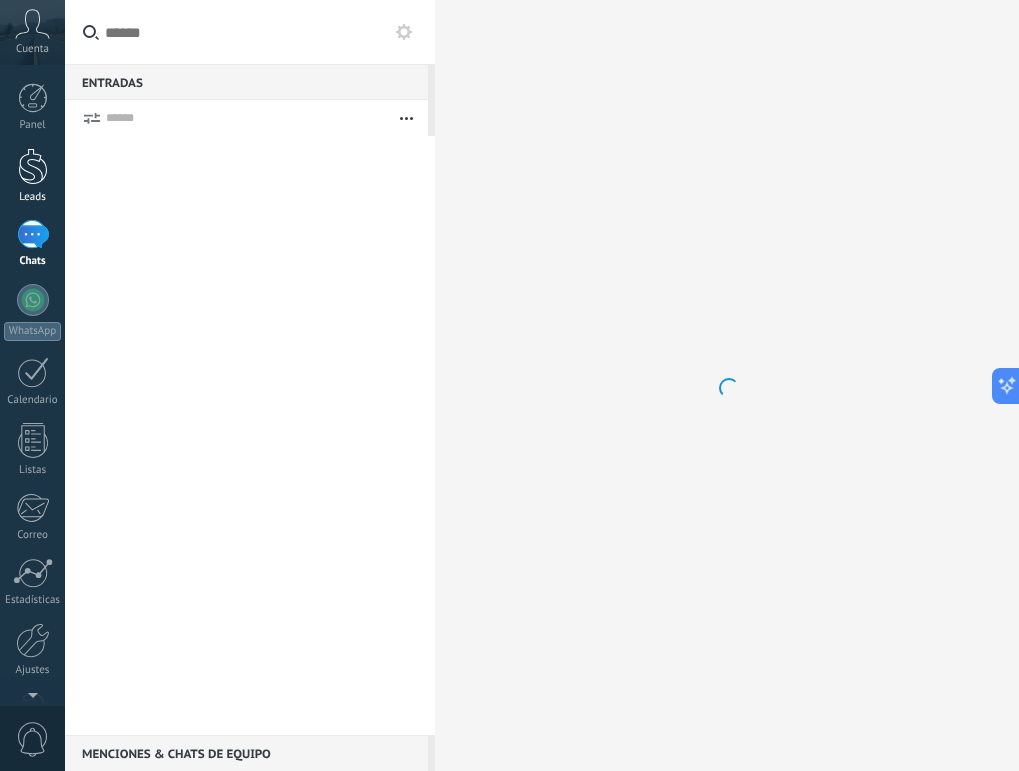 click on "Leads" at bounding box center (32, 176) 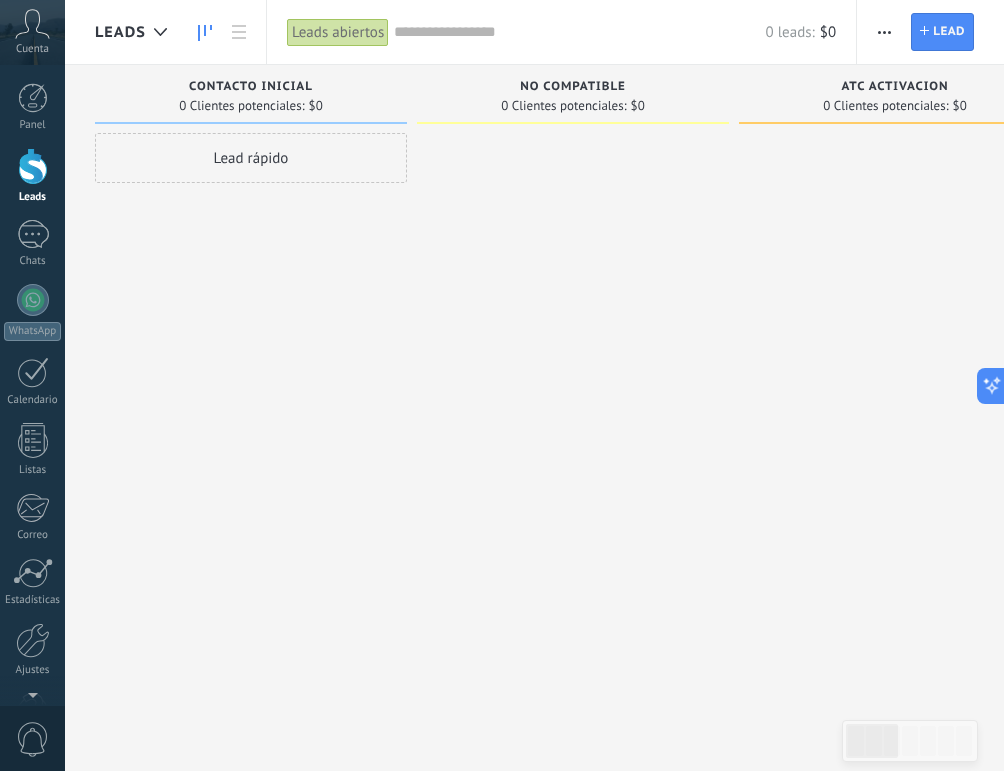 click at bounding box center [884, 32] 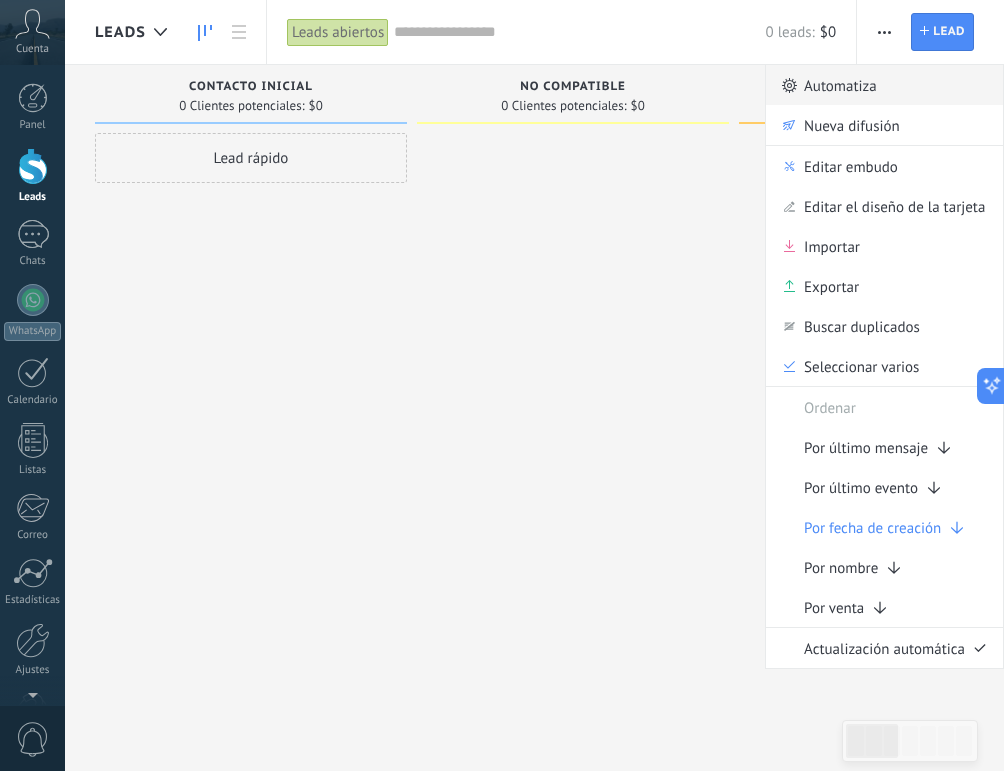 click on "Automatiza" at bounding box center [840, 85] 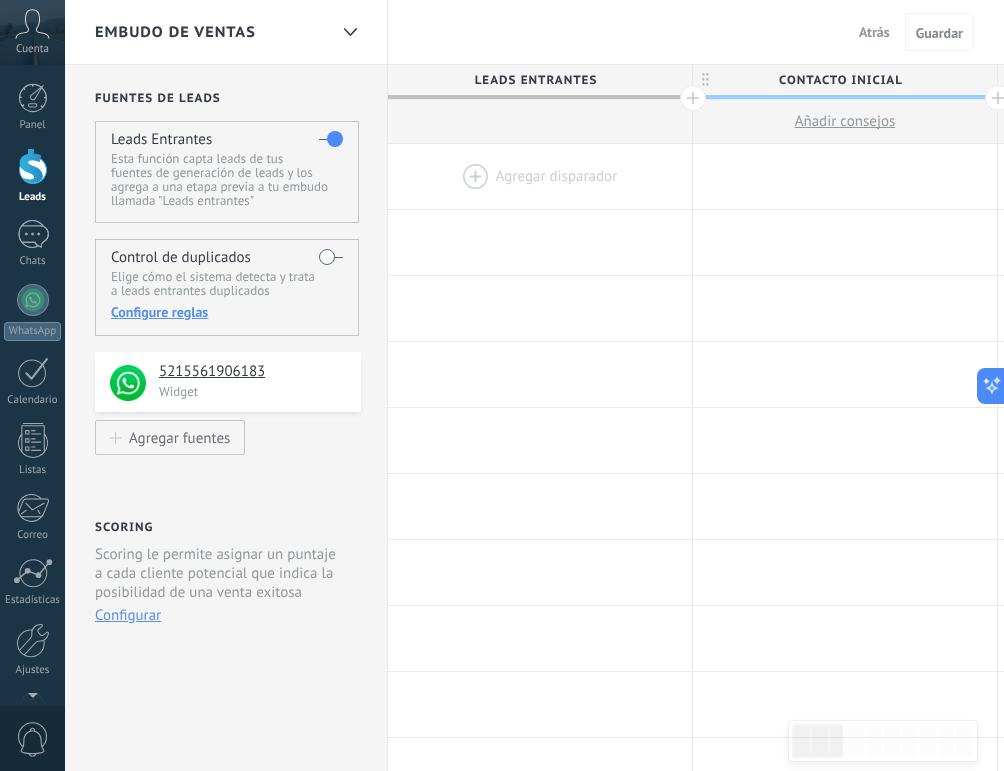 click at bounding box center (540, 176) 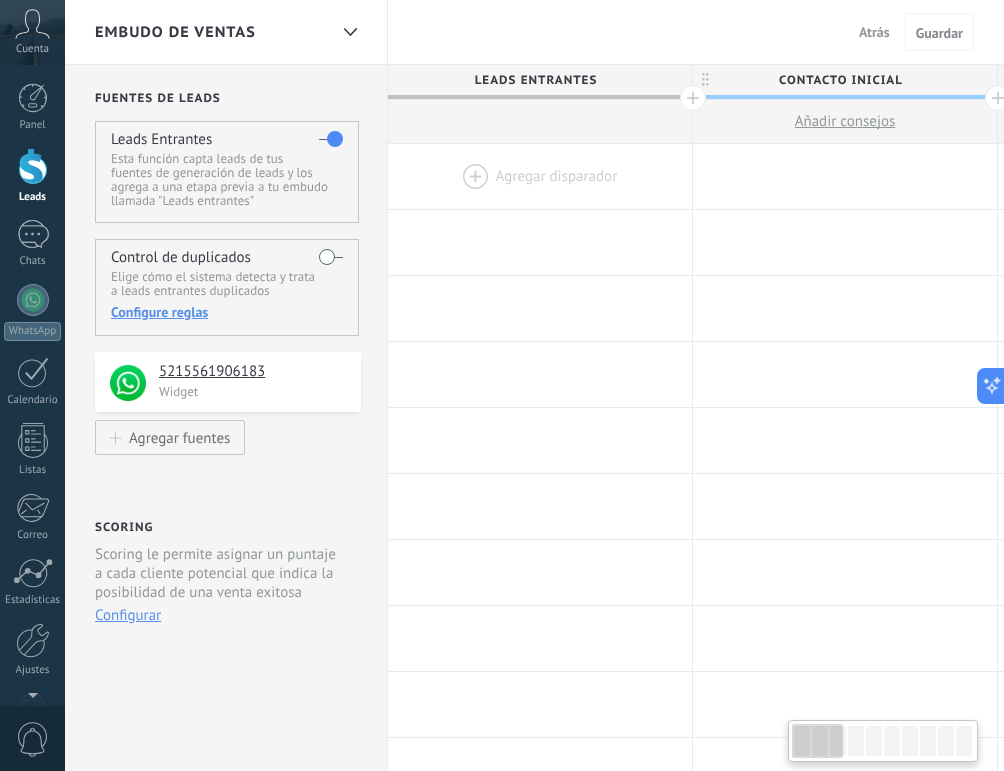 scroll, scrollTop: 0, scrollLeft: 1, axis: horizontal 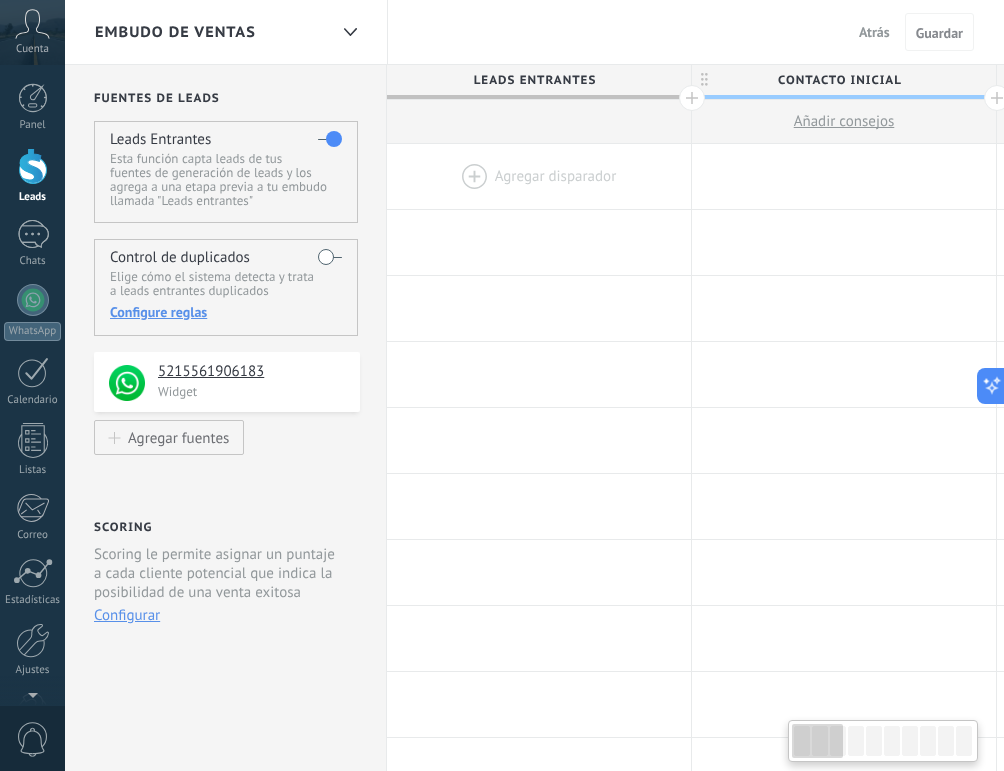 click at bounding box center [539, 176] 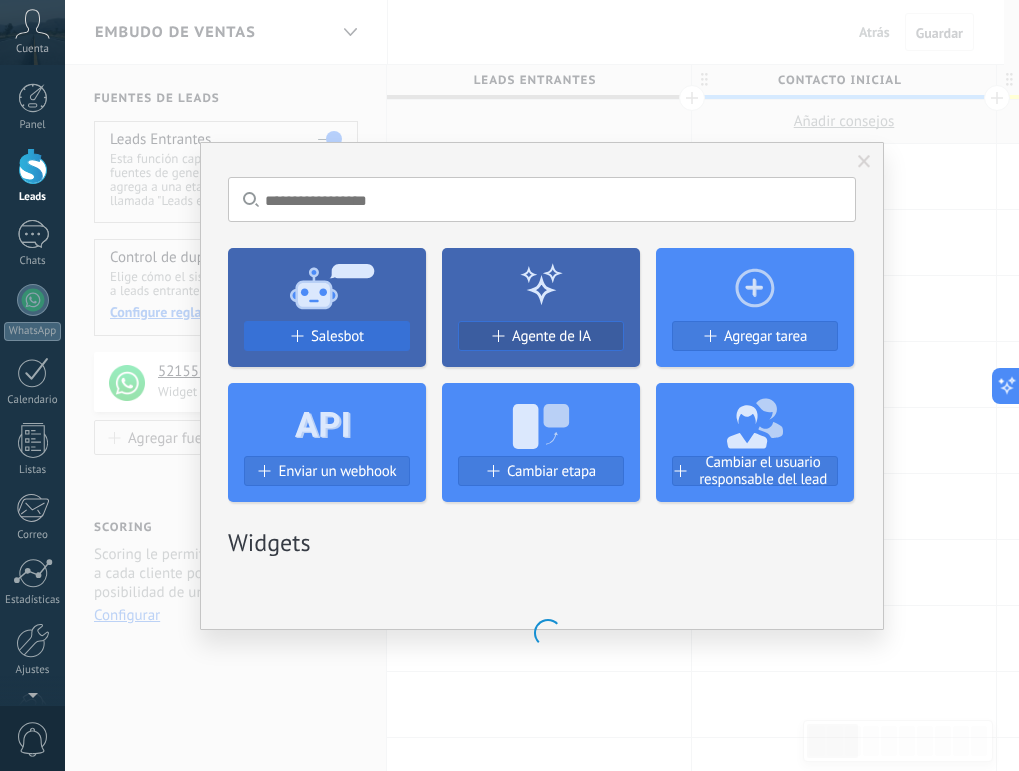 click on "Salesbot" at bounding box center (327, 336) 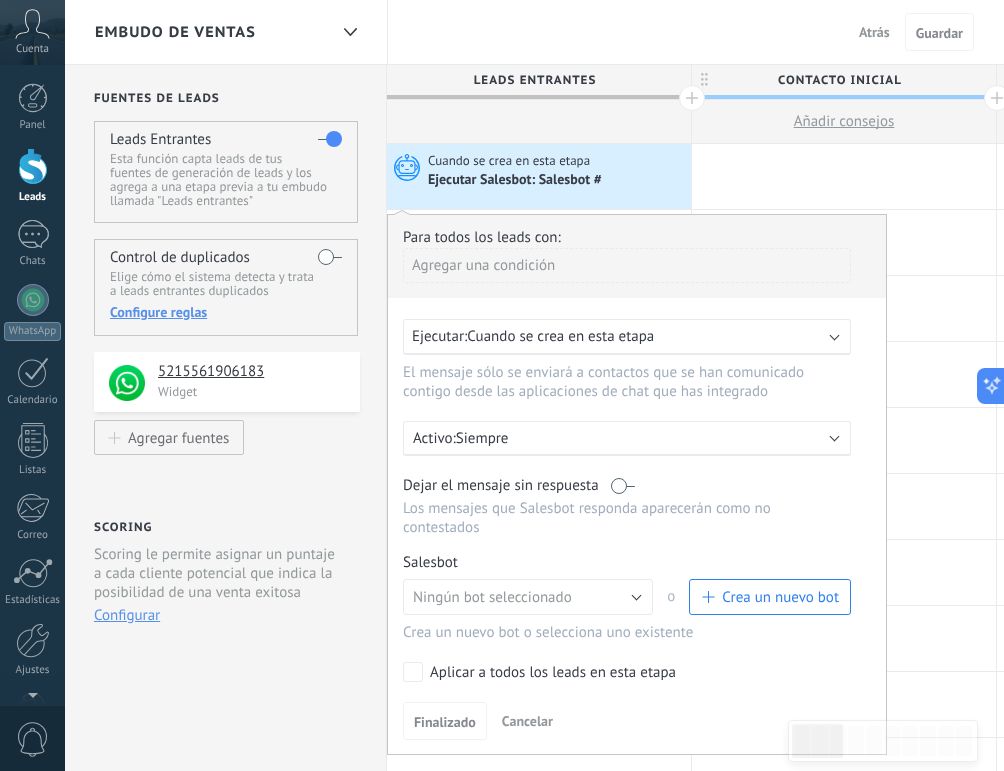 click on "Cuando se crea en esta etapa" at bounding box center (560, 336) 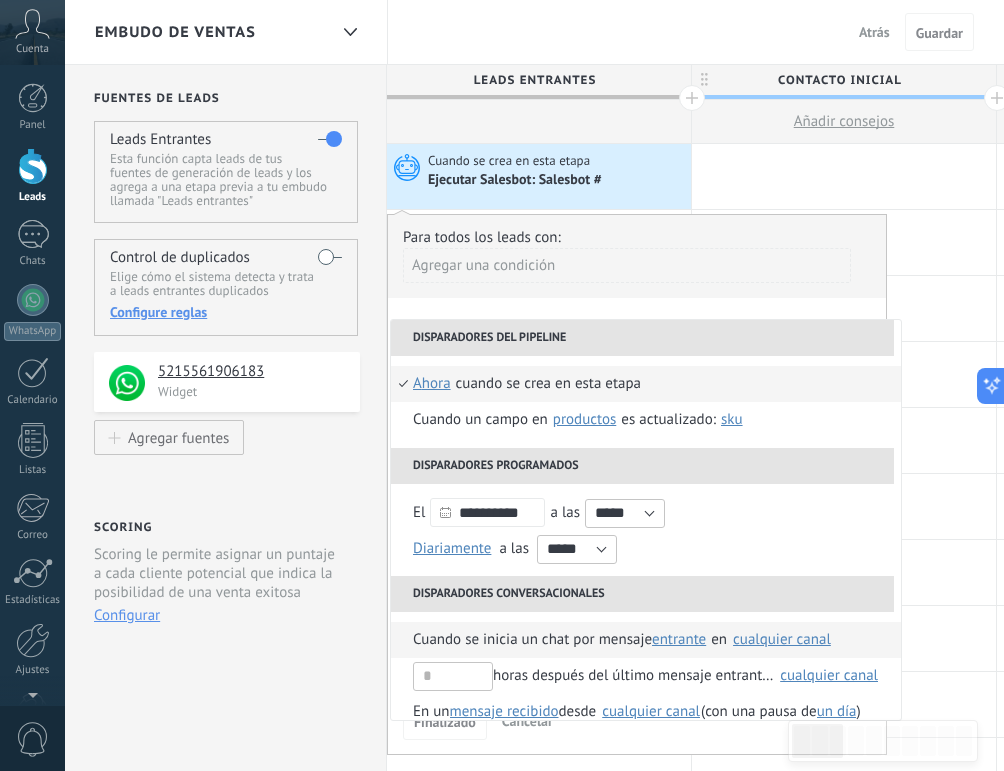 click on "Cuando se inicia un chat por mensaje" at bounding box center [532, 640] 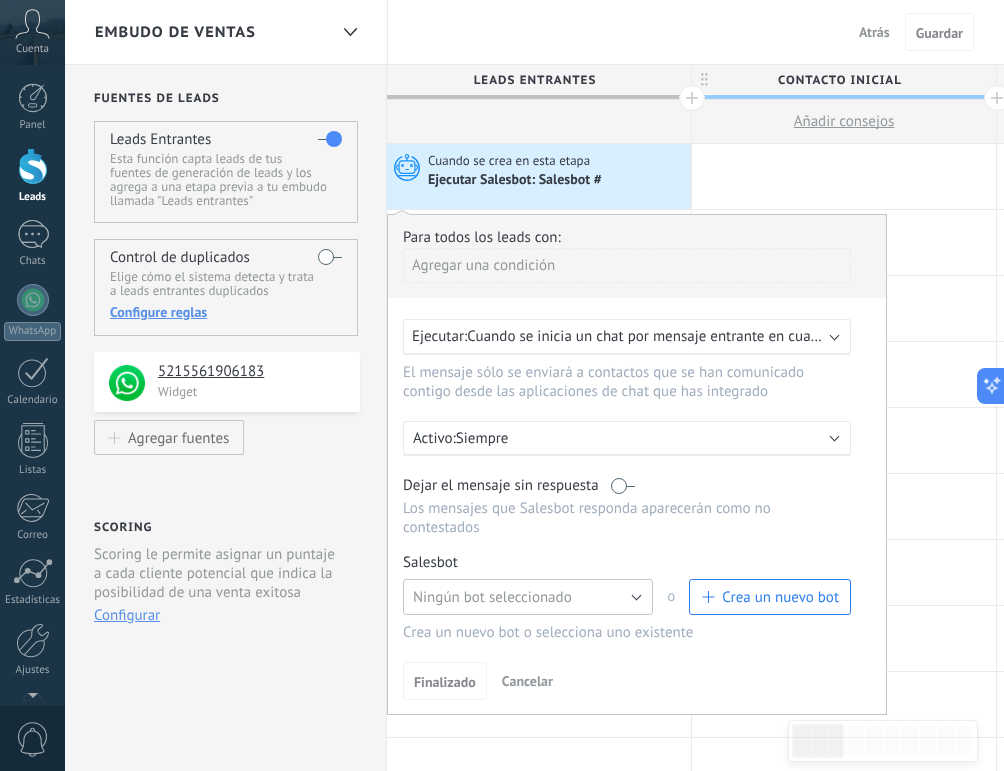 click on "Ningún bot seleccionado" at bounding box center (492, 597) 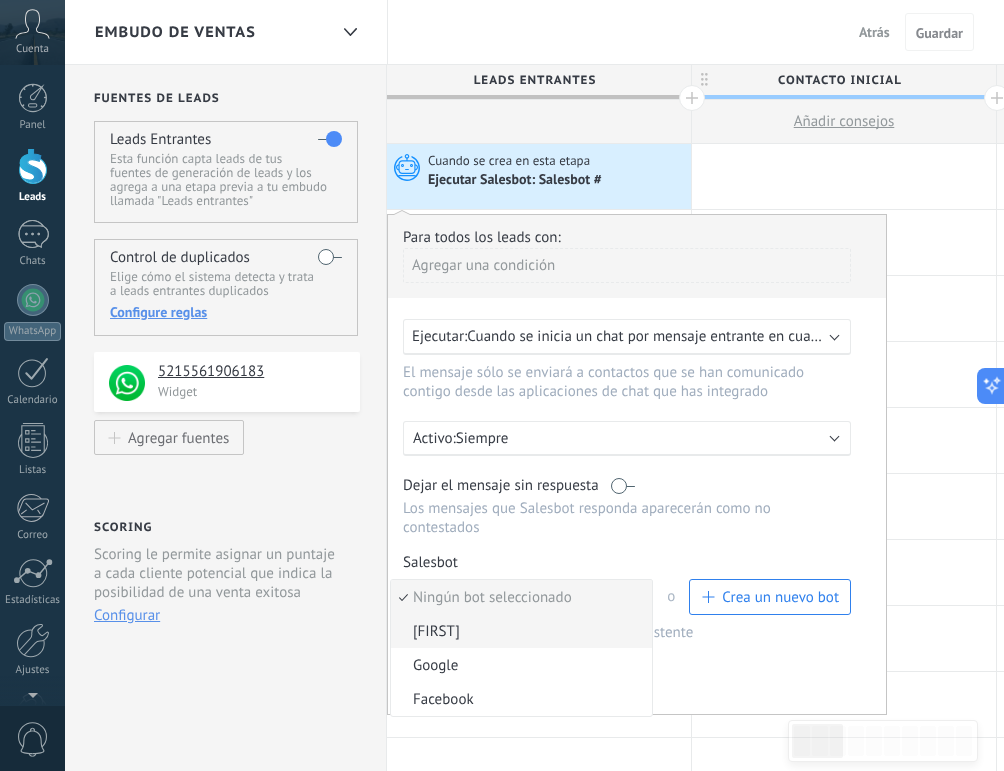 click on "Cris" at bounding box center [518, 631] 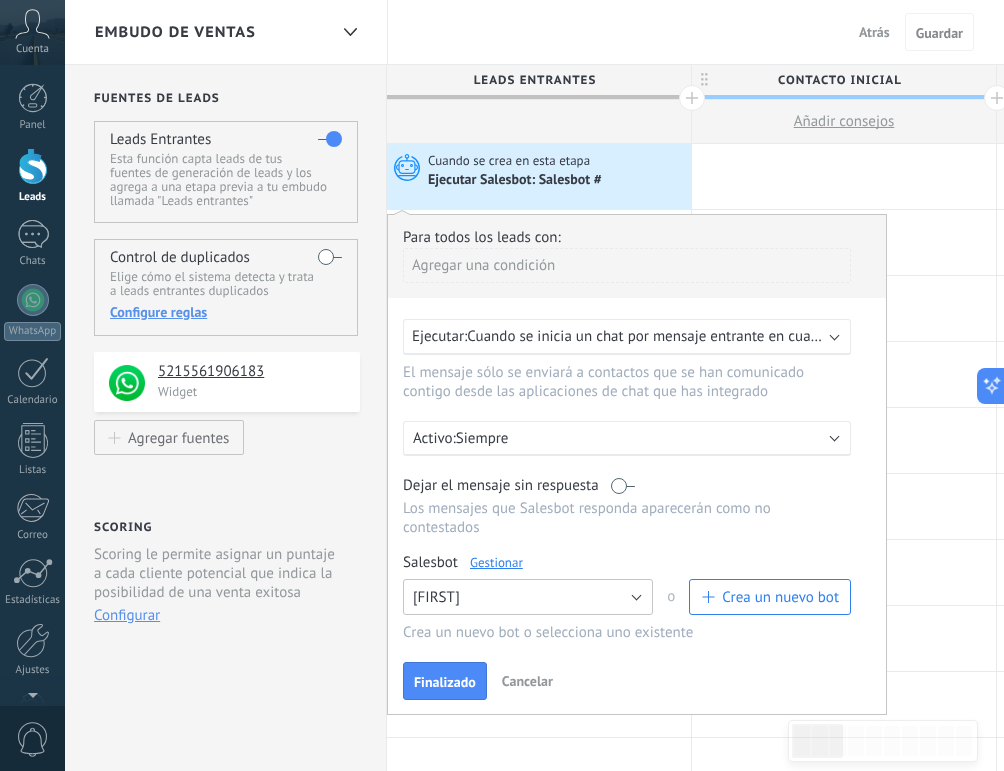 click on "Cris" at bounding box center [528, 597] 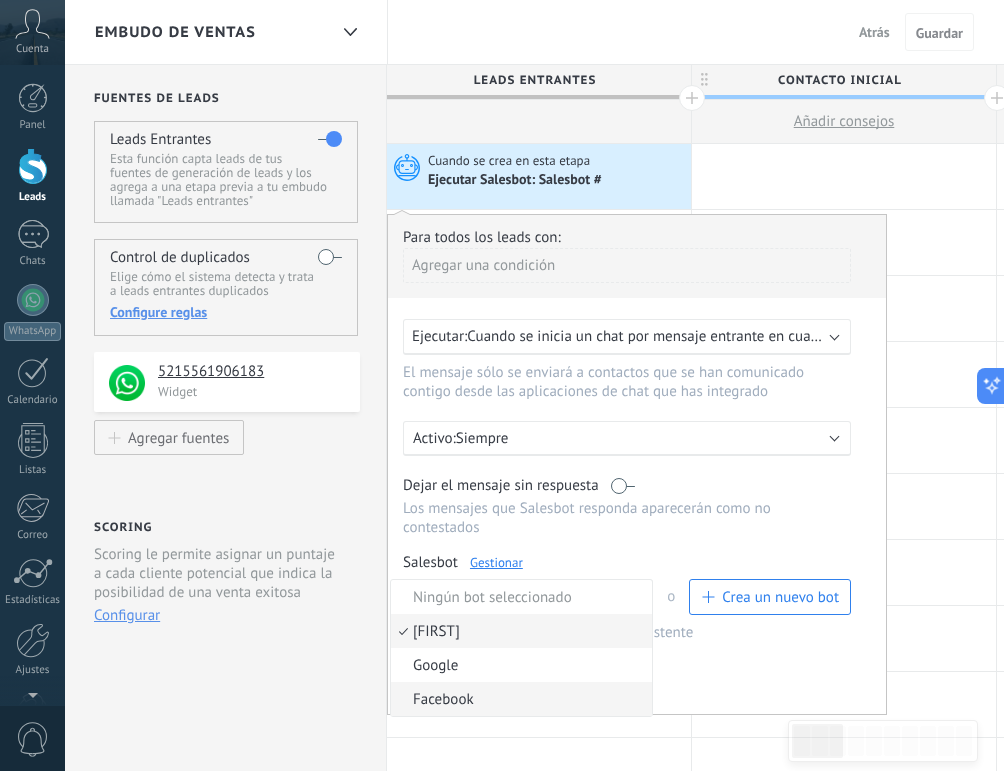 click on "Facebook" at bounding box center (518, 699) 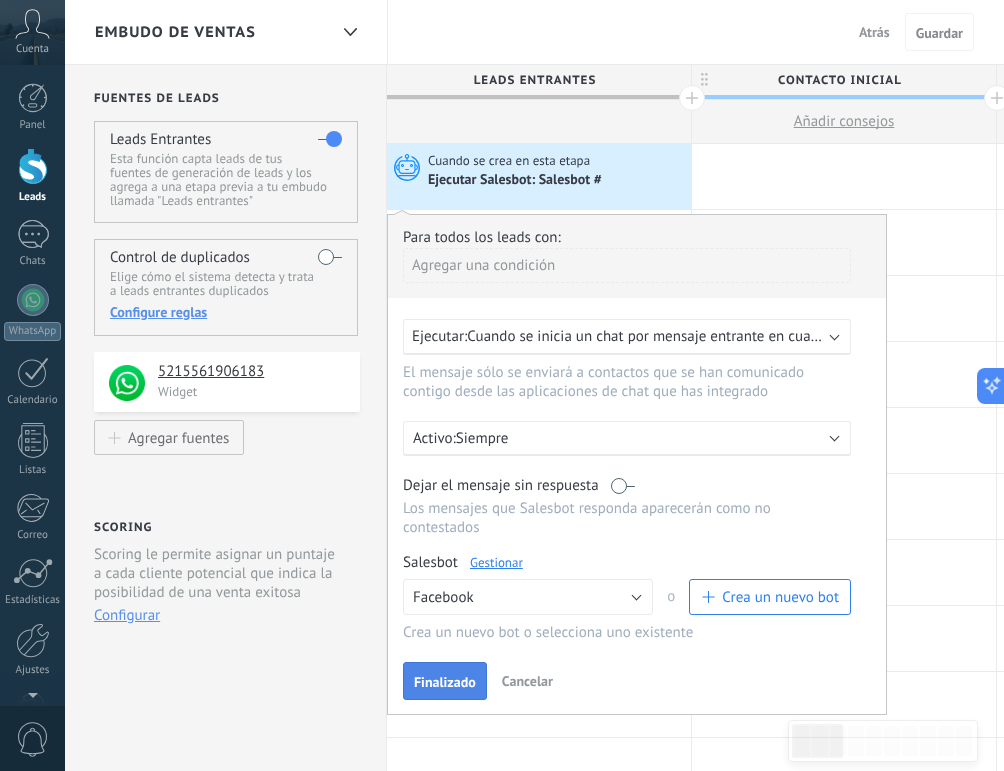 click on "Finalizado" at bounding box center [445, 682] 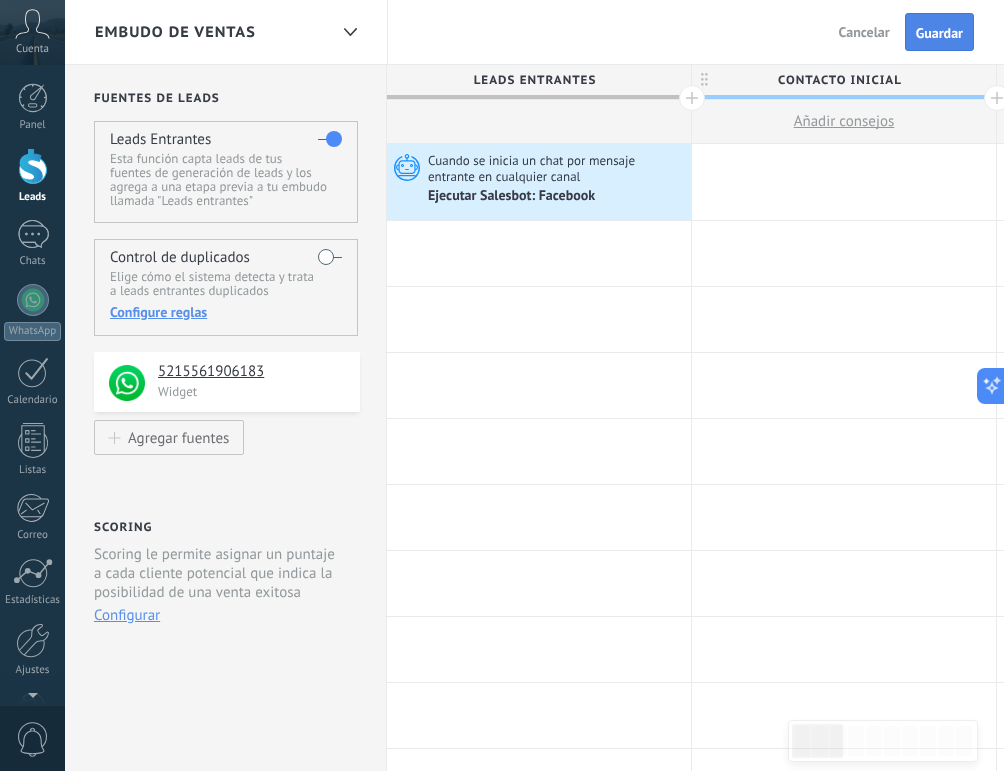 click on "Guardar" at bounding box center (939, 33) 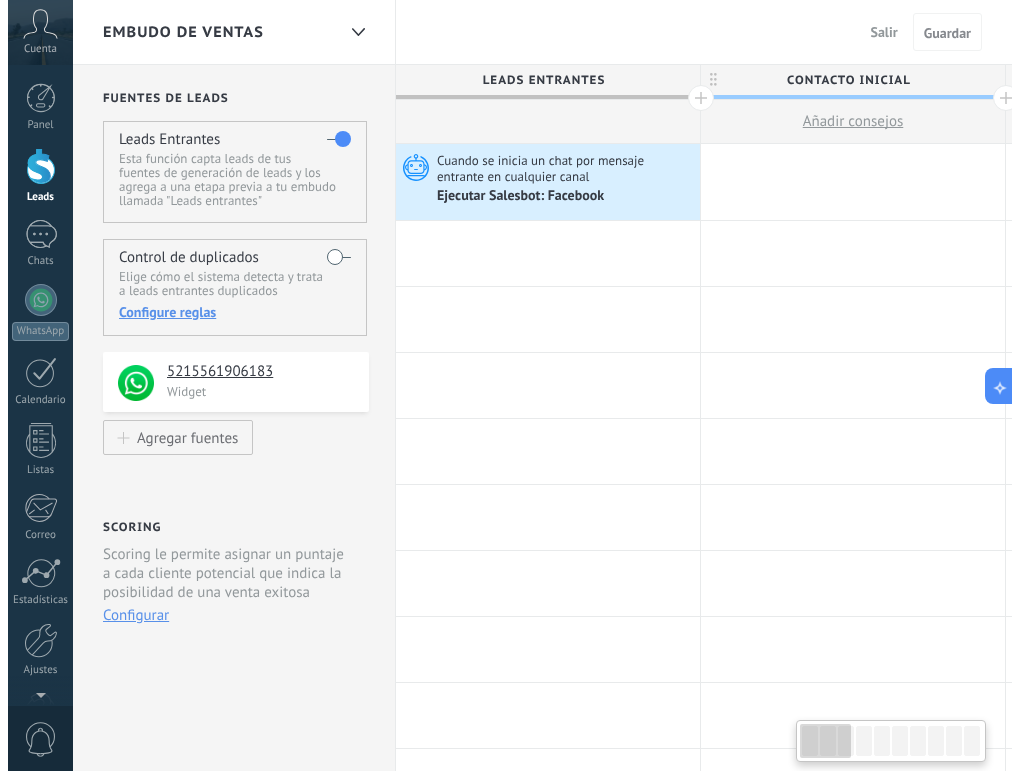 scroll, scrollTop: 0, scrollLeft: 1, axis: horizontal 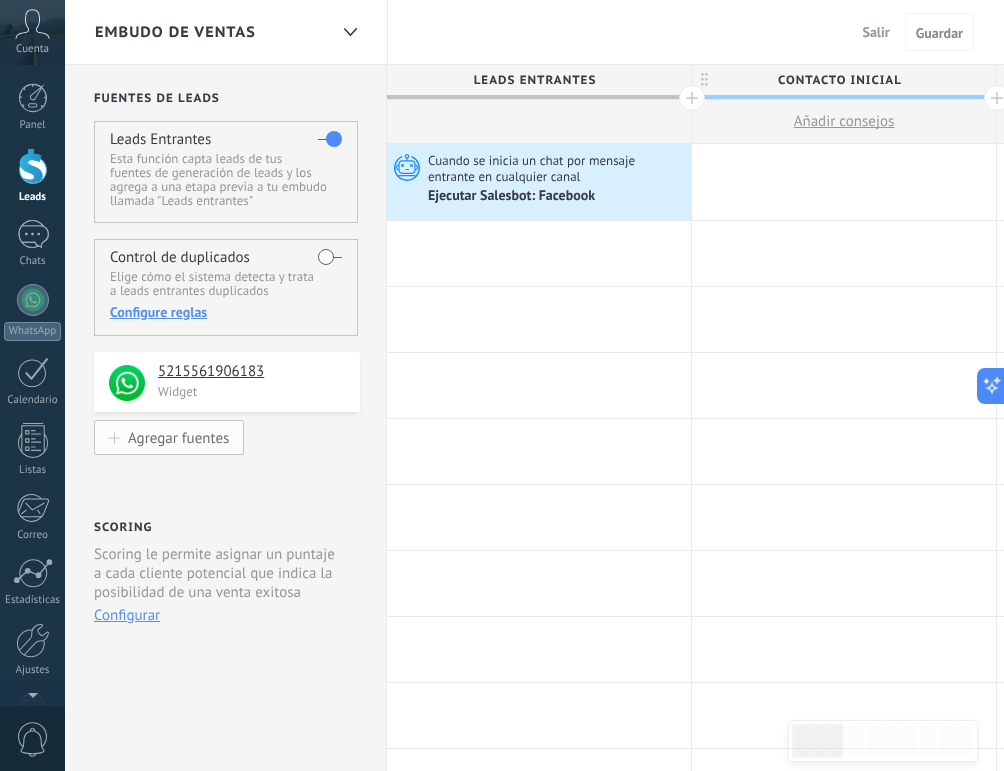 click on "Agregar fuentes" at bounding box center (178, 437) 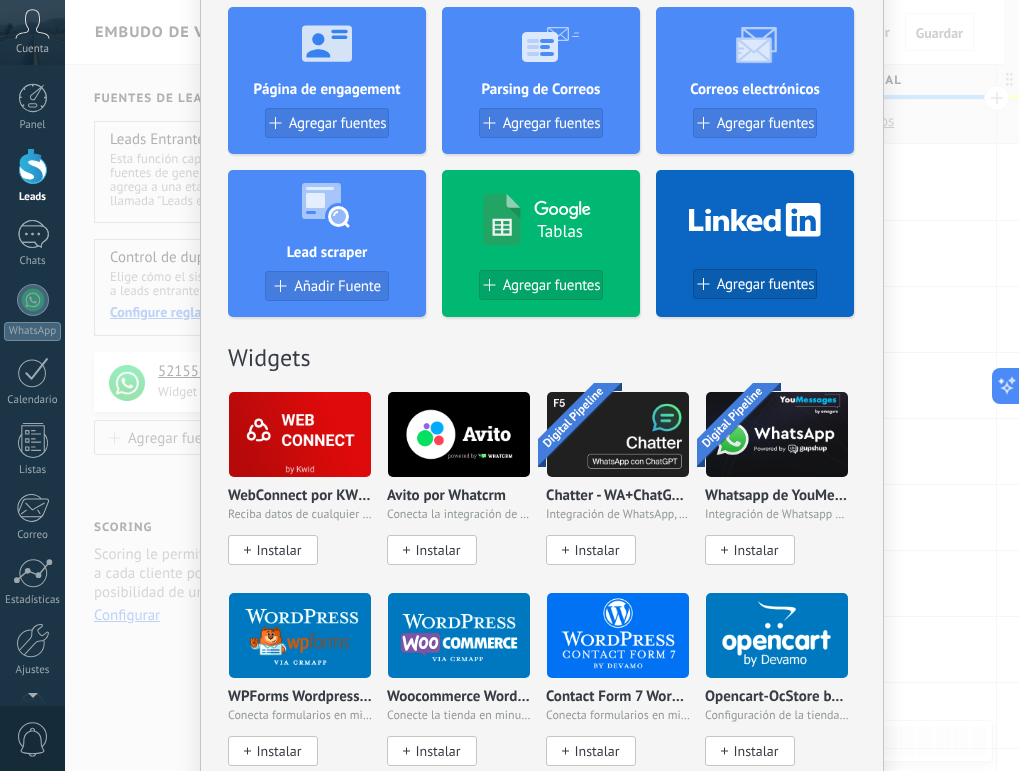 scroll, scrollTop: 581, scrollLeft: 0, axis: vertical 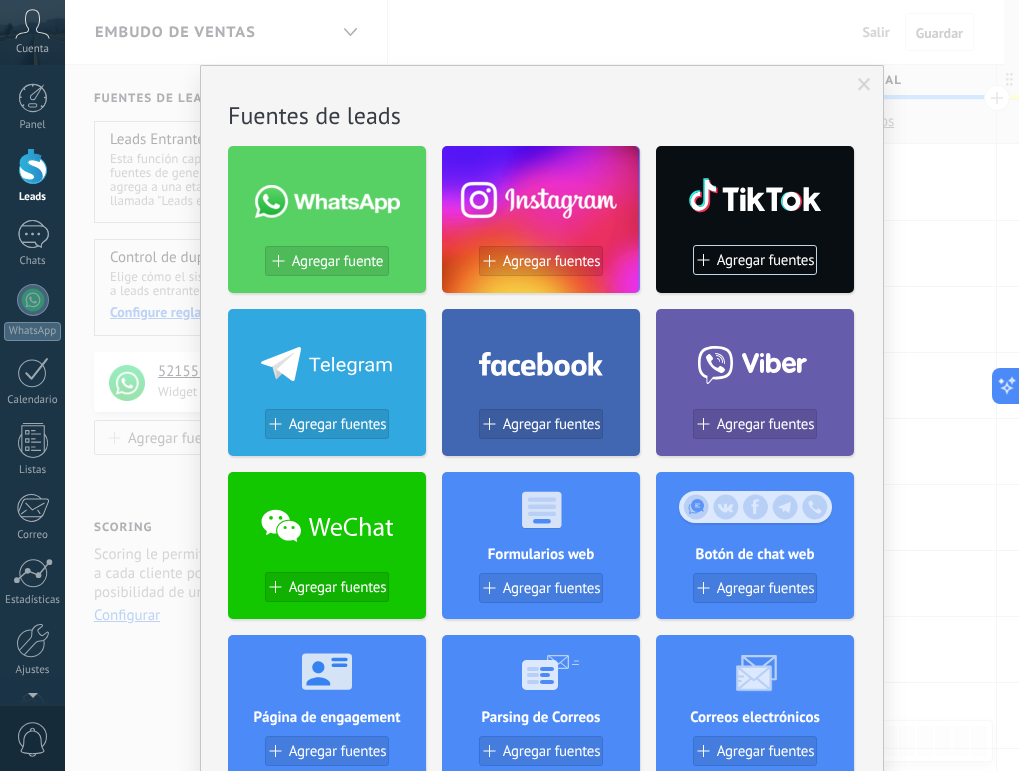 click at bounding box center (864, 85) 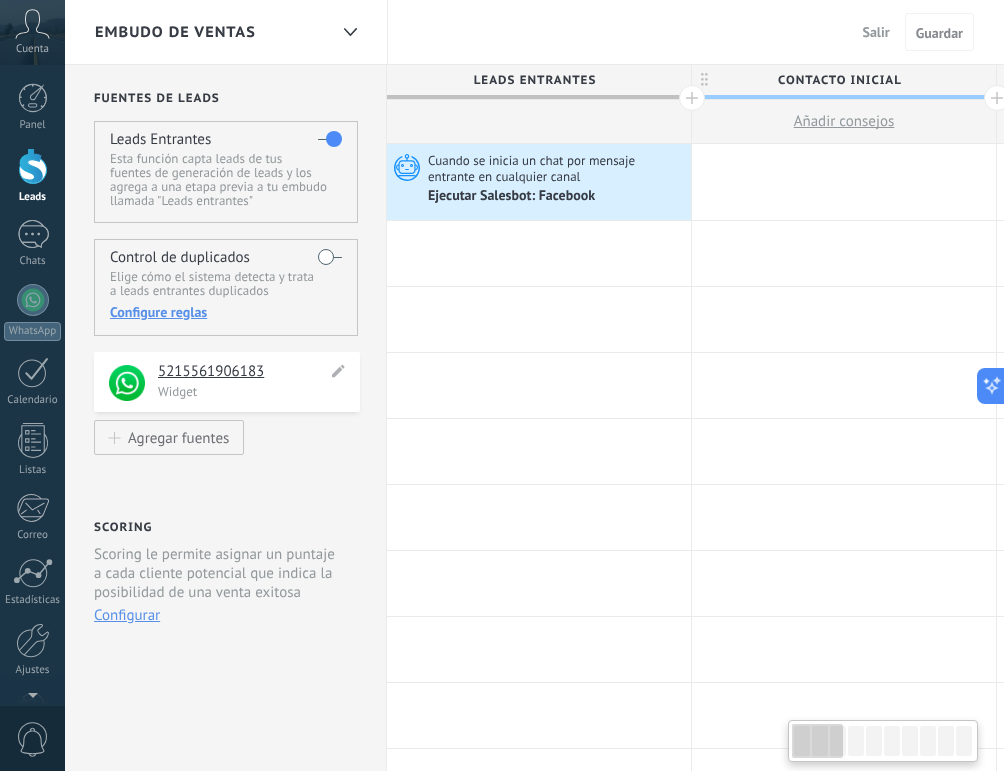 click on "5215561906183" at bounding box center (242, 372) 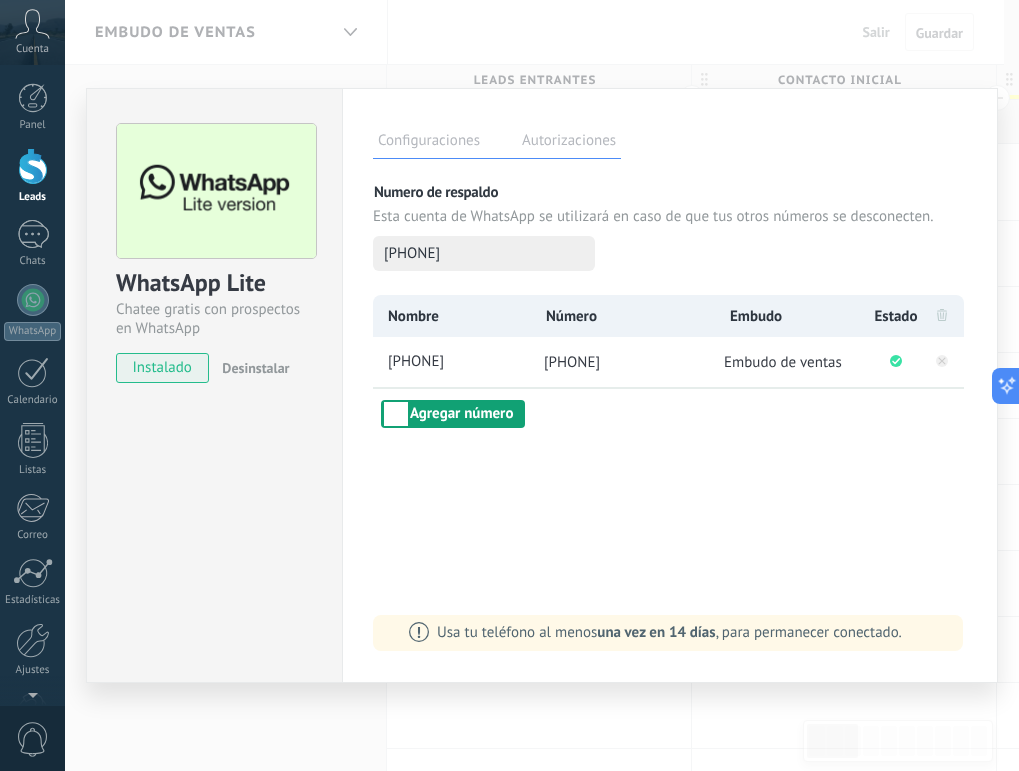 click on "Agregar número" at bounding box center [453, 414] 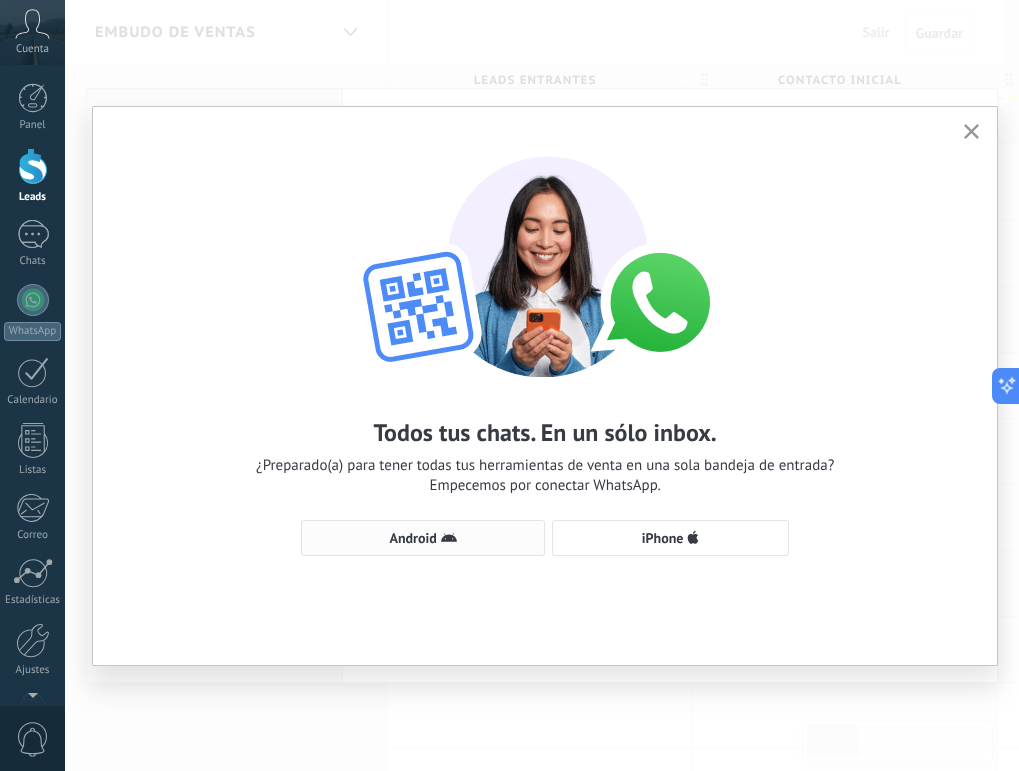 click on "Android" at bounding box center (412, 538) 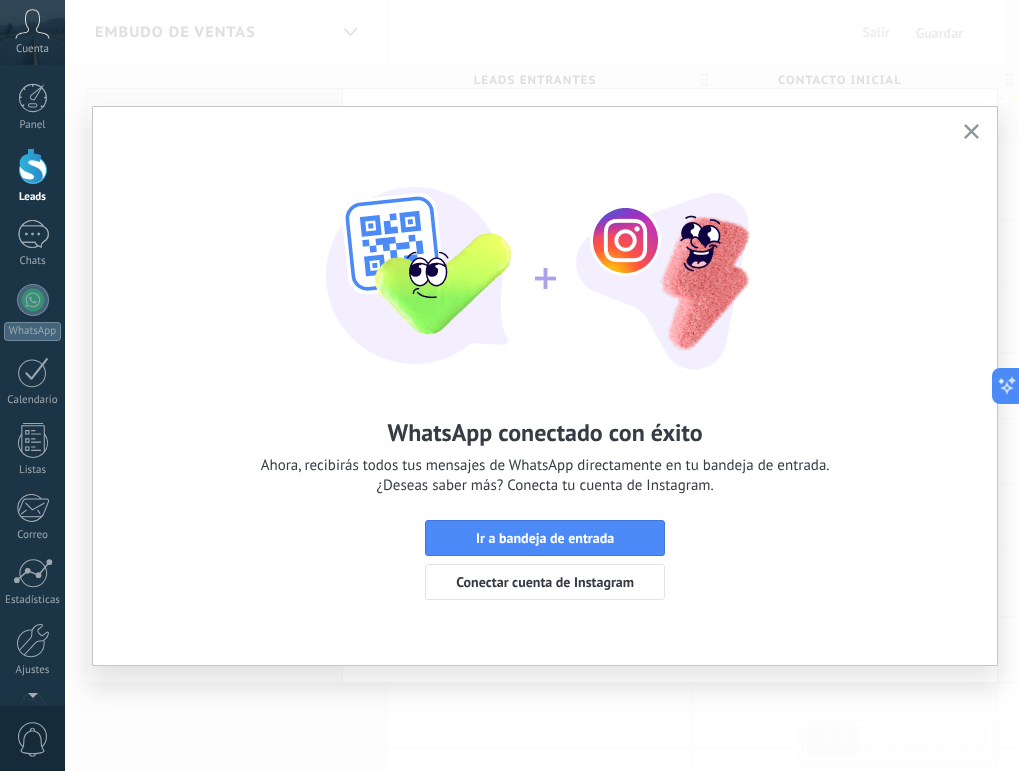 click at bounding box center [971, 132] 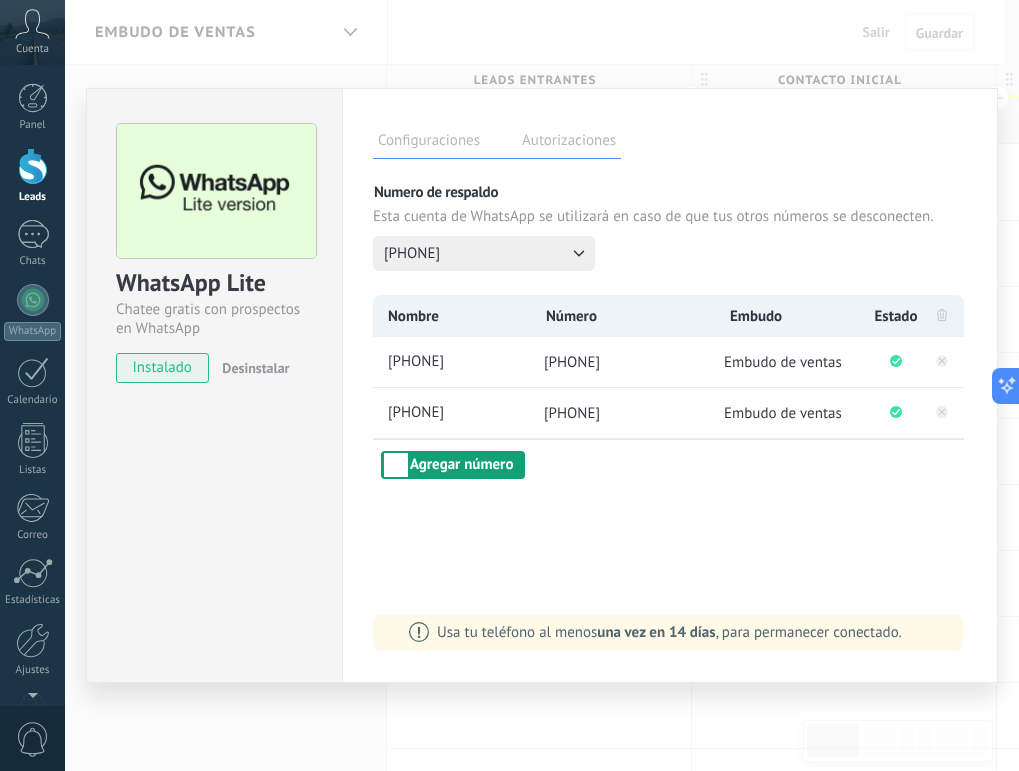 click on "Agregar número" at bounding box center (453, 465) 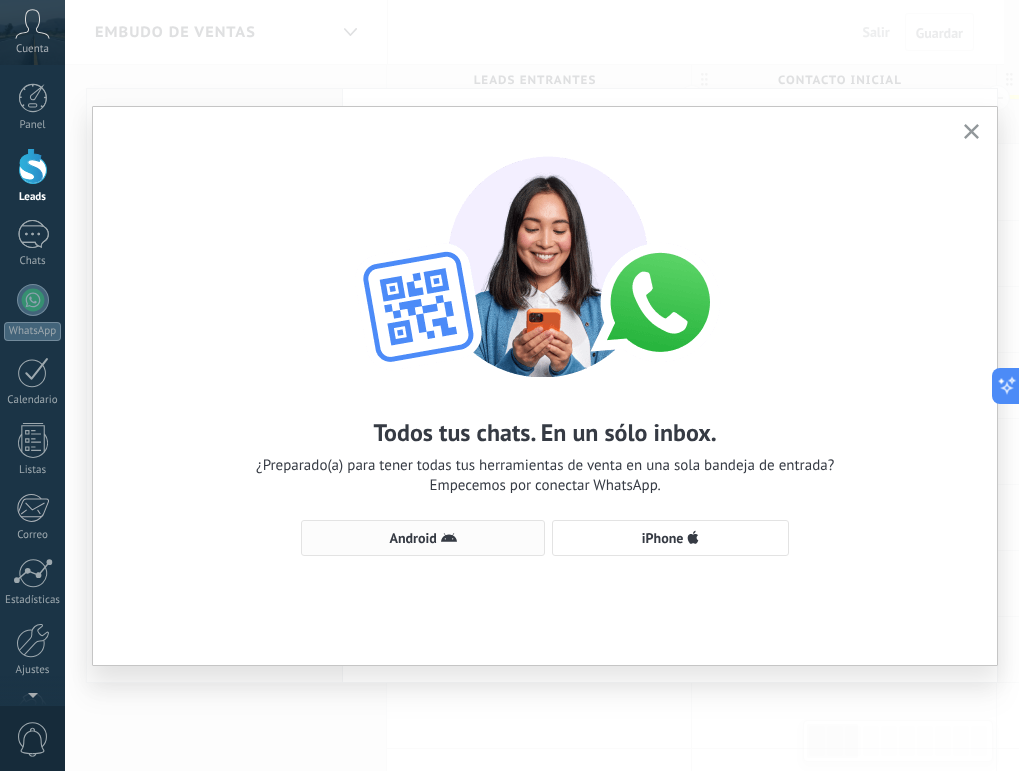 click 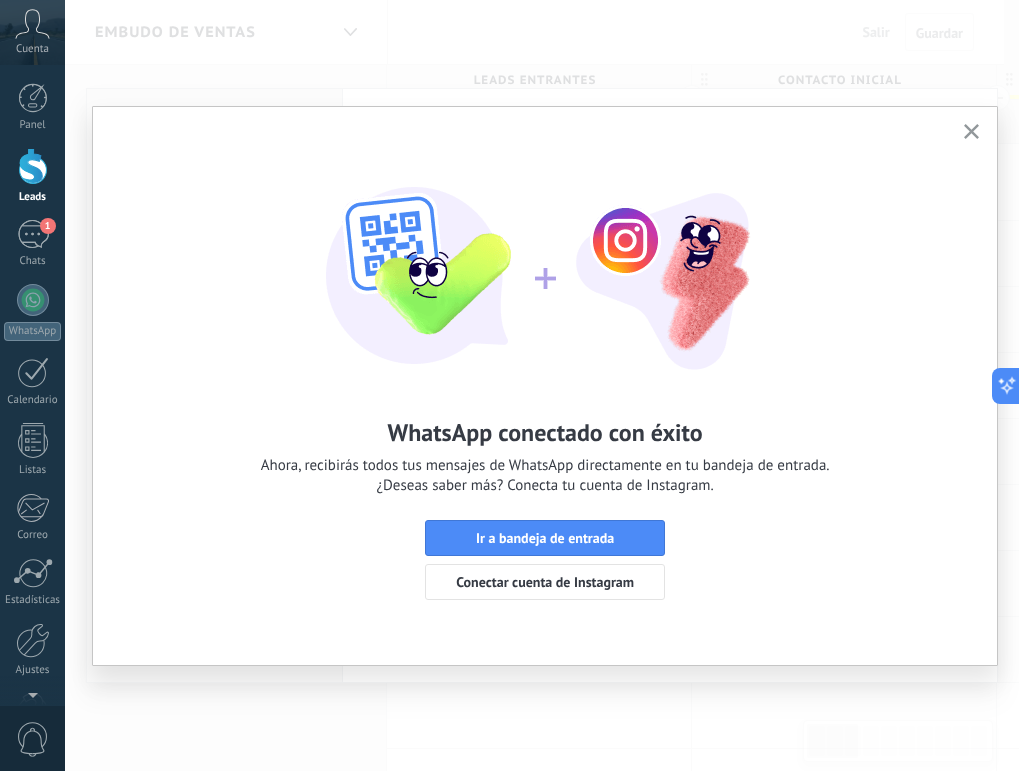 click 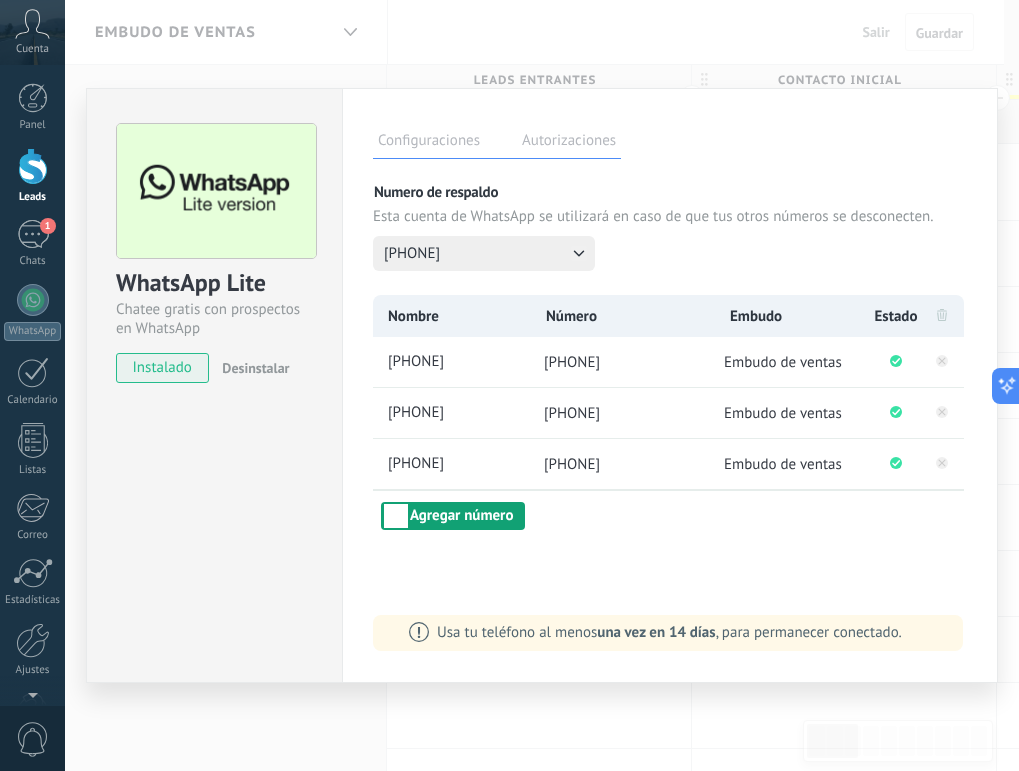 click on "Agregar número" at bounding box center [453, 516] 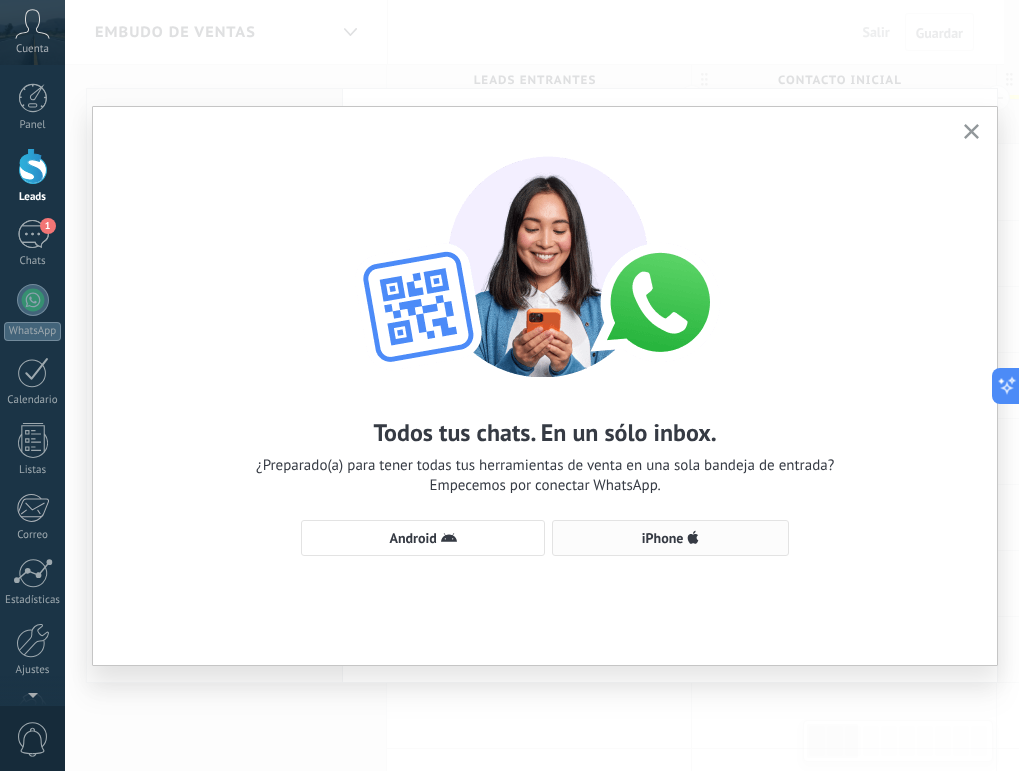 click on "iPhone" at bounding box center [663, 538] 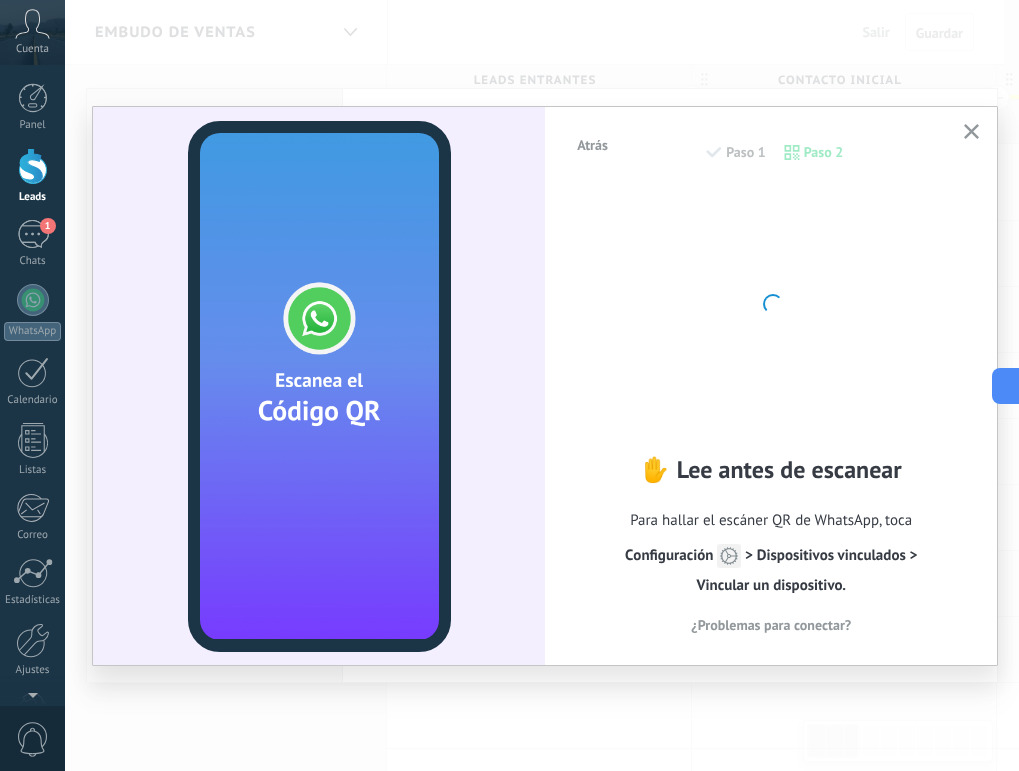click at bounding box center [771, 302] 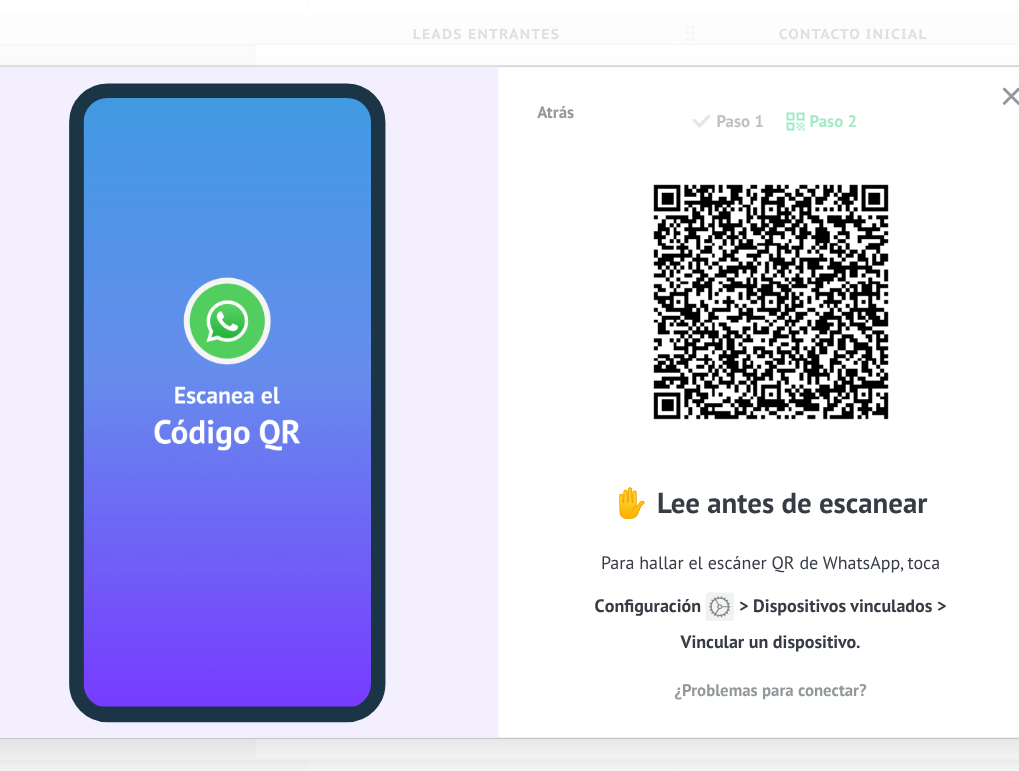 click on "✋ Lee antes de escanear" at bounding box center [771, 469] 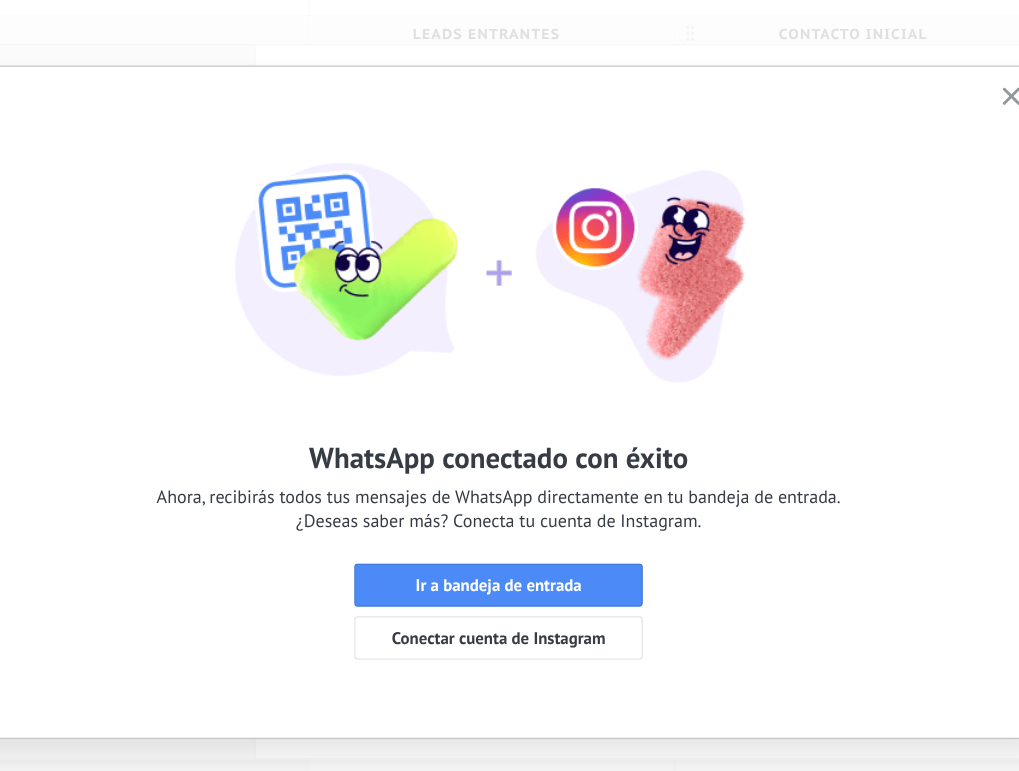 click 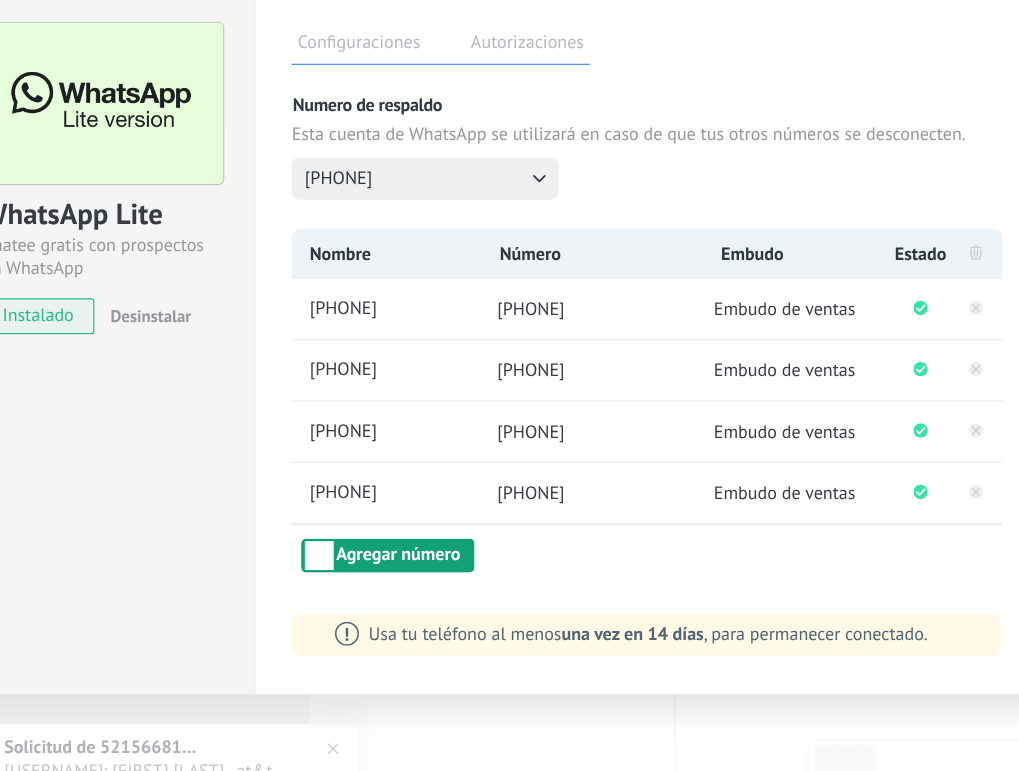click on "Agregar número" at bounding box center (453, 567) 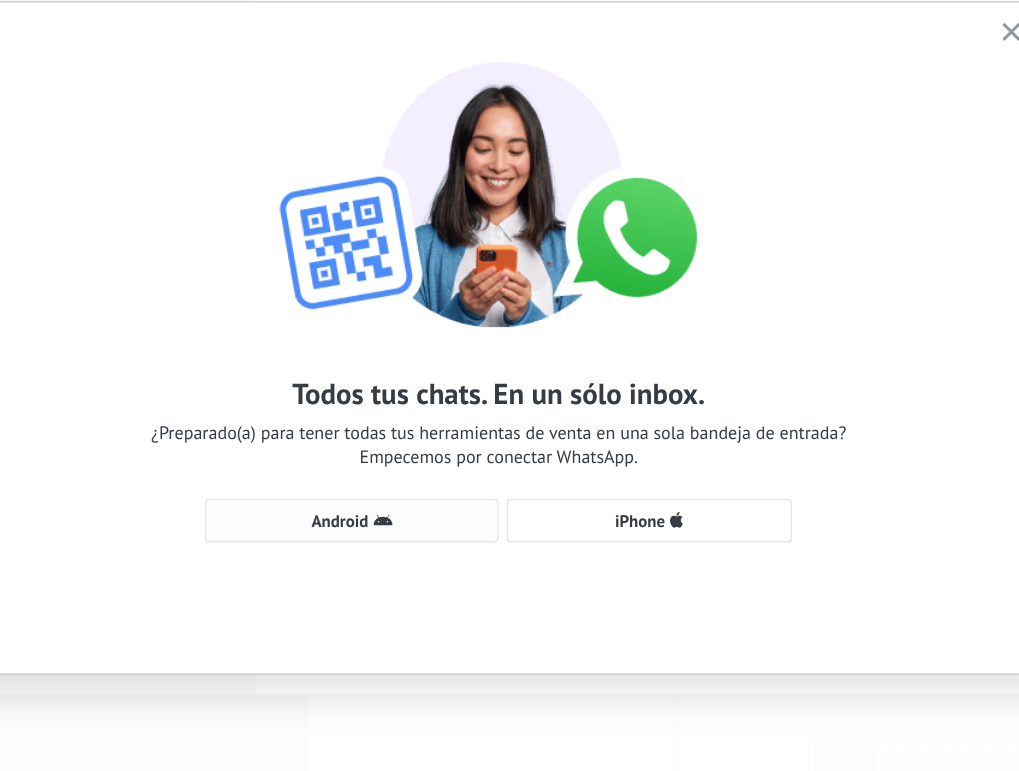 click on "Android" at bounding box center [423, 538] 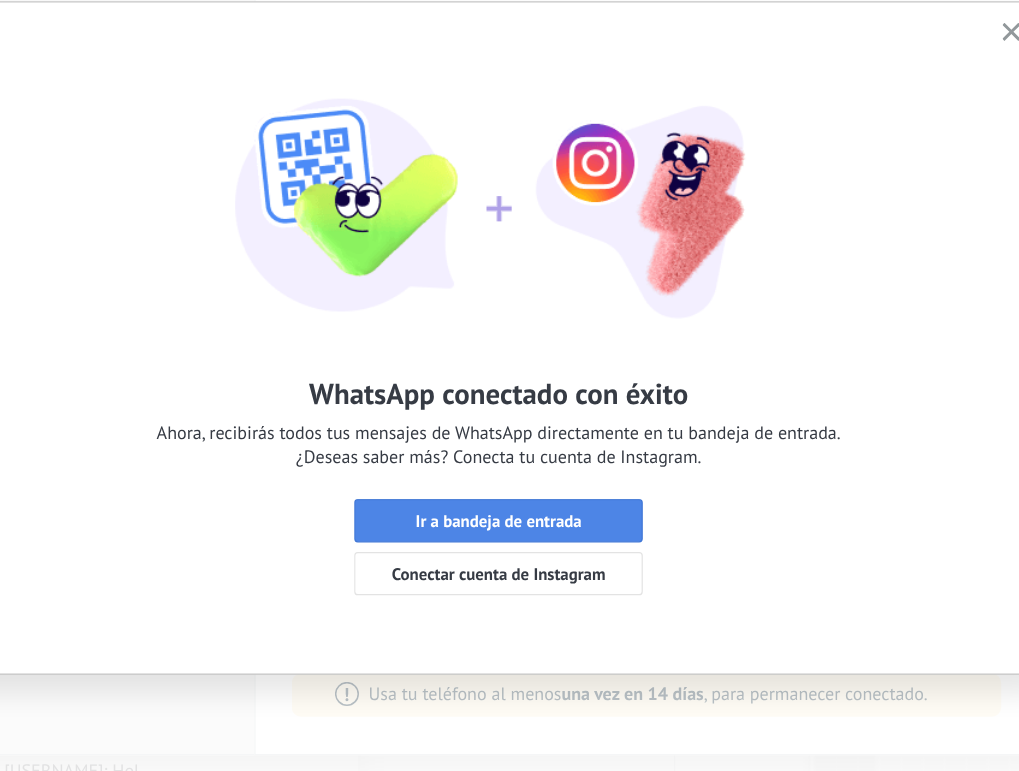 click on "Ir a bandeja de entrada" at bounding box center [545, 538] 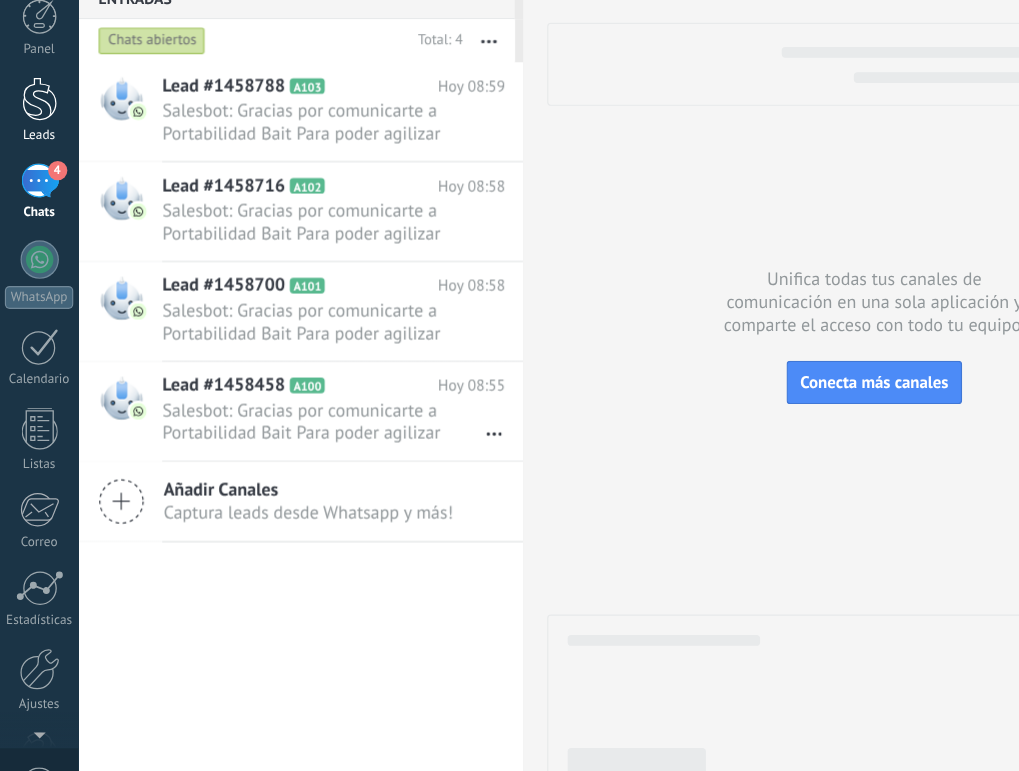 click on "Leads" at bounding box center (33, 197) 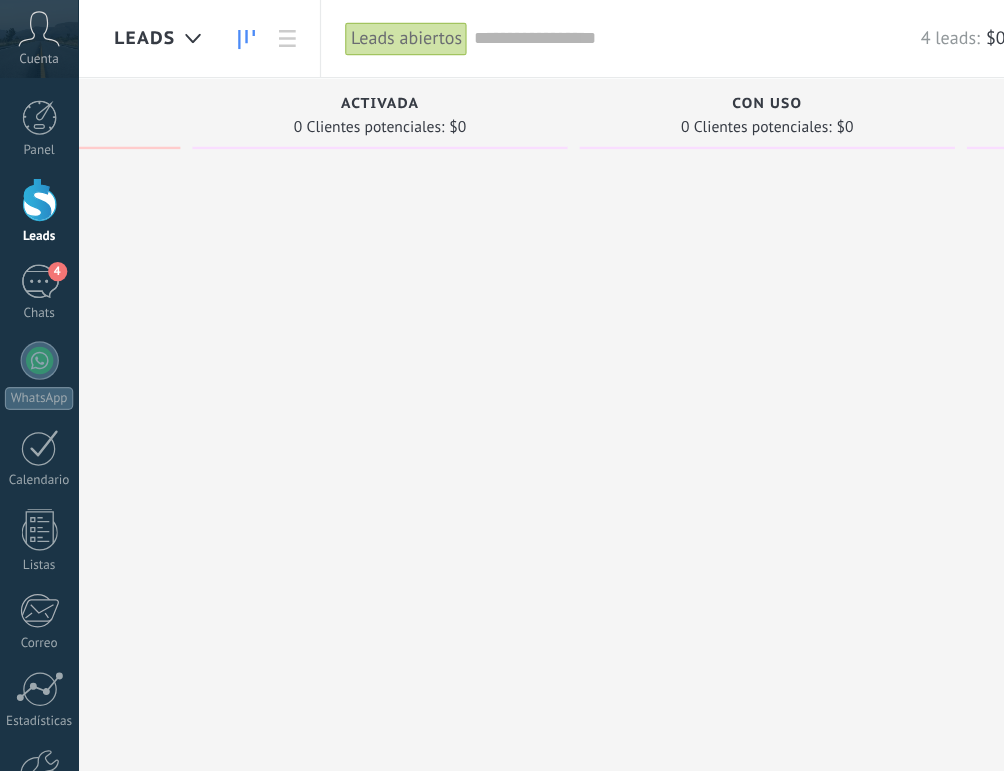 scroll, scrollTop: 0, scrollLeft: 1697, axis: horizontal 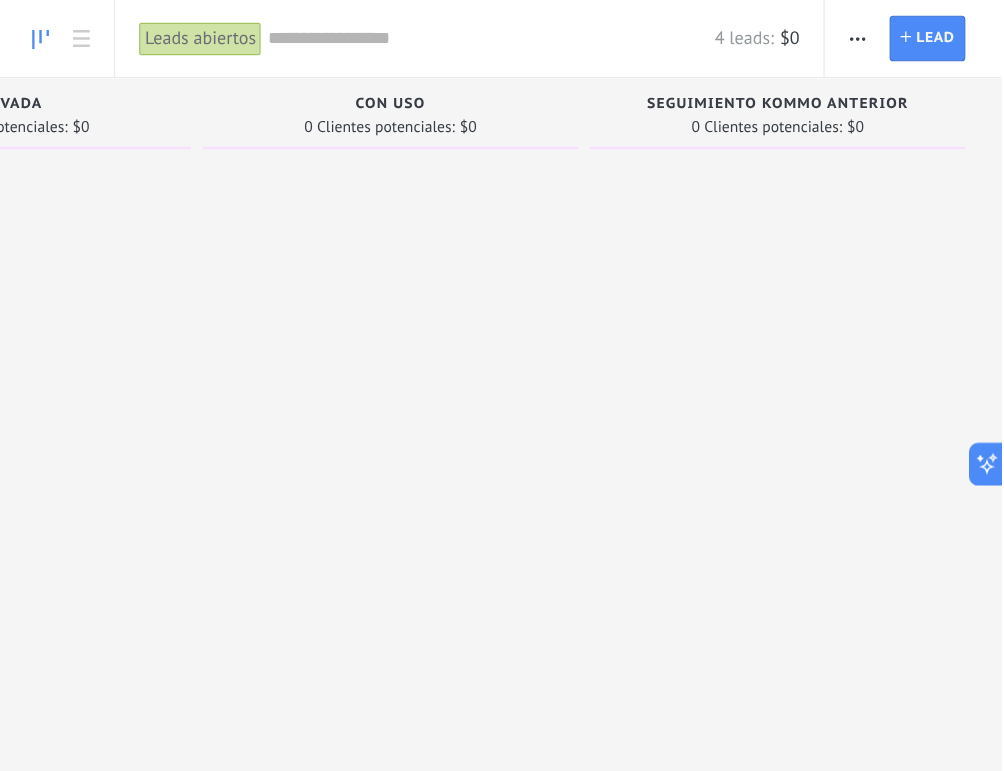 click at bounding box center (884, 32) 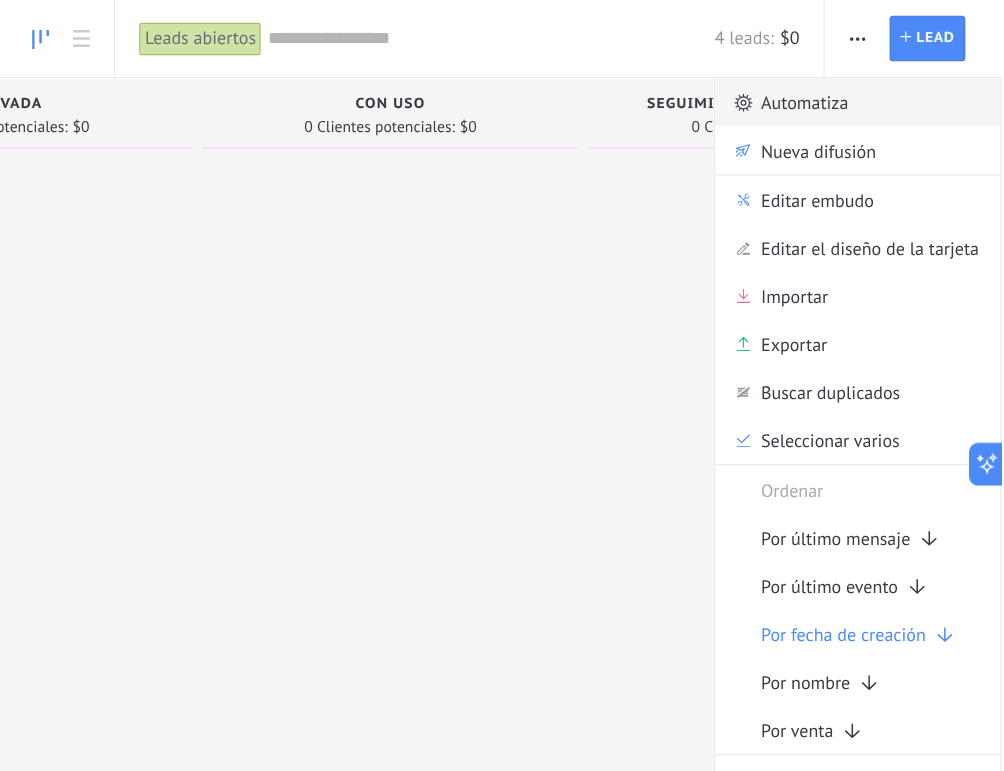 click on "Automatiza" at bounding box center (840, 85) 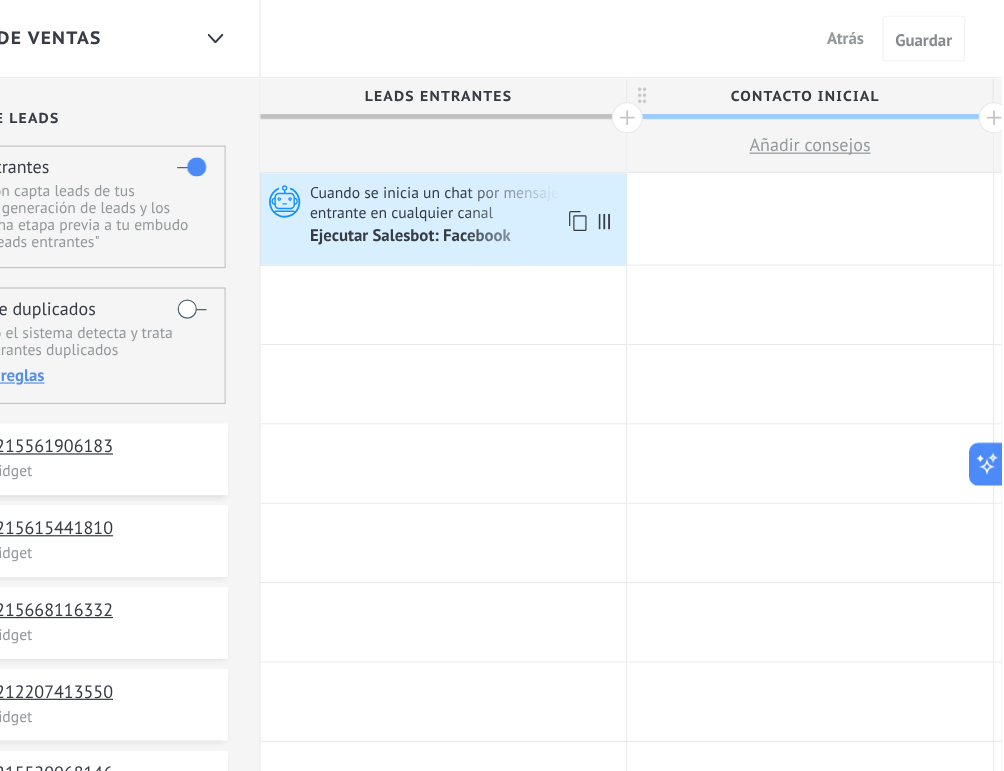 click on "Cuando se inicia un chat por mensaje entrante en cualquier canal" at bounding box center (558, 168) 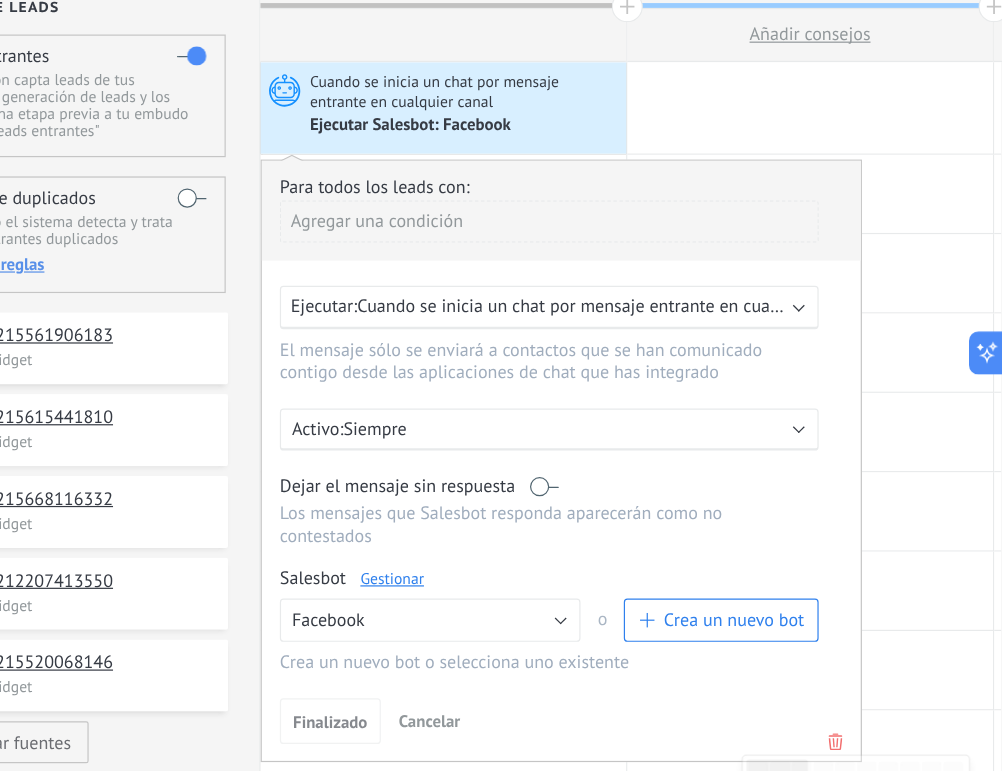 click on "Gestionar" at bounding box center (497, 573) 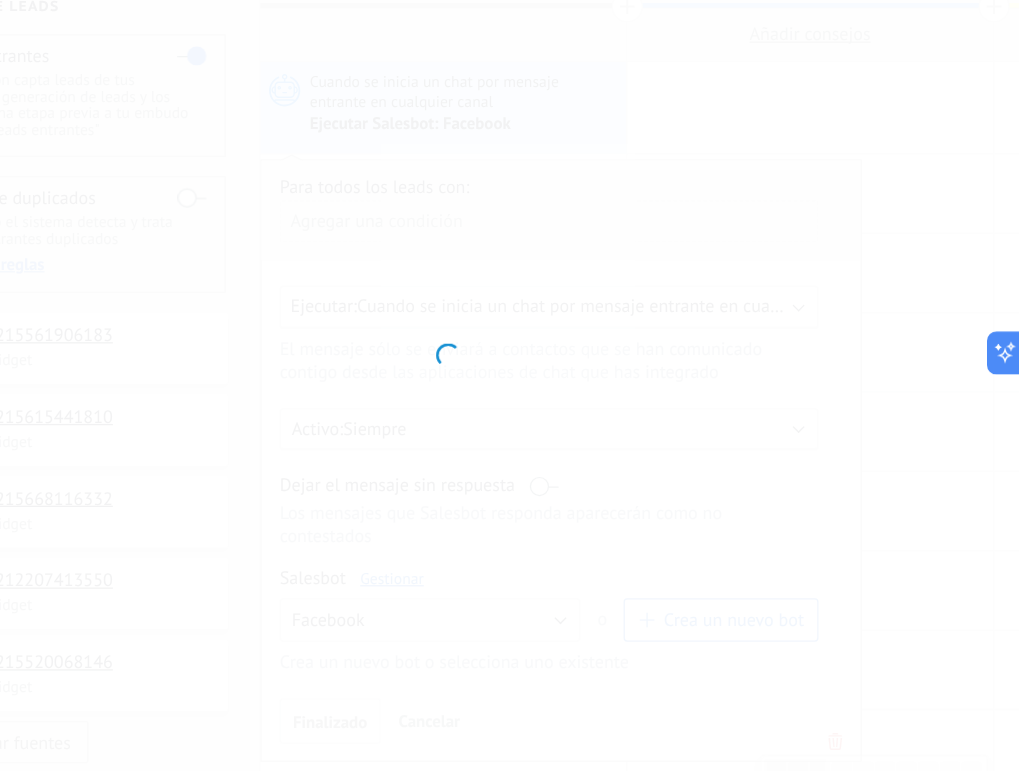 type on "********" 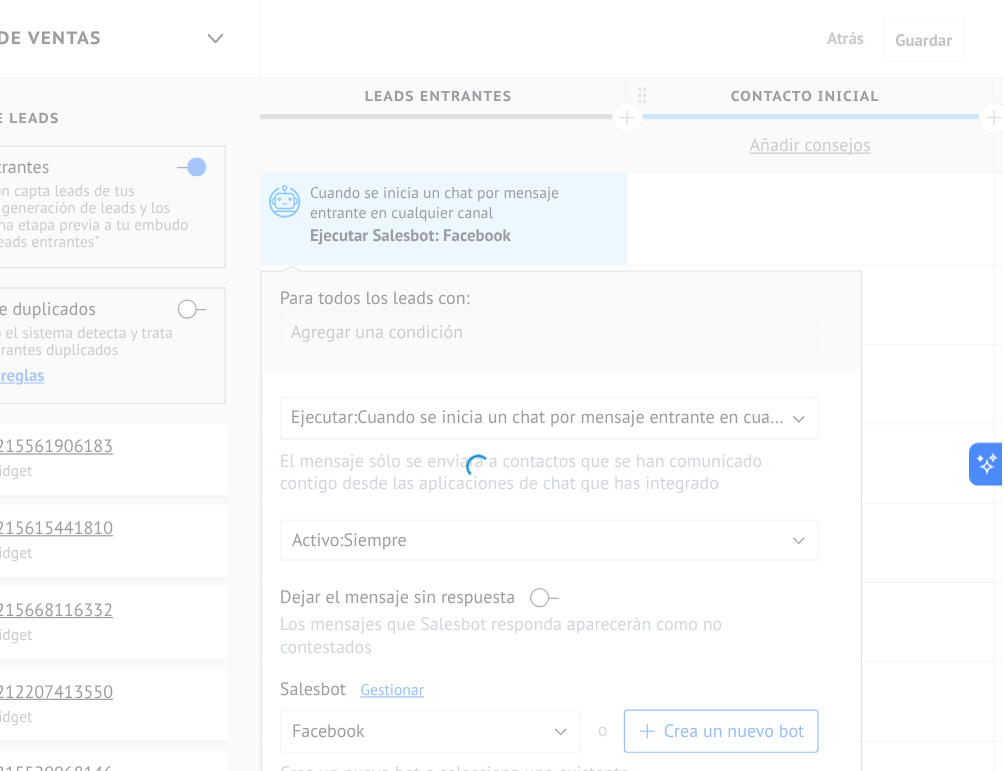 scroll, scrollTop: 0, scrollLeft: 0, axis: both 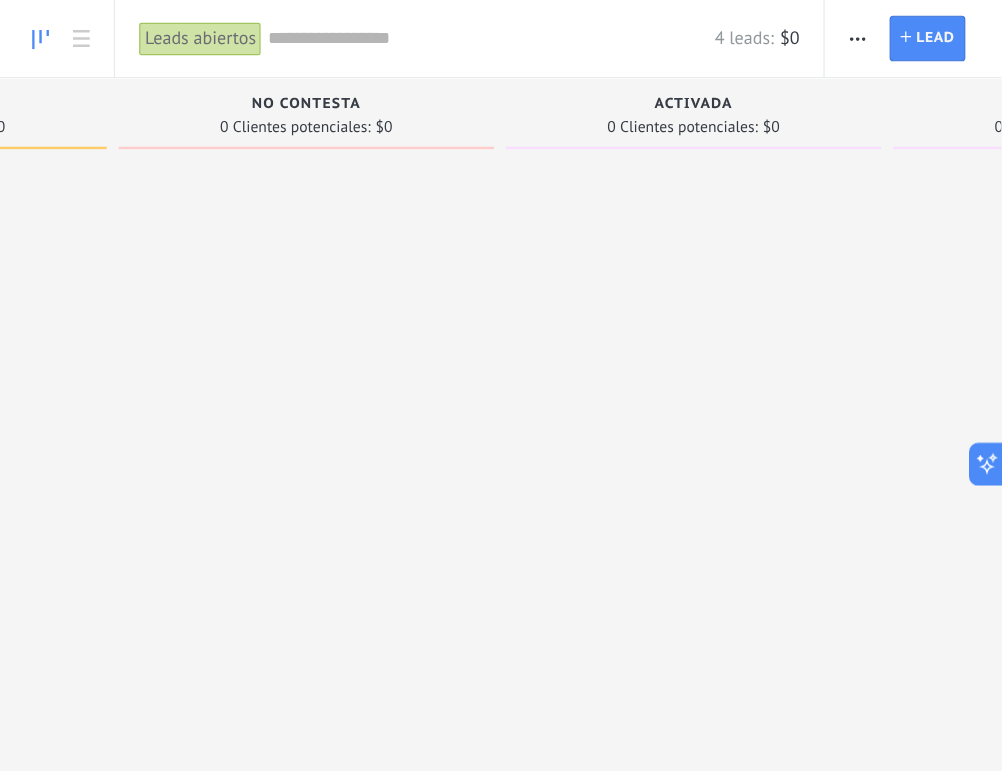 click at bounding box center (884, 32) 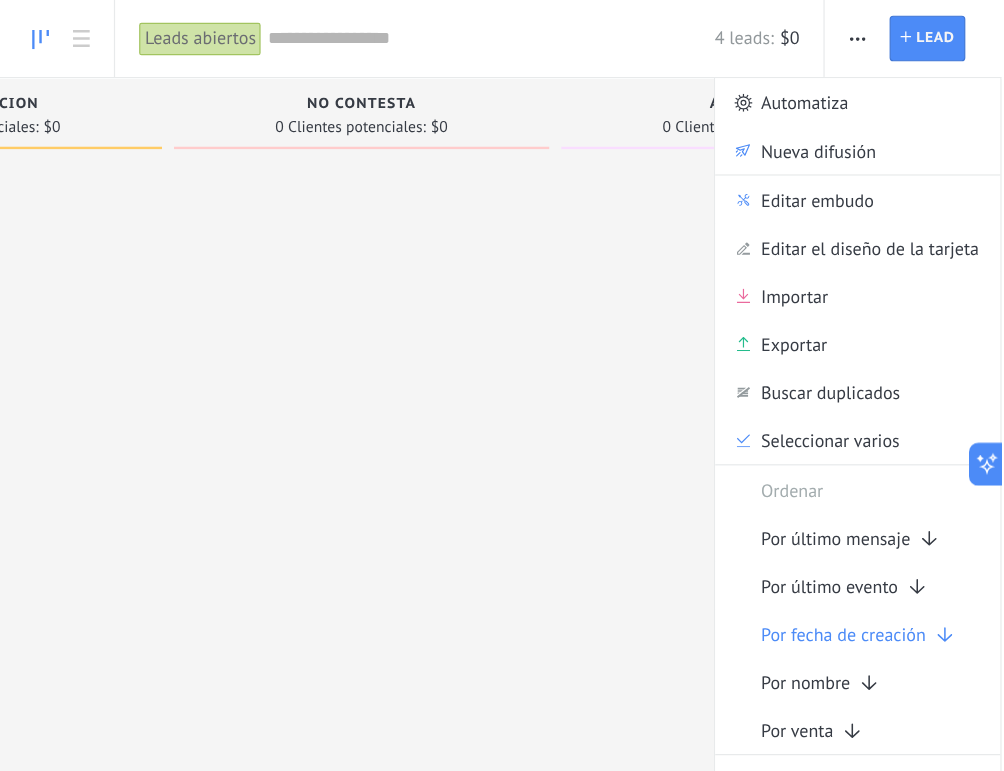 scroll, scrollTop: 0, scrollLeft: 1059, axis: horizontal 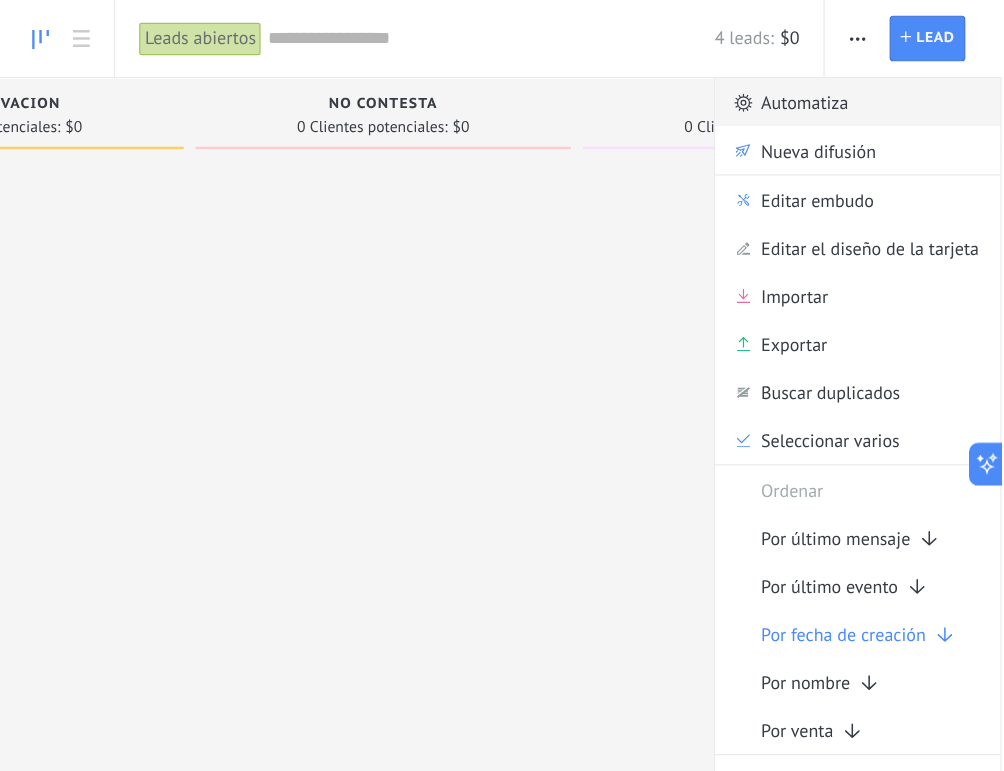 click on "Automatiza" at bounding box center [840, 85] 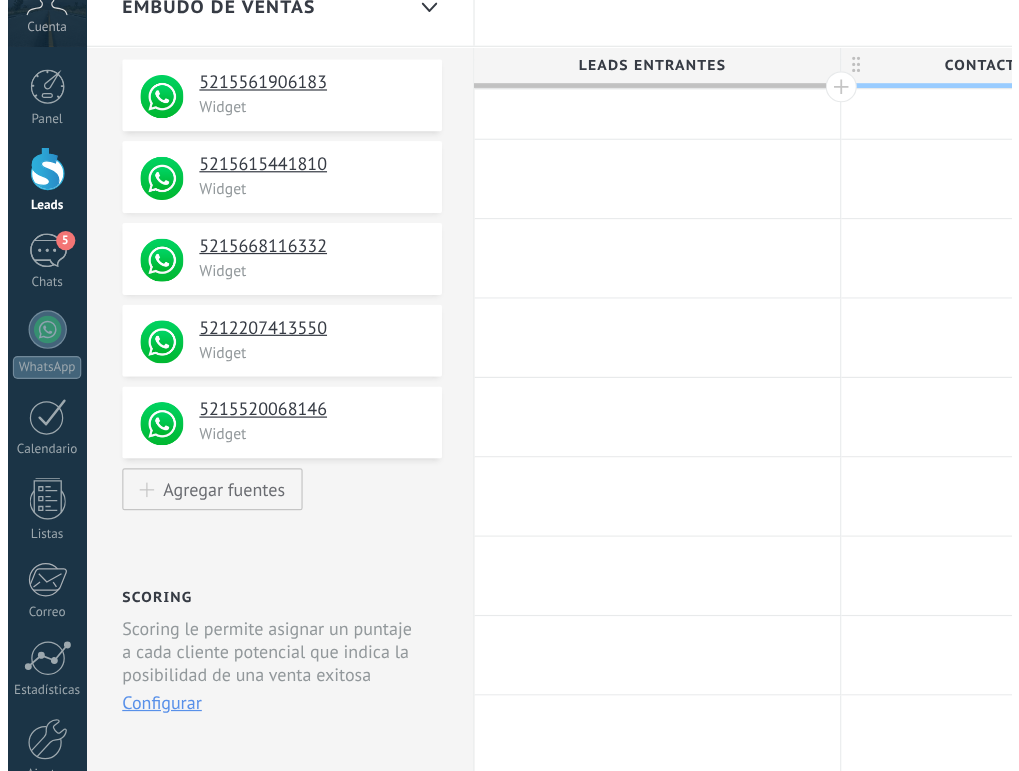 scroll, scrollTop: 260, scrollLeft: 0, axis: vertical 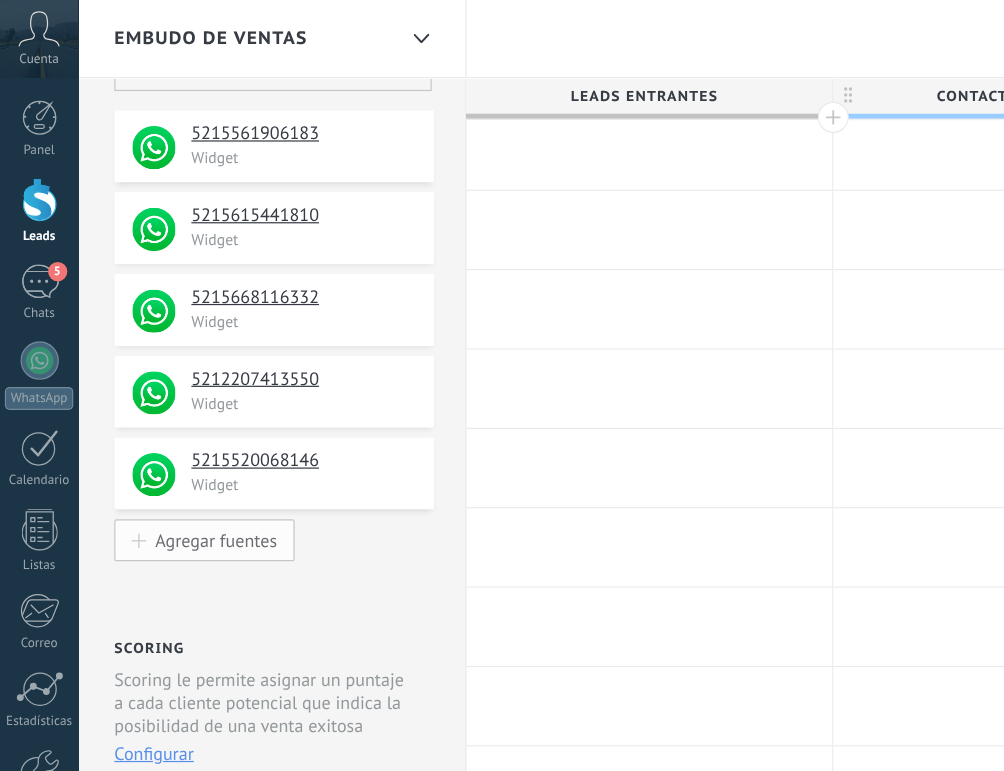 click on "Agregar fuentes" at bounding box center (170, 449) 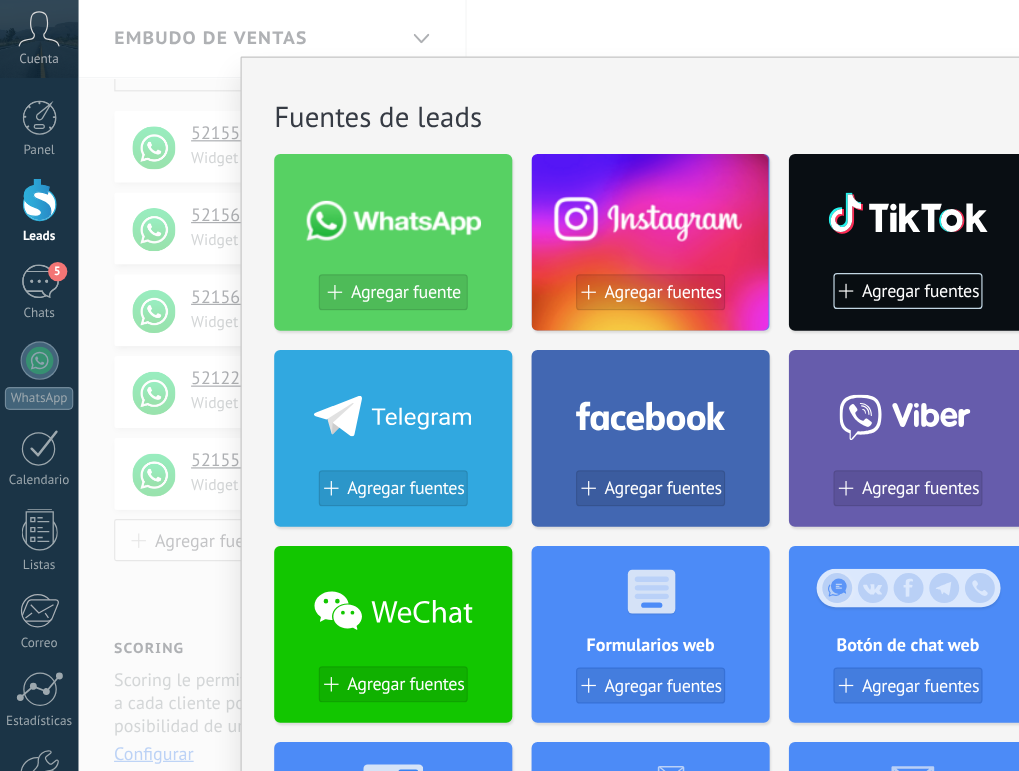 scroll, scrollTop: 20, scrollLeft: 0, axis: vertical 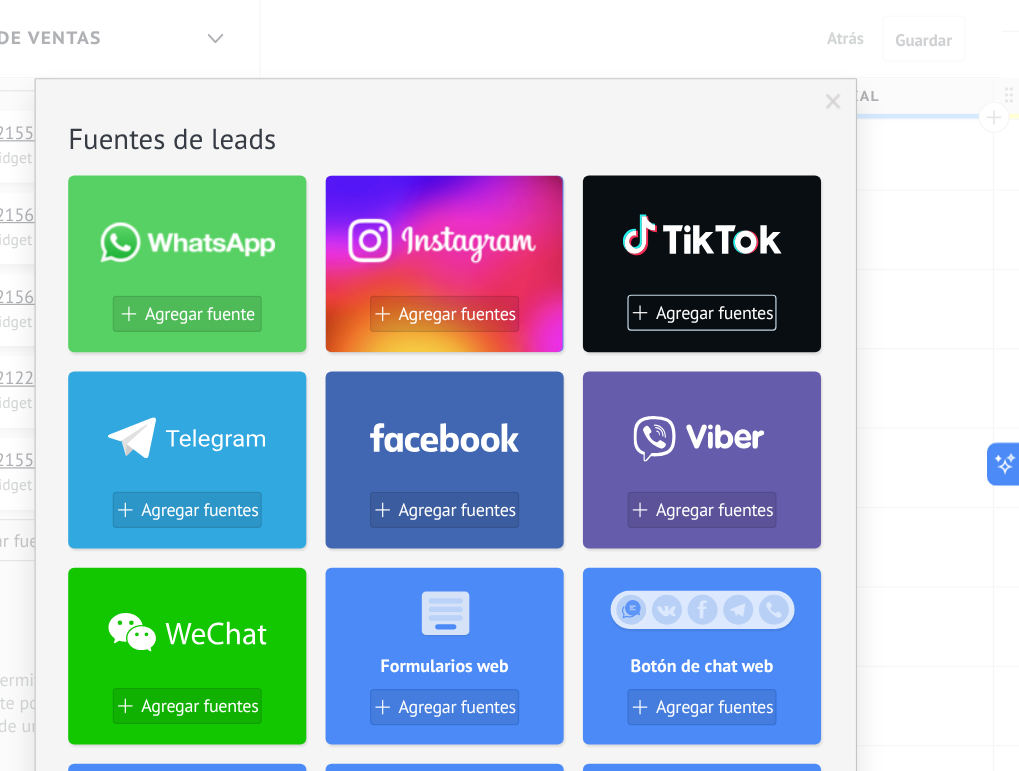 click at bounding box center (864, 85) 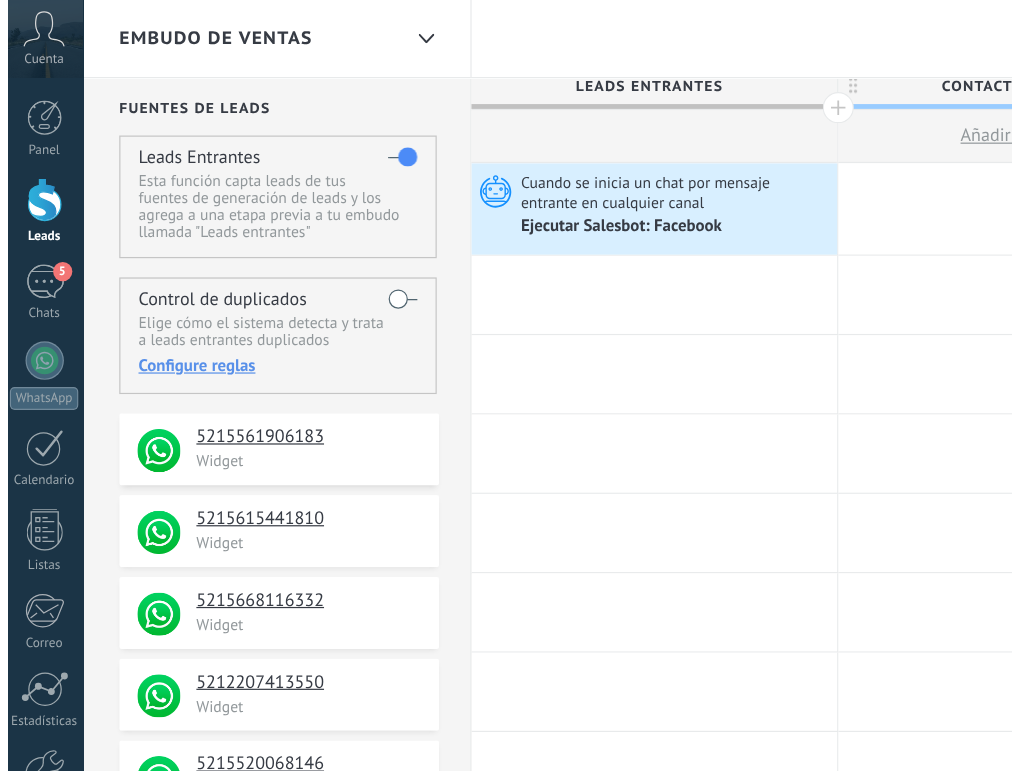 scroll, scrollTop: 0, scrollLeft: 0, axis: both 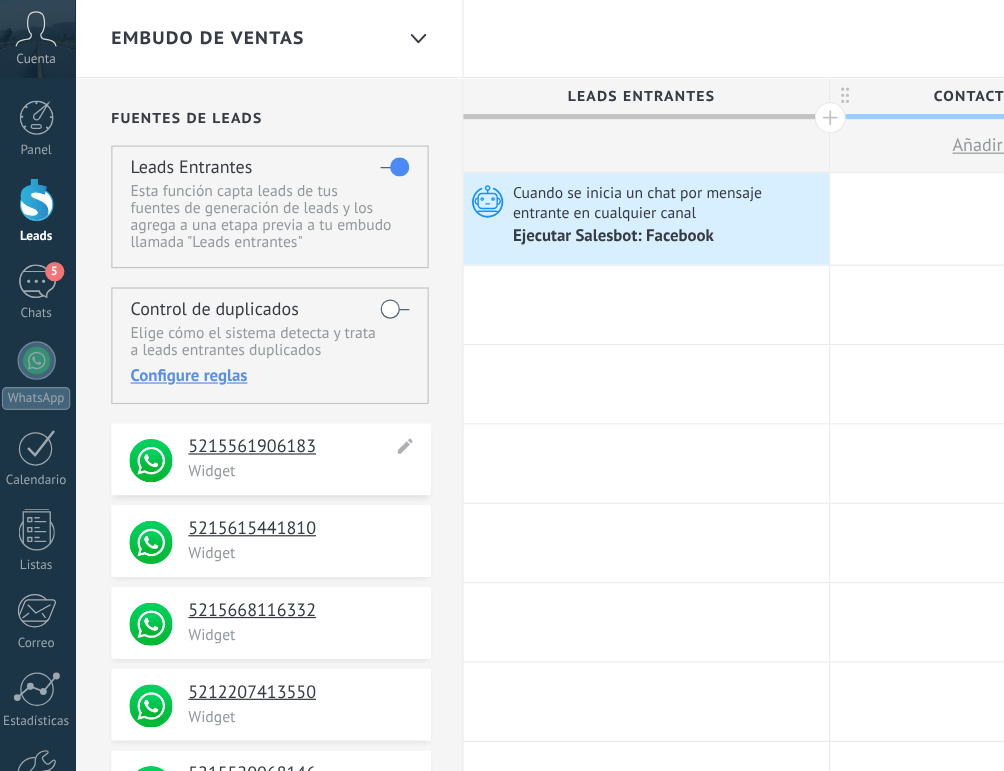 click on "5215561906183" at bounding box center [243, 372] 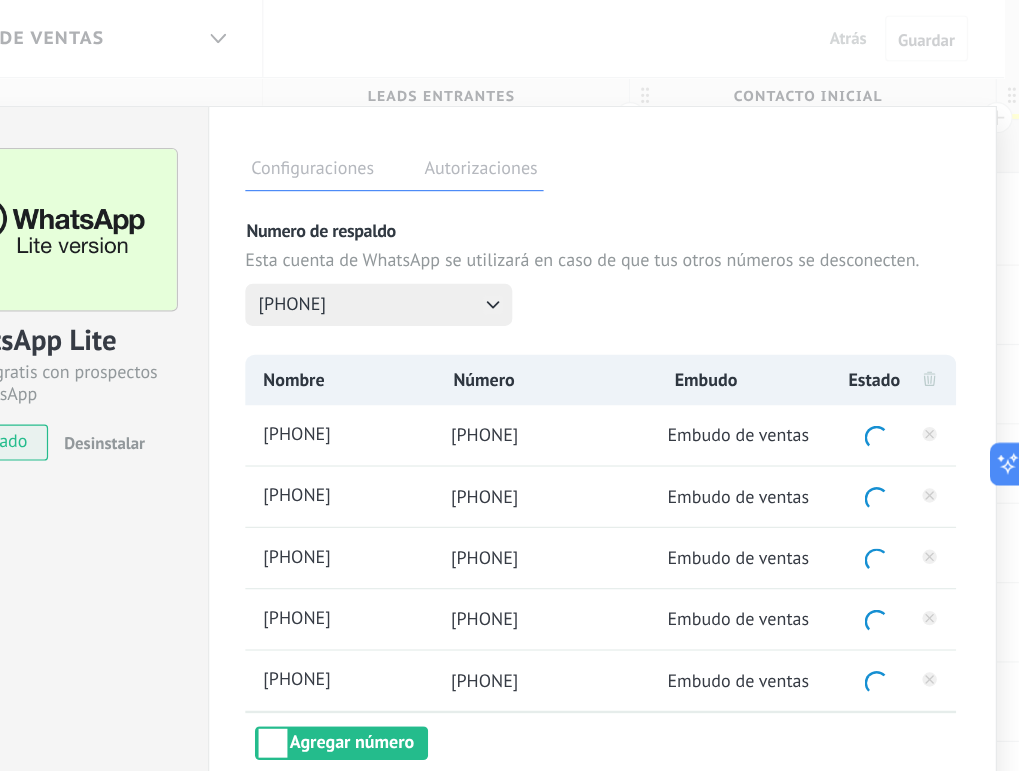 scroll, scrollTop: 0, scrollLeft: 0, axis: both 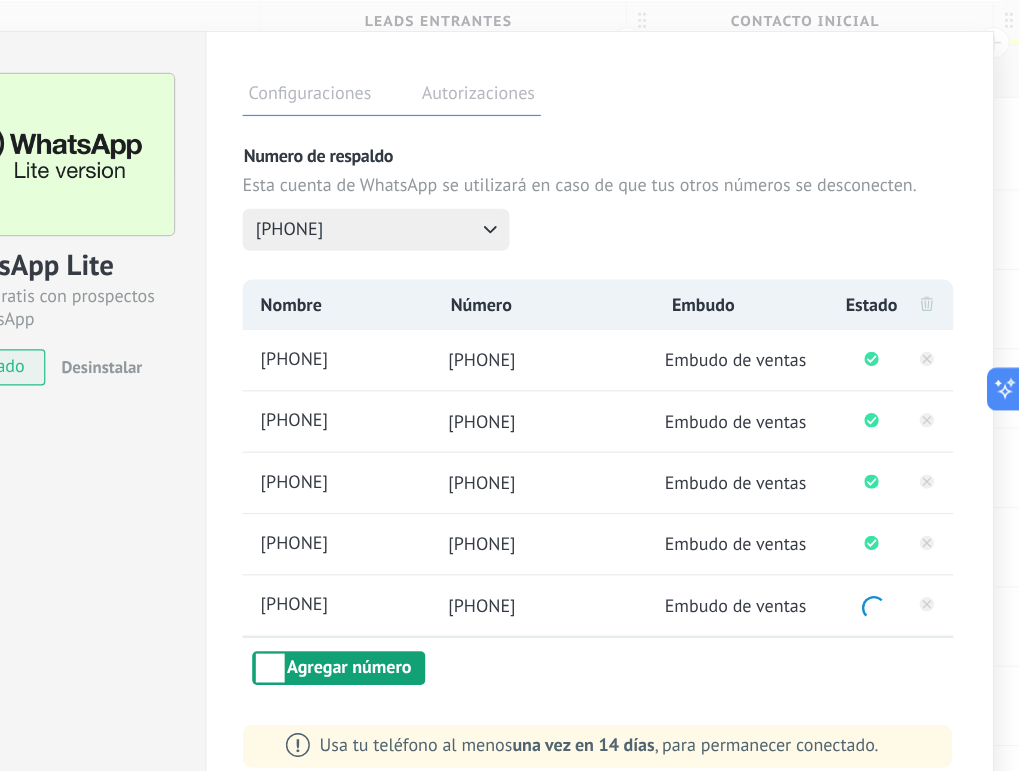 click on "Agregar número" at bounding box center (453, 618) 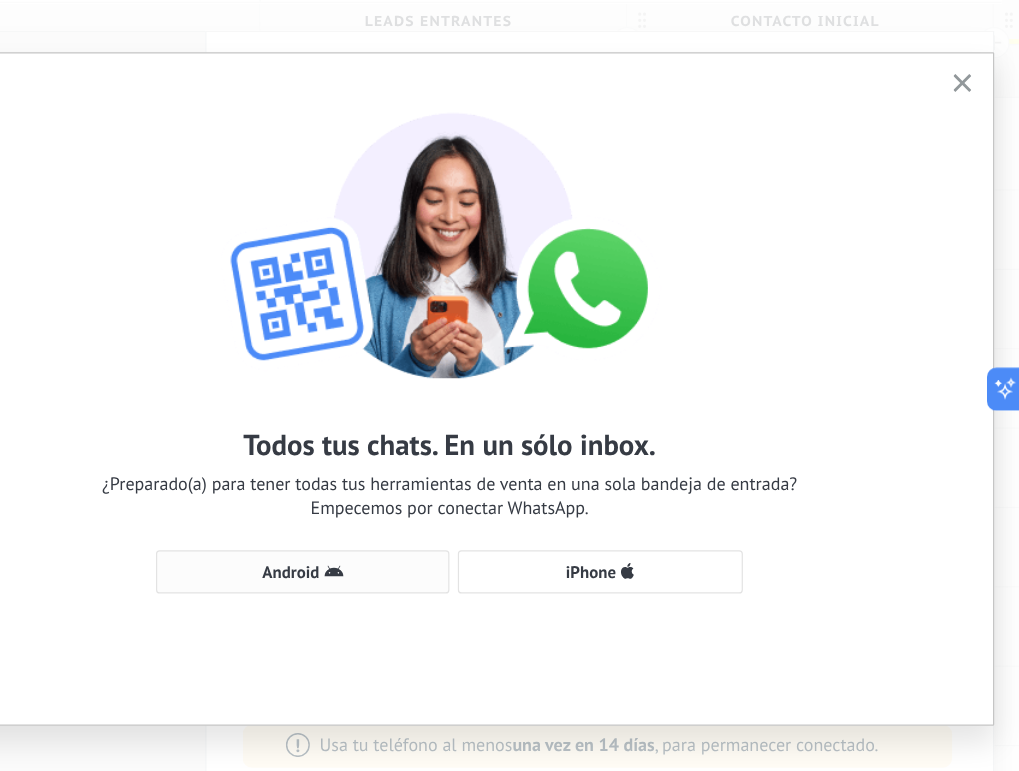 click on "Android" at bounding box center (423, 538) 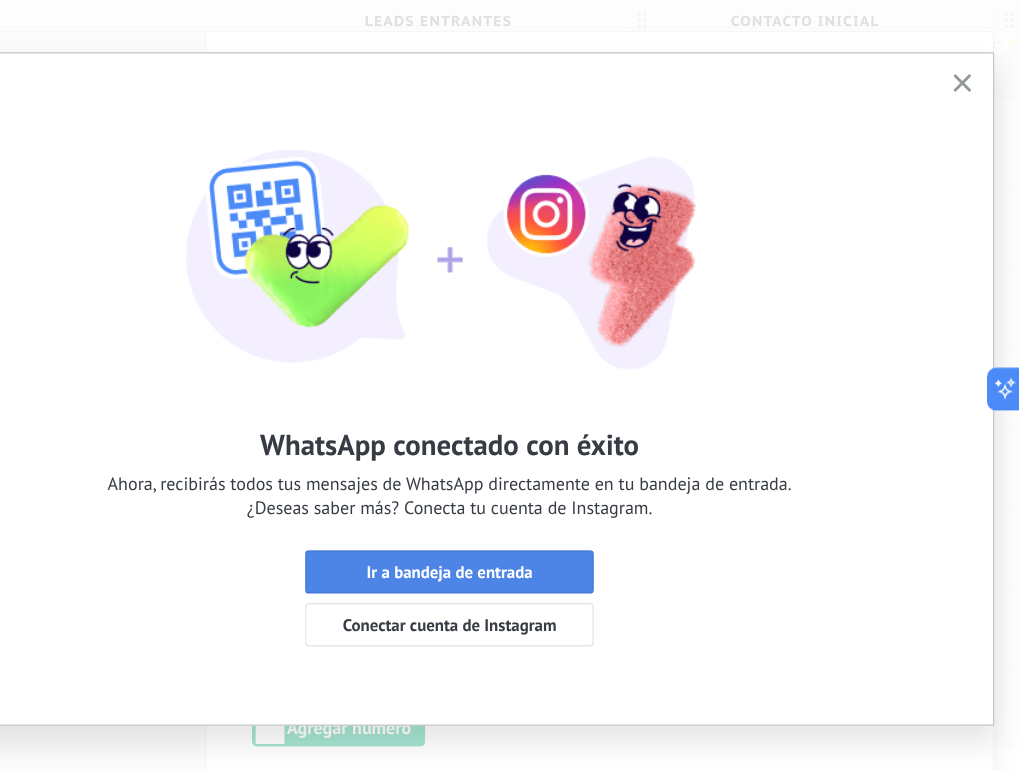 click on "Ir a bandeja de entrada" at bounding box center (545, 538) 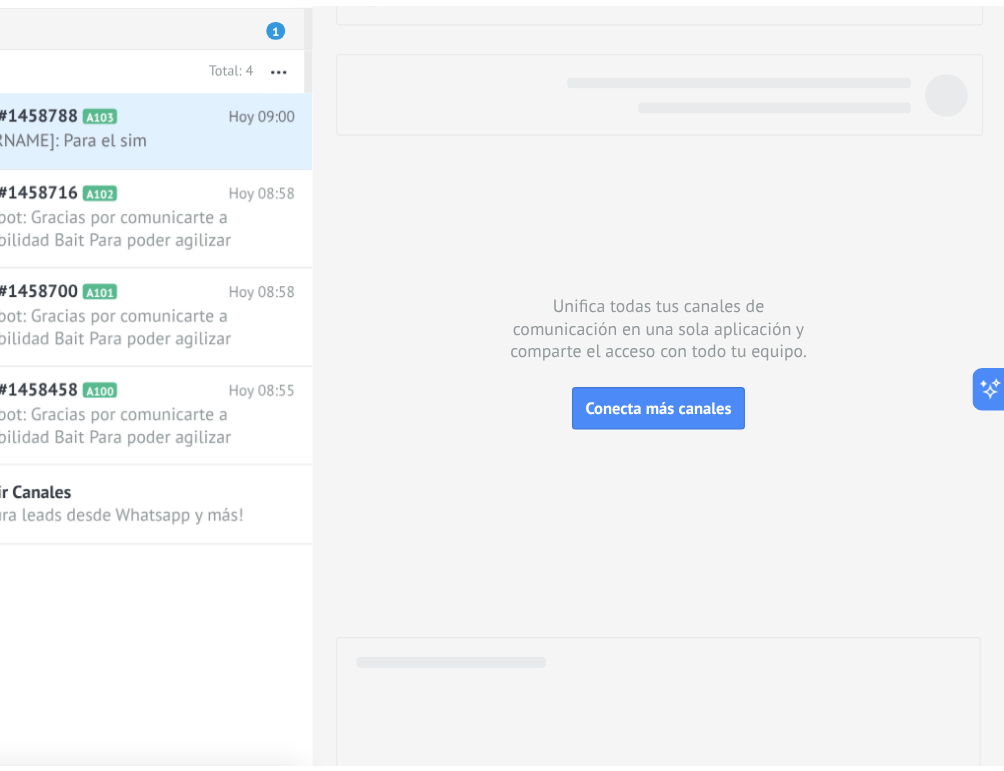 scroll, scrollTop: 0, scrollLeft: 0, axis: both 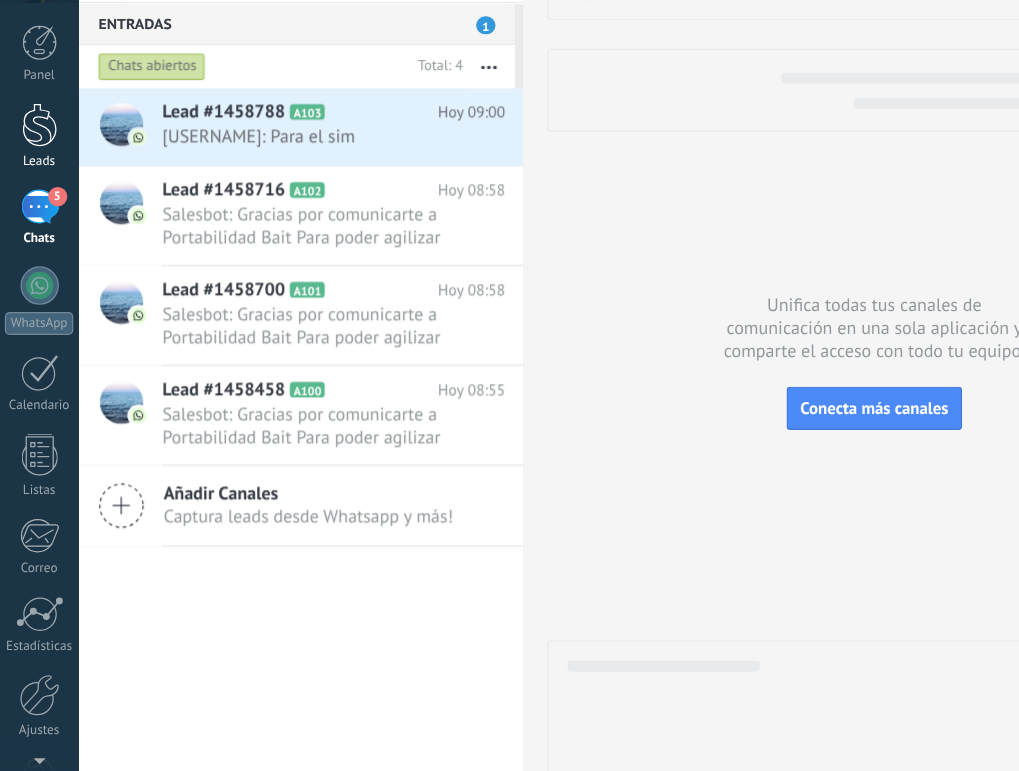 click at bounding box center (33, 166) 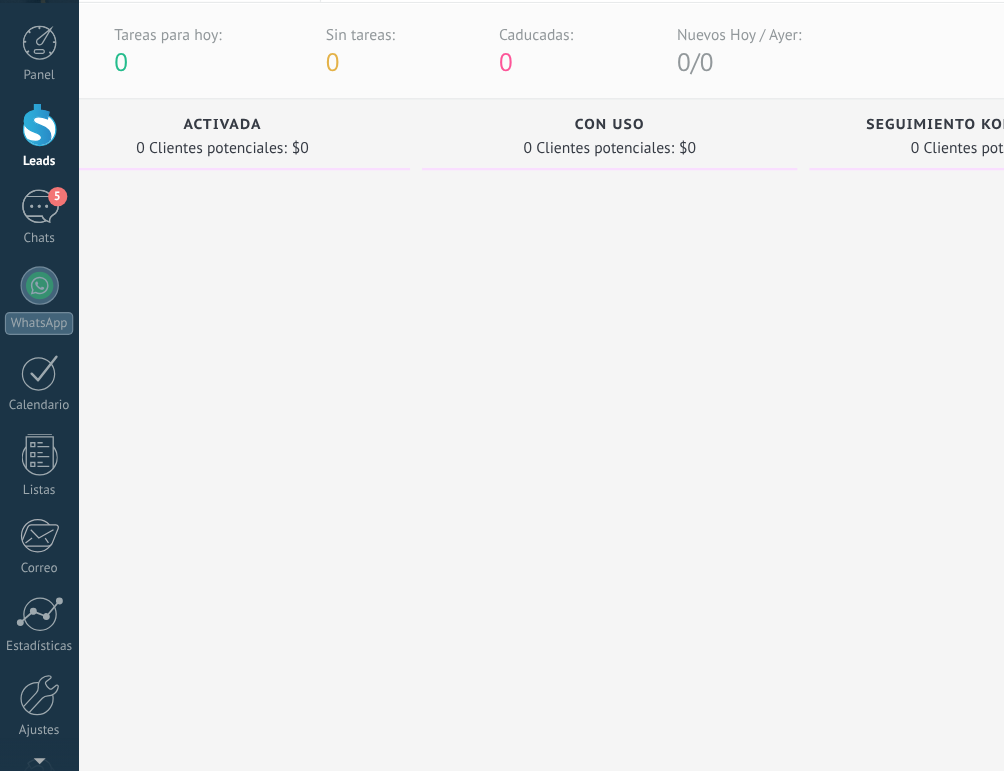 scroll, scrollTop: 0, scrollLeft: 1697, axis: horizontal 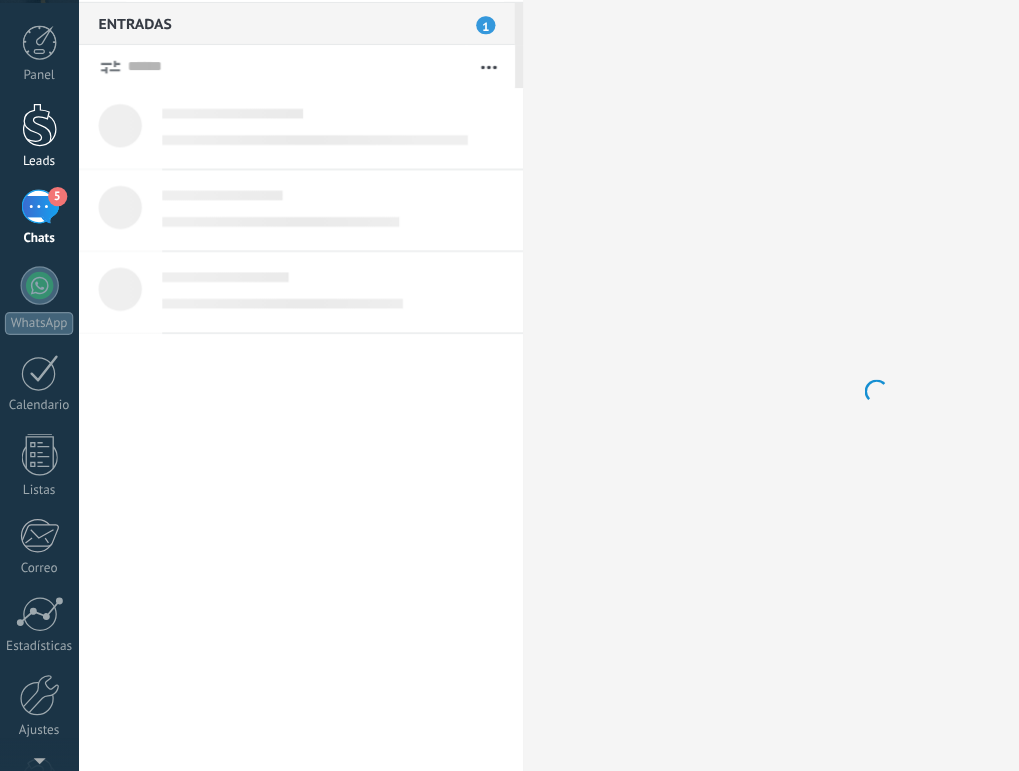 click at bounding box center (33, 166) 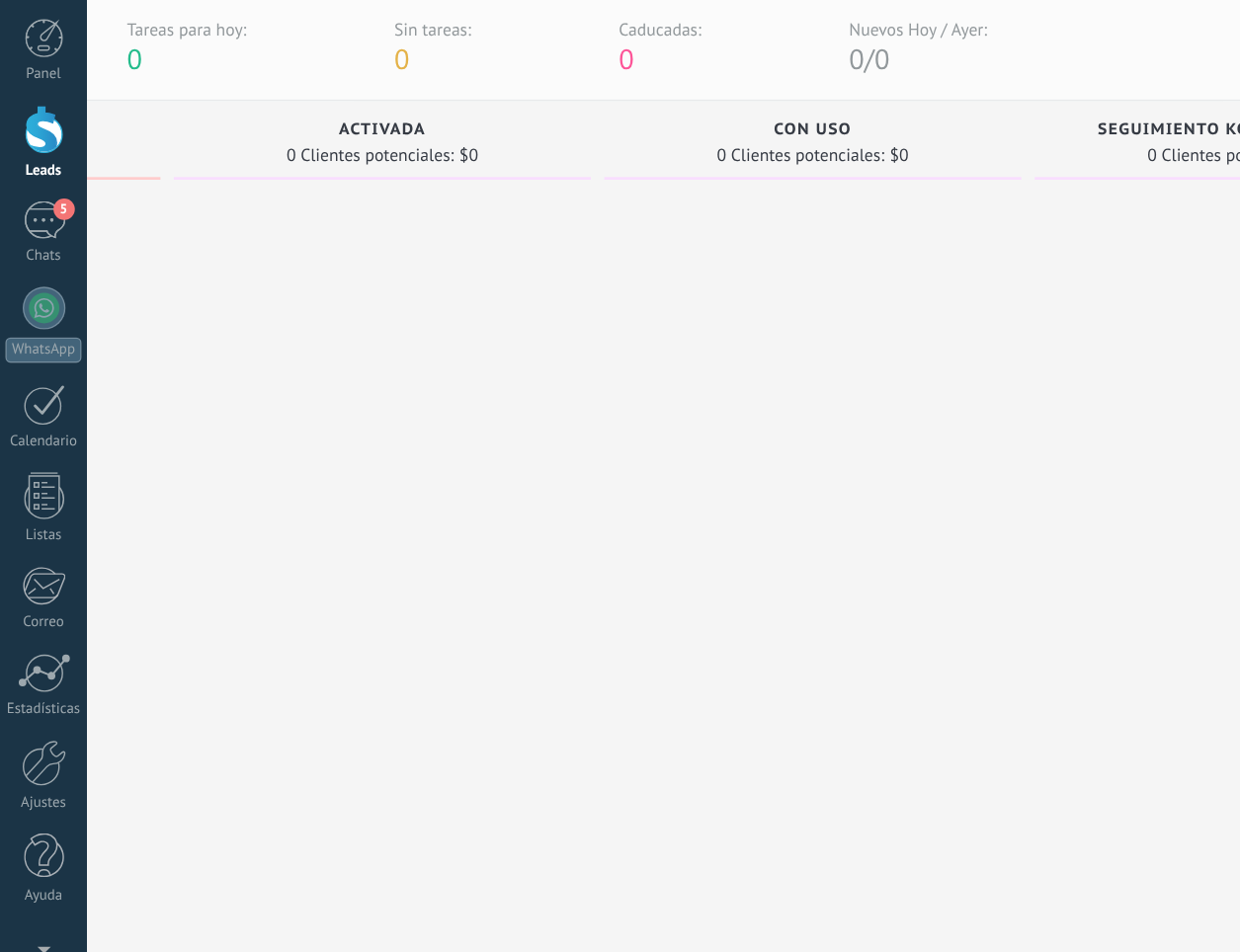 scroll, scrollTop: 0, scrollLeft: 1429, axis: horizontal 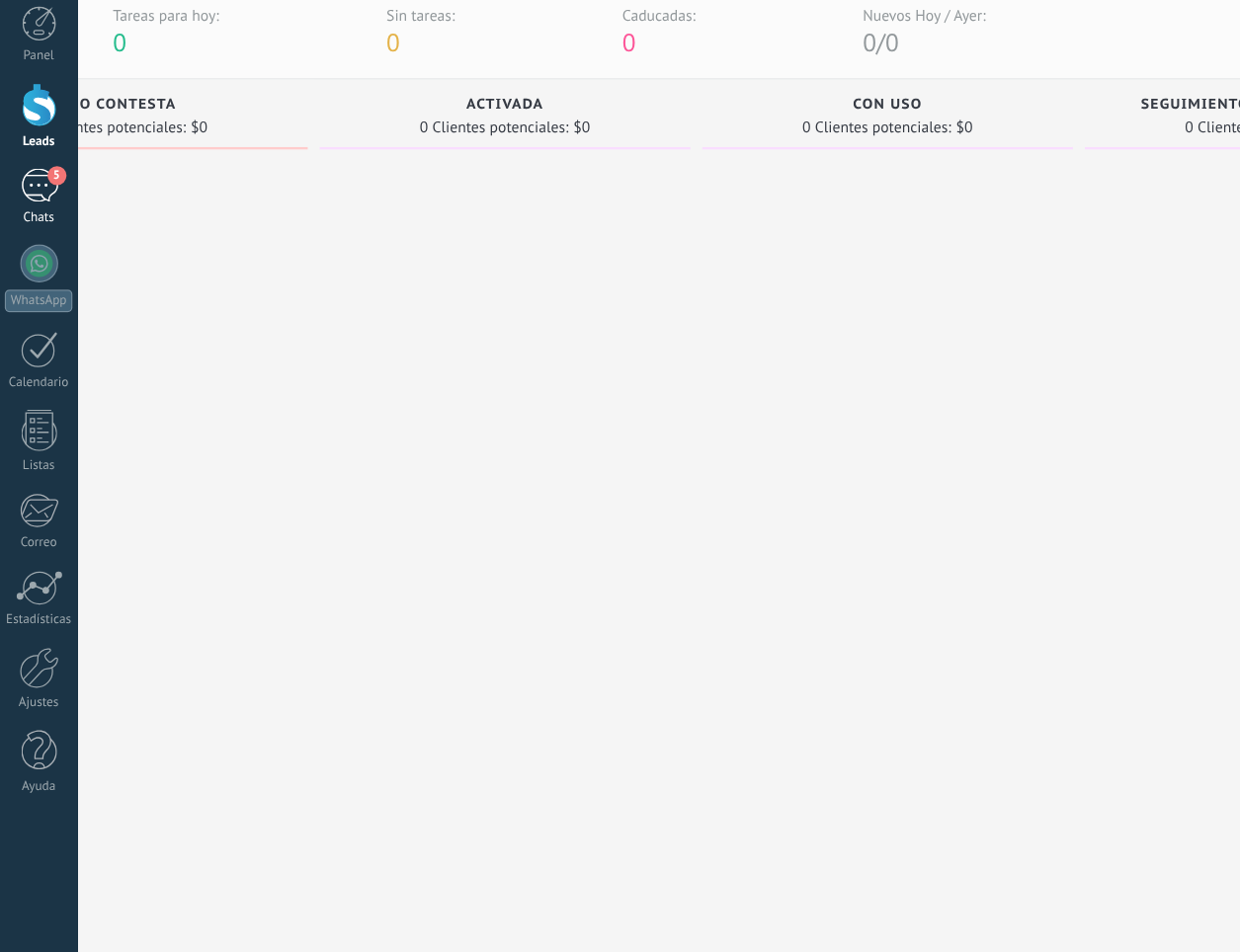 click on "5
Chats" at bounding box center [32, 241] 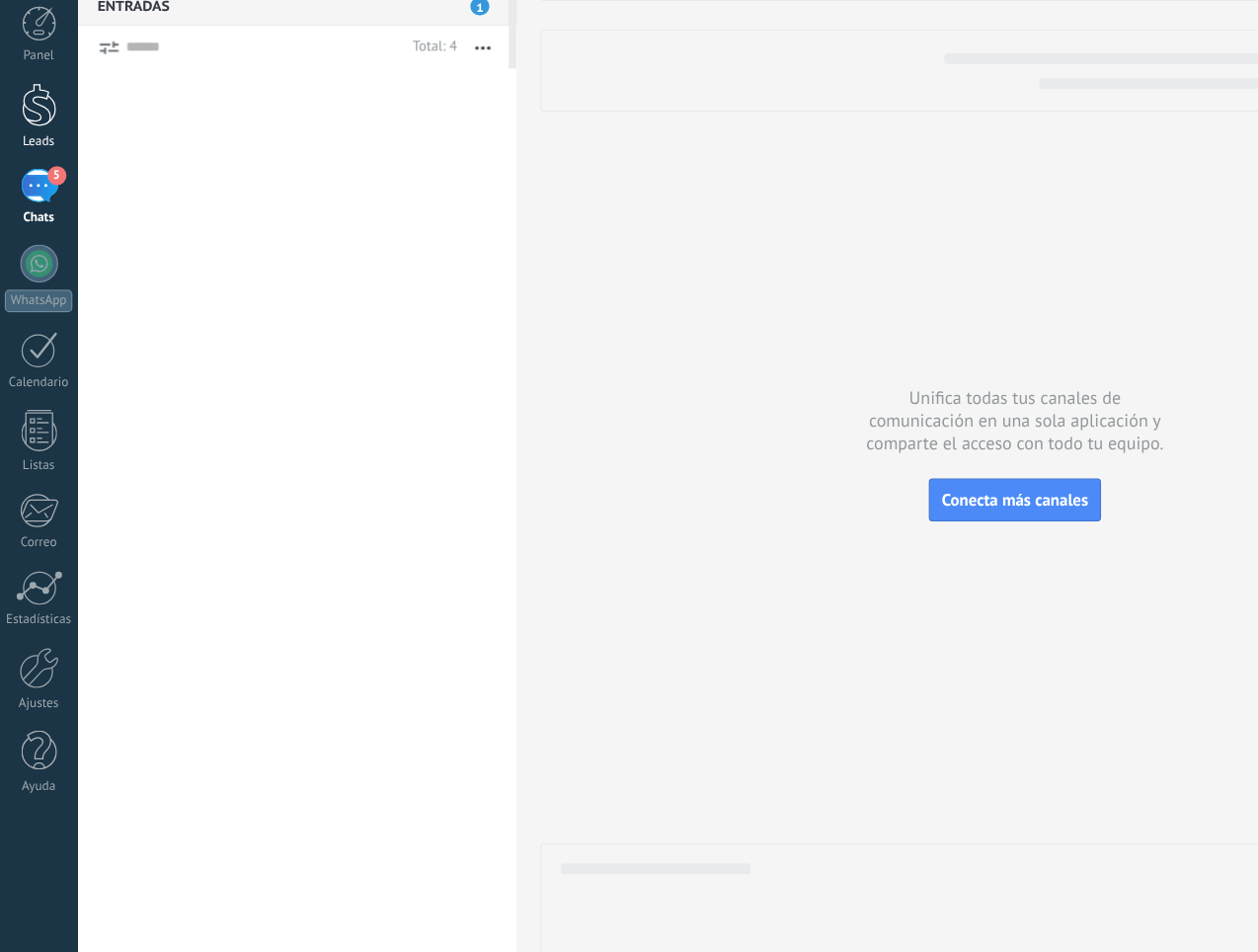 click at bounding box center (33, 164) 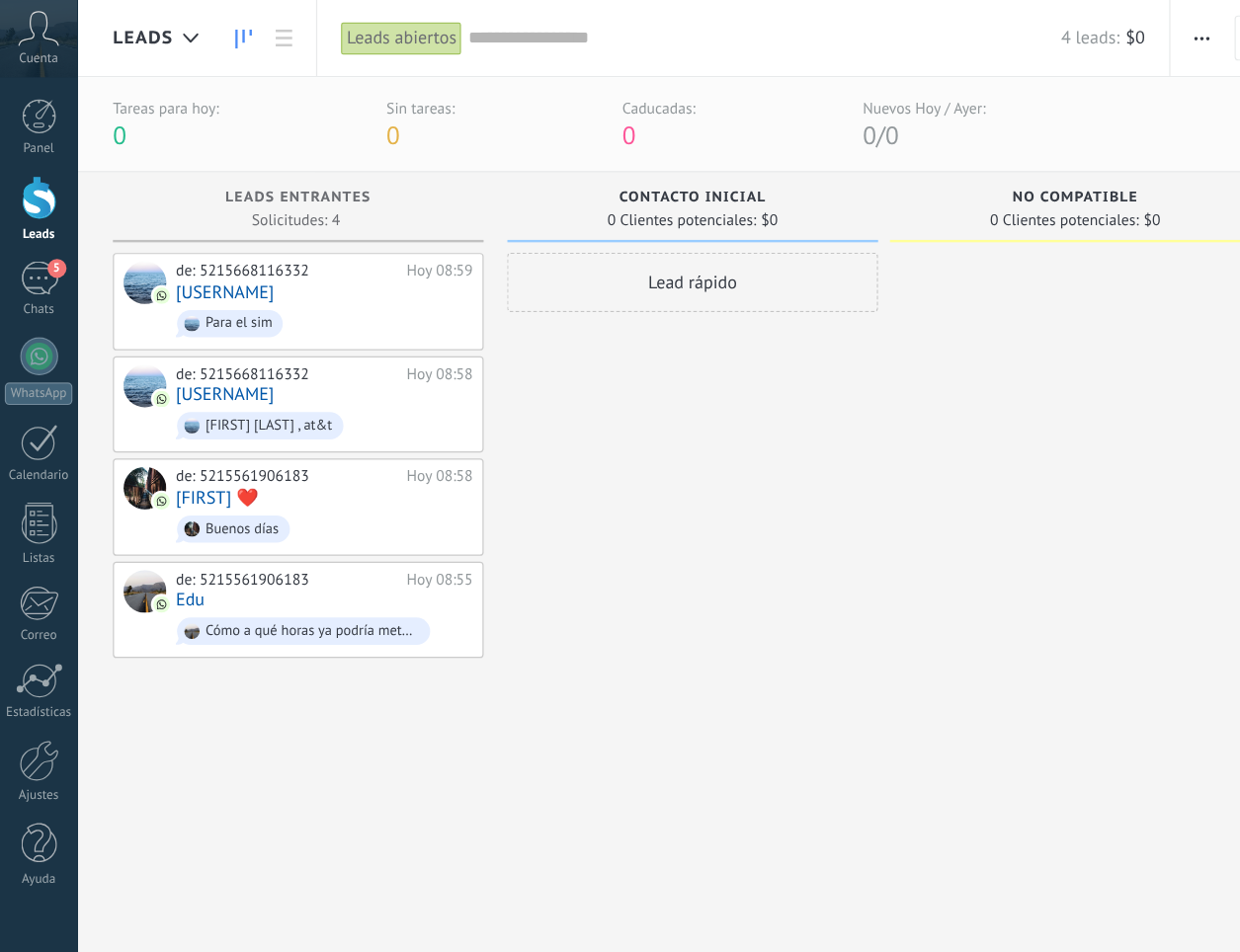 scroll, scrollTop: 0, scrollLeft: 211, axis: horizontal 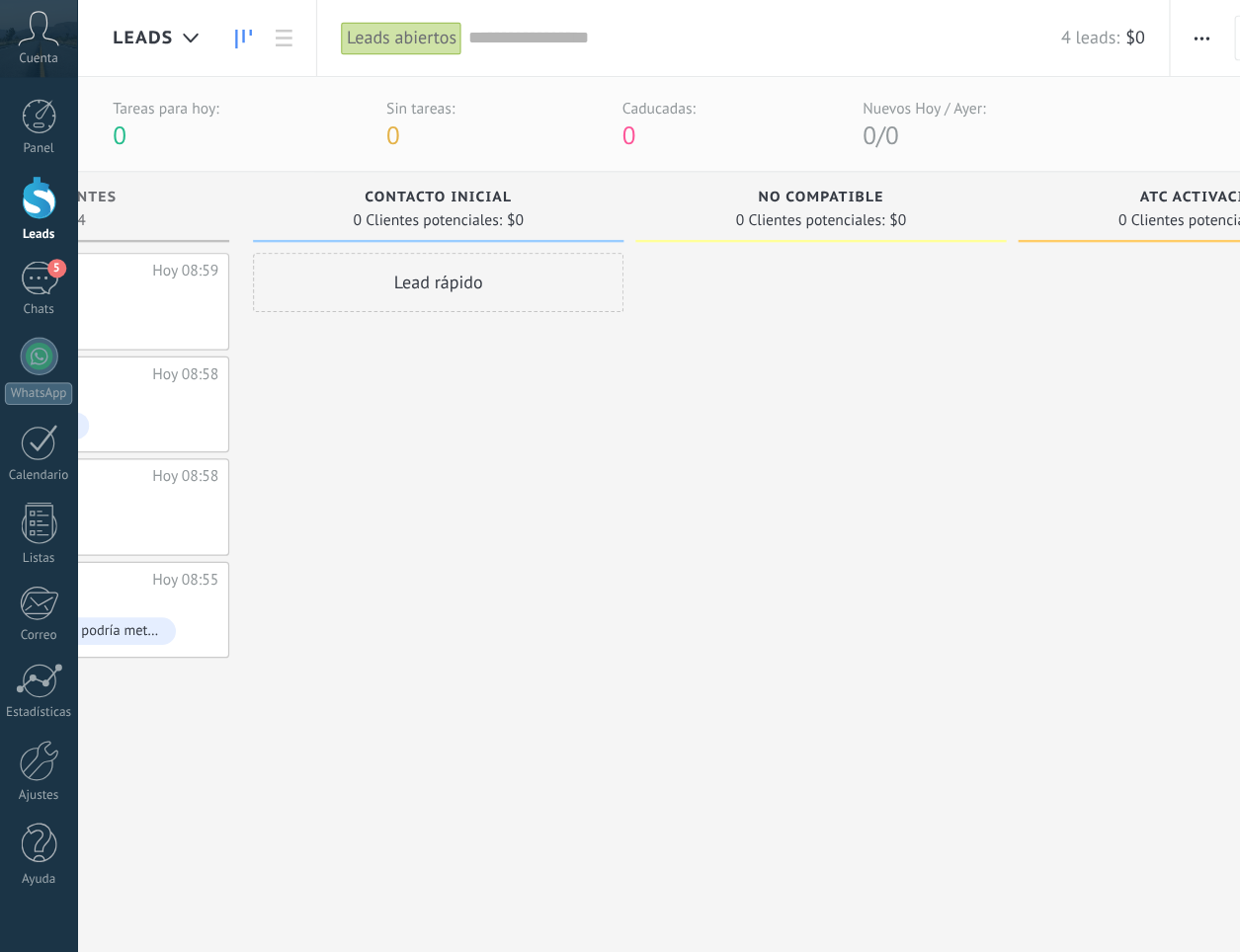 click at bounding box center [999, 32] 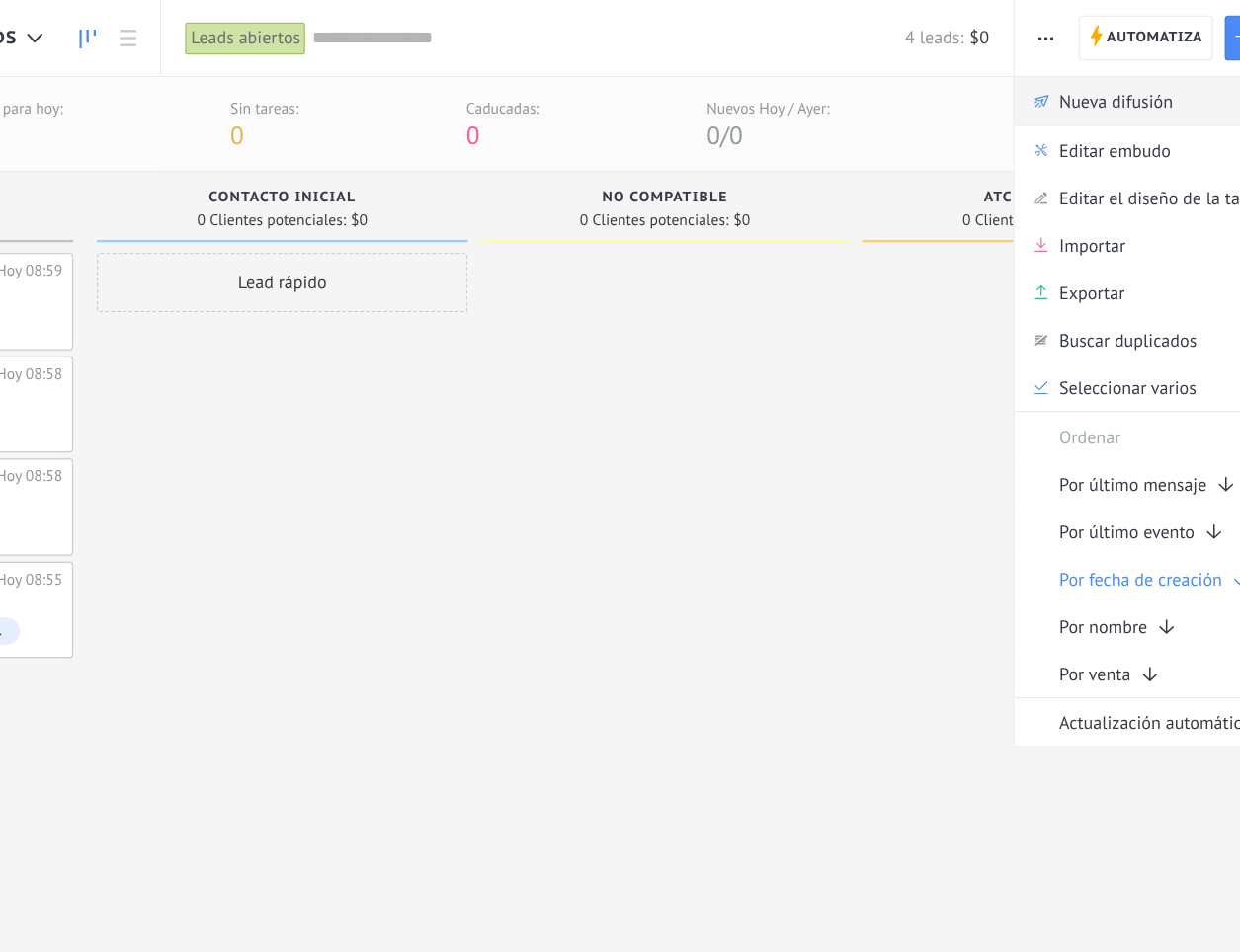 scroll, scrollTop: 0, scrollLeft: 0, axis: both 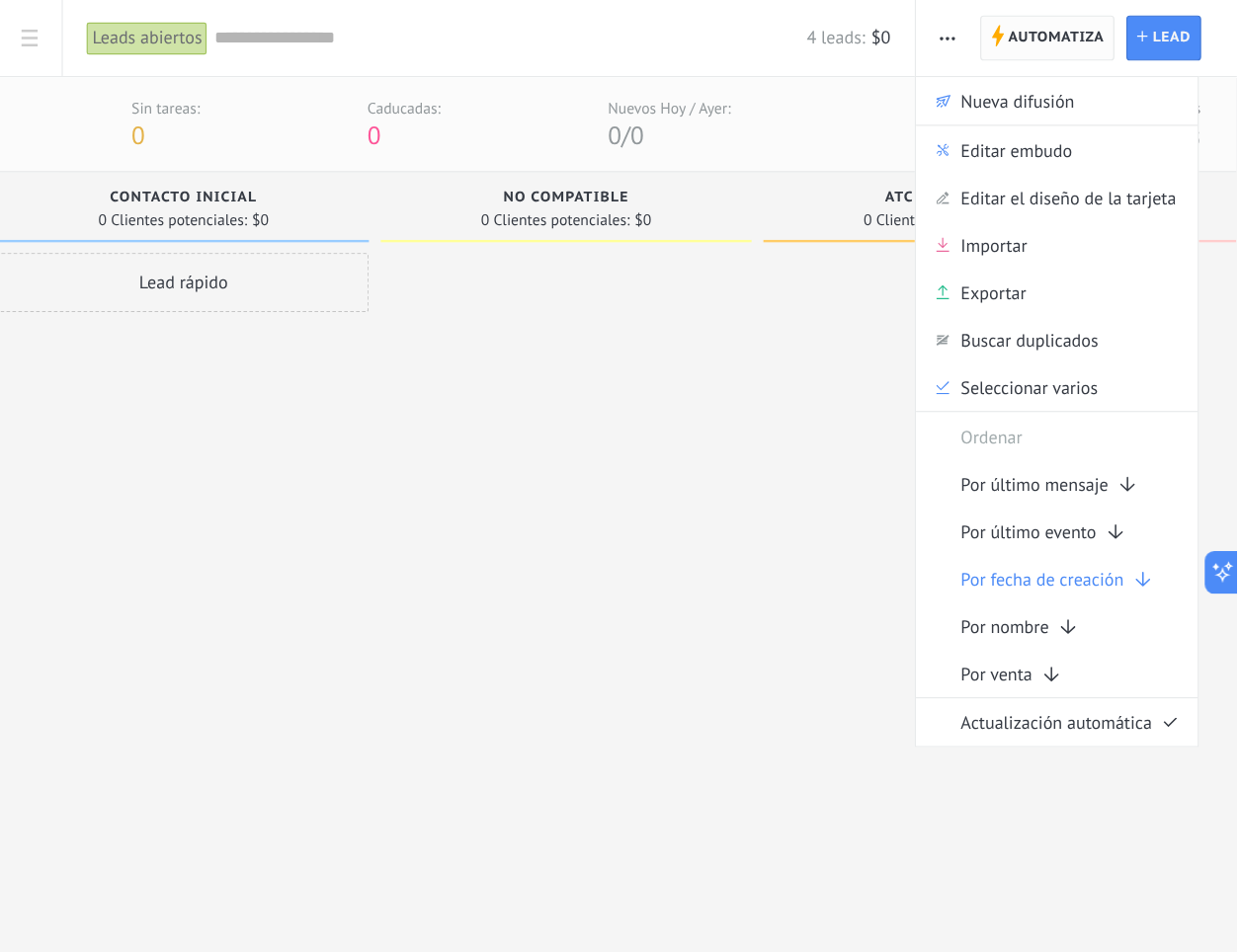click on "Automatiza" at bounding box center [1090, 32] 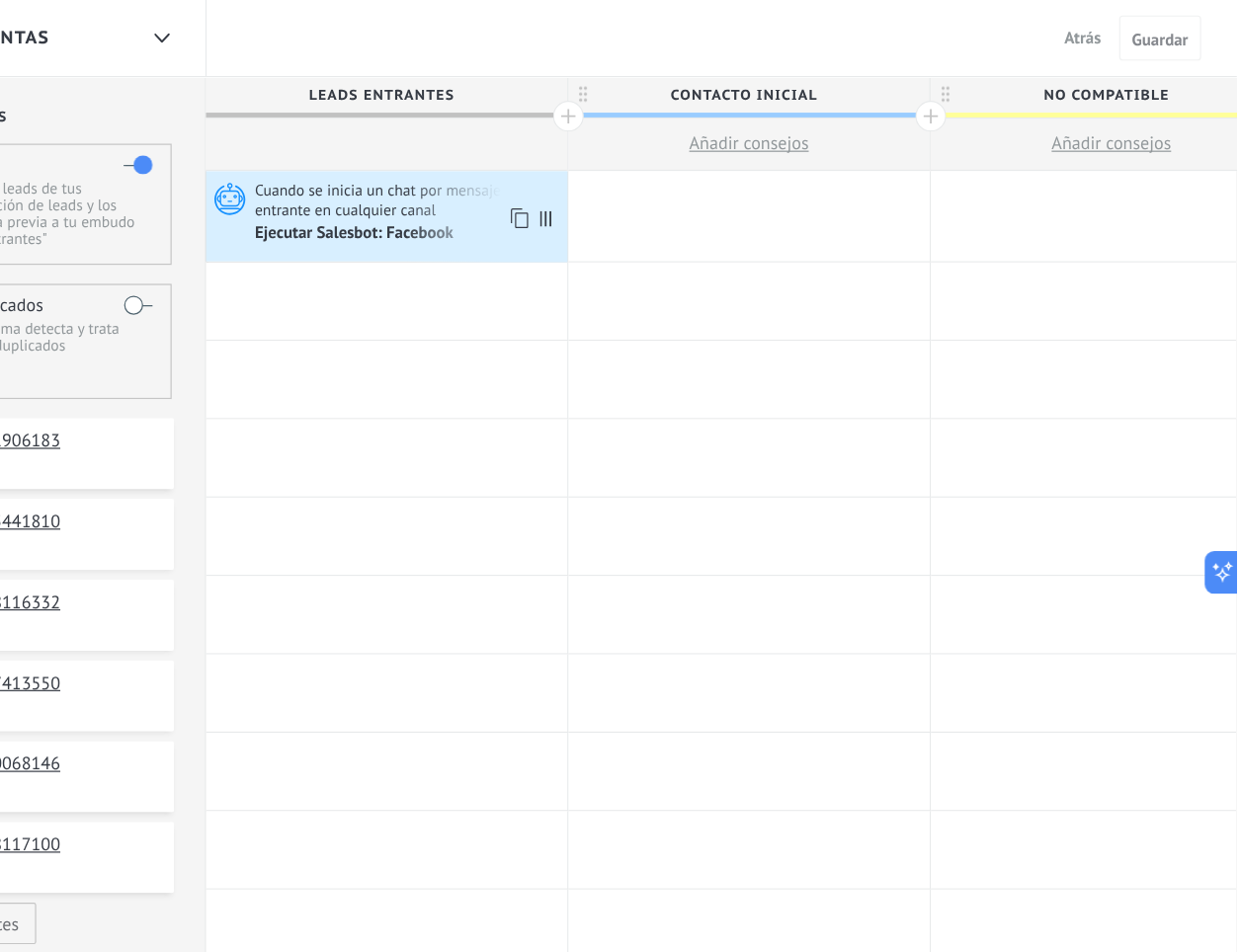 click on "Cuando se inicia un chat por mensaje entrante en cualquier canal" at bounding box center [551, 166] 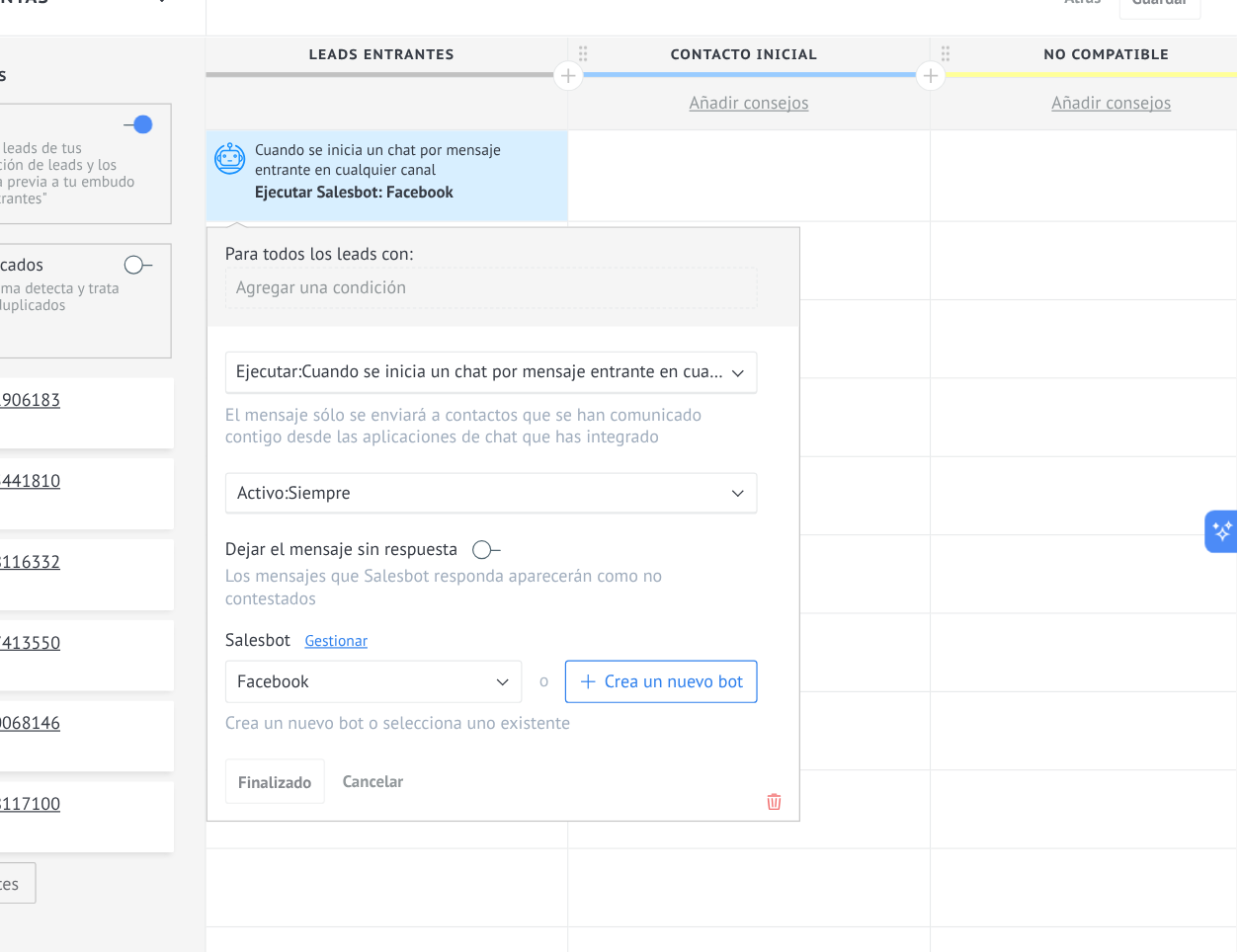 click on "Embudo de ventas Atrás Cancelar Guardar" at bounding box center (652, 32) 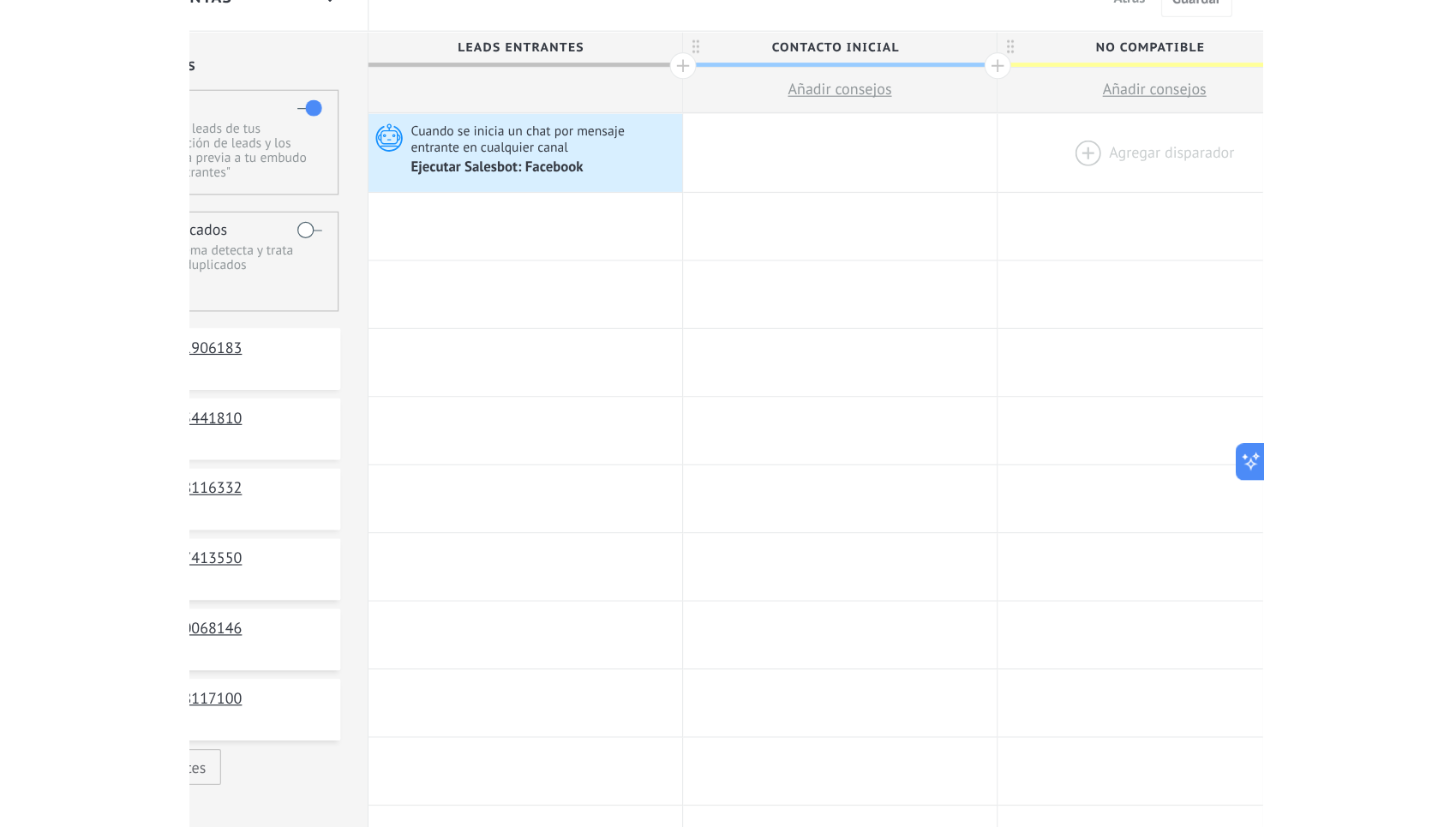 scroll, scrollTop: 0, scrollLeft: 0, axis: both 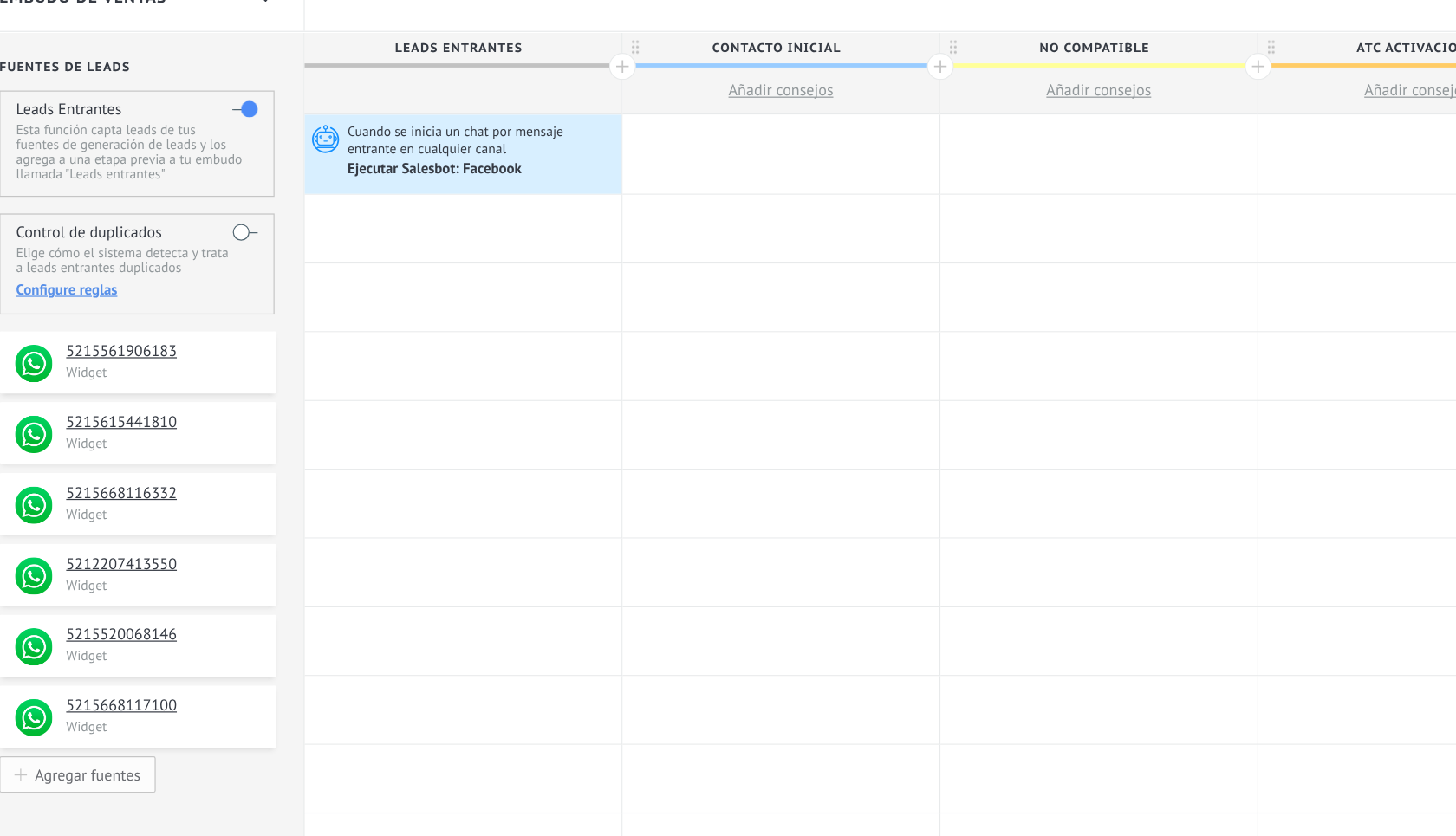 click on "Agregar fuentes" at bounding box center (155, 673) 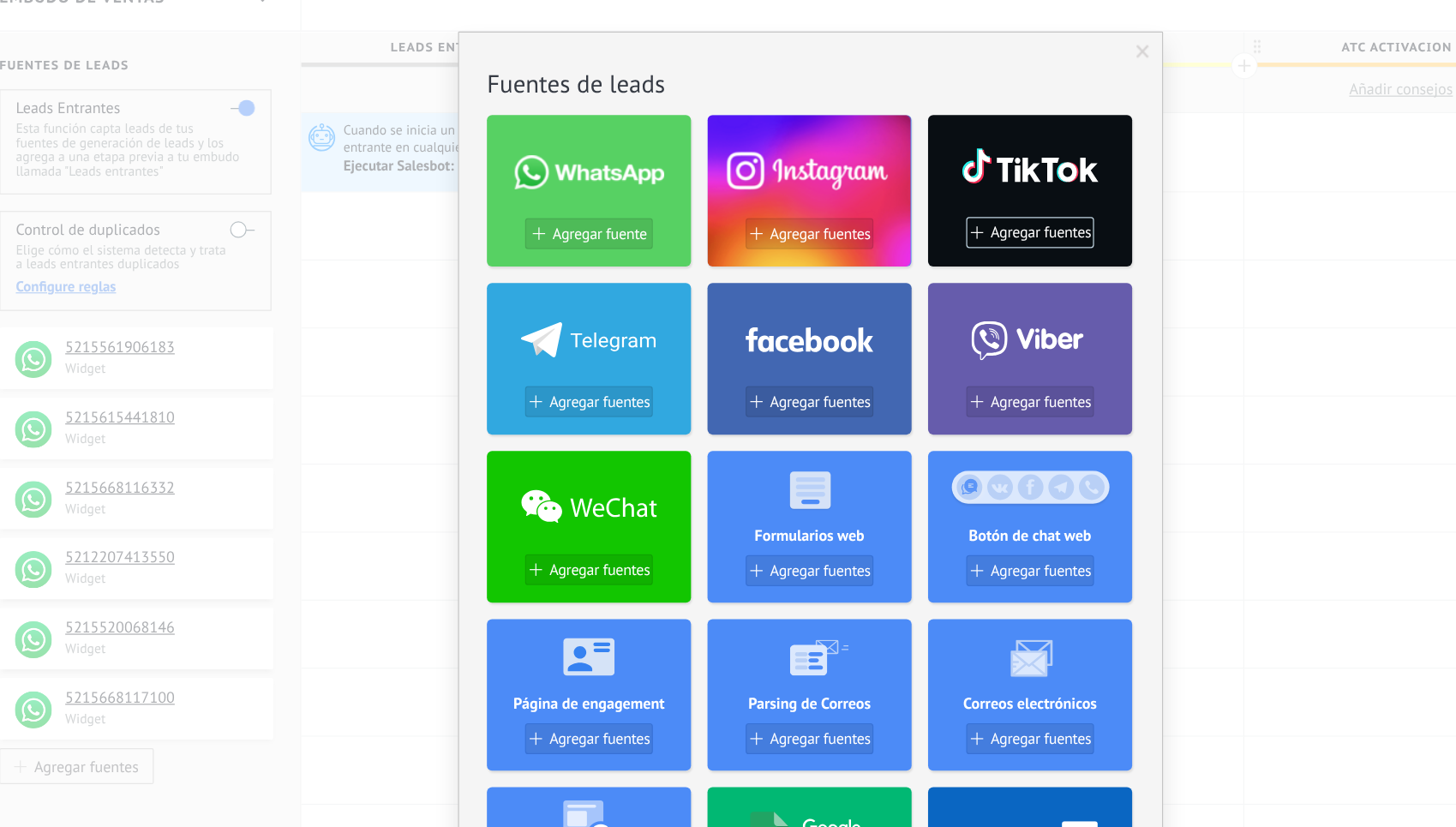 click on "No hay resultados Fuentes de leads Agregar fuente Agregar fuentes Agregar fuentes Agregar fuentes Agregar fuentes Agregar fuentes Agregar fuentes Formularios web Agregar fuentes Botón de chat web Agregar fuentes Página de engagement Agregar fuentes Parsing de Correos Agregar fuentes Correos electrónicos Agregar fuentes Lead scraper Añadir Fuente Tablas Agregar fuentes Agregar fuentes Widgets WebConnect por KWID Reciba datos de cualquier fuente Instalar Avito por Whatcrm Conecta la integración de Avito en un minuto Instalar Chatter - WA+ChatGPT via Komanda F5 Integración de WhatsApp, Telegram, Avito & VK Instalar Whatsapp de YouMessages Integración de Whatsapp y creador de bots Instalar WPForms Wordpress via CRMapp Conecta formularios en minutos Instalar Woocommerce Wordpress via CRMapp Conecte la tienda en minutos Instalar" at bounding box center (756, 413) 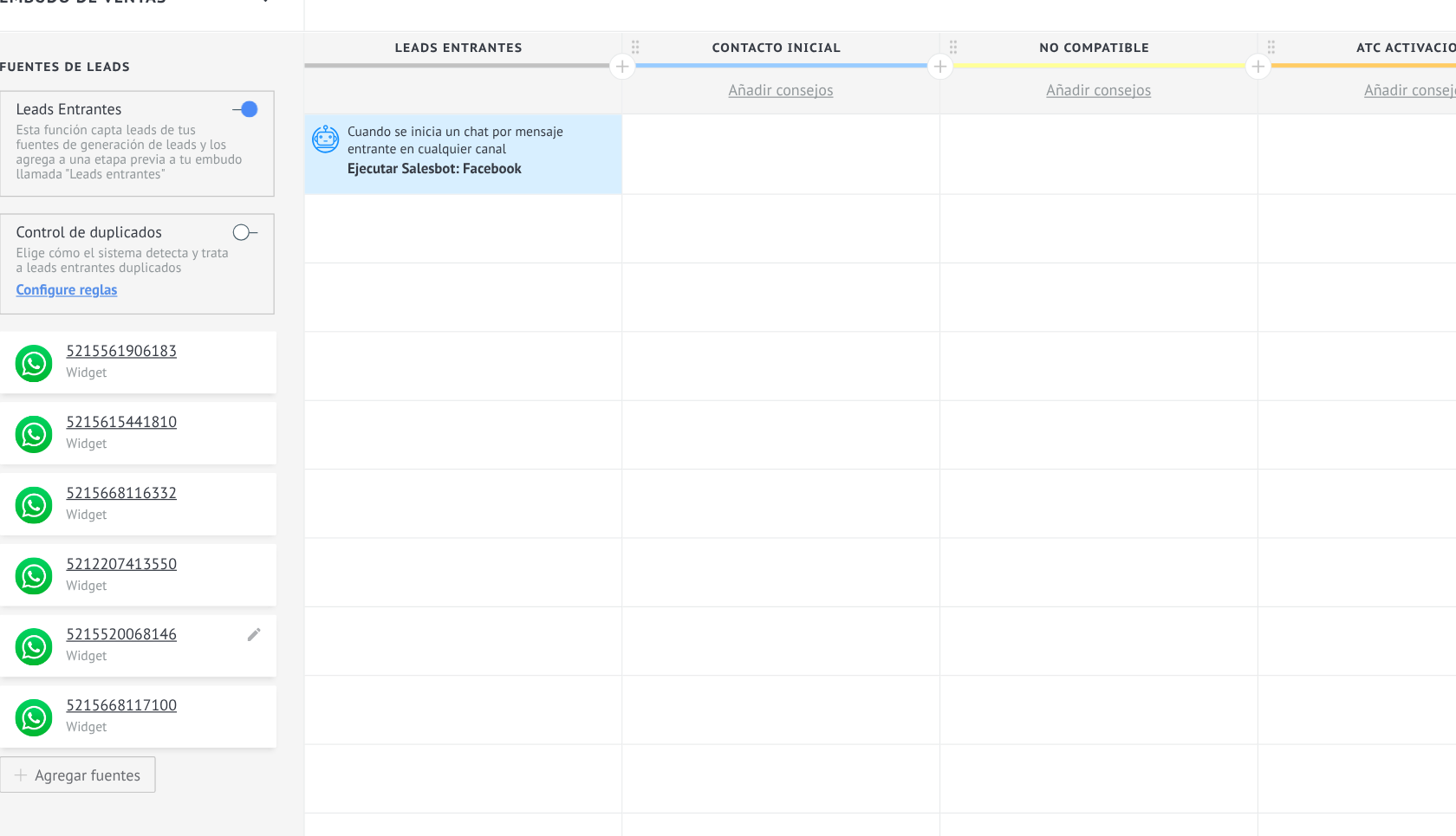 click on "5215520068146" at bounding box center [211, 558] 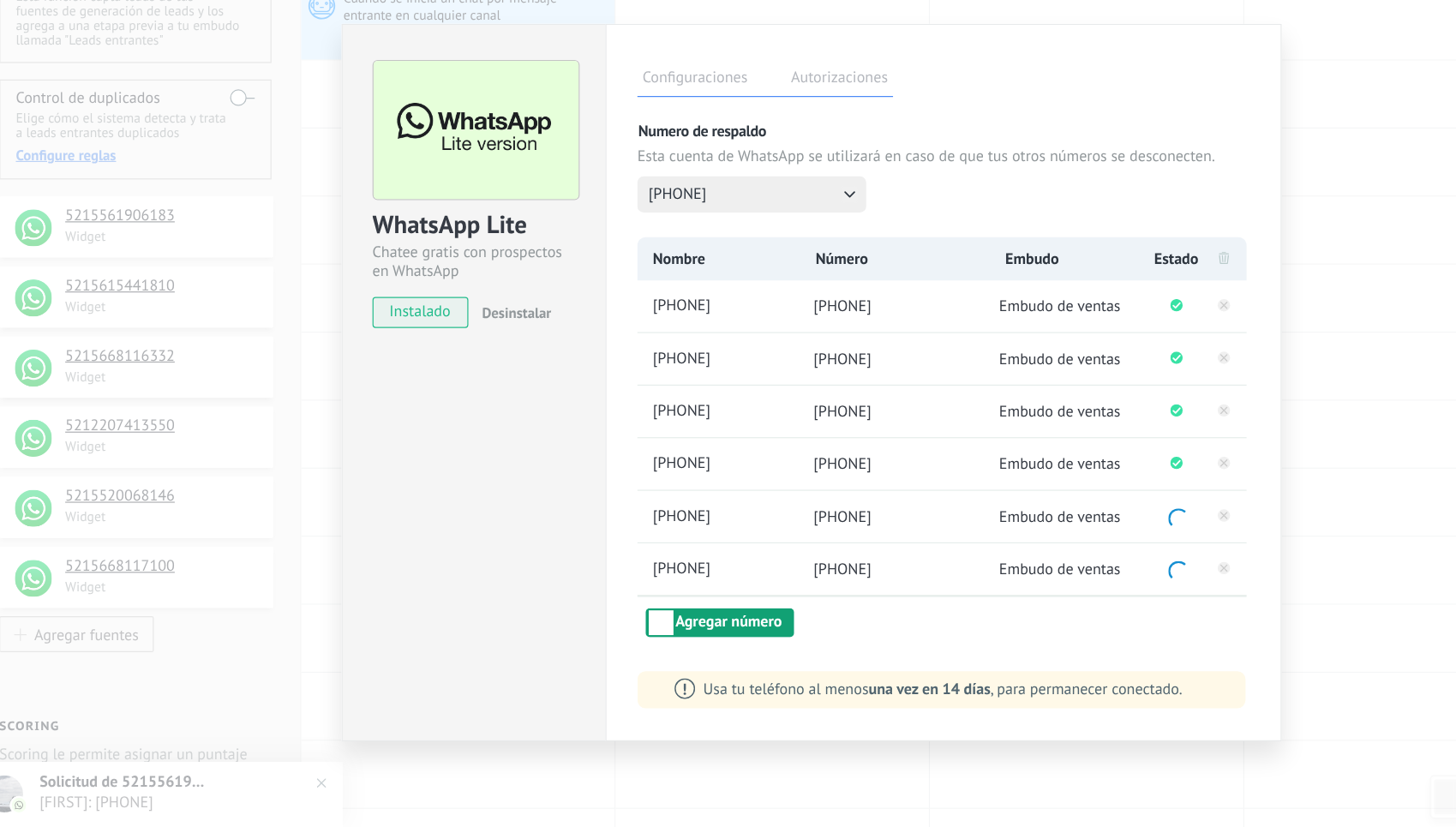 click on "Agregar número" at bounding box center [680, 656] 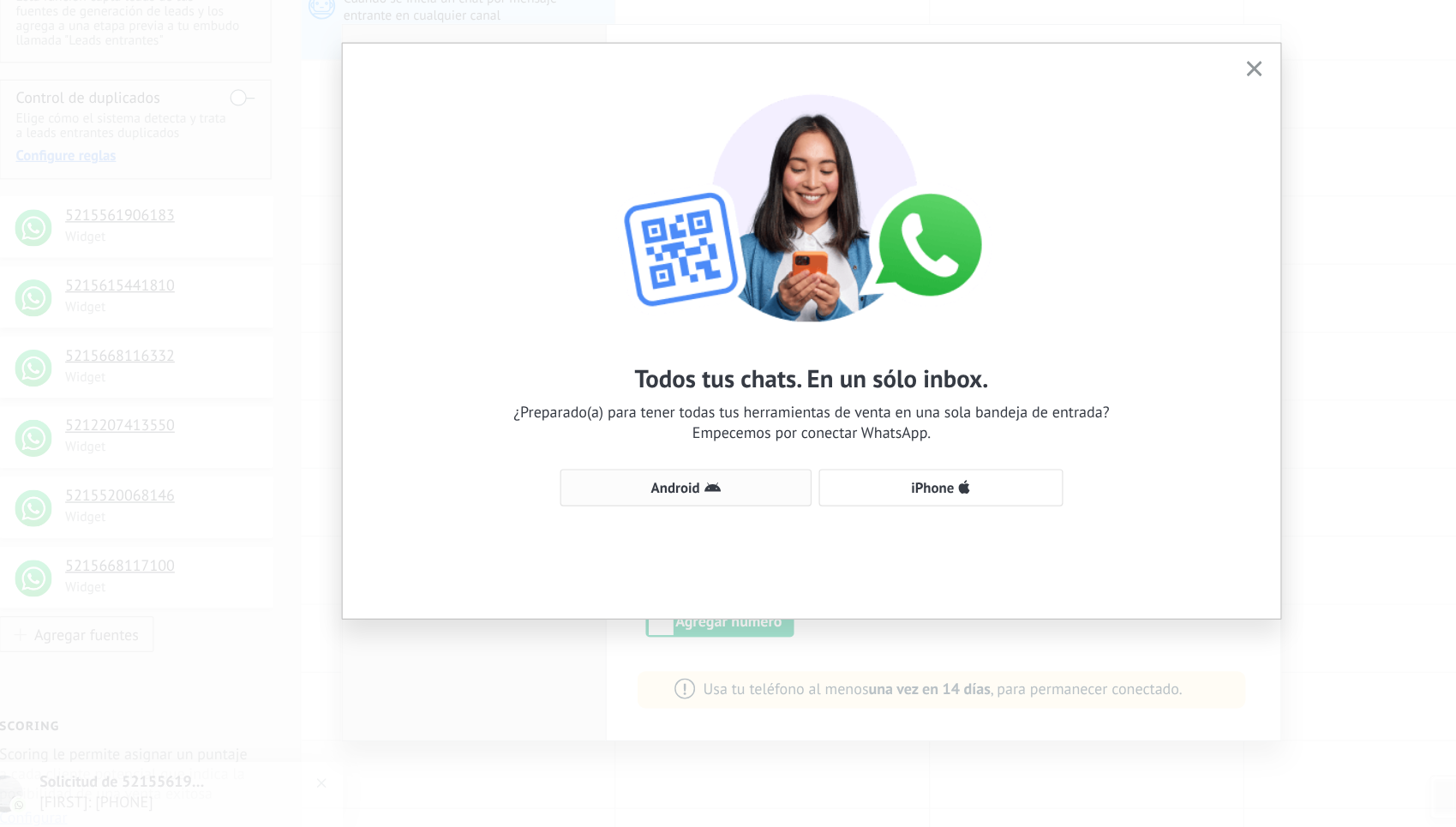 click on "Android" at bounding box center (652, 544) 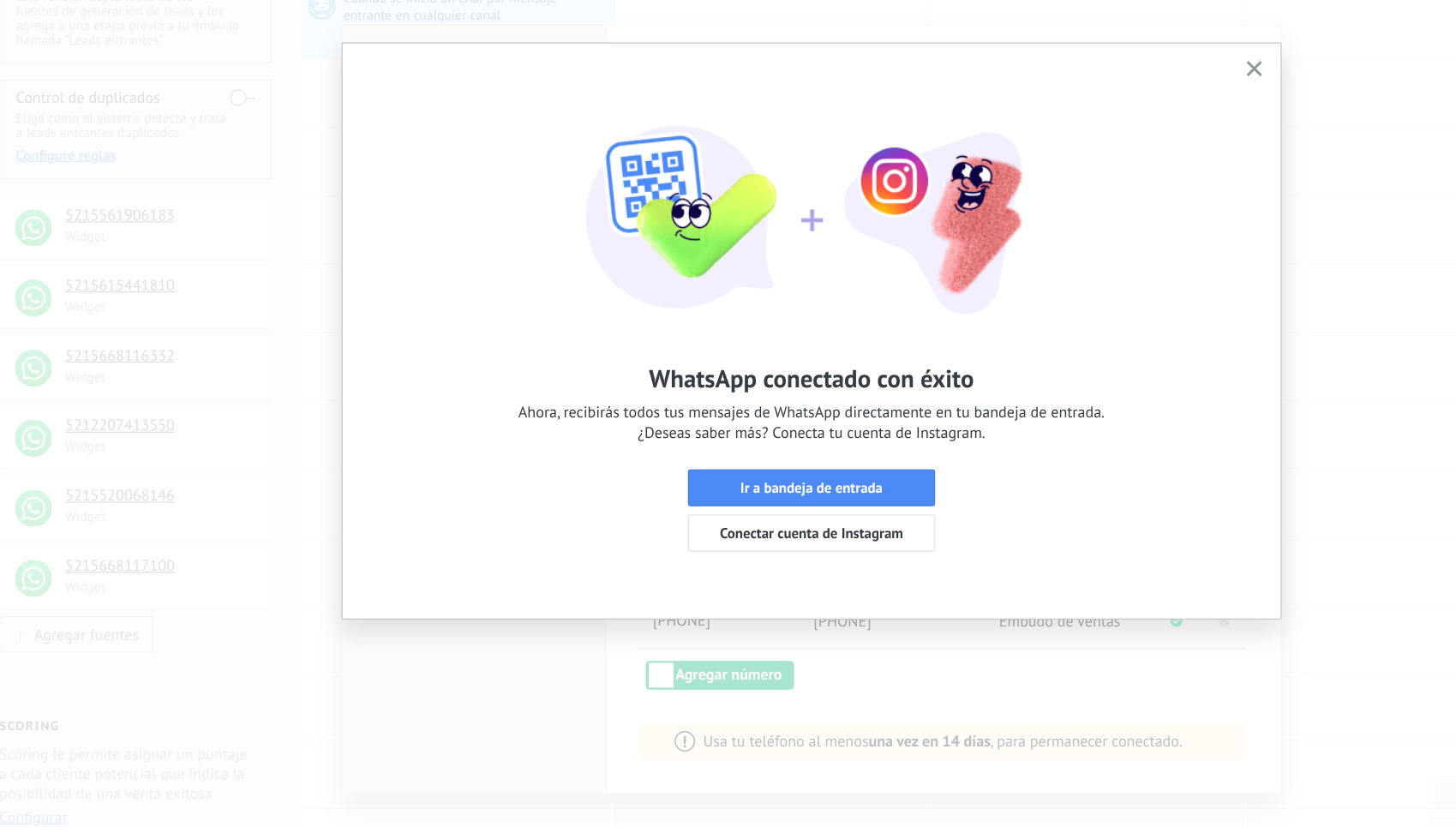 click on "WhatsApp conectado con éxito Ahora, recibirás todos tus mensajes de WhatsApp directamente en tu bandeja de entrada. ¿Deseas saber más? Conecta tu cuenta de Instagram. Ir a bandeja de entrada Conectar cuenta de Instagram" at bounding box center [757, 399] 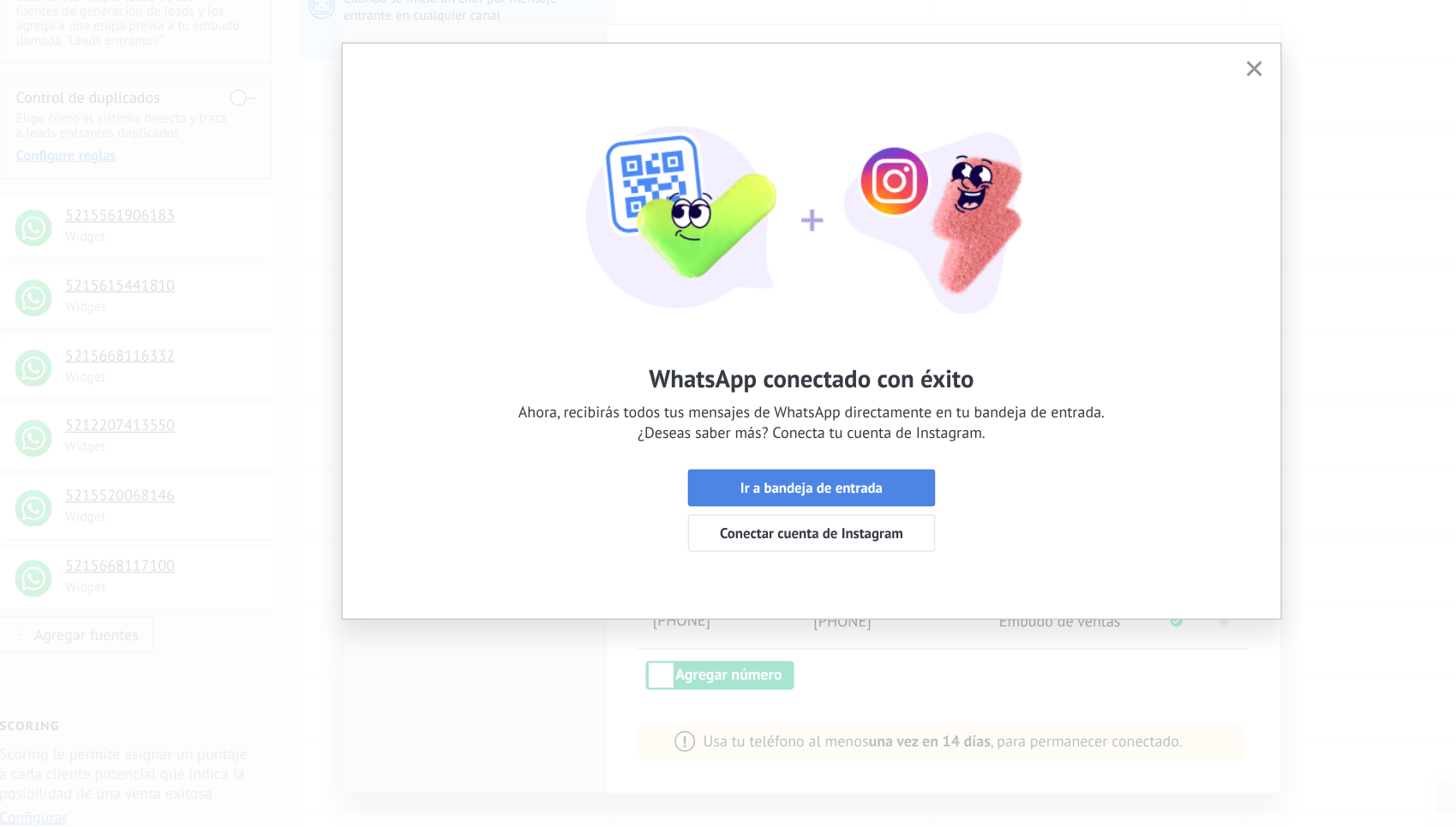 click on "Ir a bandeja de entrada" at bounding box center (757, 544) 